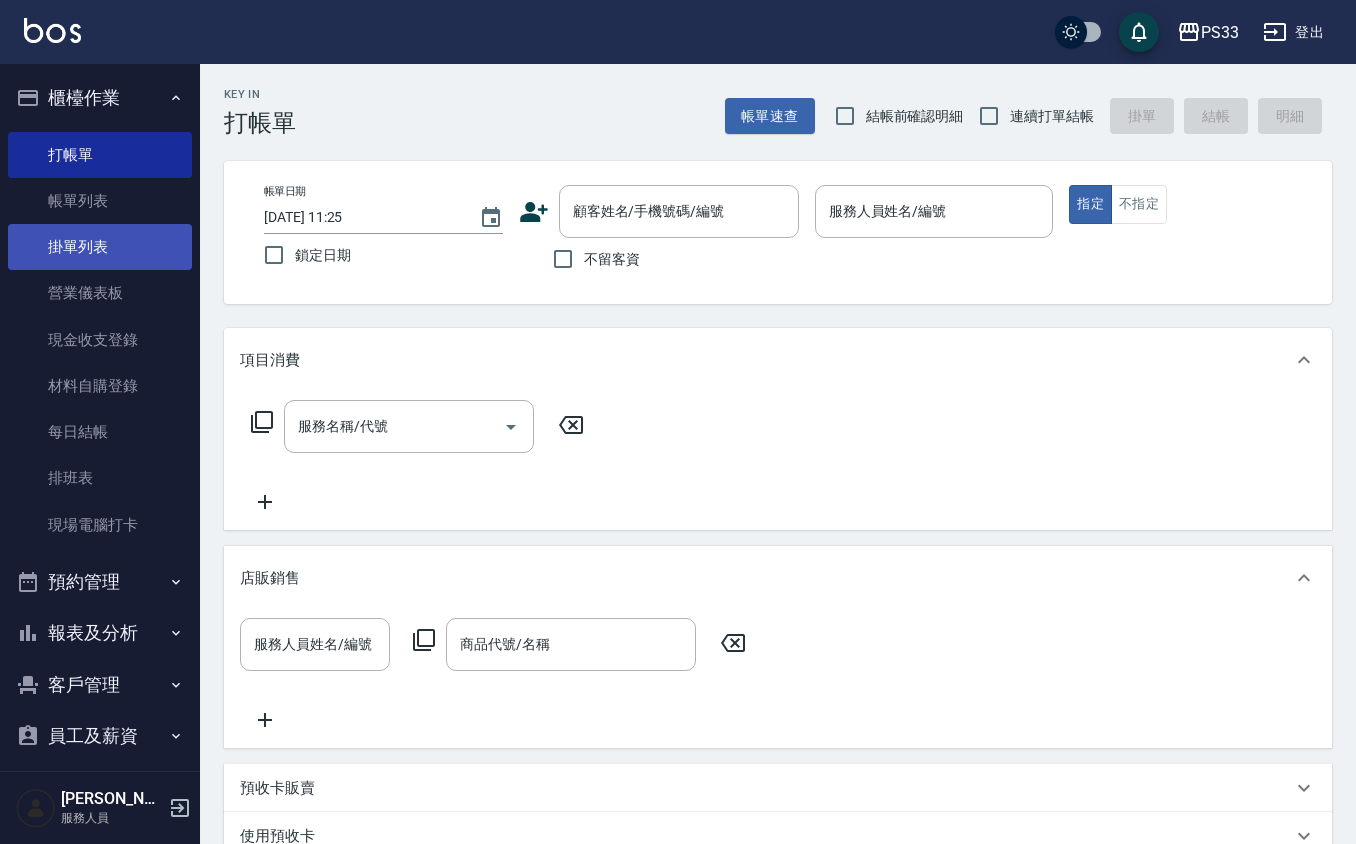 scroll, scrollTop: 0, scrollLeft: 0, axis: both 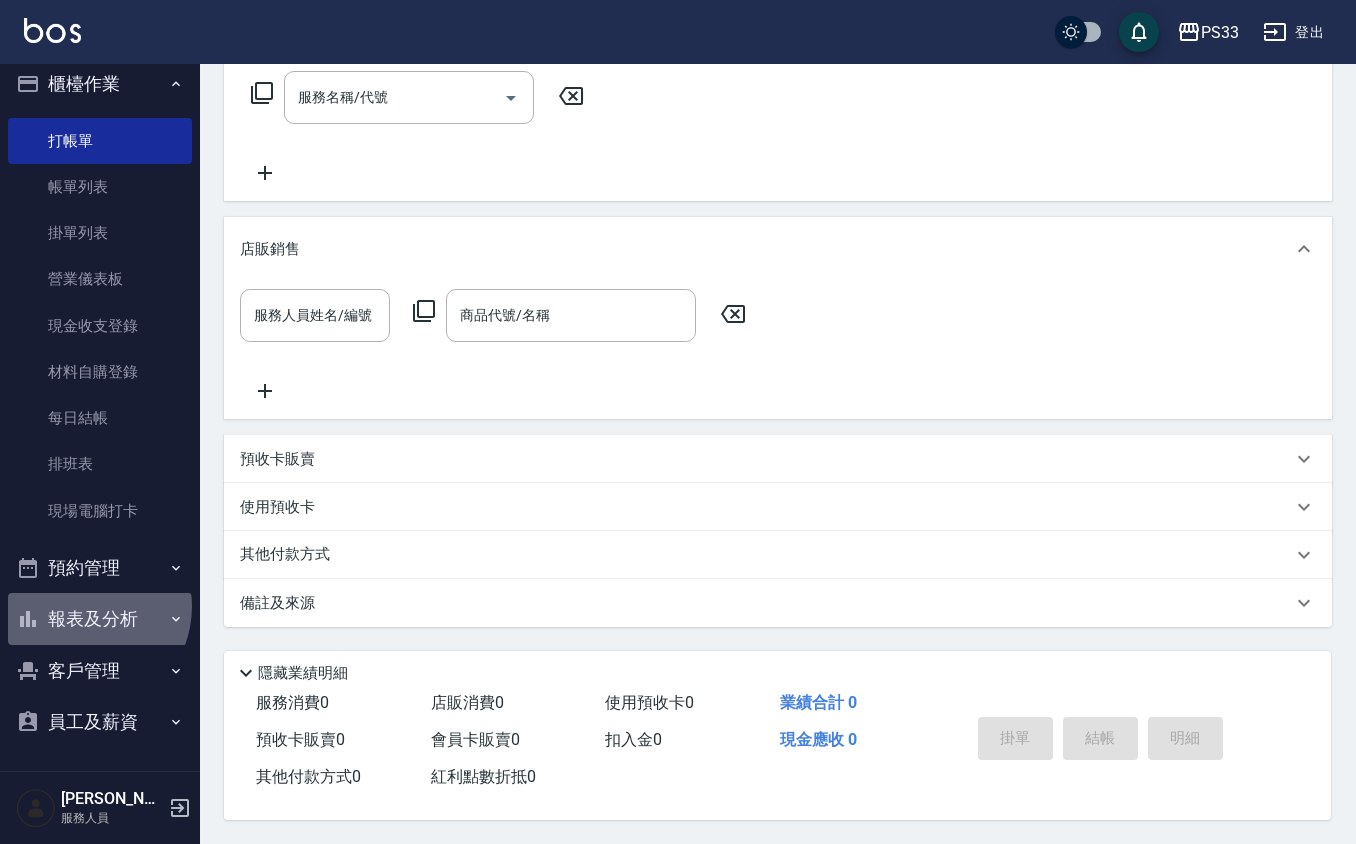 click on "報表及分析" at bounding box center [100, 619] 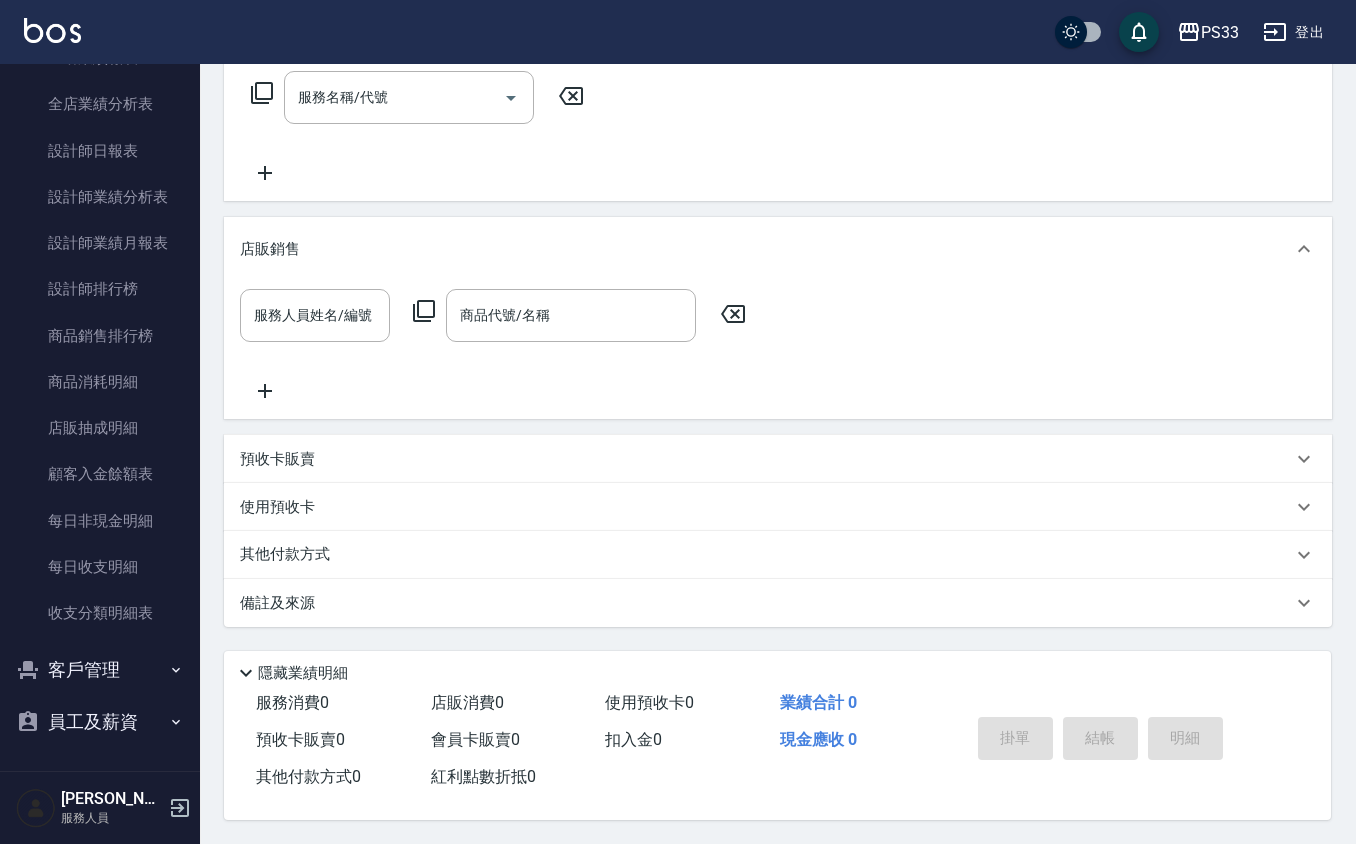 click on "客戶管理" at bounding box center (100, 670) 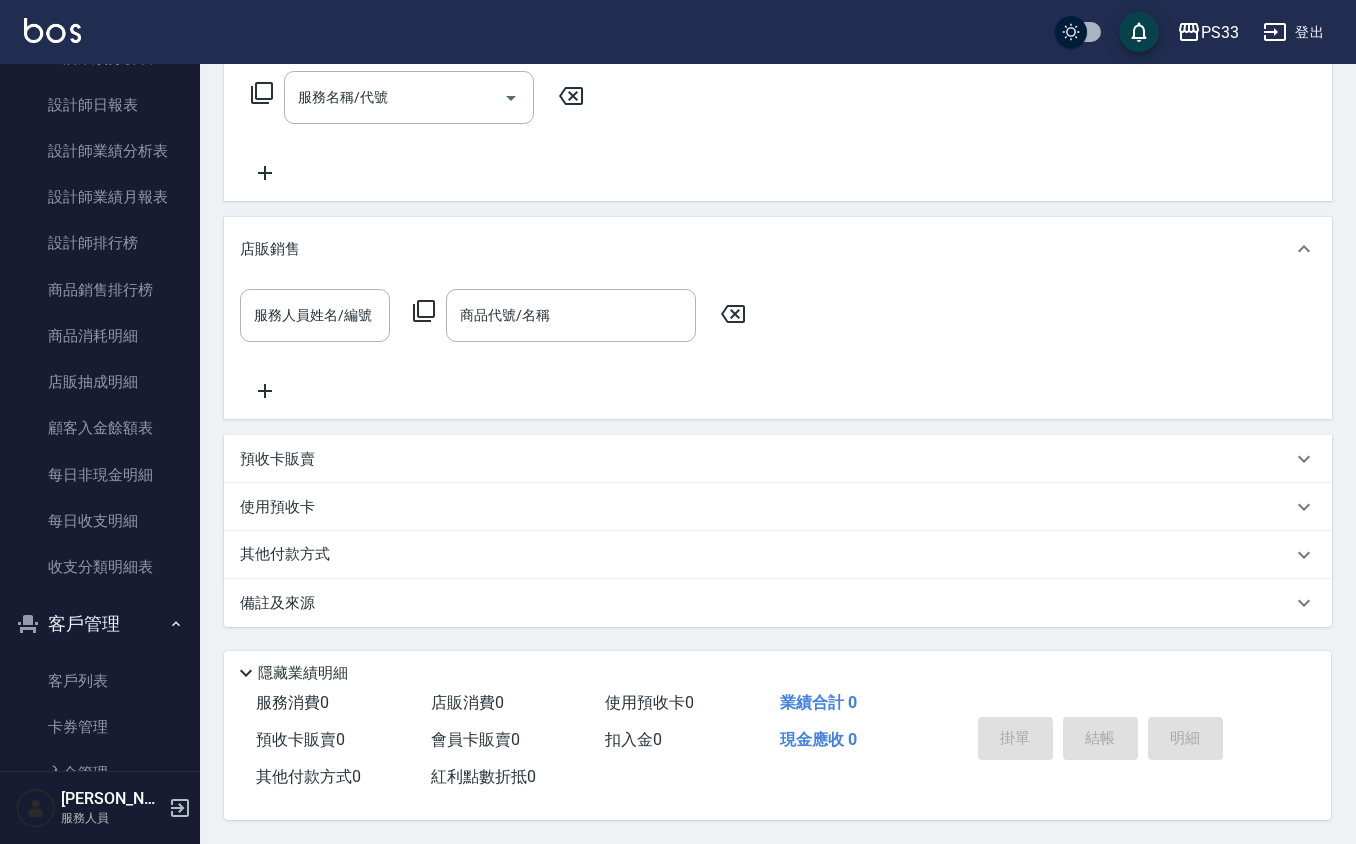 scroll, scrollTop: 984, scrollLeft: 0, axis: vertical 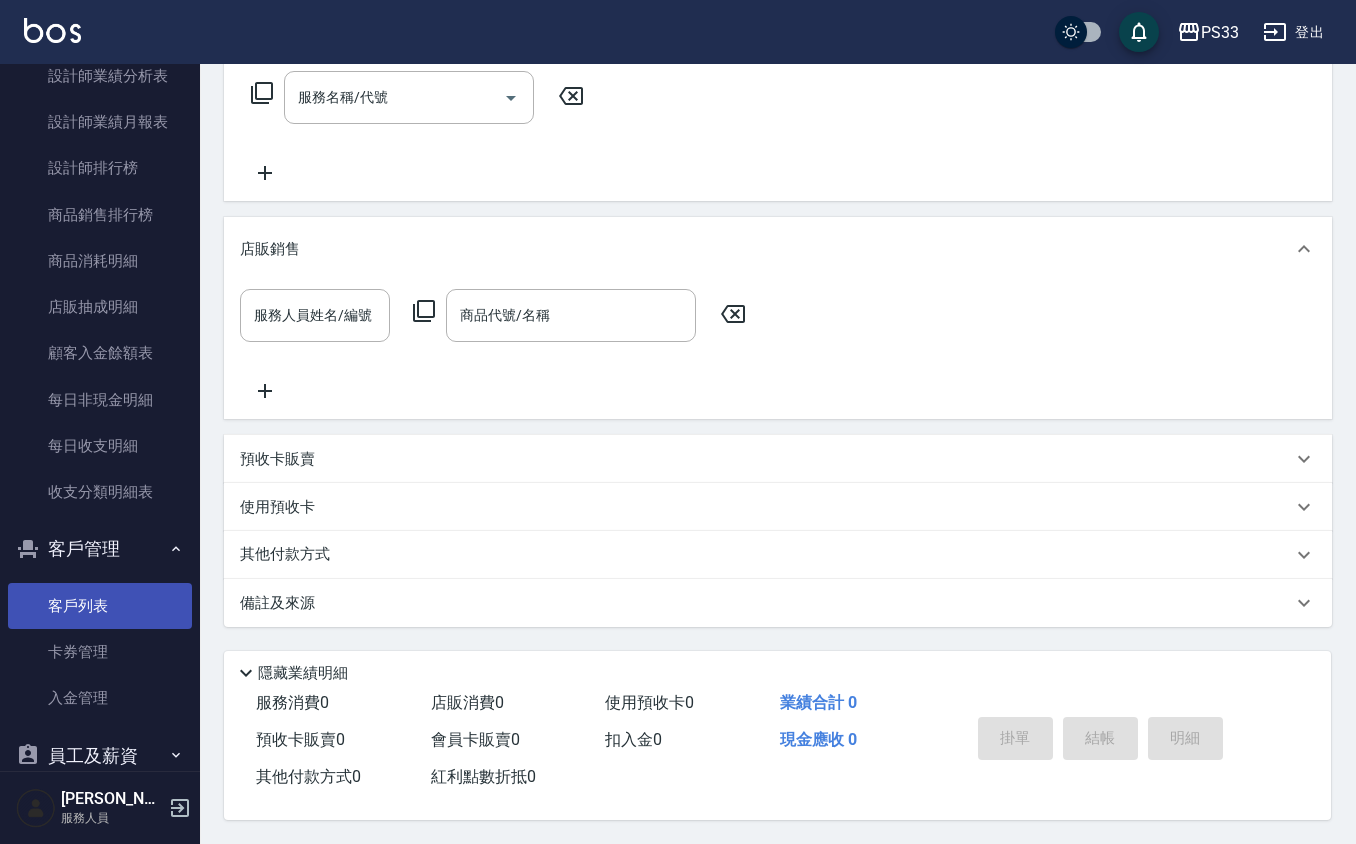 click on "客戶列表" at bounding box center [100, 606] 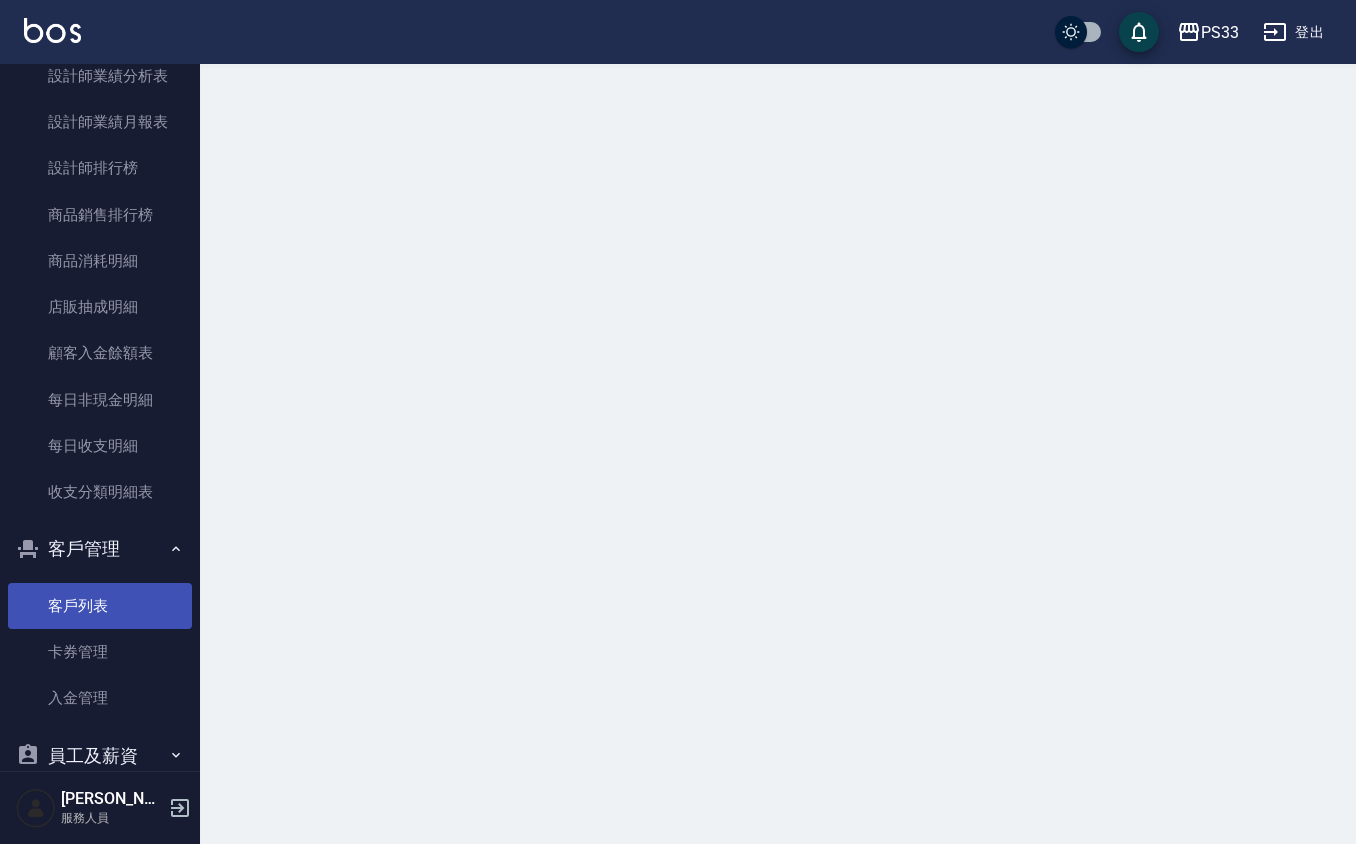 scroll, scrollTop: 0, scrollLeft: 0, axis: both 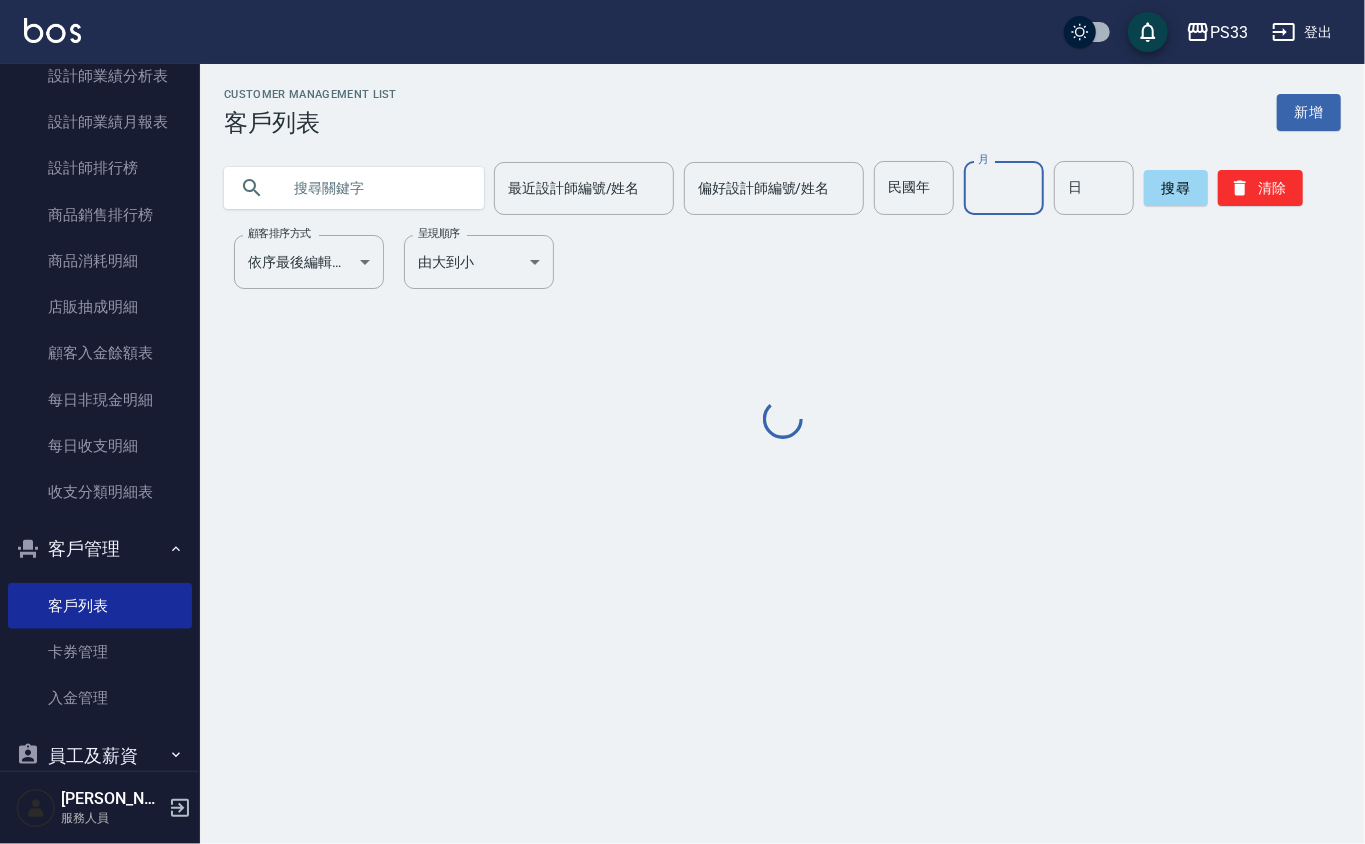 click on "月" at bounding box center (1004, 188) 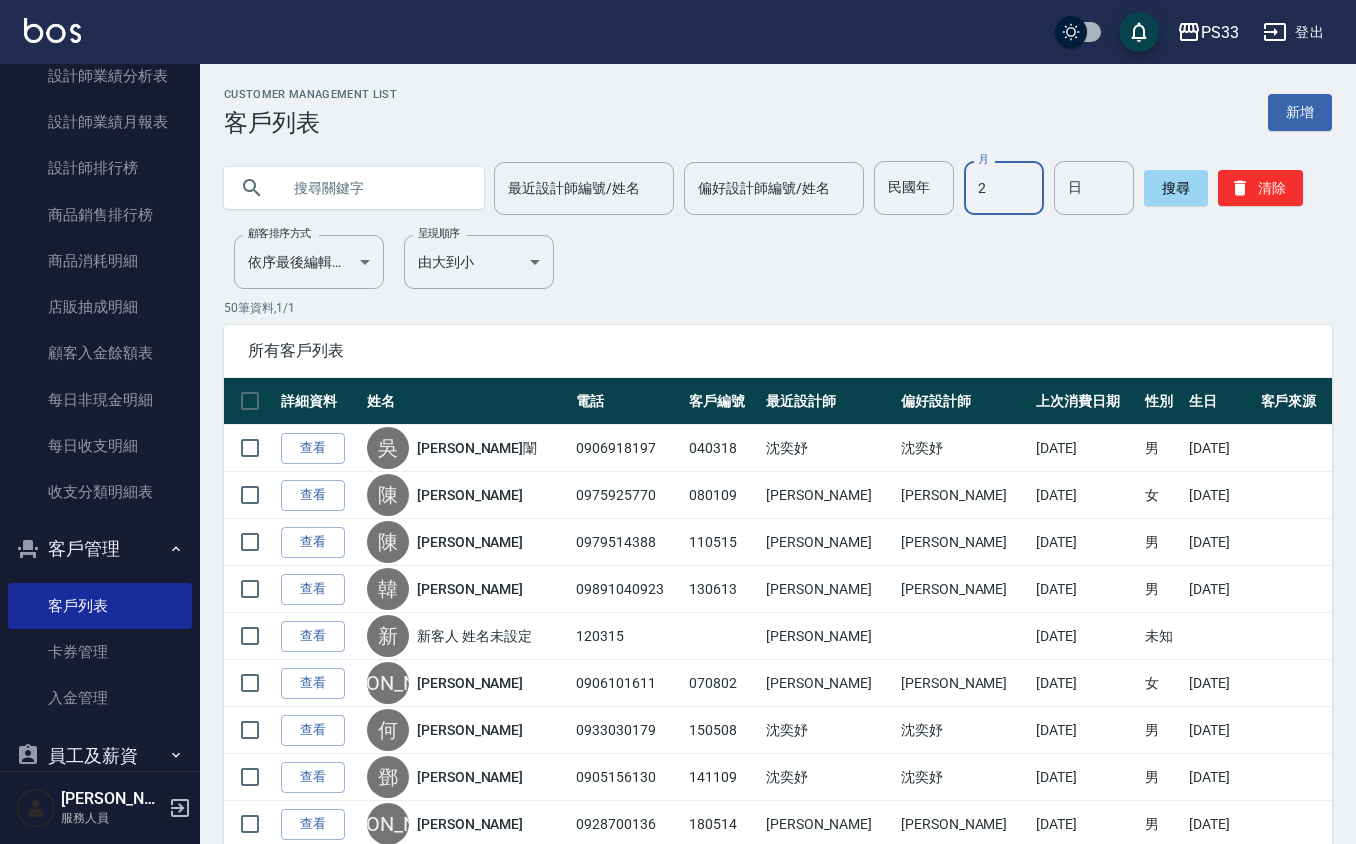 type on "2" 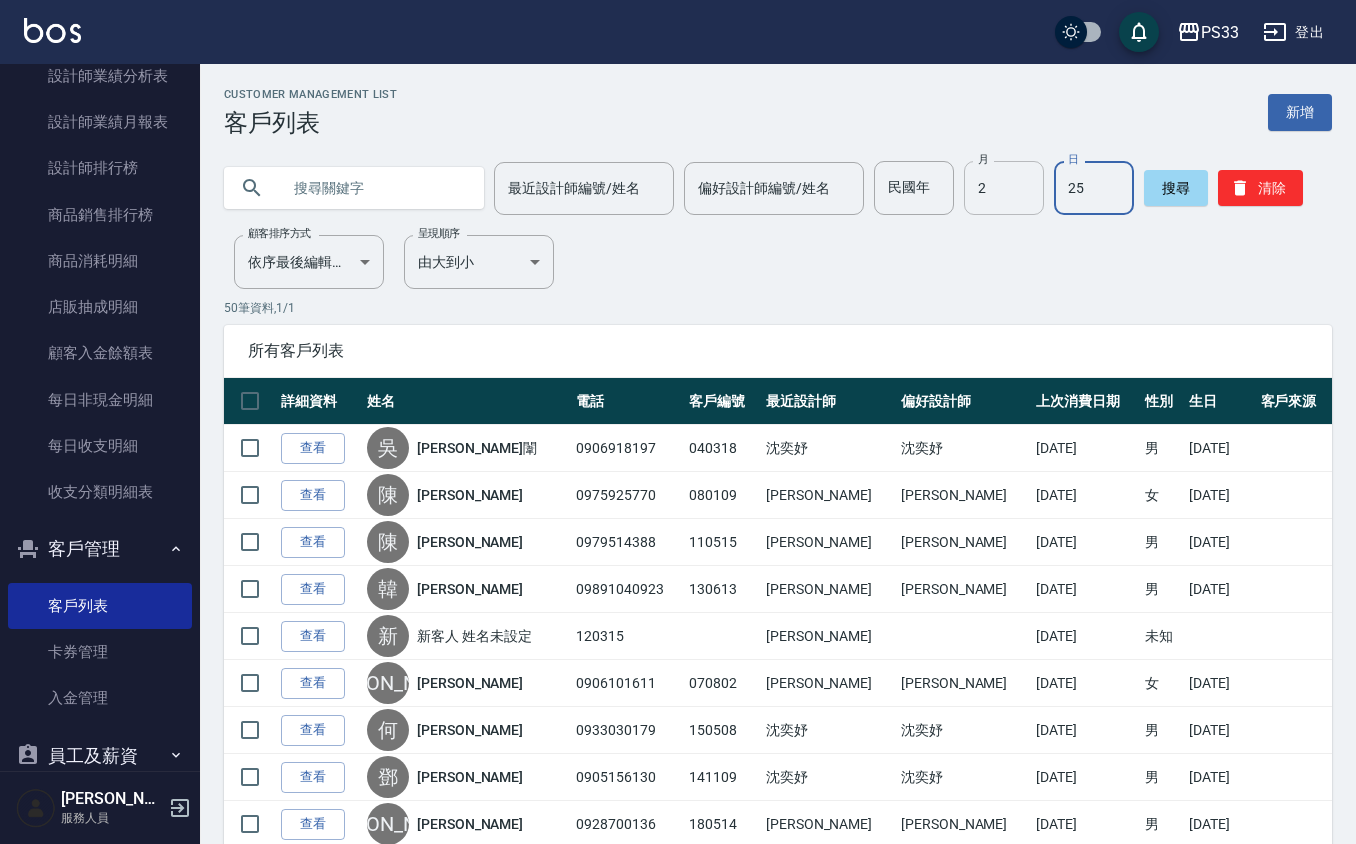 type on "25" 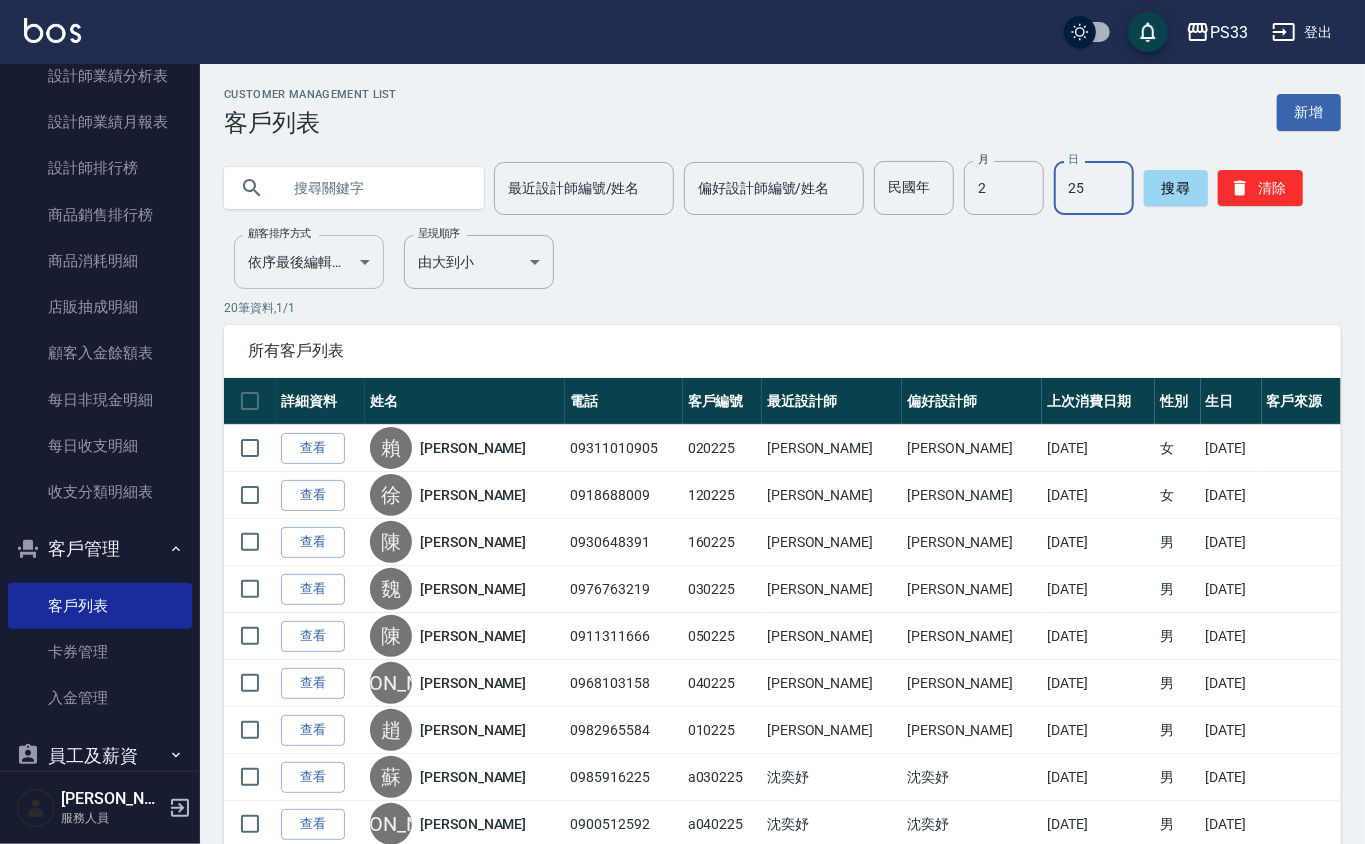 click on "PS33 登出 櫃檯作業 打帳單 帳單列表 掛單列表 營業儀表板 現金收支登錄 材料自購登錄 每日結帳 排班表 現場電腦打卡 預約管理 預約管理 單日預約紀錄 單週預約紀錄 報表及分析 報表目錄 店家日報表 互助日報表 互助排行榜 互助點數明細 互助業績報表 全店業績分析表 設計師日報表 設計師業績分析表 設計師業績月報表 設計師排行榜 商品銷售排行榜 商品消耗明細 店販抽成明細 顧客入金餘額表 每日非現金明細 每日收支明細 收支分類明細表 客戶管理 客戶列表 卡券管理 入金管理 員工及薪資 全店打卡記錄 邱筱凌 服務人員 Customer Management List 客戶列表 新增 最近設計師編號/姓名 最近設計師編號/姓名 偏好設計師編號/姓名 偏好設計師編號/姓名 民國年 民國年 月 2 月 日 25 日 搜尋 清除 顧客排序方式 依序最後編輯時間 UPDATEDAT 顧客排序方式 呈現順序 由大到小 DESC 20" at bounding box center [682, 729] 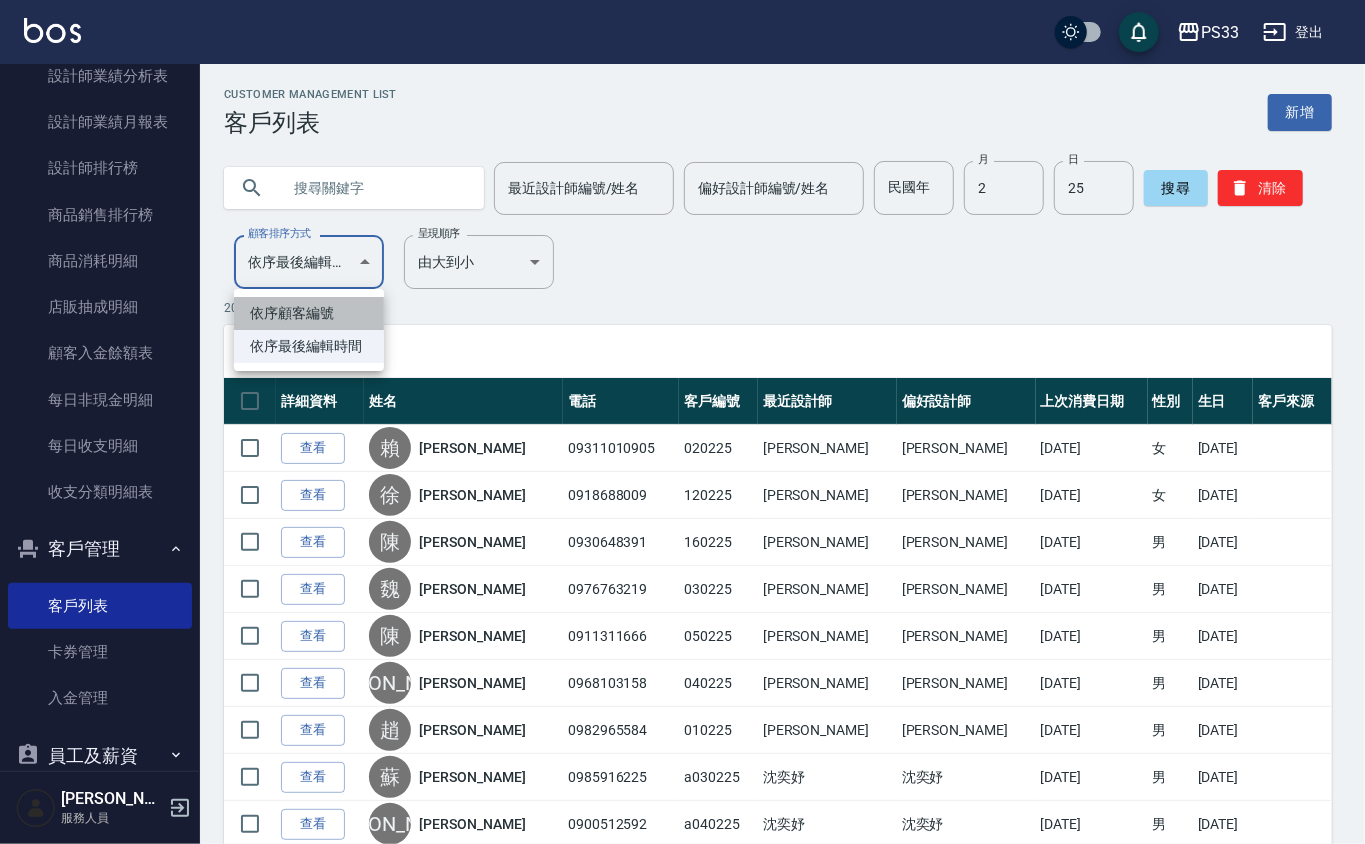 click on "依序顧客編號" at bounding box center (309, 313) 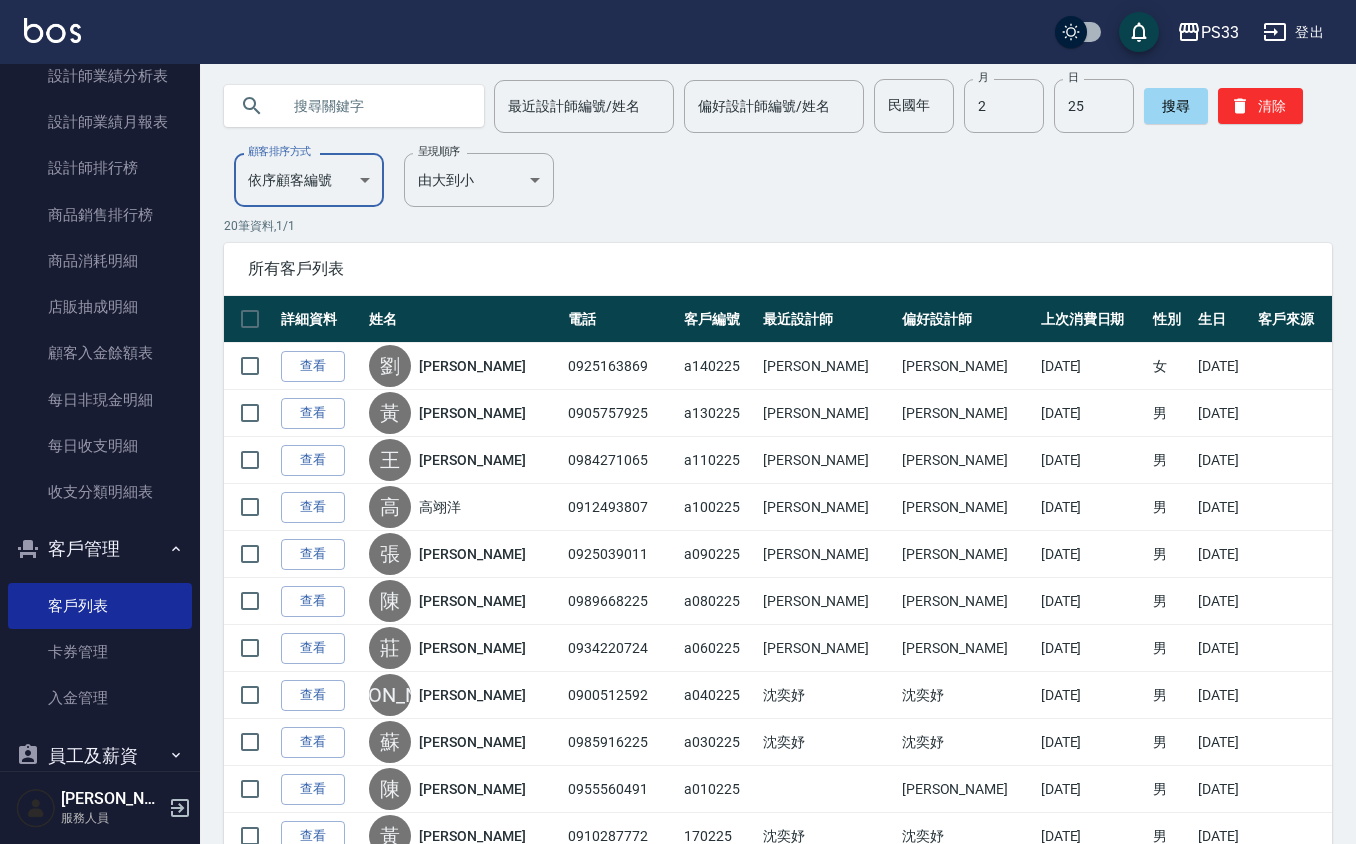 scroll, scrollTop: 0, scrollLeft: 0, axis: both 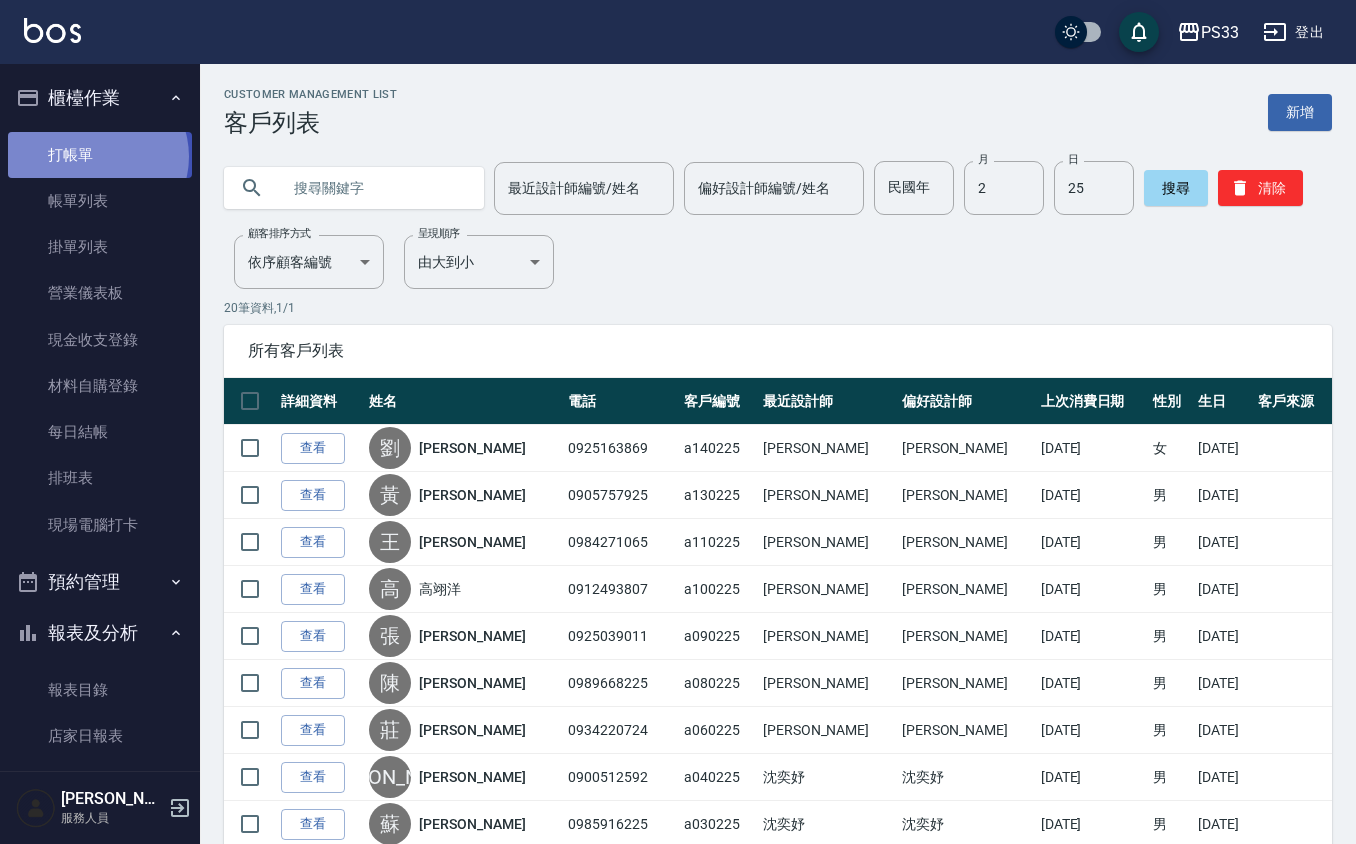 click on "打帳單" at bounding box center [100, 155] 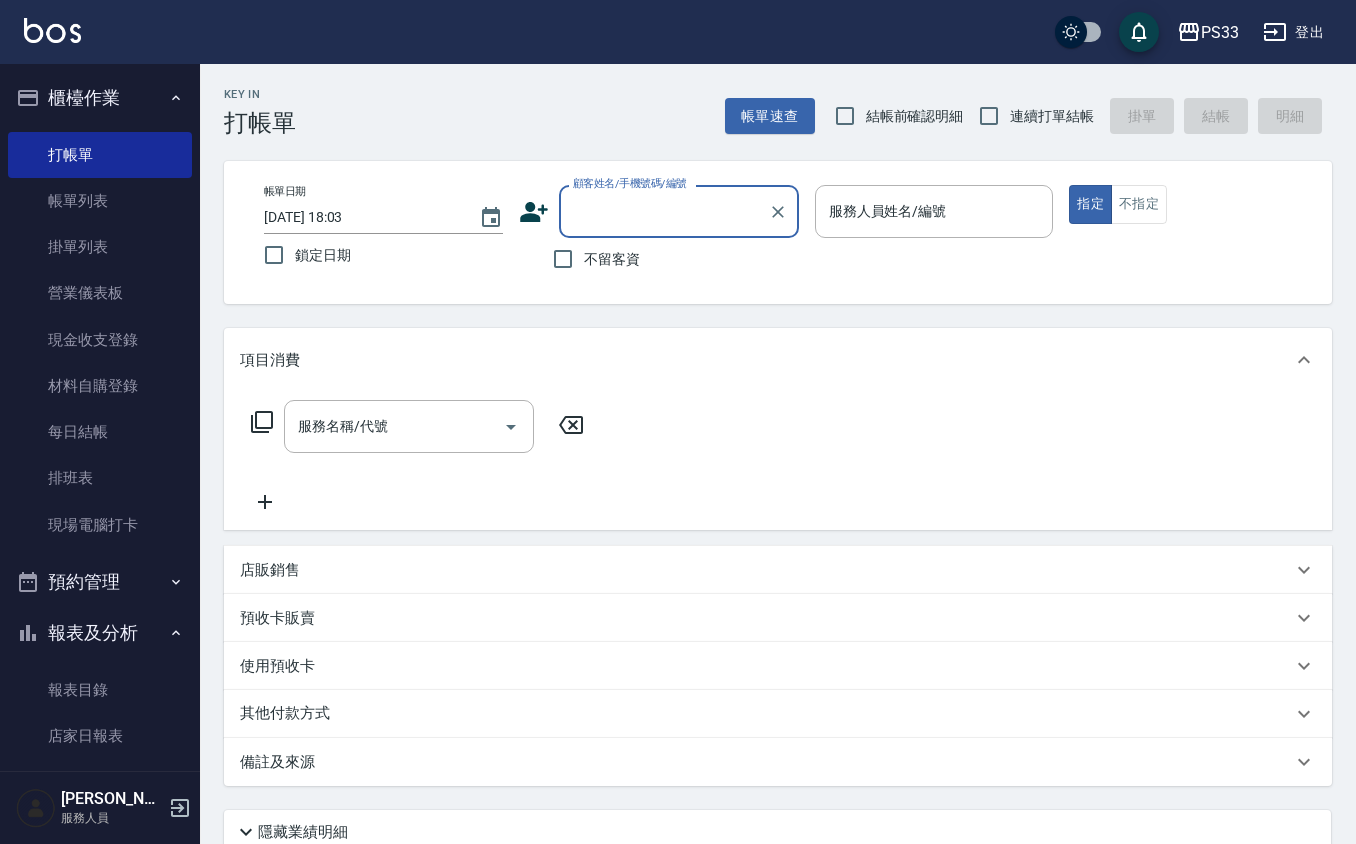 click 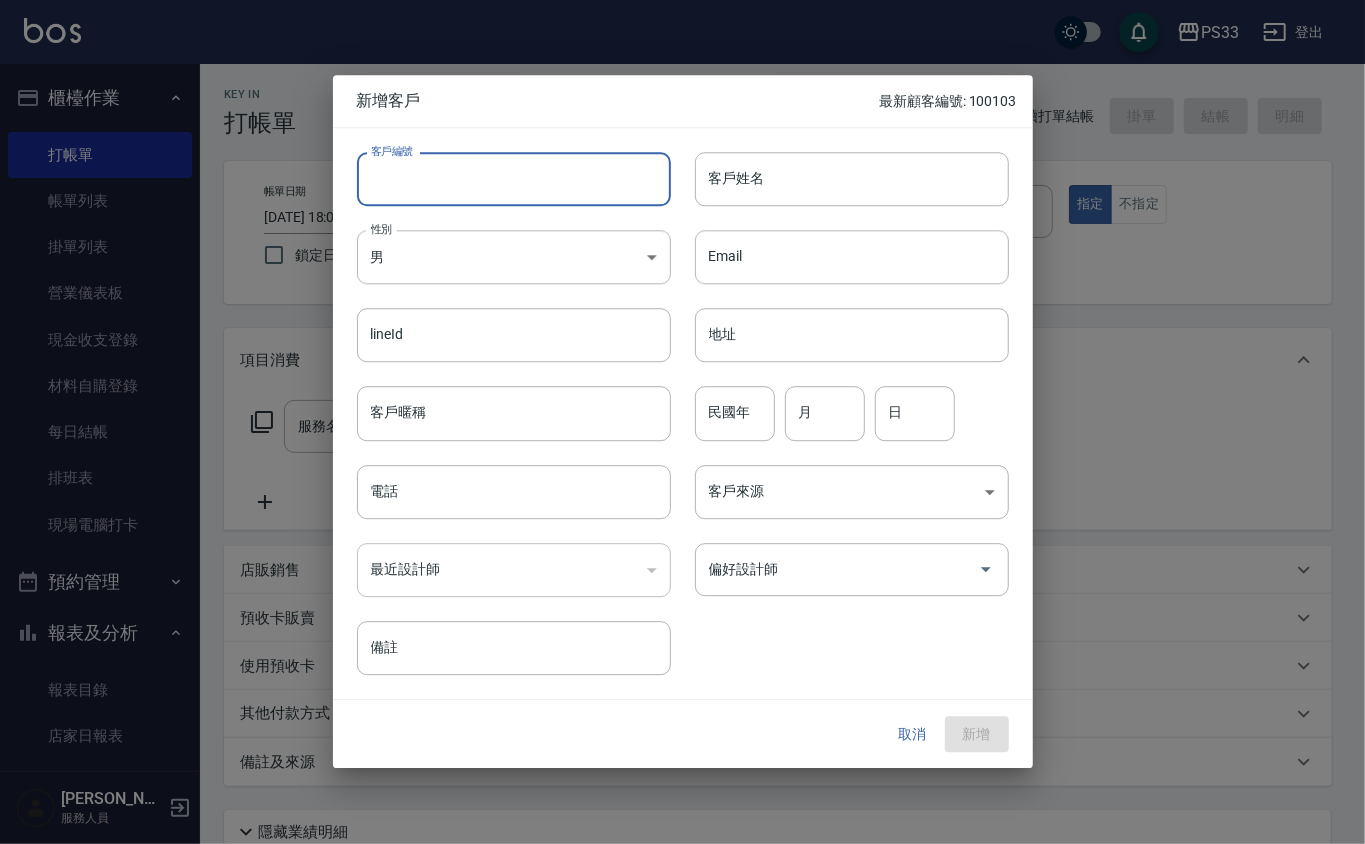 drag, startPoint x: 505, startPoint y: 162, endPoint x: 533, endPoint y: 150, distance: 30.463093 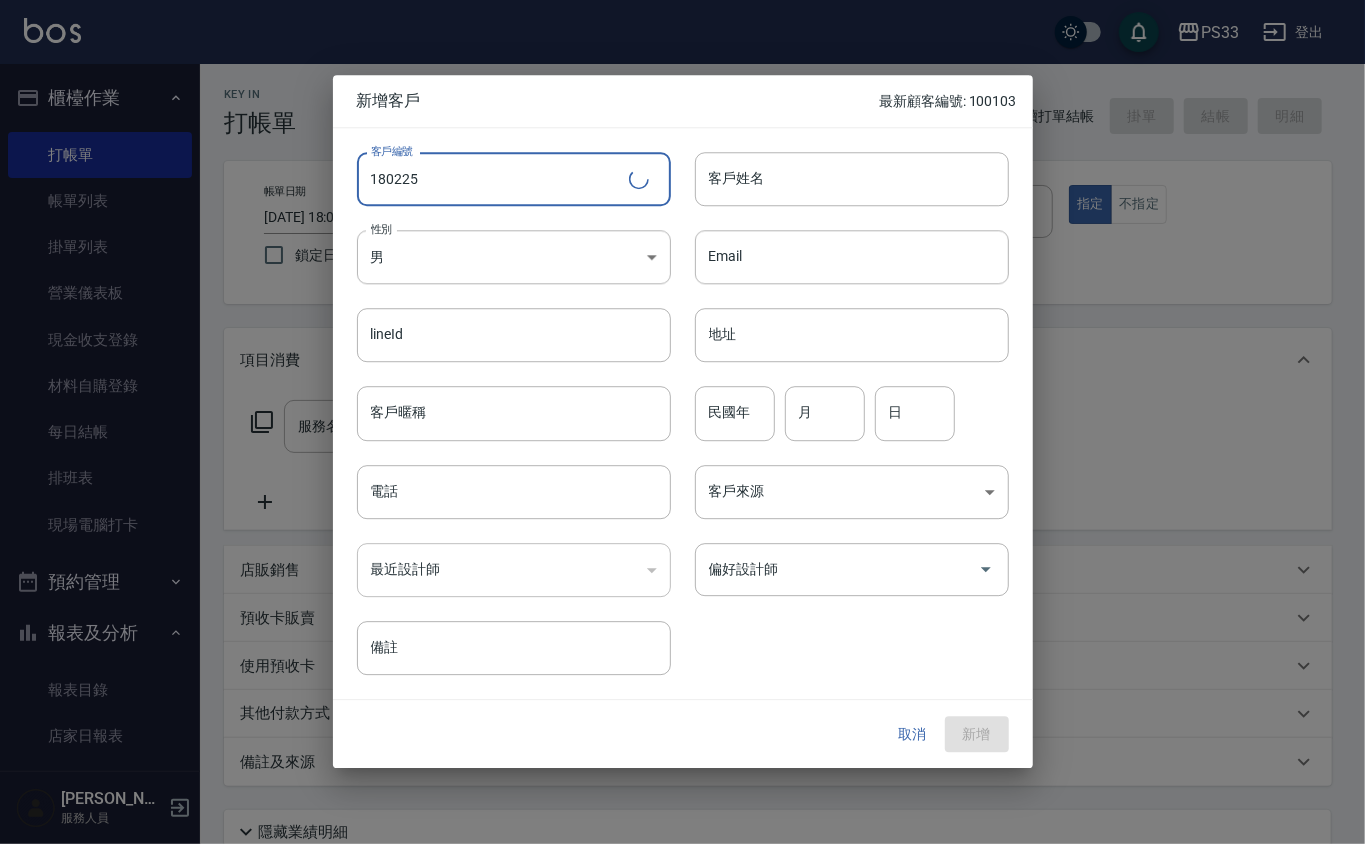 type on "180225" 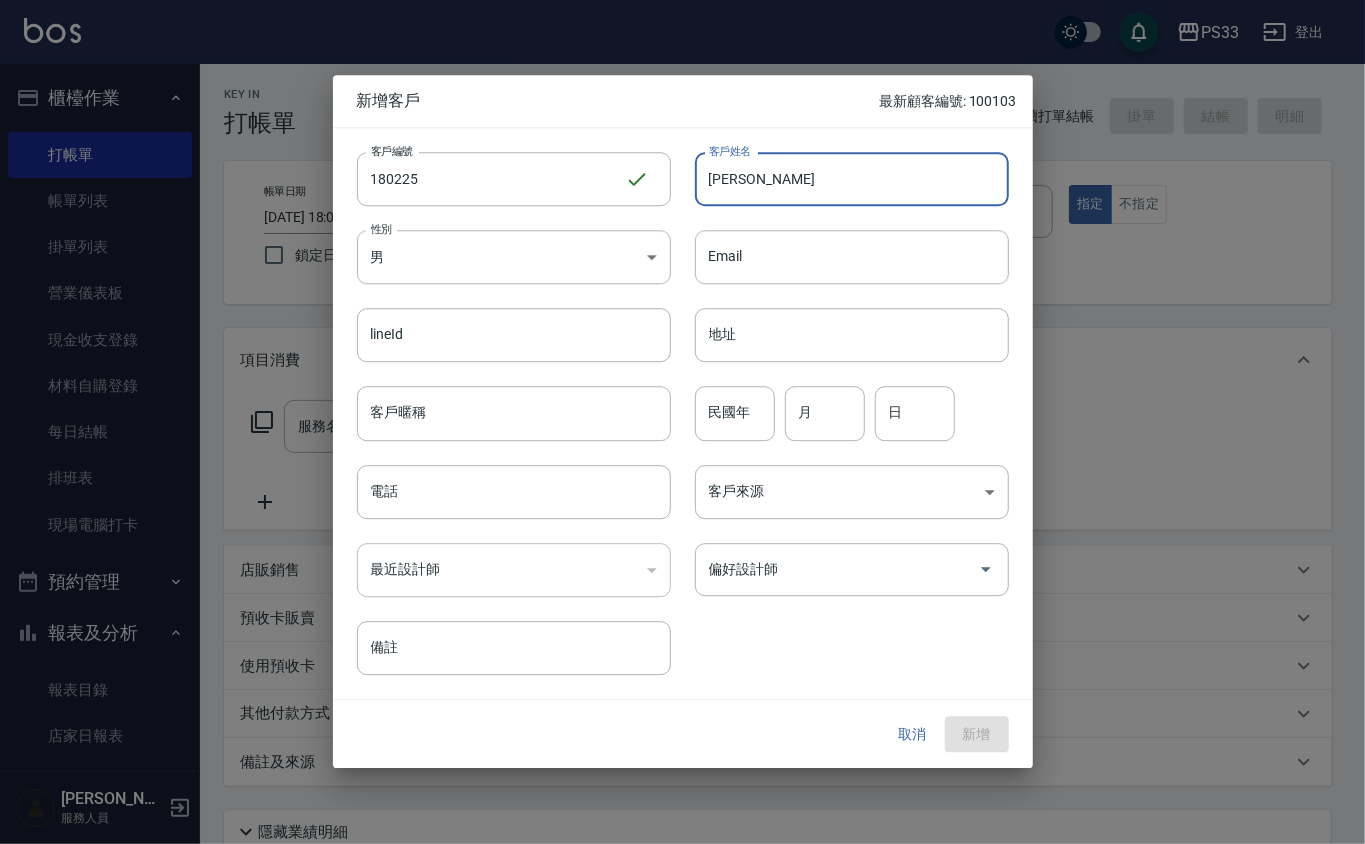 type on "[PERSON_NAME]" 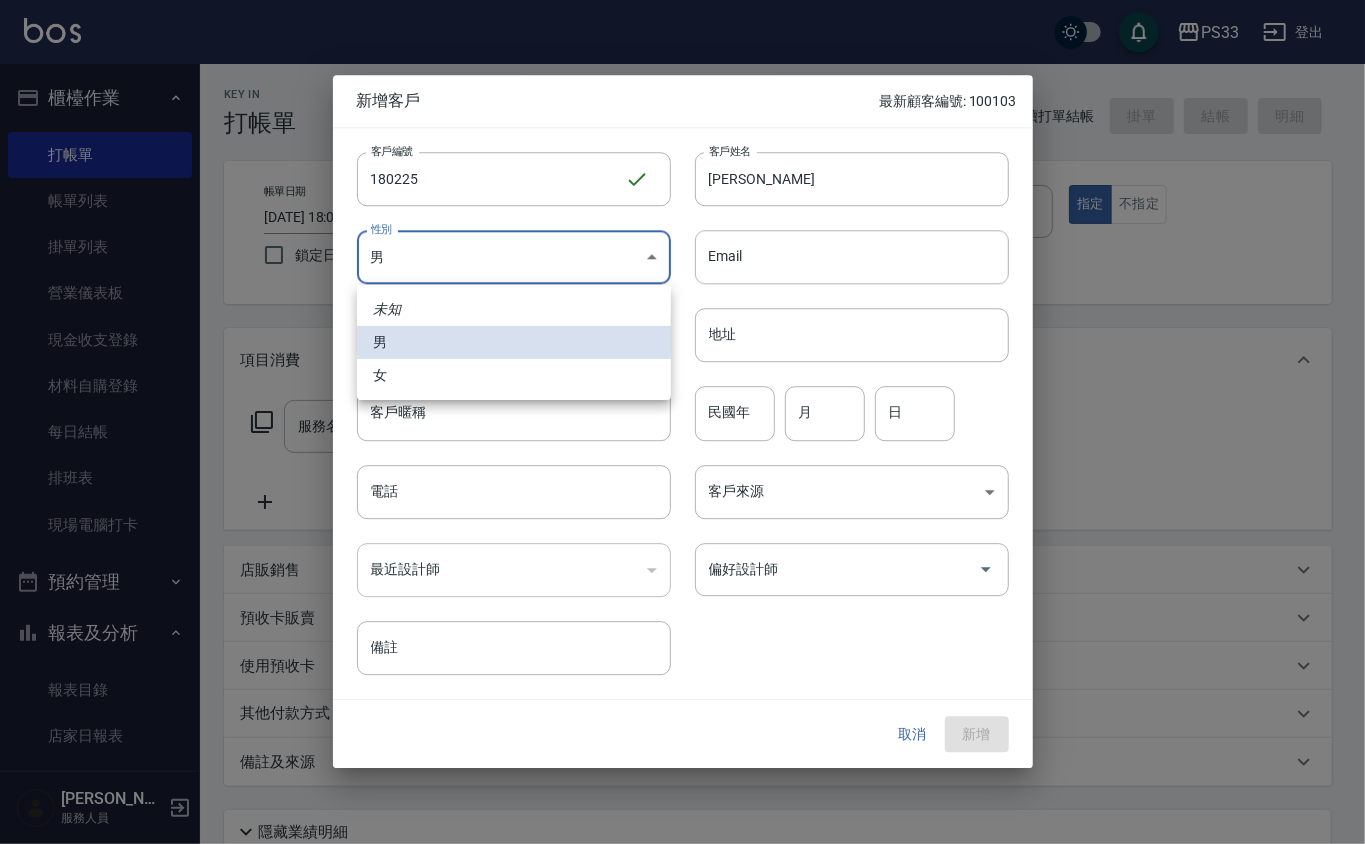 type 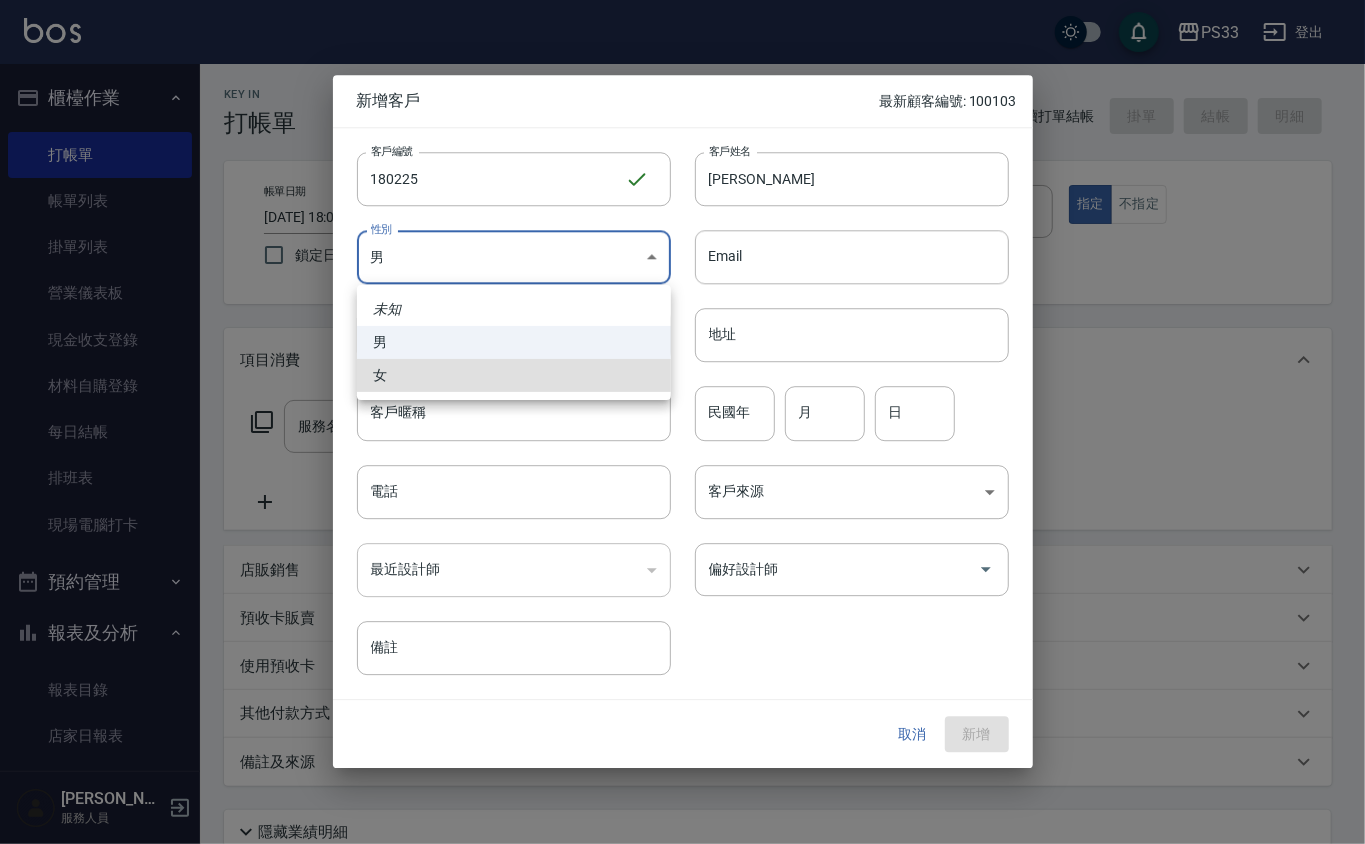 type on "[DEMOGRAPHIC_DATA]" 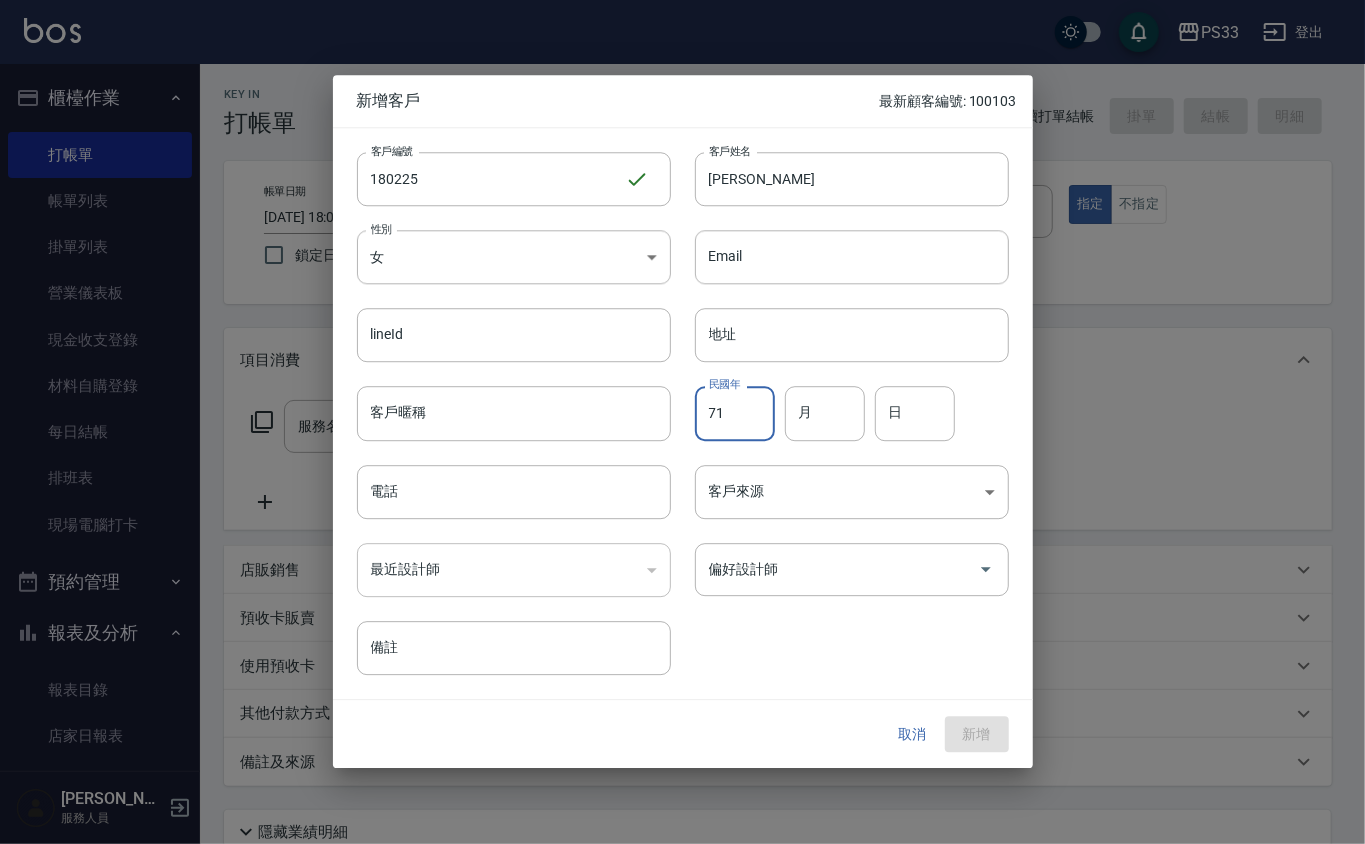 type on "71" 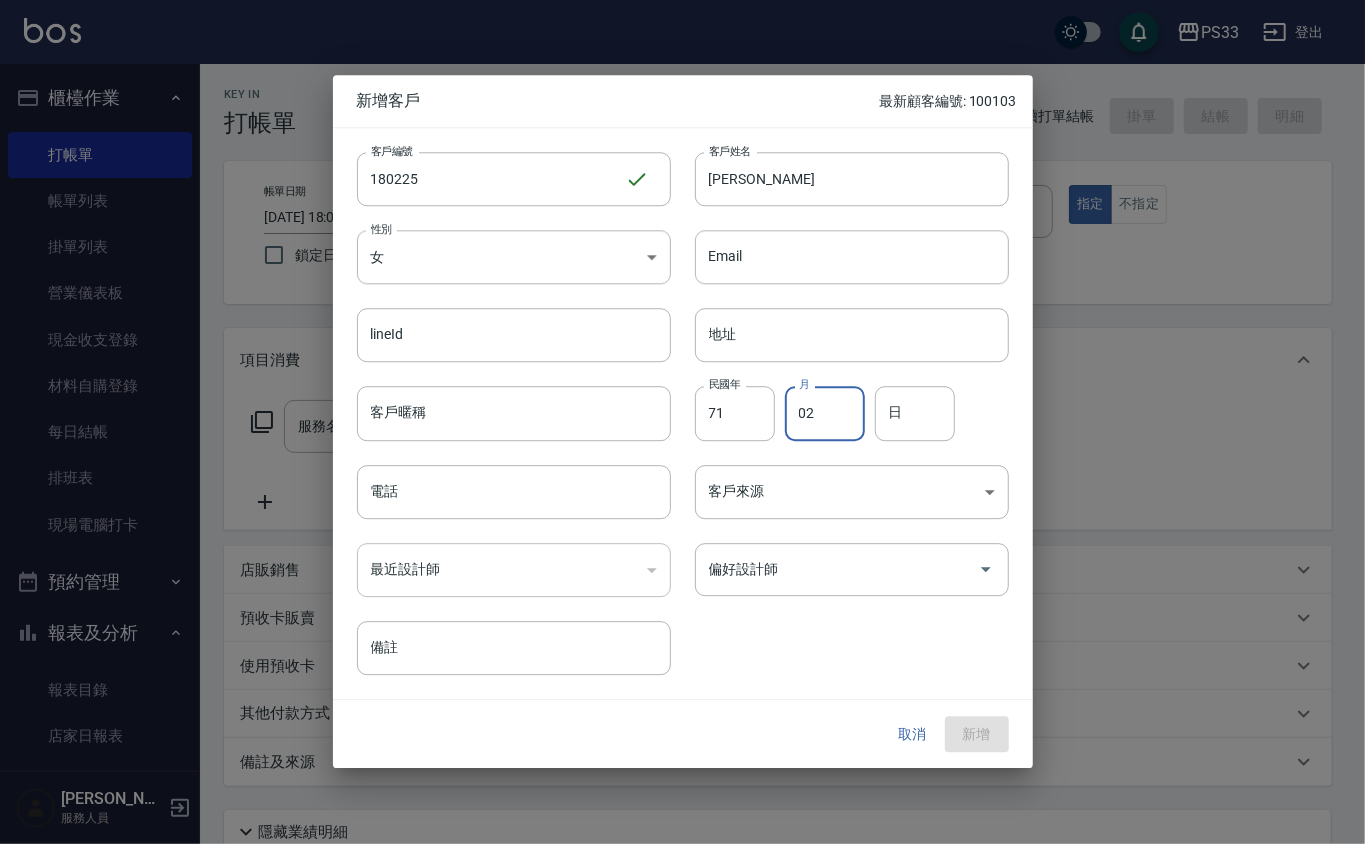 type on "02" 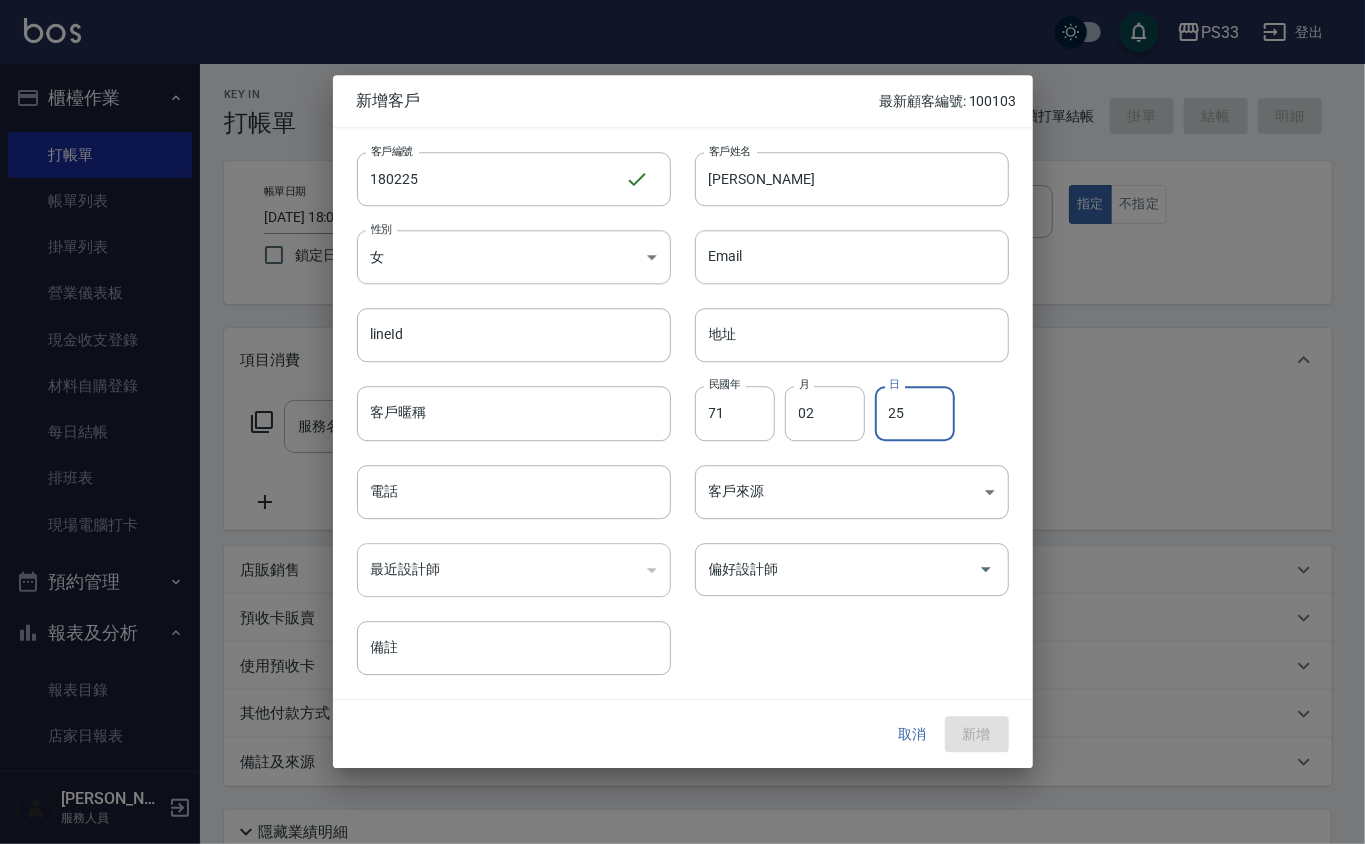 type on "25" 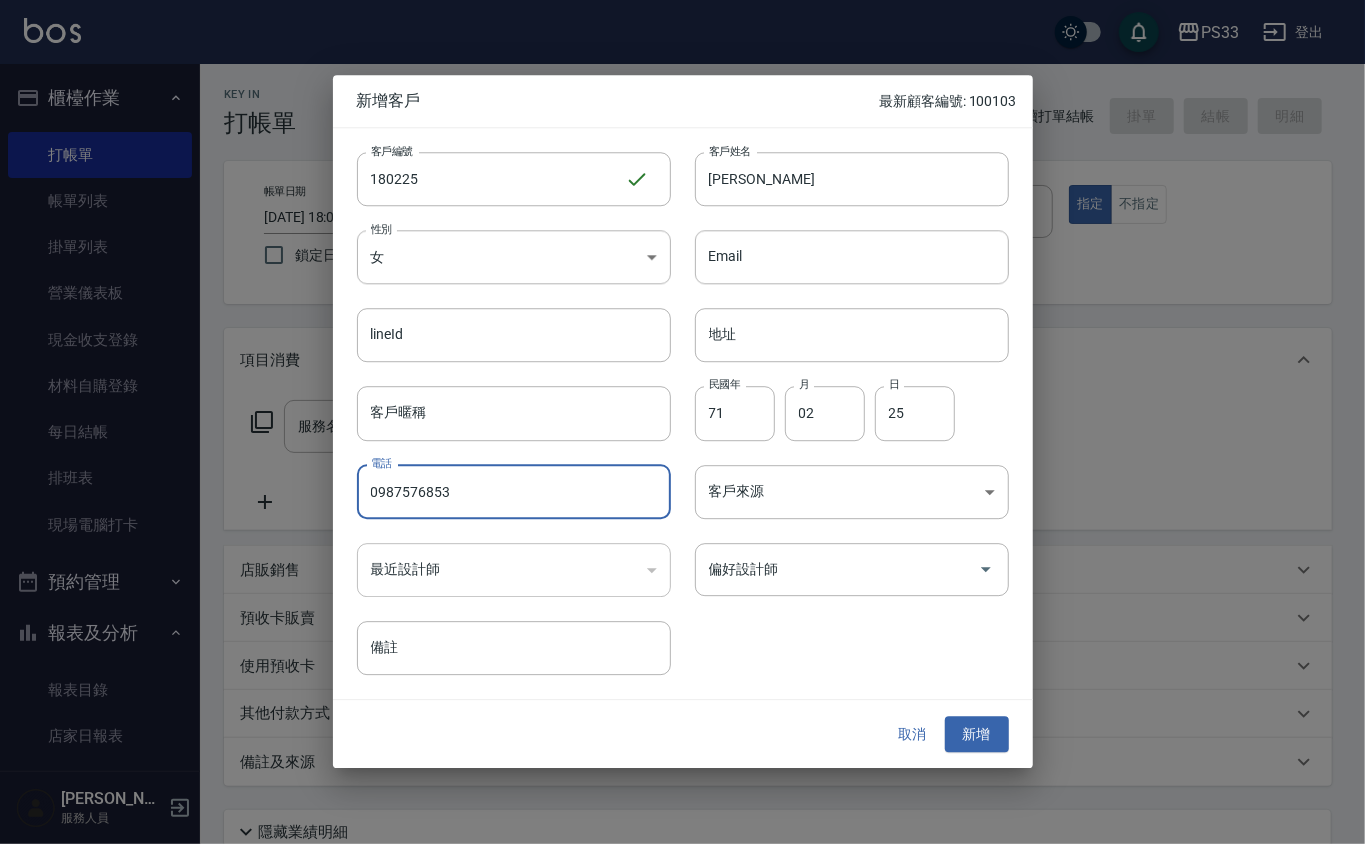 type on "0987576853" 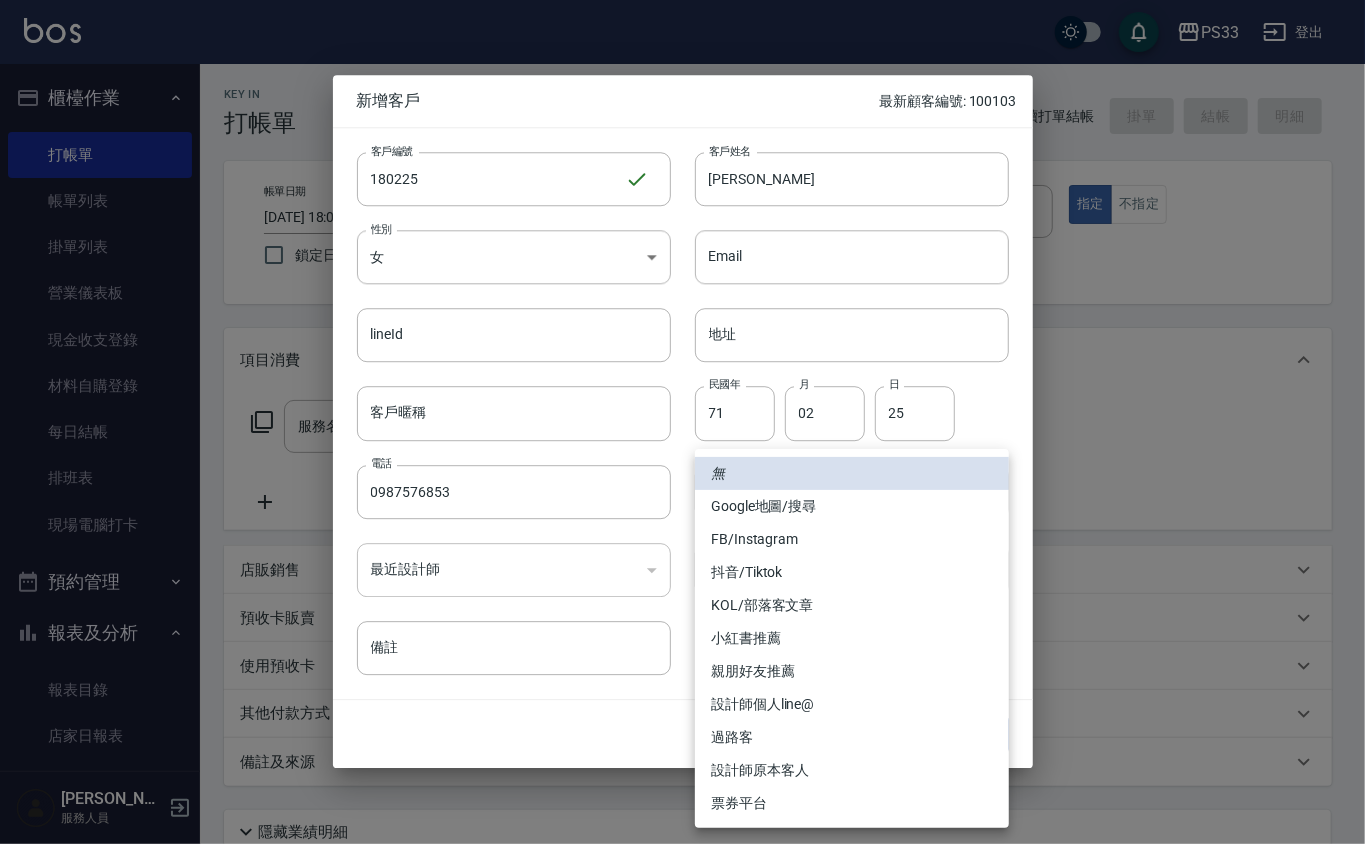 type 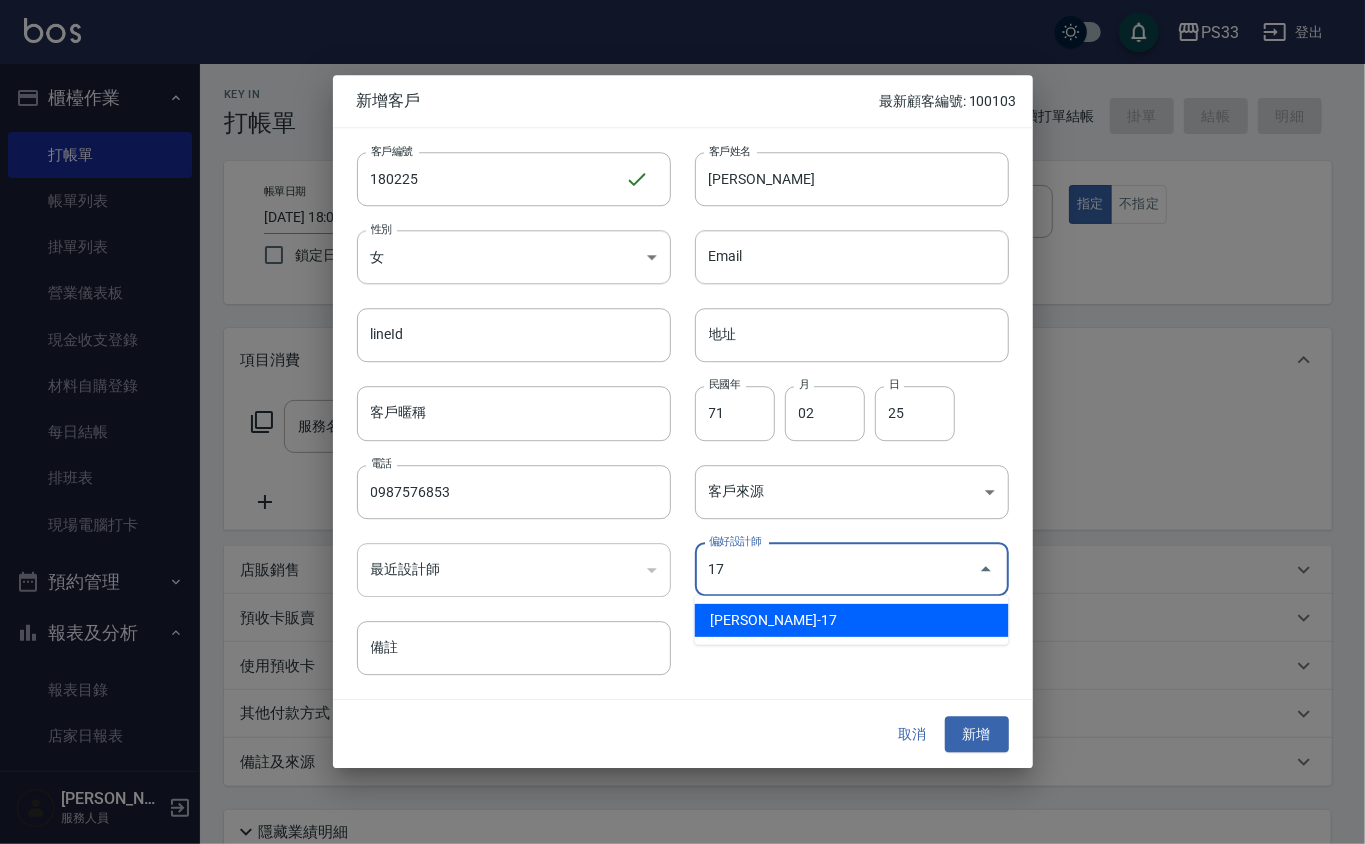 type on "[PERSON_NAME]" 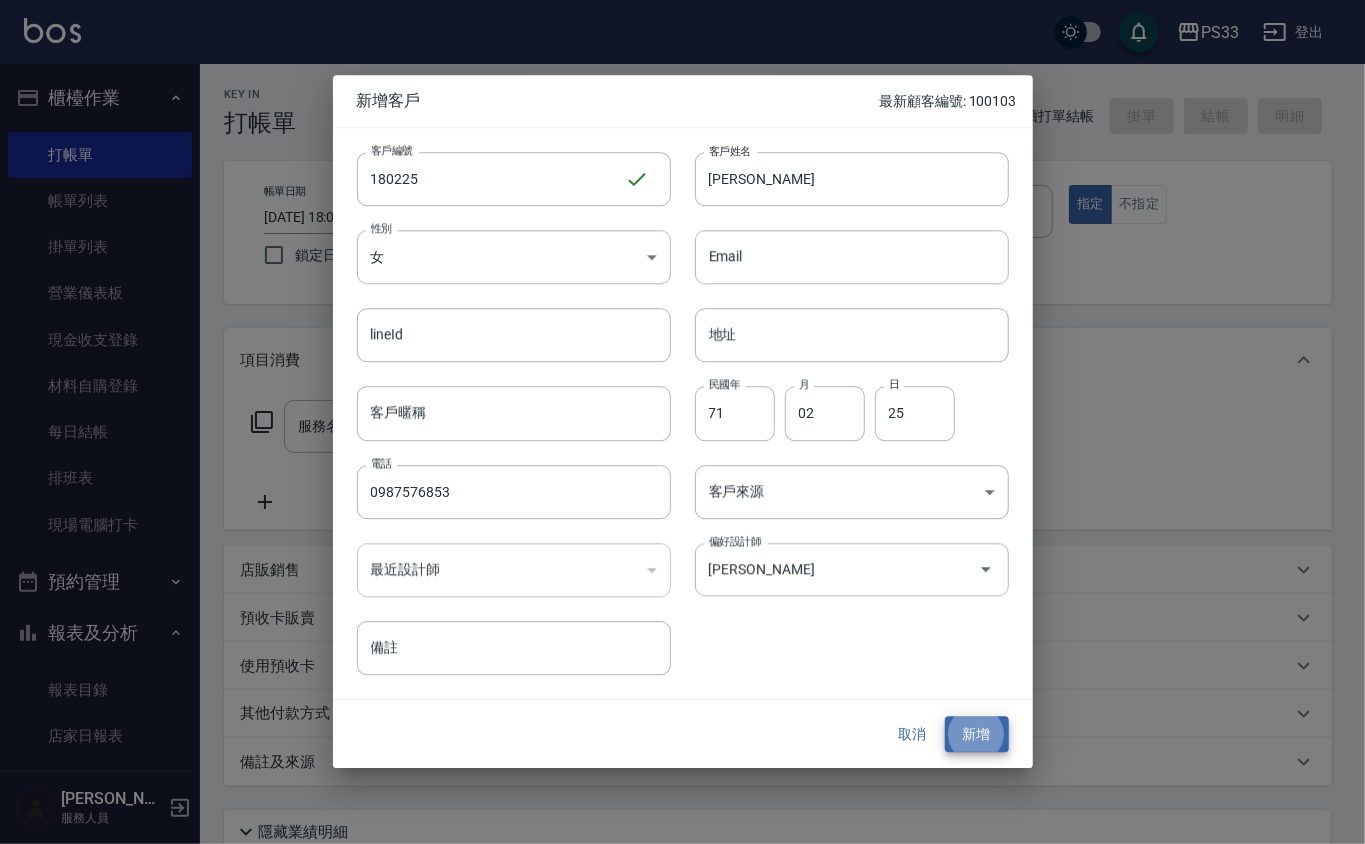 type 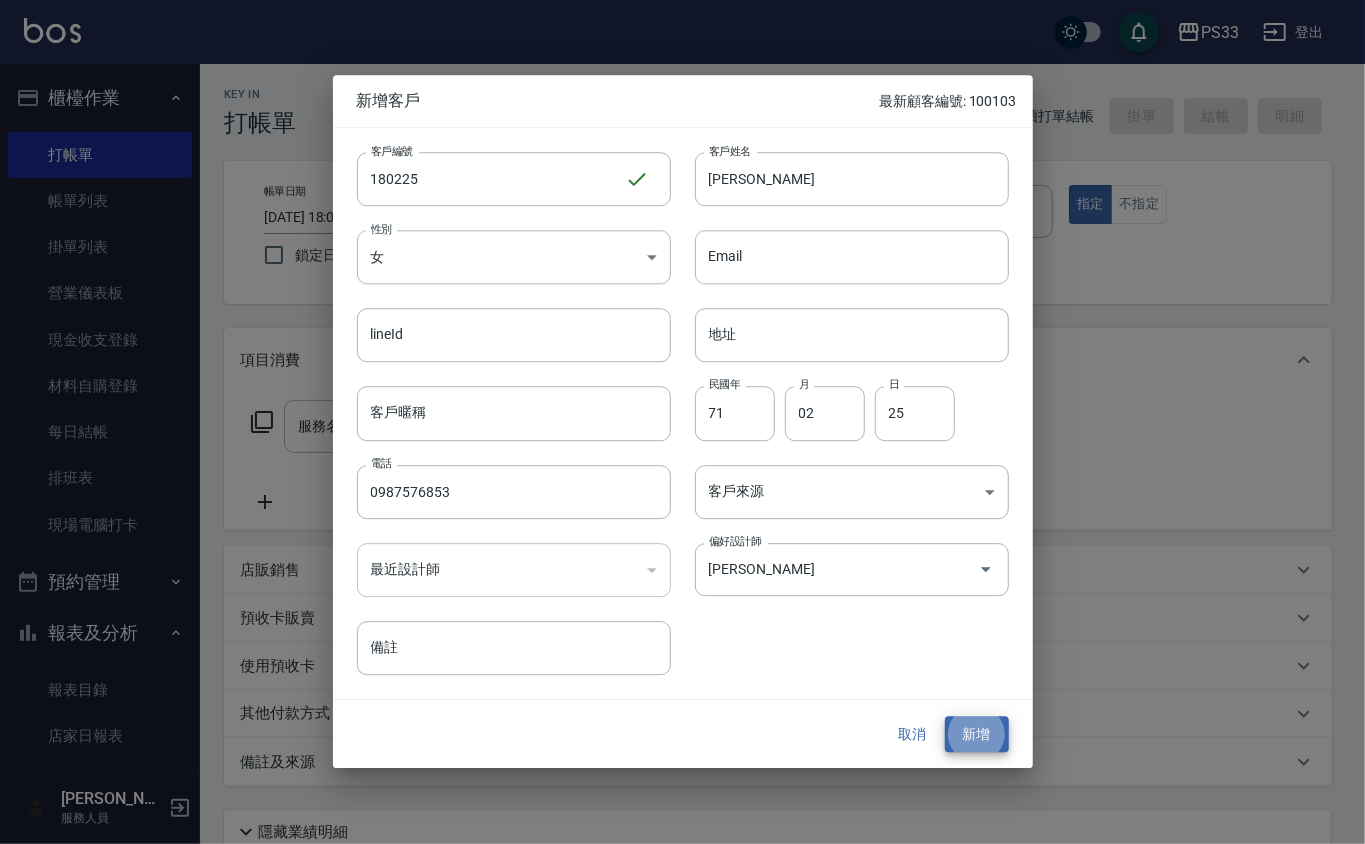 click on "新增" at bounding box center [977, 734] 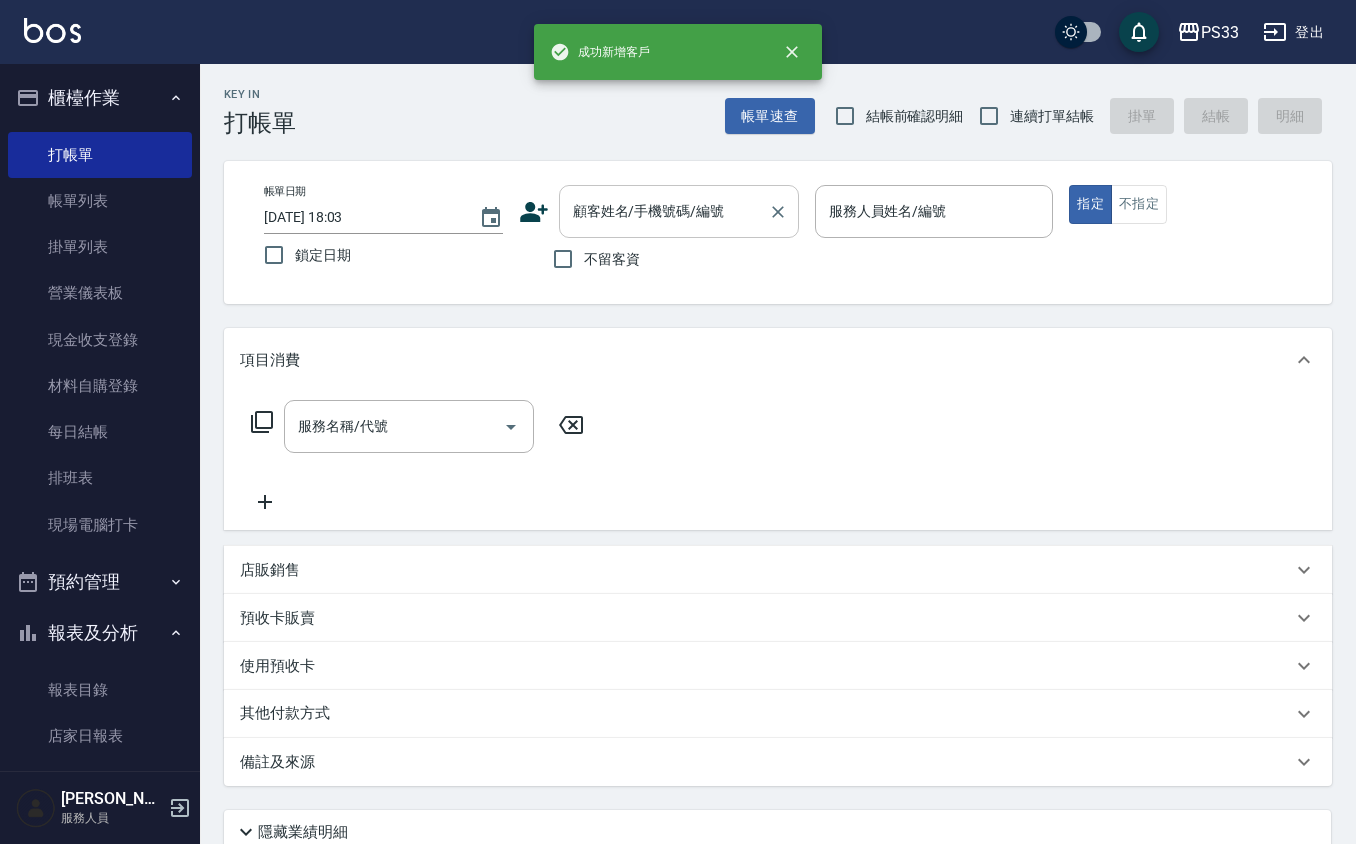 click on "顧客姓名/手機號碼/編號" at bounding box center [664, 211] 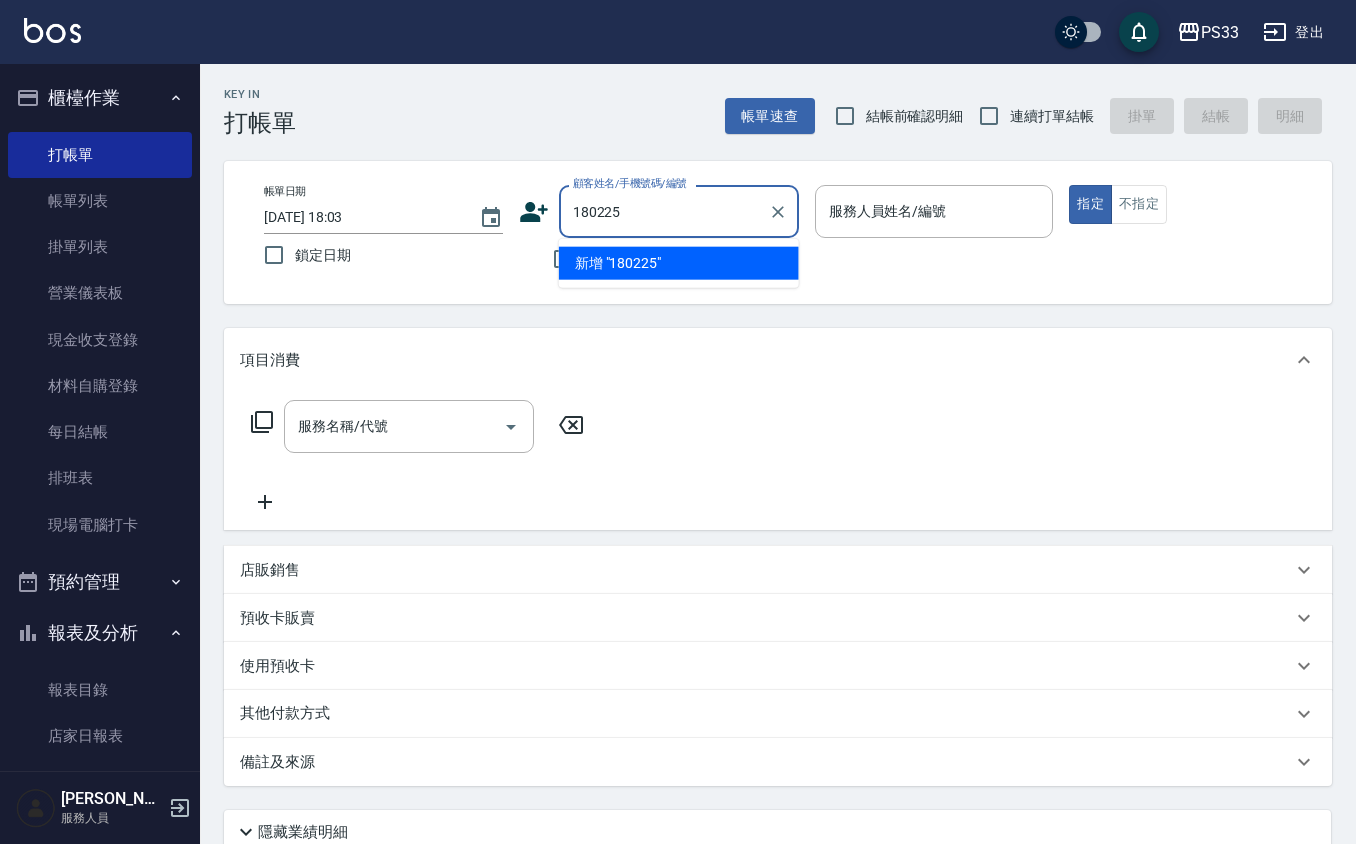 type on "180225" 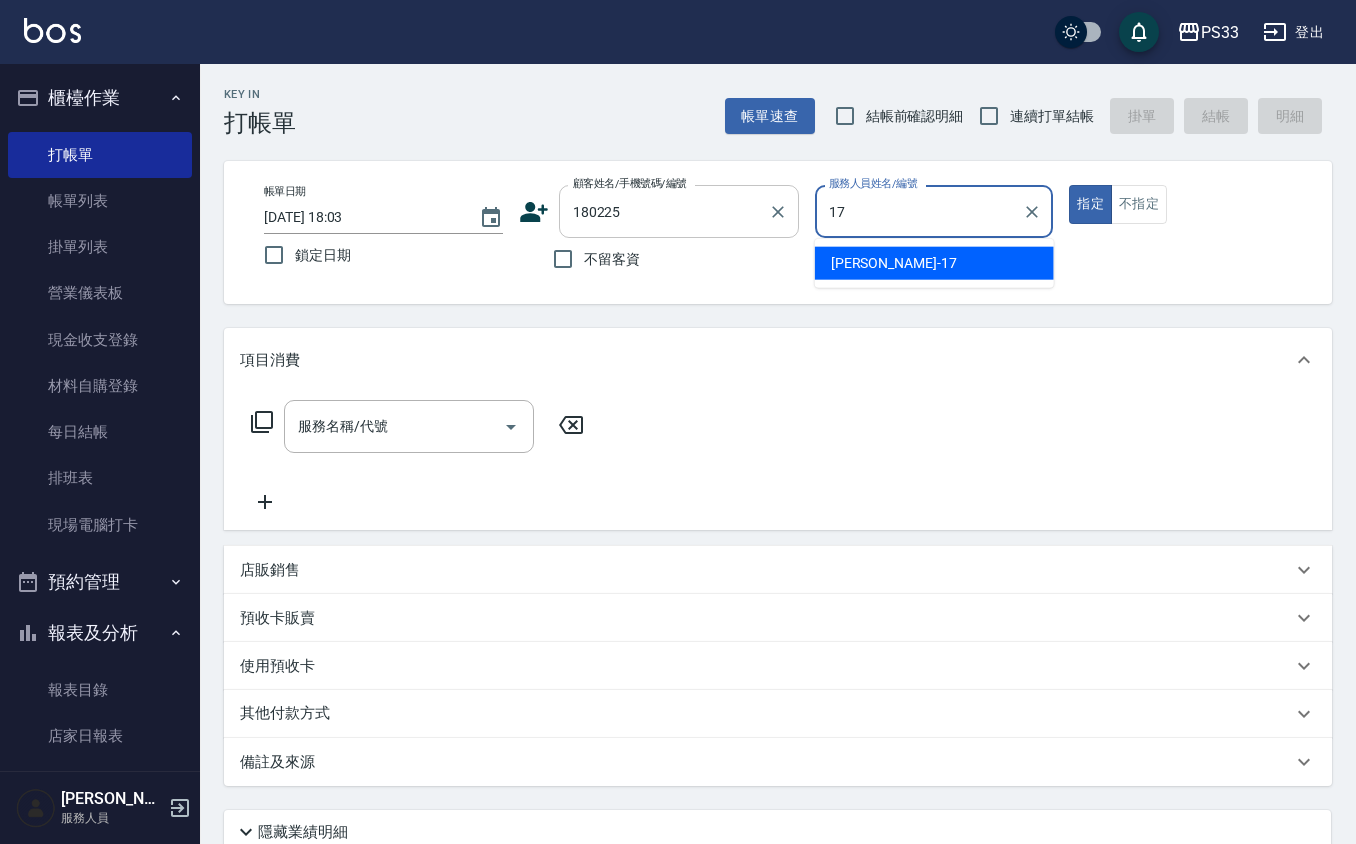 type on "[PERSON_NAME]-17" 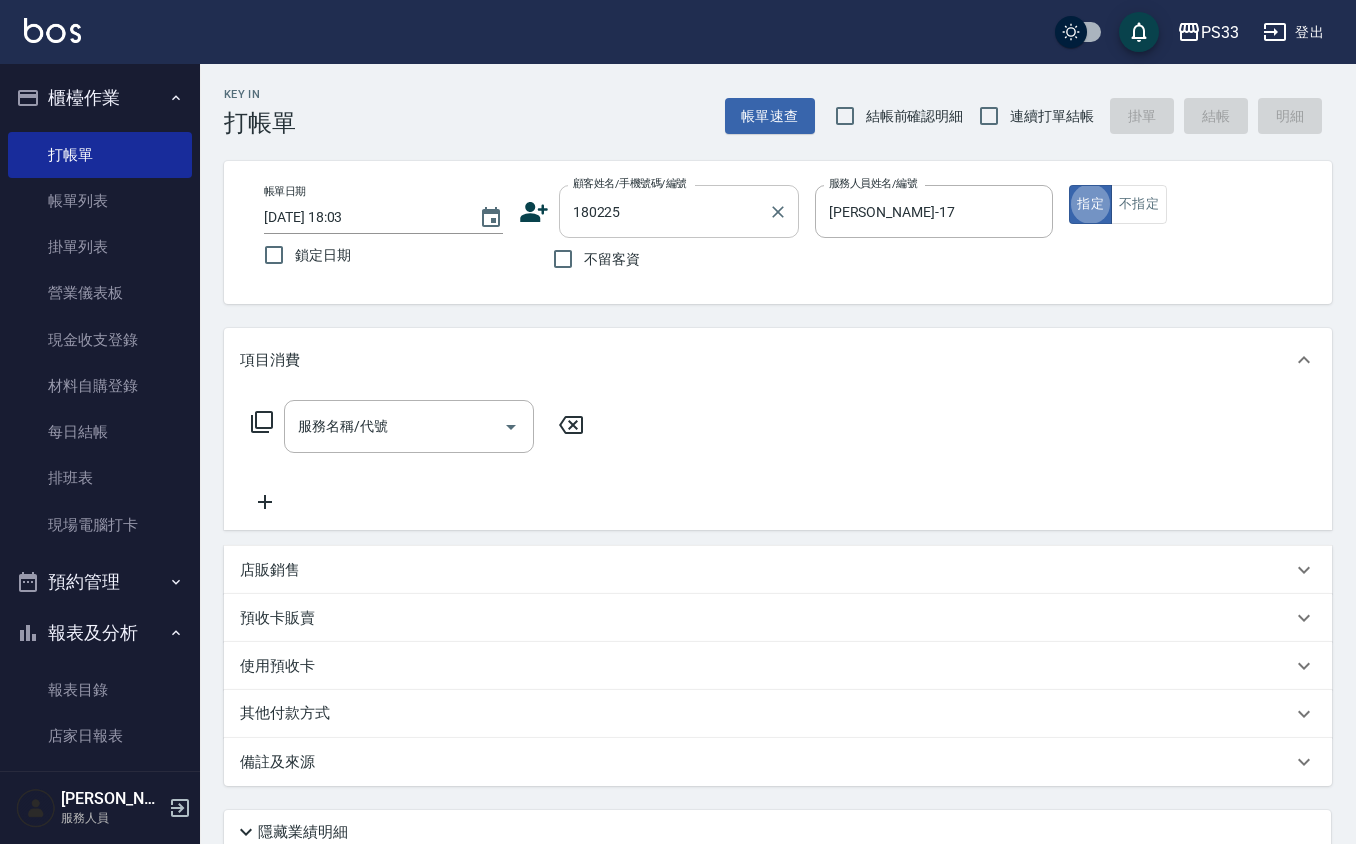 type on "true" 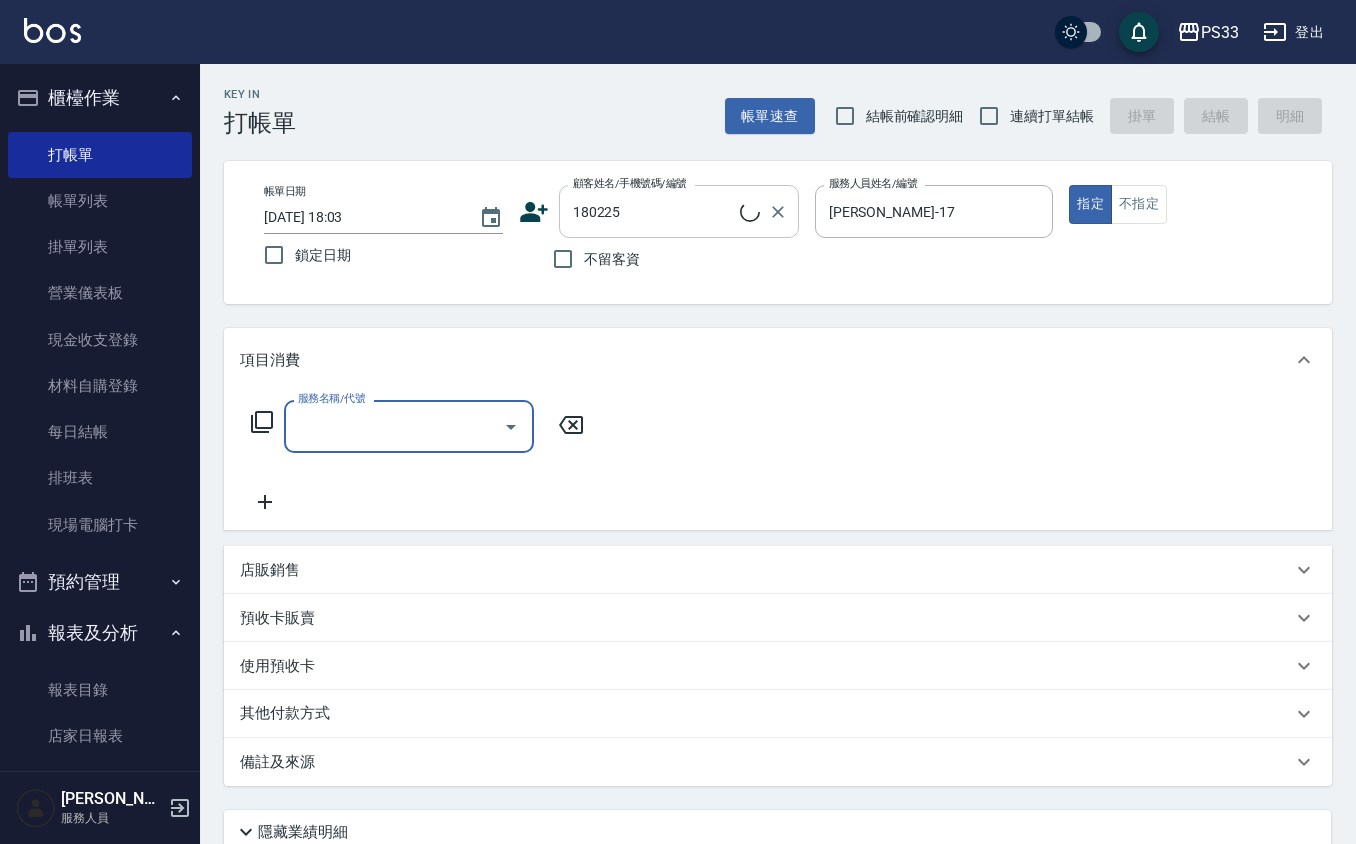 type on "[PERSON_NAME]/0987576853/180225" 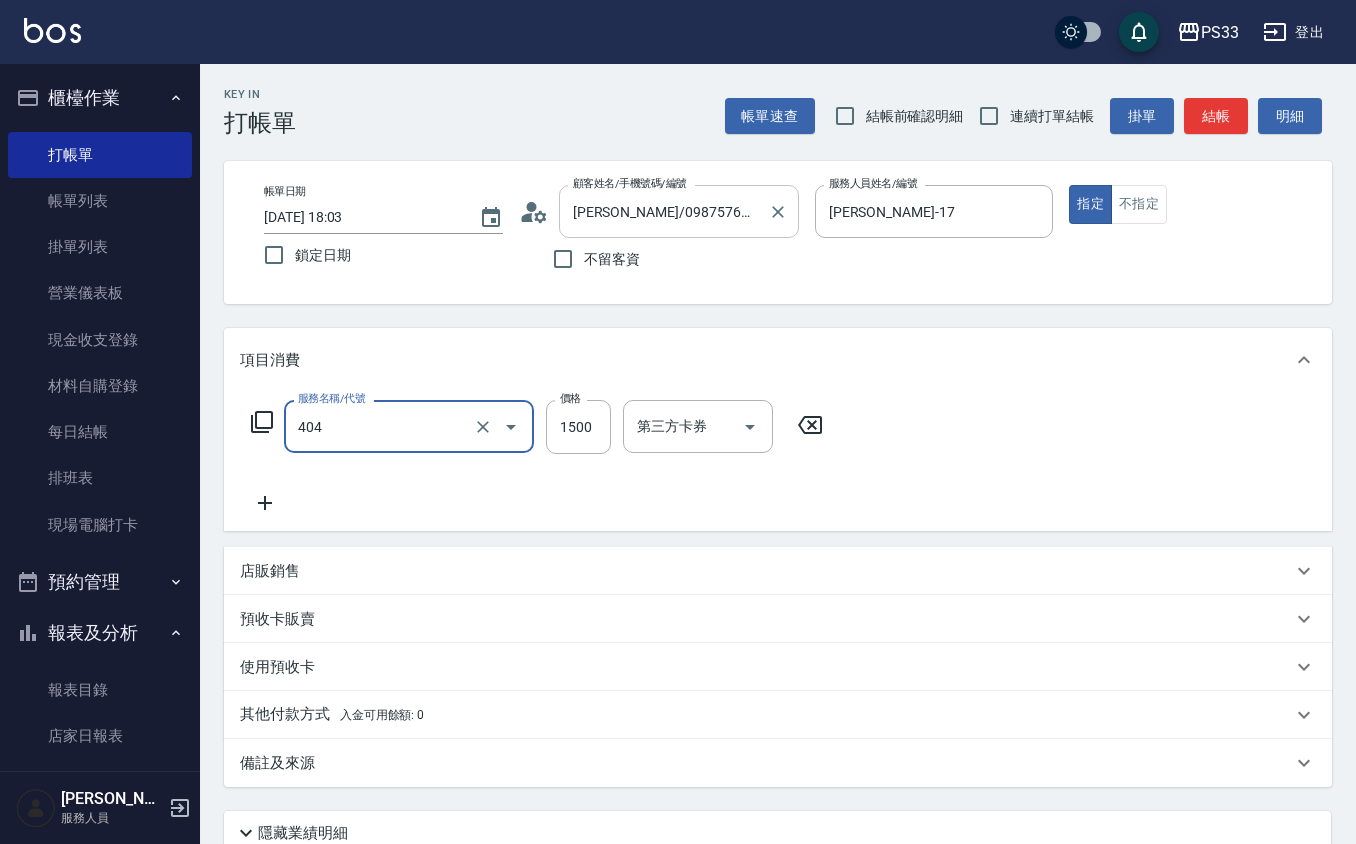 type on "設計染髮(404)" 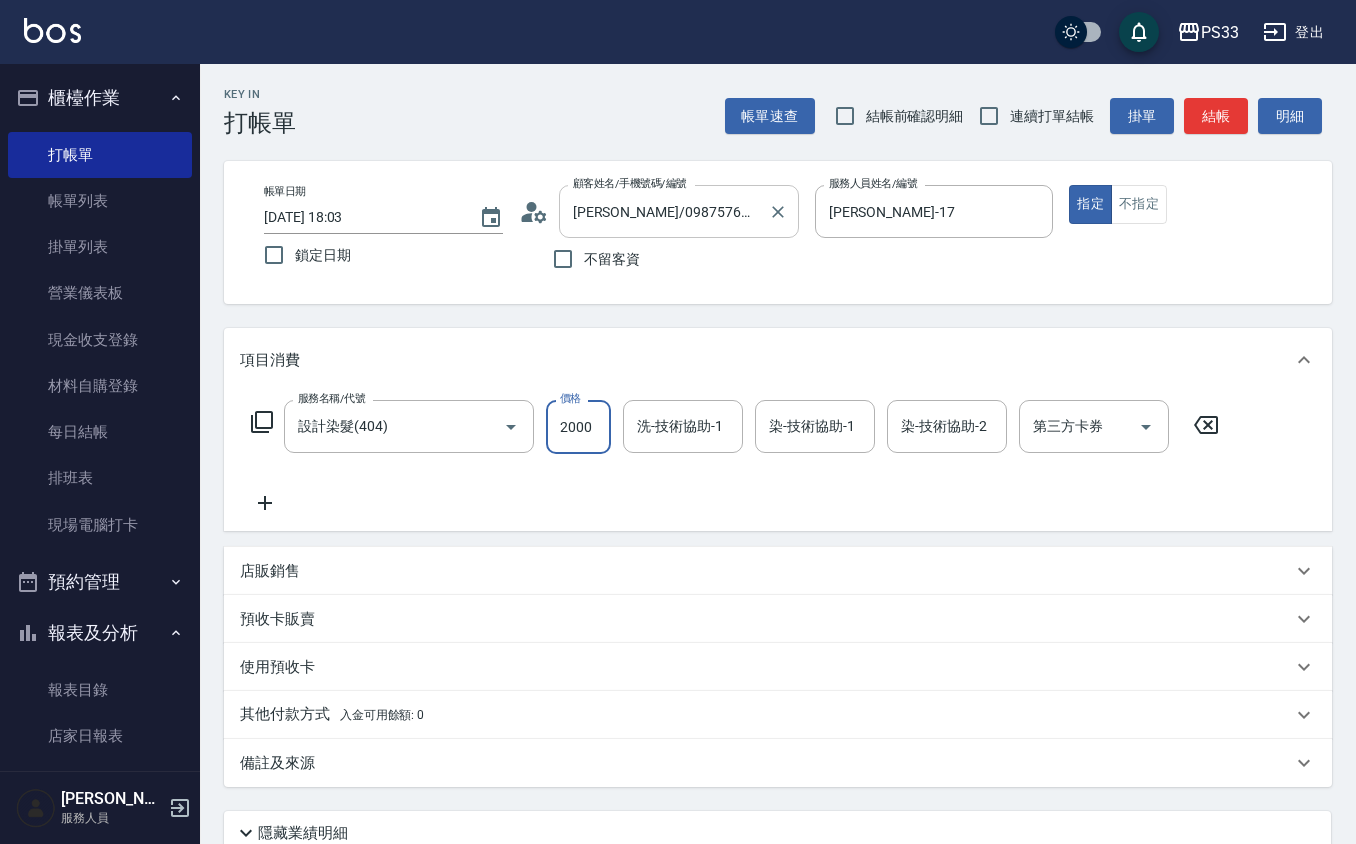 type on "2000" 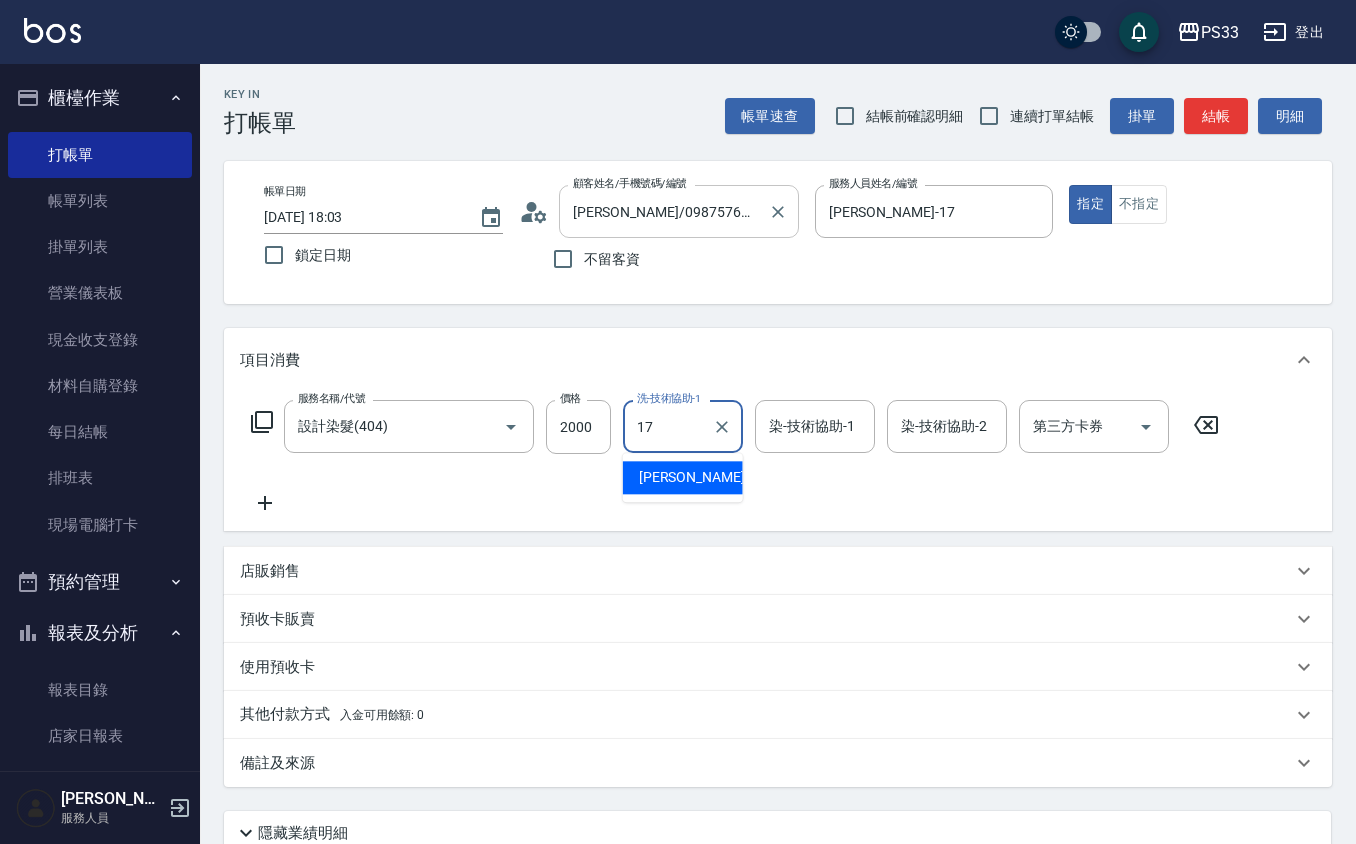 type on "[PERSON_NAME]-17" 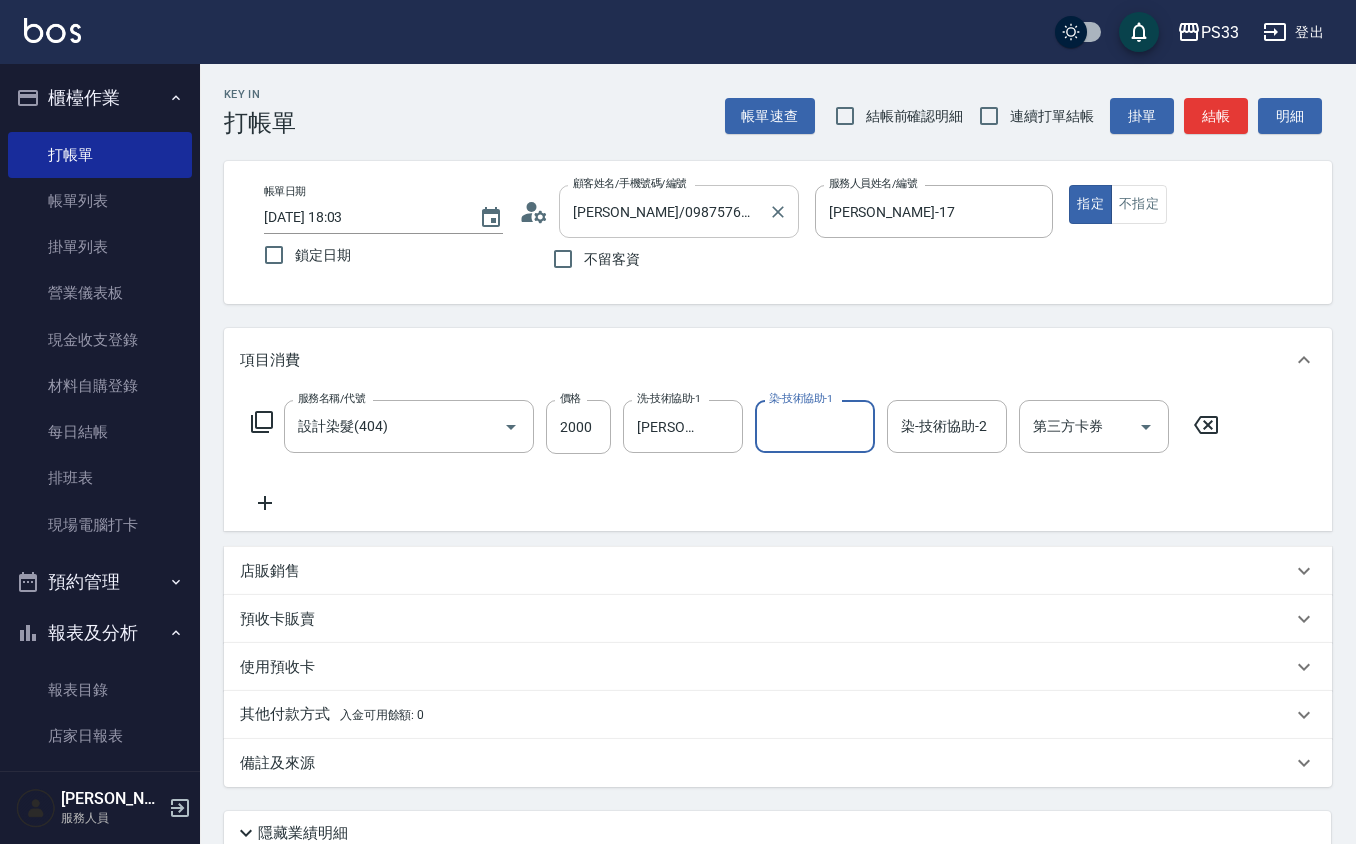 type on "8" 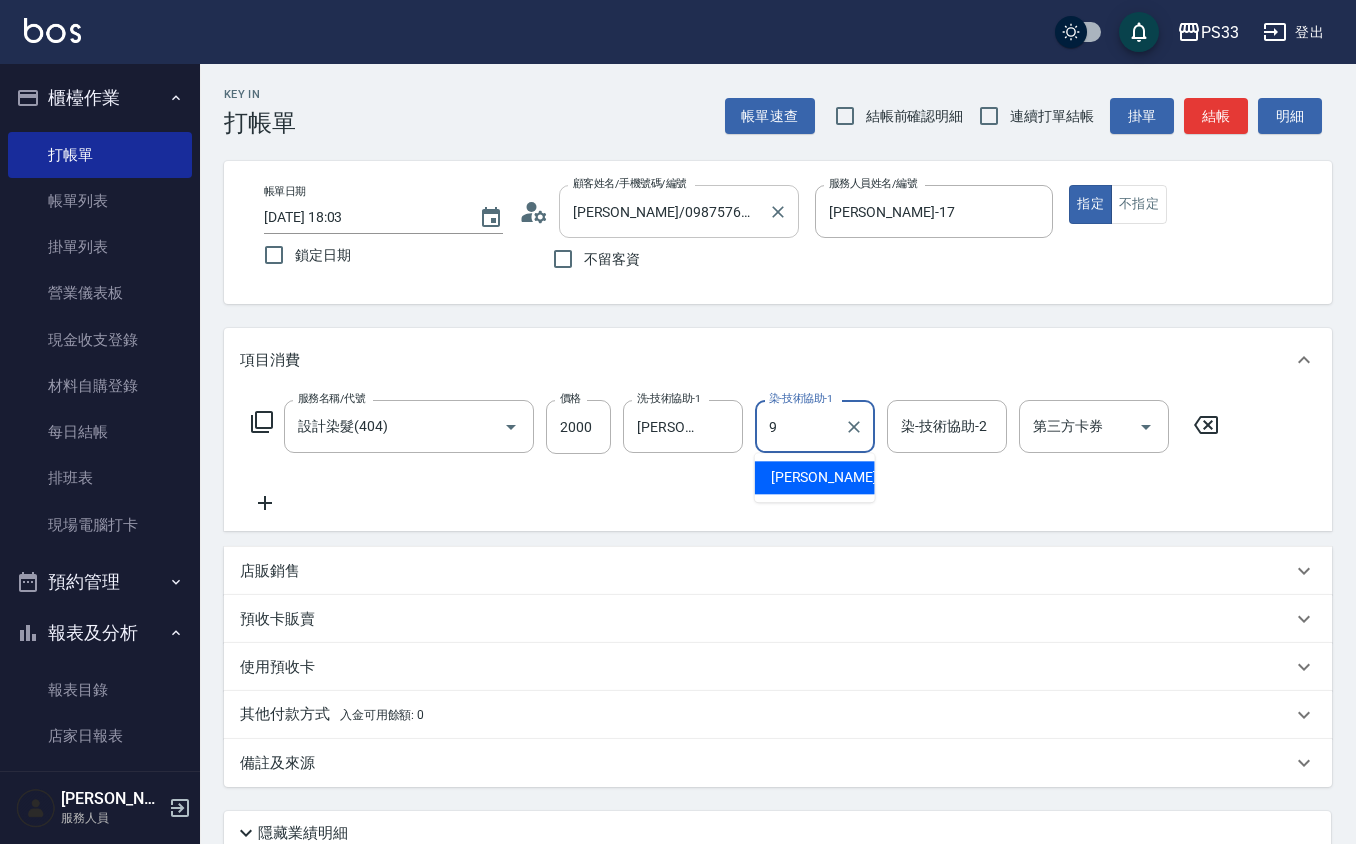 type on "苡軒-9" 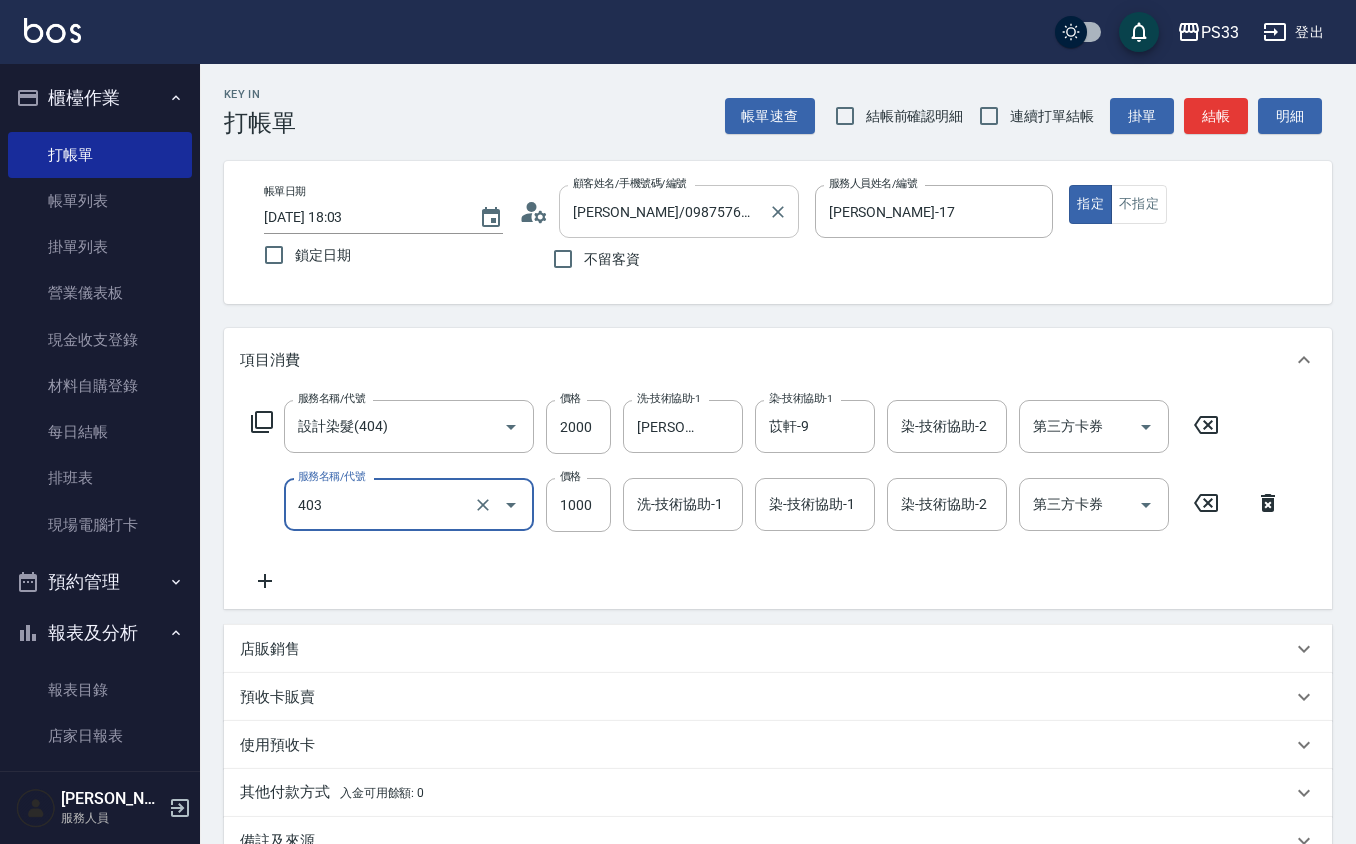 type on "全頭挑染(403)" 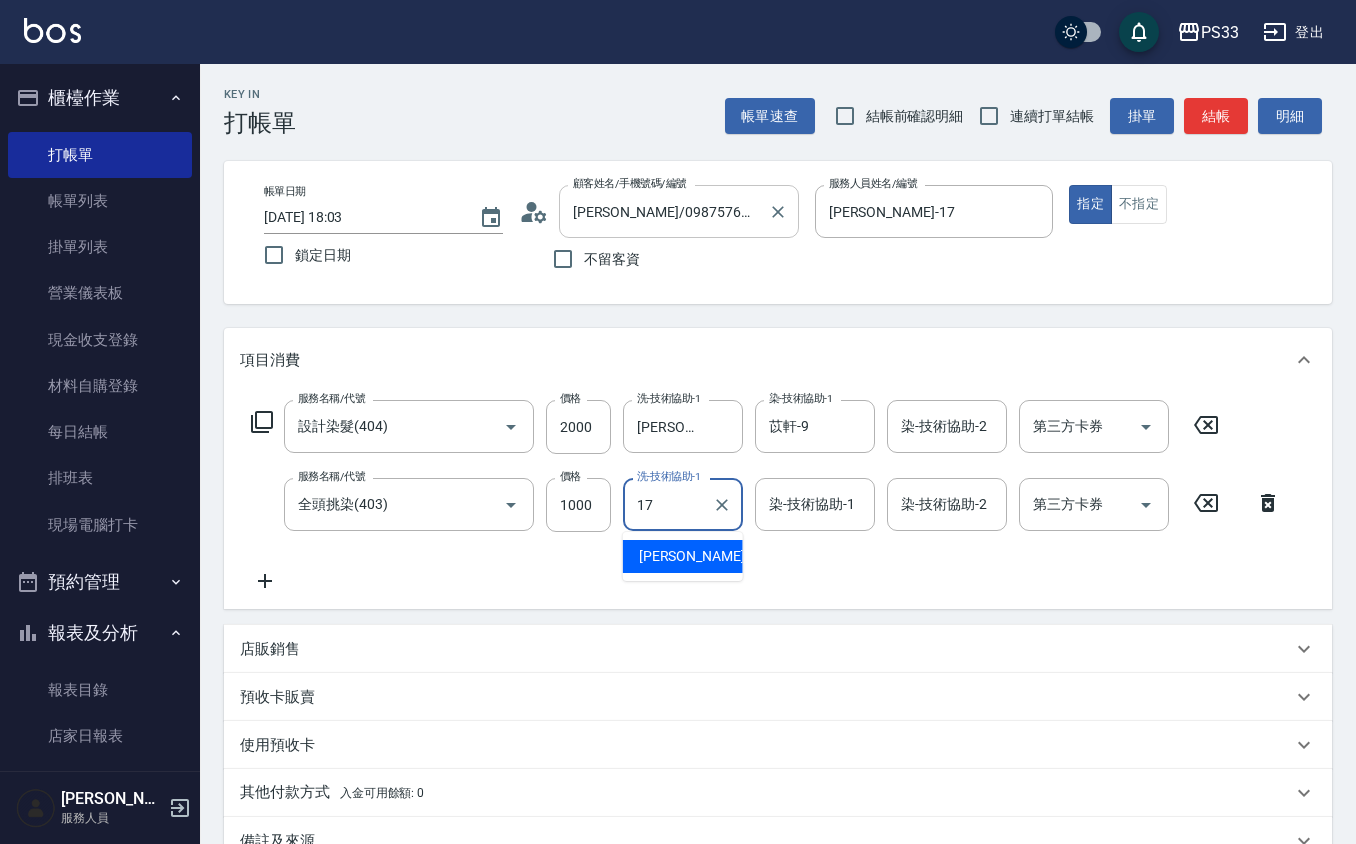 type on "[PERSON_NAME]-17" 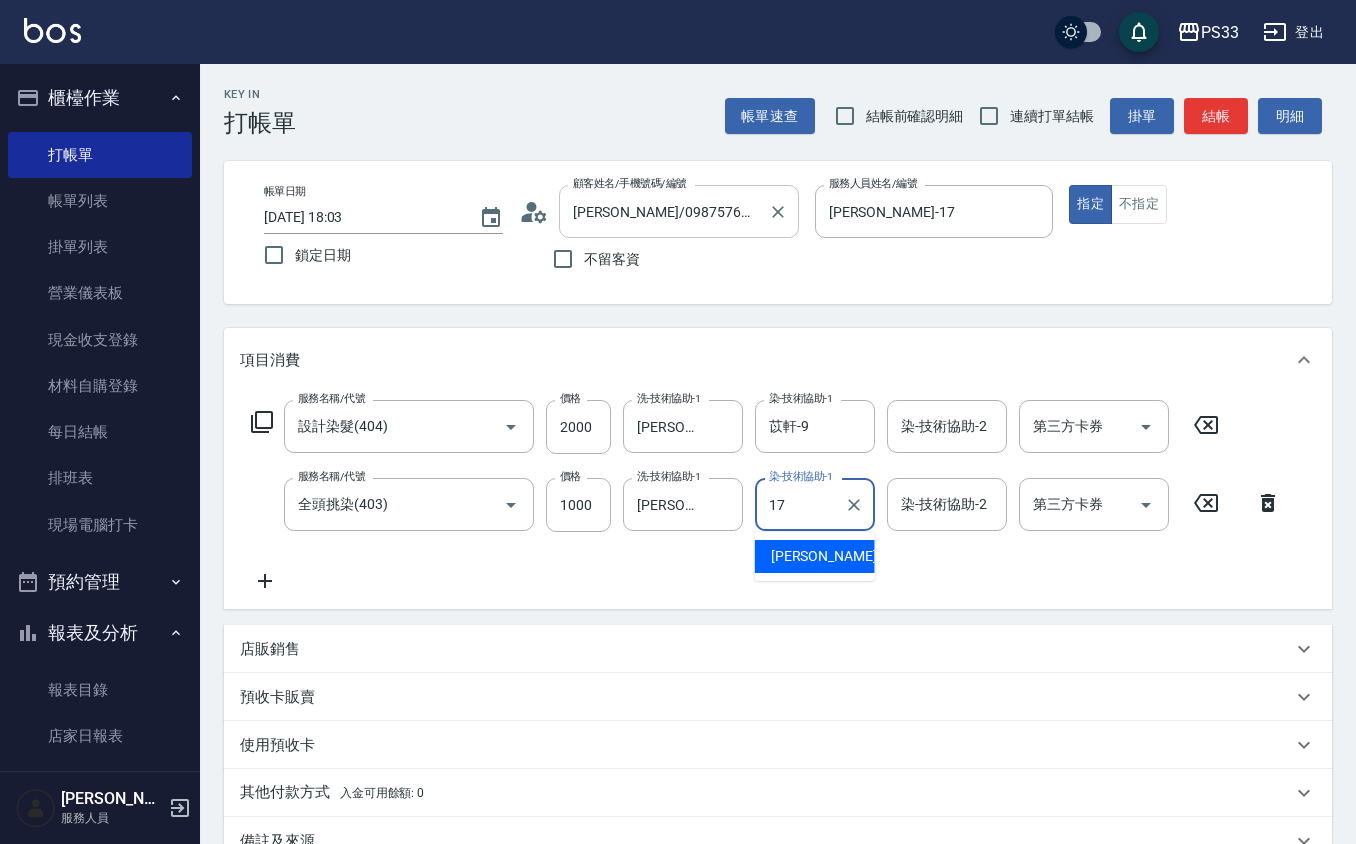 type on "[PERSON_NAME]-17" 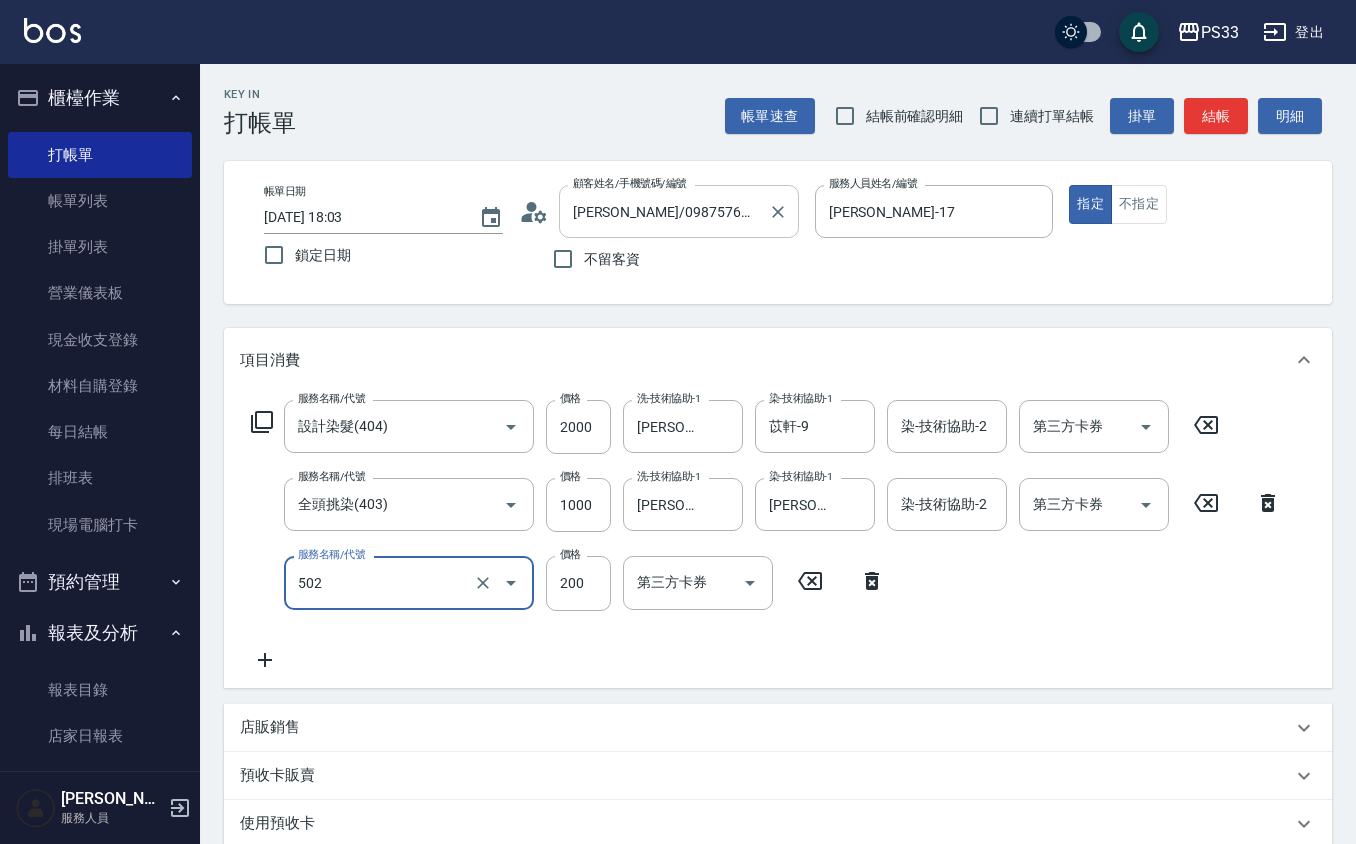 type on "自備護髮(502)" 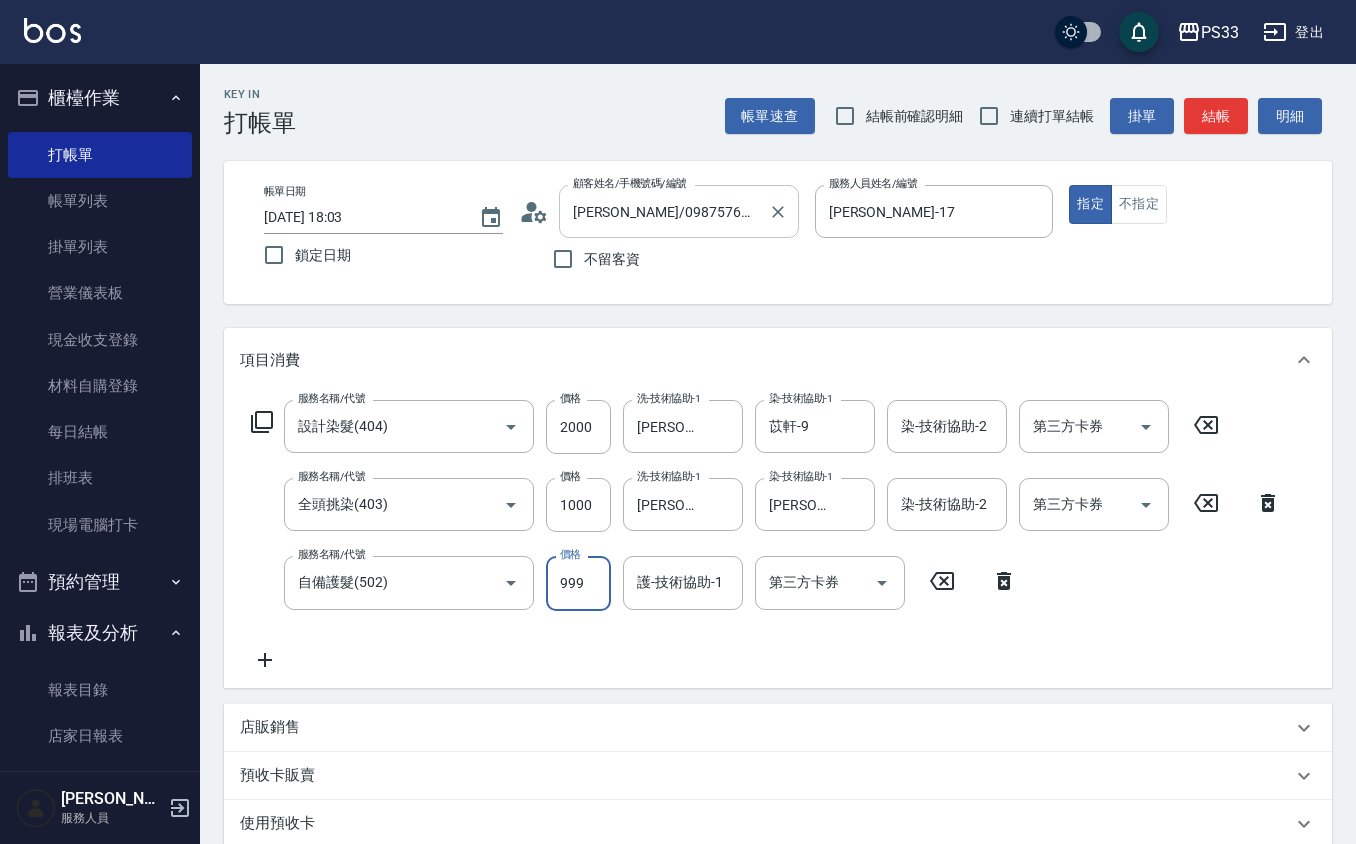 type on "999" 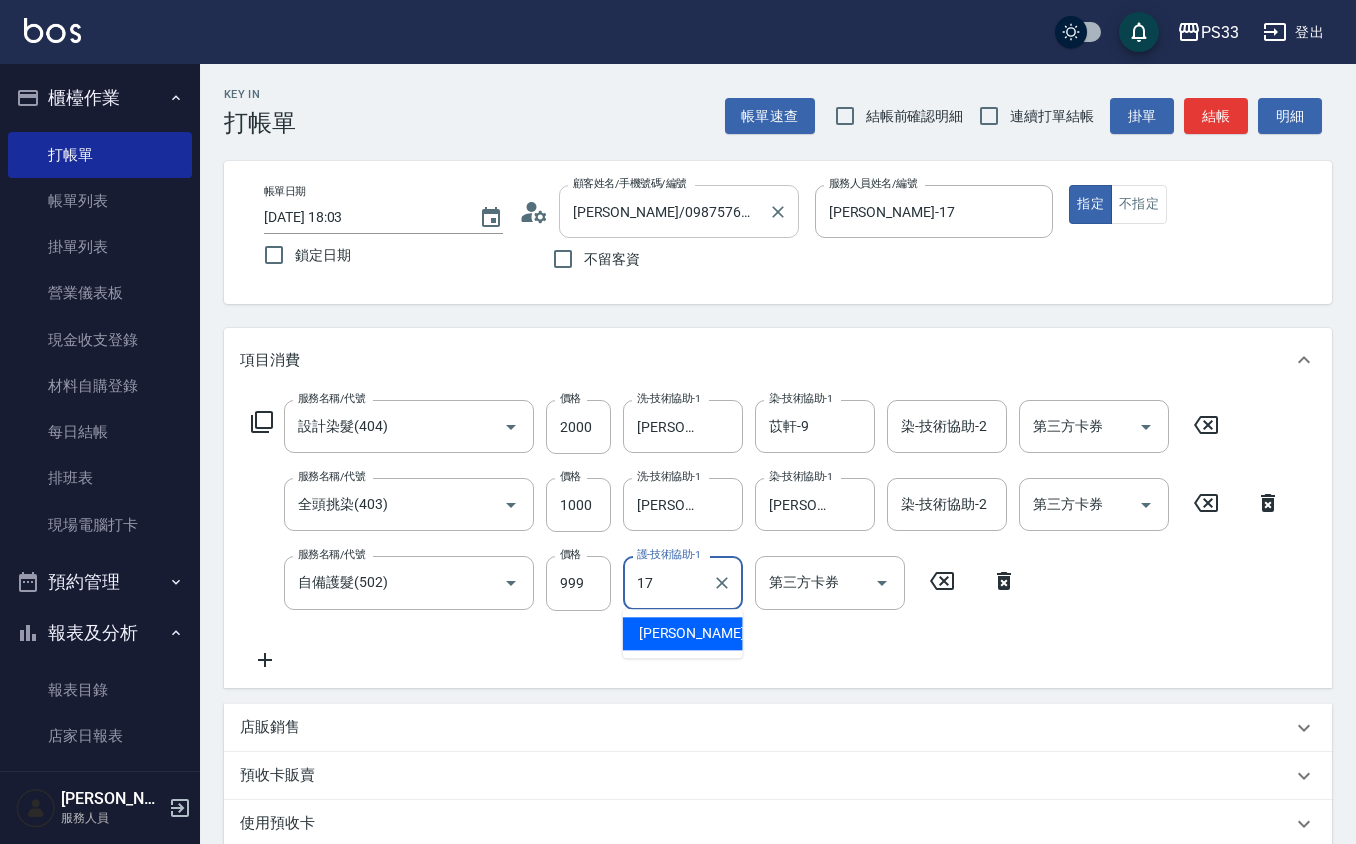 type on "[PERSON_NAME]-17" 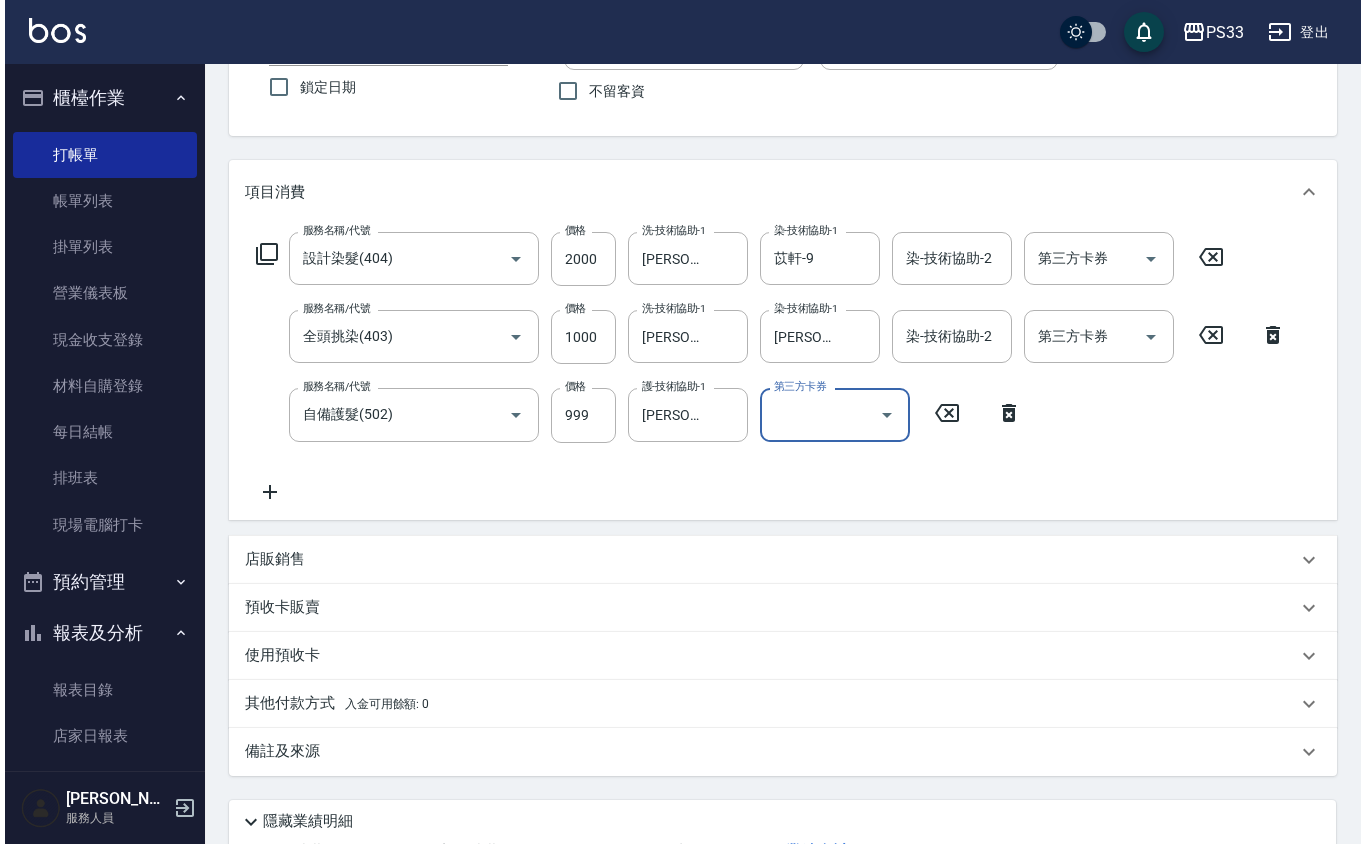 scroll, scrollTop: 0, scrollLeft: 0, axis: both 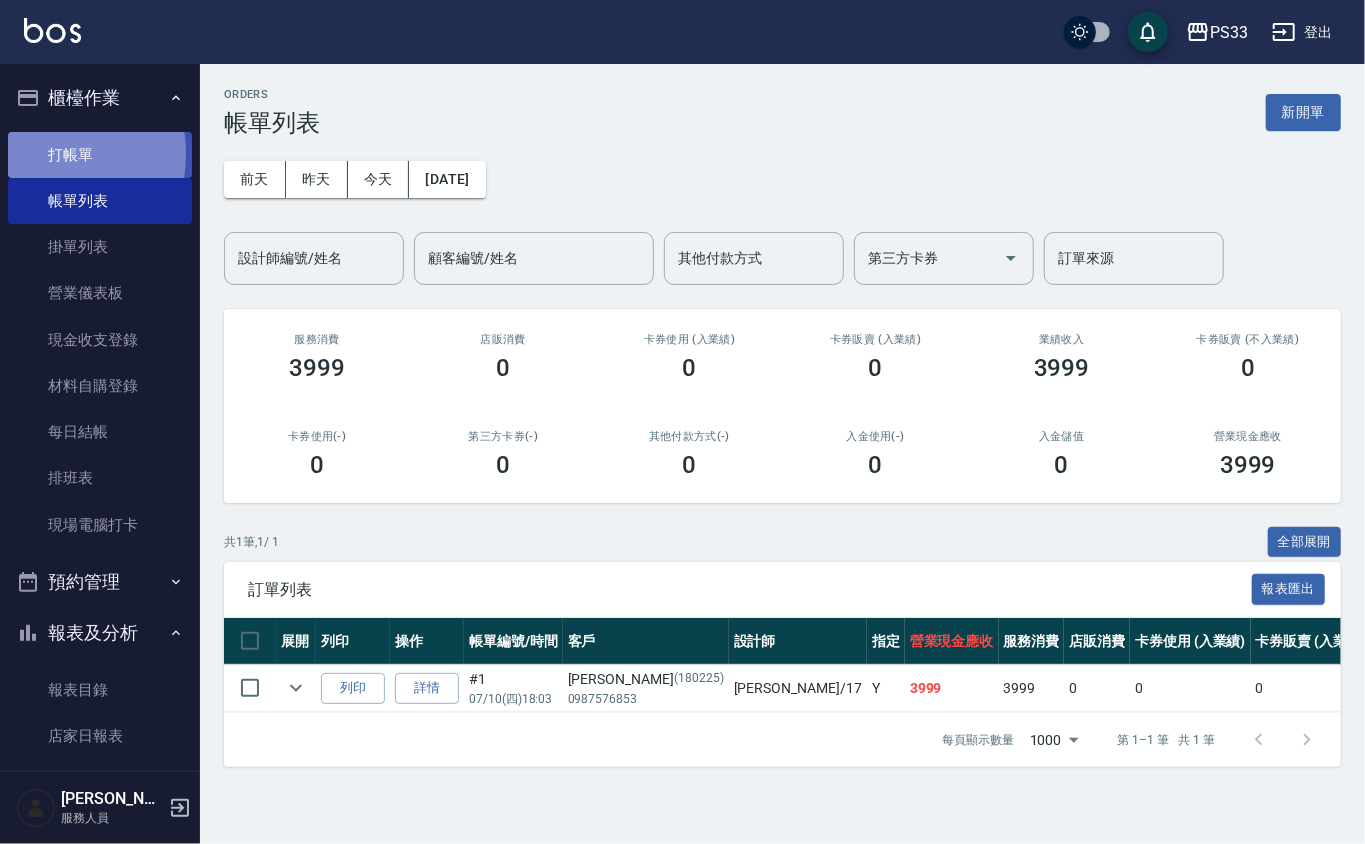 click on "打帳單" at bounding box center [100, 155] 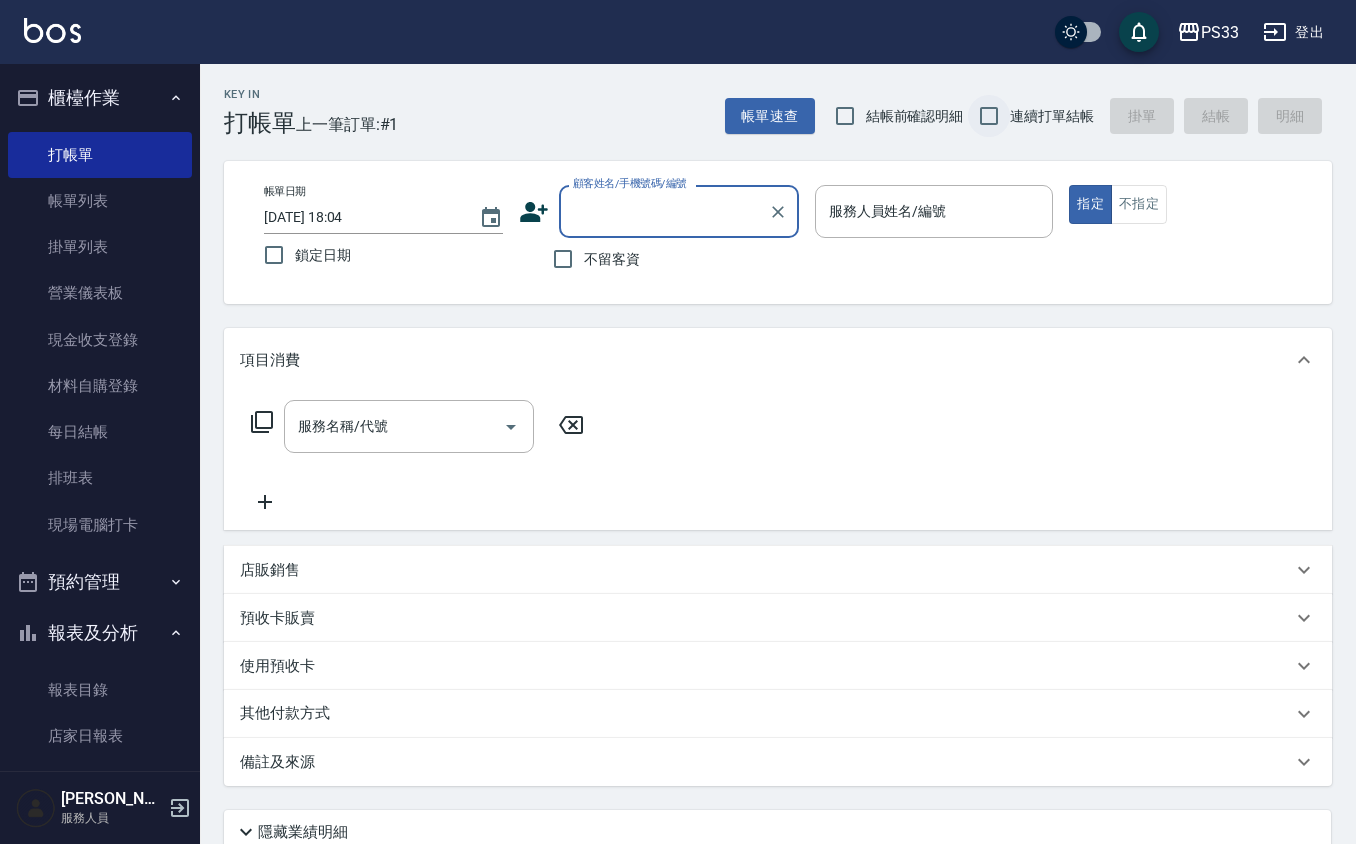 click on "連續打單結帳" at bounding box center (989, 116) 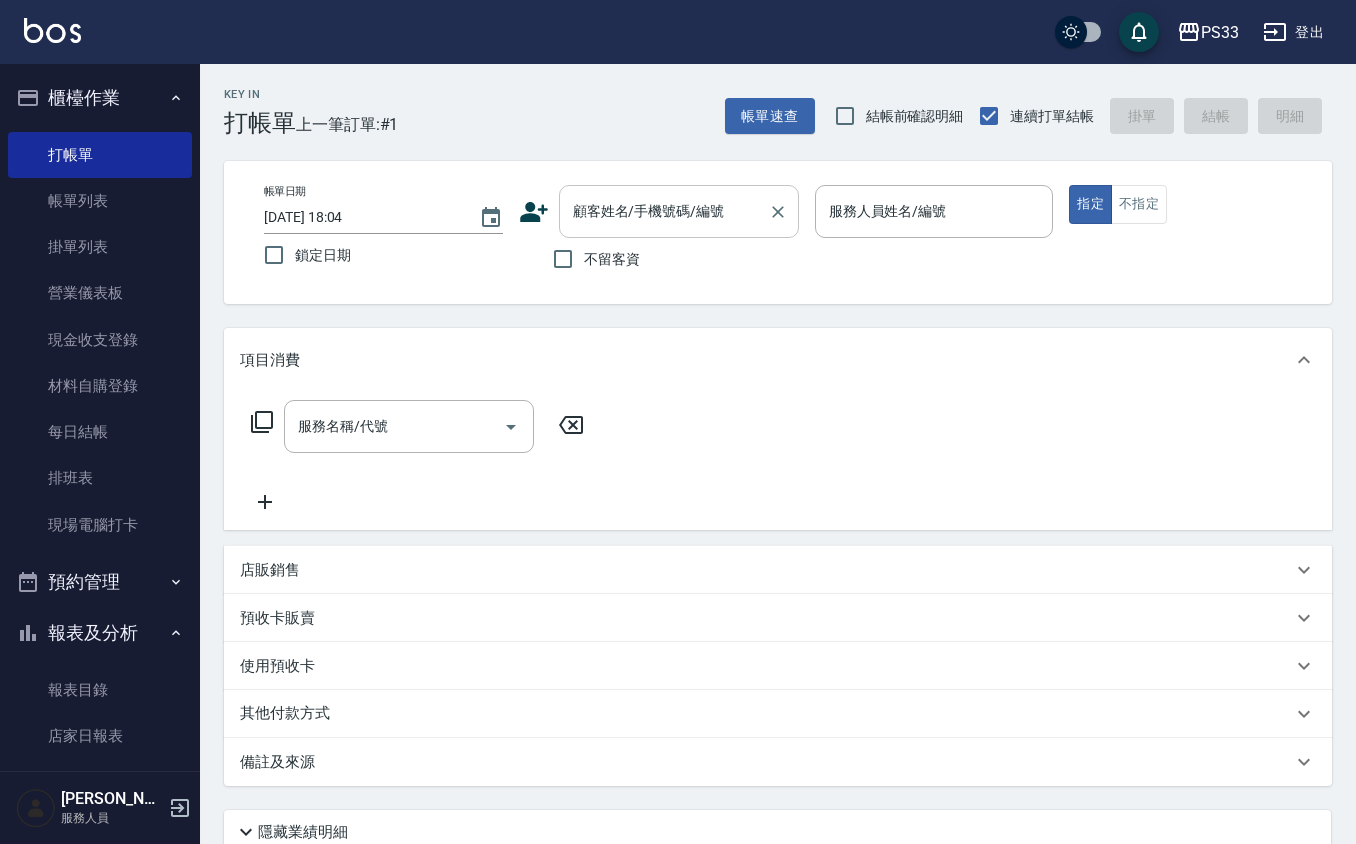 drag, startPoint x: 684, startPoint y: 212, endPoint x: 720, endPoint y: 193, distance: 40.706264 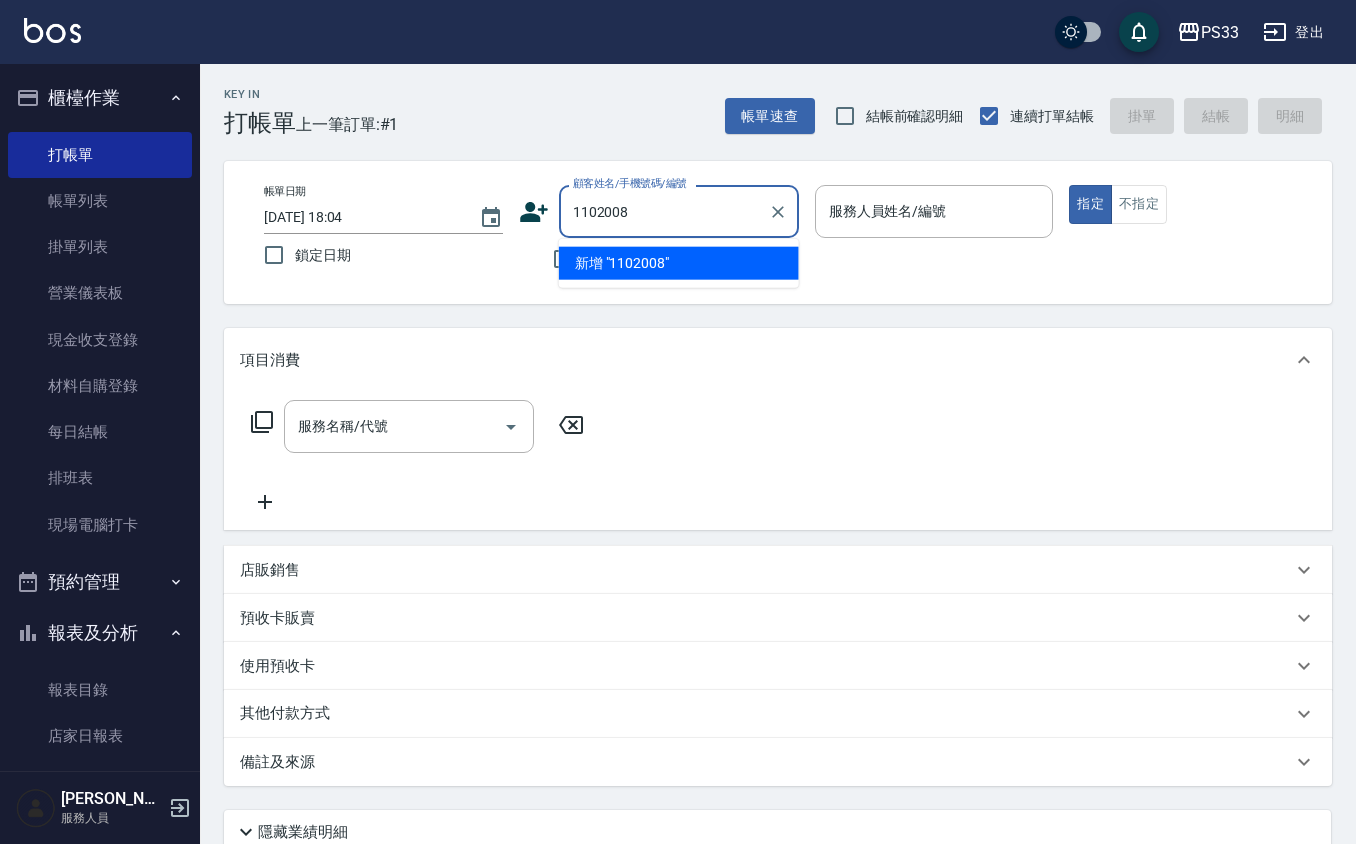 type on "1102008" 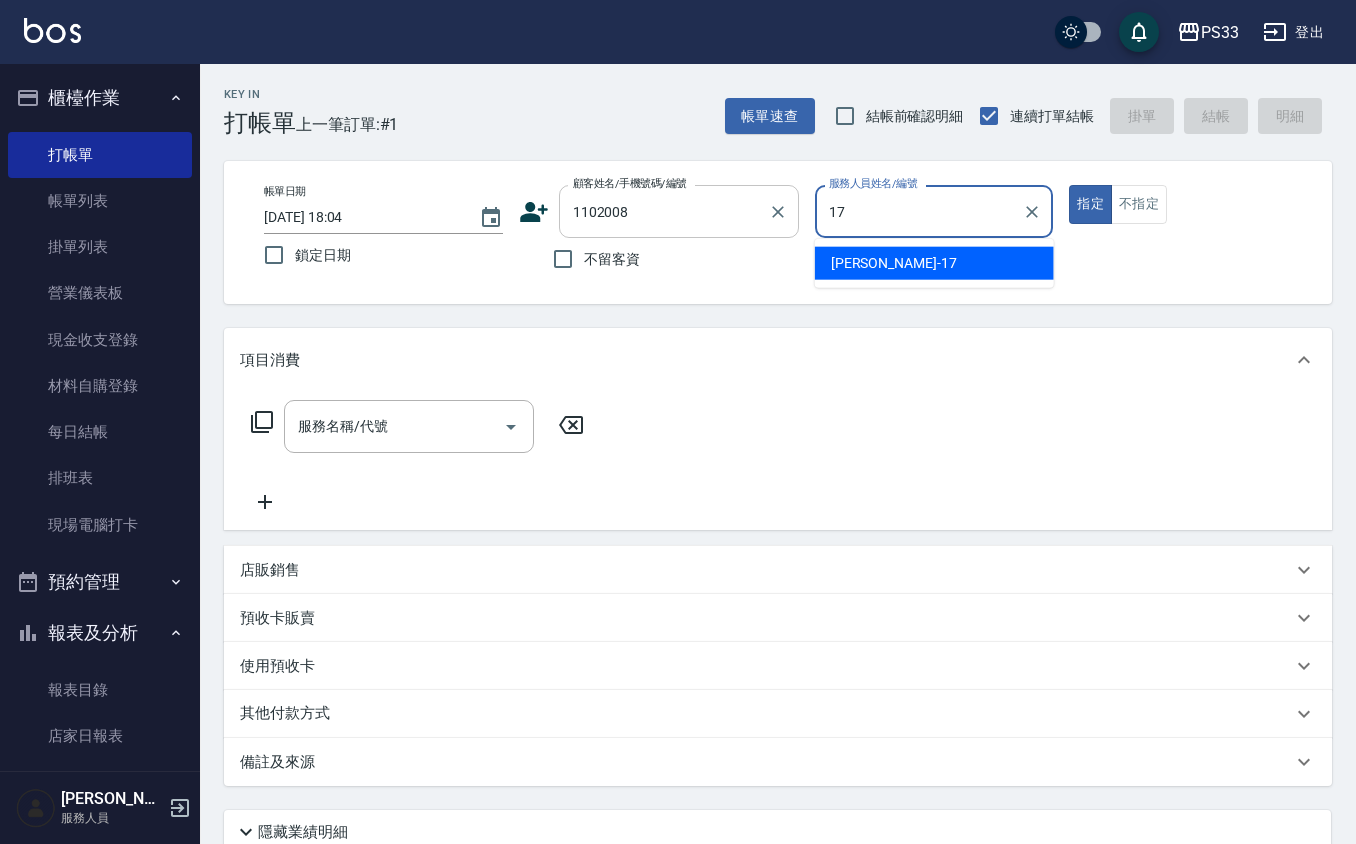type on "[PERSON_NAME]-17" 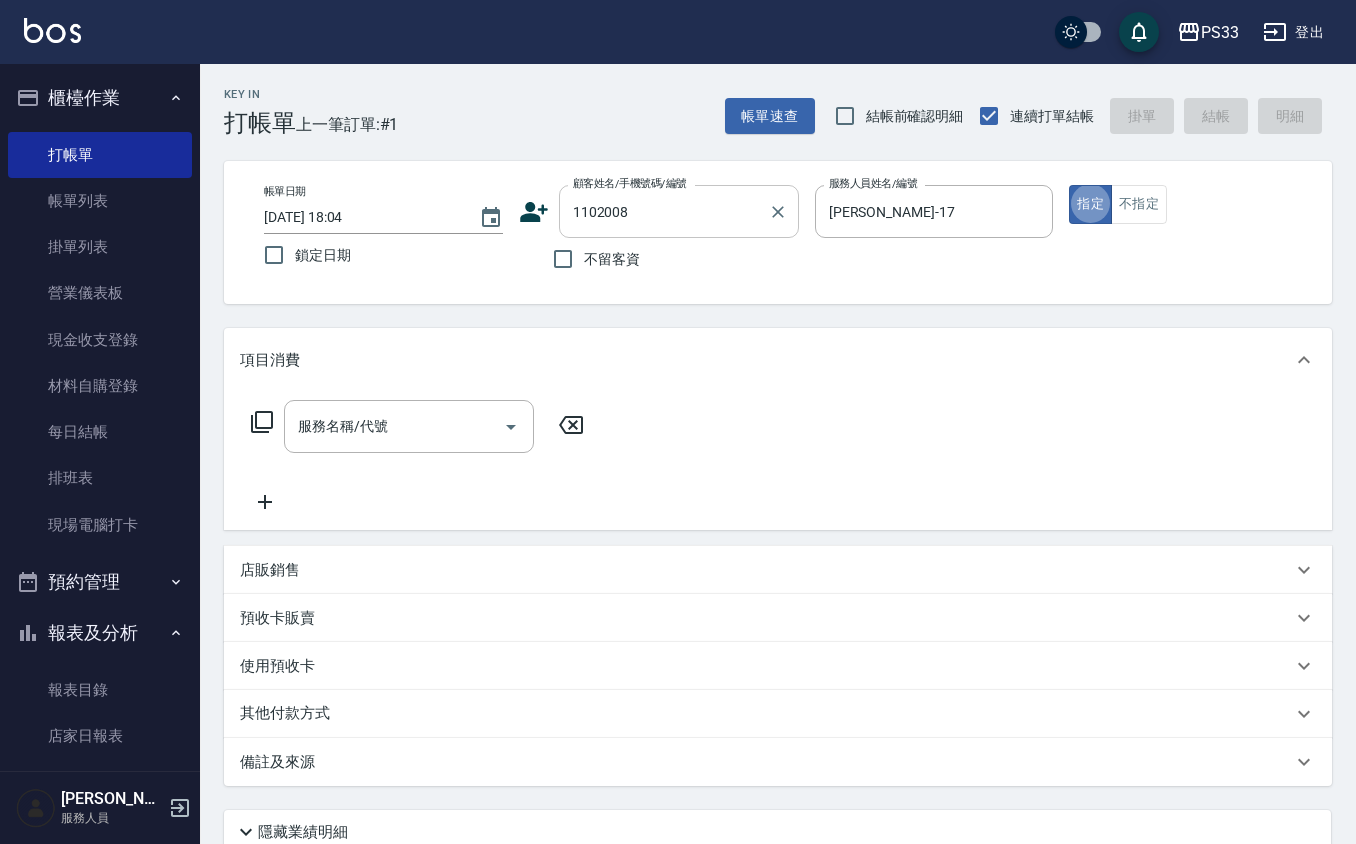 type on "true" 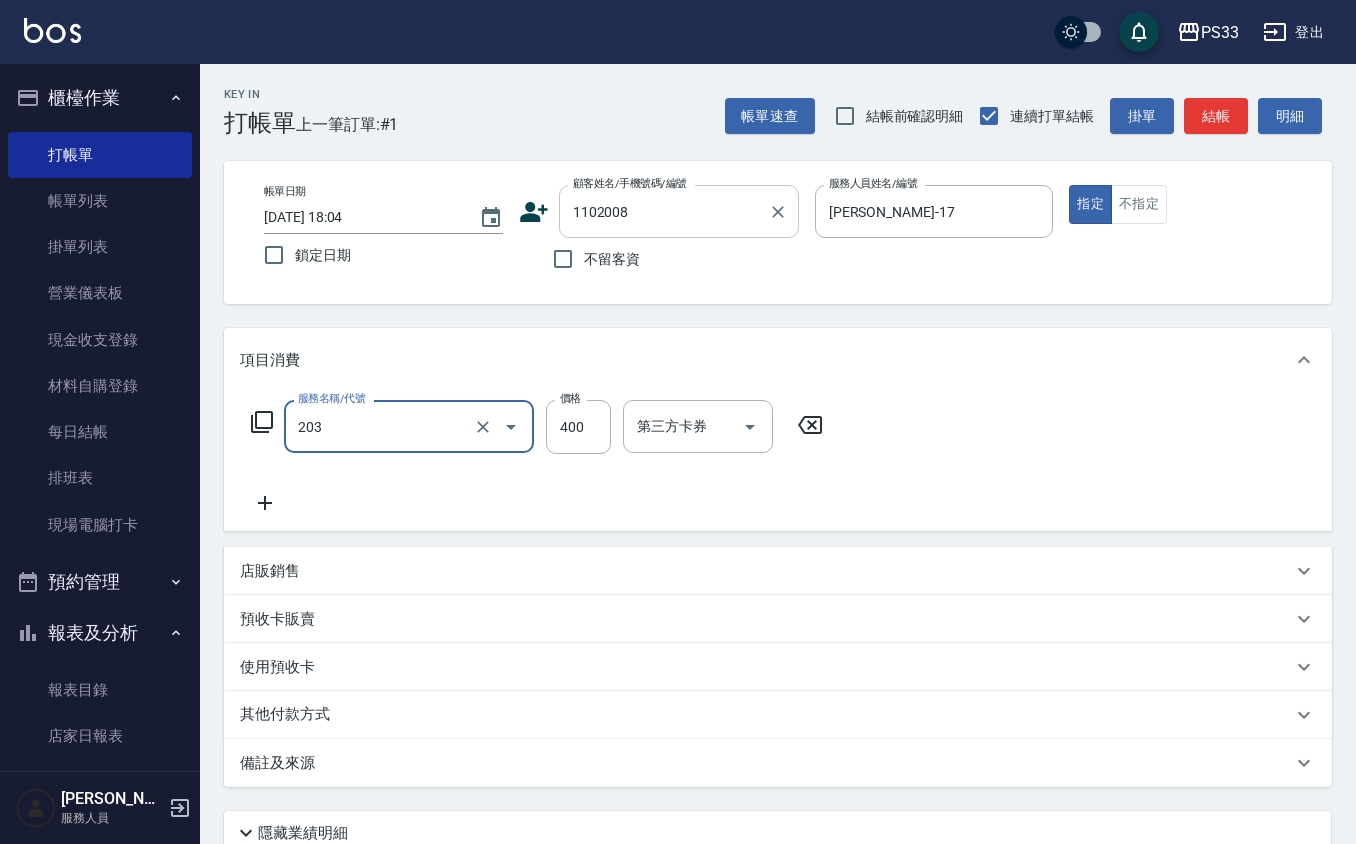 type on "指定單剪(203)" 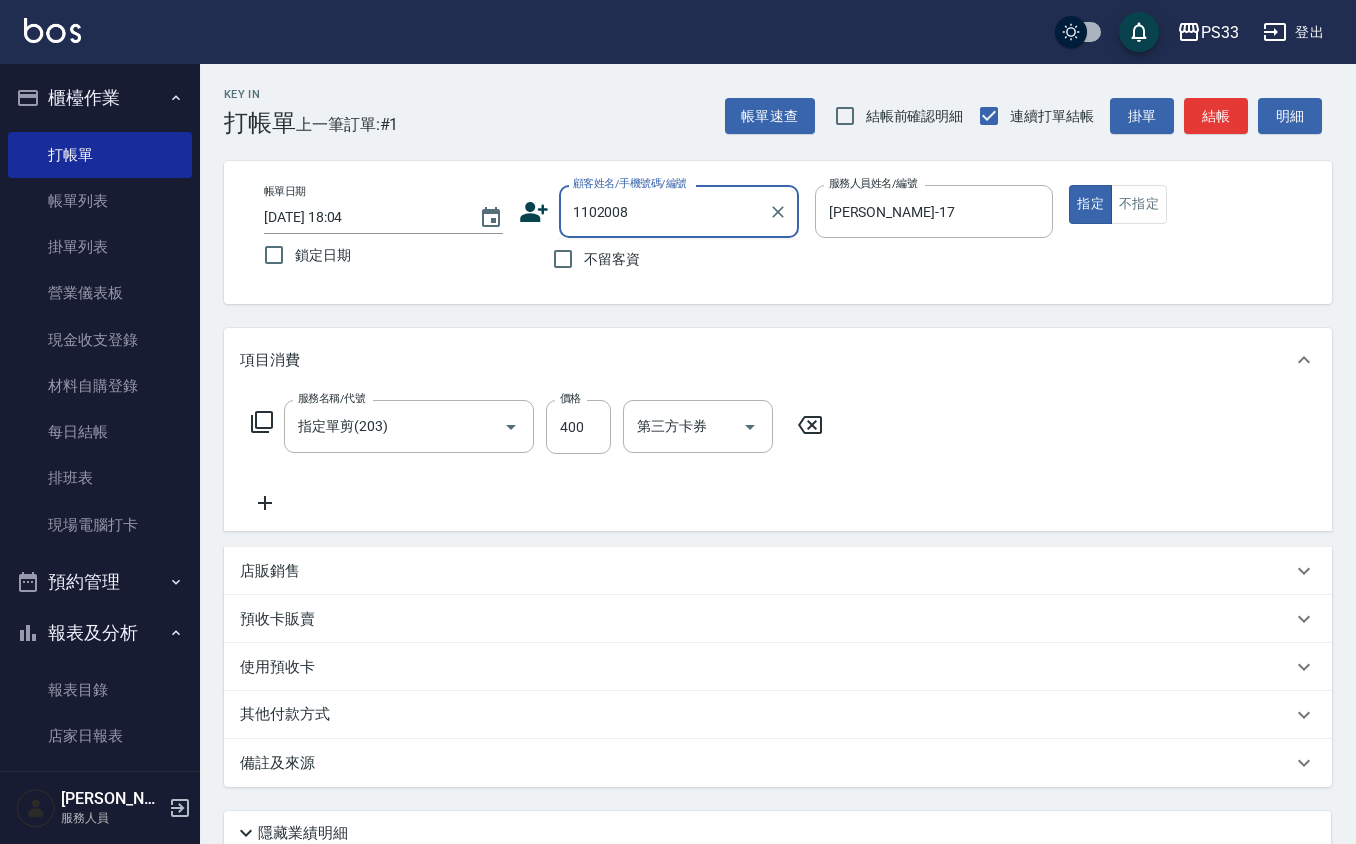 click on "1102008" at bounding box center [664, 211] 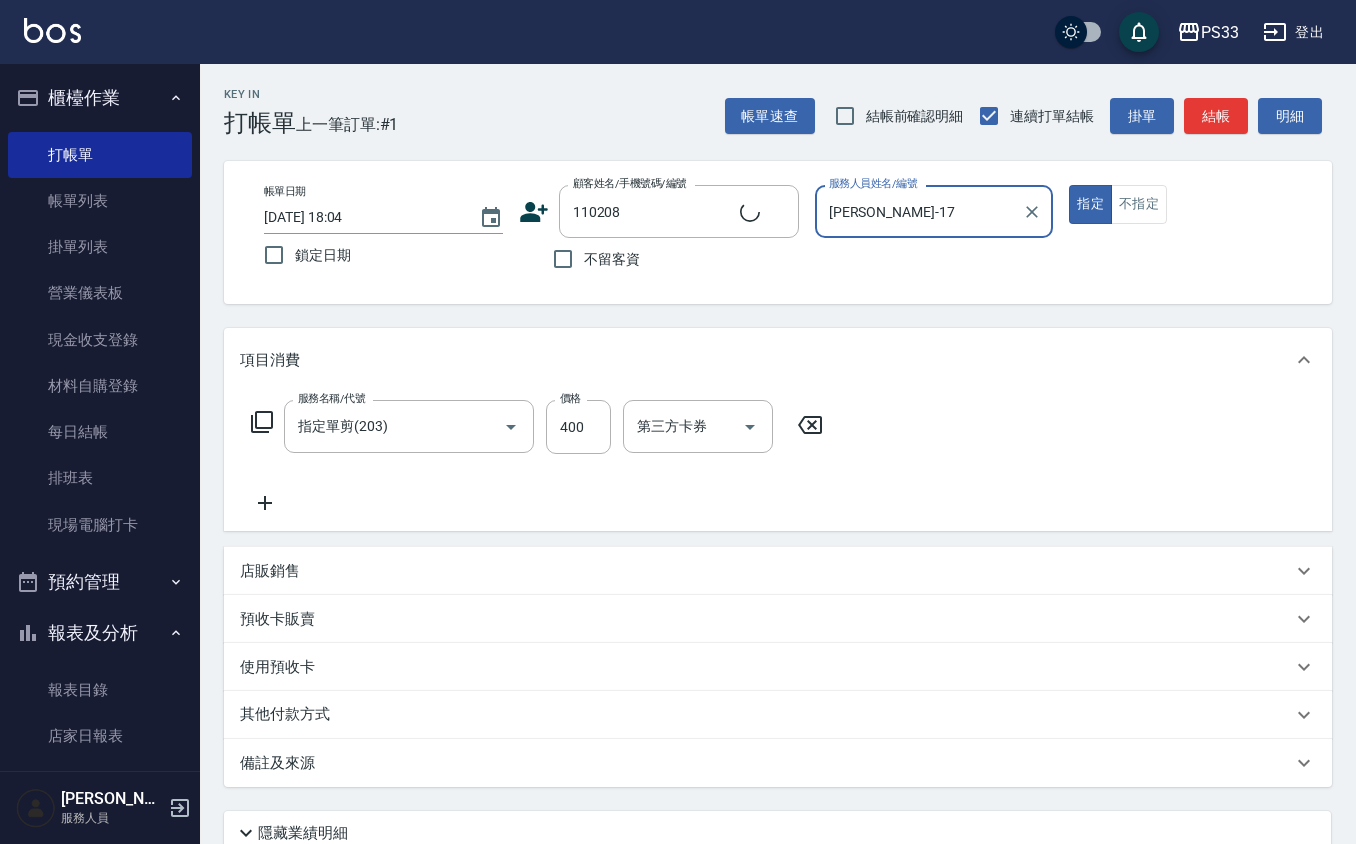 type on "[PERSON_NAME]/0973652512/110208" 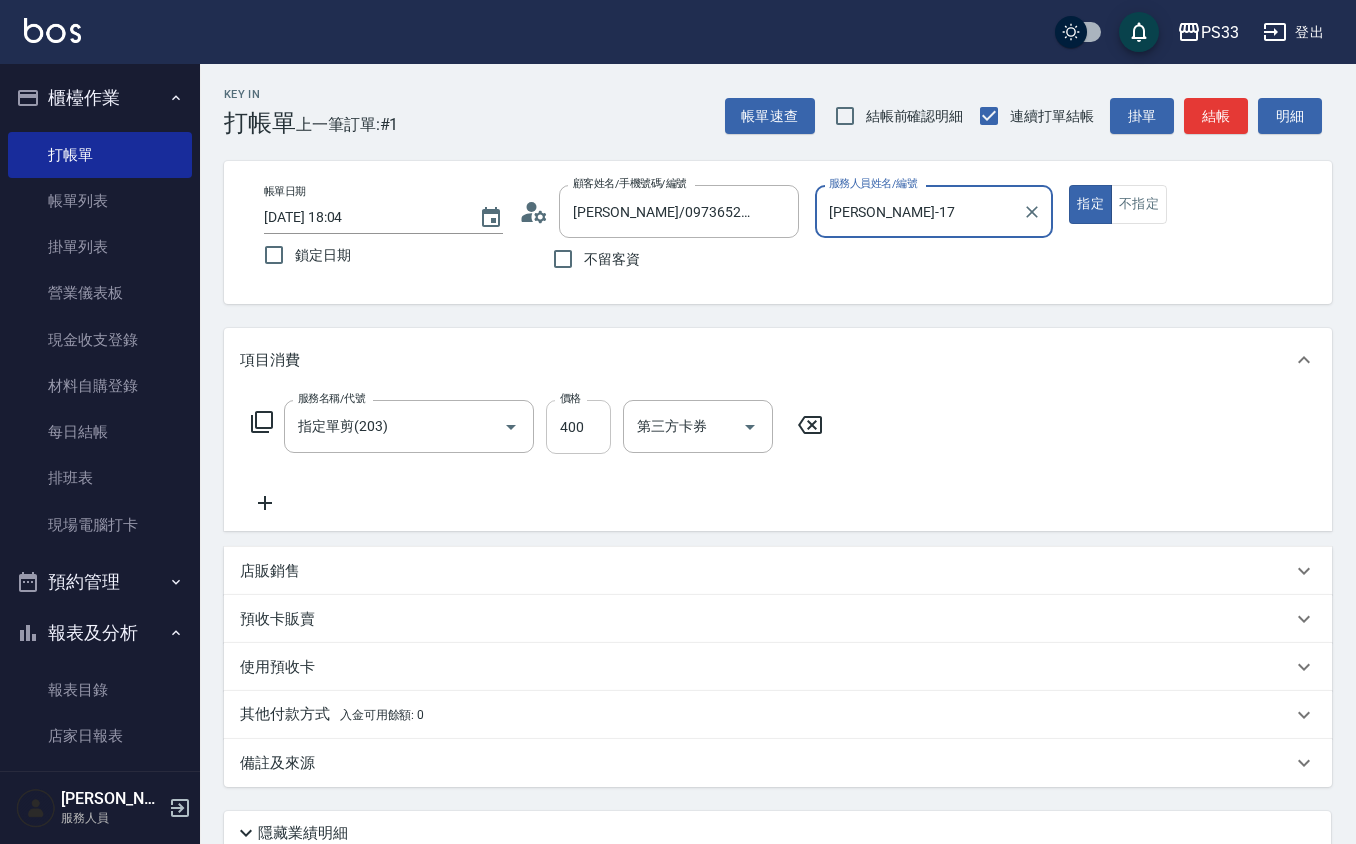 click on "400" at bounding box center (578, 427) 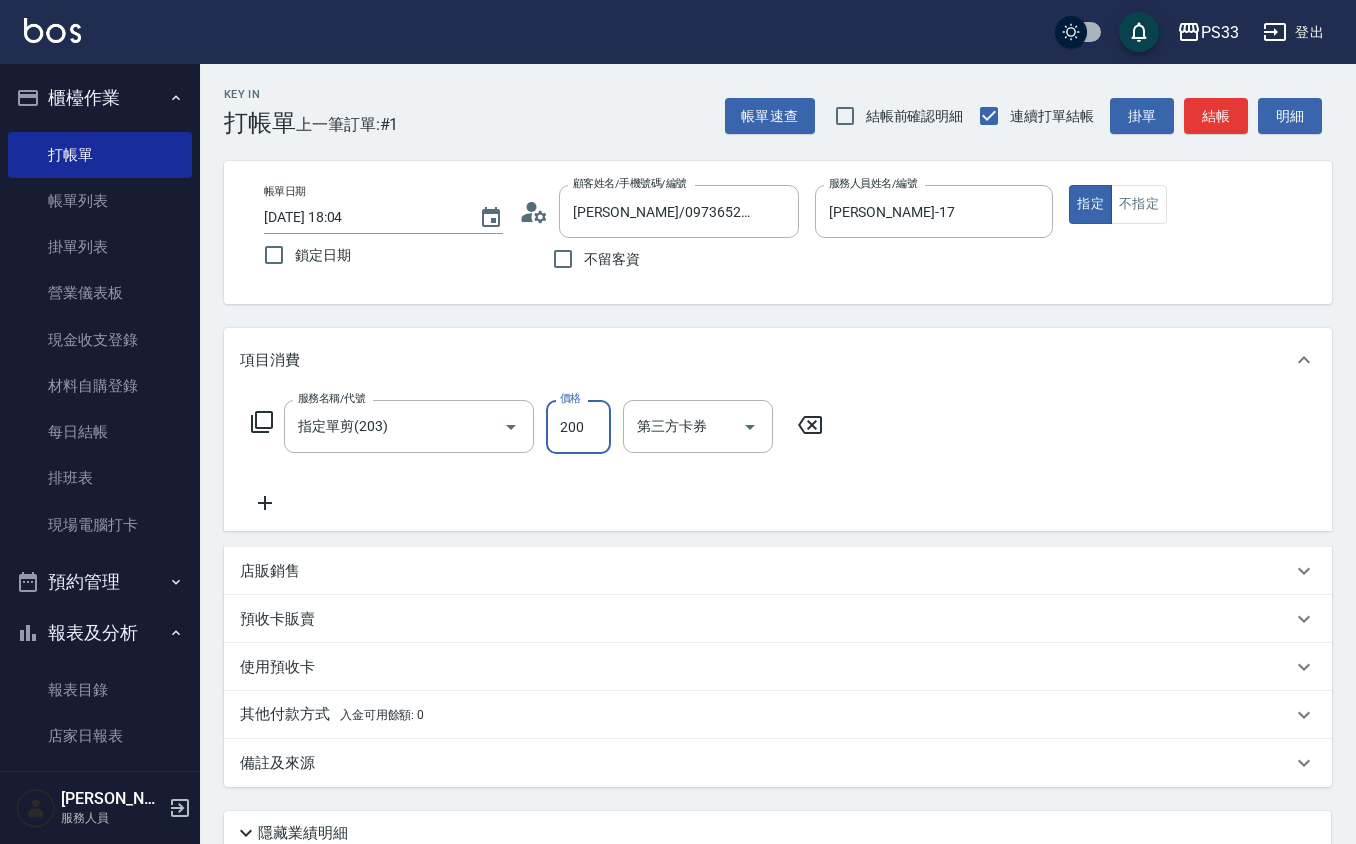 type on "200" 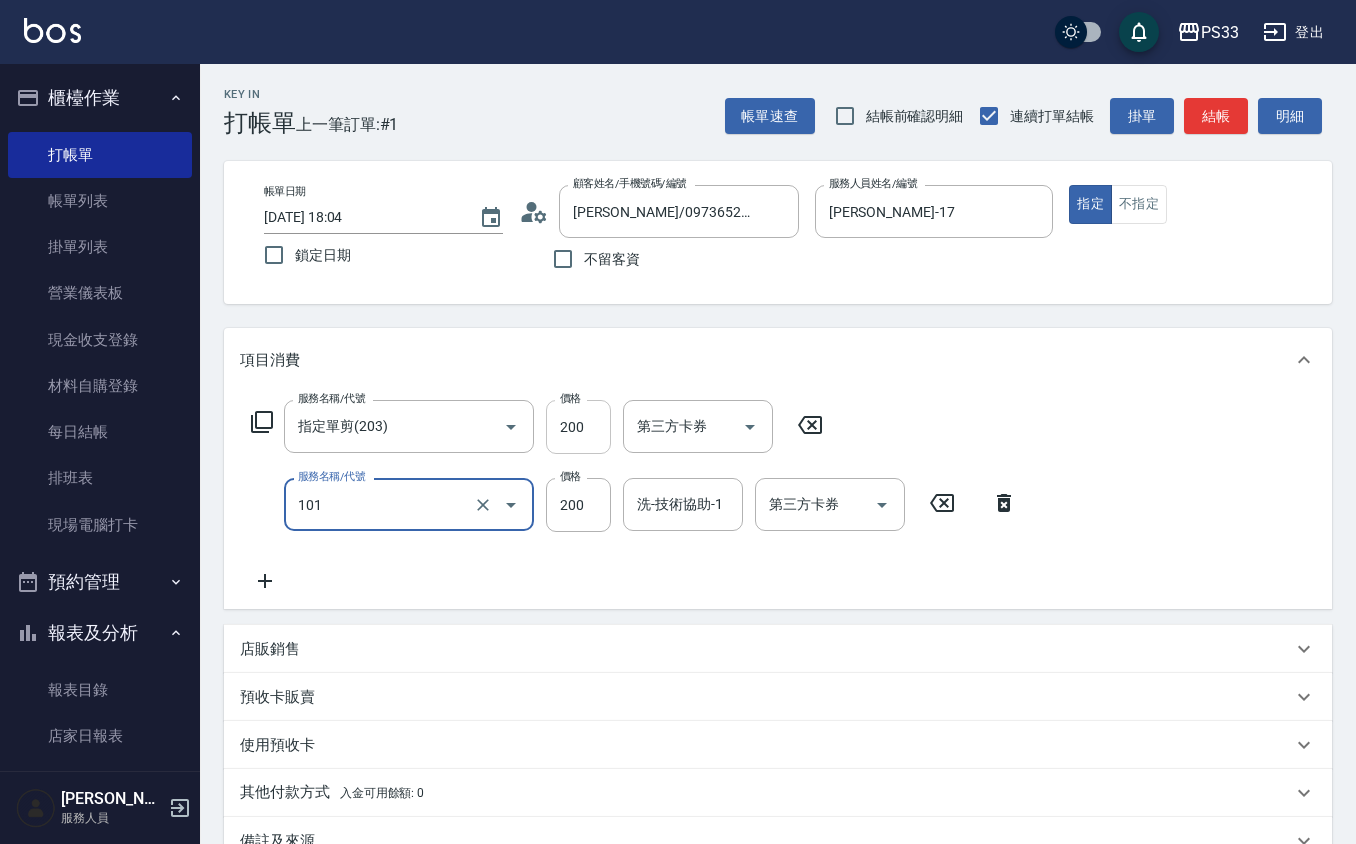 type on "洗髮(101)" 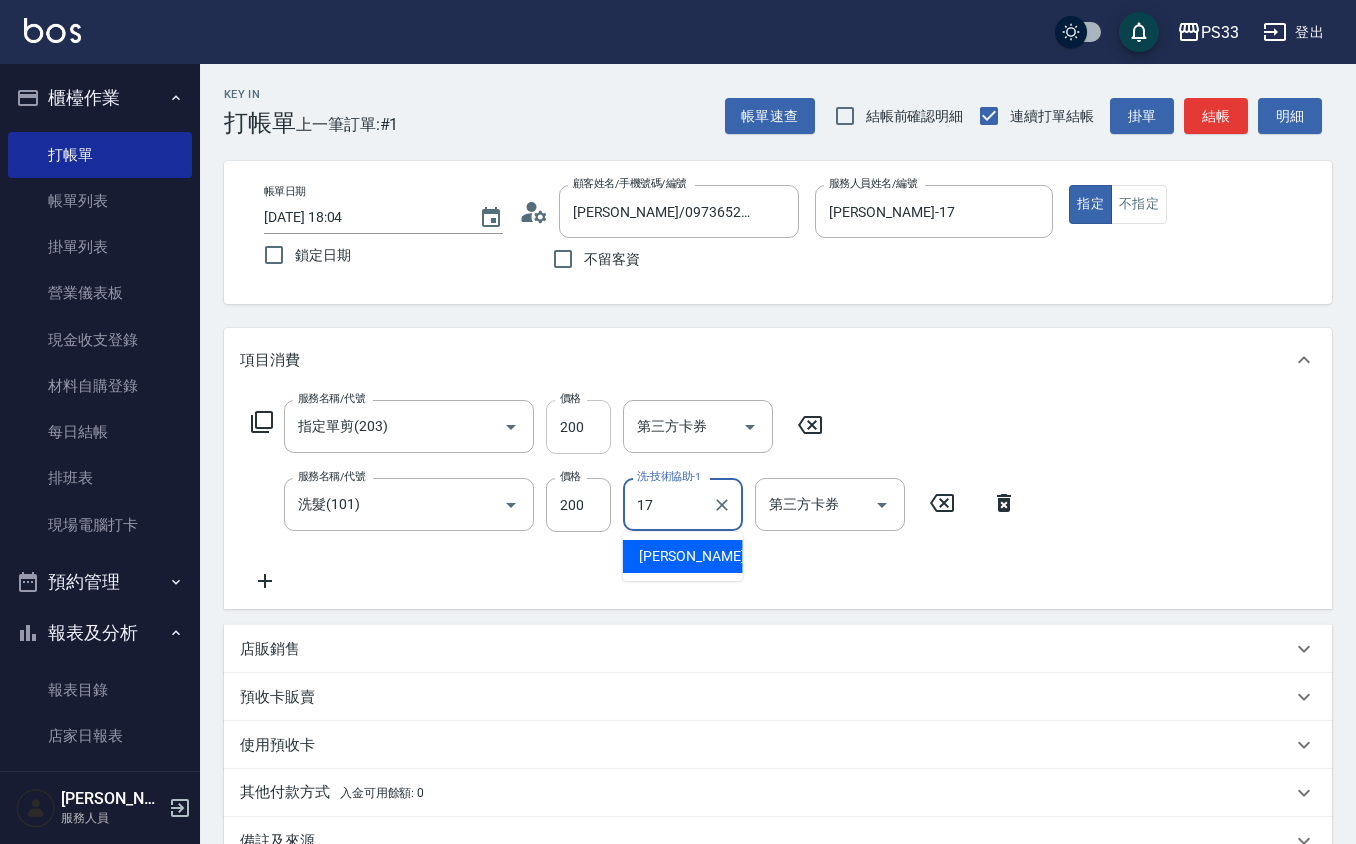 type on "[PERSON_NAME]-17" 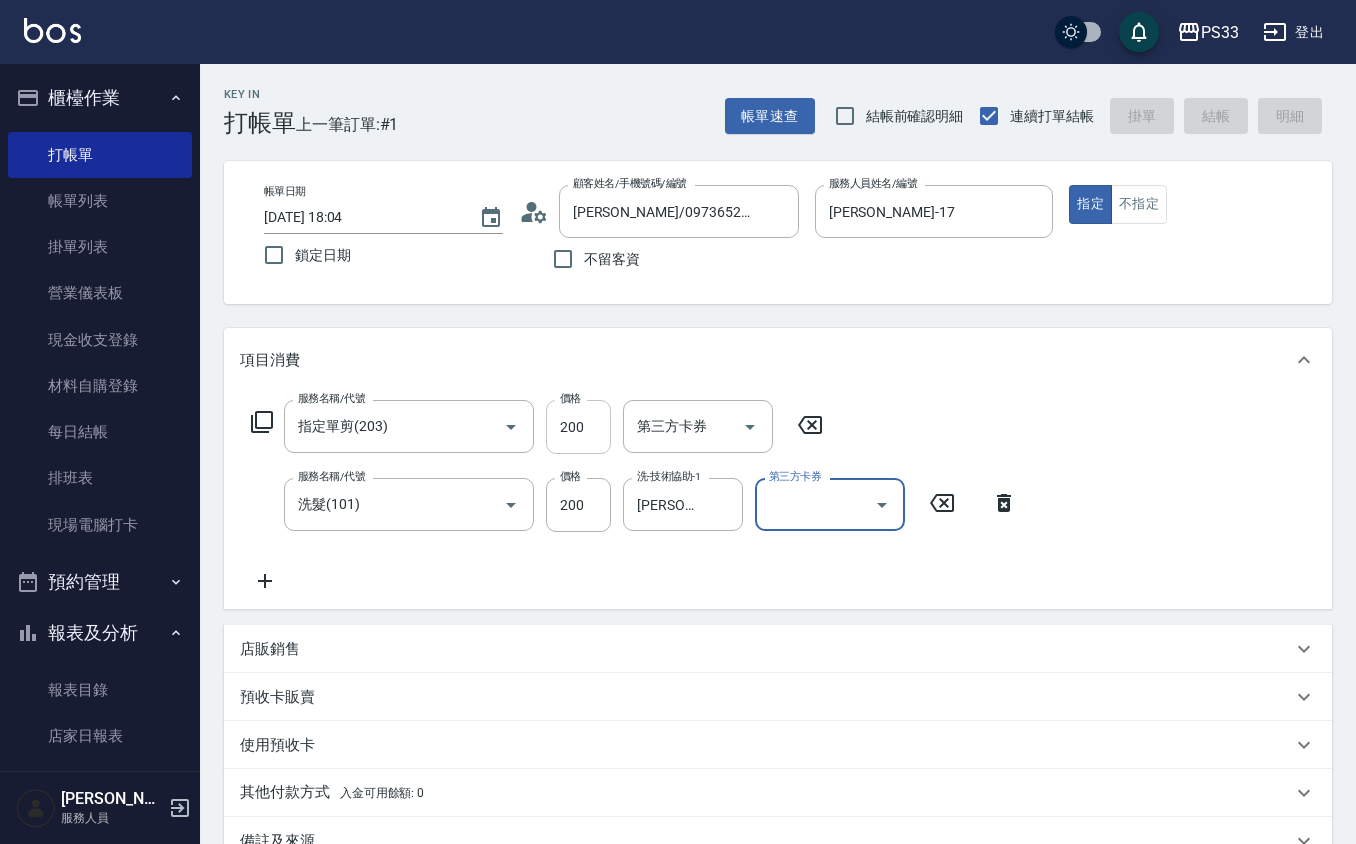 type 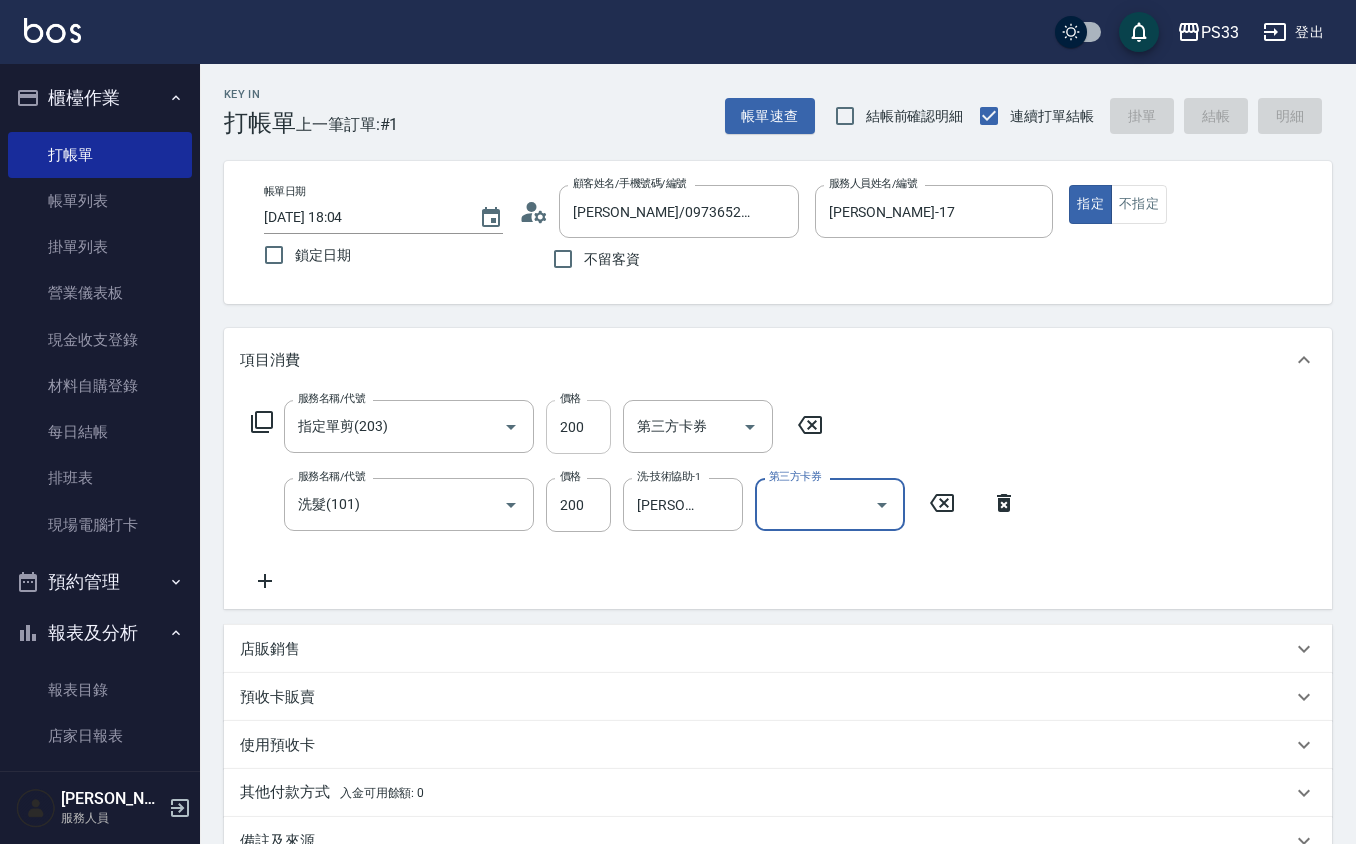 type 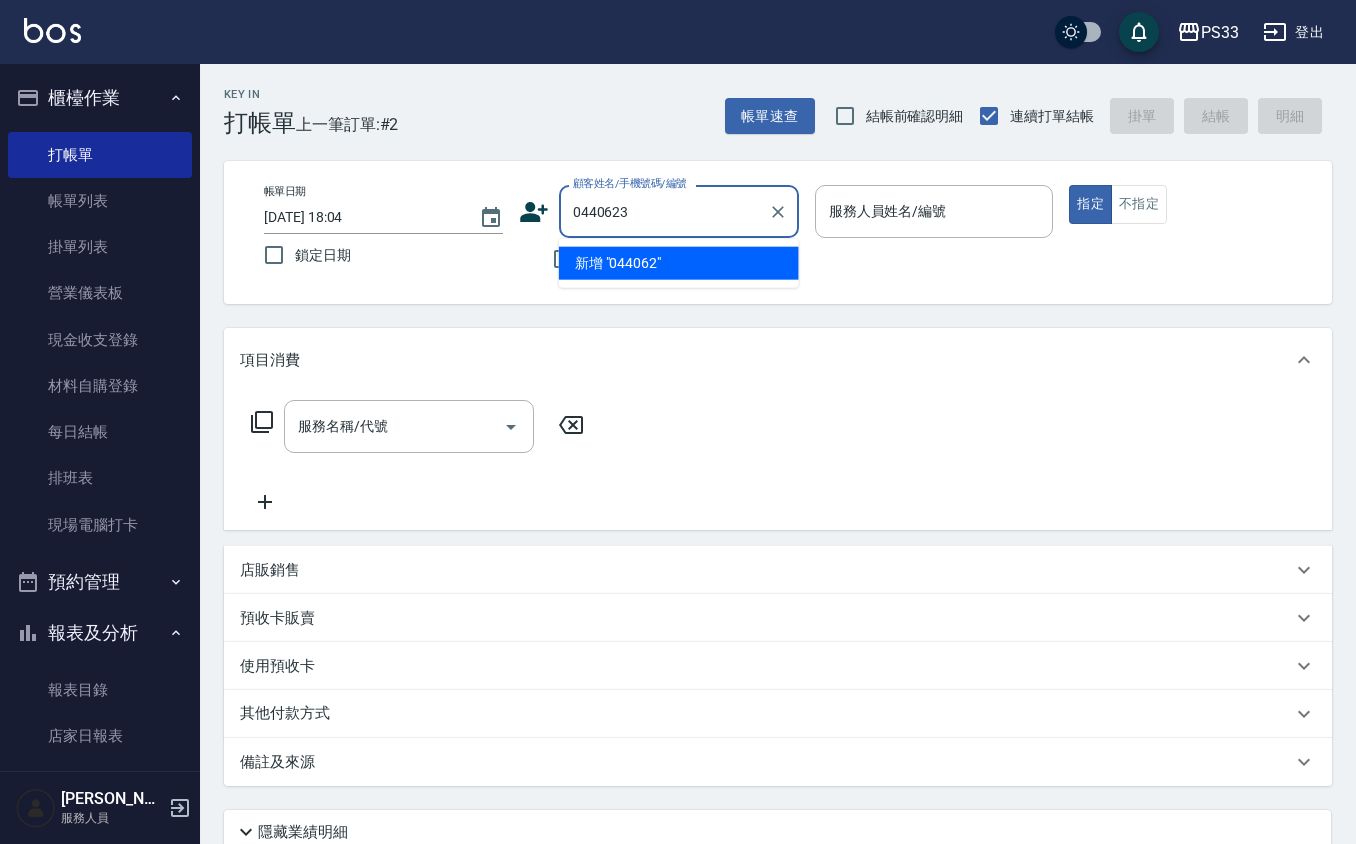 type on "0440623" 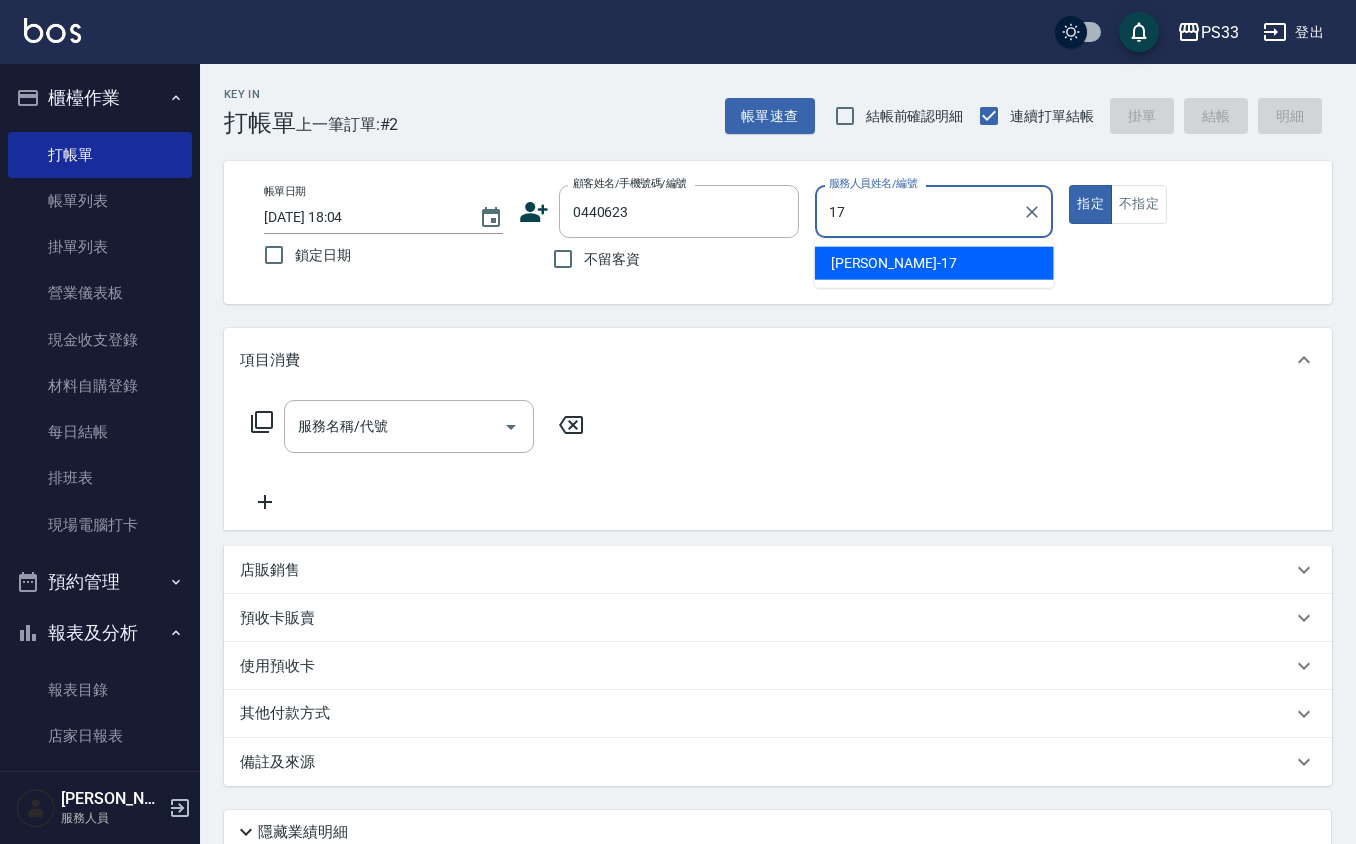 type on "[PERSON_NAME]-17" 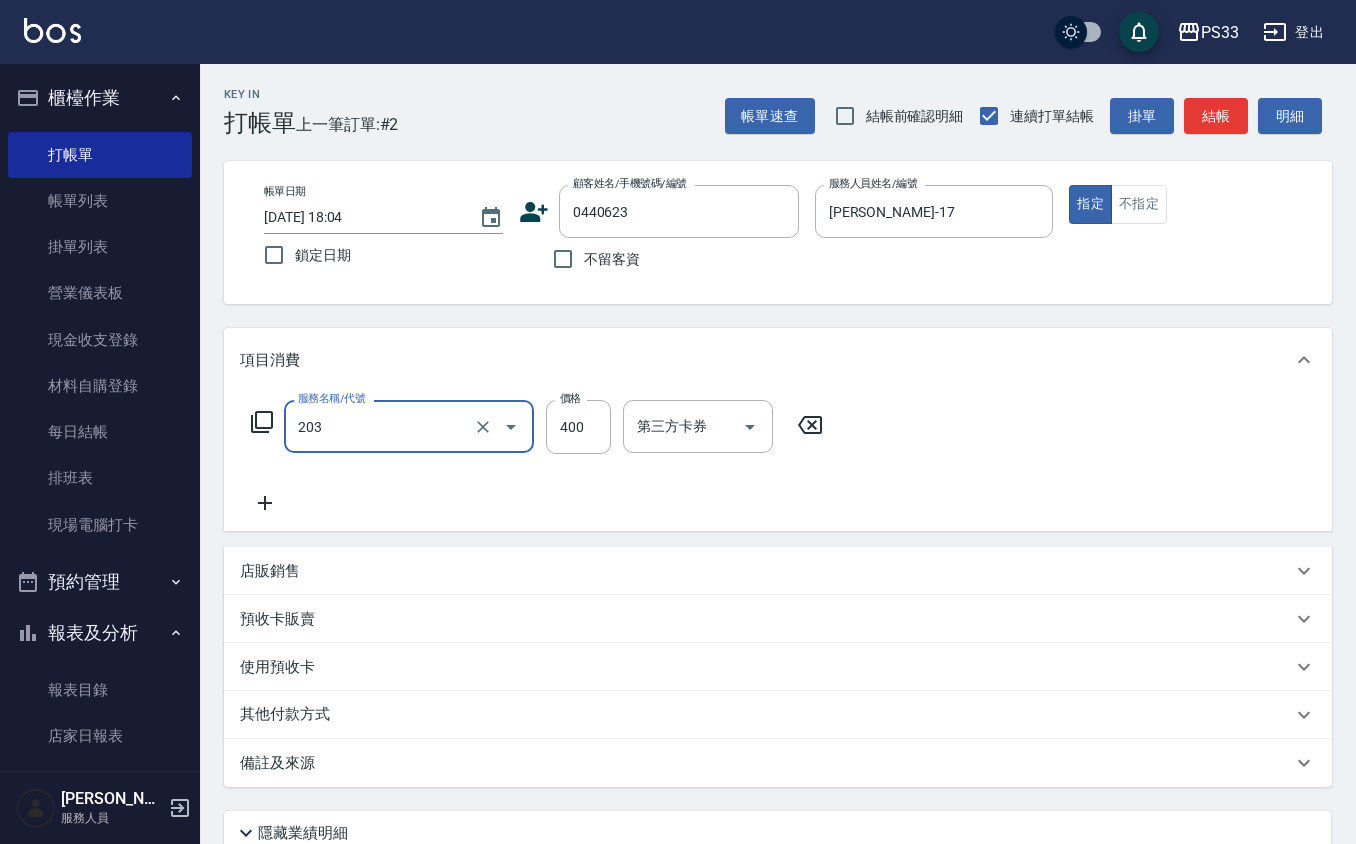 type on "指定單剪(203)" 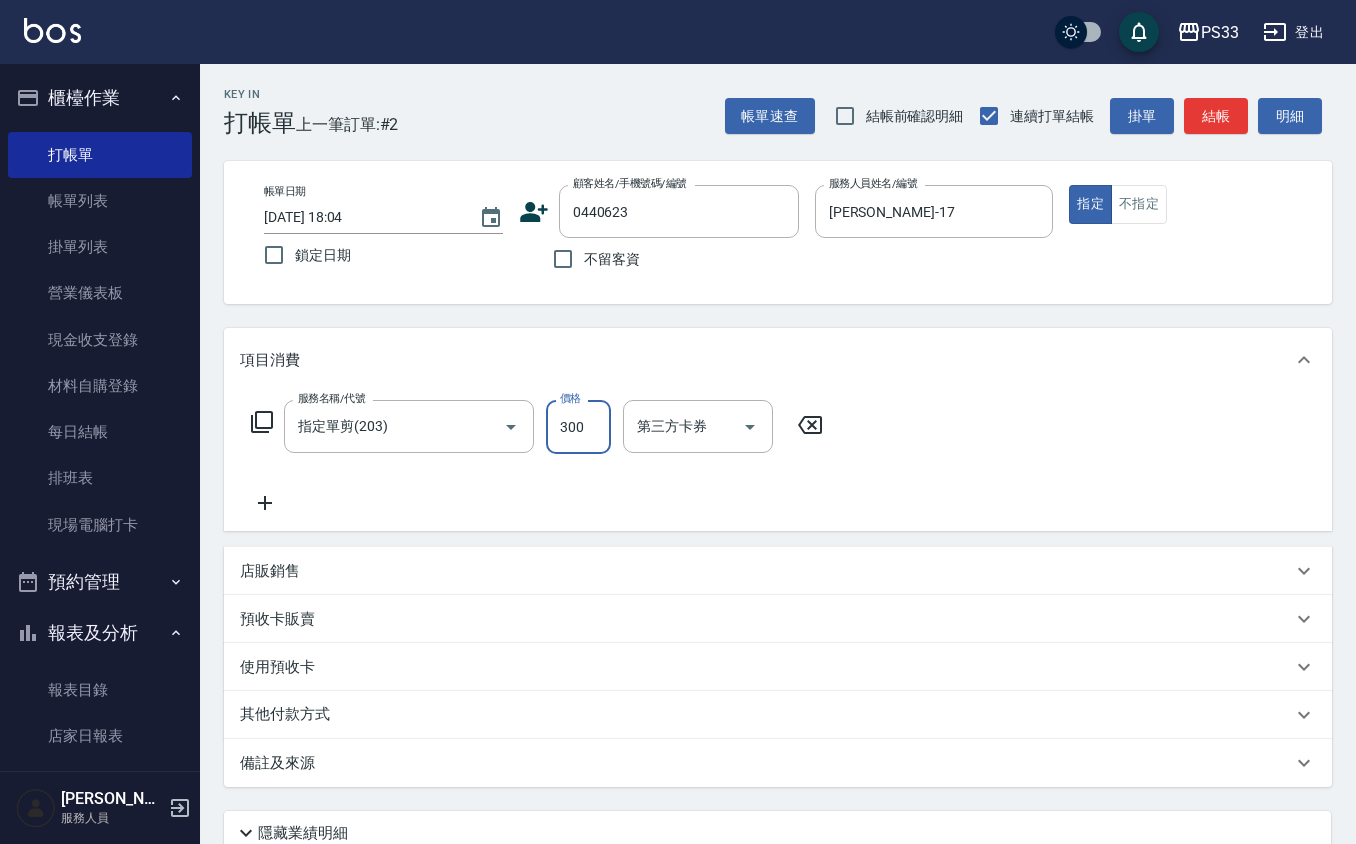 type on "300" 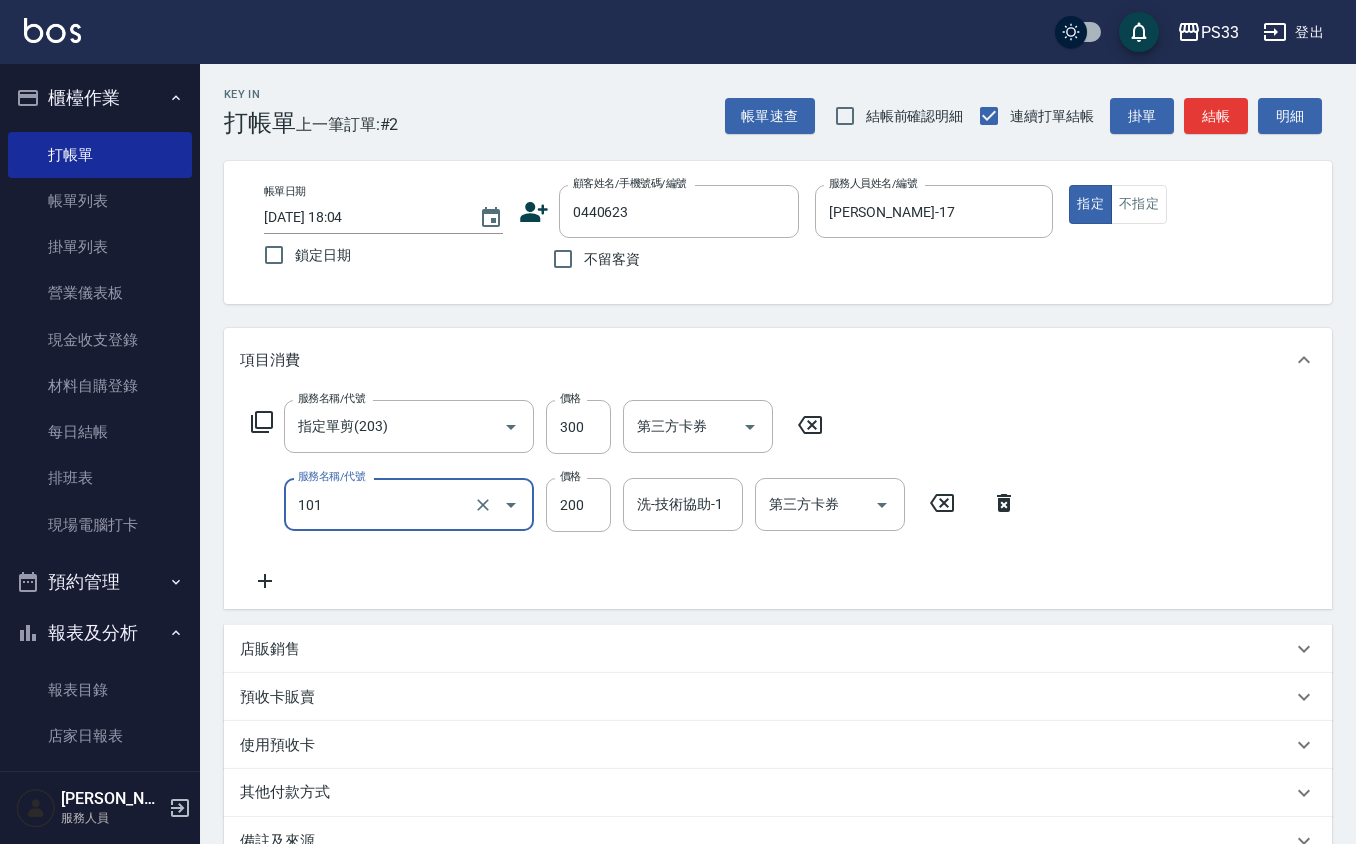 type on "洗髮(101)" 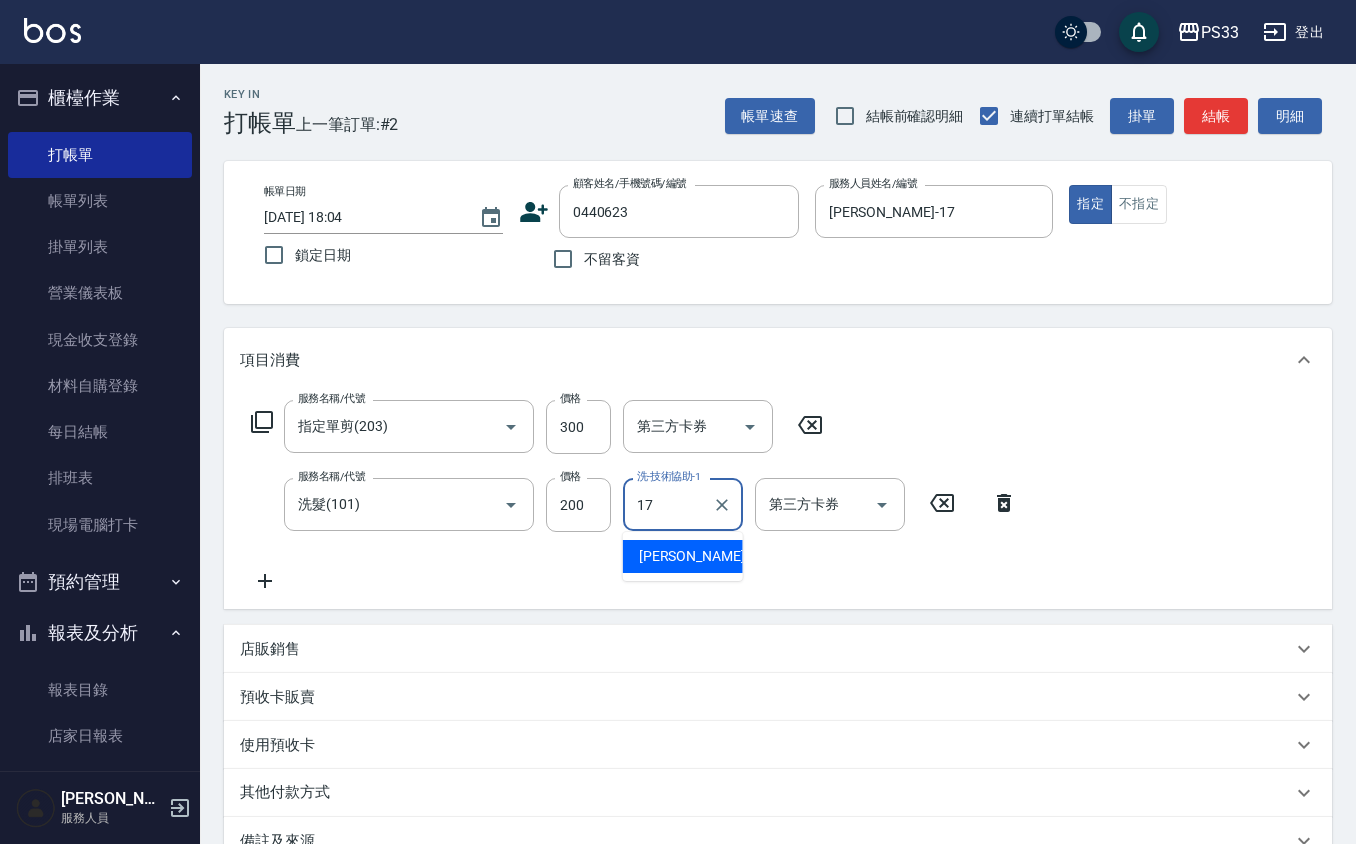 type on "[PERSON_NAME]-17" 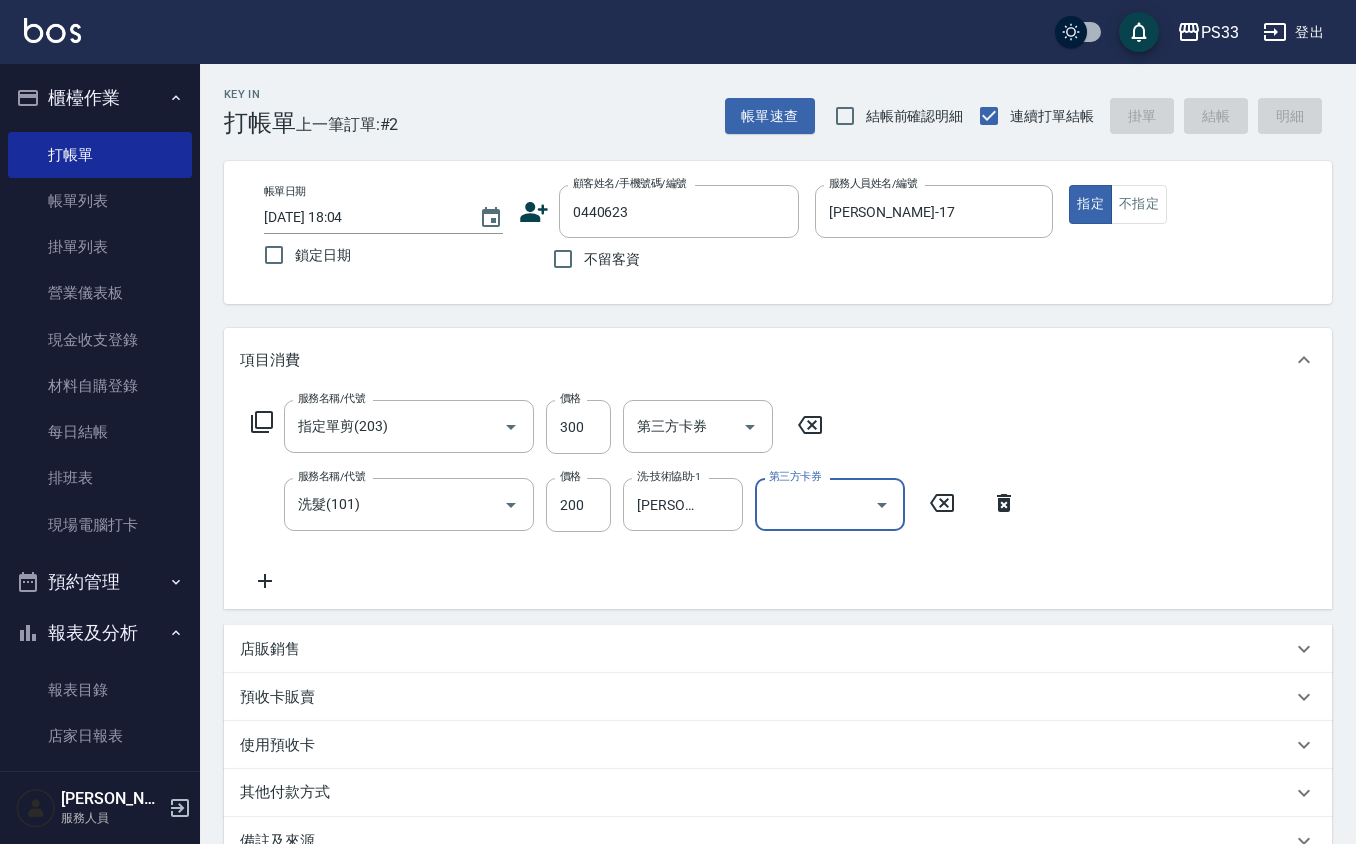 type 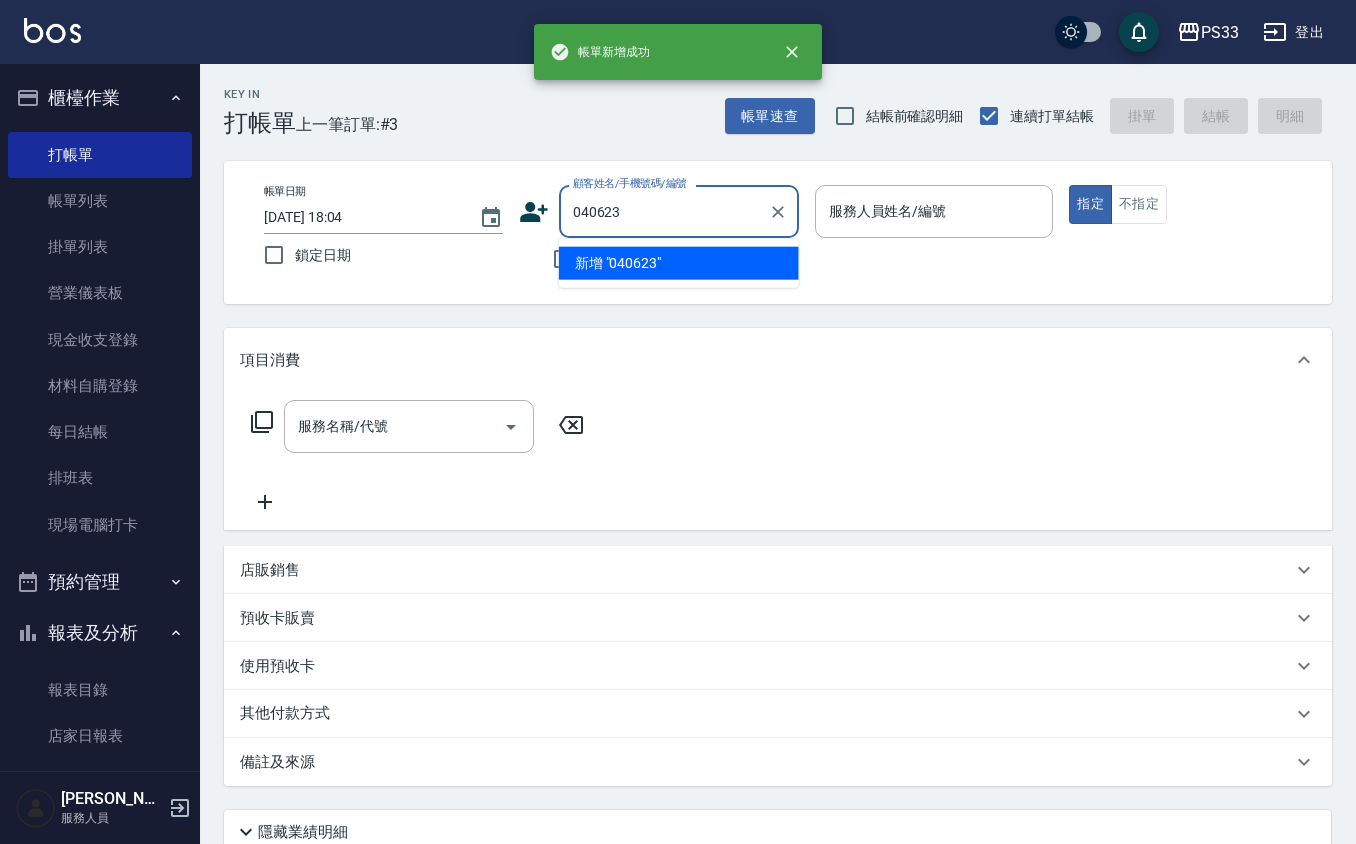 type on "040623" 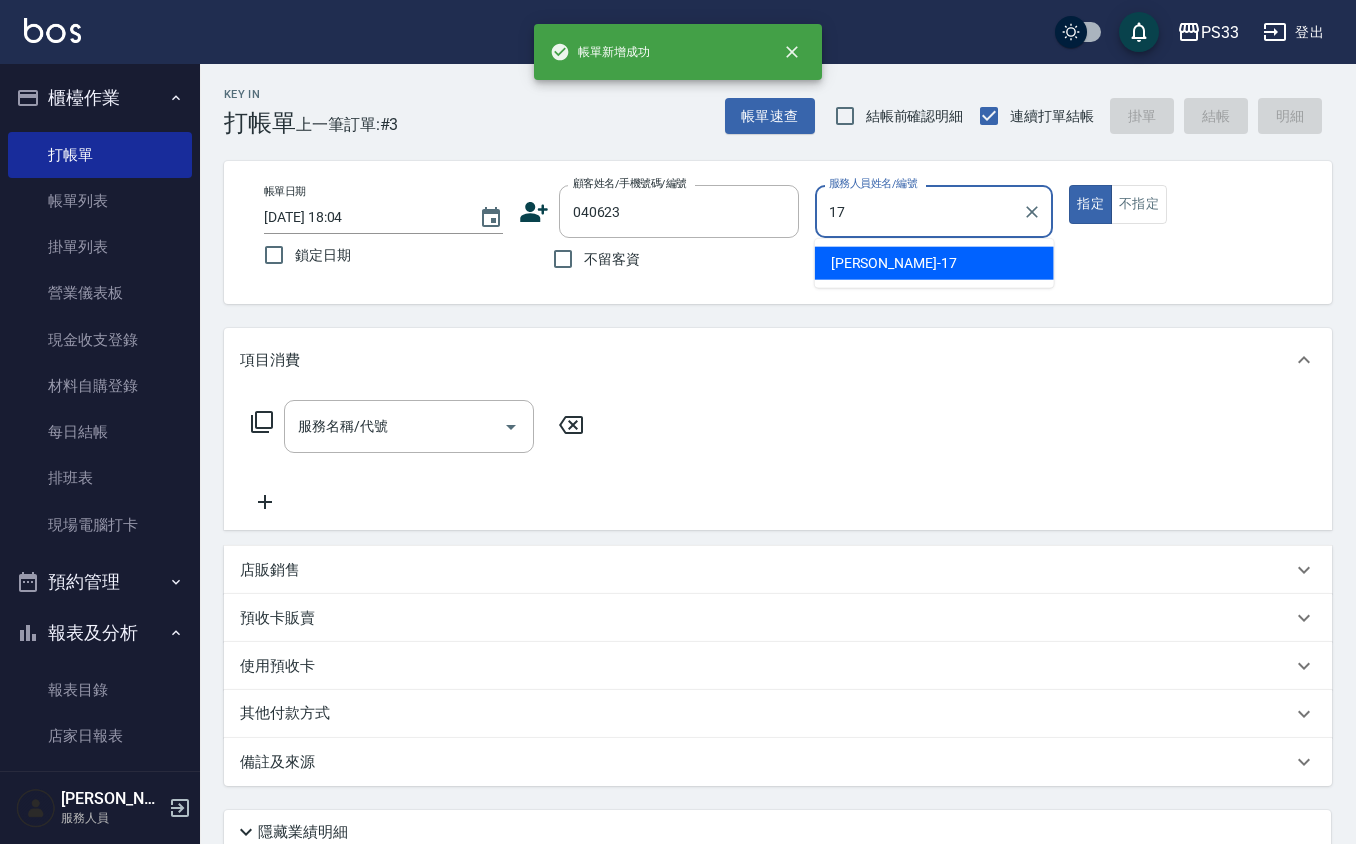 type on "[PERSON_NAME]-17" 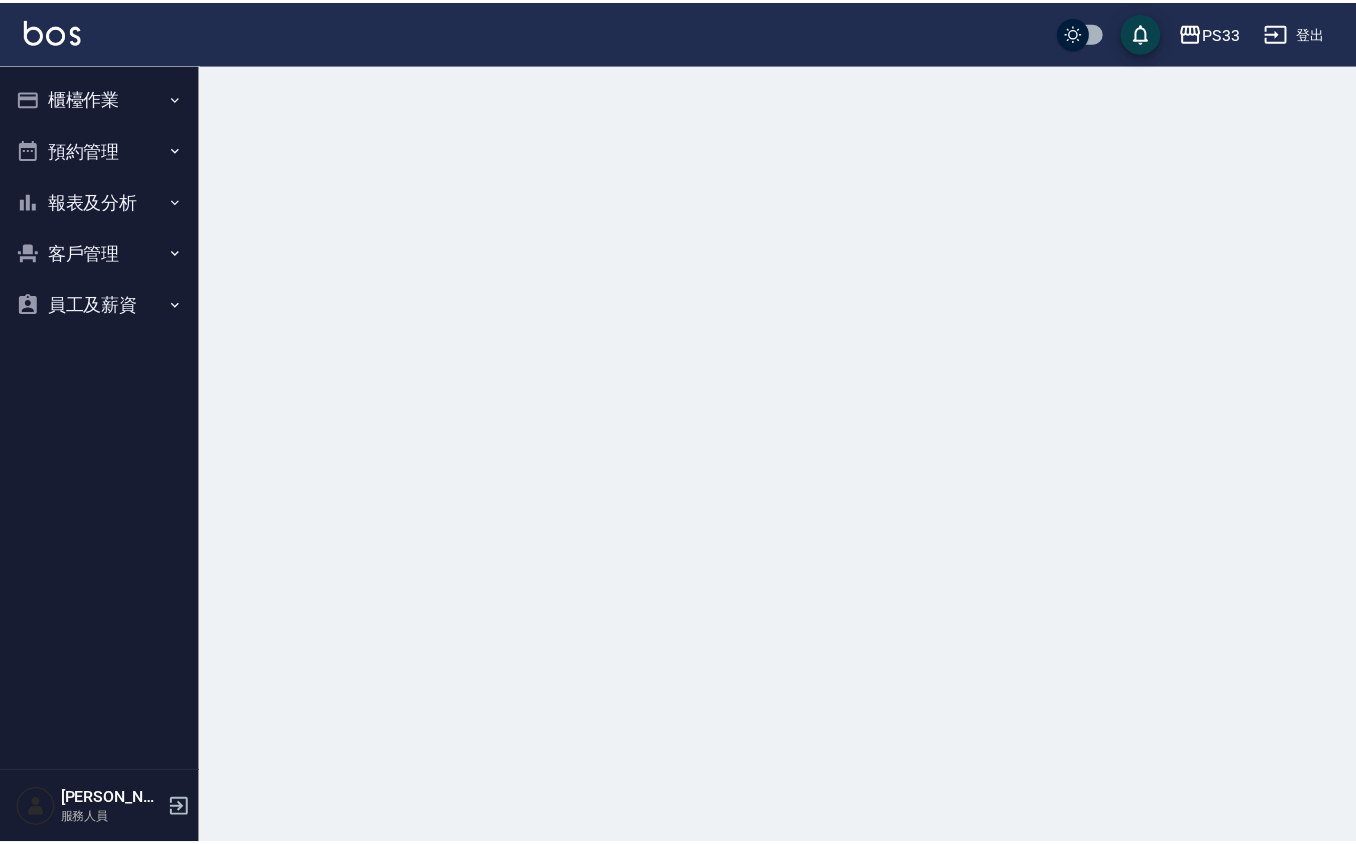 scroll, scrollTop: 0, scrollLeft: 0, axis: both 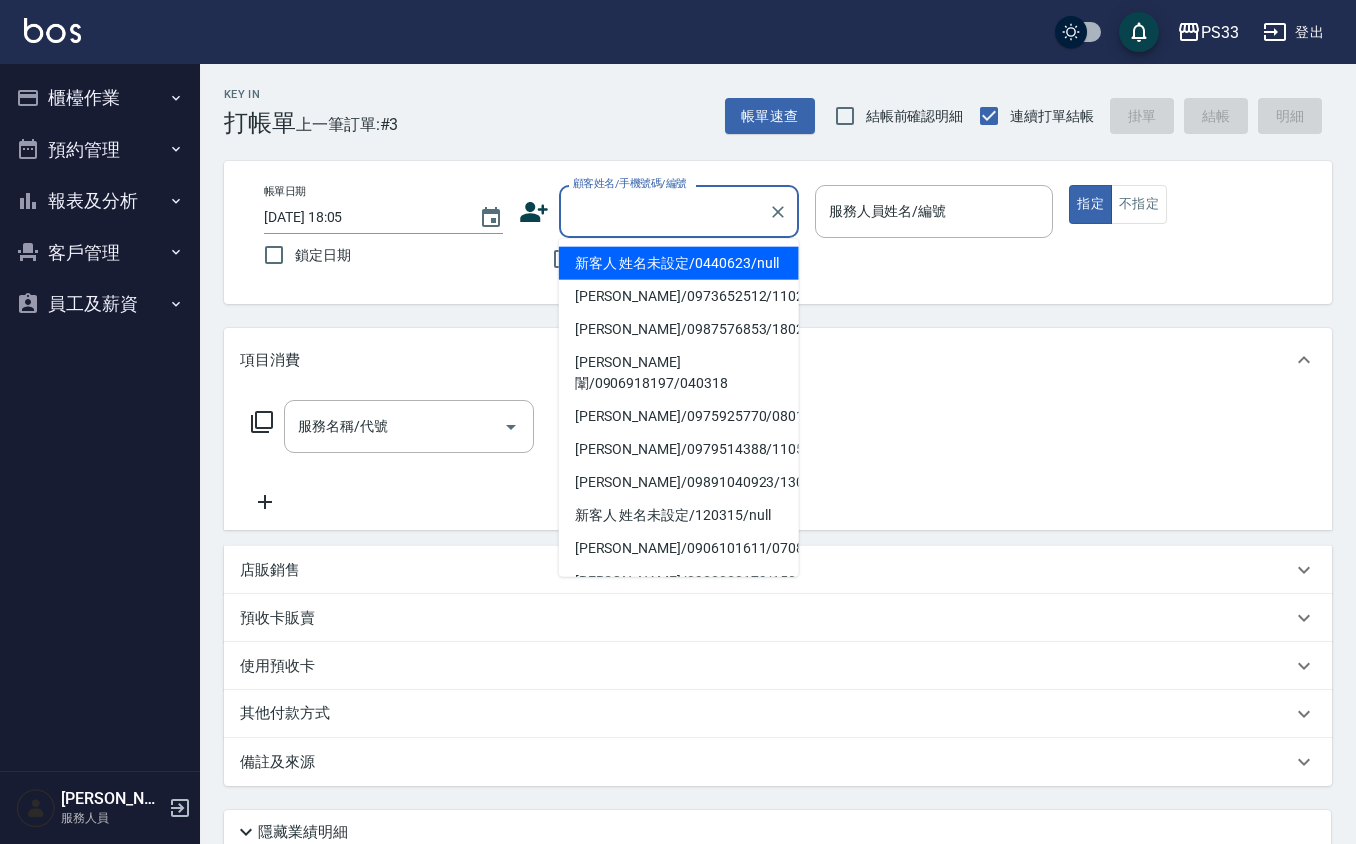 click on "顧客姓名/手機號碼/編號" at bounding box center [664, 211] 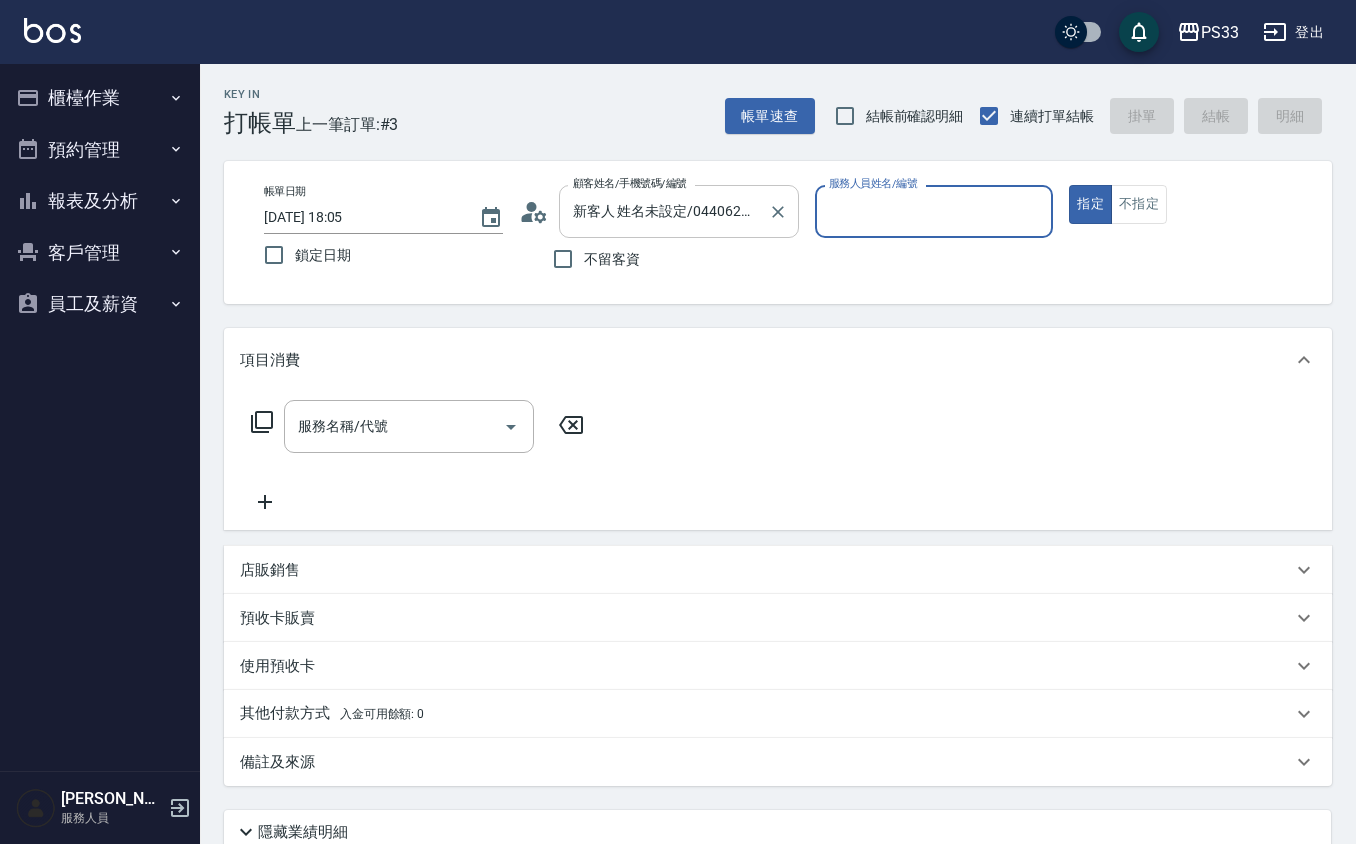 click on "新客人 姓名未設定/0440623/null" at bounding box center (664, 211) 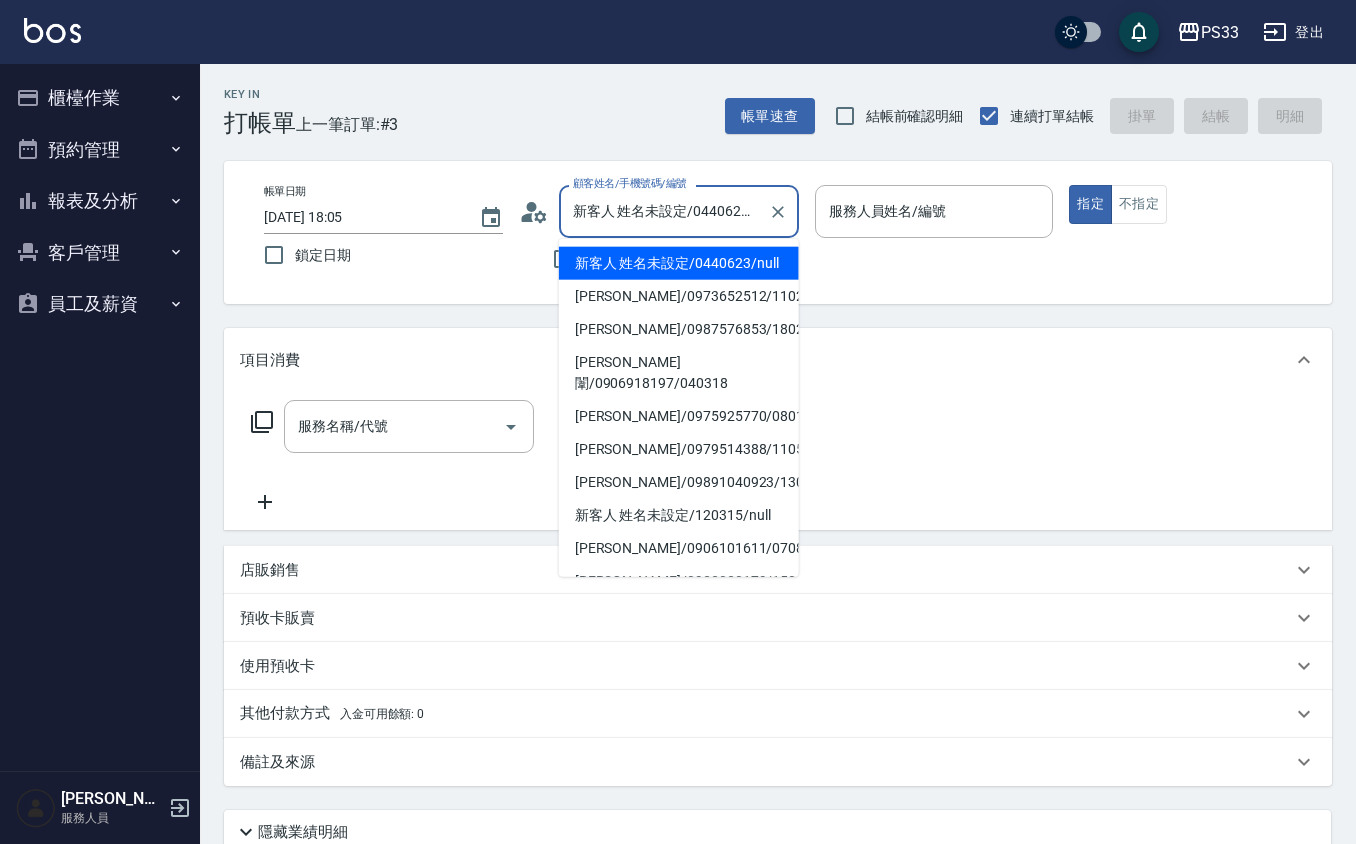 type on "新客人 姓名未設定/040623/null" 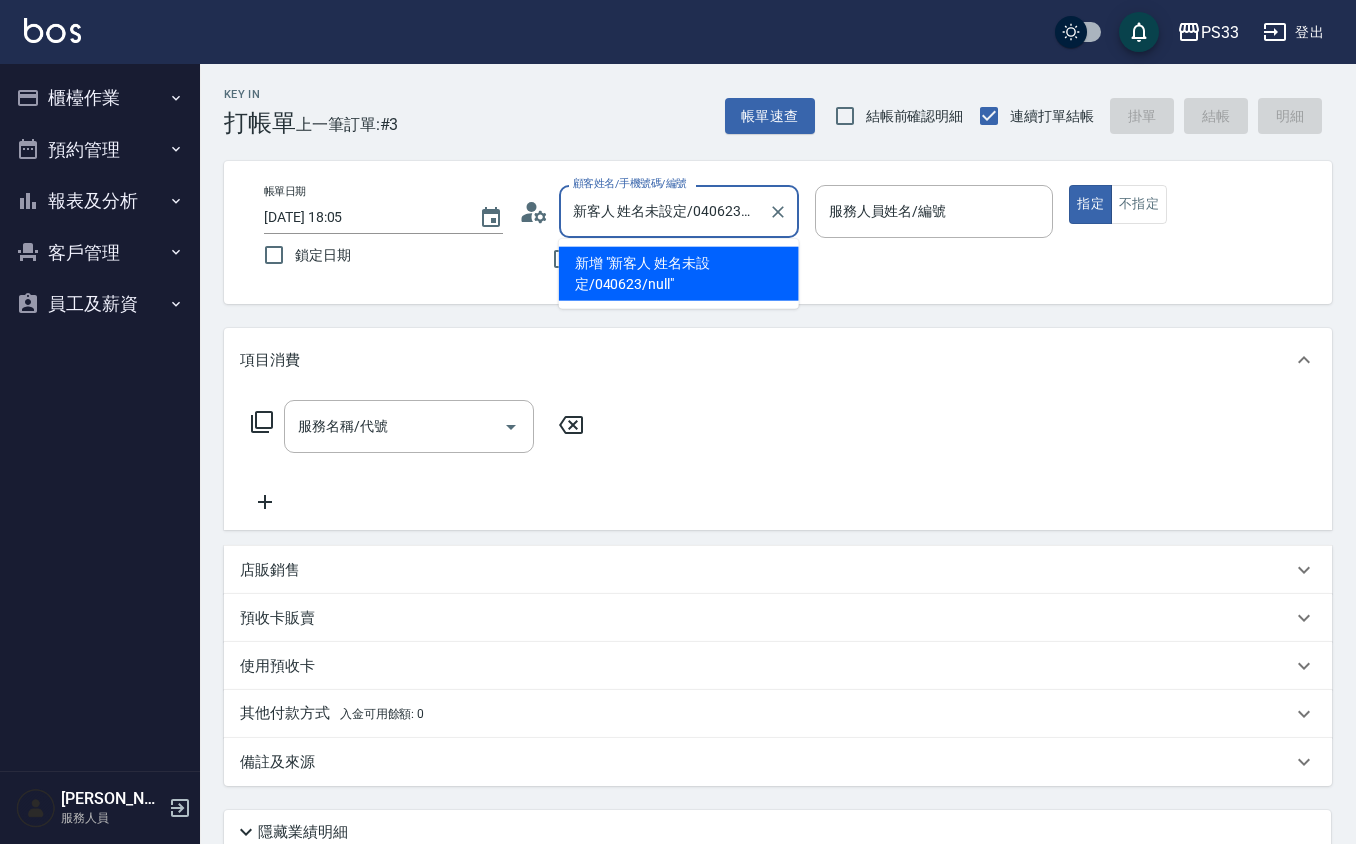 scroll, scrollTop: 0, scrollLeft: 13, axis: horizontal 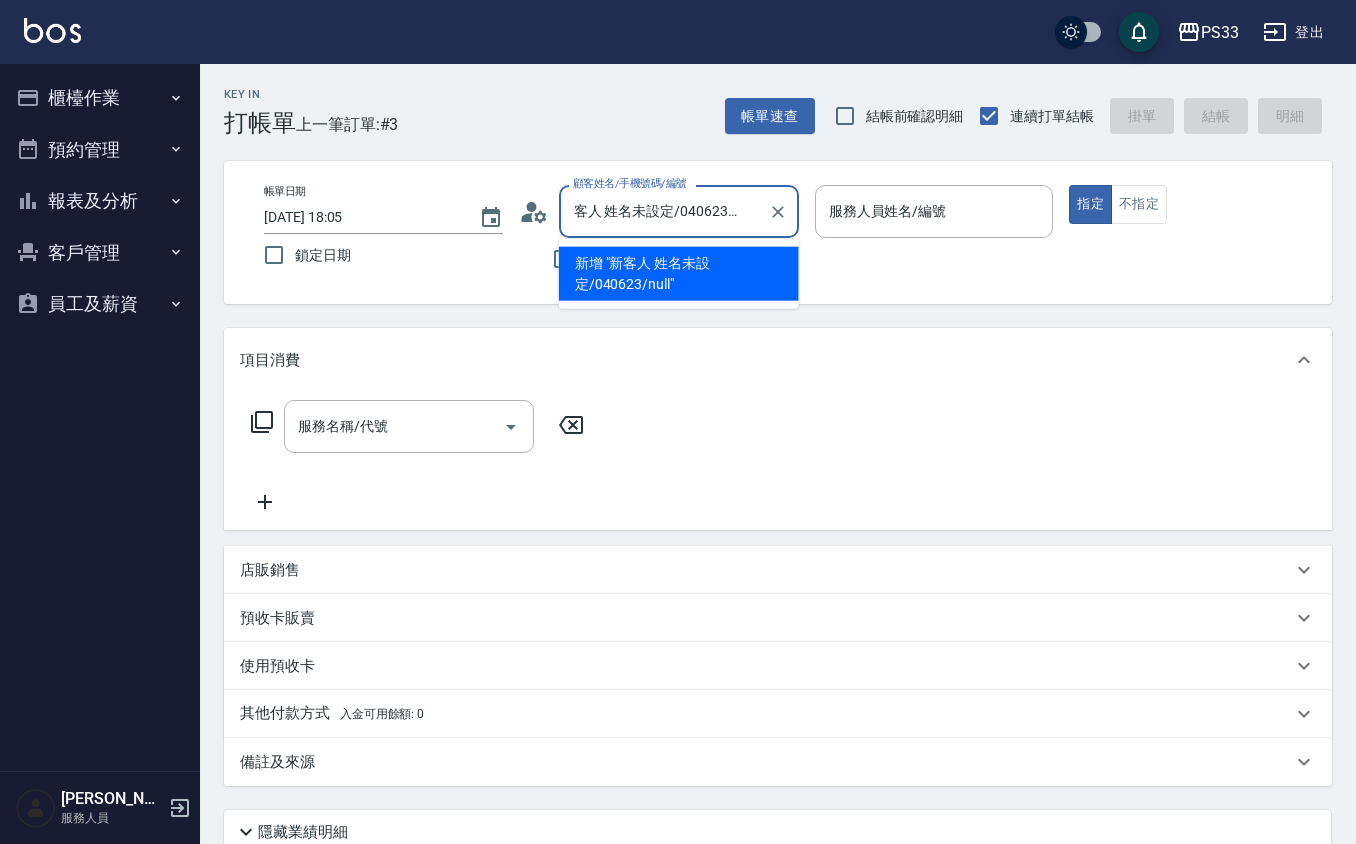 drag, startPoint x: 570, startPoint y: 213, endPoint x: 834, endPoint y: 241, distance: 265.48068 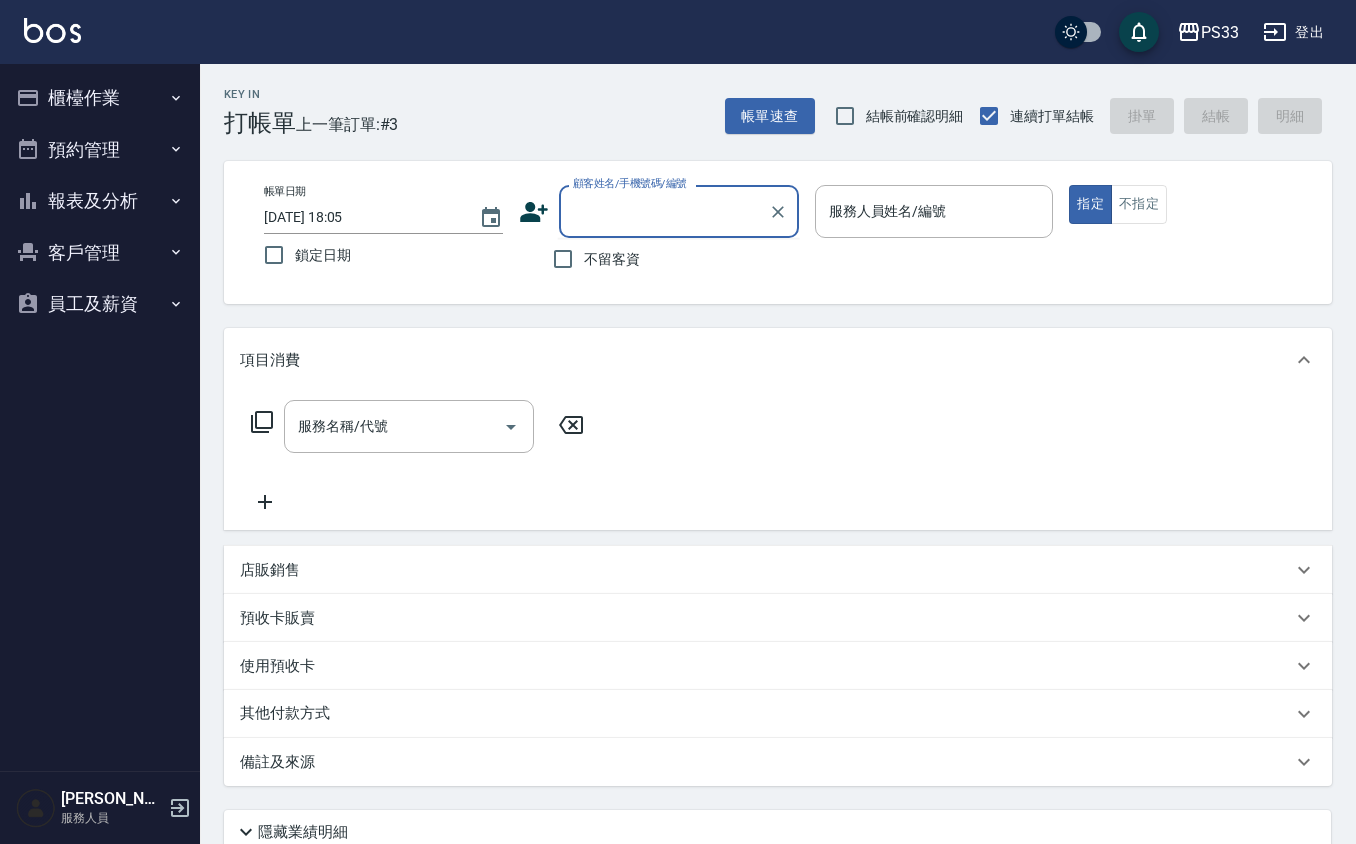 scroll, scrollTop: 0, scrollLeft: 0, axis: both 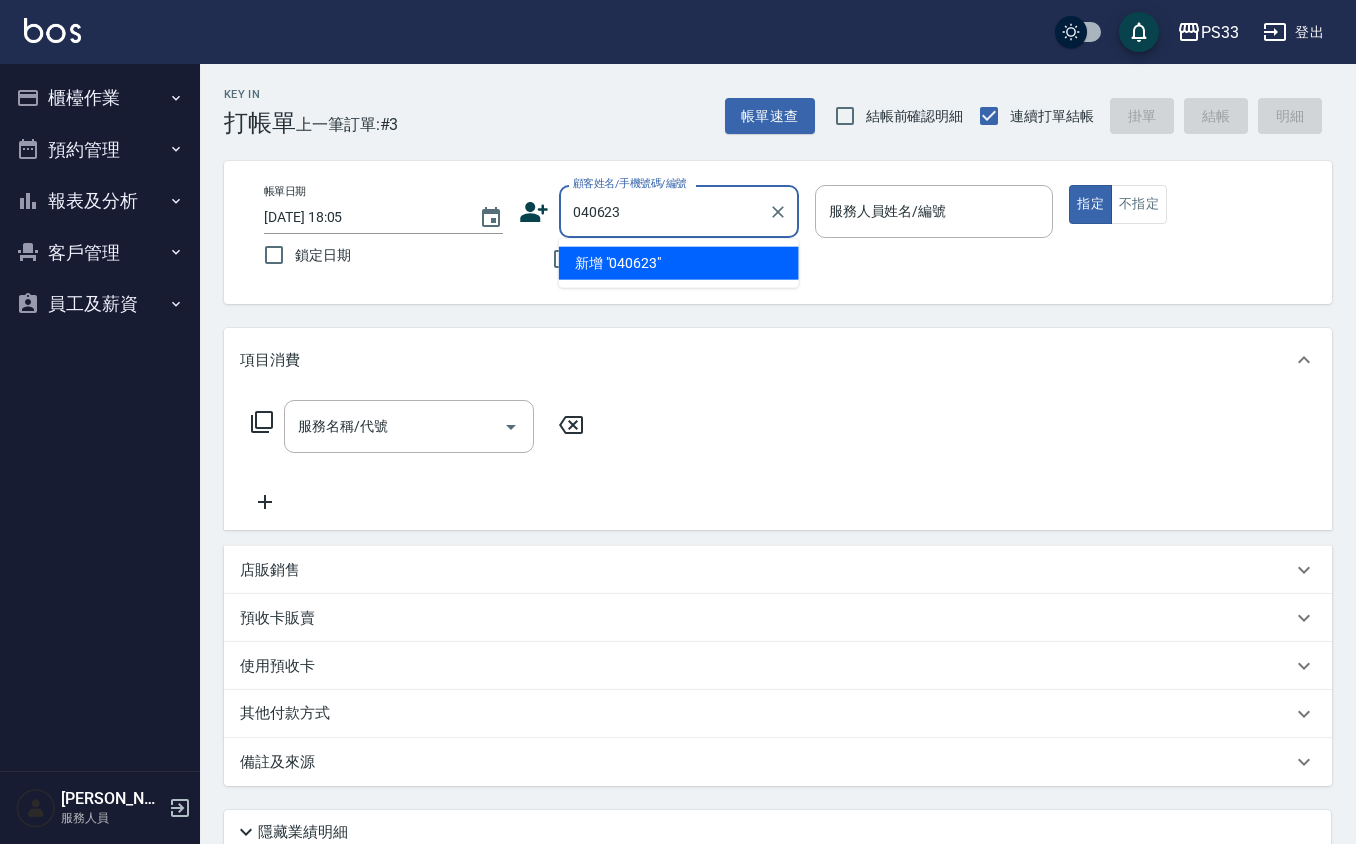 type on "040623" 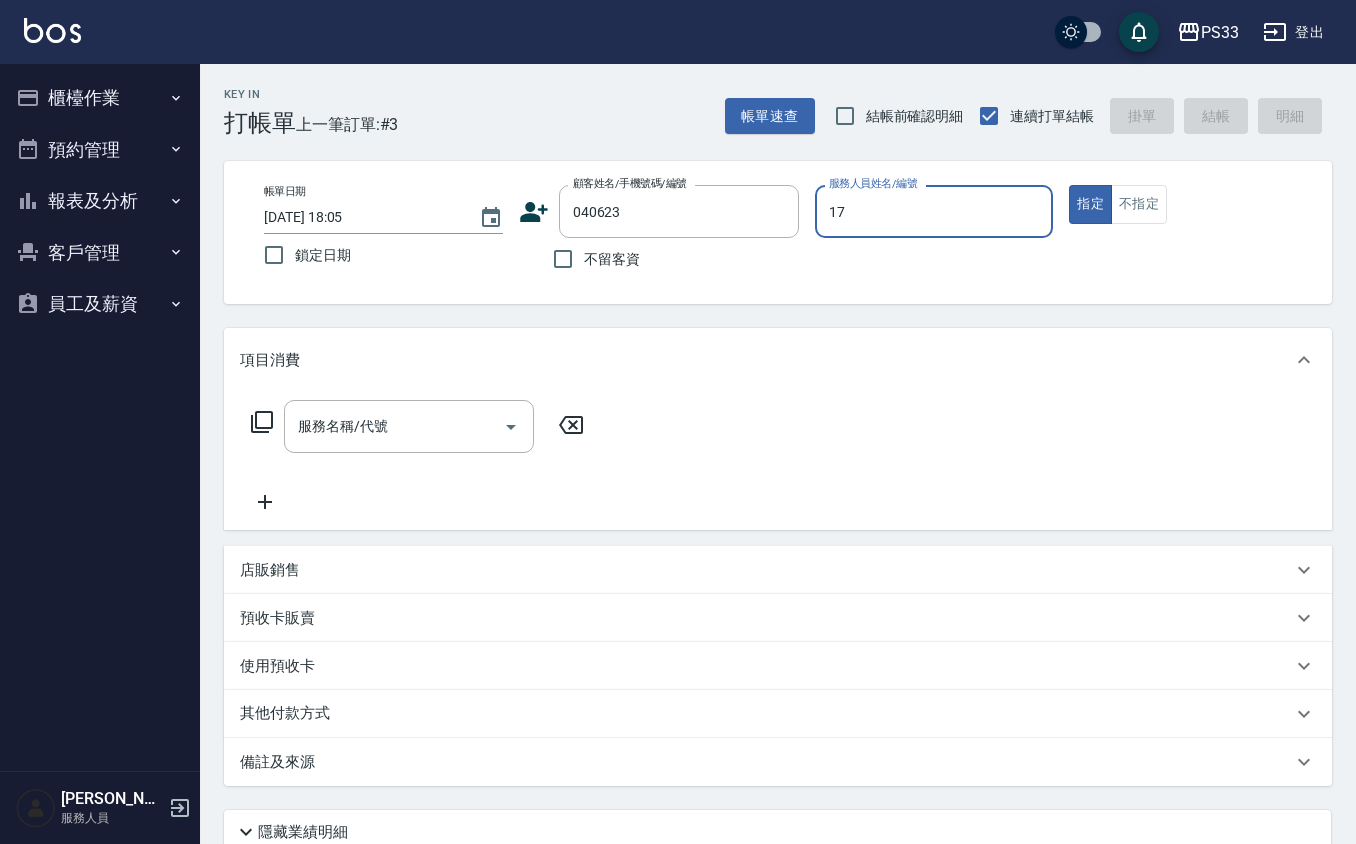 type on "174" 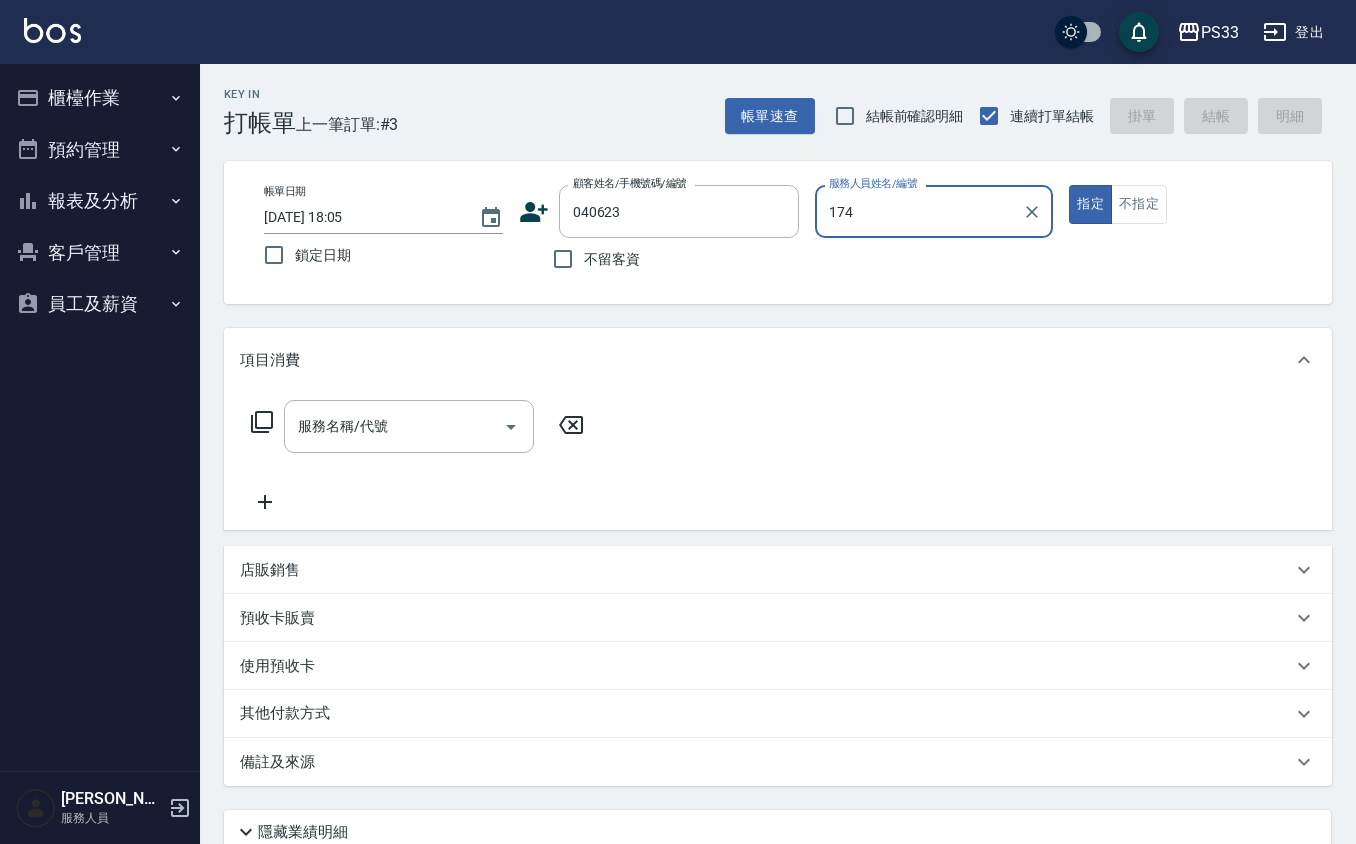 type on "[PERSON_NAME]/0976094623/040623" 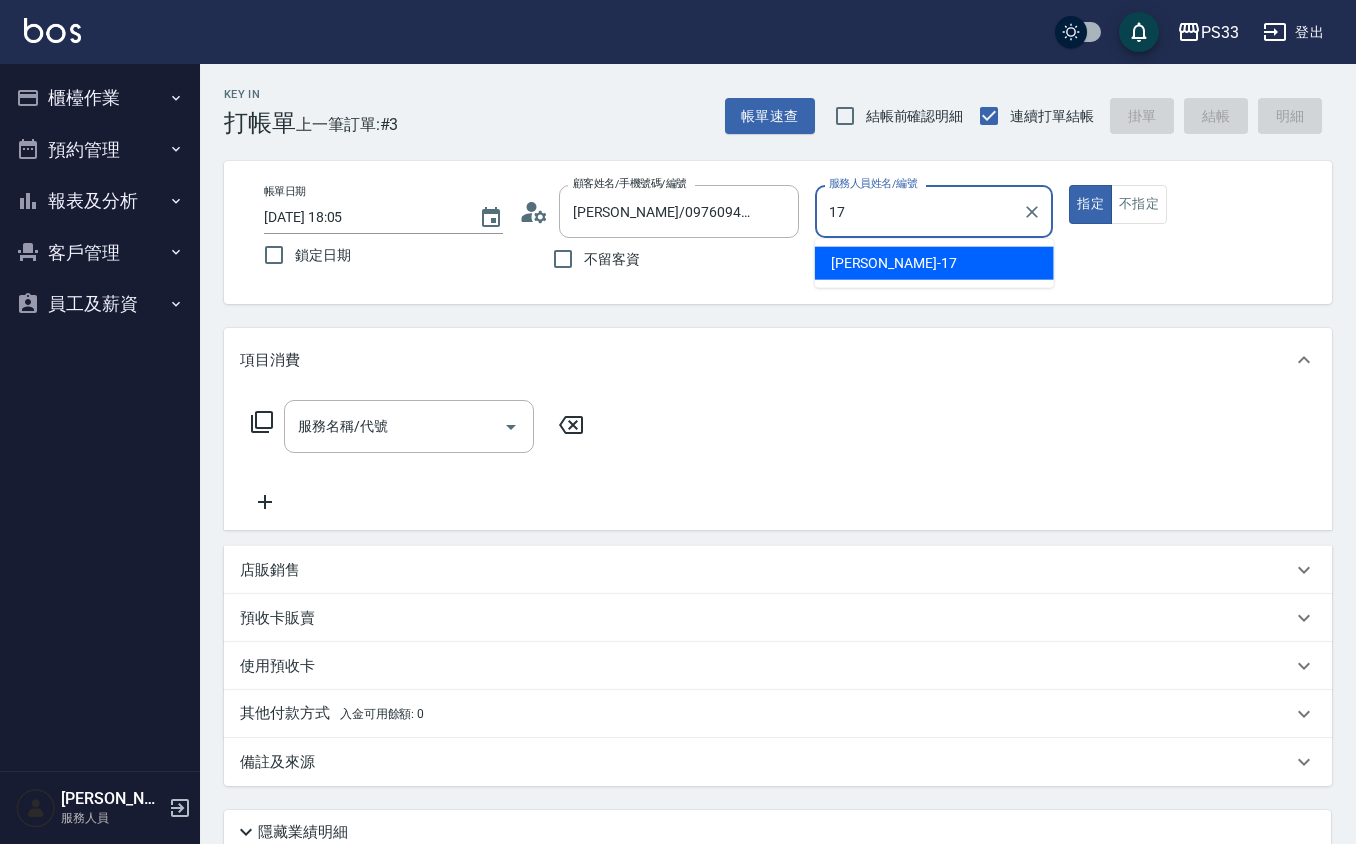type on "[PERSON_NAME]-17" 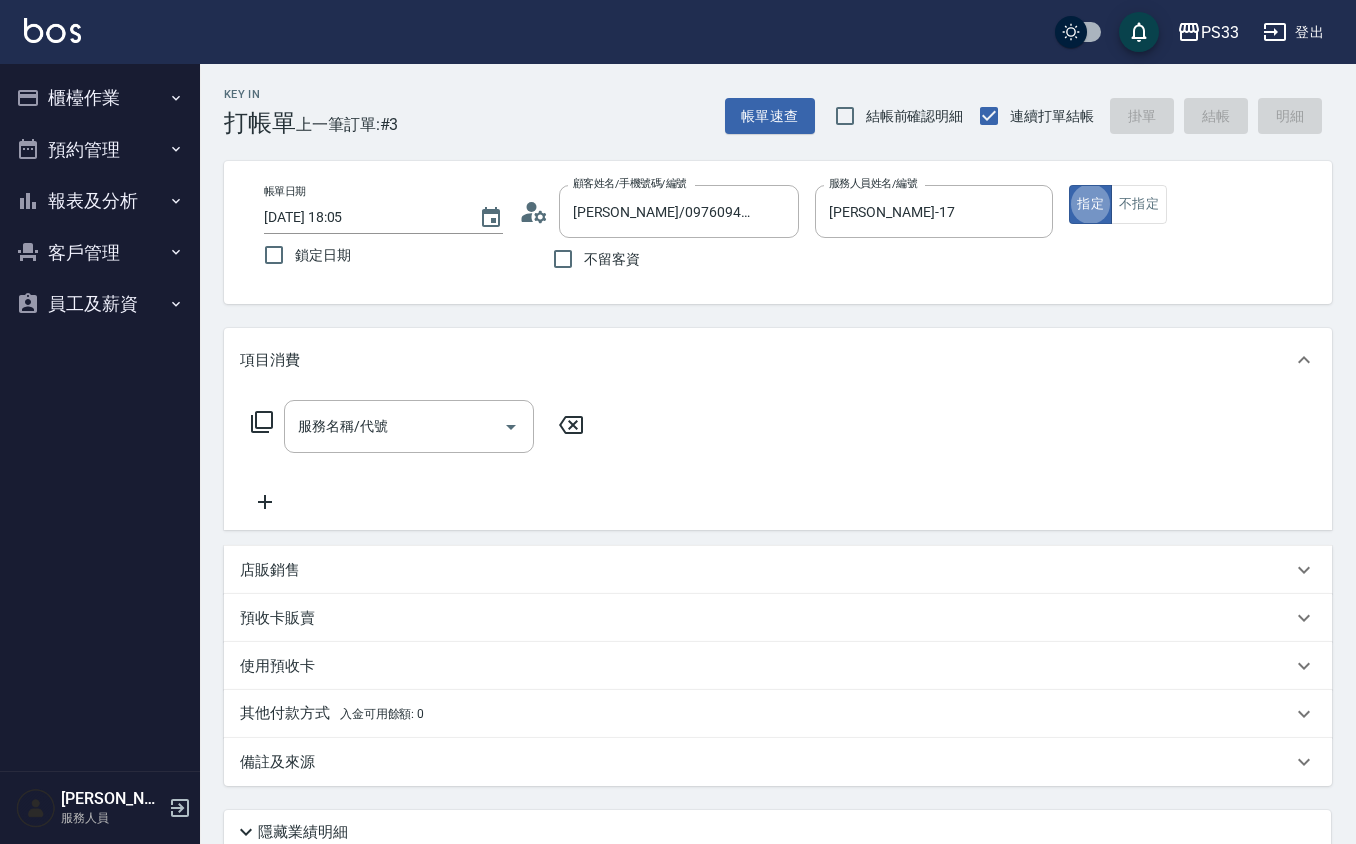 type on "true" 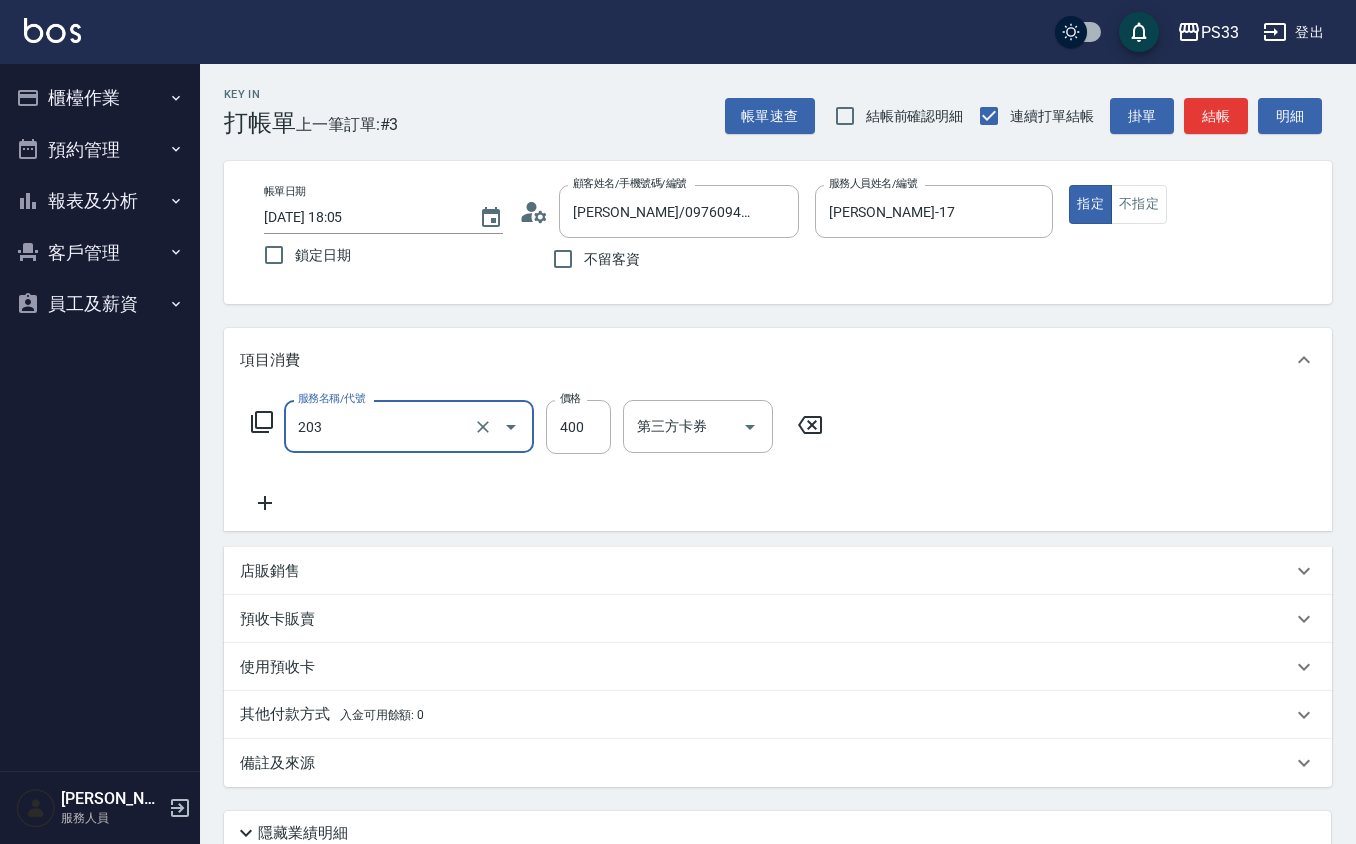 type on "指定單剪(203)" 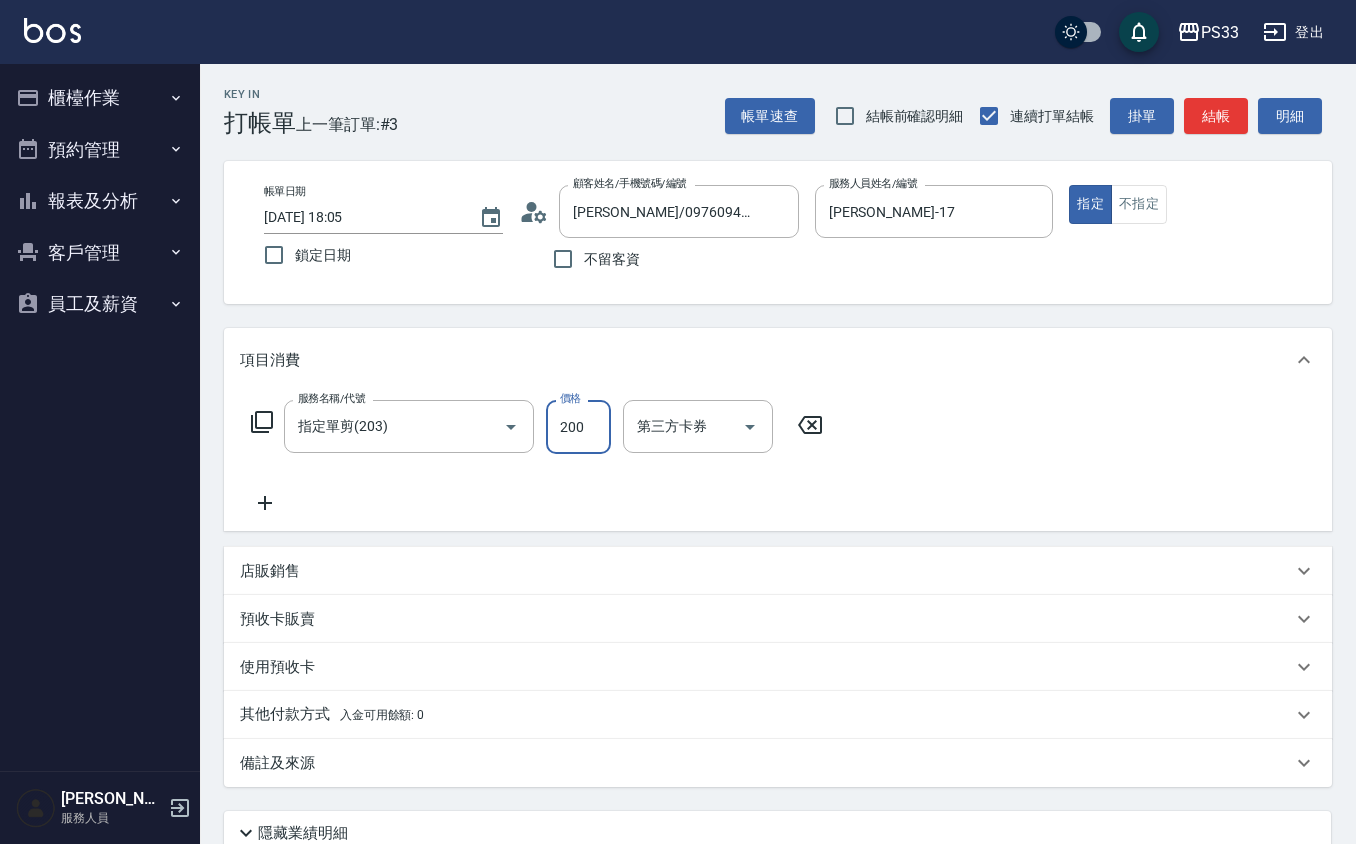 type on "200" 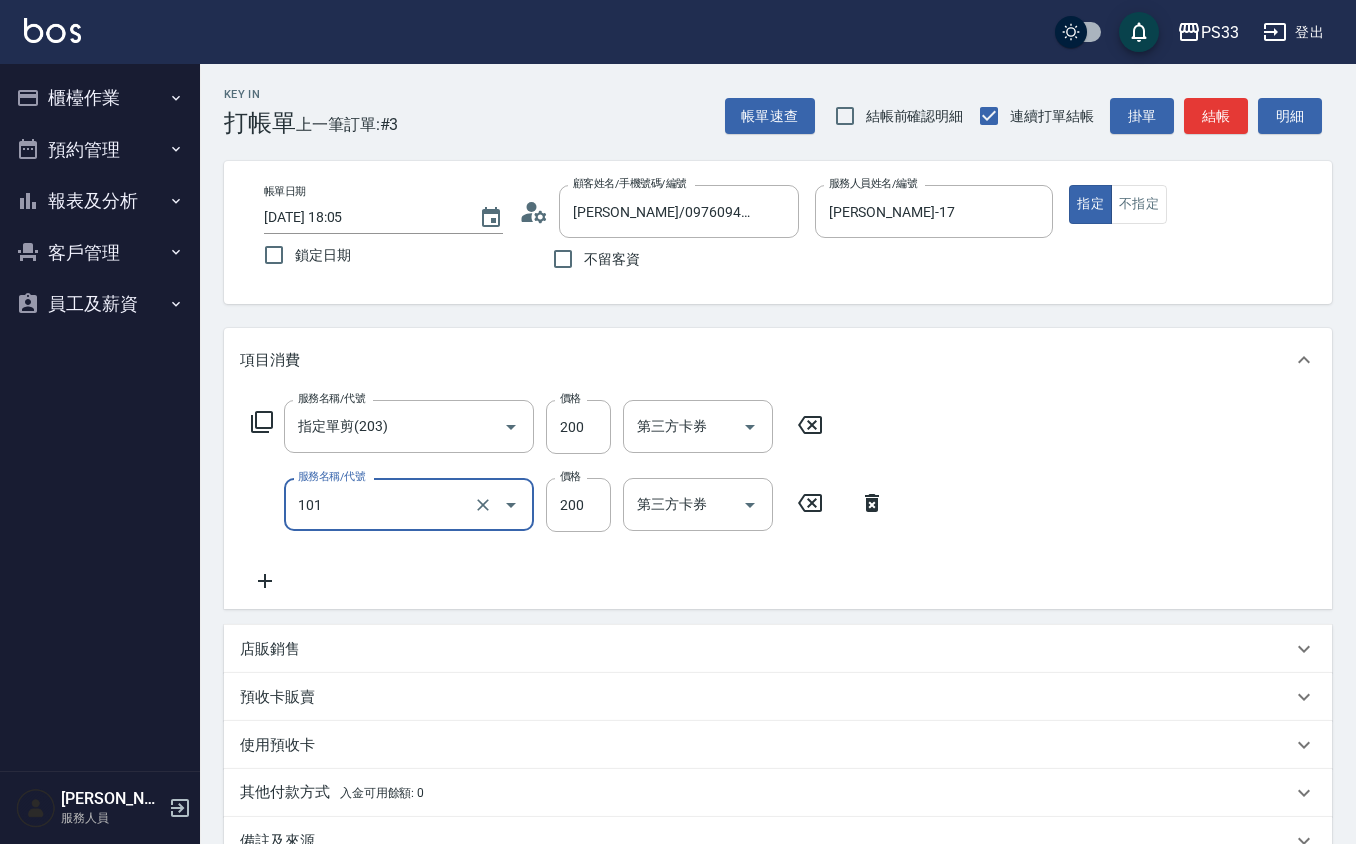 type on "洗髮(101)" 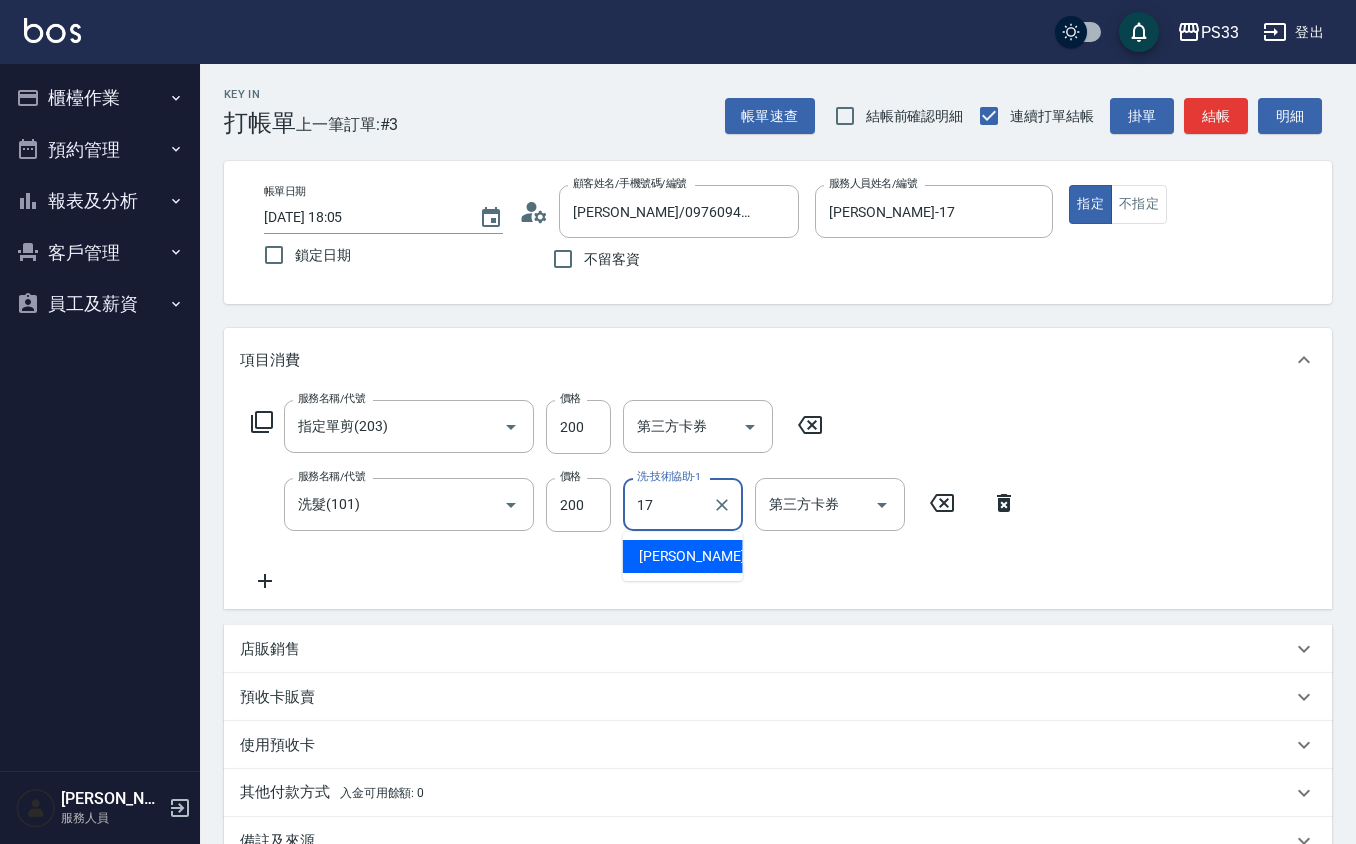 type on "[PERSON_NAME]-17" 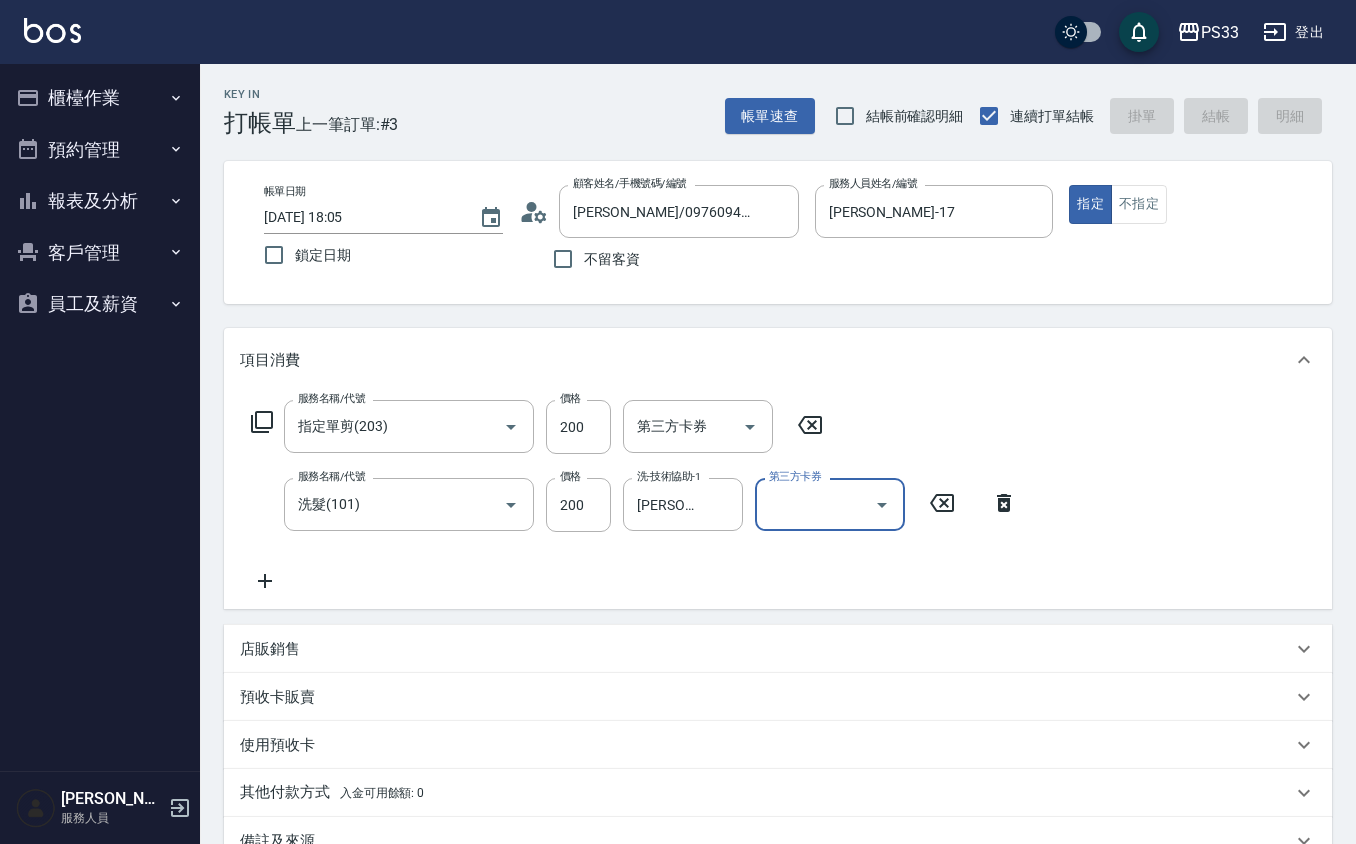 type 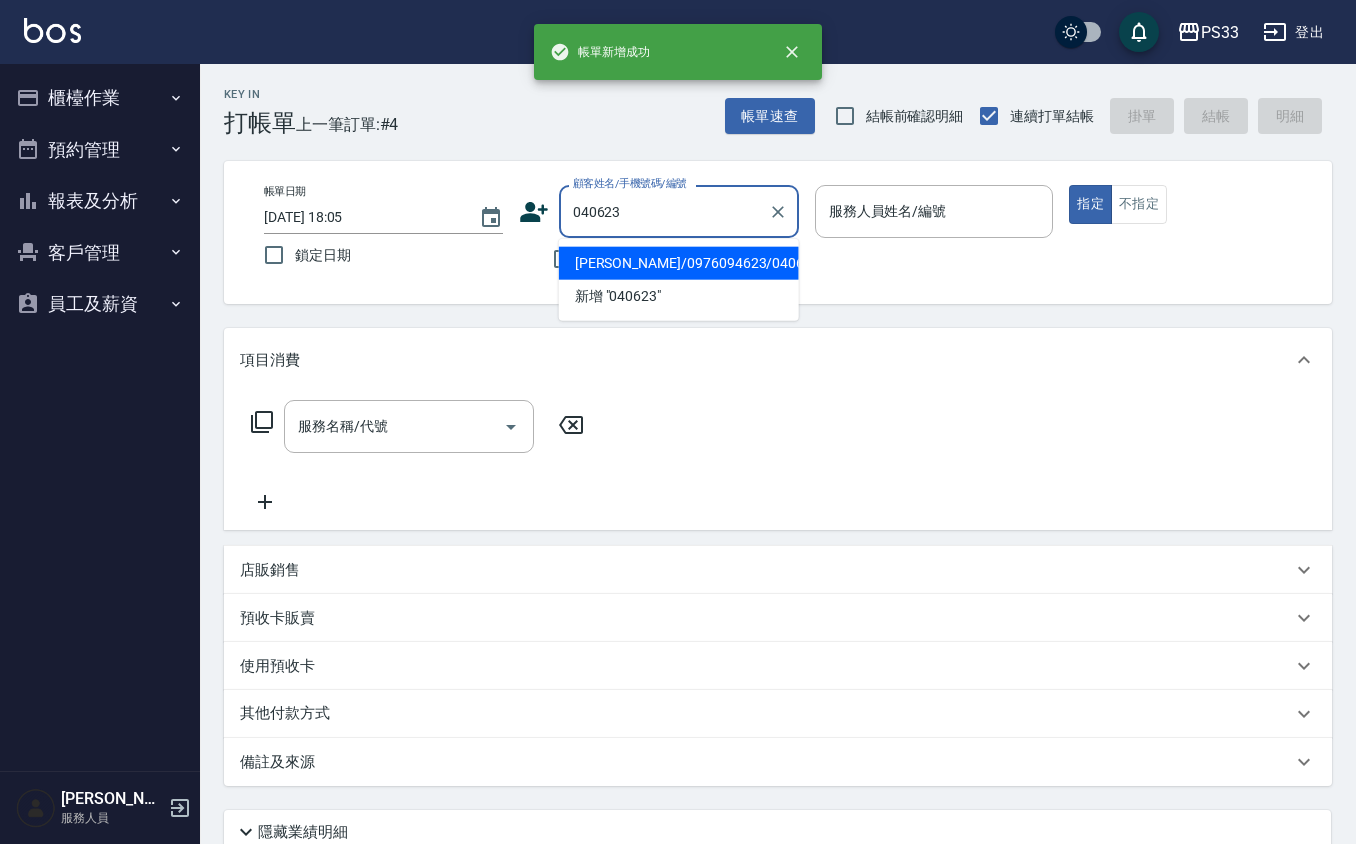 type on "[PERSON_NAME]/0976094623/040623" 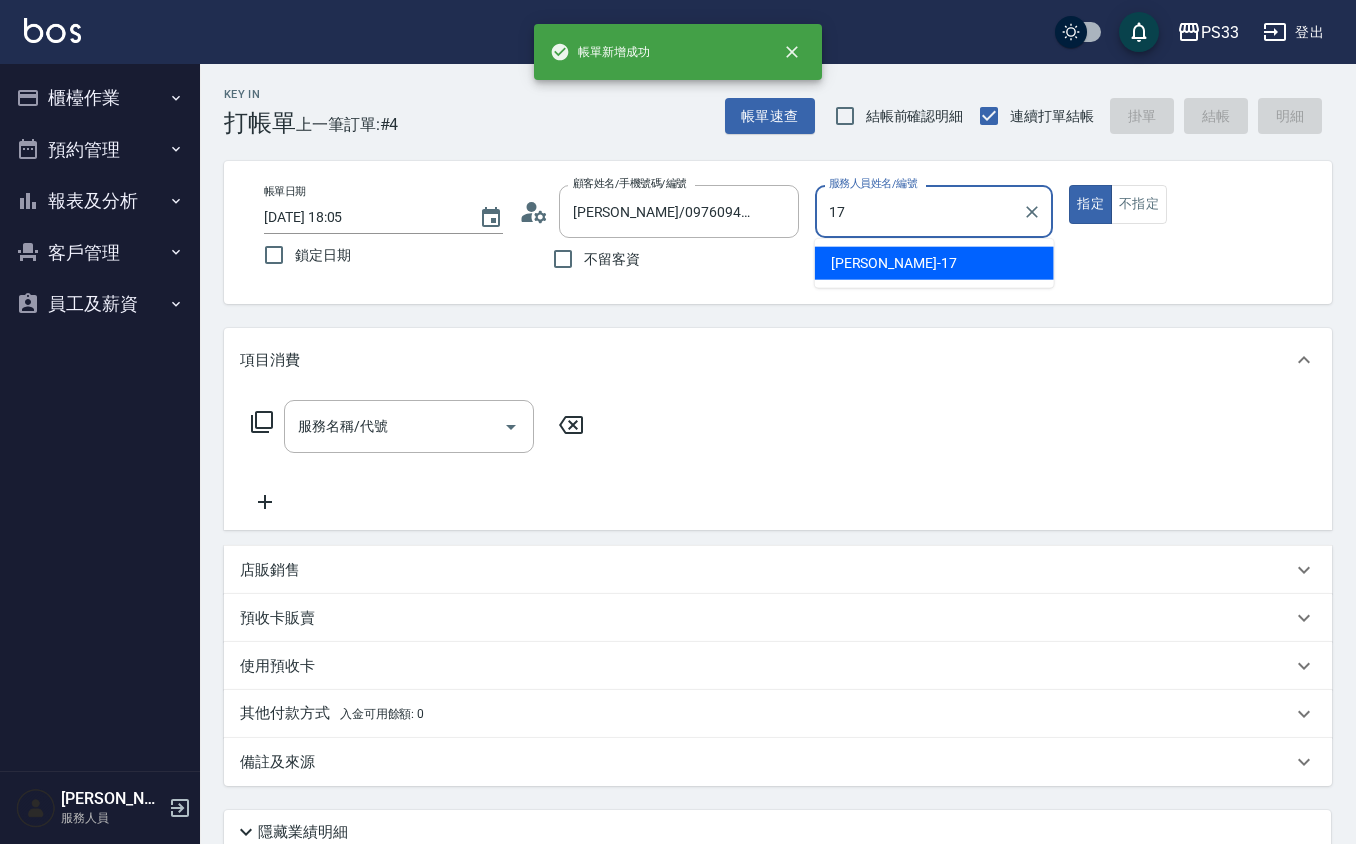 type on "[PERSON_NAME]-17" 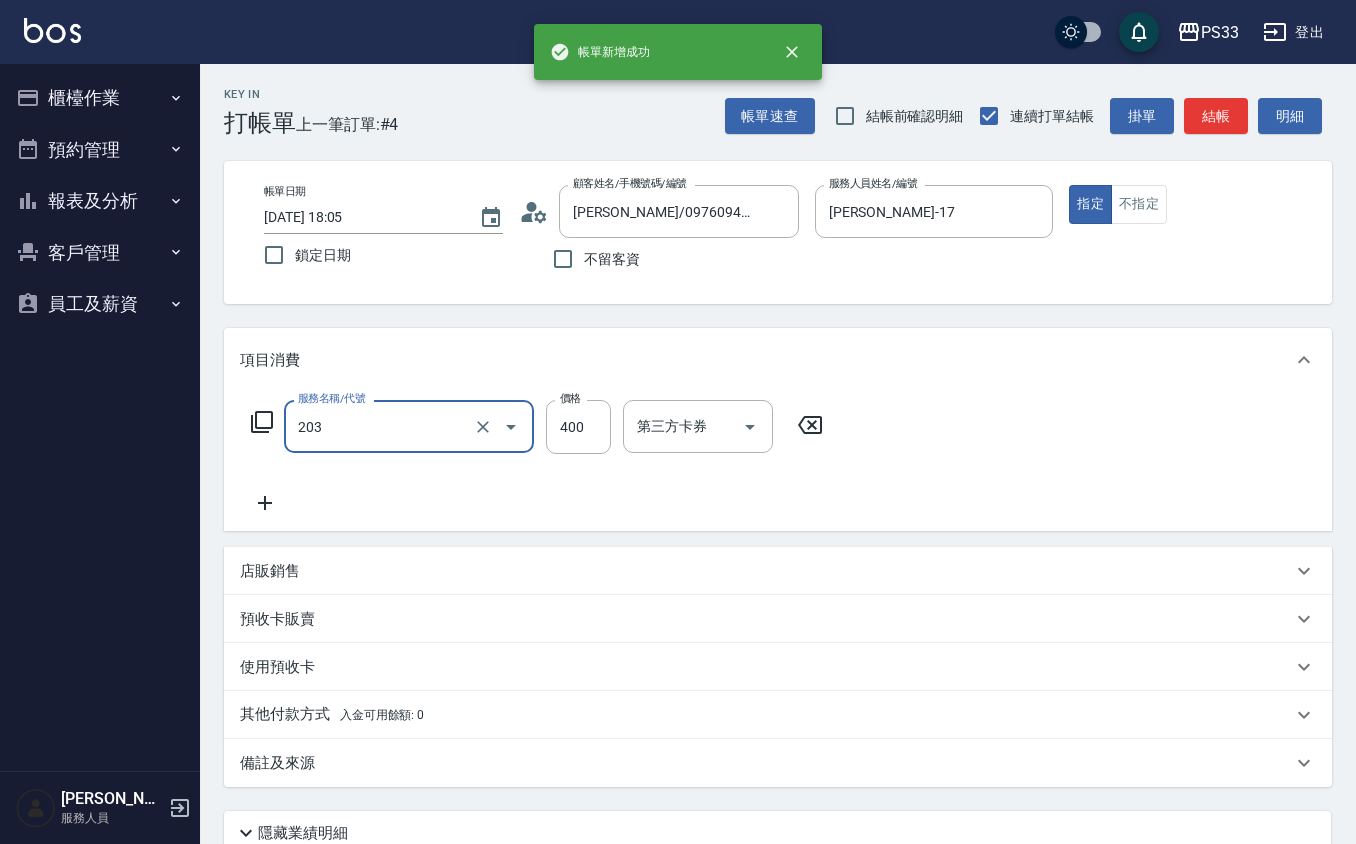 type on "指定單剪(203)" 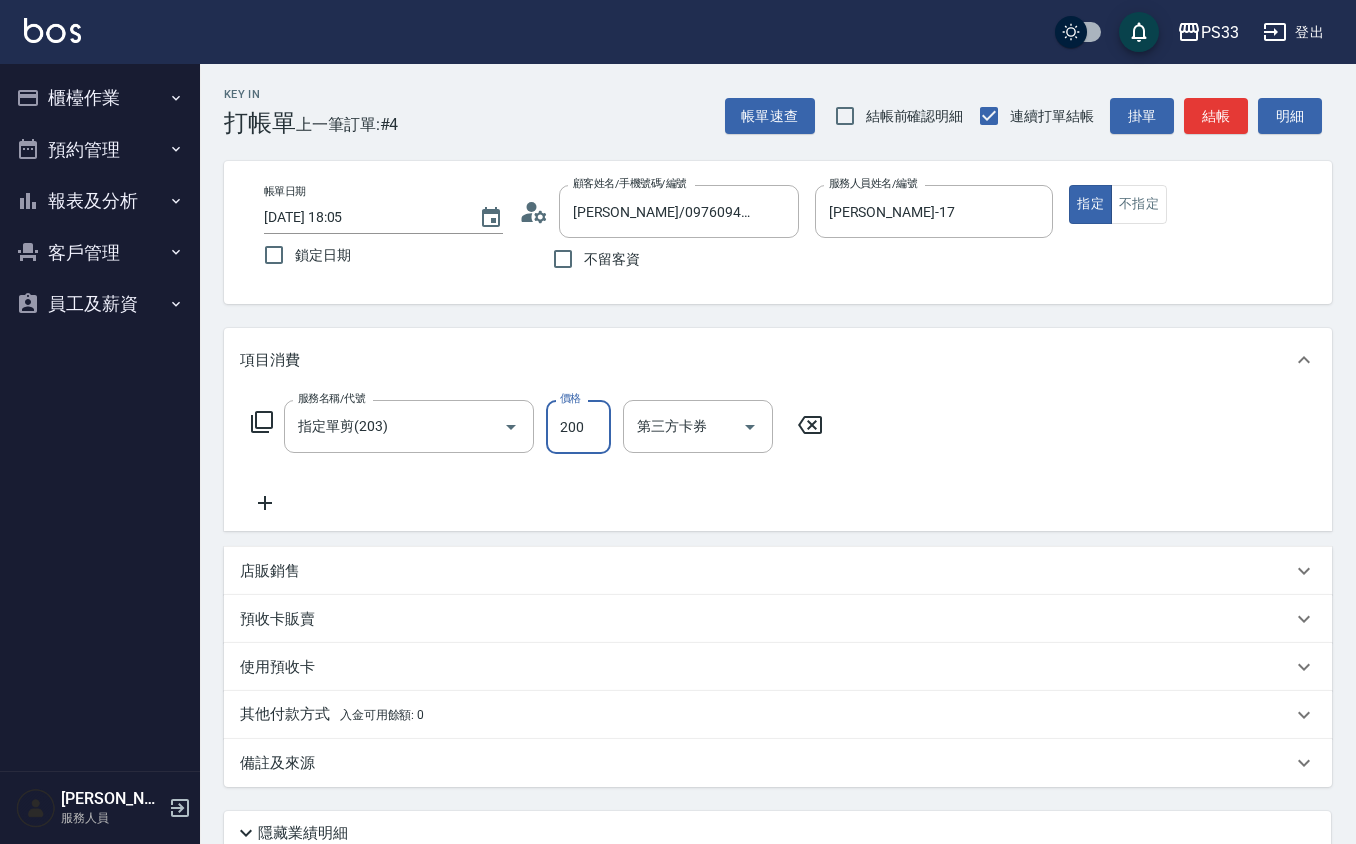 type on "200" 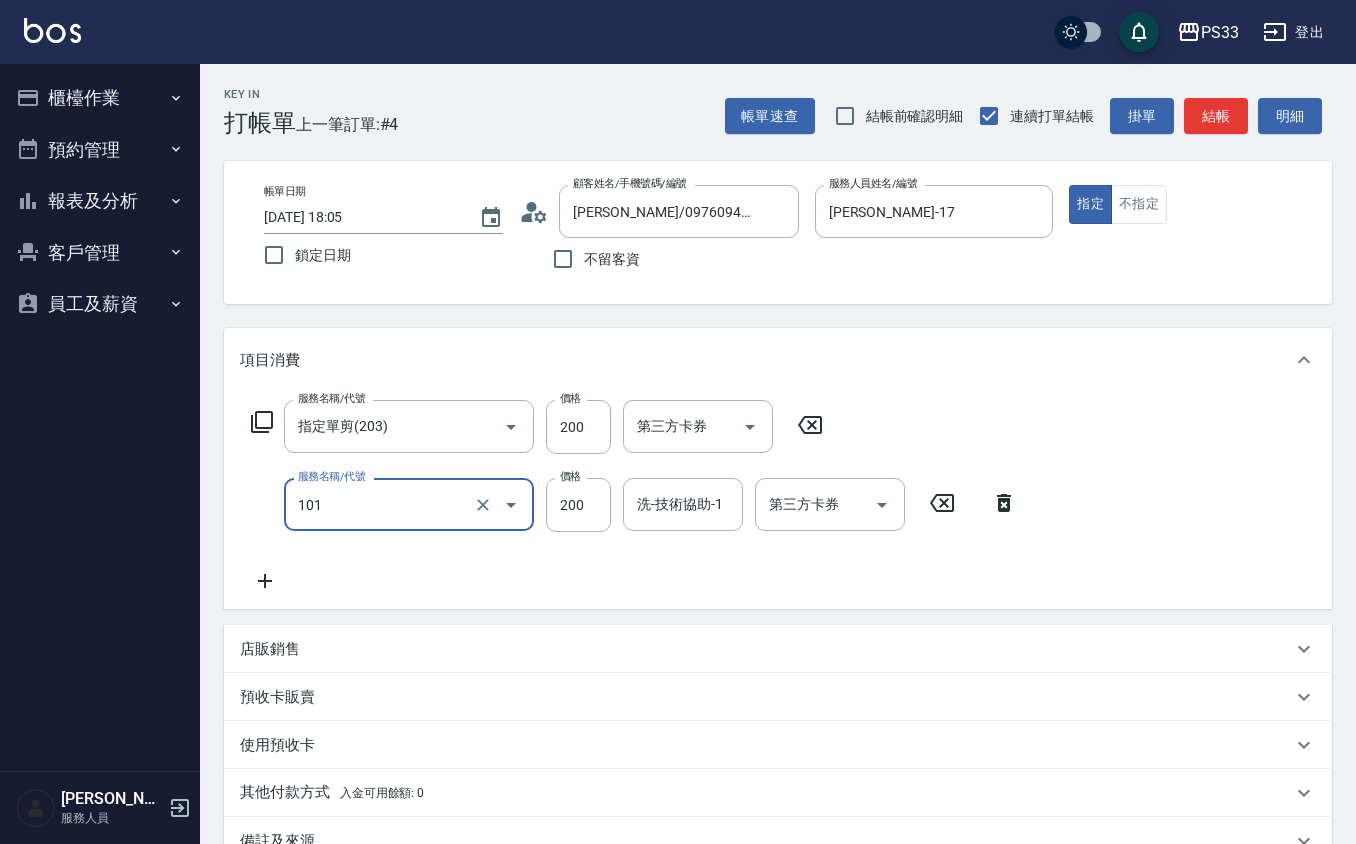 type on "洗髮(101)" 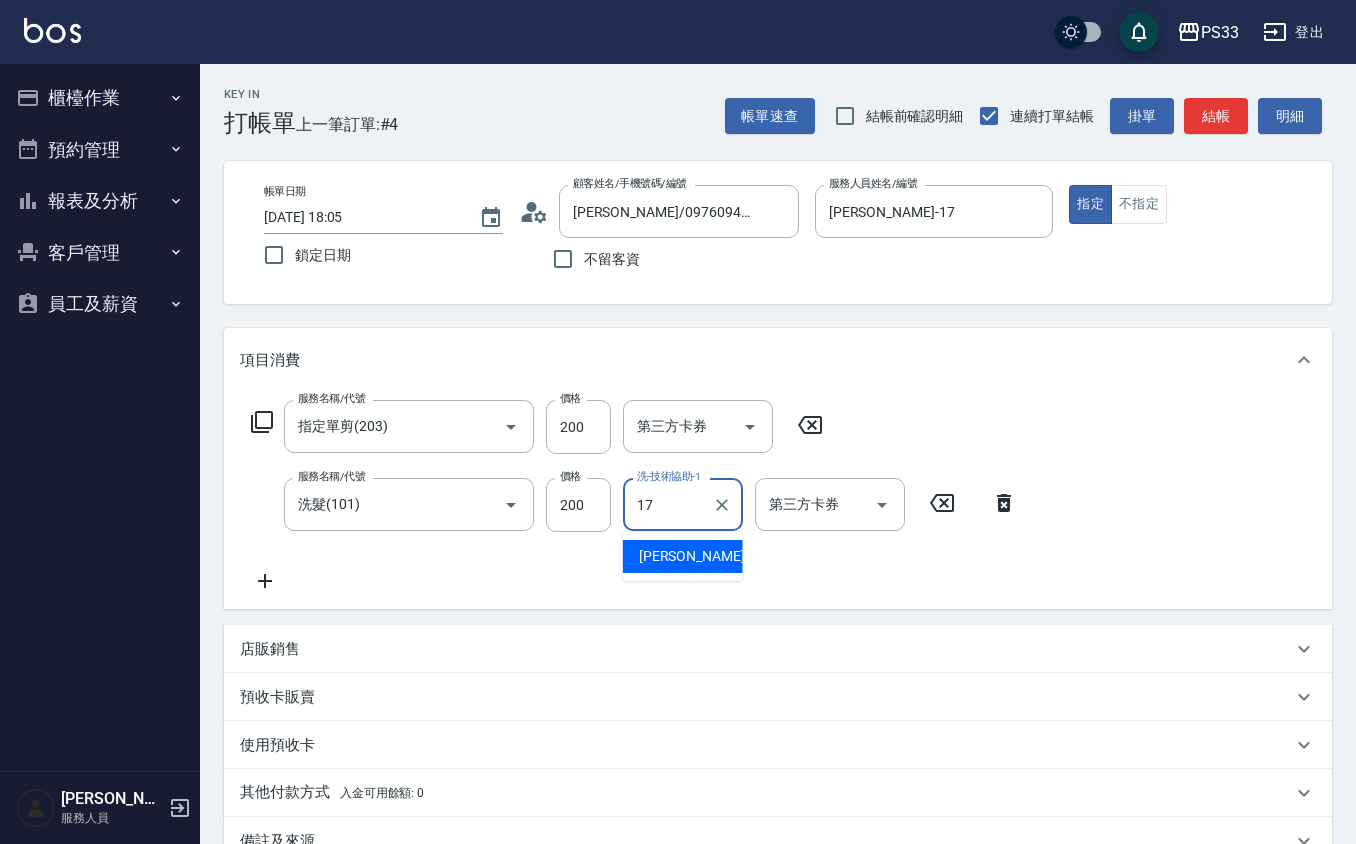 type on "[PERSON_NAME]-17" 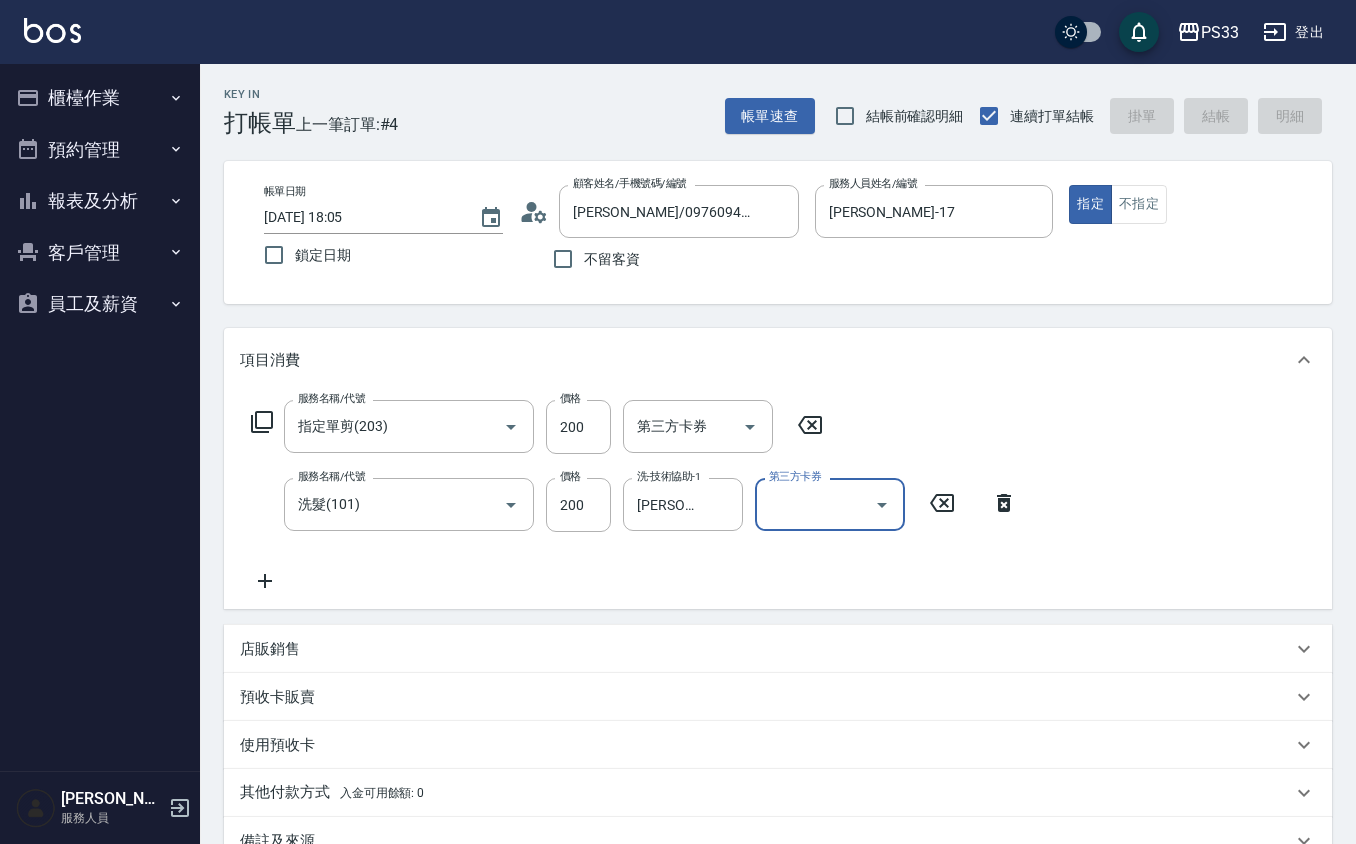 type 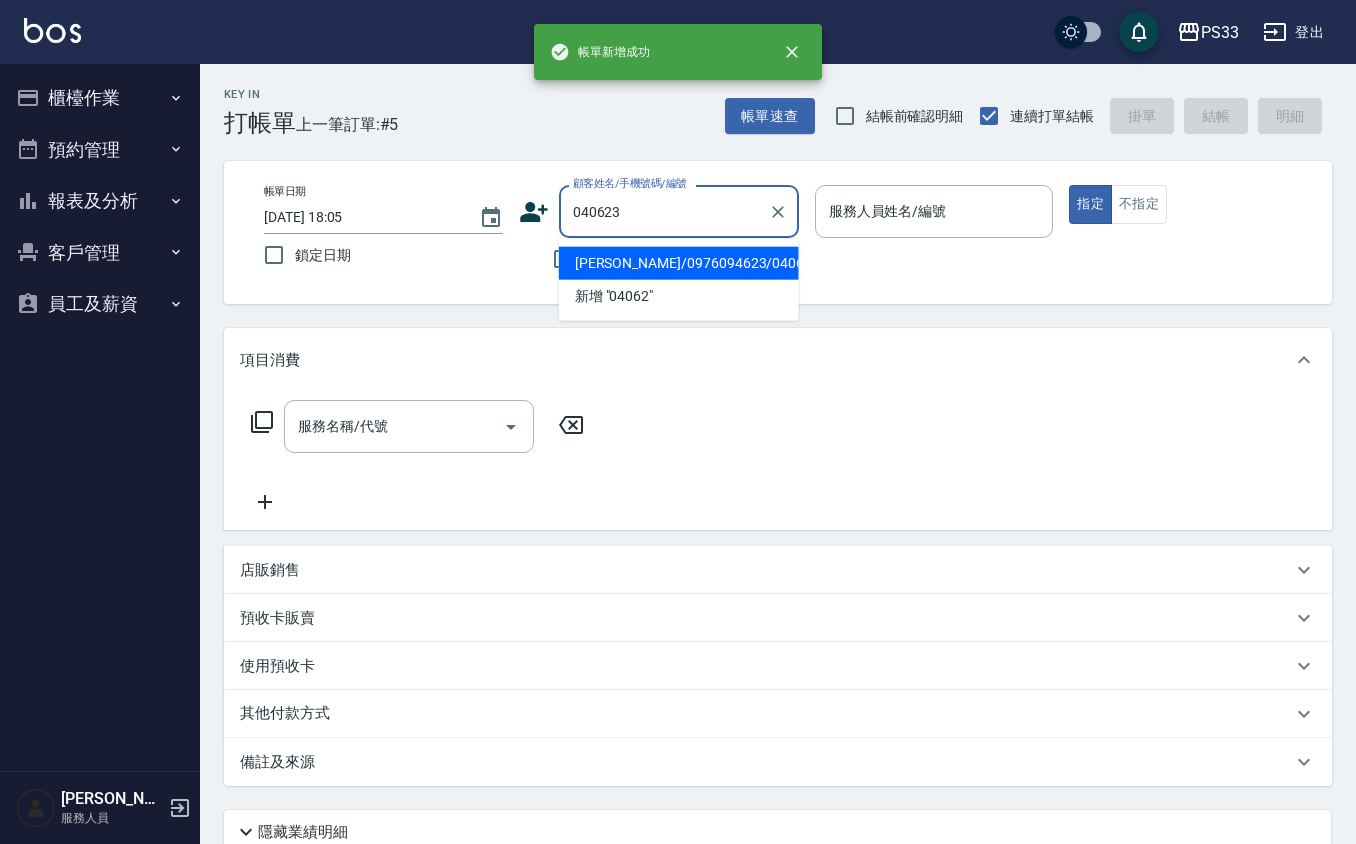 type on "[PERSON_NAME]/0976094623/040623" 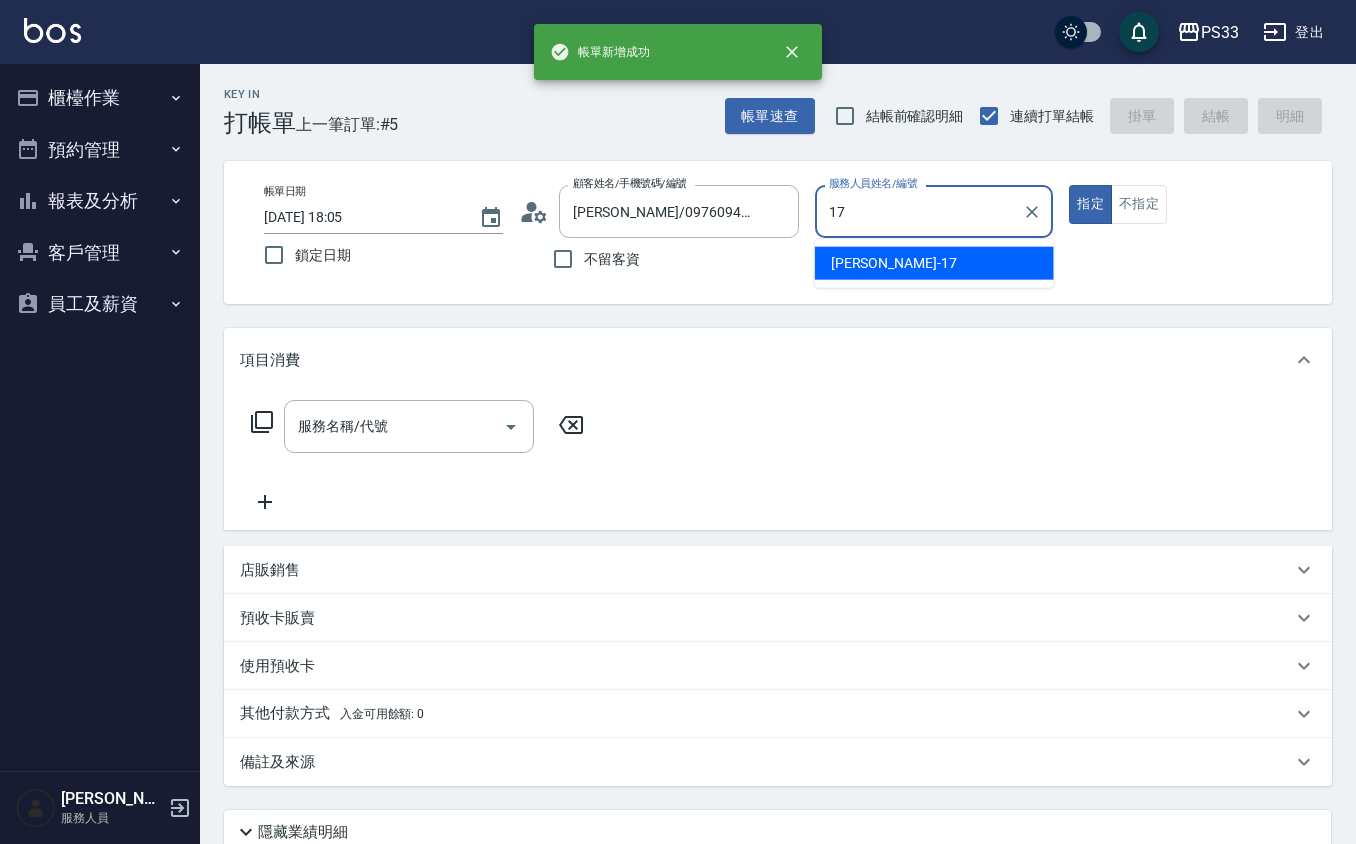 type on "[PERSON_NAME]-17" 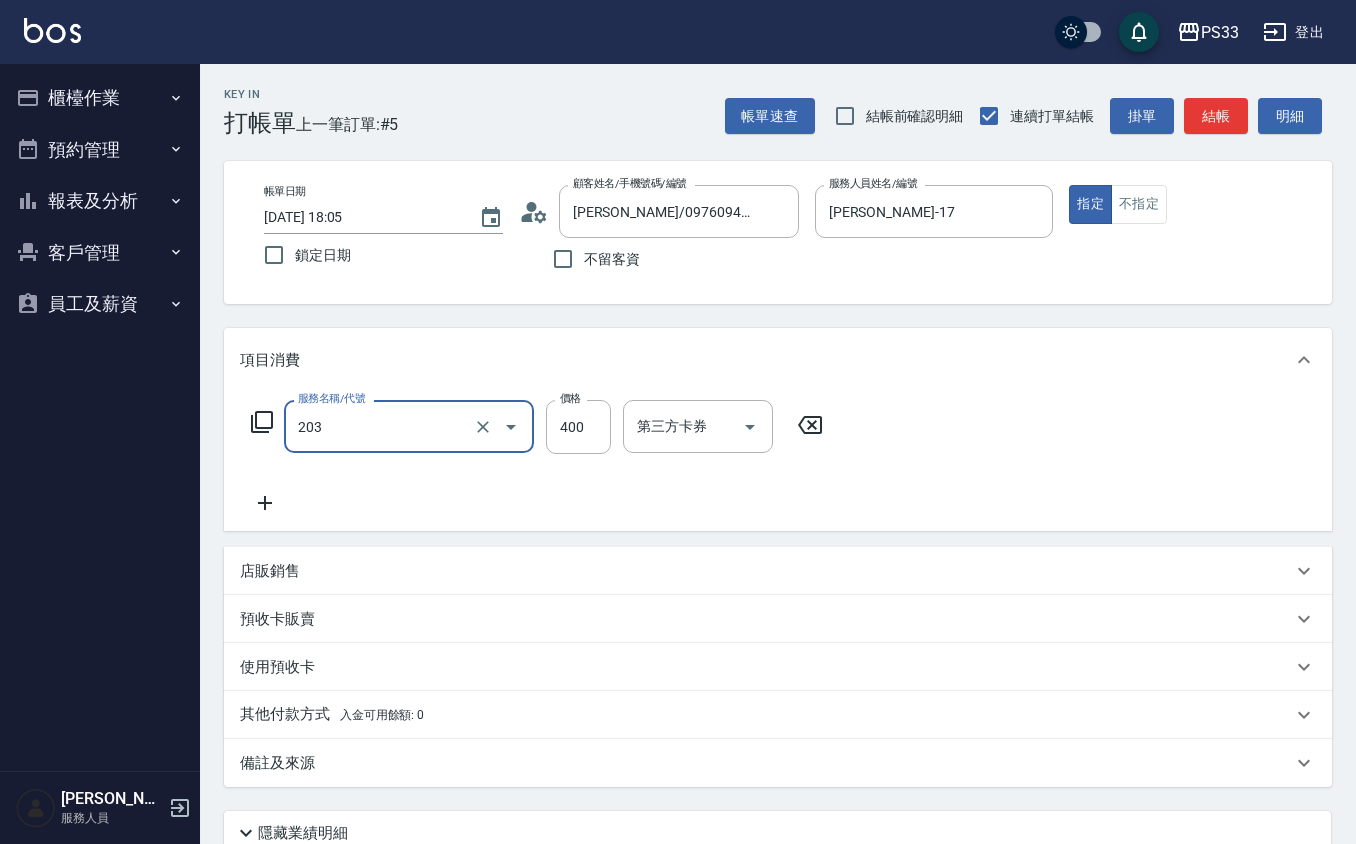 type on "指定單剪(203)" 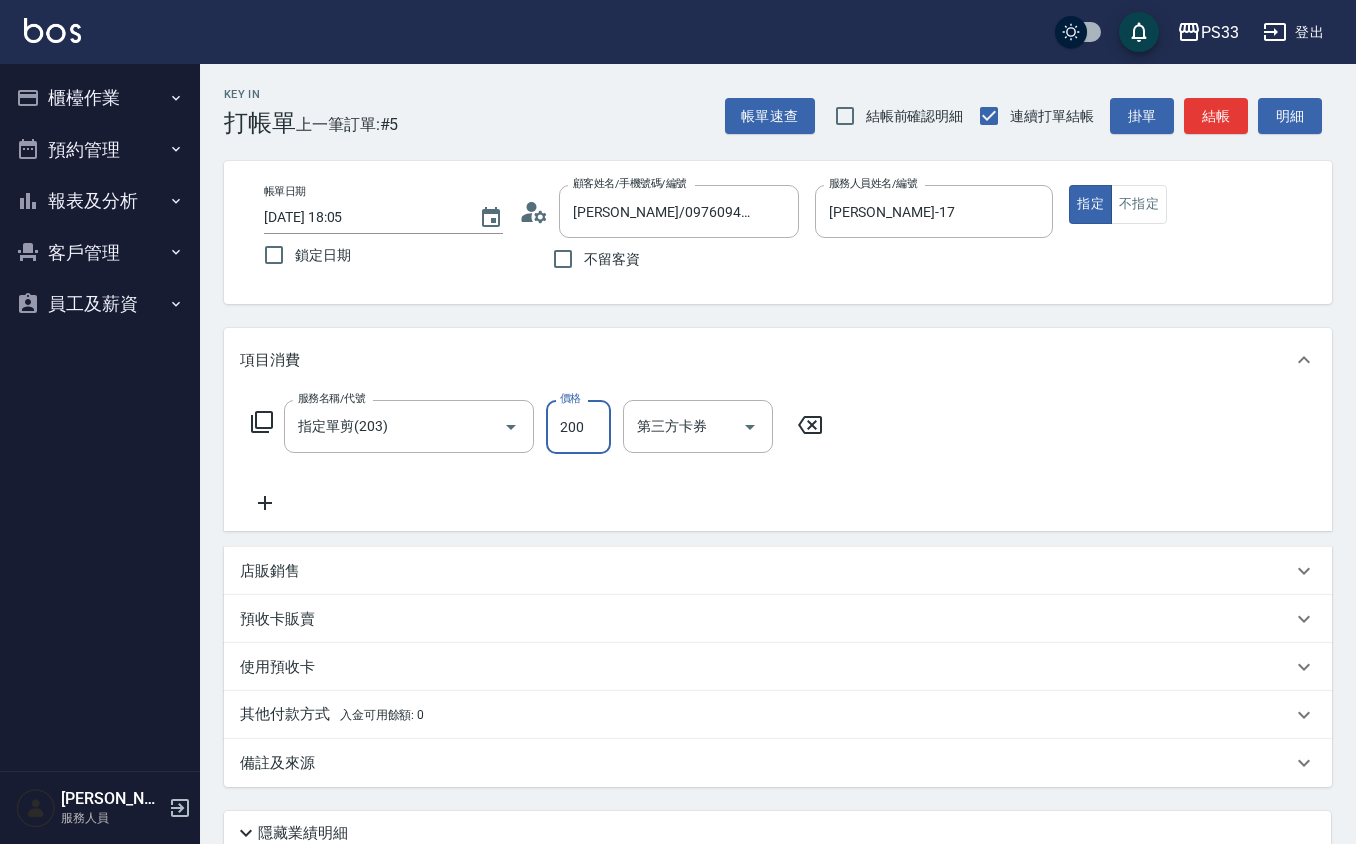 type on "200" 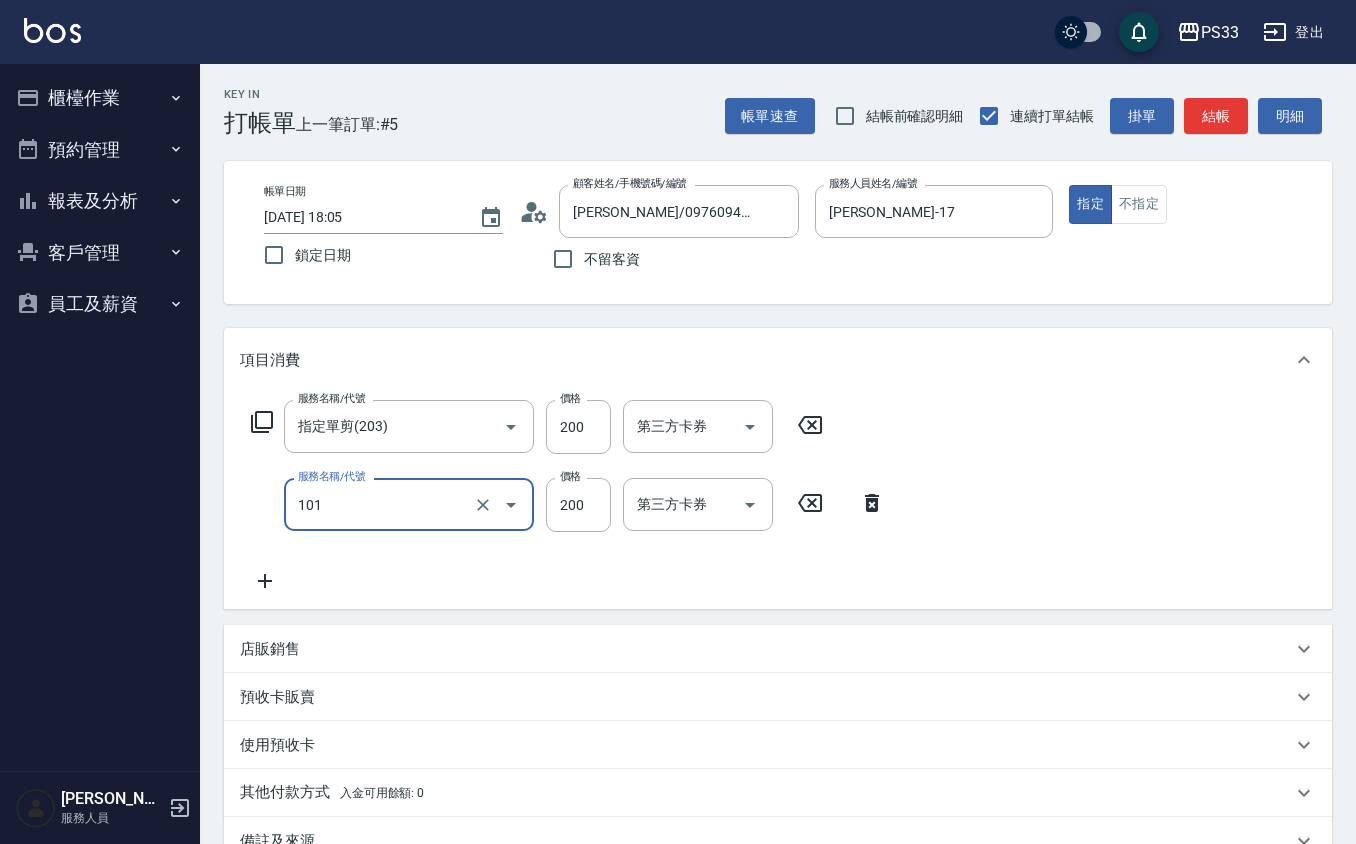 type on "洗髮(101)" 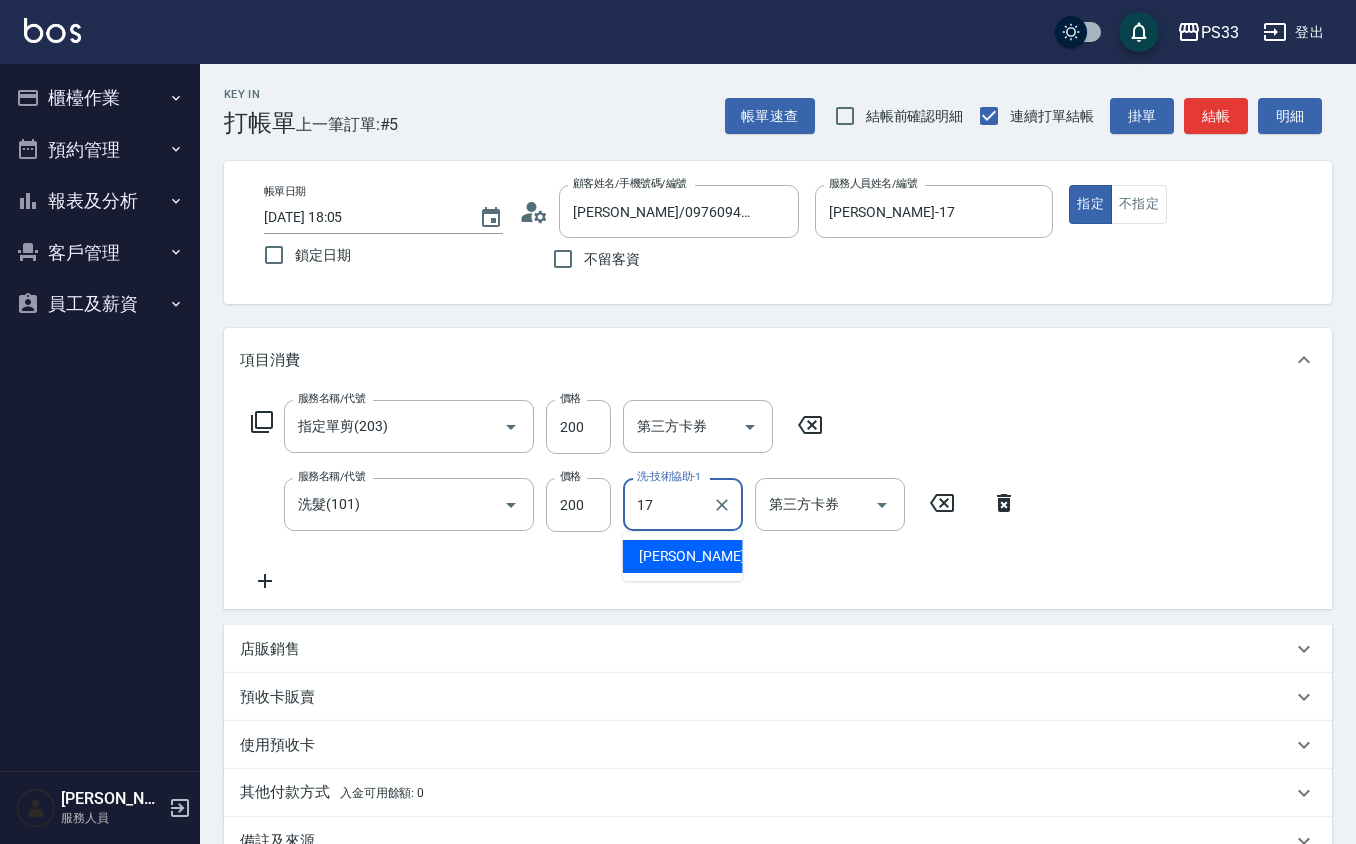type on "[PERSON_NAME]-17" 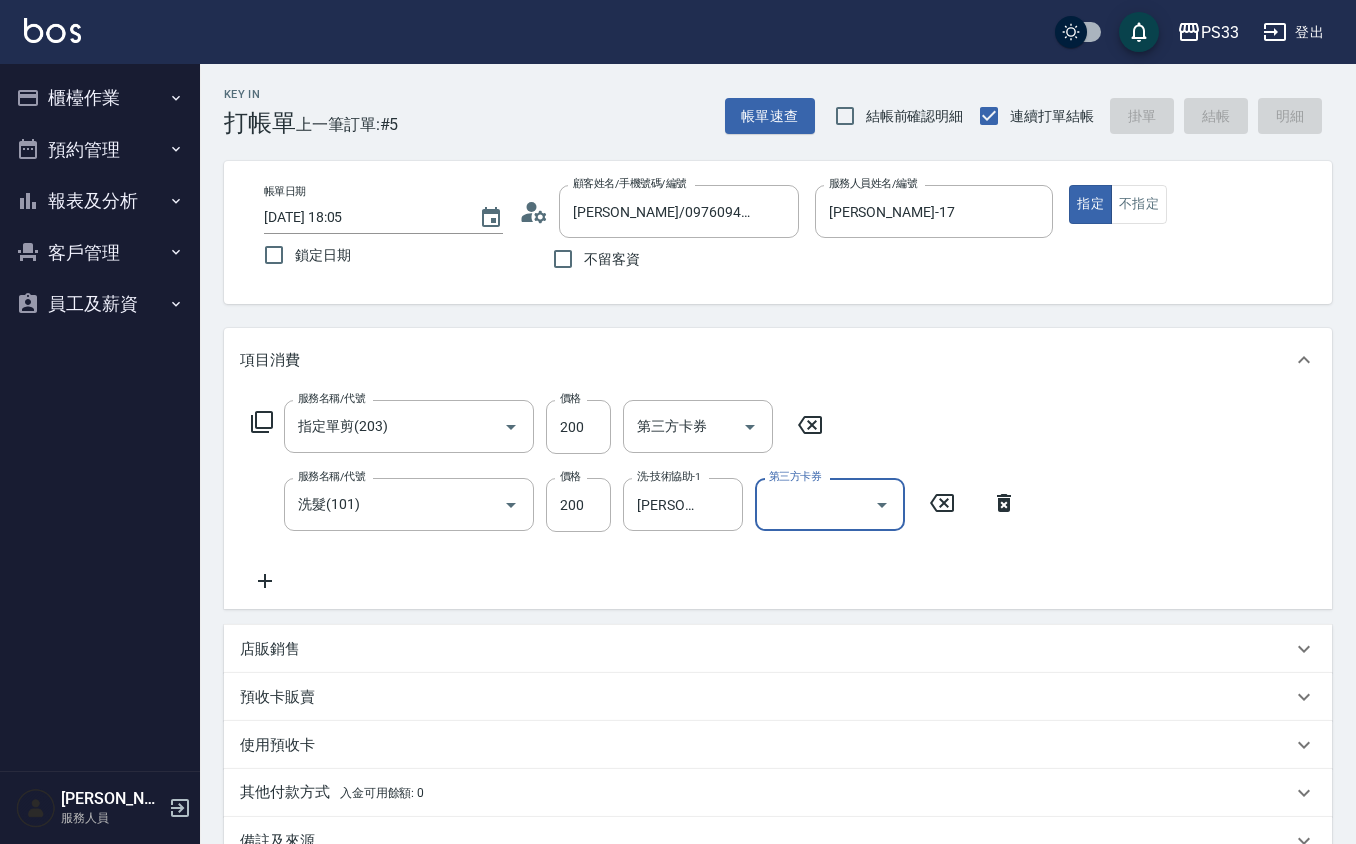 type 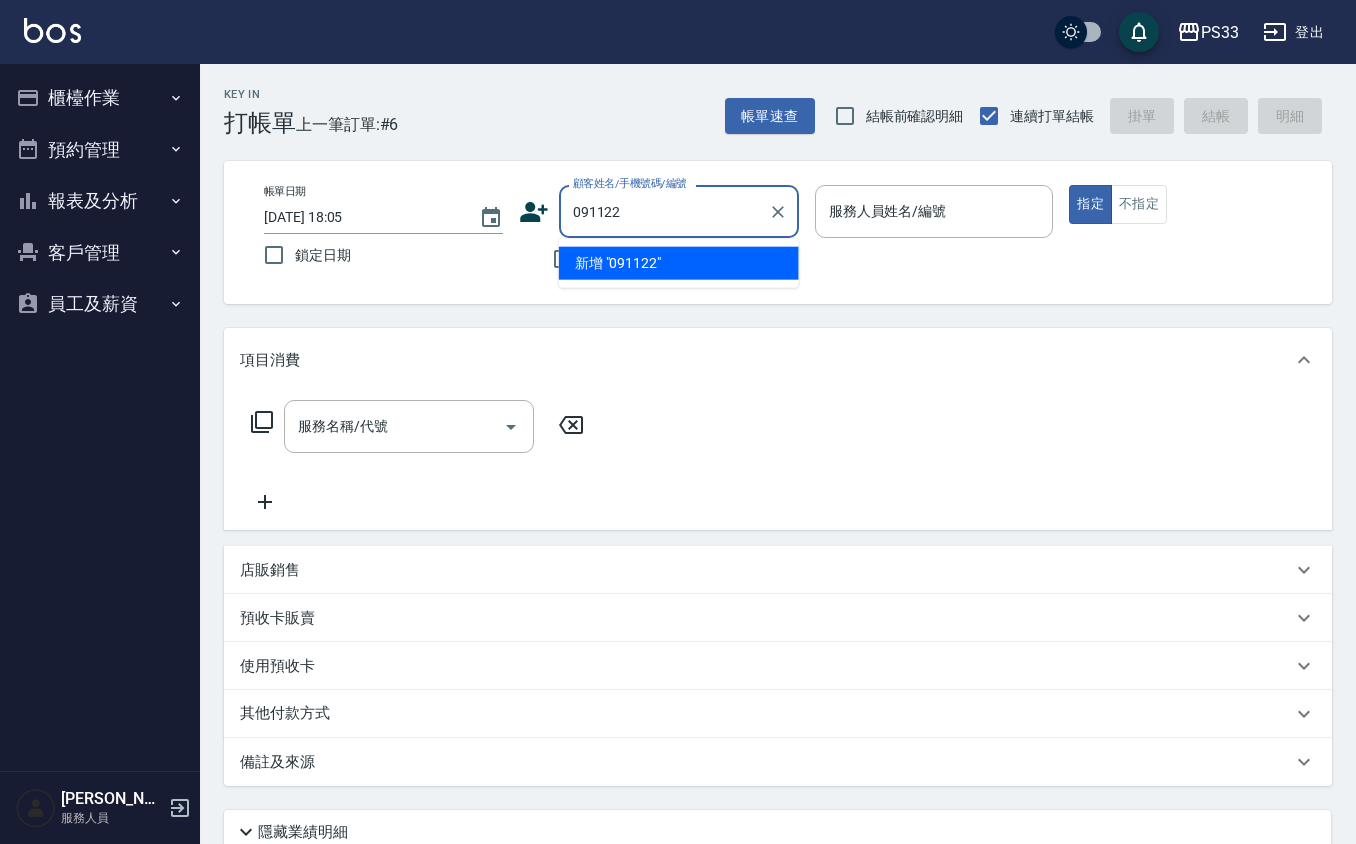 type on "091122" 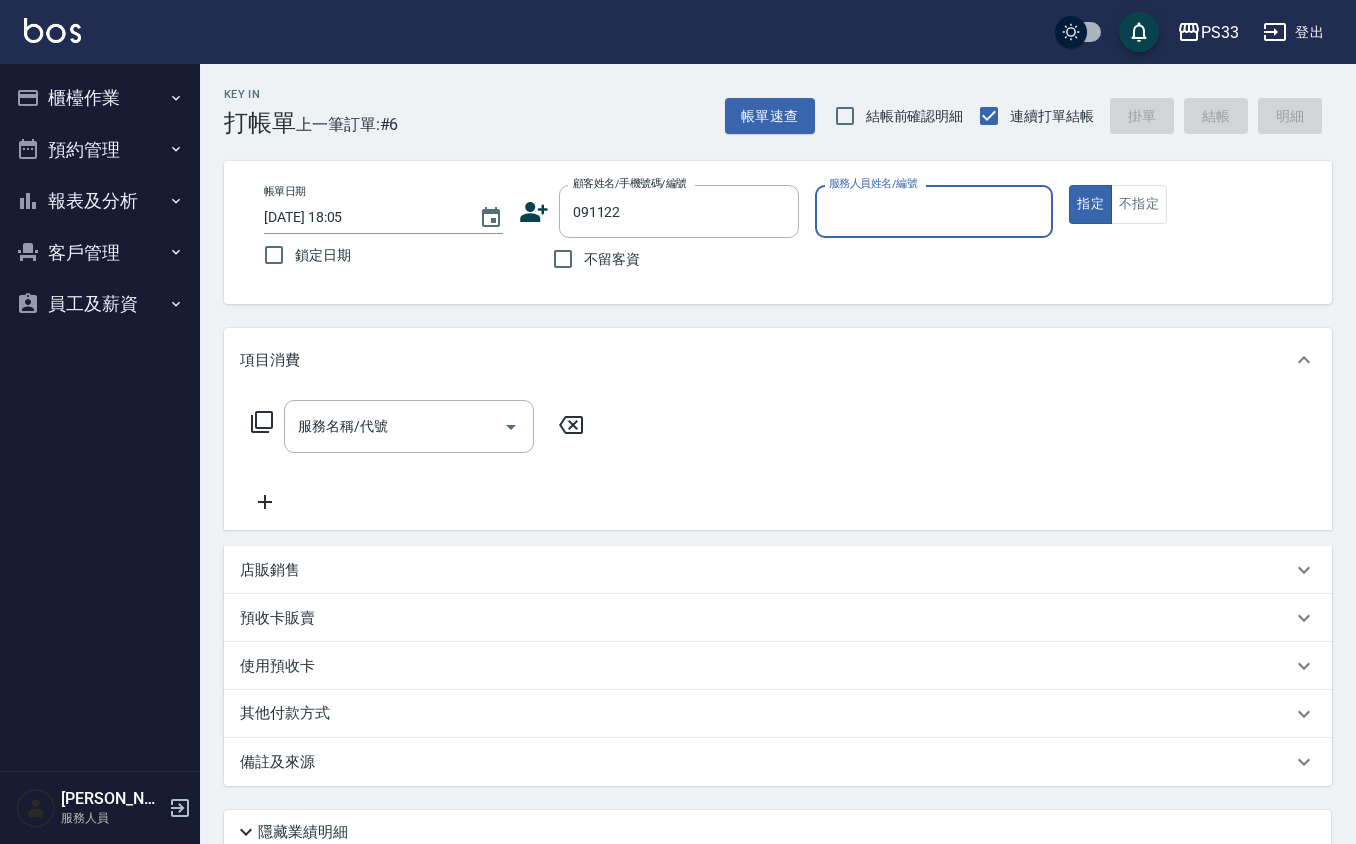 type on "7" 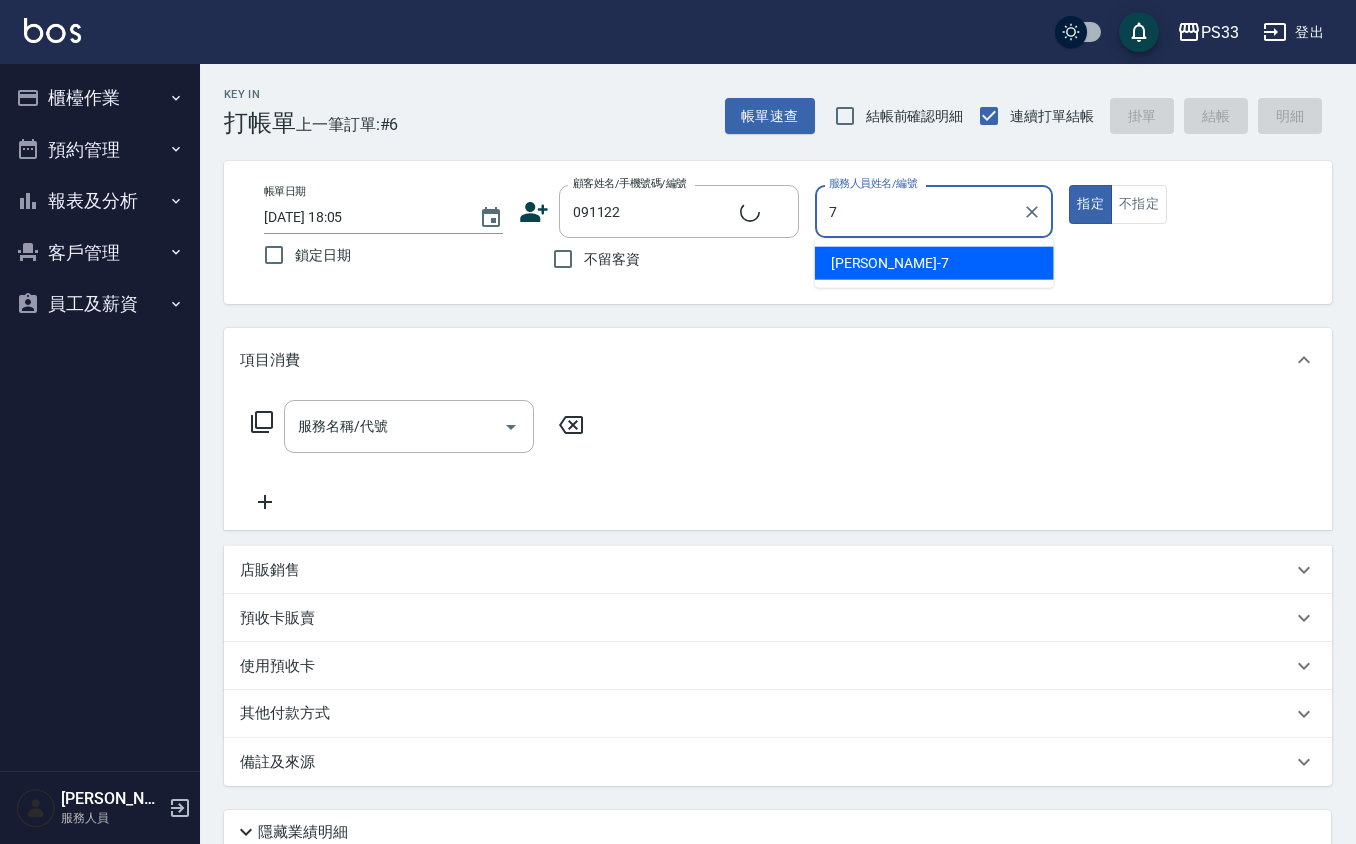 type on "[PERSON_NAME]/0975077111/091122" 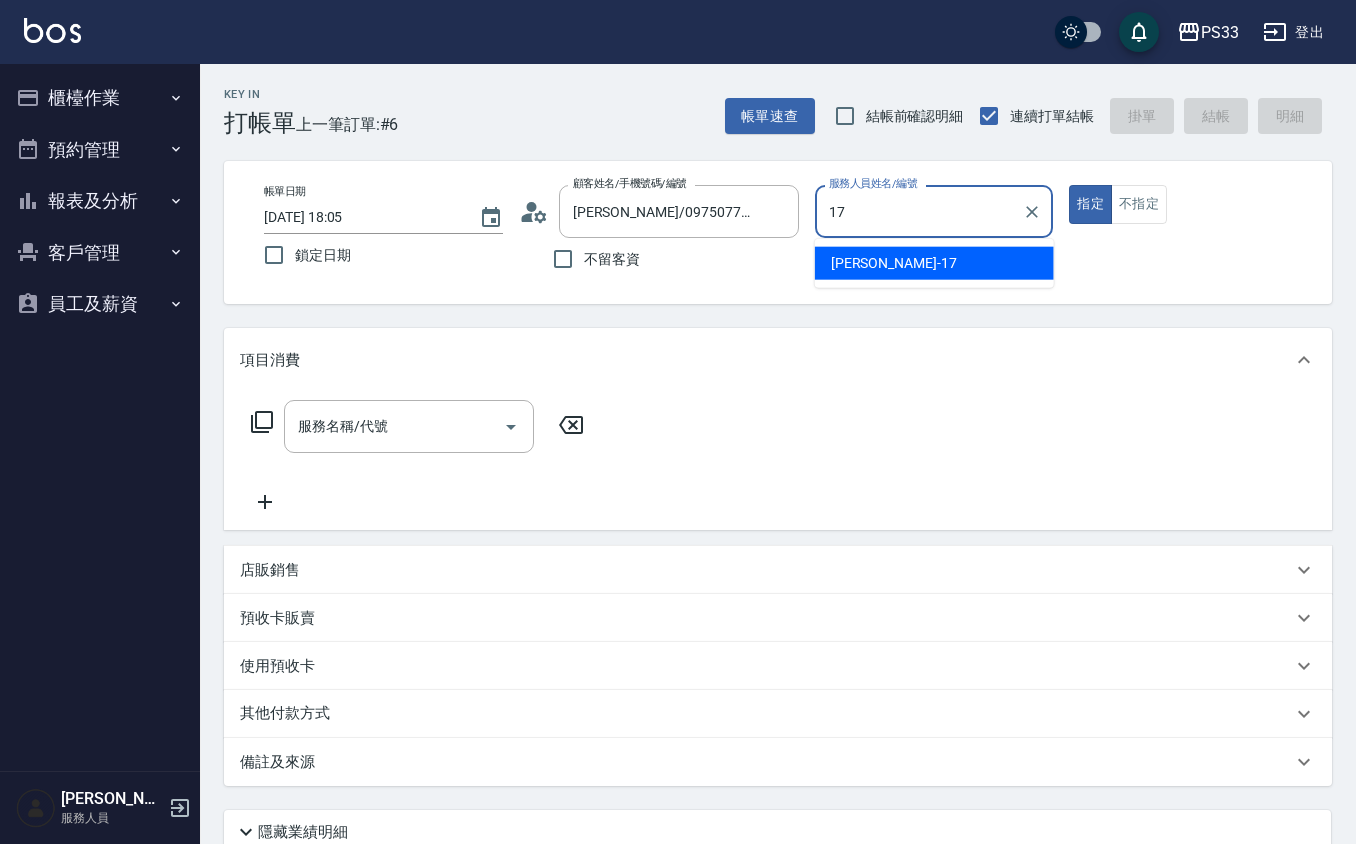 type on "[PERSON_NAME]-17" 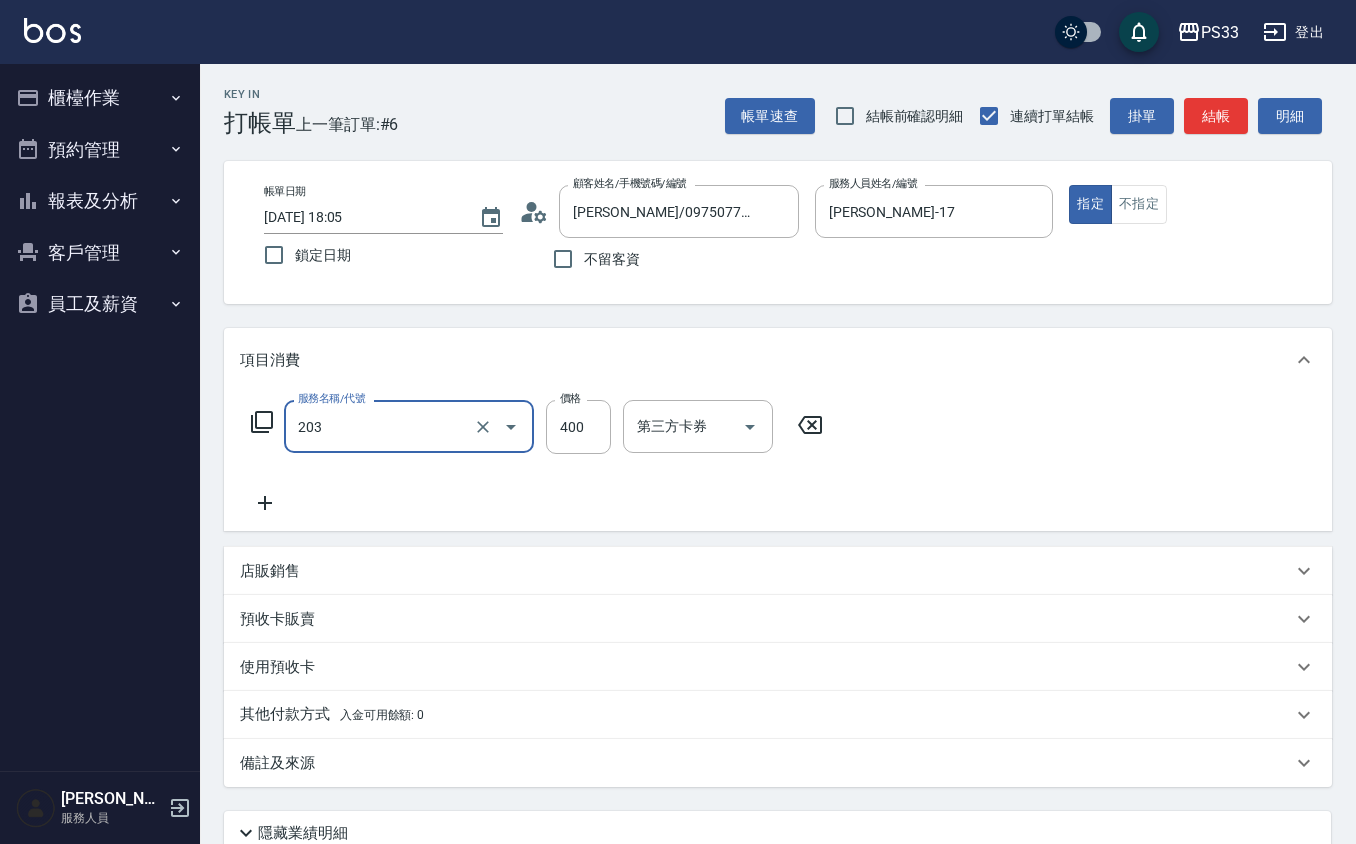 type on "指定單剪(203)" 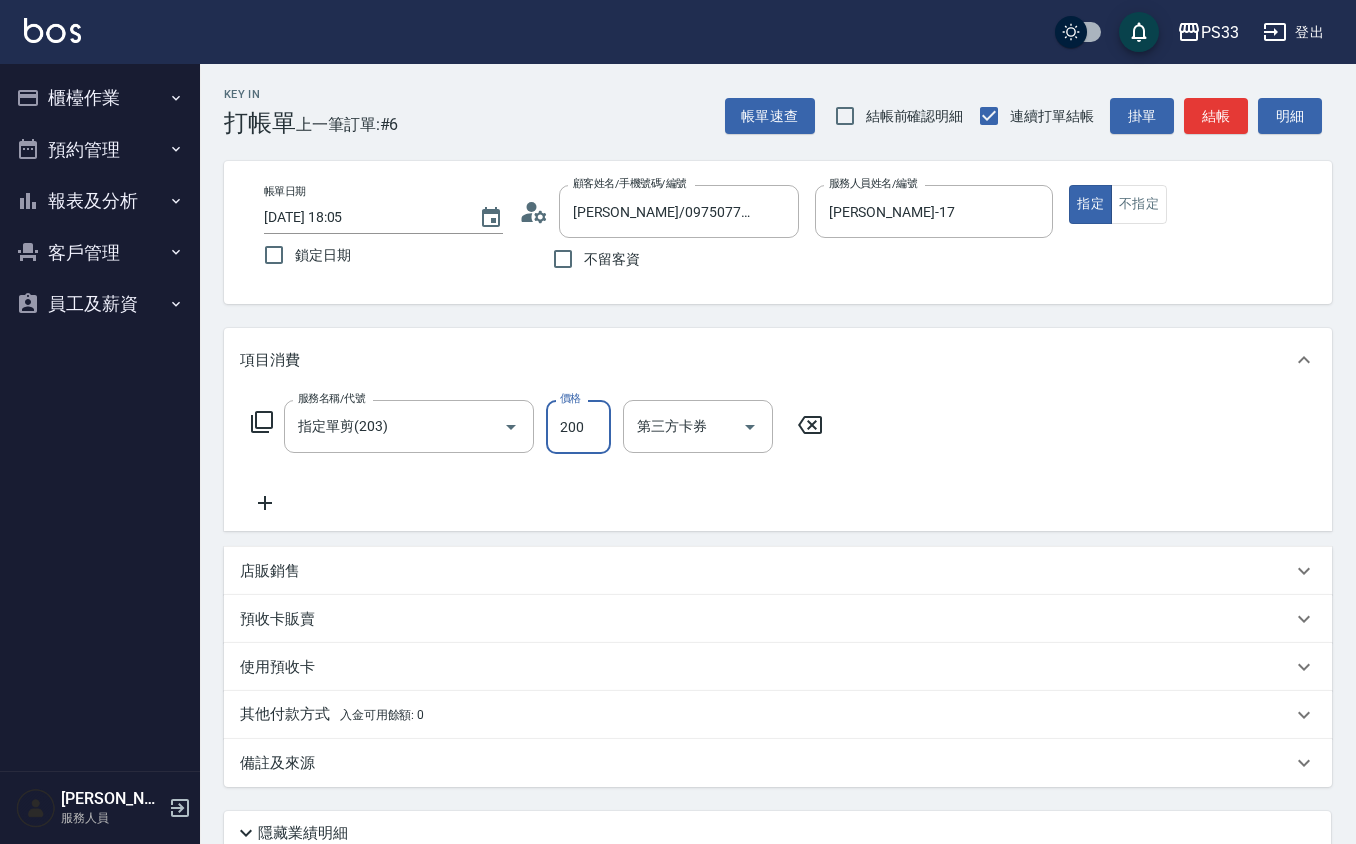 type on "200" 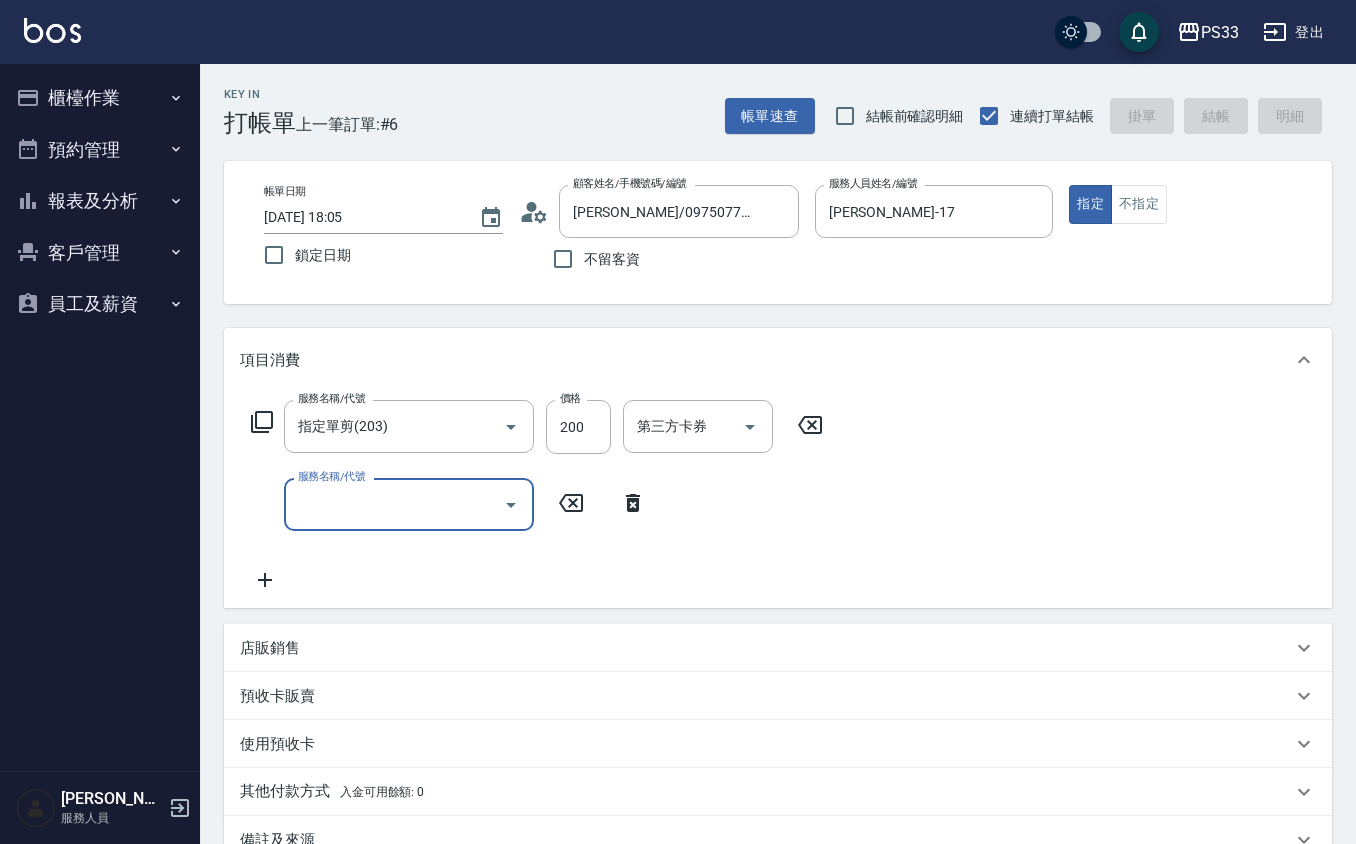 type 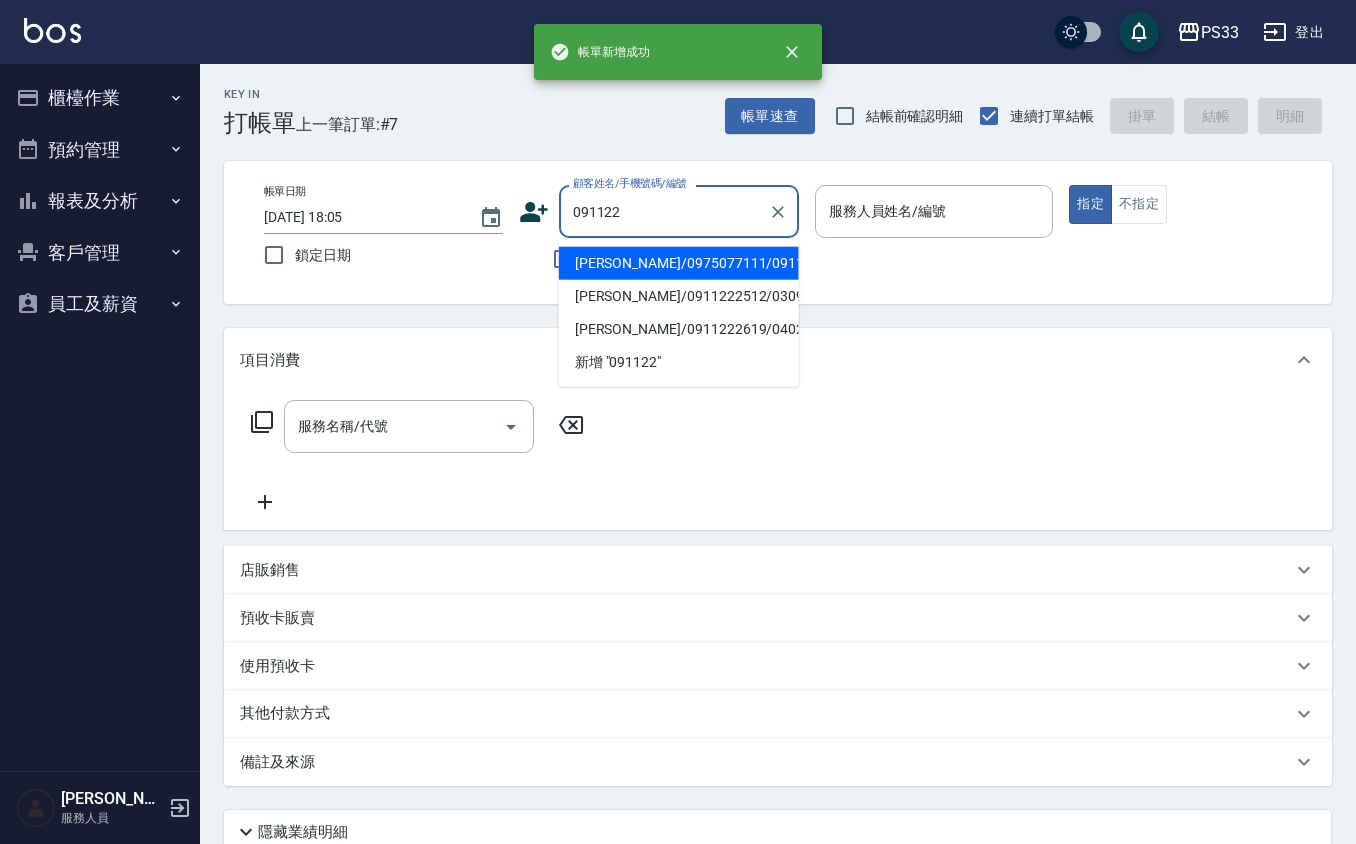 type on "[PERSON_NAME]/0975077111/091122" 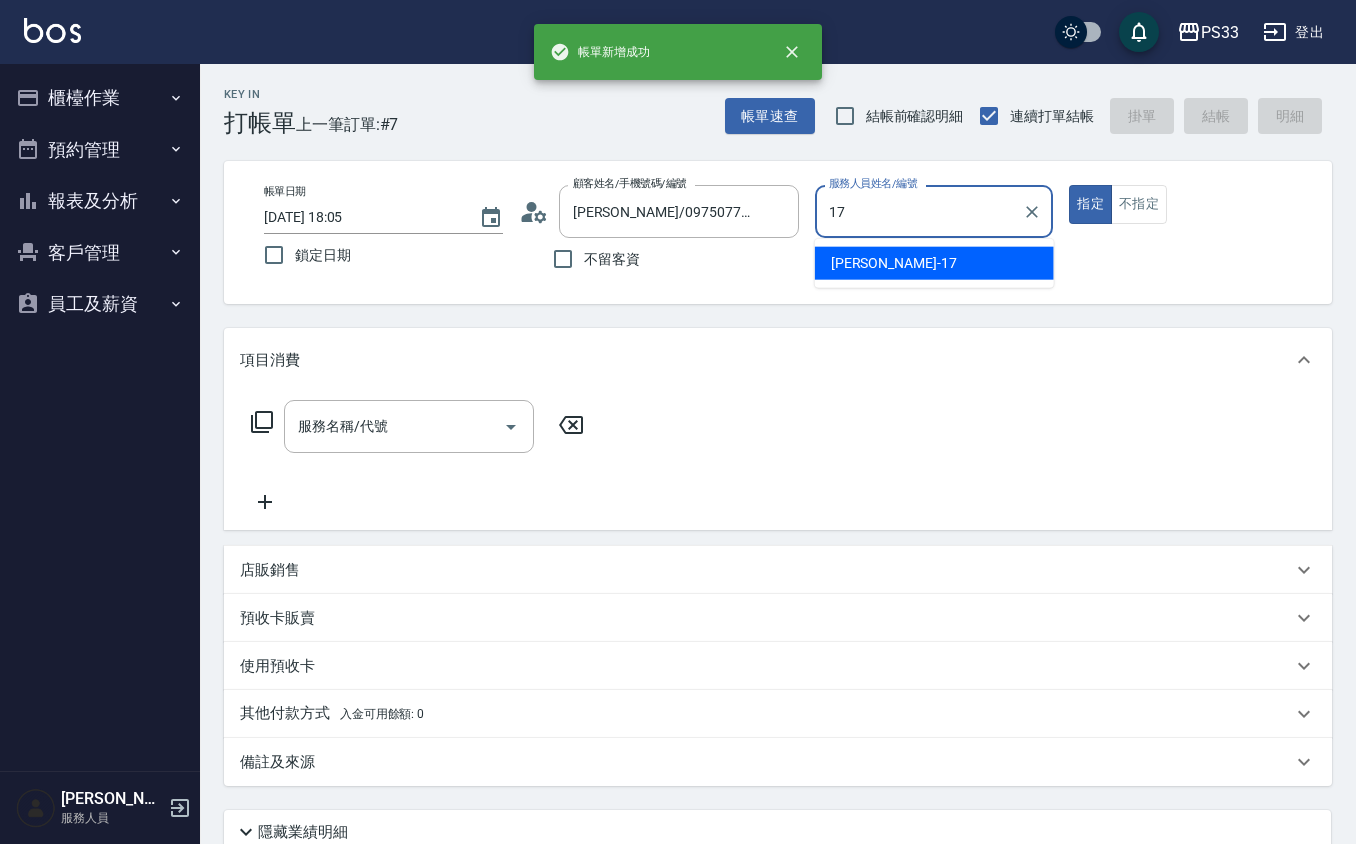 type on "[PERSON_NAME]-17" 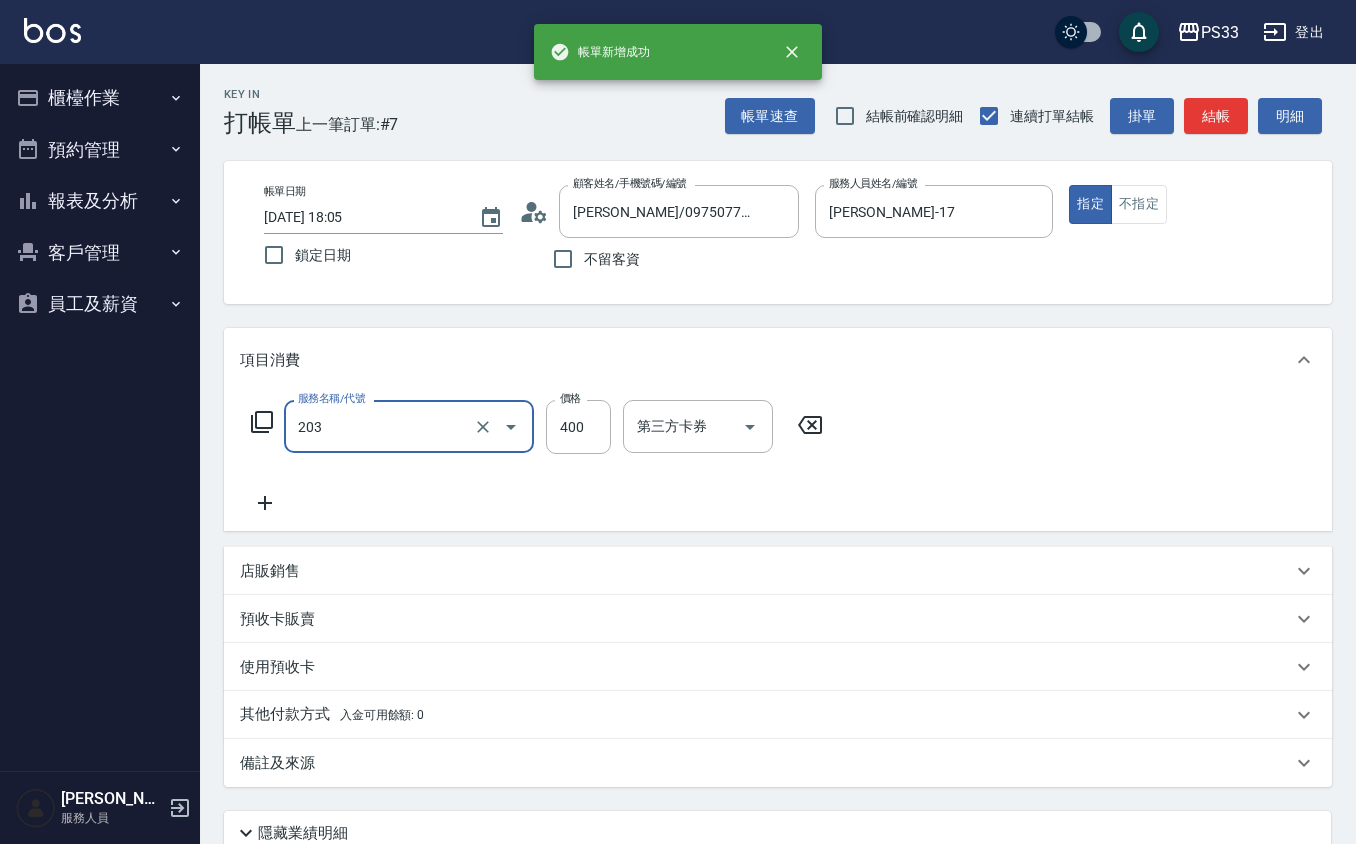 type on "指定單剪(203)" 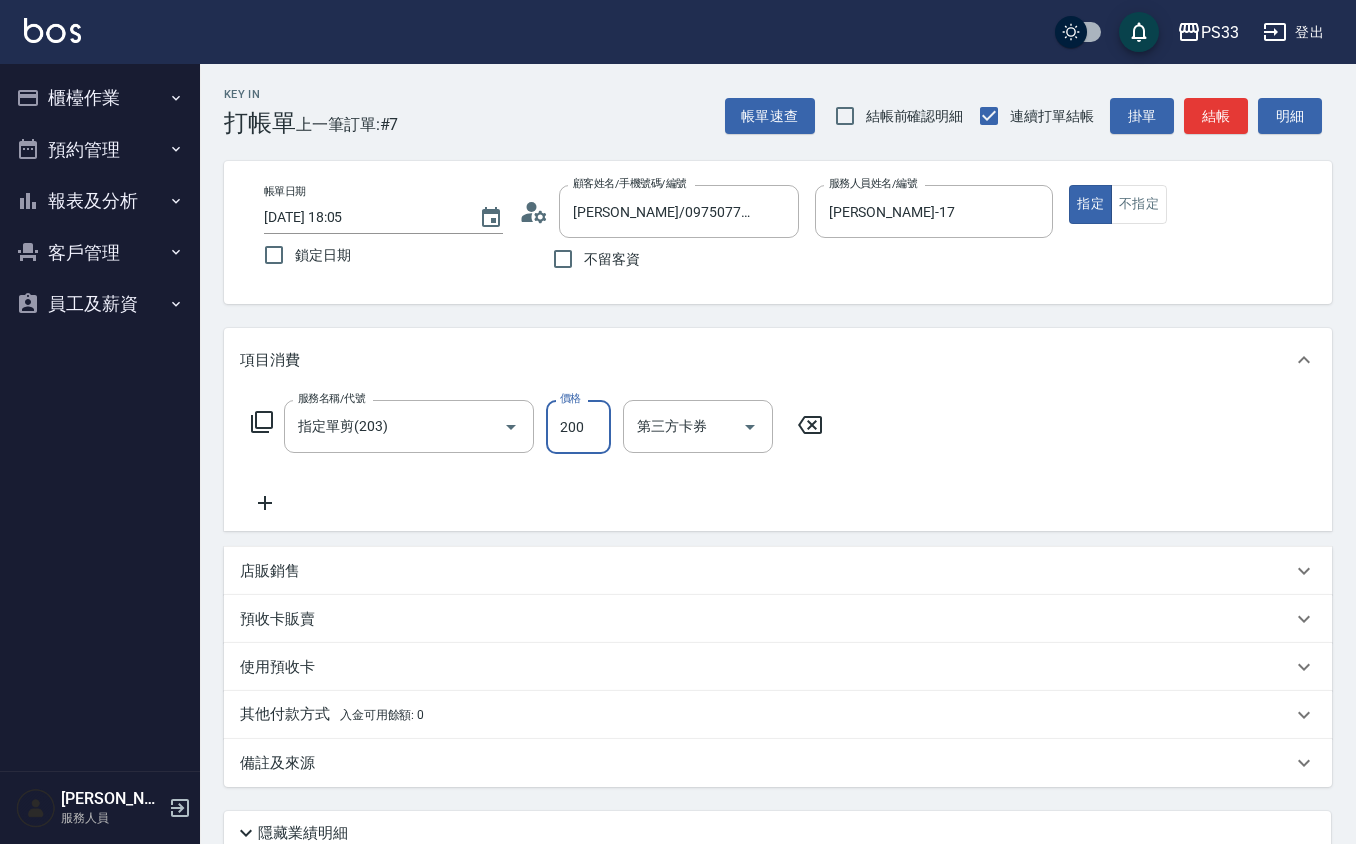 type on "200" 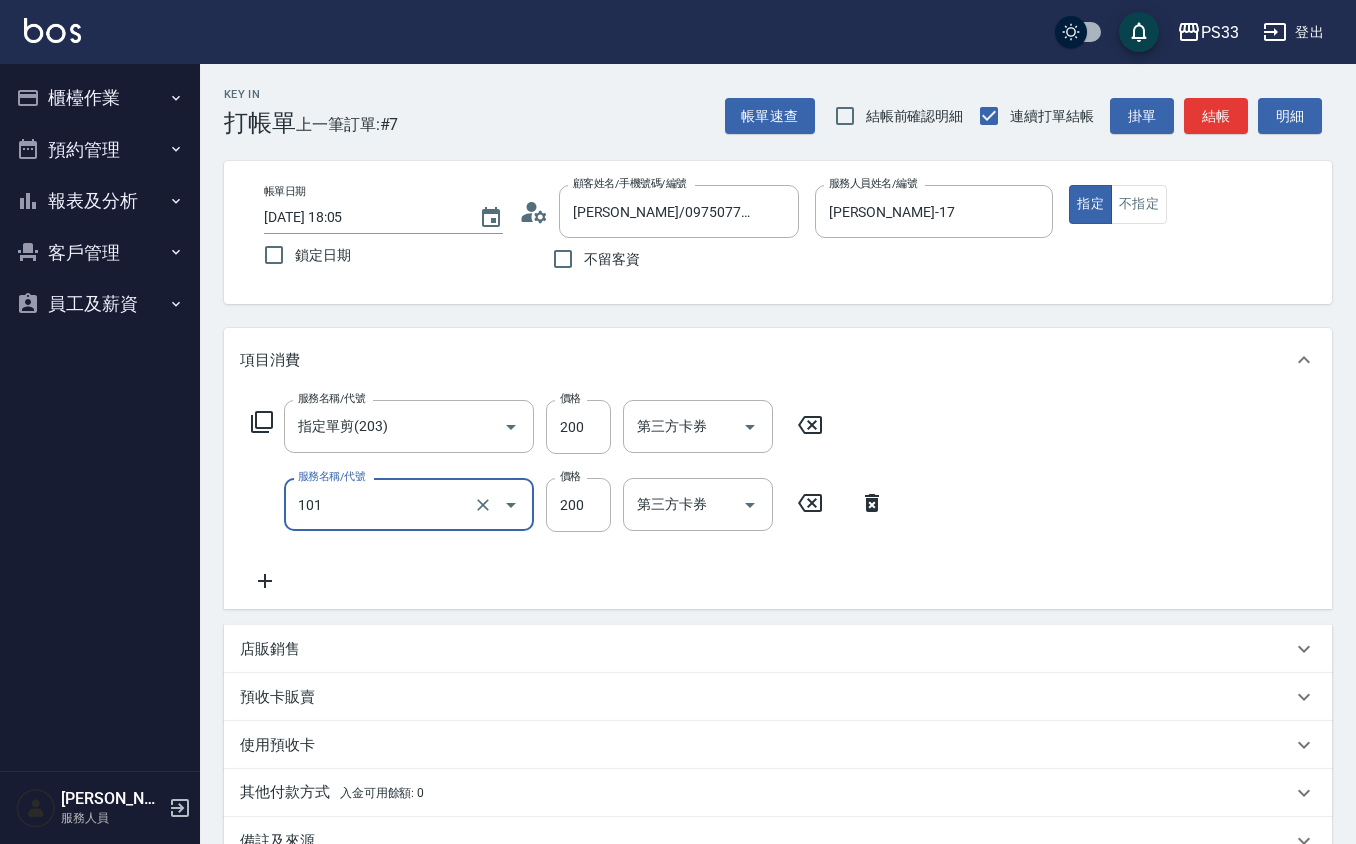 type on "洗髮(101)" 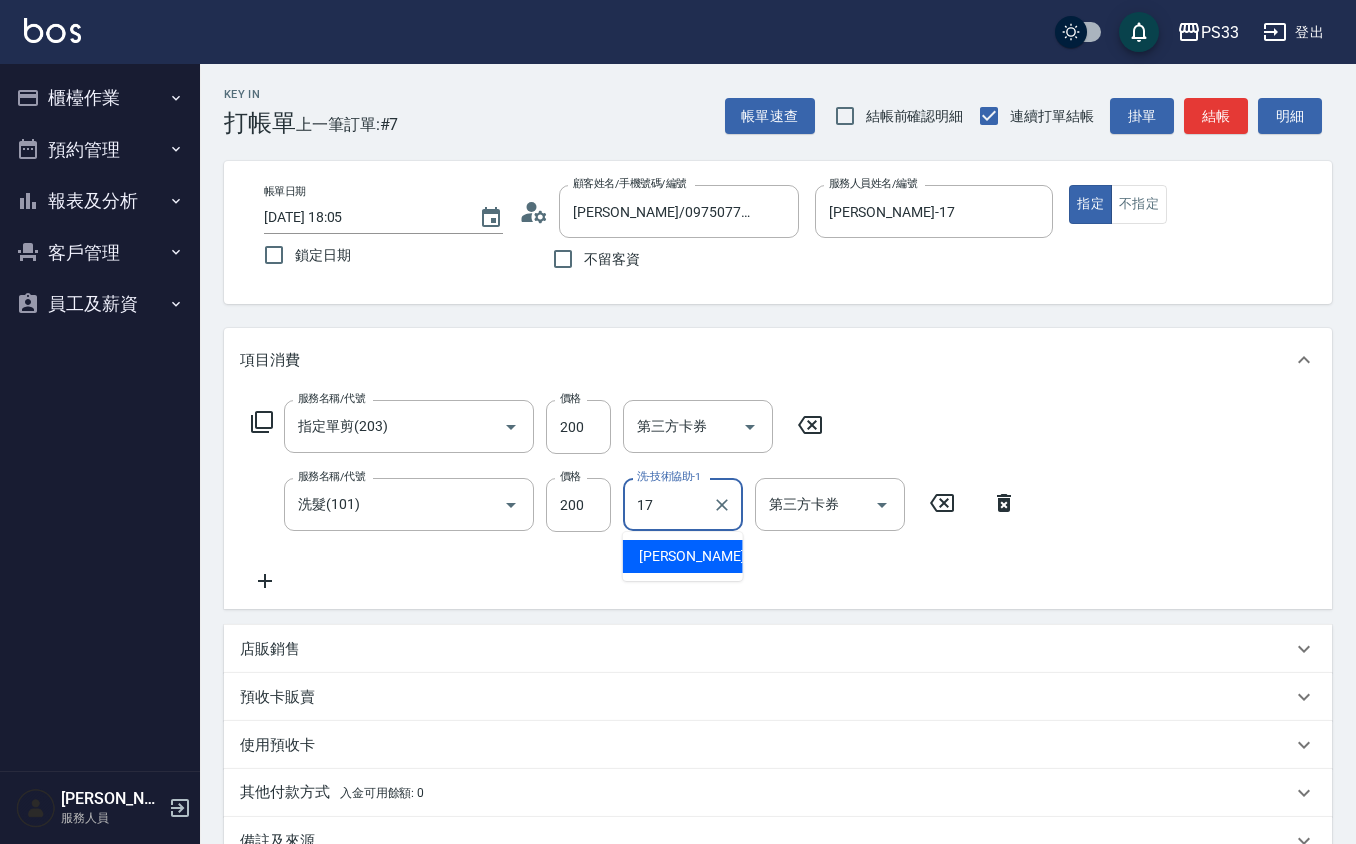 type on "[PERSON_NAME]-17" 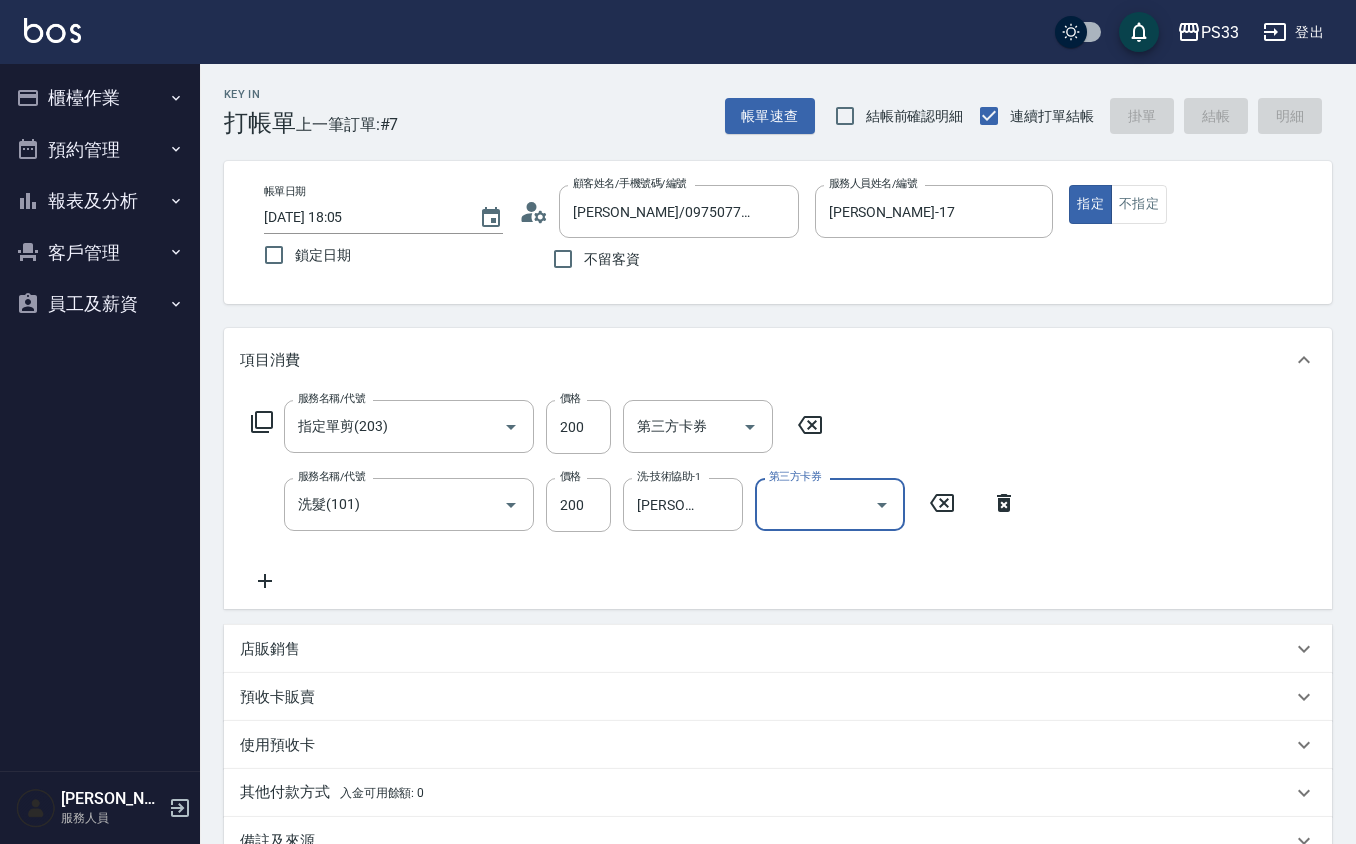 type 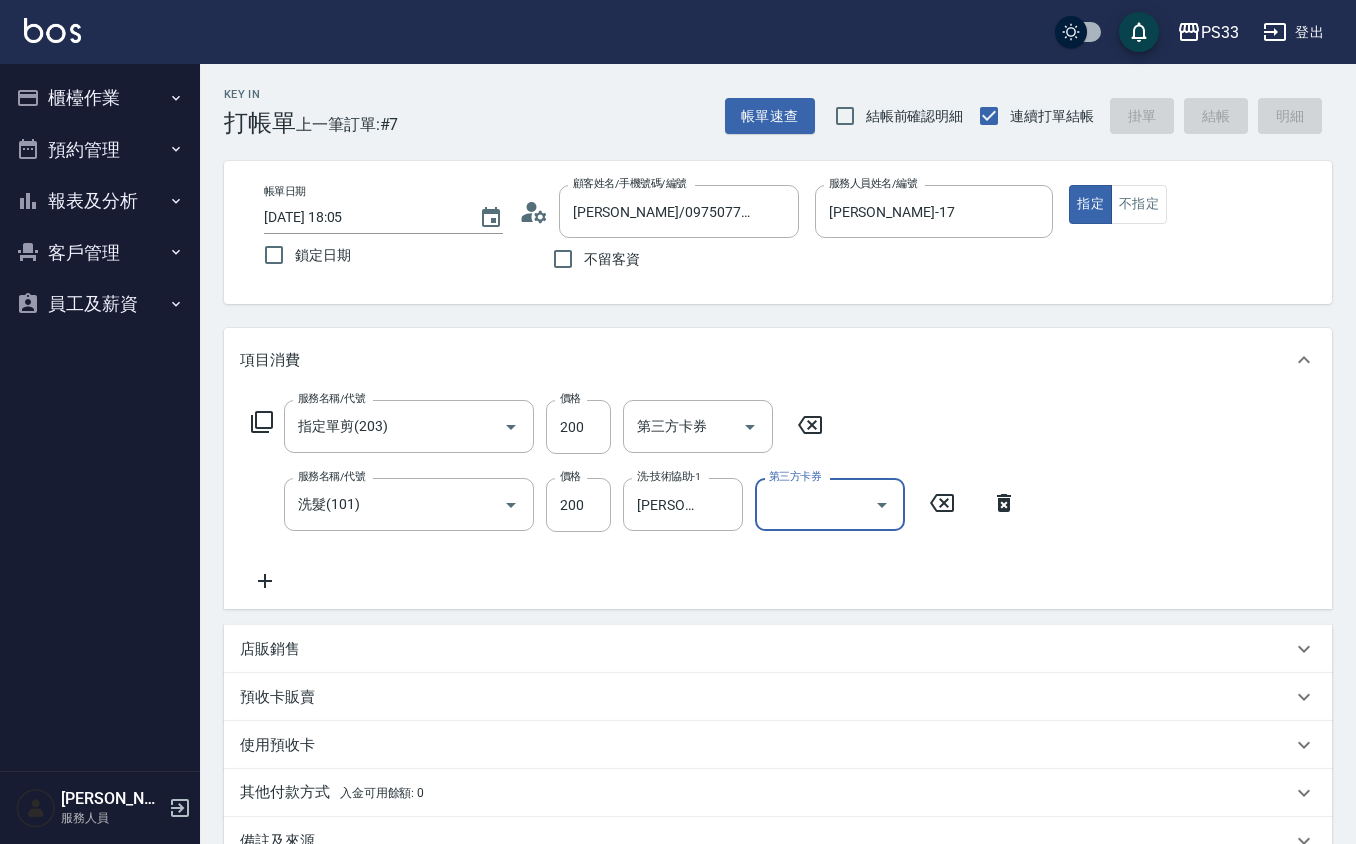 type 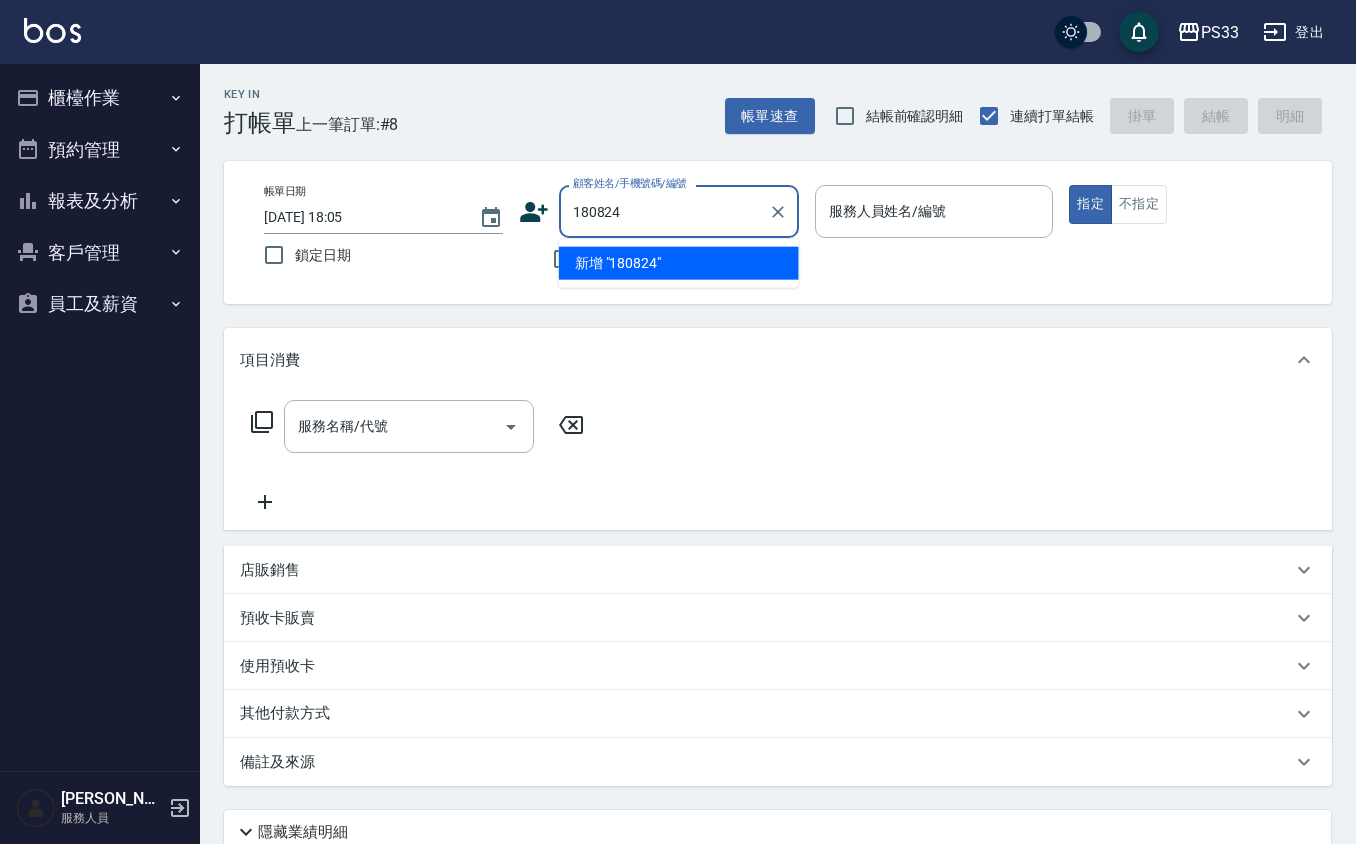 type on "180824" 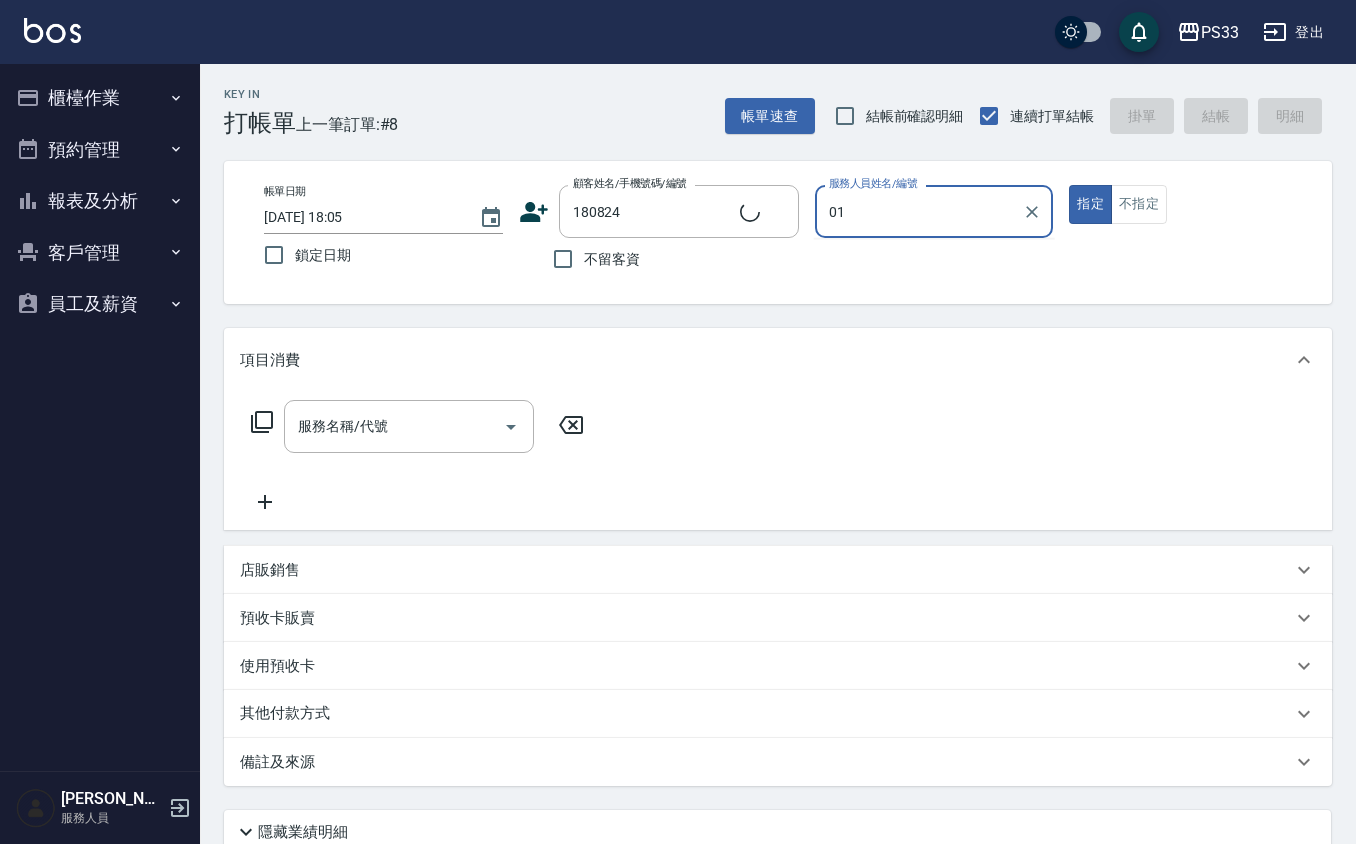 type on "0" 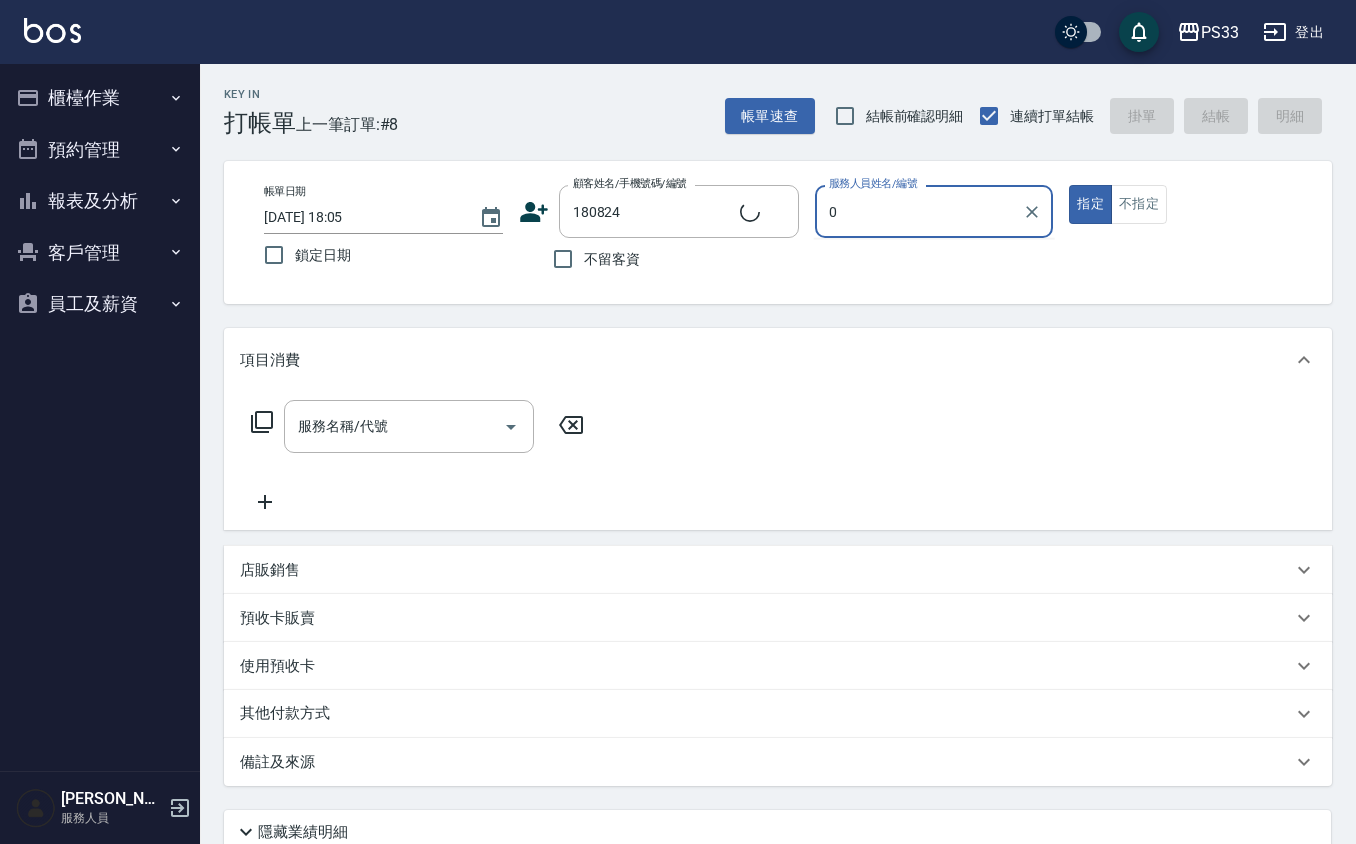 type 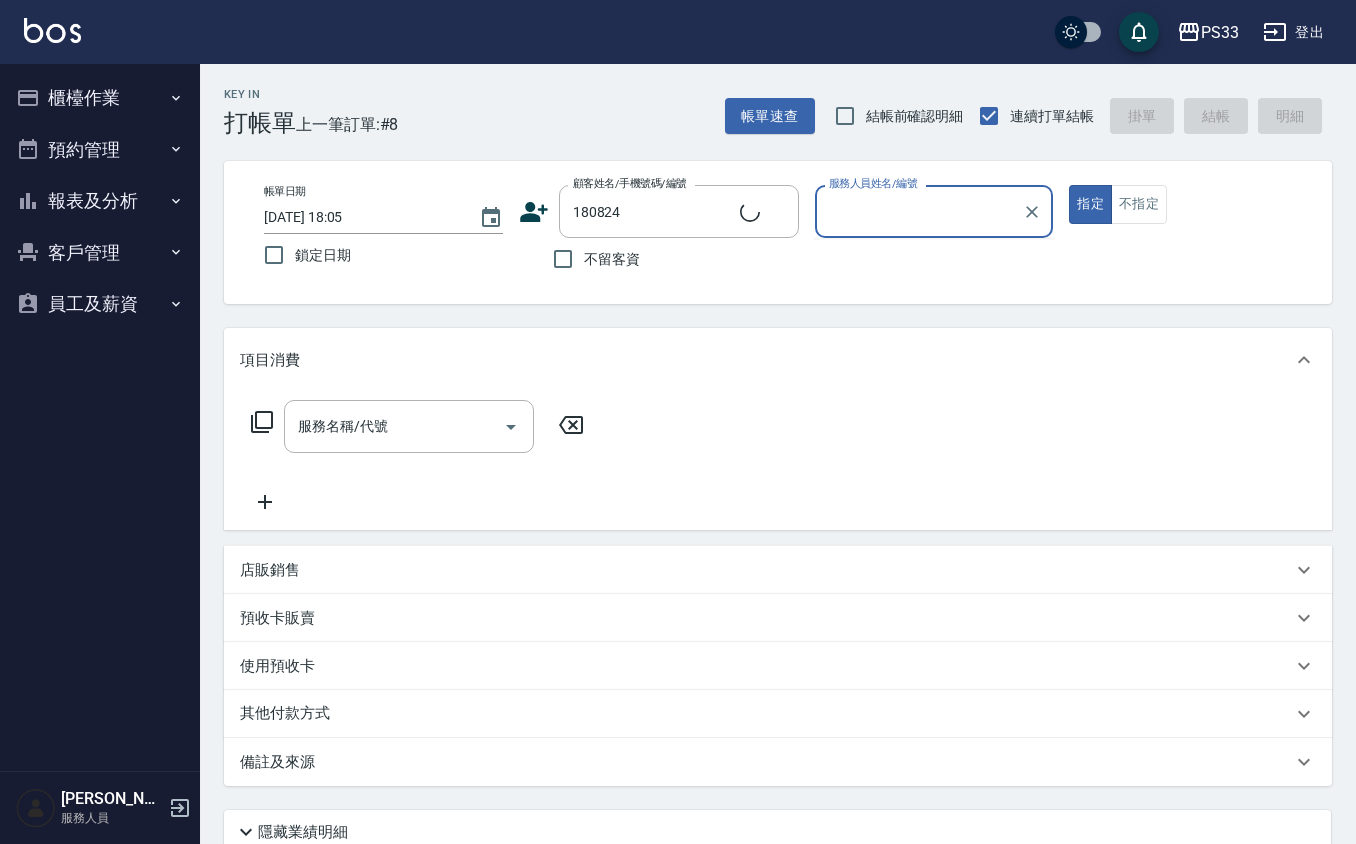 type on "[PERSON_NAME]/0960072161/180824" 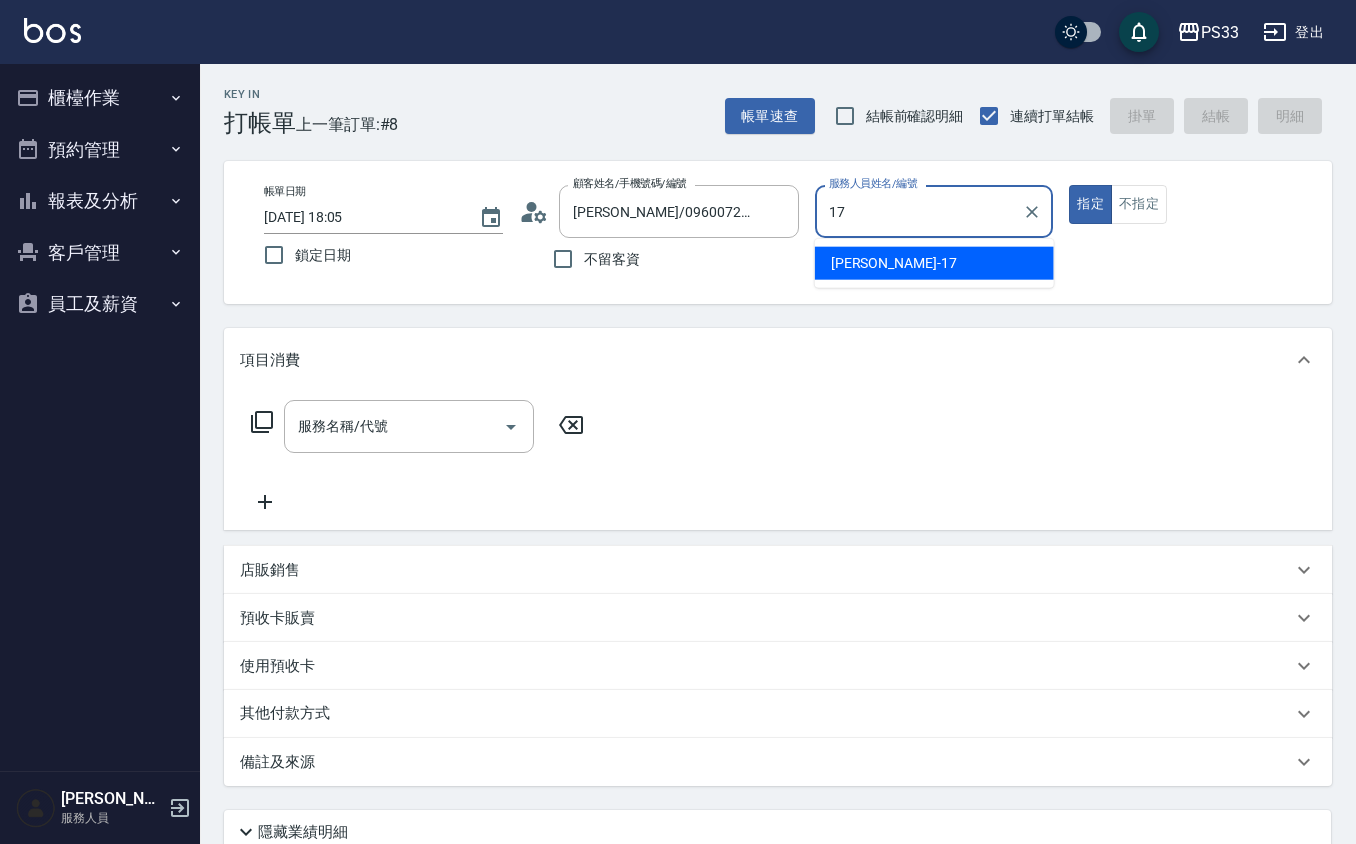 type on "[PERSON_NAME]-17" 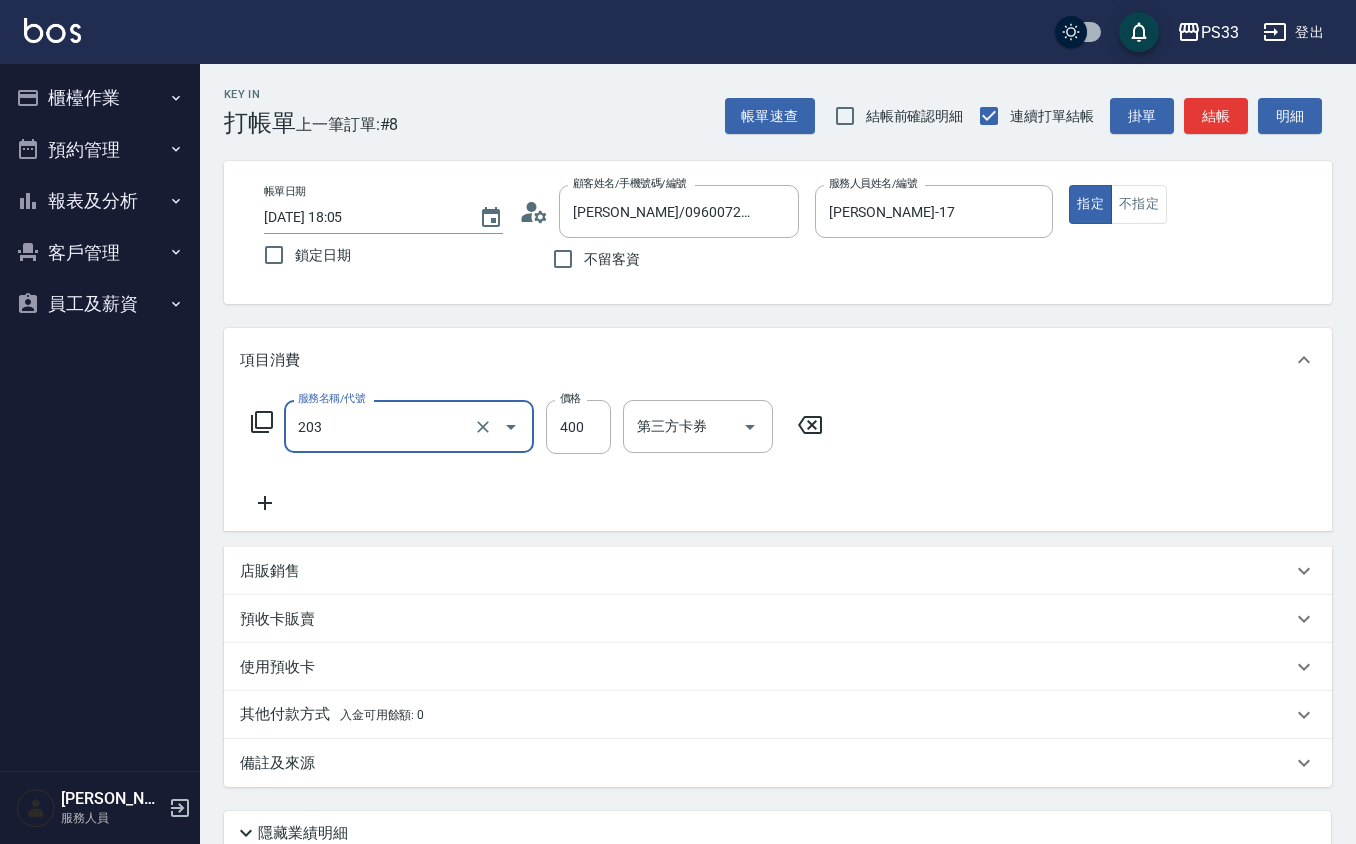 type on "指定單剪(203)" 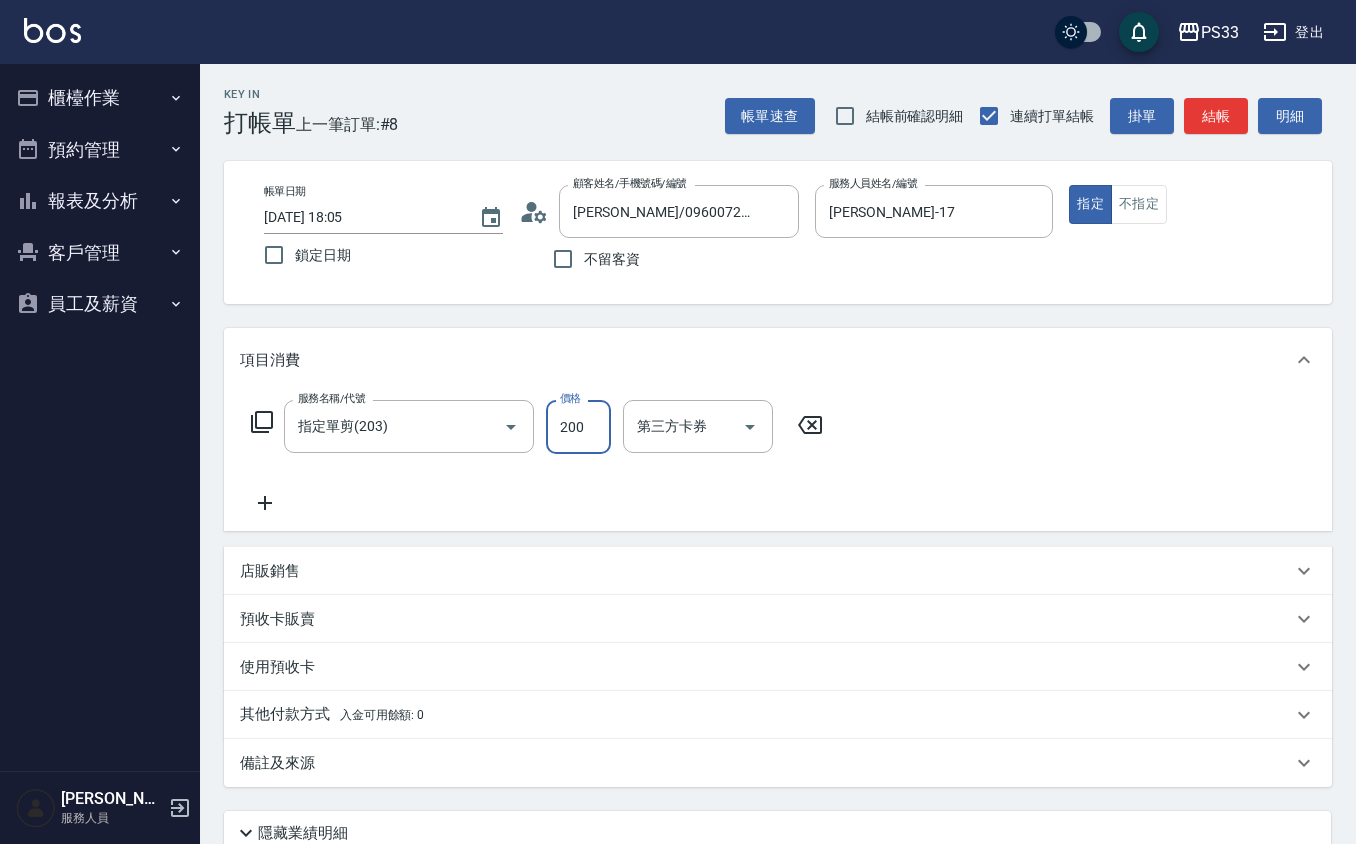 type on "200" 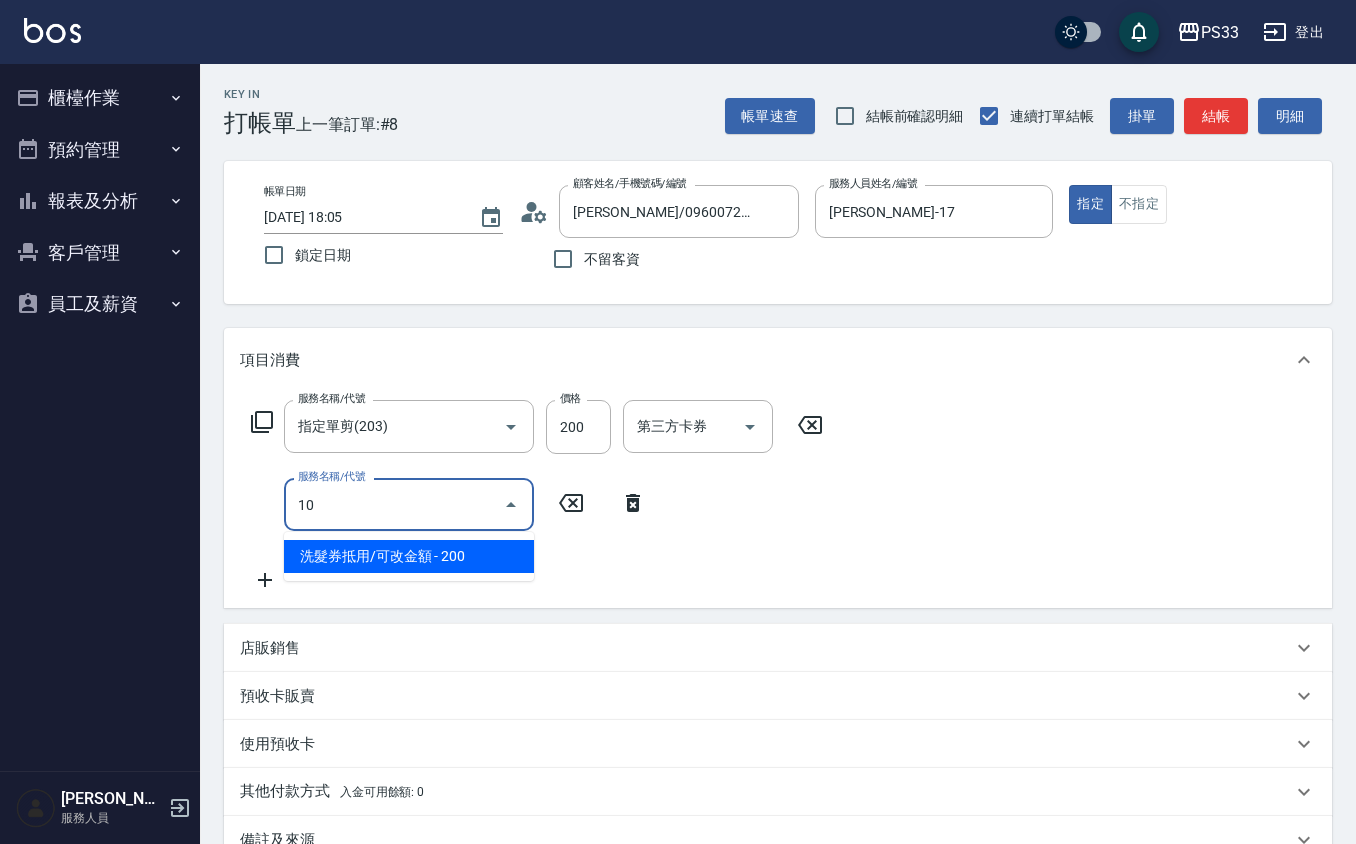 type on "1" 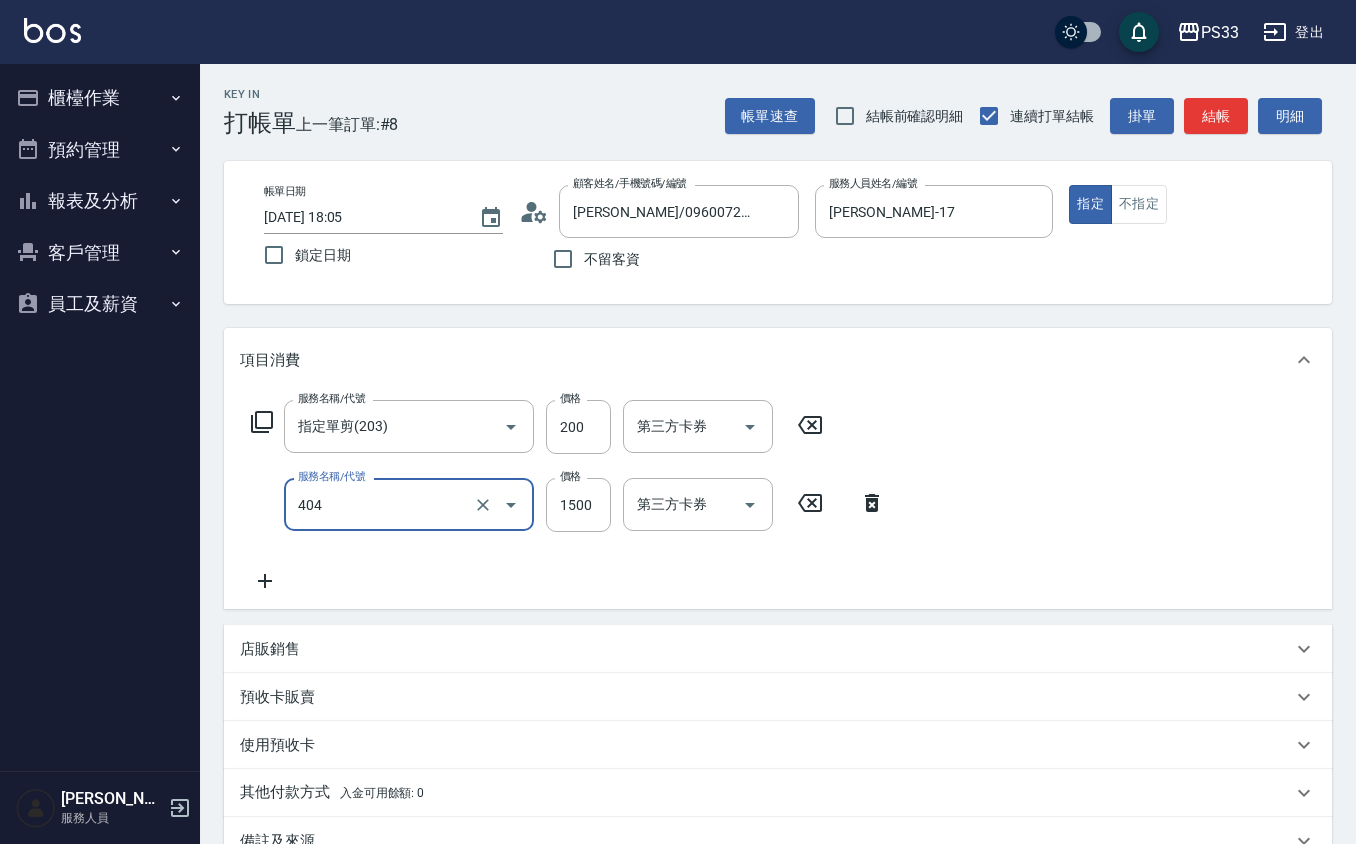 type on "設計染髮(404)" 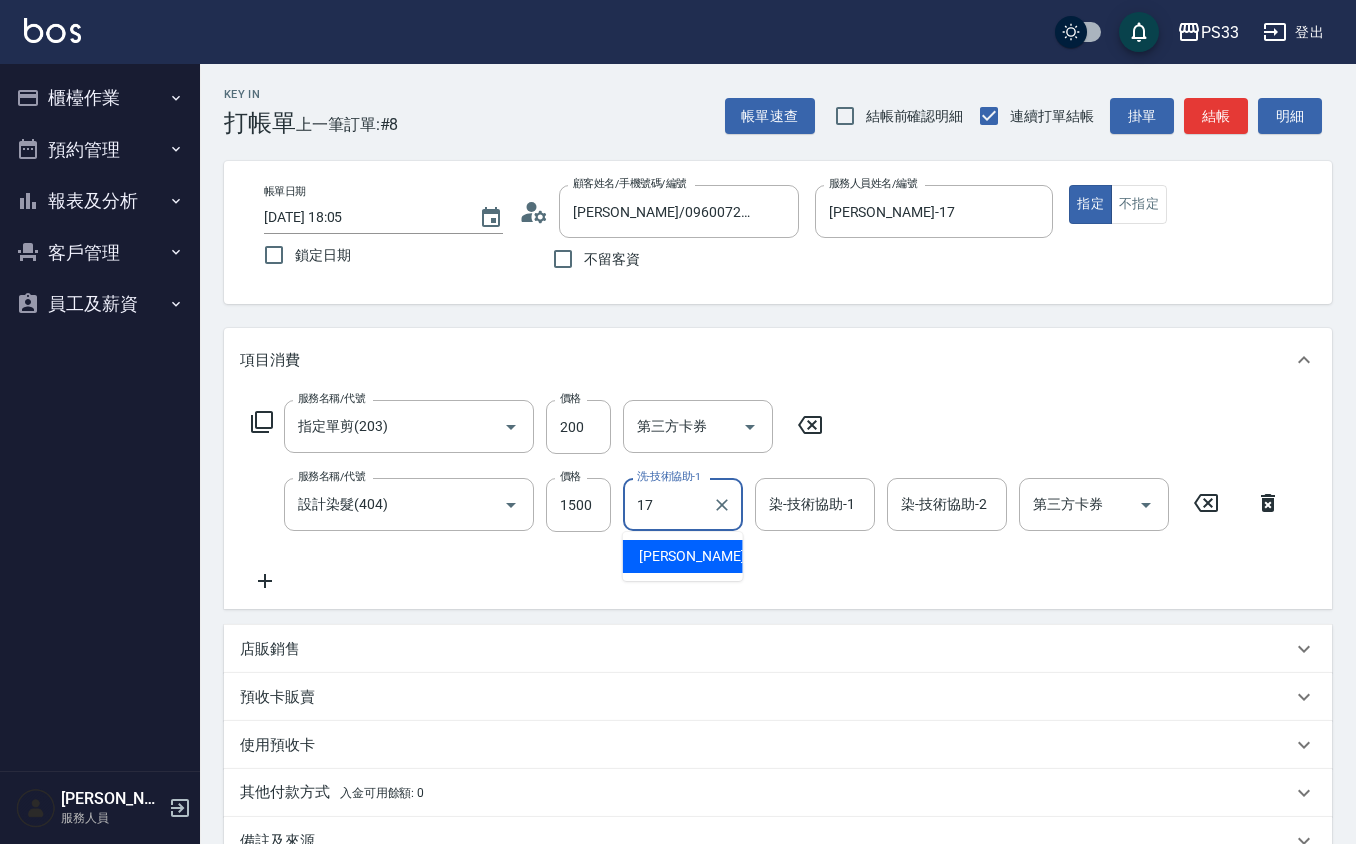 type on "[PERSON_NAME]-17" 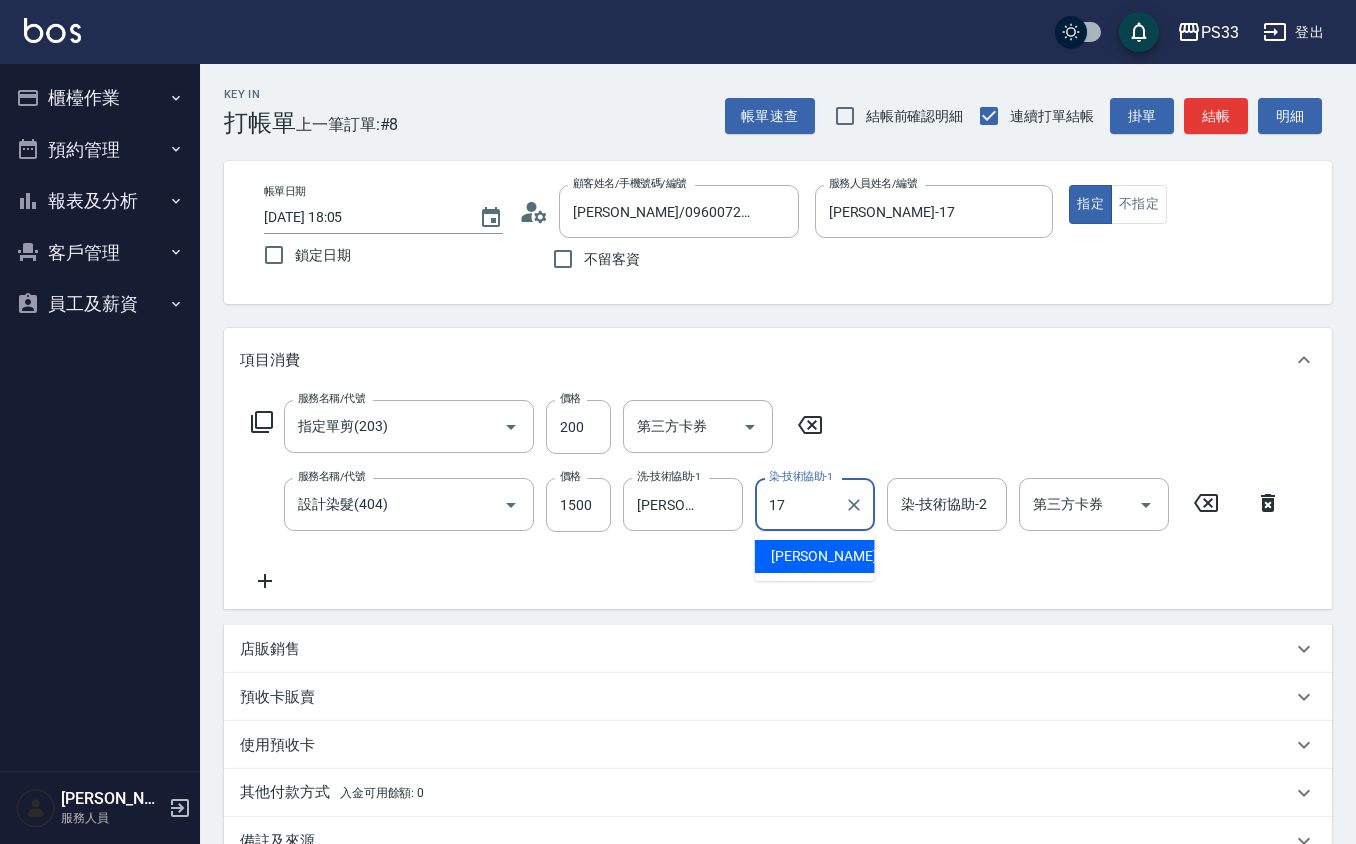 type on "[PERSON_NAME]-17" 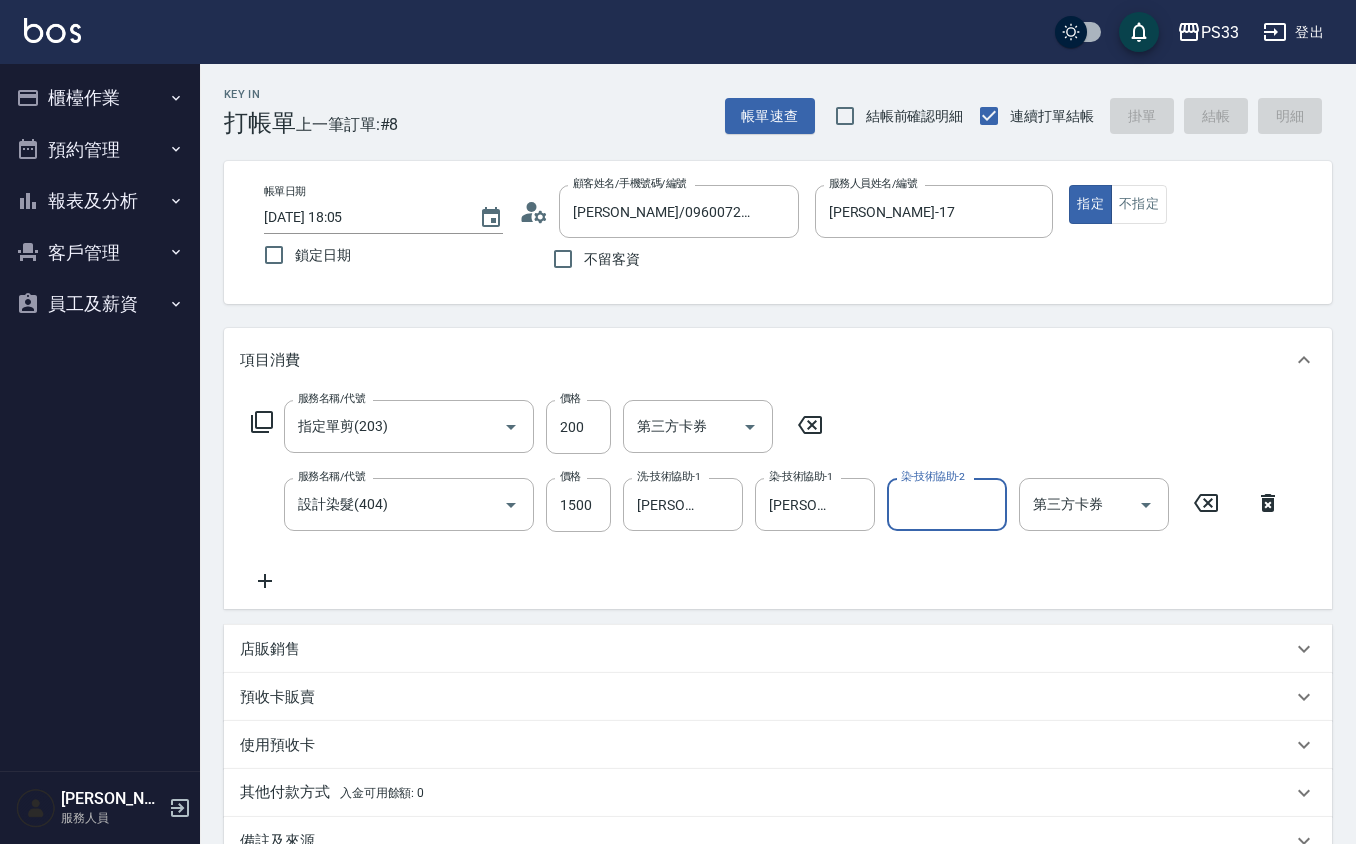 type on "2025/07/10 18:06" 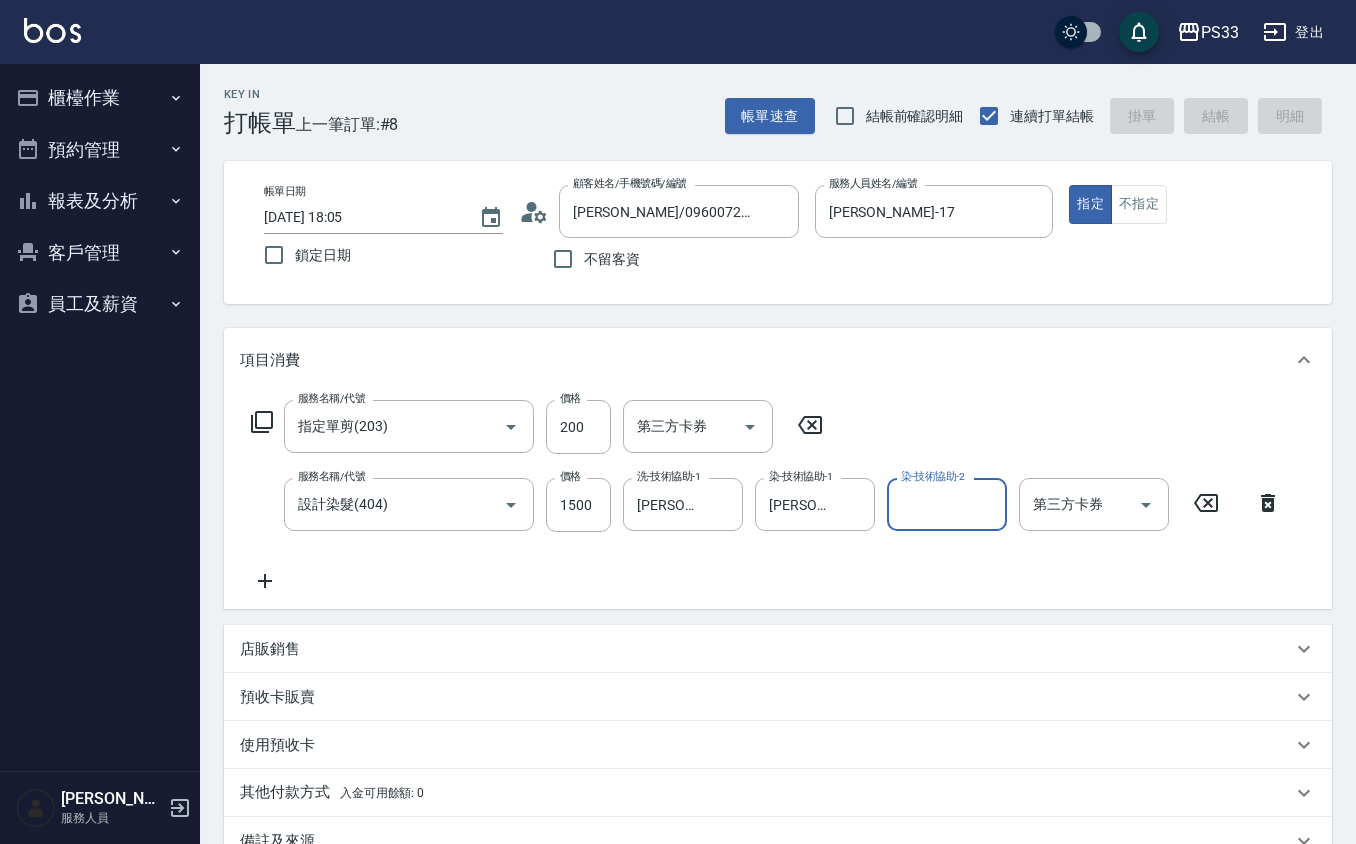 type 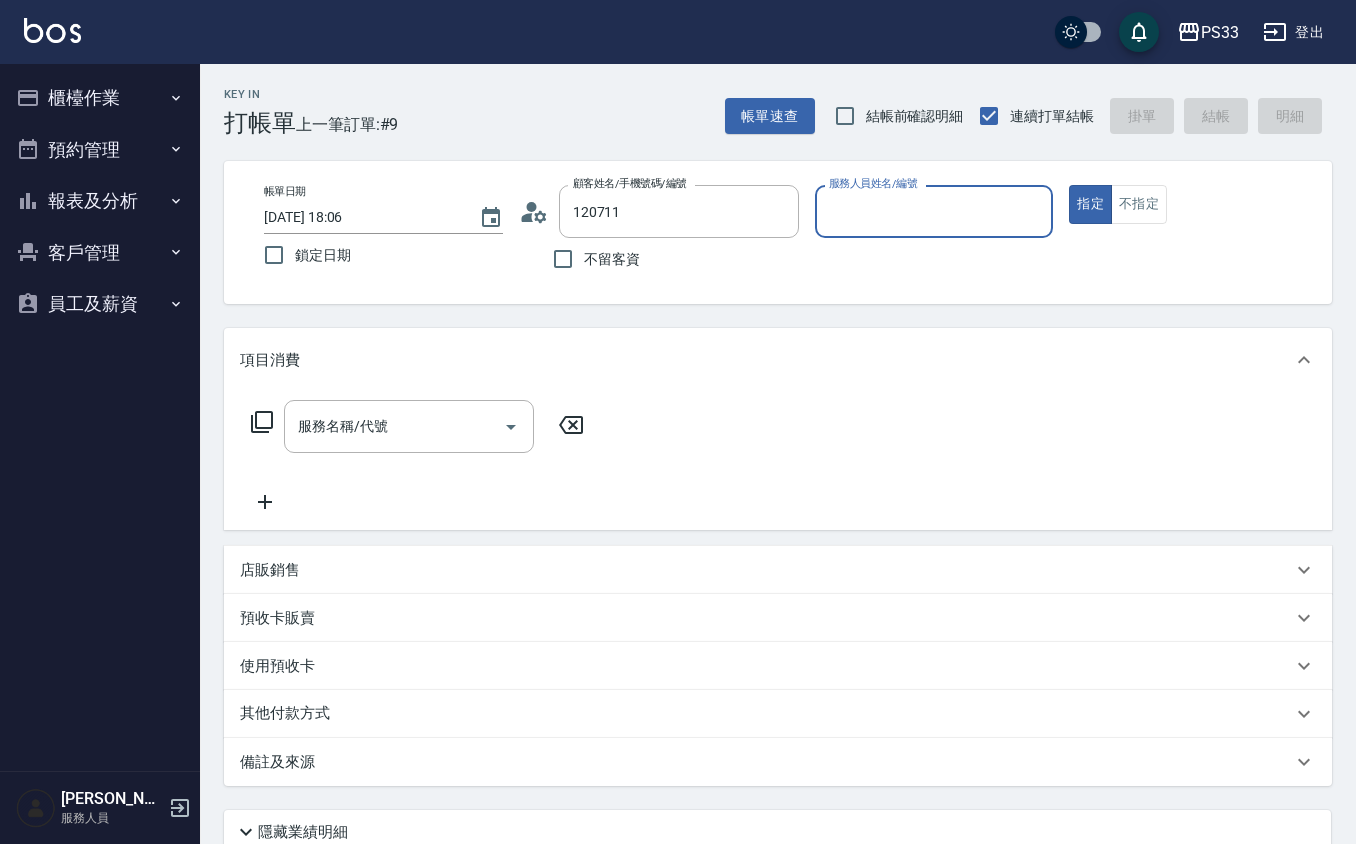 type on "[PERSON_NAME]/0902209089/120711" 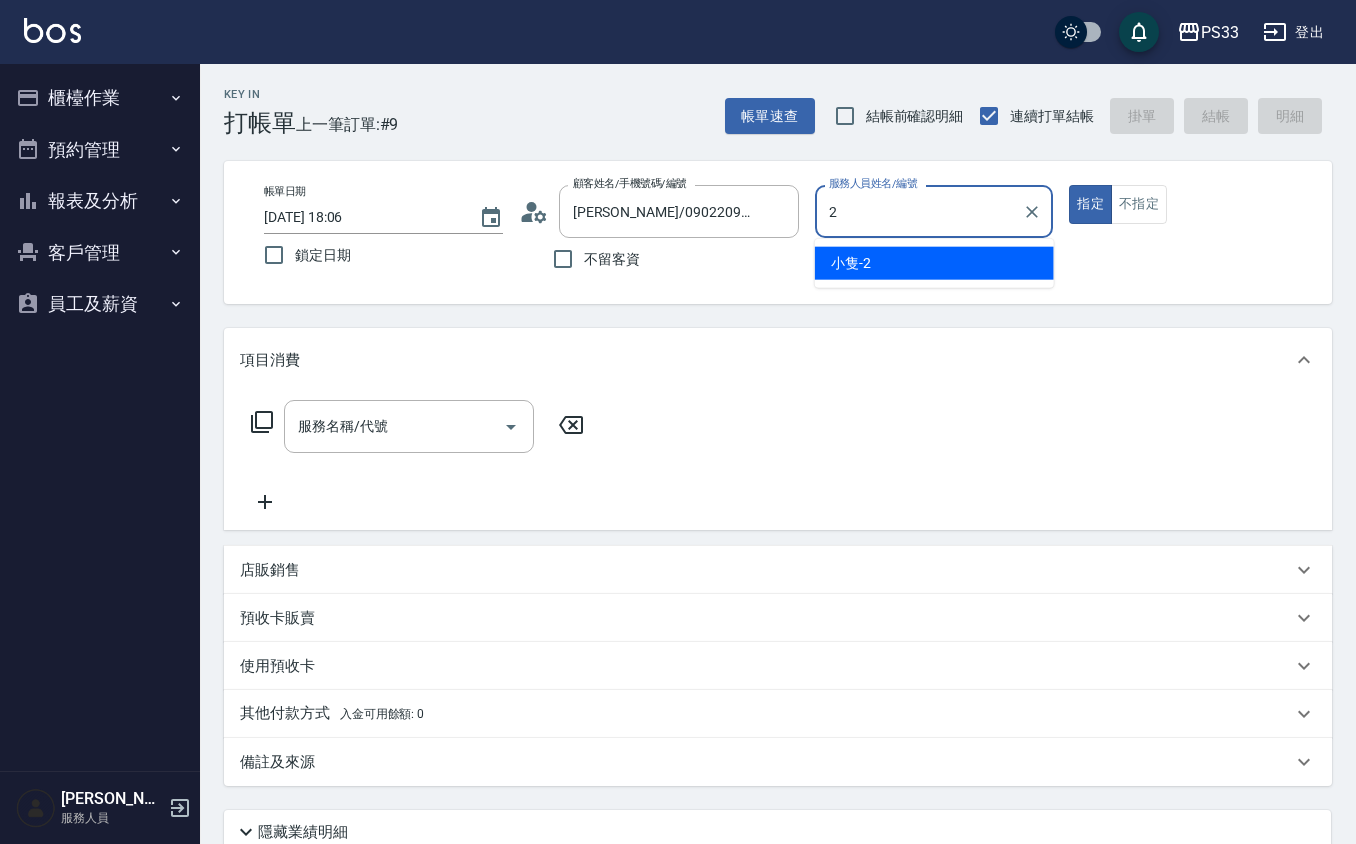 type on "小隻-2" 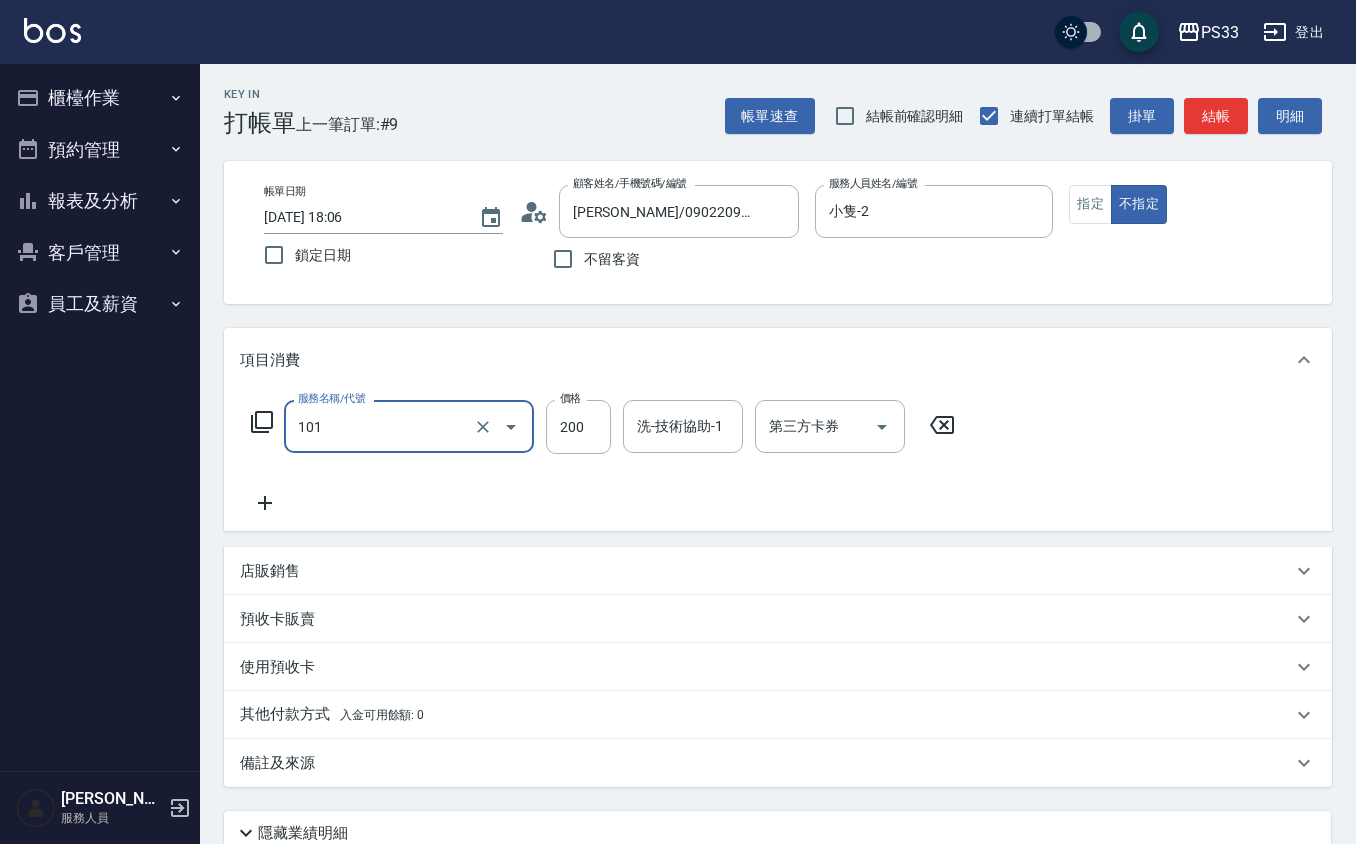 type on "洗髮(101)" 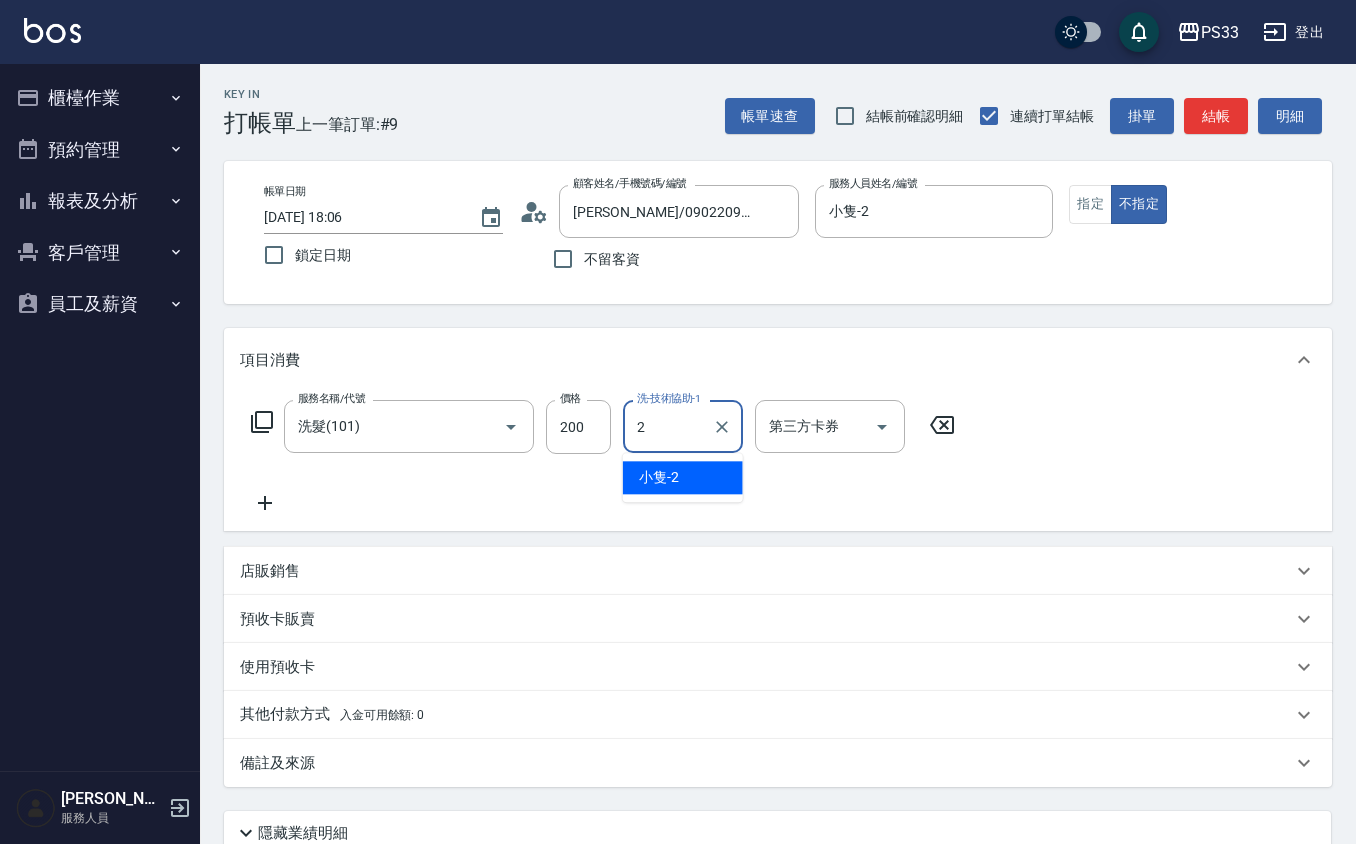 type on "小隻-2" 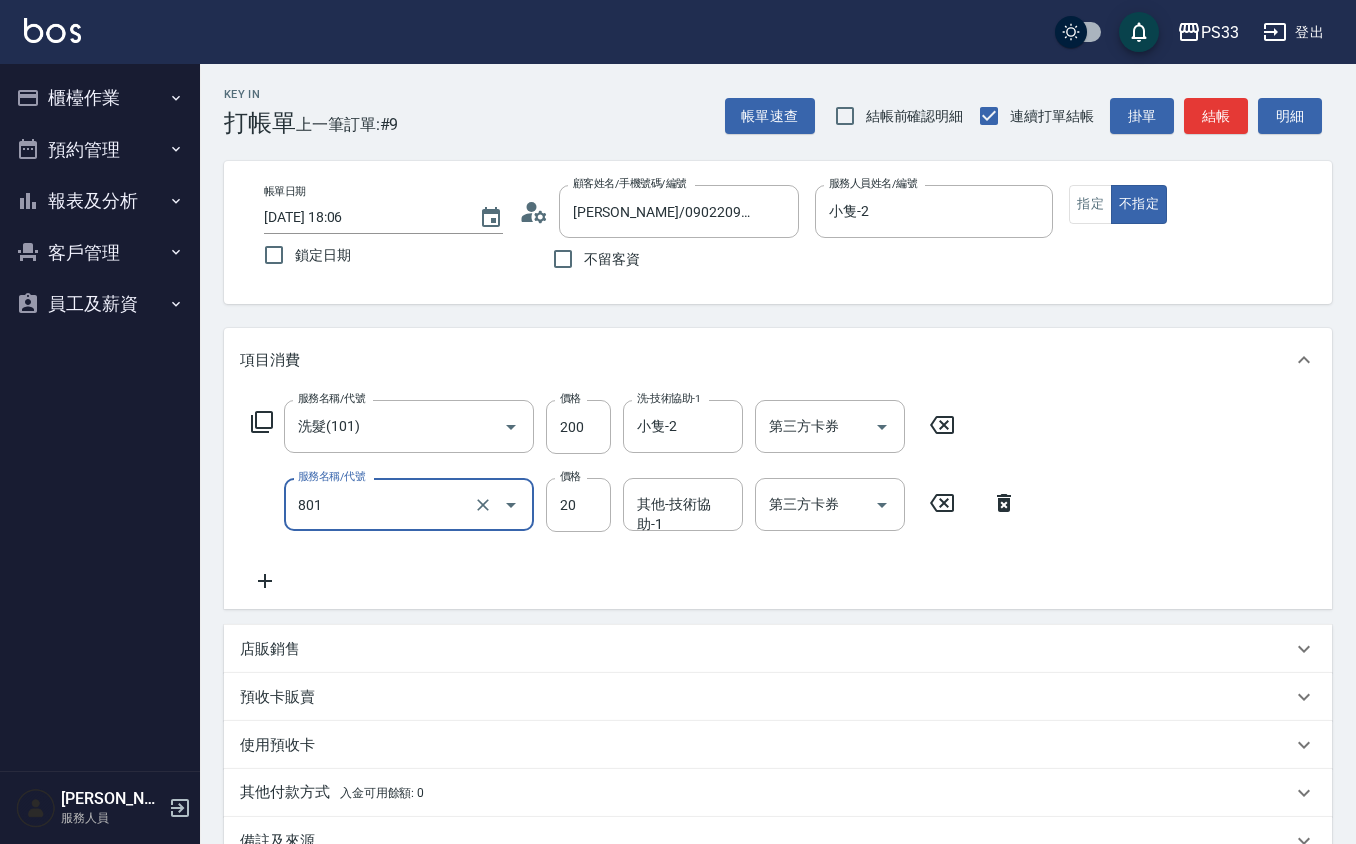 type on "潤絲(801)" 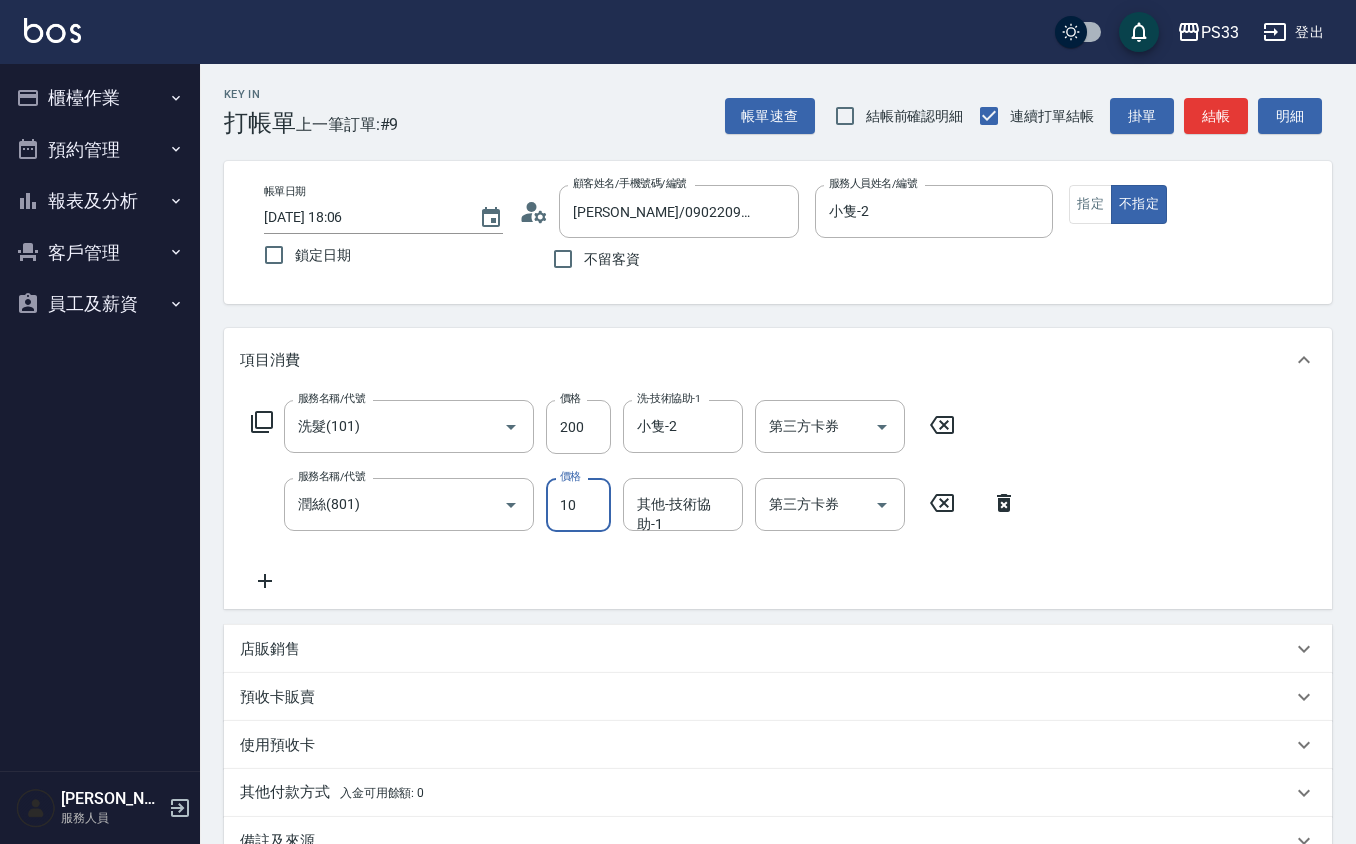 type on "10" 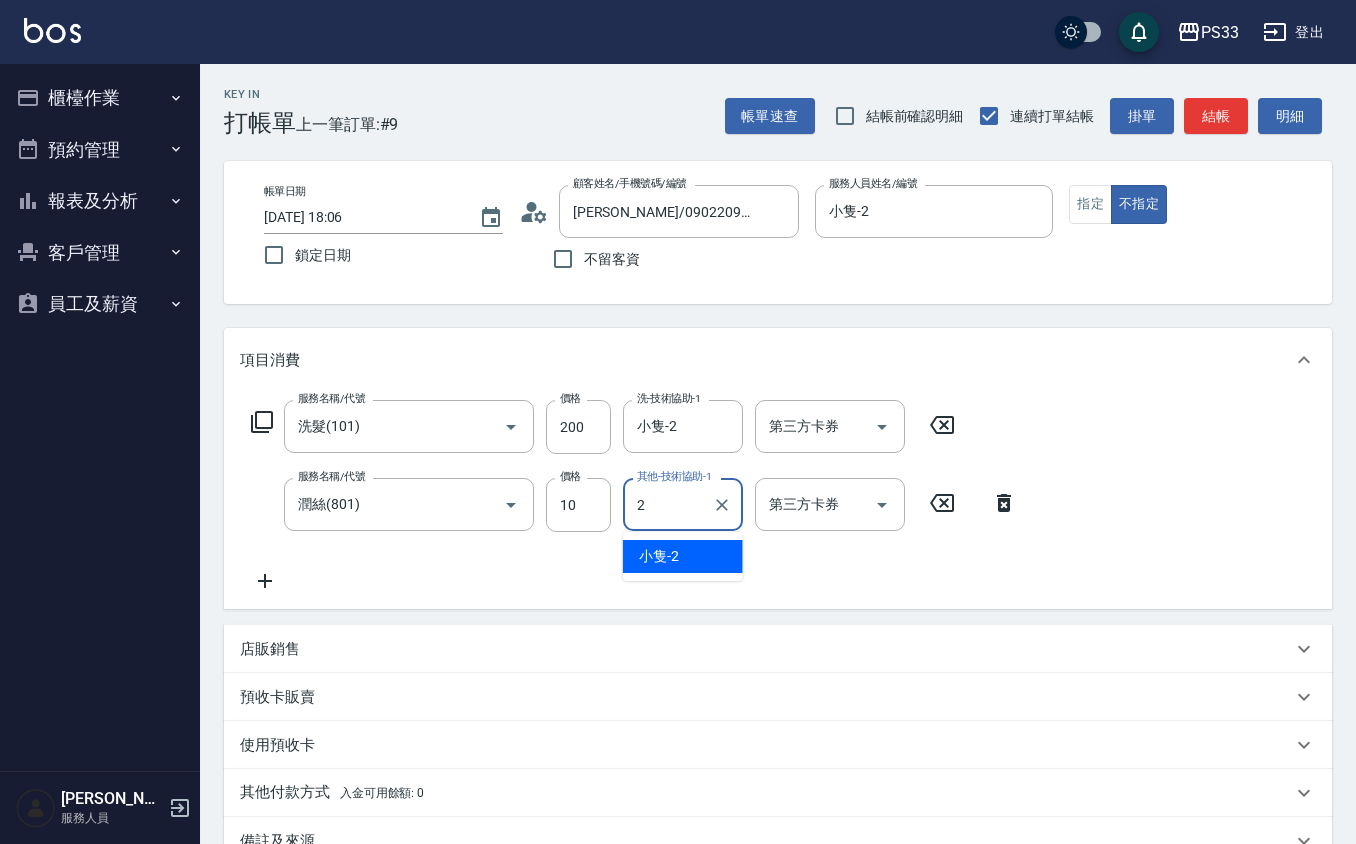 type on "小隻-2" 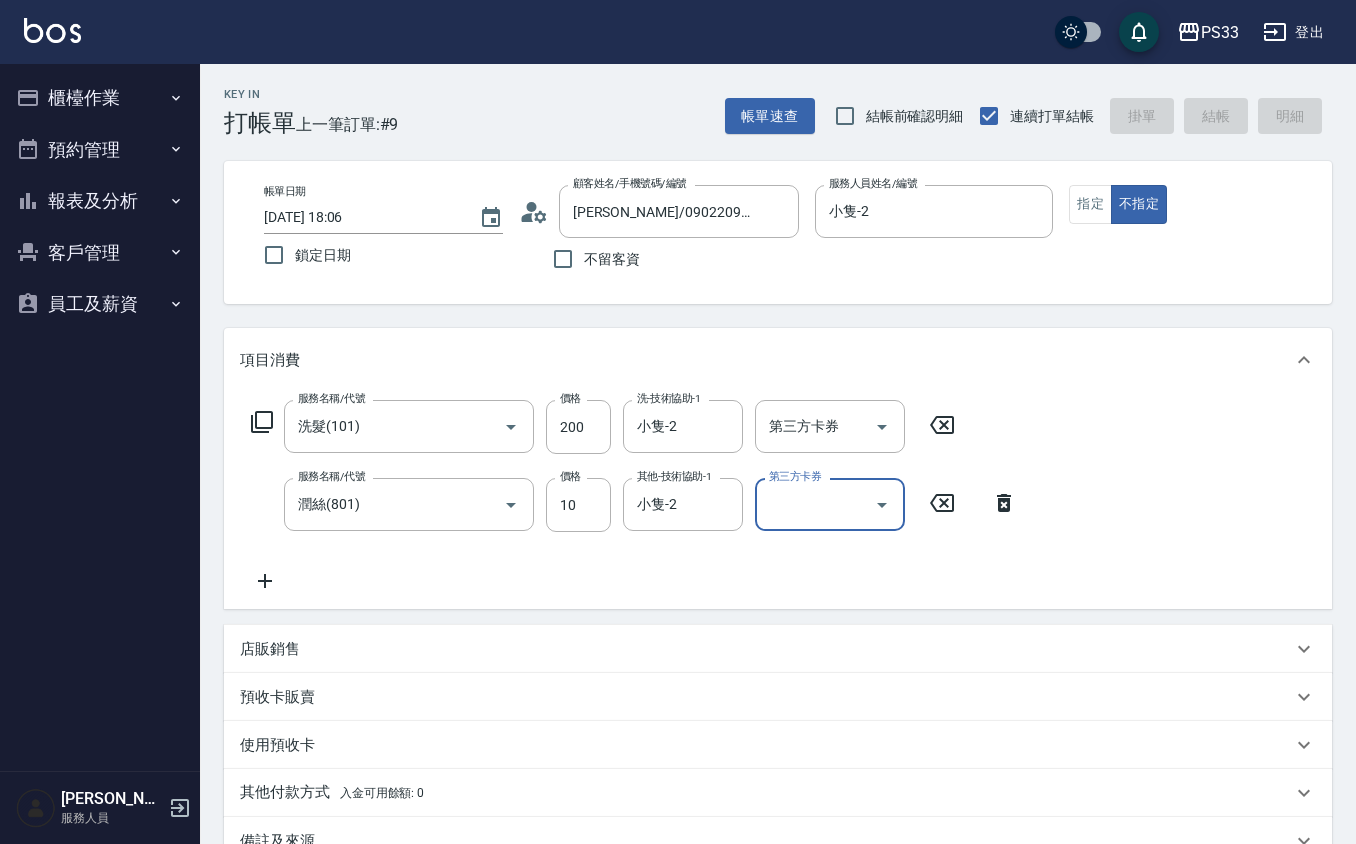 type 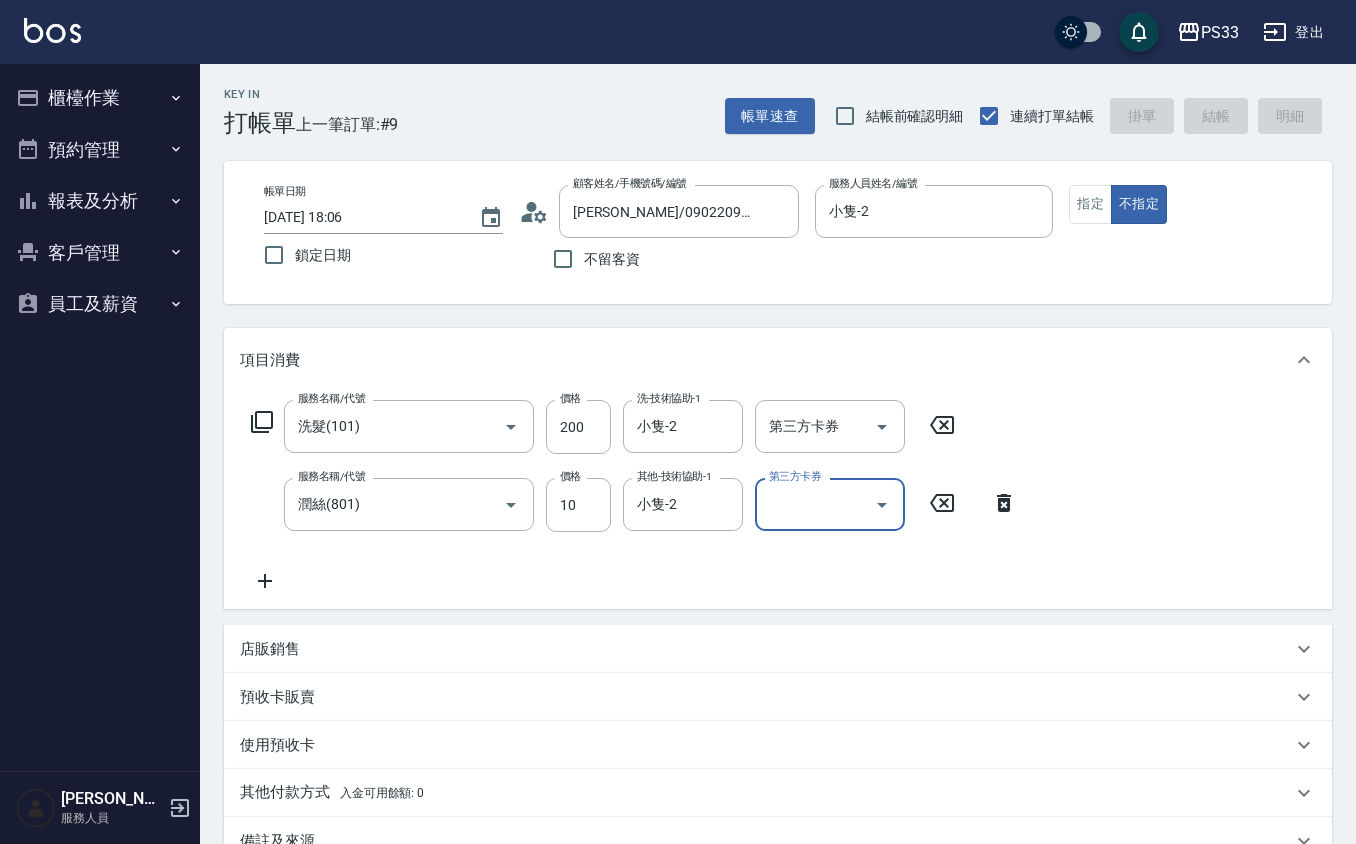 type 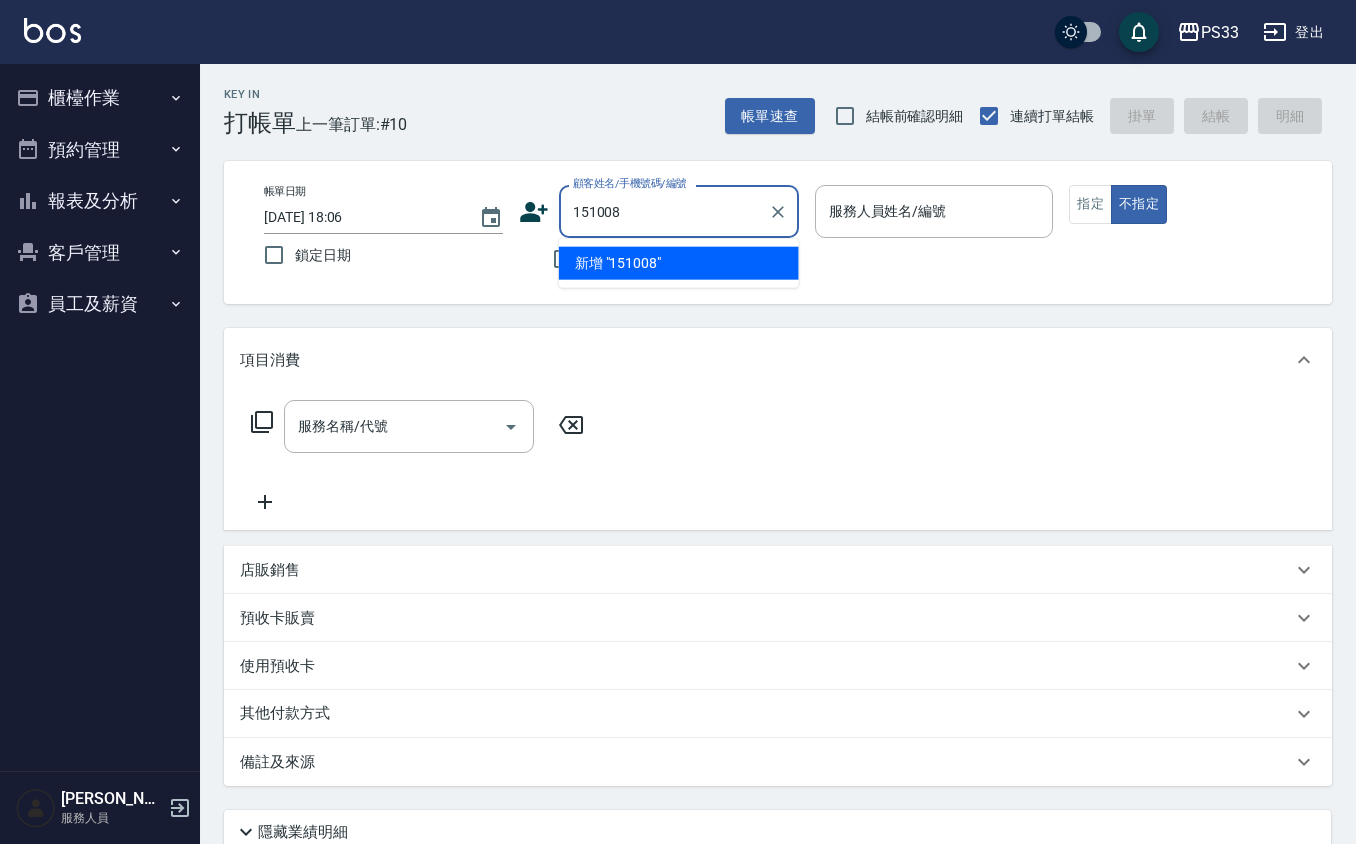 type on "151008" 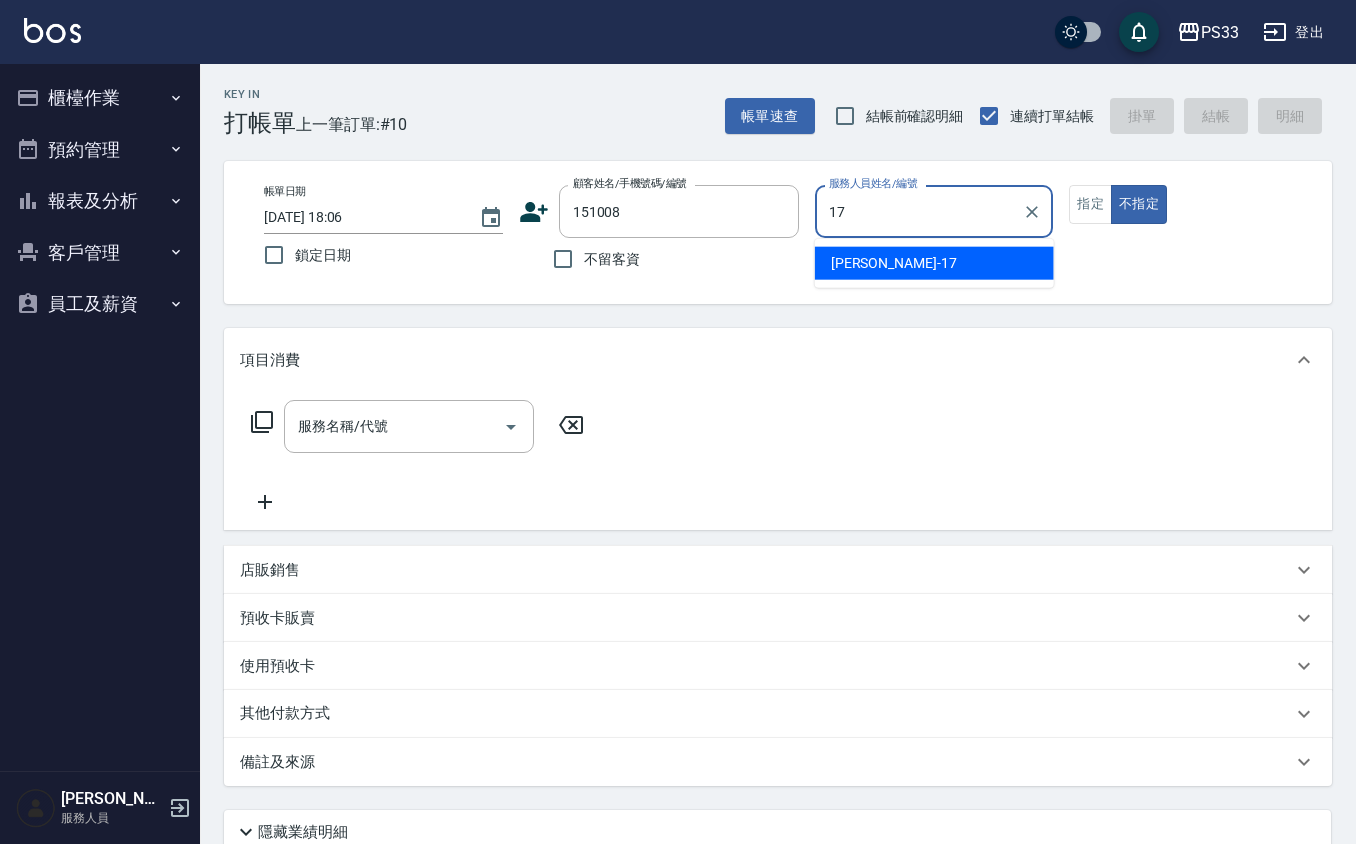 type on "[PERSON_NAME]-17" 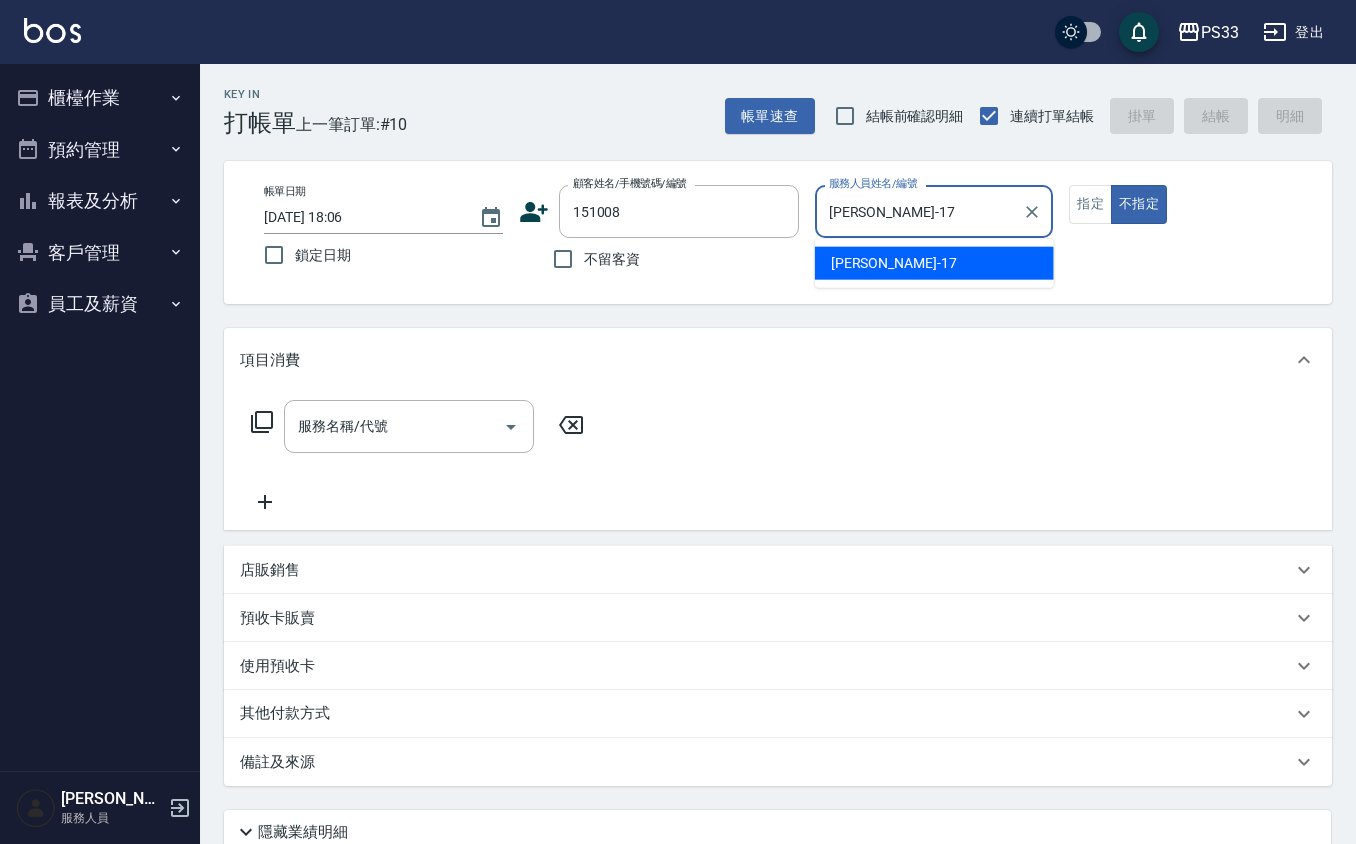 type on "false" 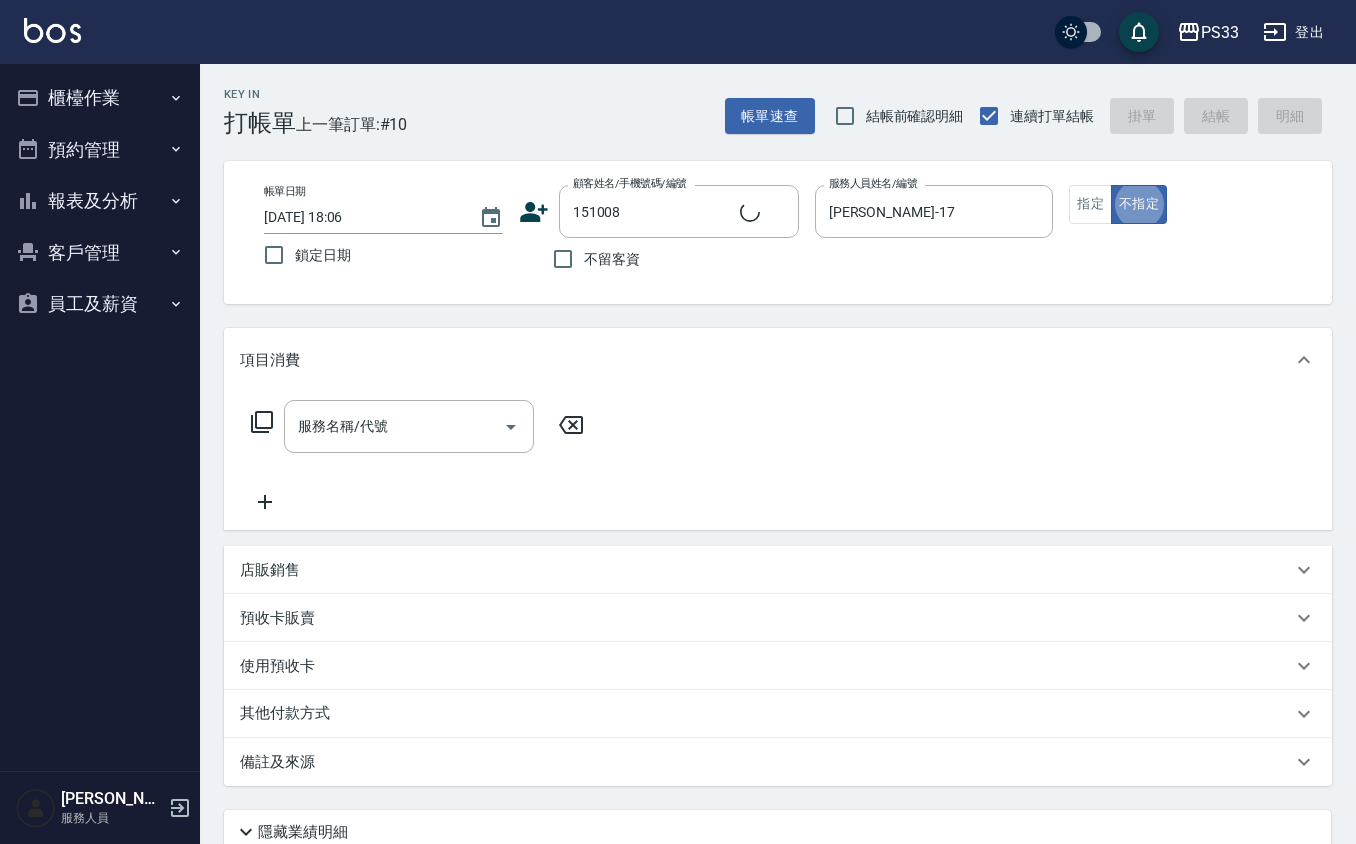 type on "[PERSON_NAME]/0934189636/151008" 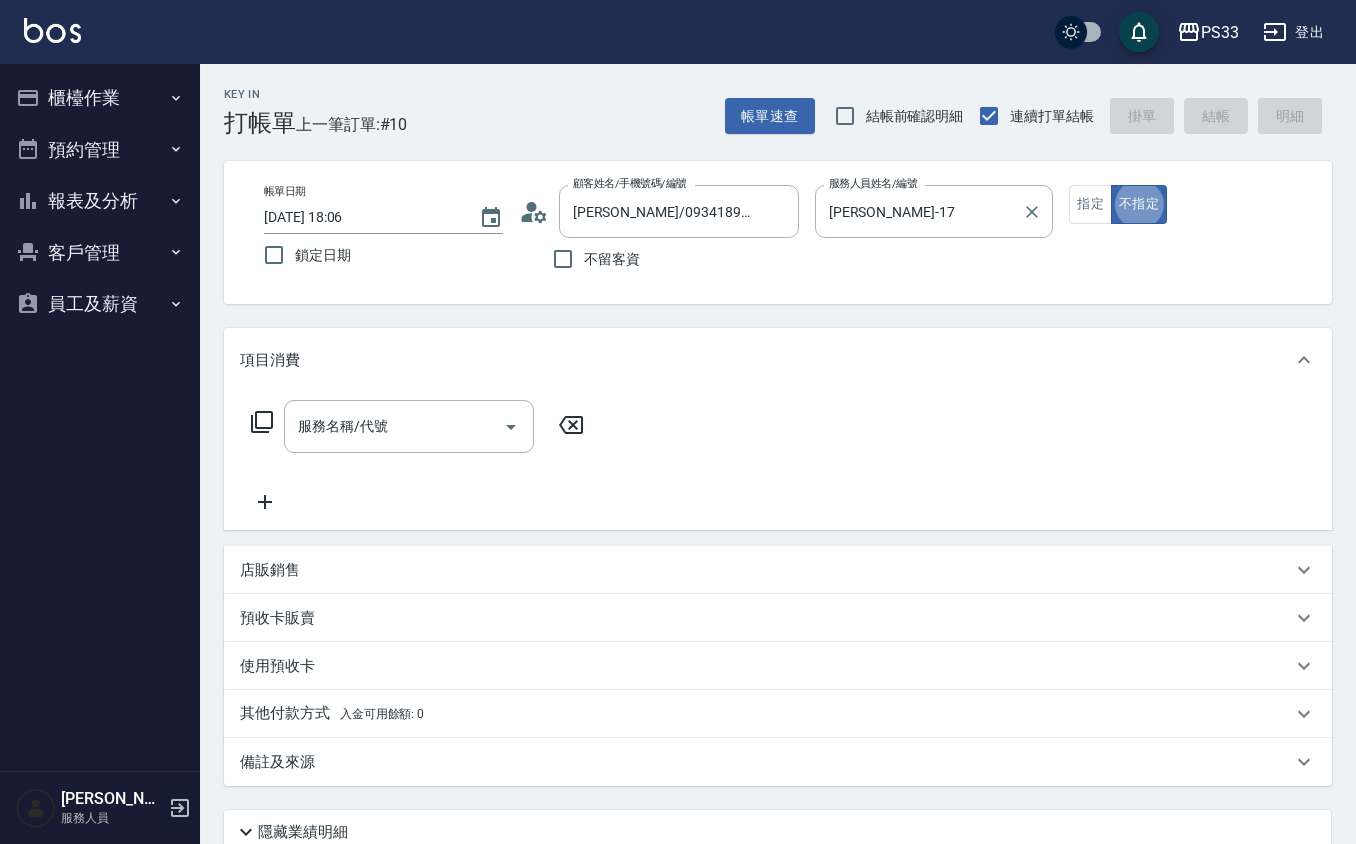 click on "服務人員姓名/編號" at bounding box center [873, 183] 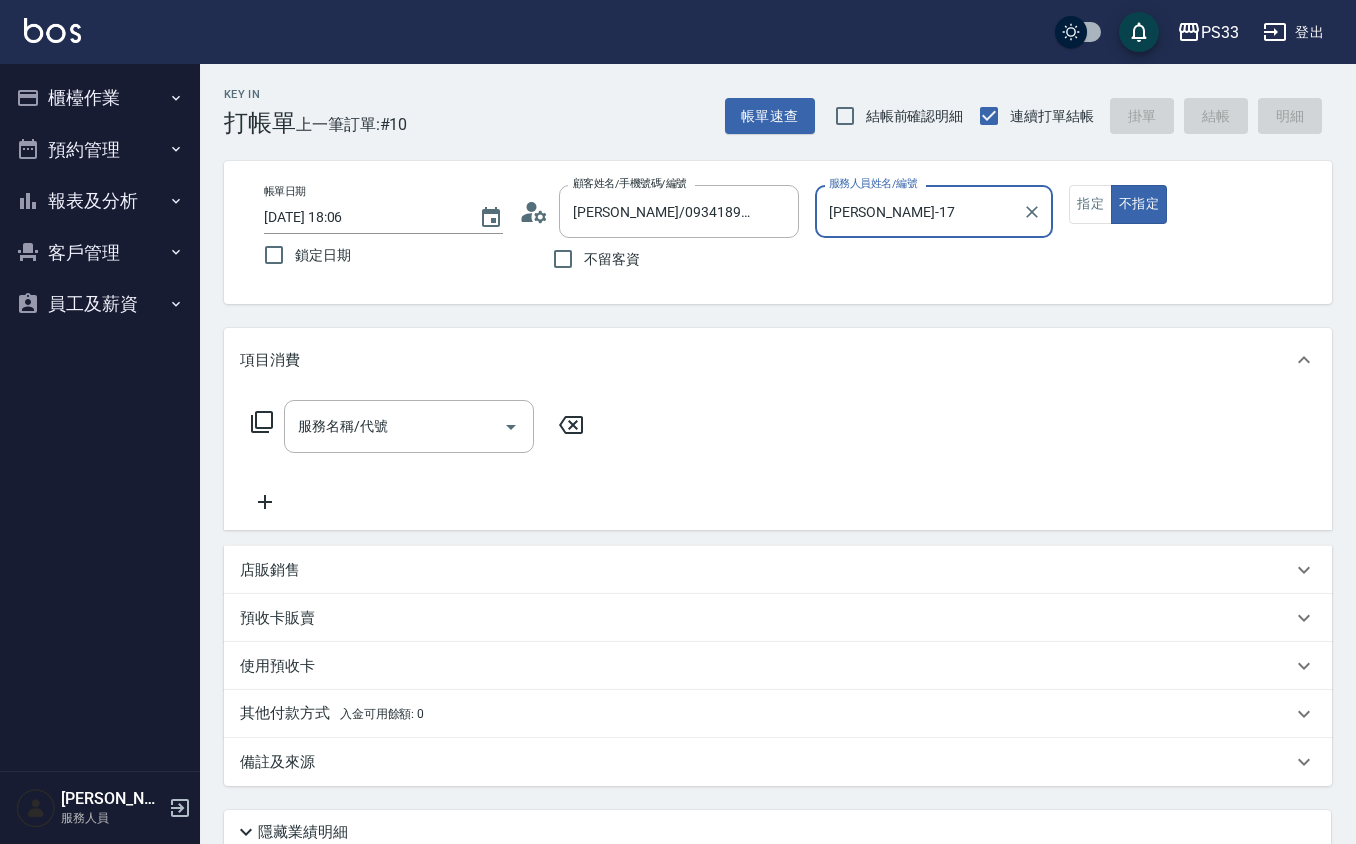 drag, startPoint x: 881, startPoint y: 189, endPoint x: 888, endPoint y: 214, distance: 25.96151 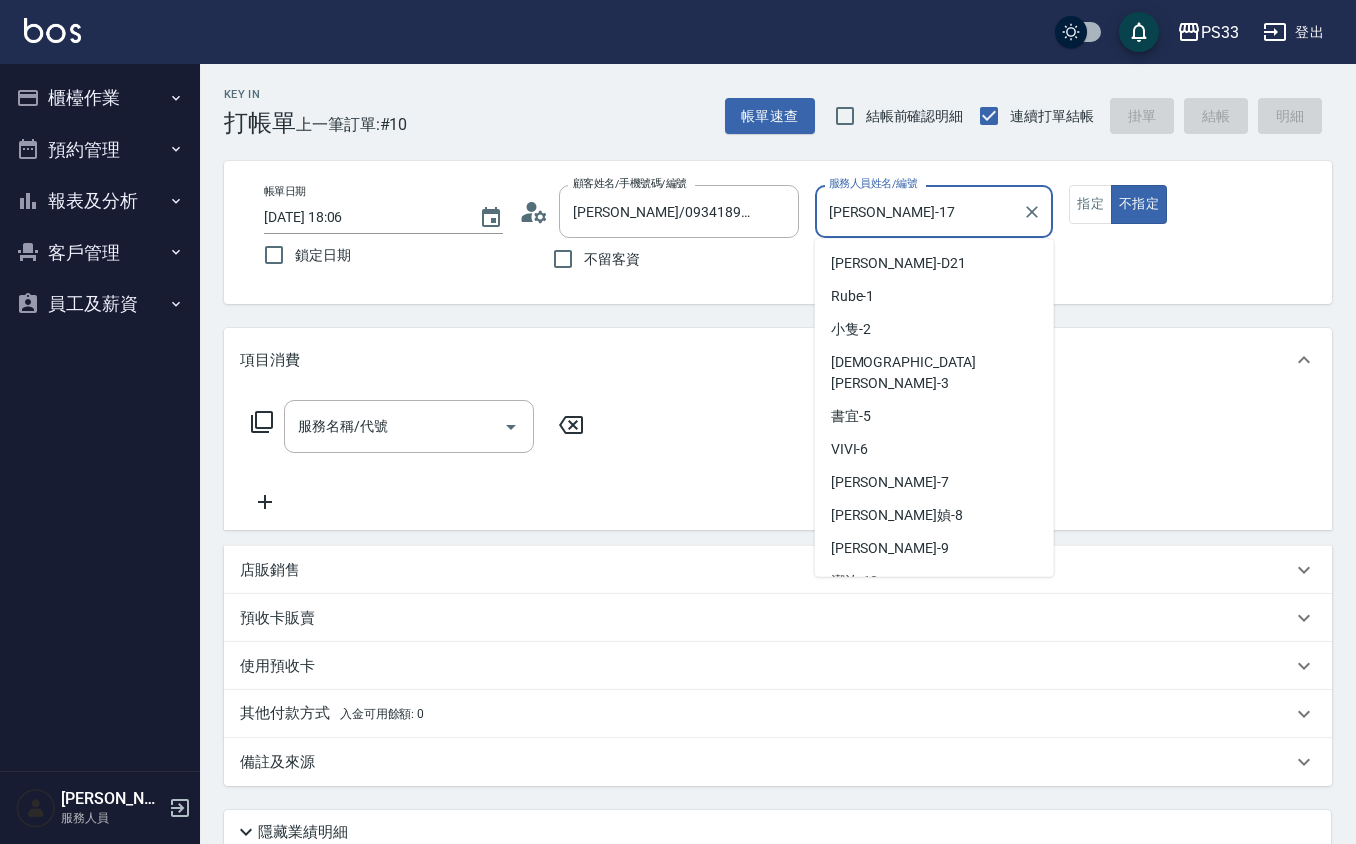 click on "[PERSON_NAME]-17" at bounding box center [919, 211] 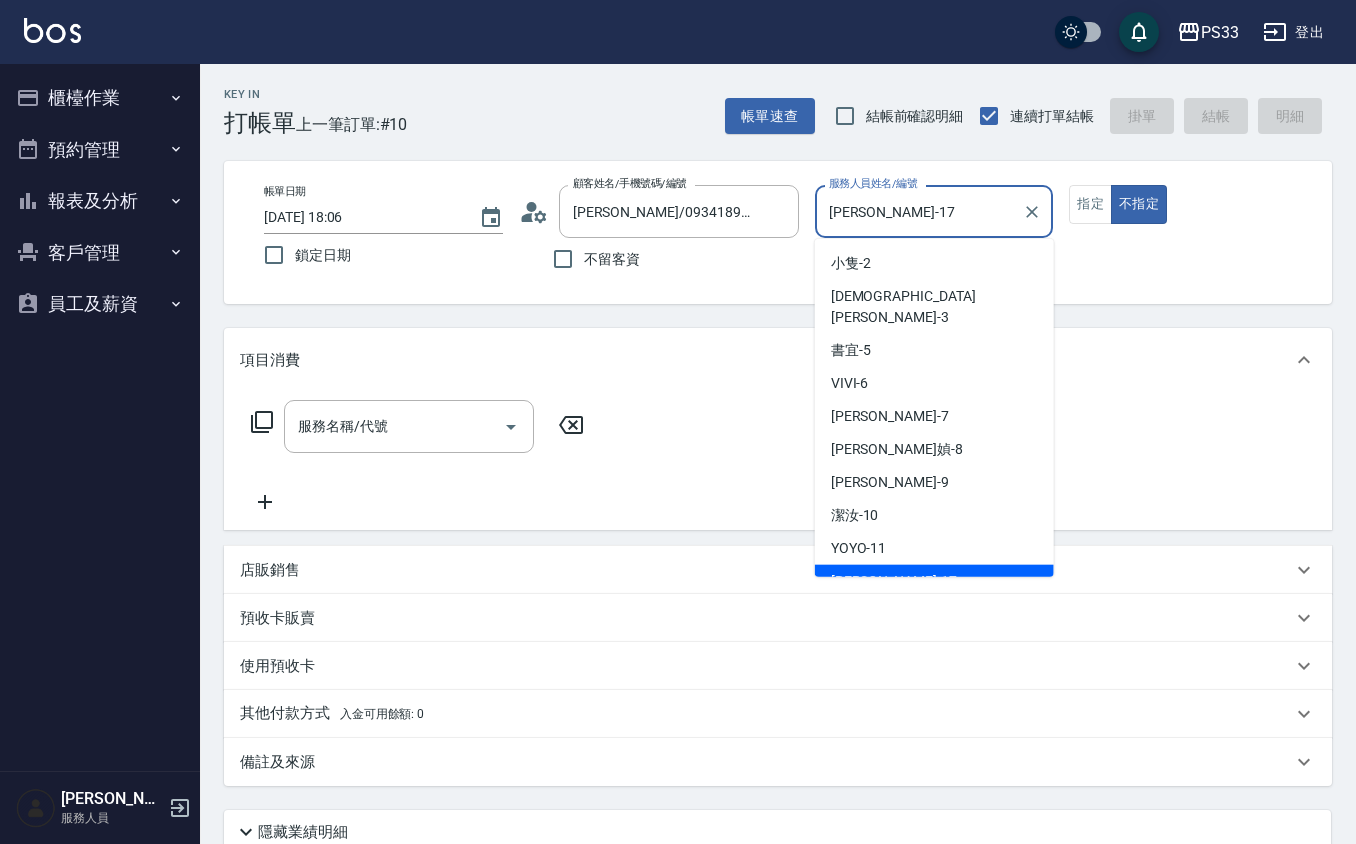 click on "[PERSON_NAME]-17" at bounding box center [919, 211] 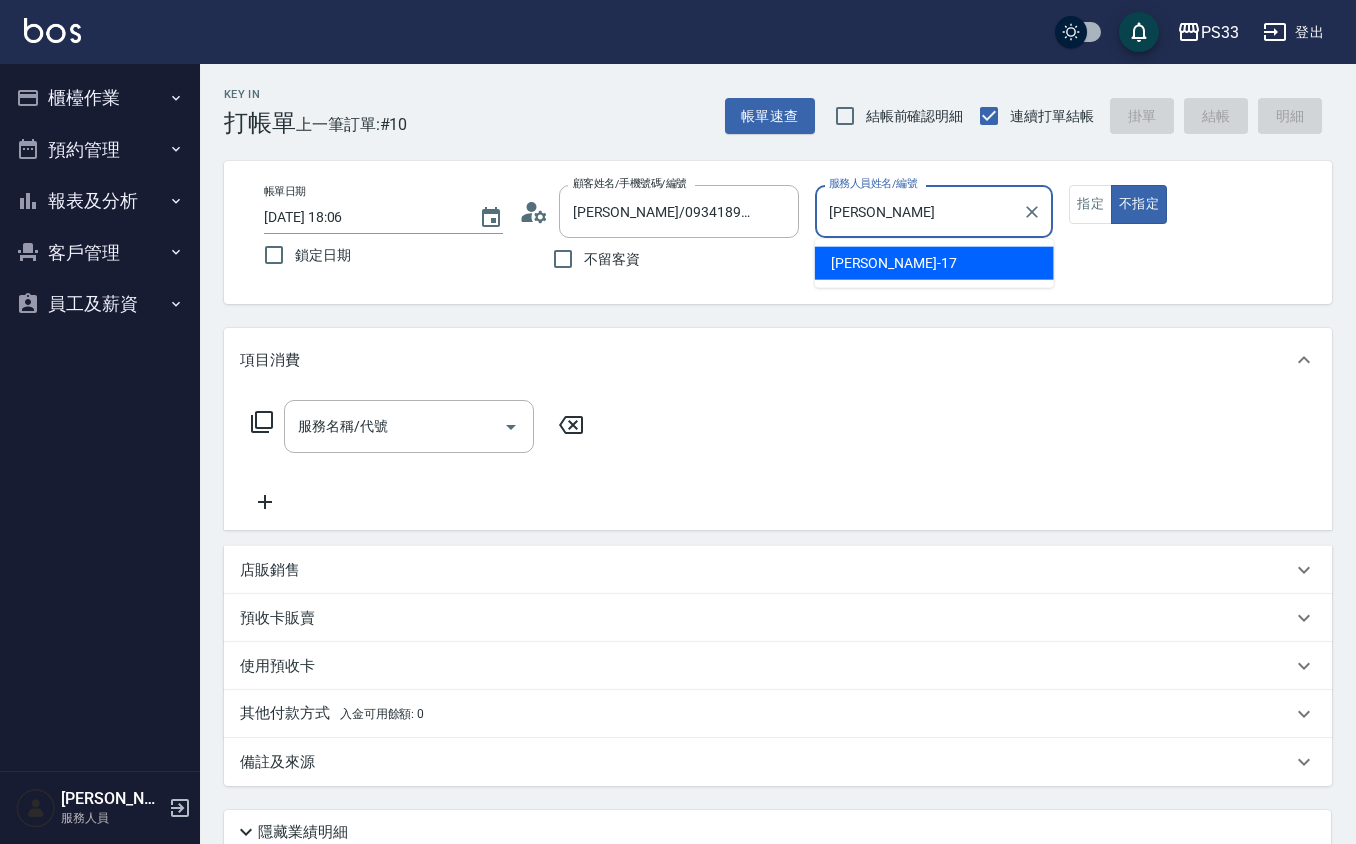 type on "嘉" 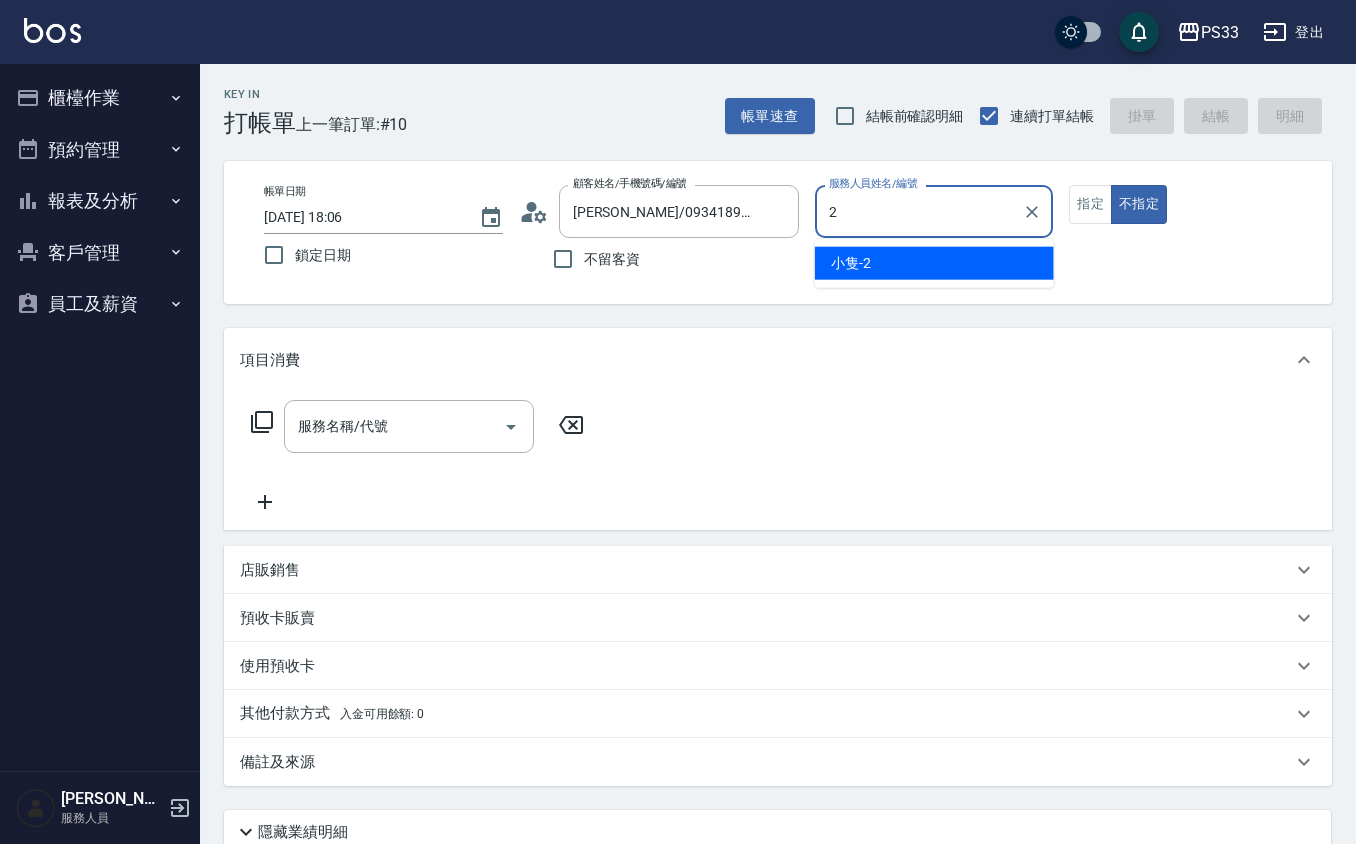 type on "小隻-2" 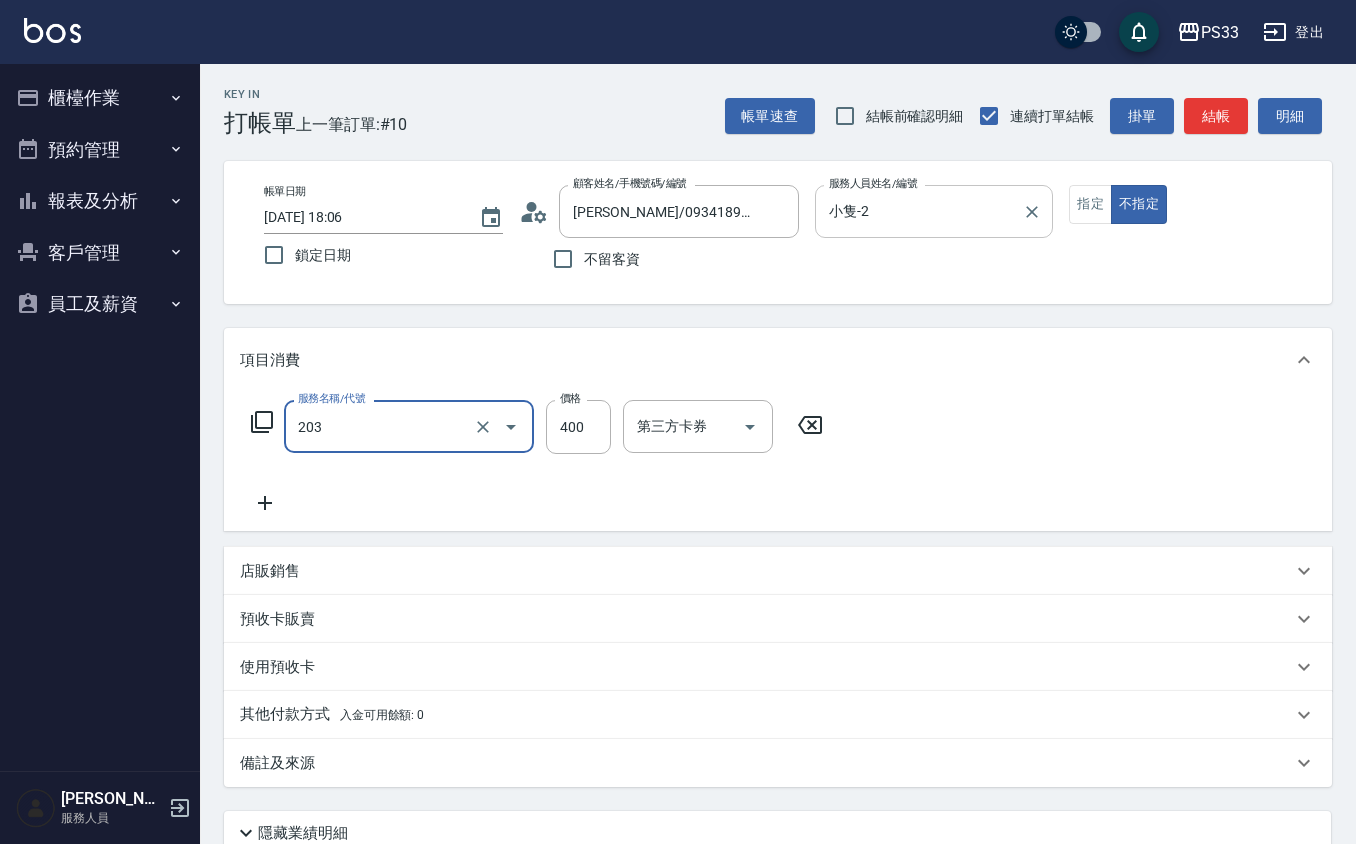 type on "指定單剪(203)" 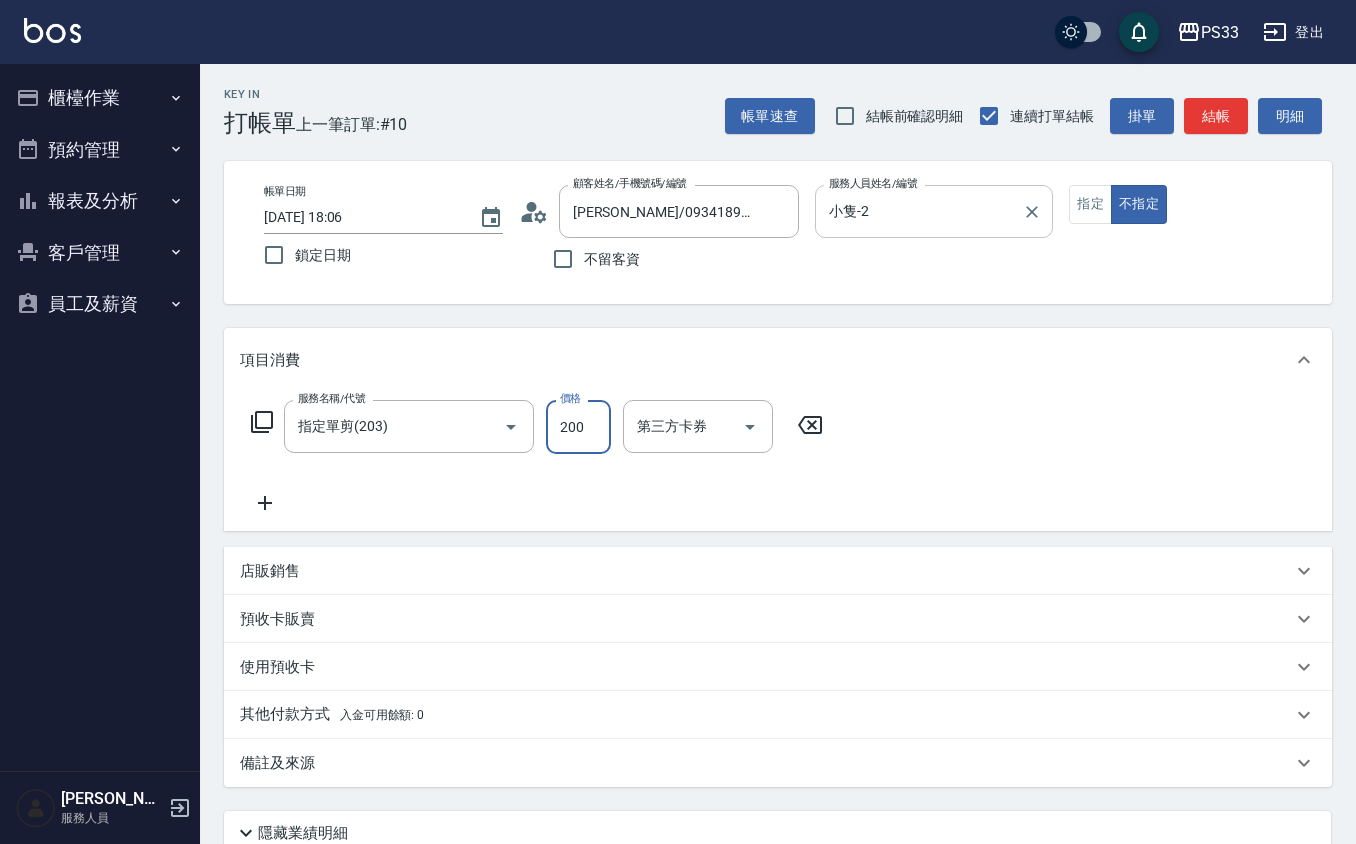 type on "200" 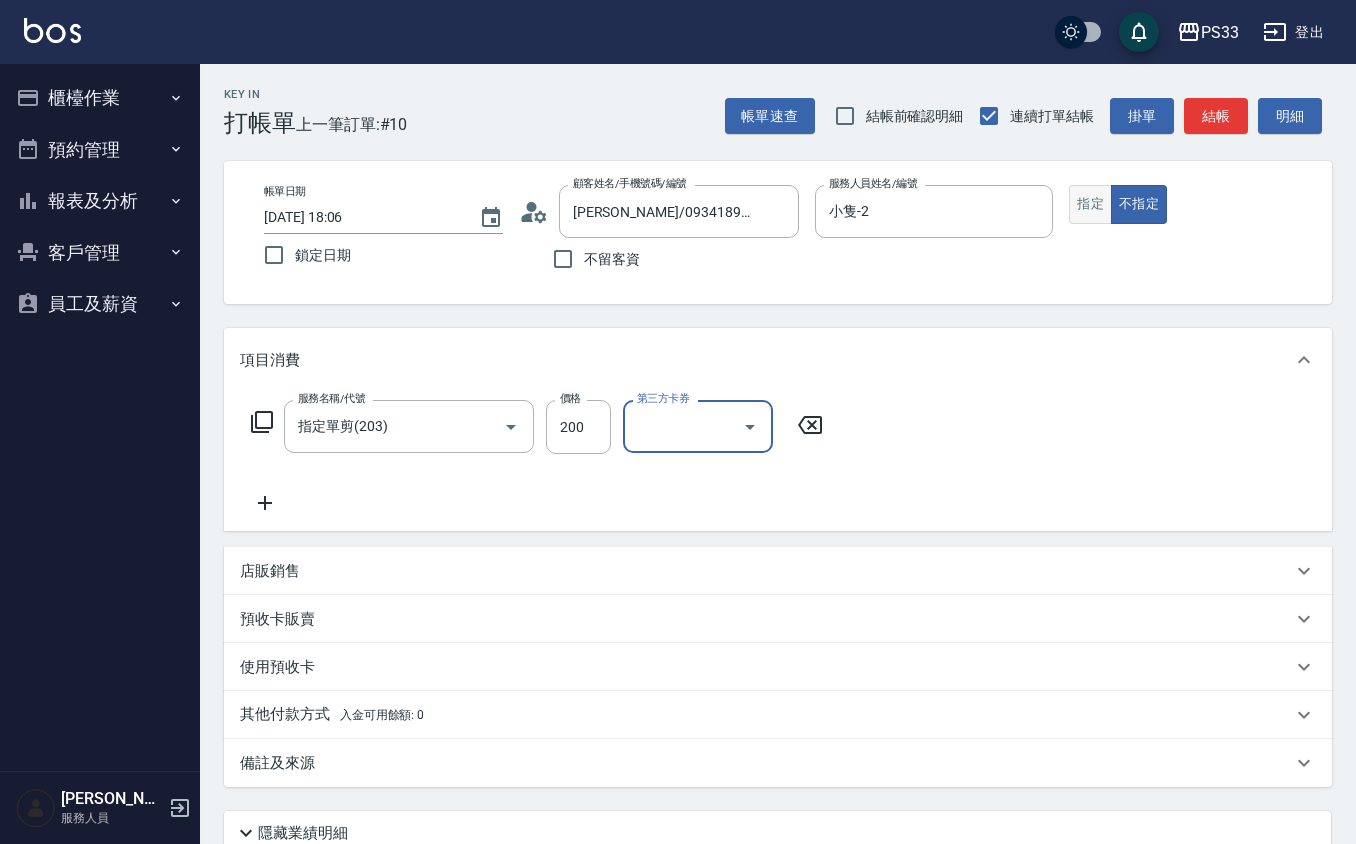 click on "指定" at bounding box center (1090, 204) 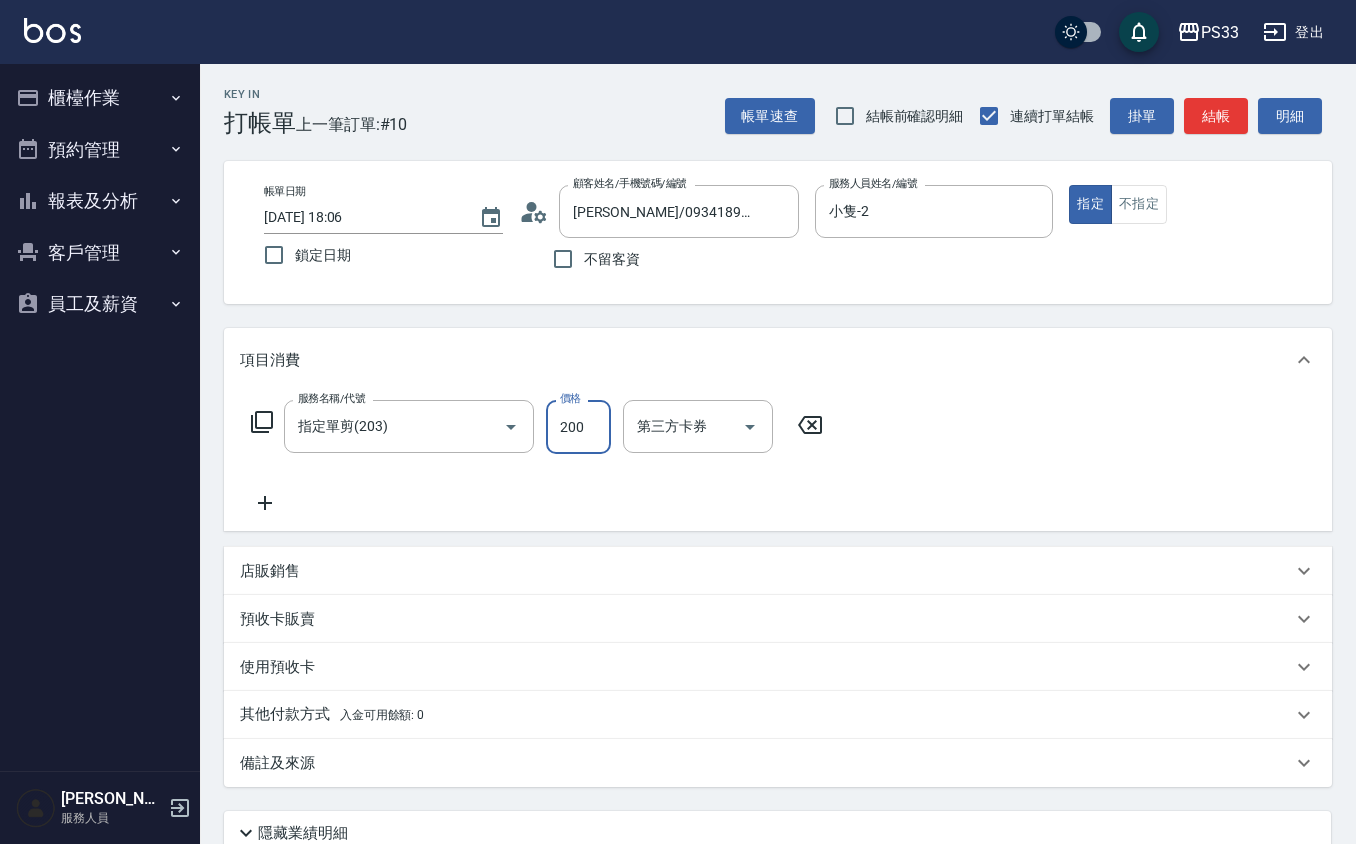 click on "200" at bounding box center [578, 427] 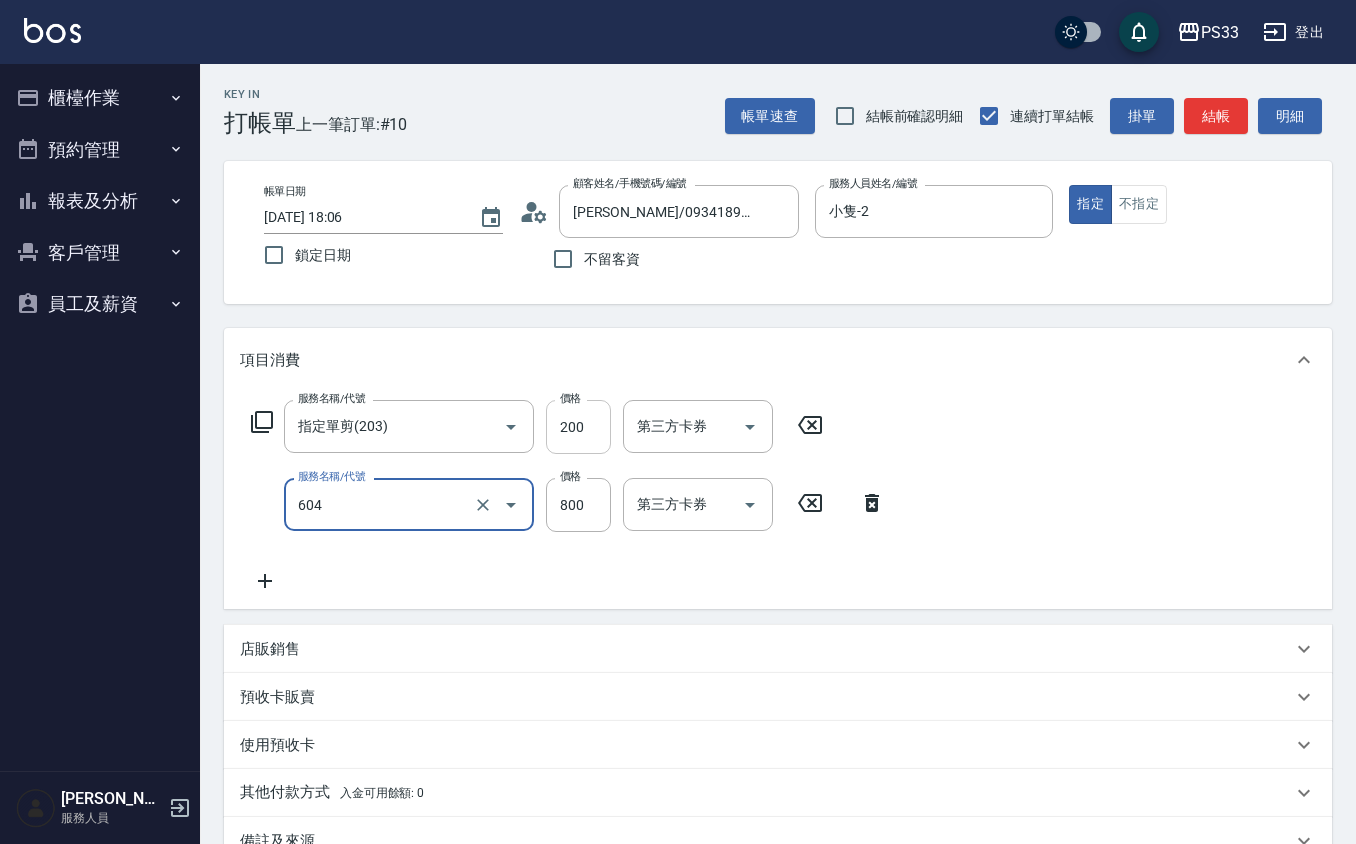 type on "髮原素頭皮保健護理洗髮(604)" 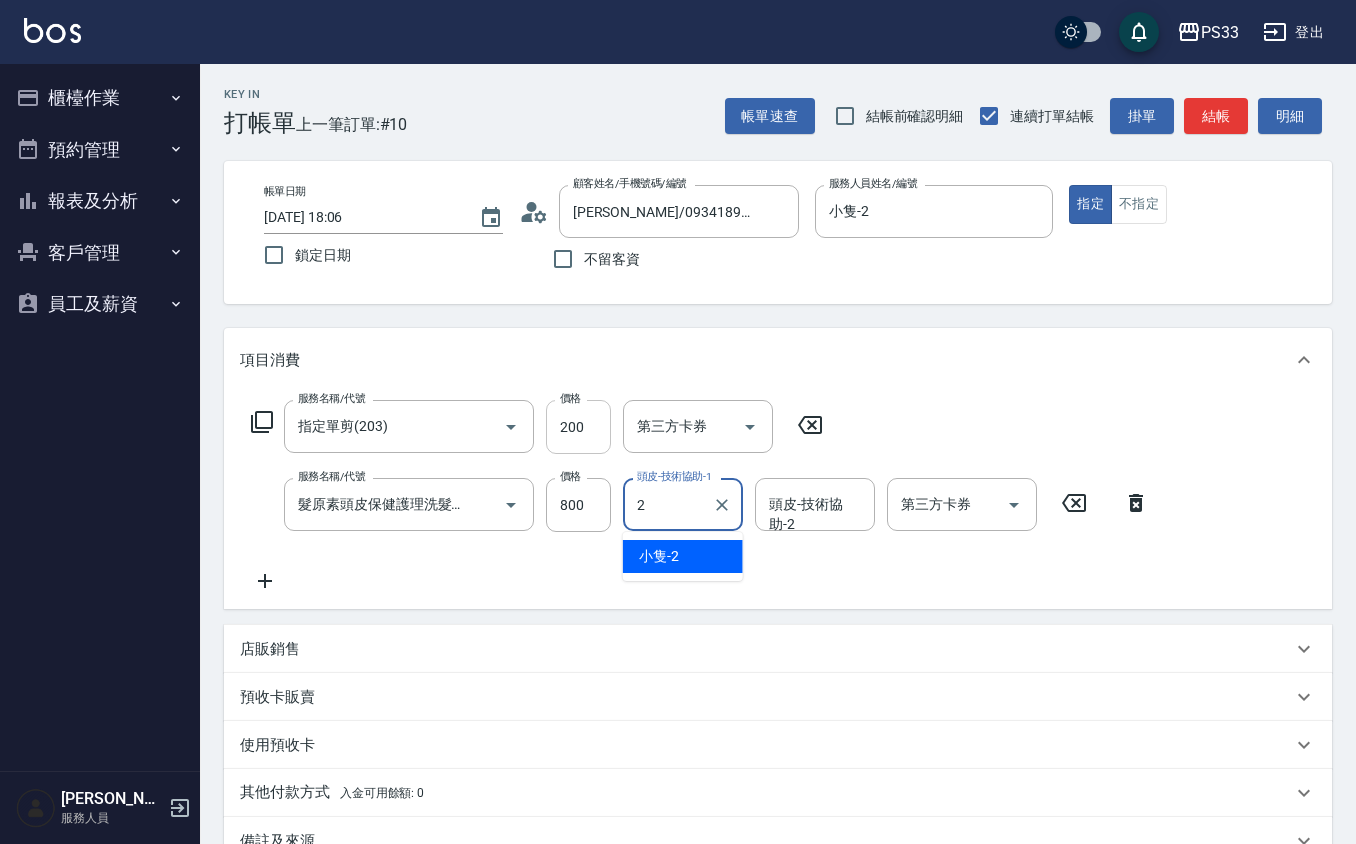 type on "小隻-2" 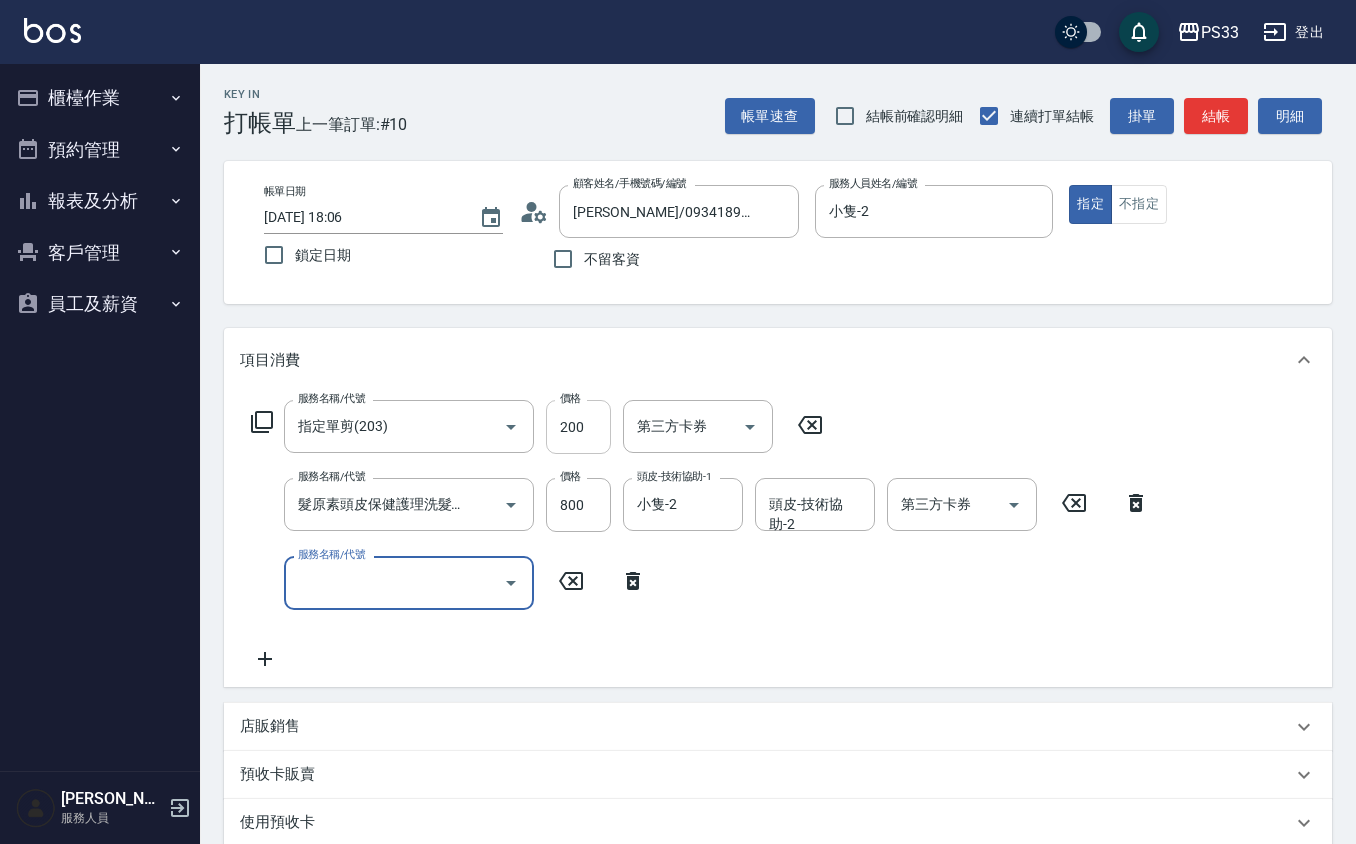scroll, scrollTop: 0, scrollLeft: 0, axis: both 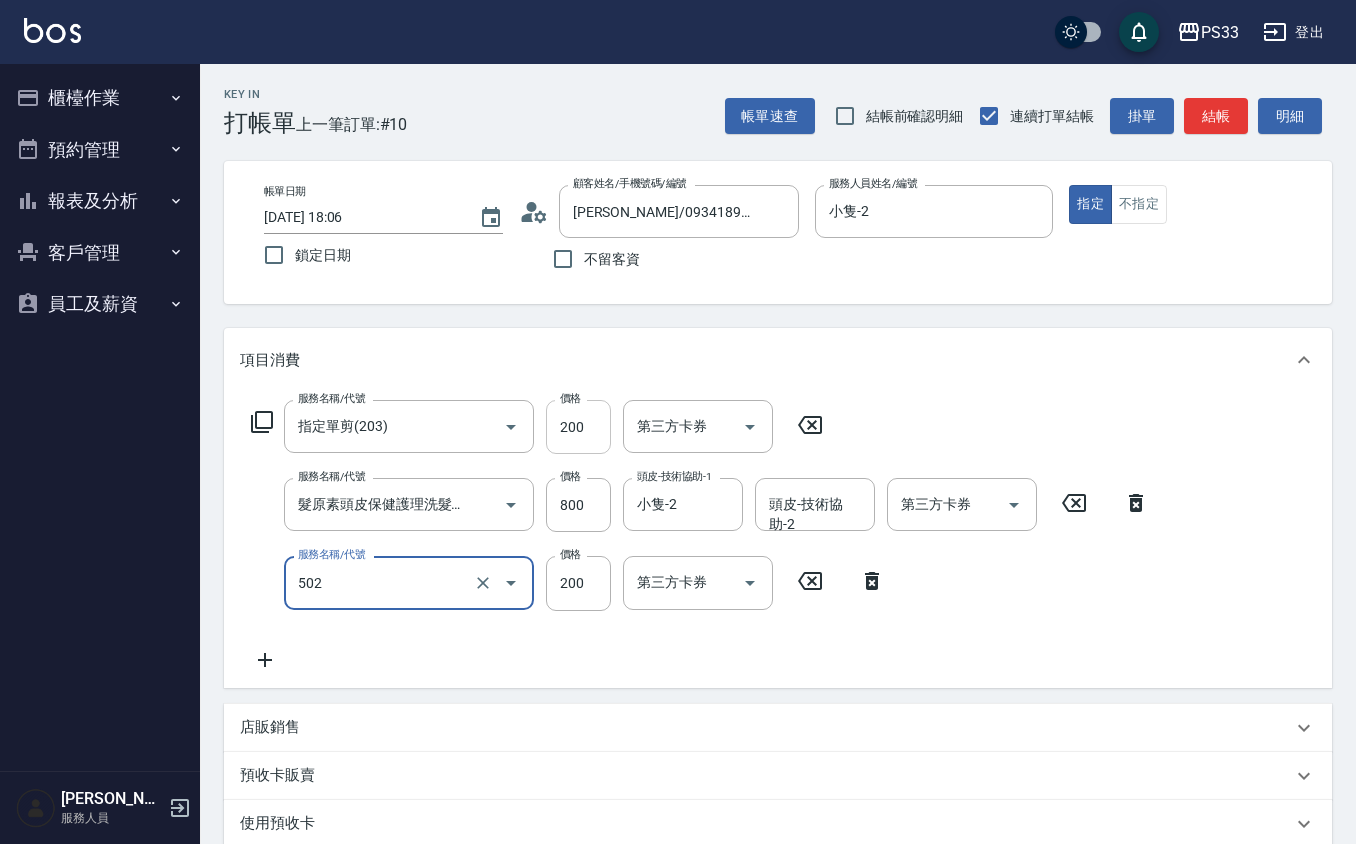 type on "自備護髮(502)" 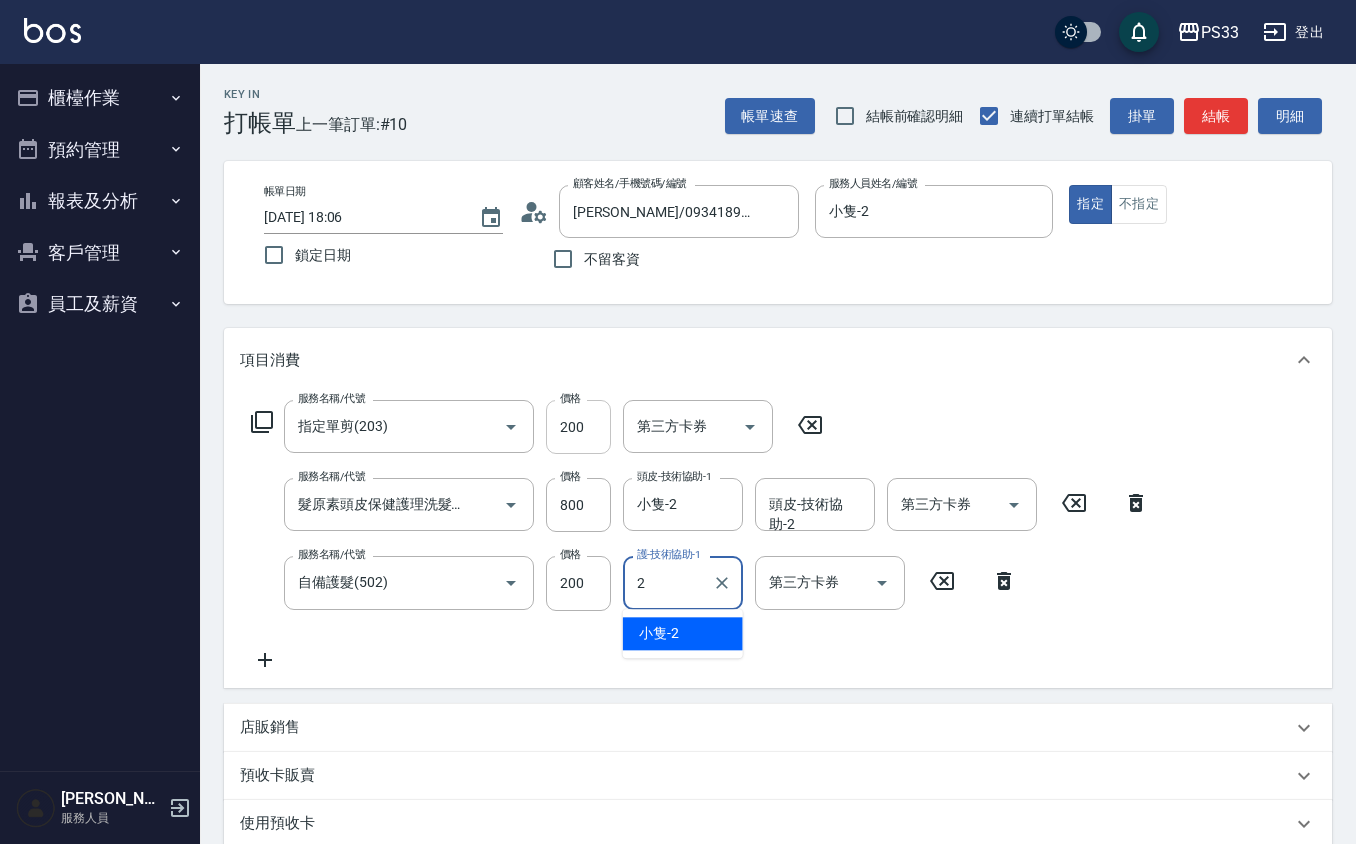 type on "小隻-2" 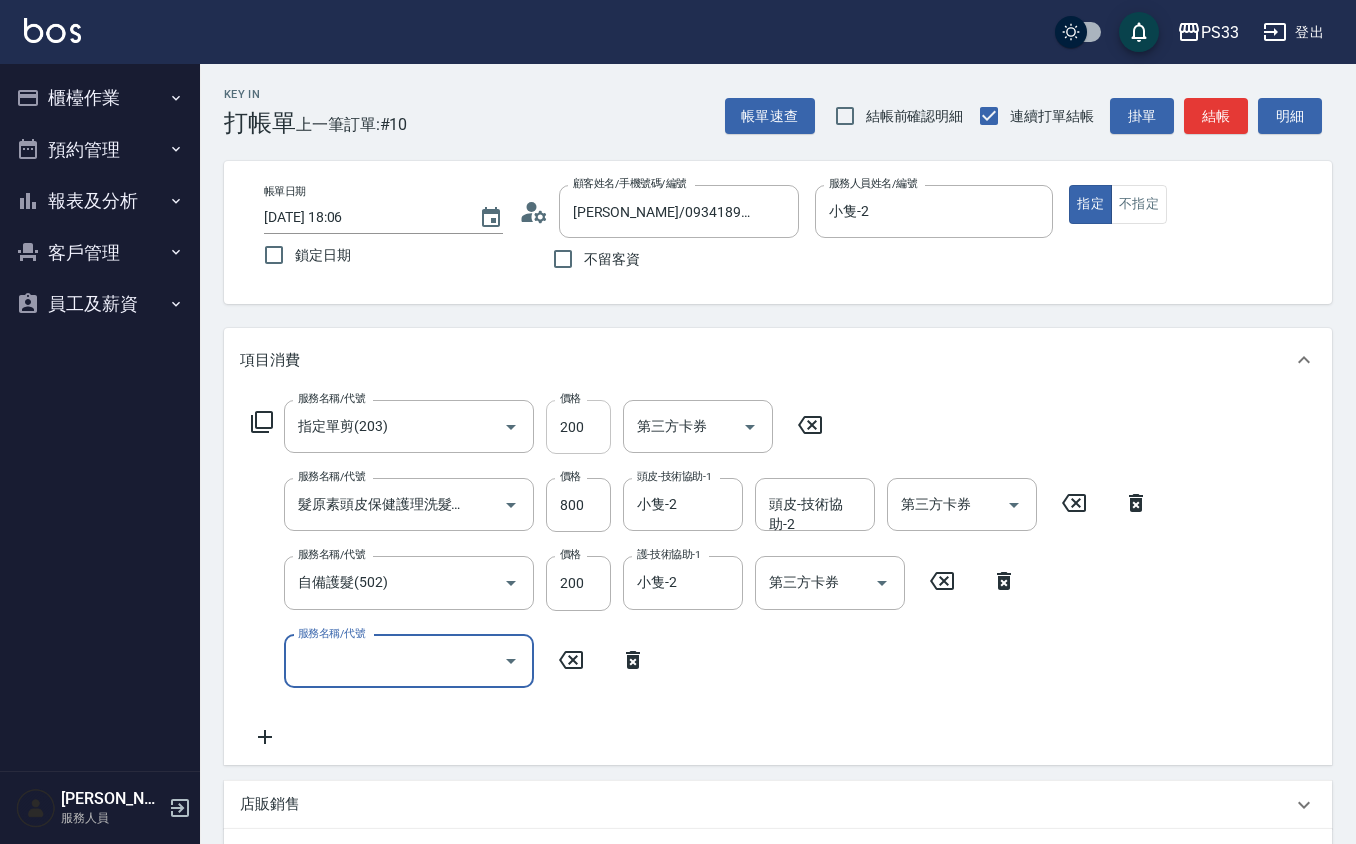 scroll, scrollTop: 0, scrollLeft: 0, axis: both 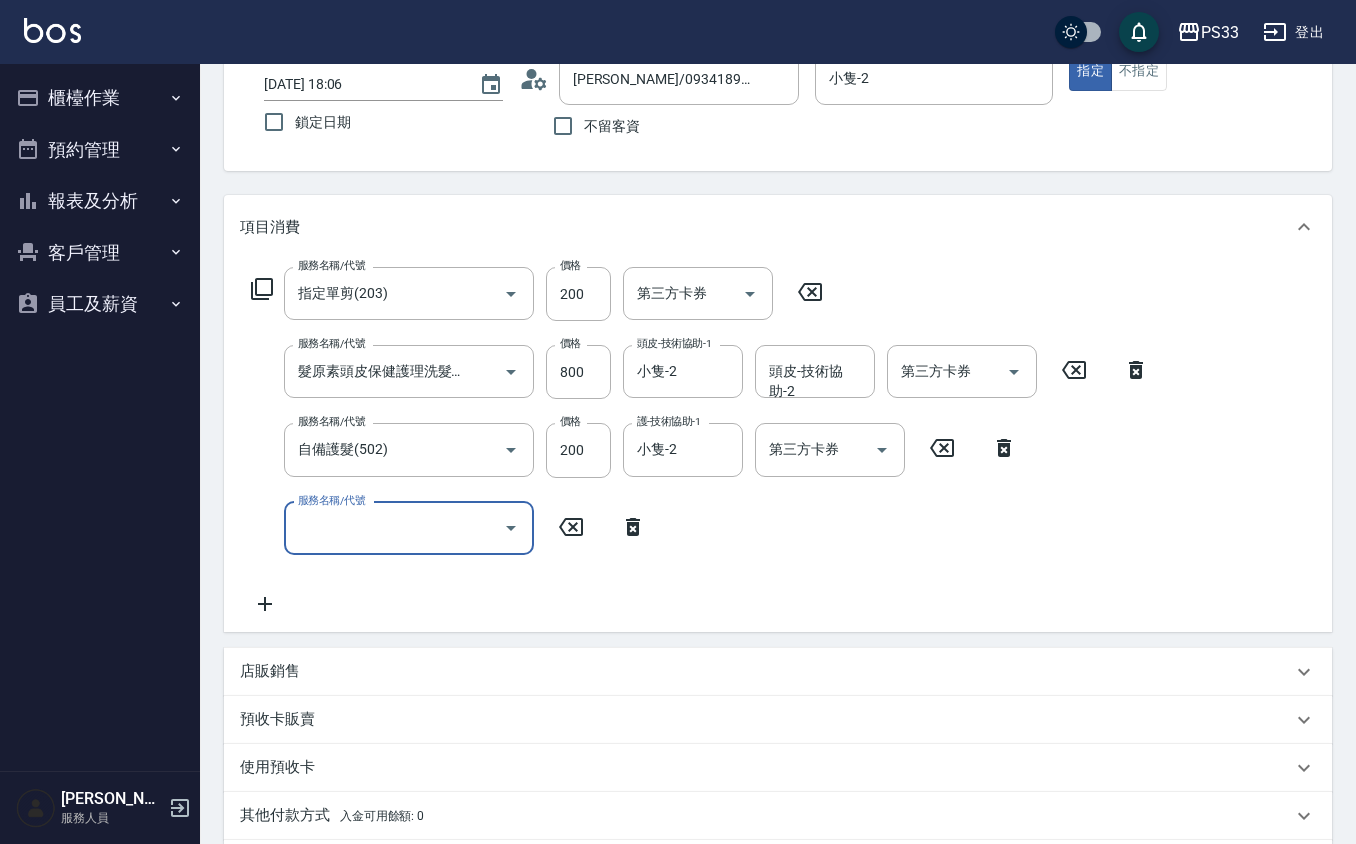 type 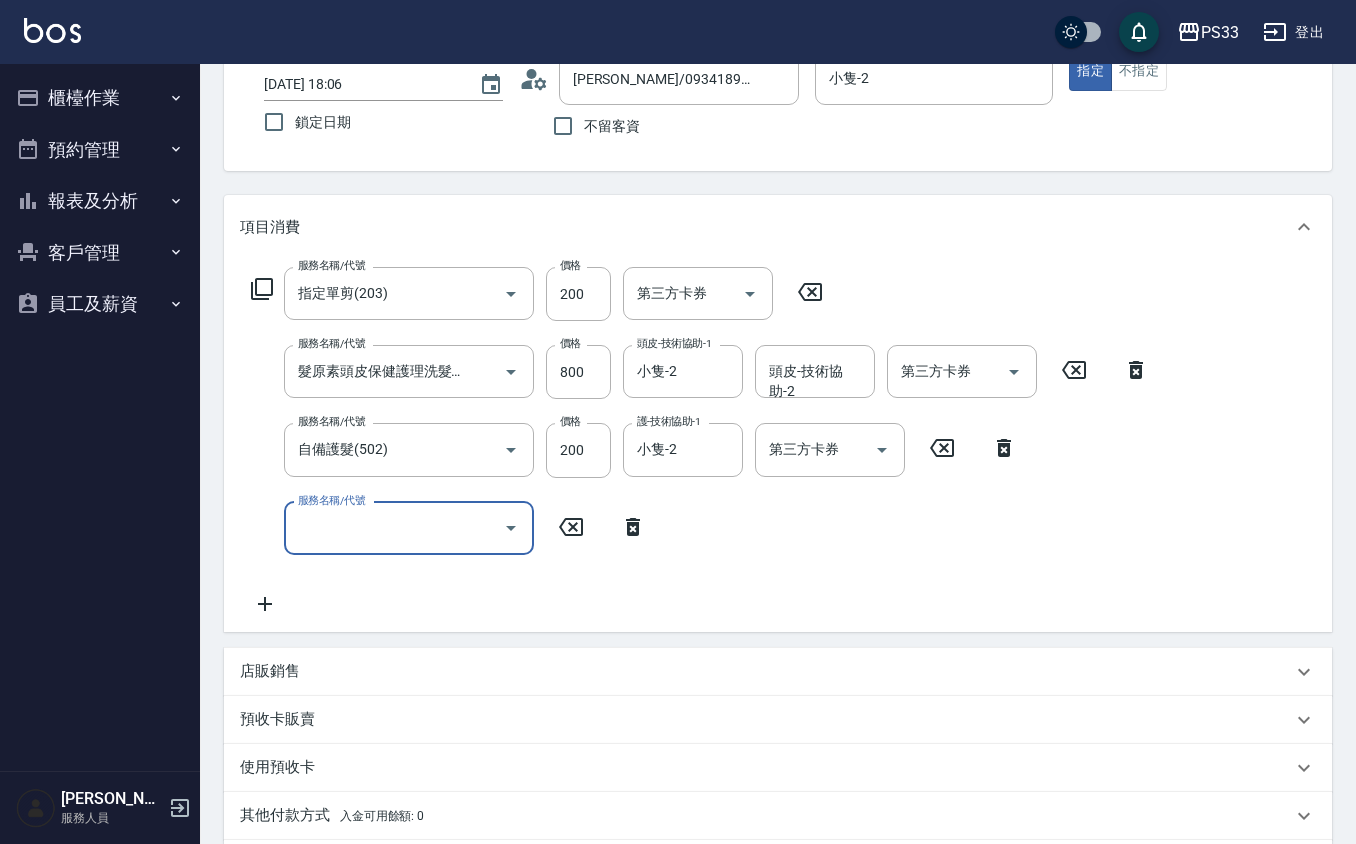 type 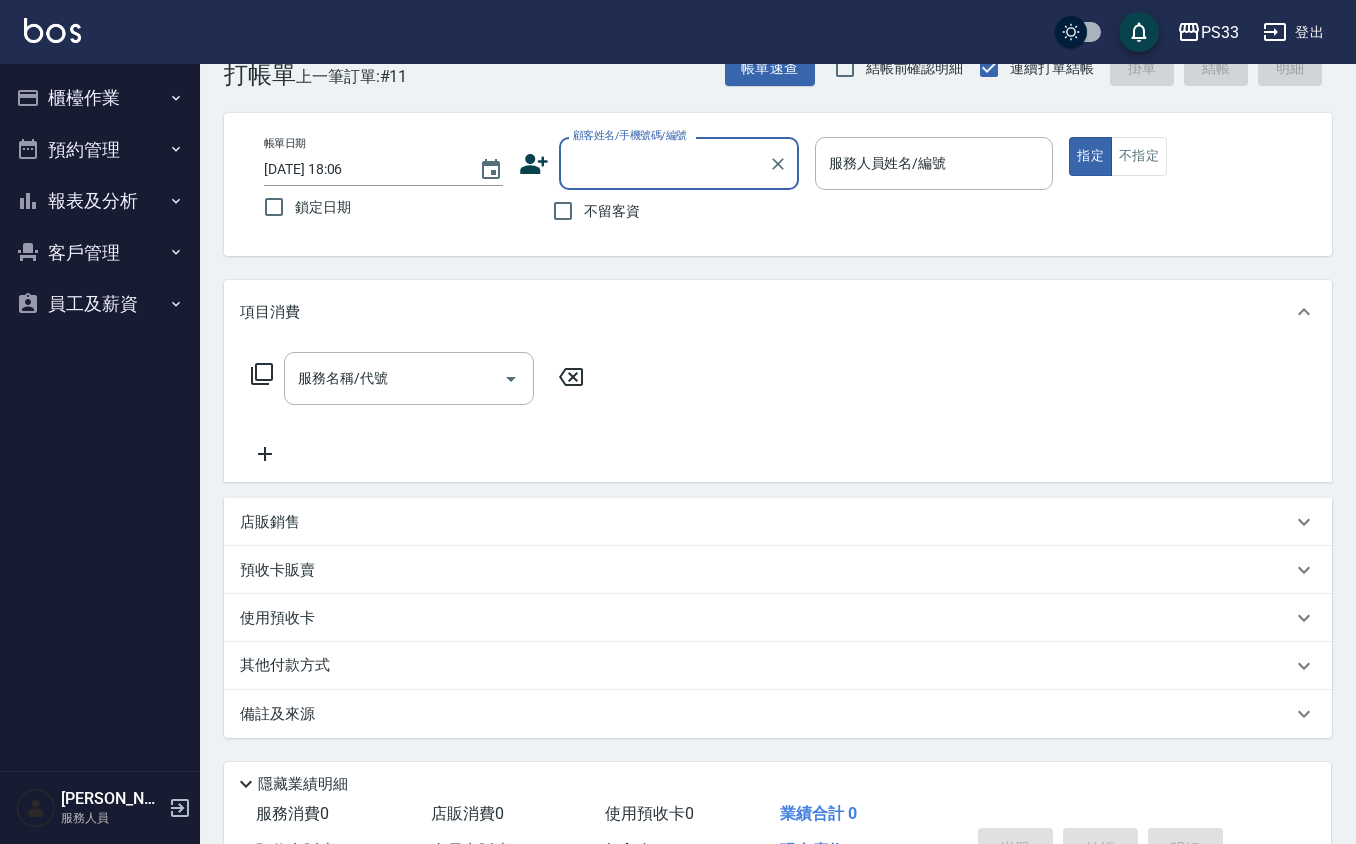 scroll, scrollTop: 0, scrollLeft: 0, axis: both 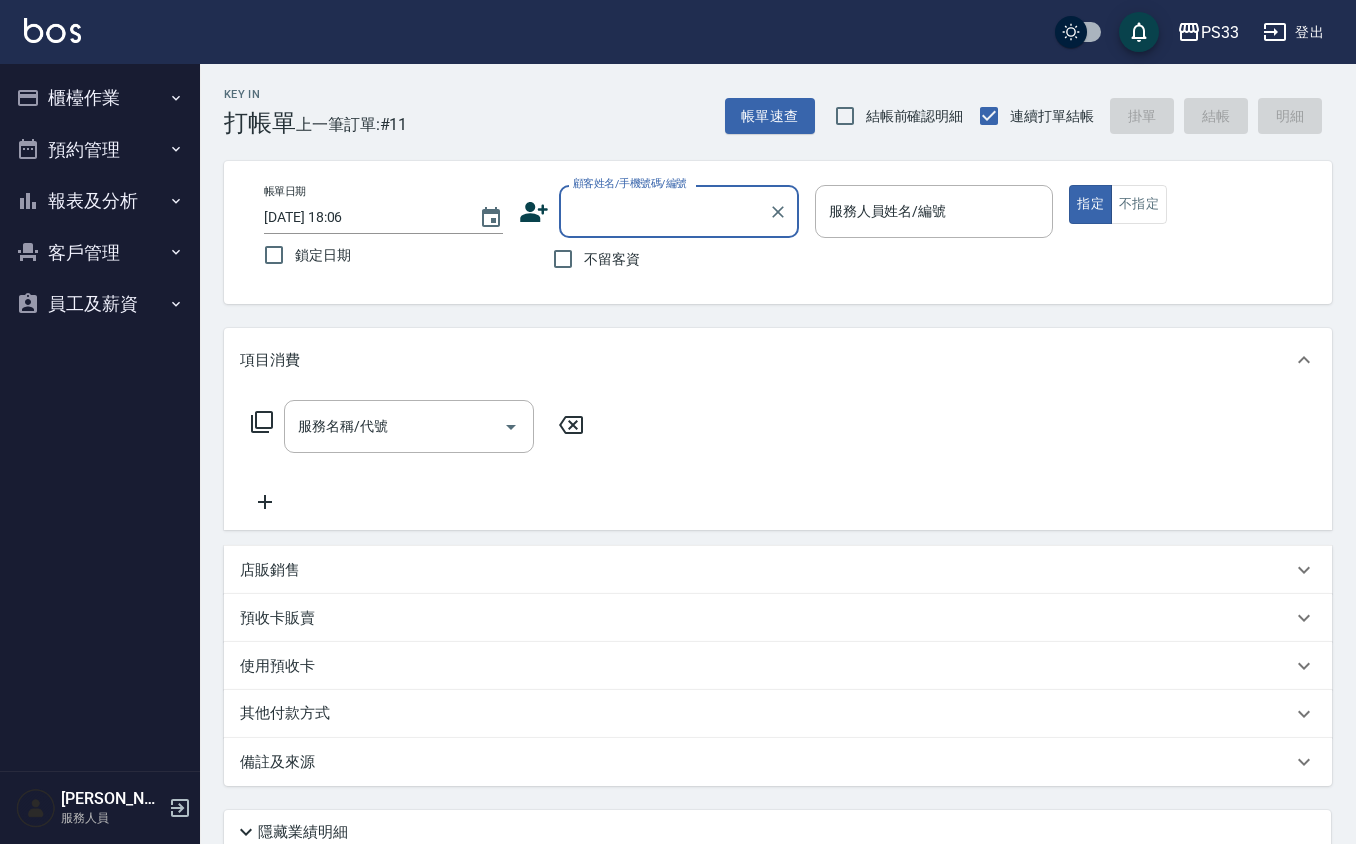 click on "顧客姓名/手機號碼/編號" at bounding box center [679, 211] 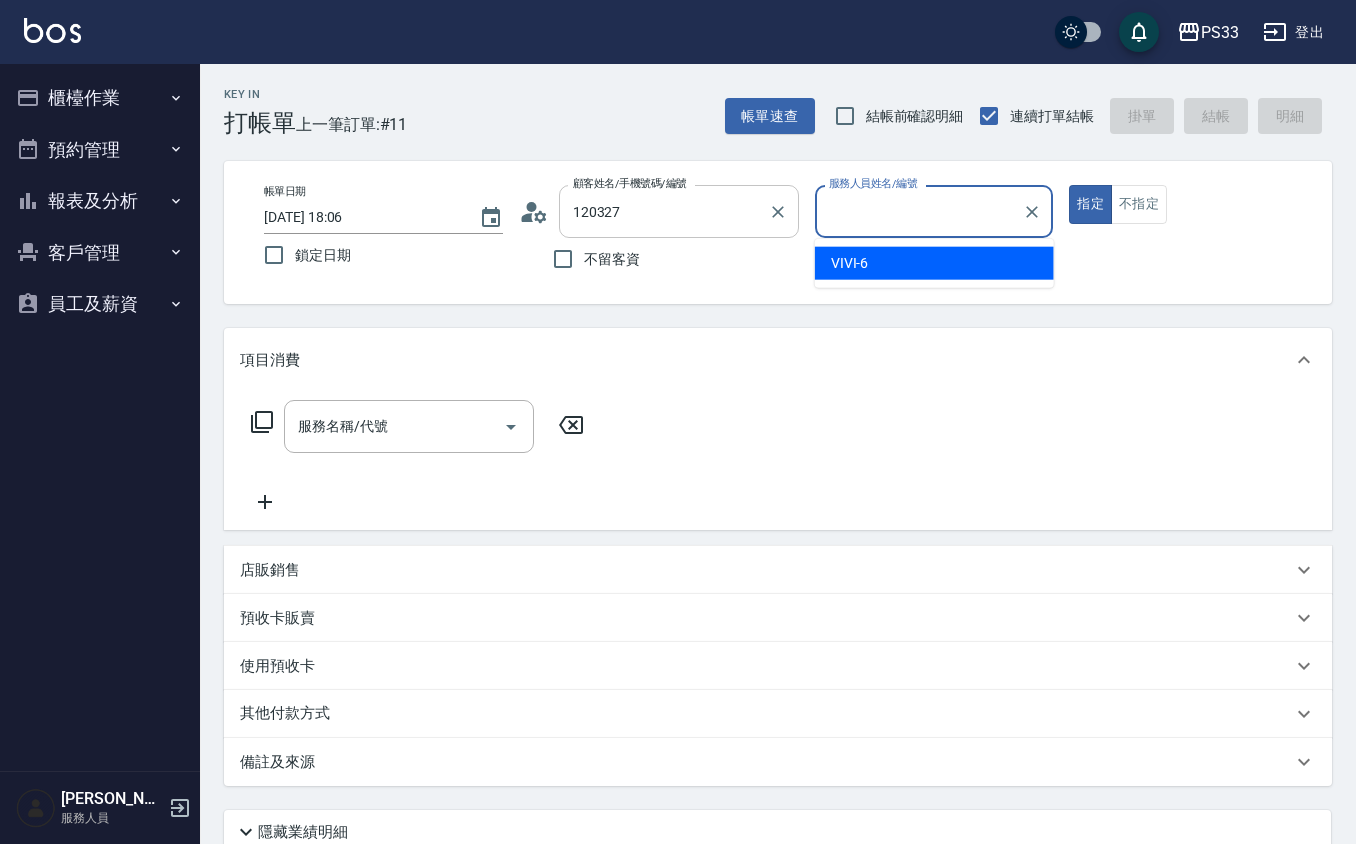 type on "[PERSON_NAME]/0900393123/120327" 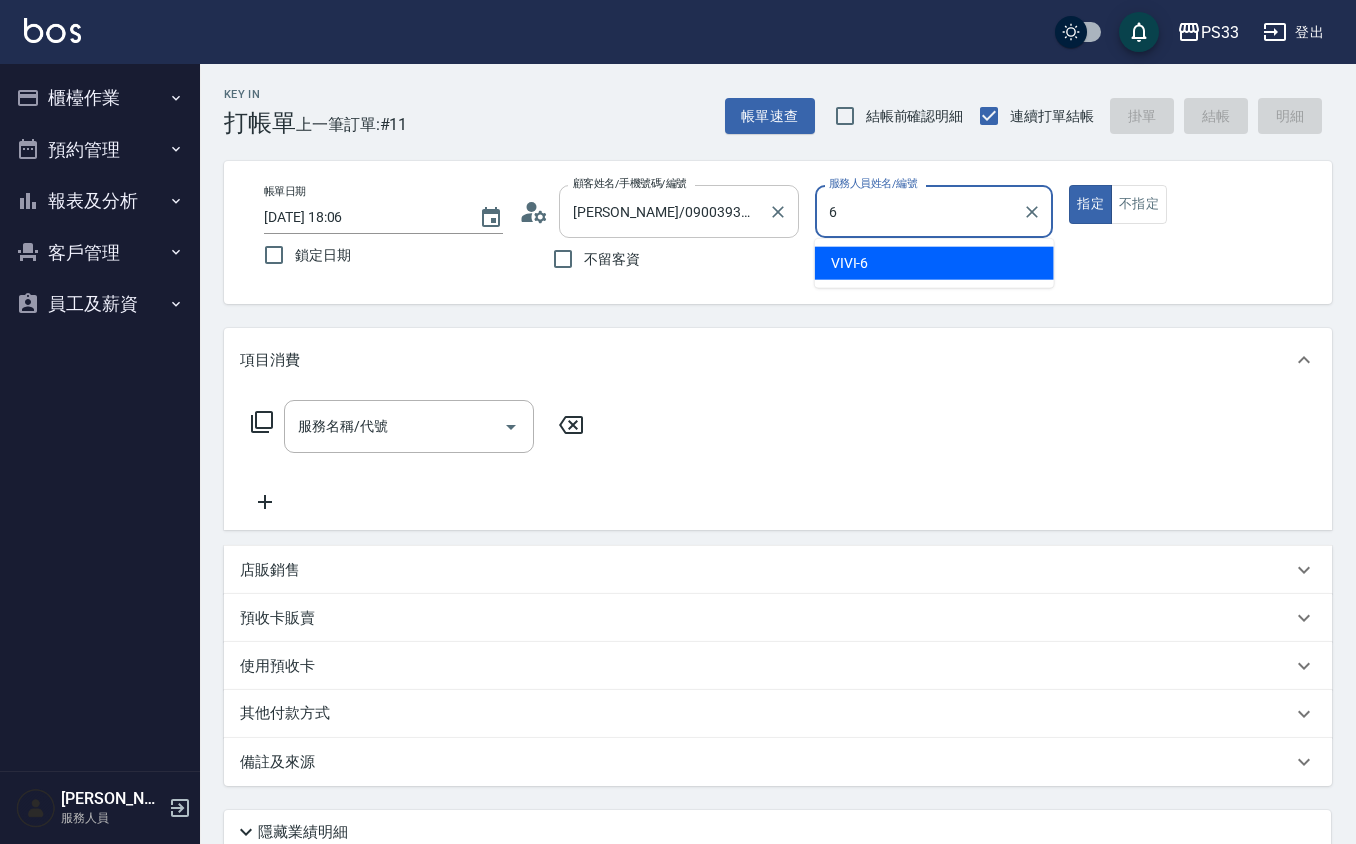 type on "VIVI-6" 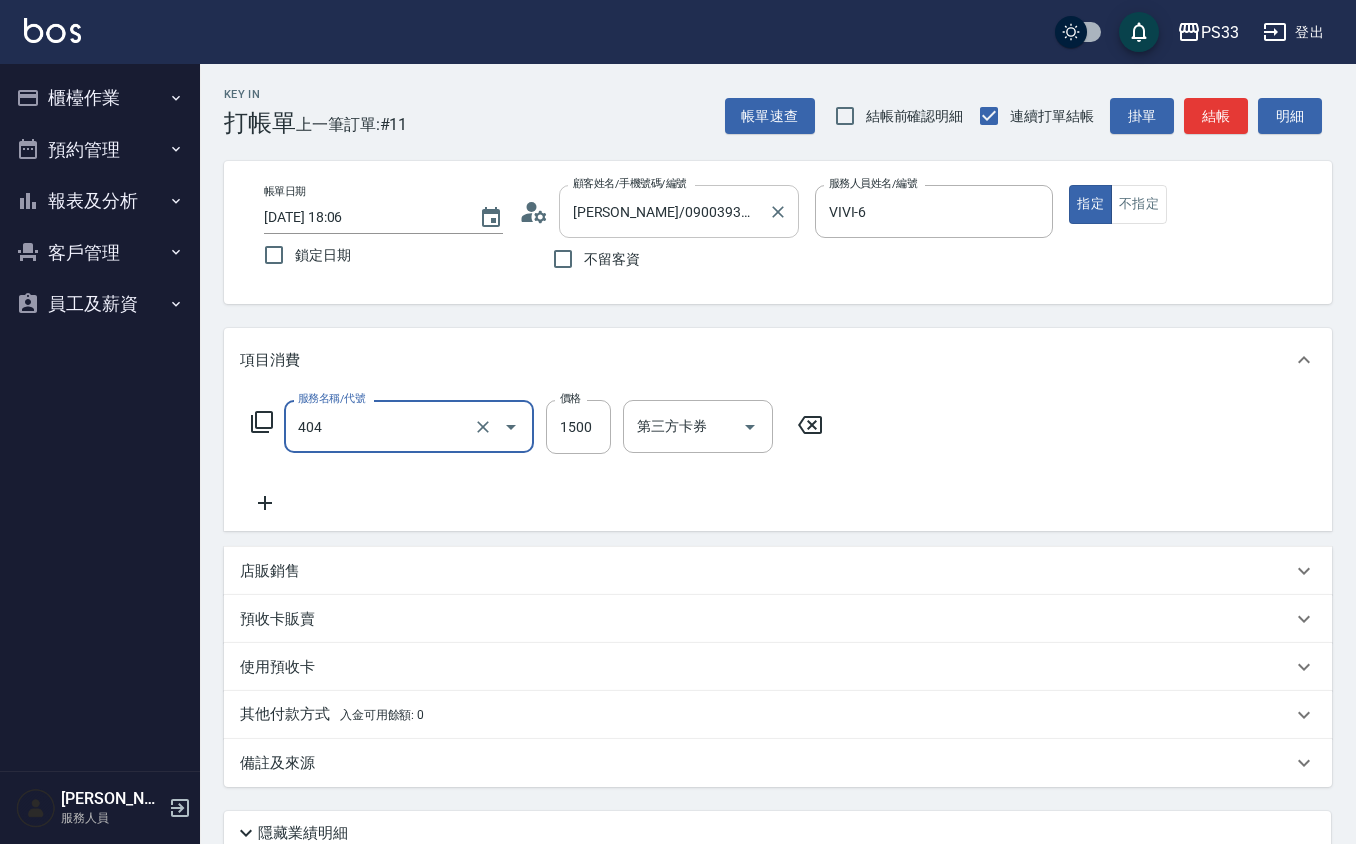 type on "設計染髮(404)" 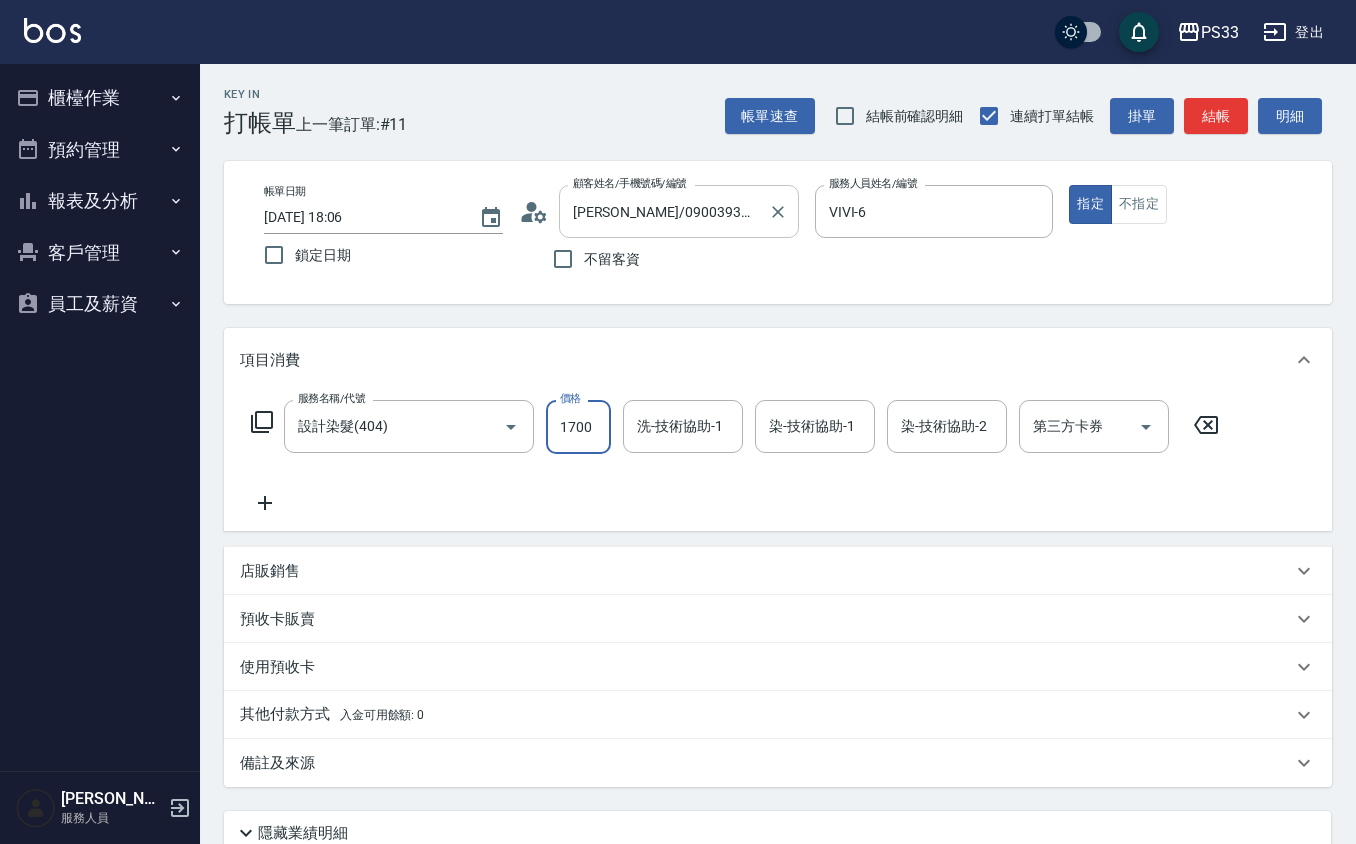 type on "1700" 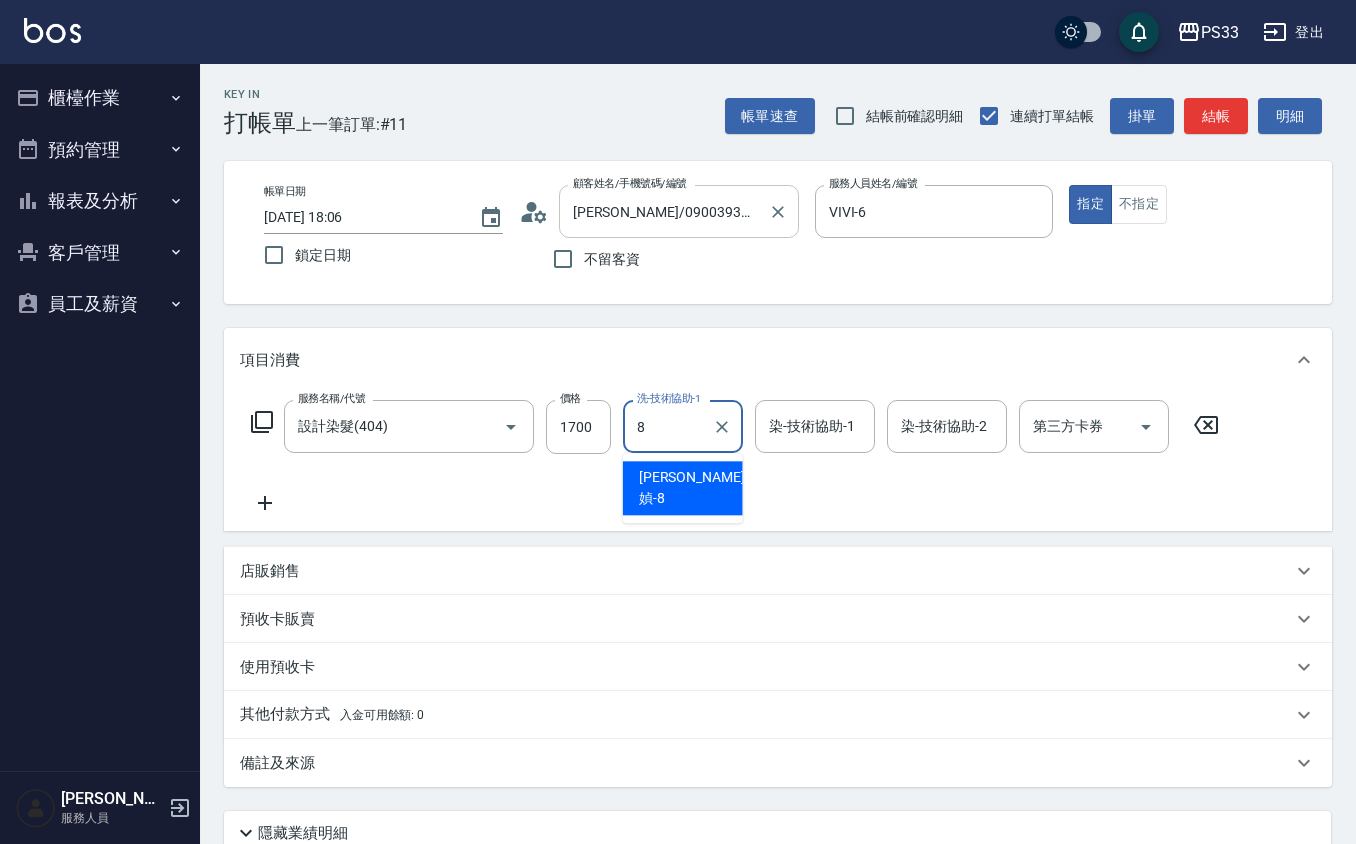 type on "[PERSON_NAME]媜-8" 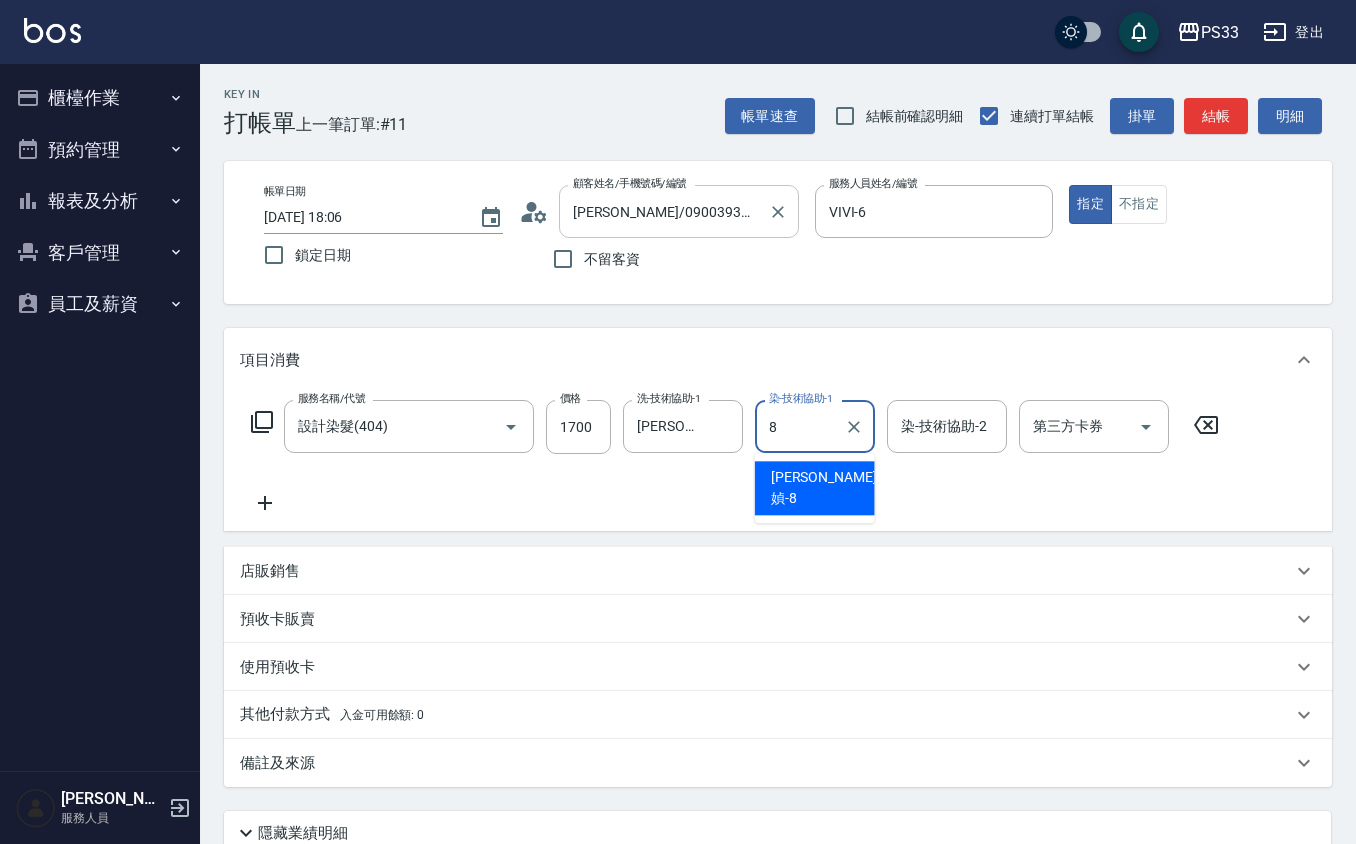 type on "[PERSON_NAME]媜-8" 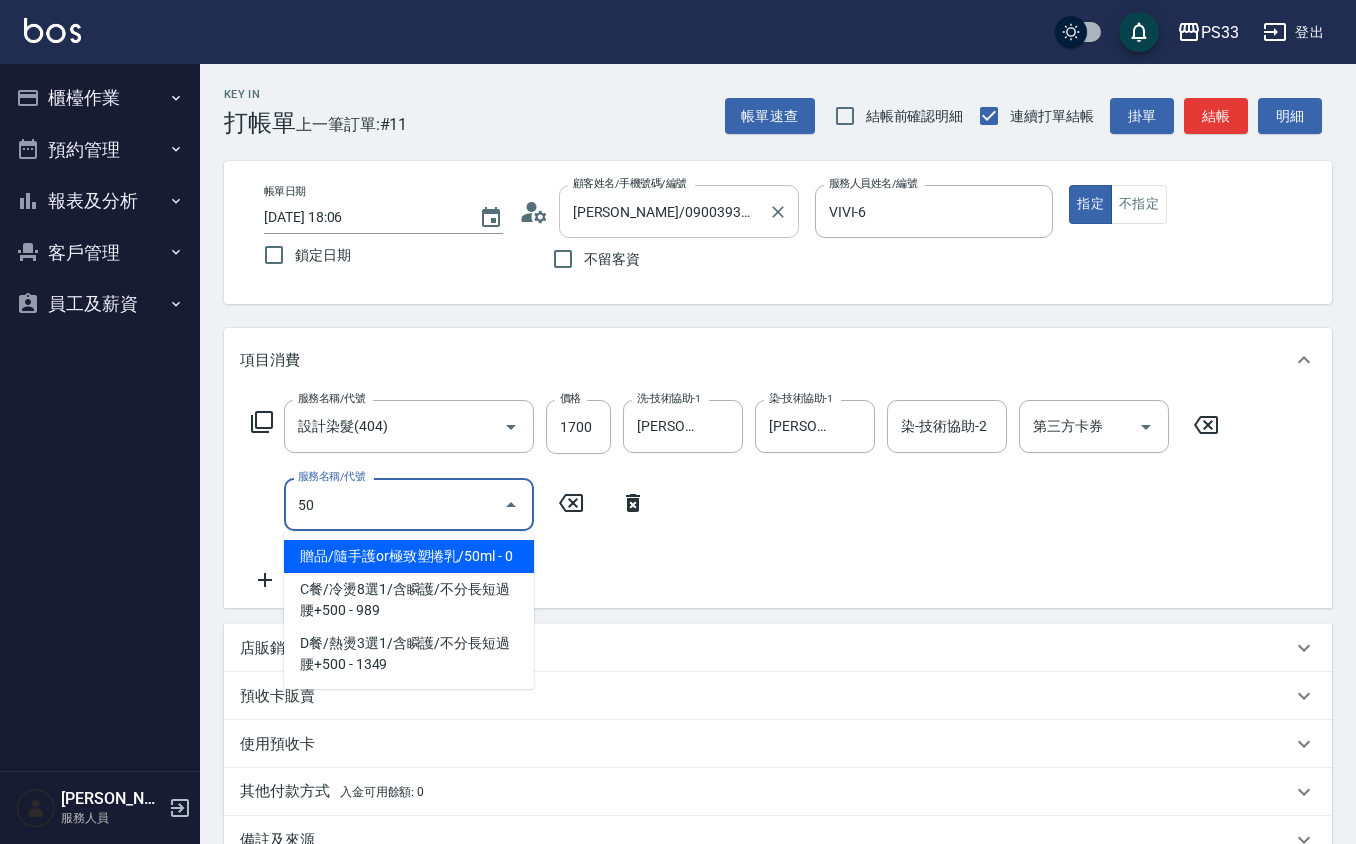 type on "5" 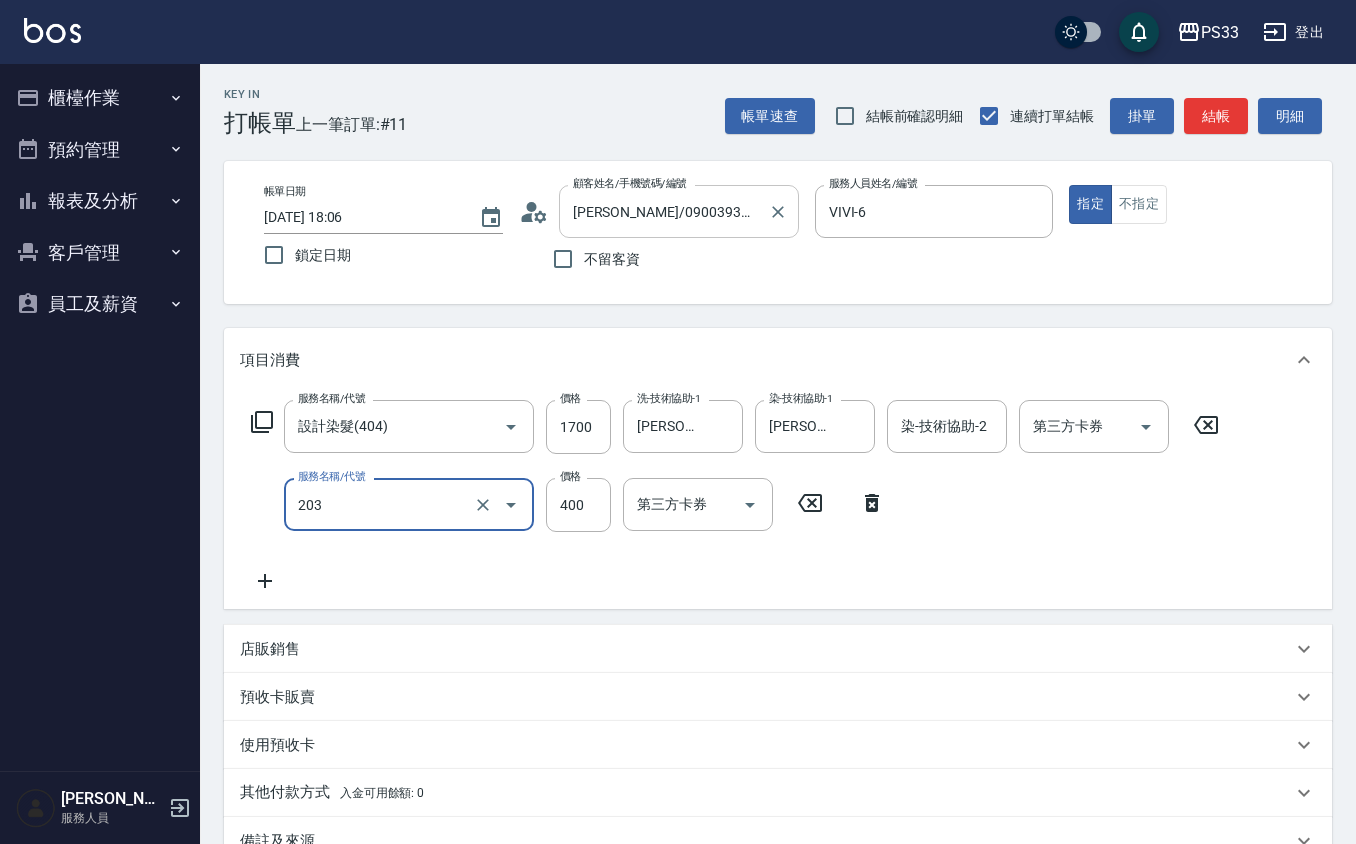 type on "指定單剪(203)" 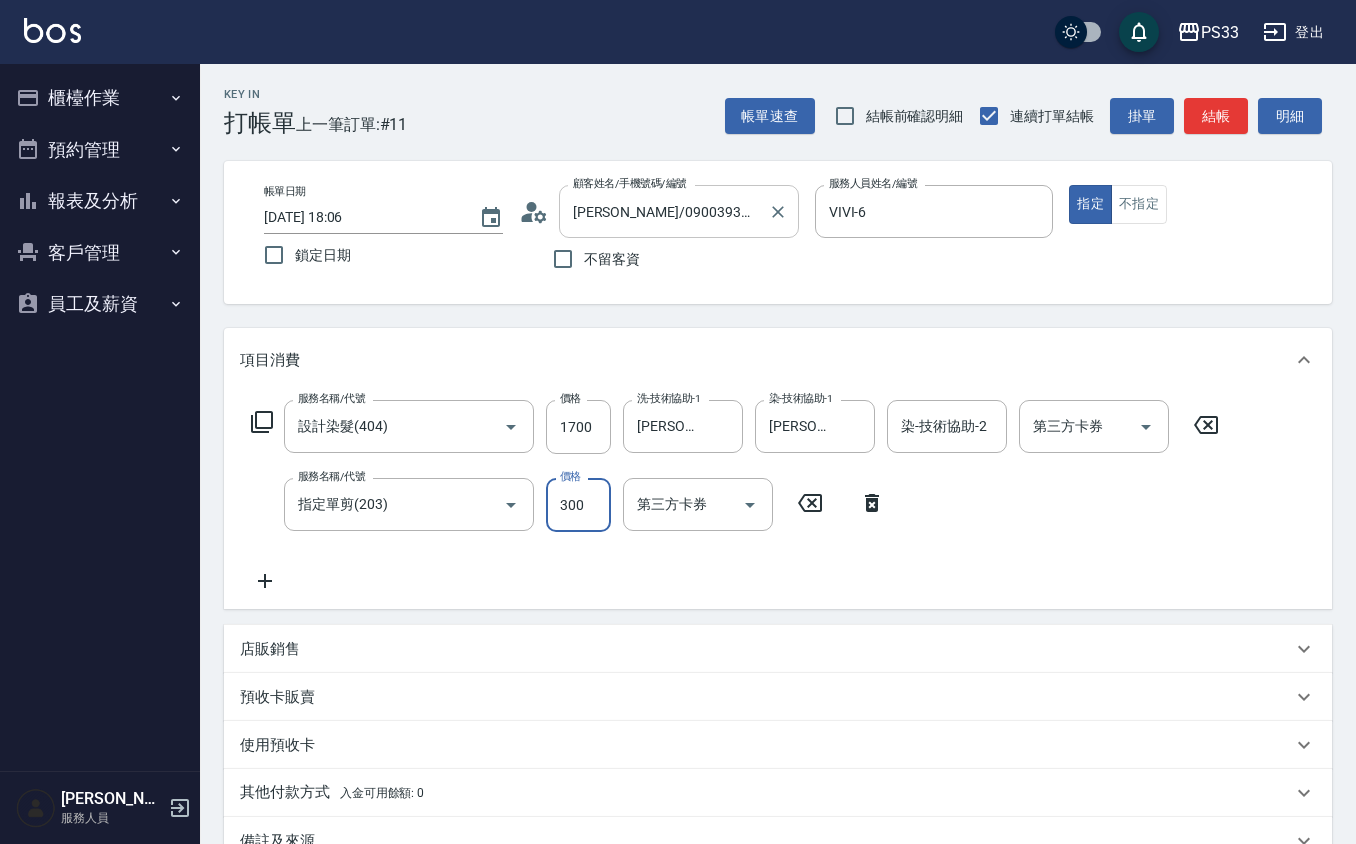 type on "300" 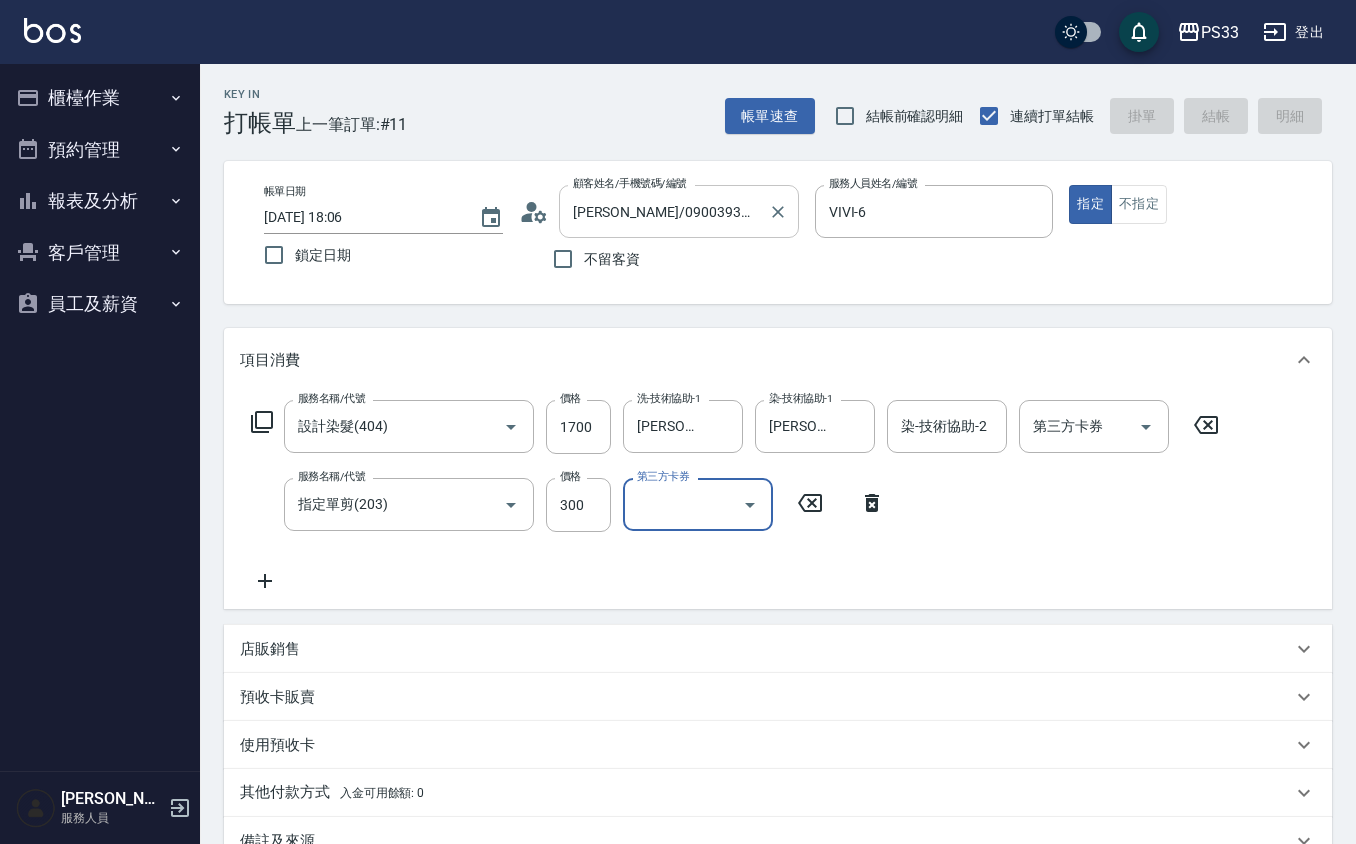 type on "2025/07/10 18:07" 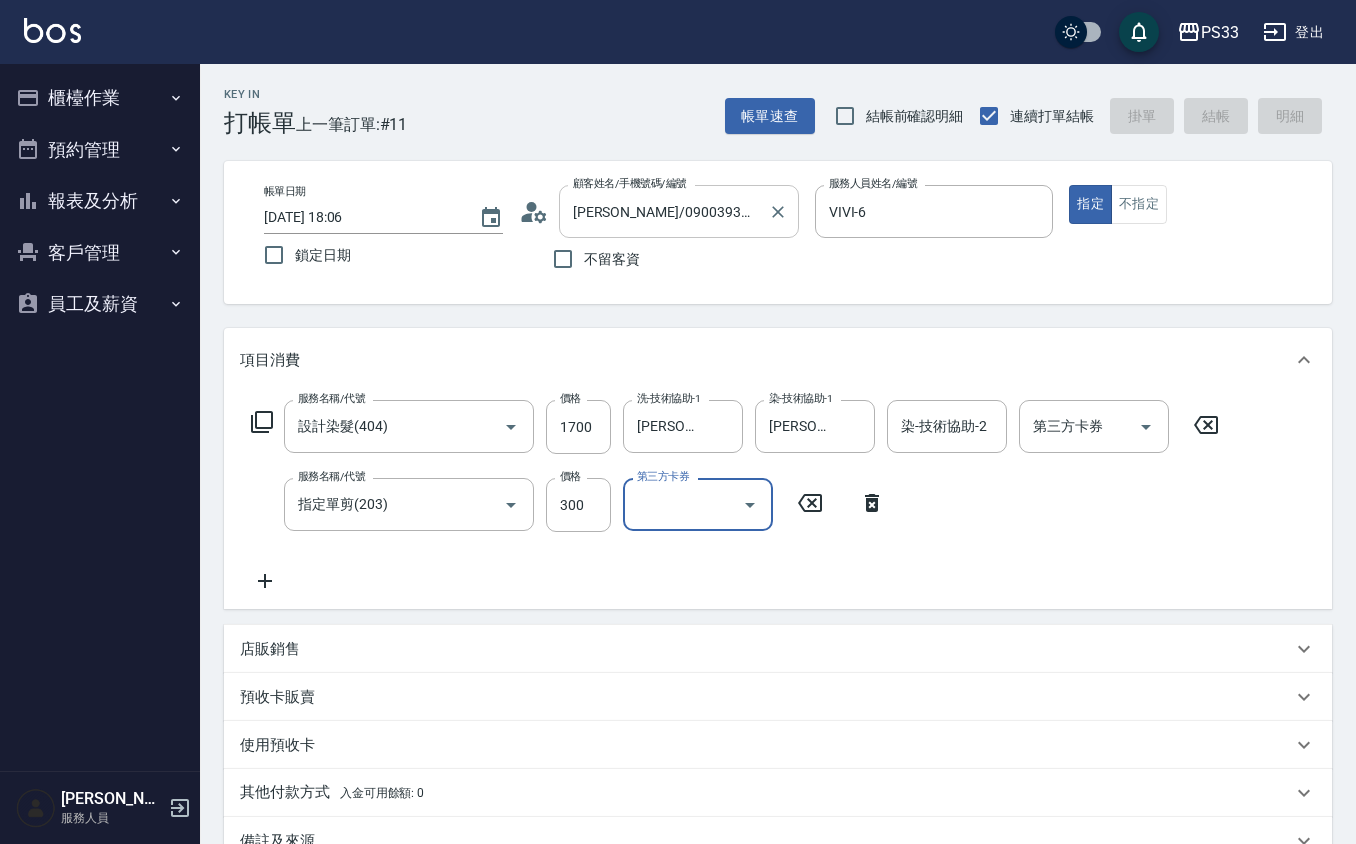 type 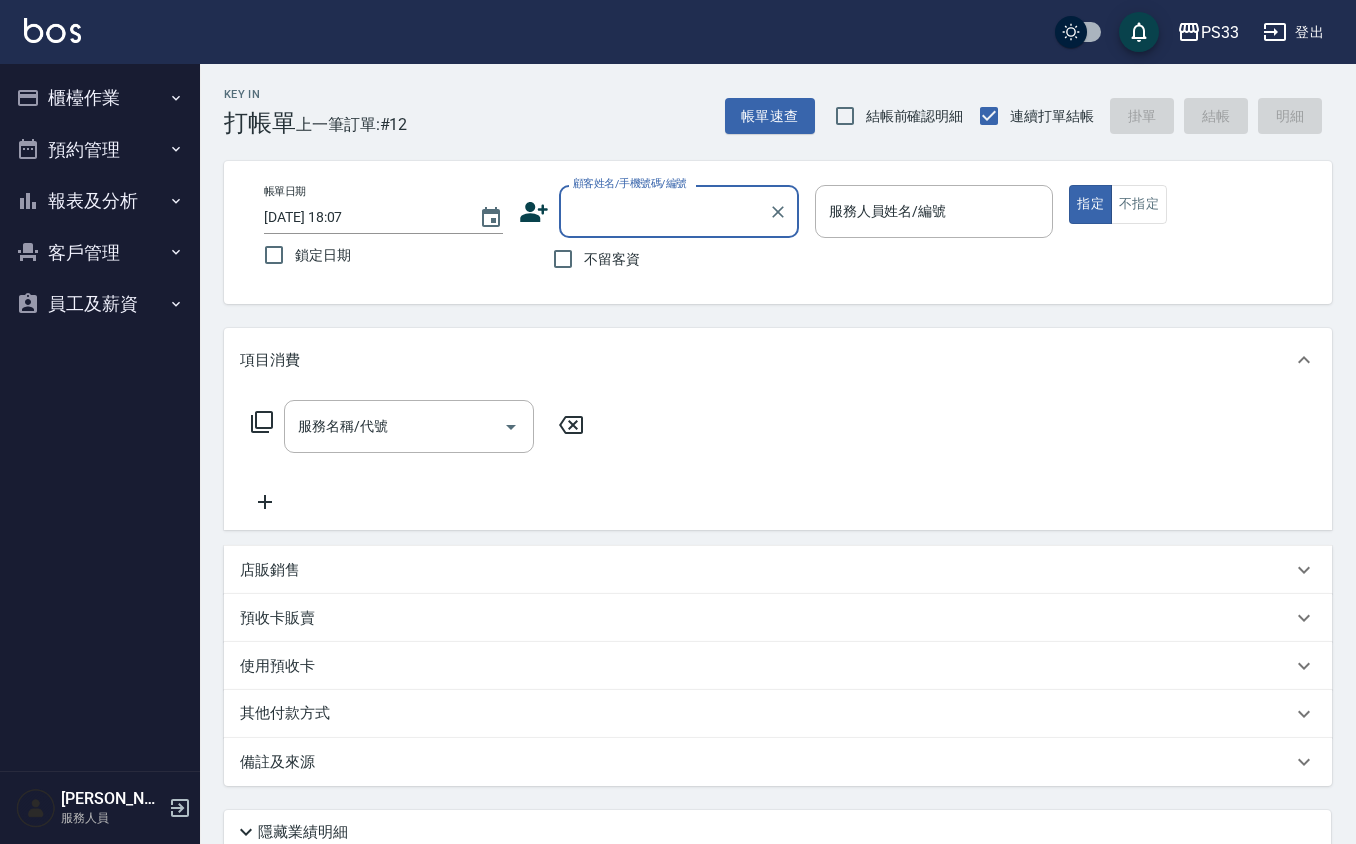click on "櫃檯作業" at bounding box center [100, 98] 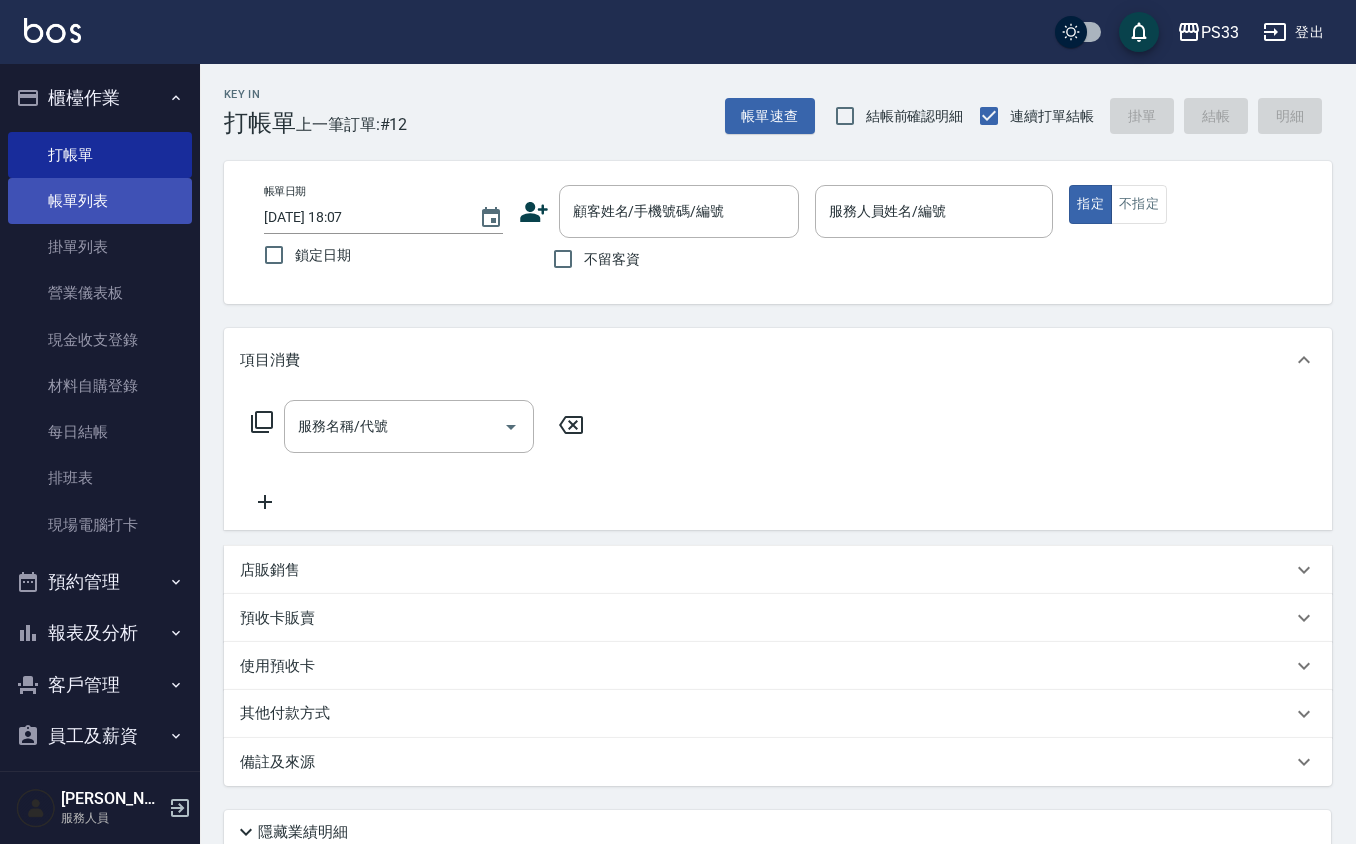 click on "帳單列表" at bounding box center (100, 201) 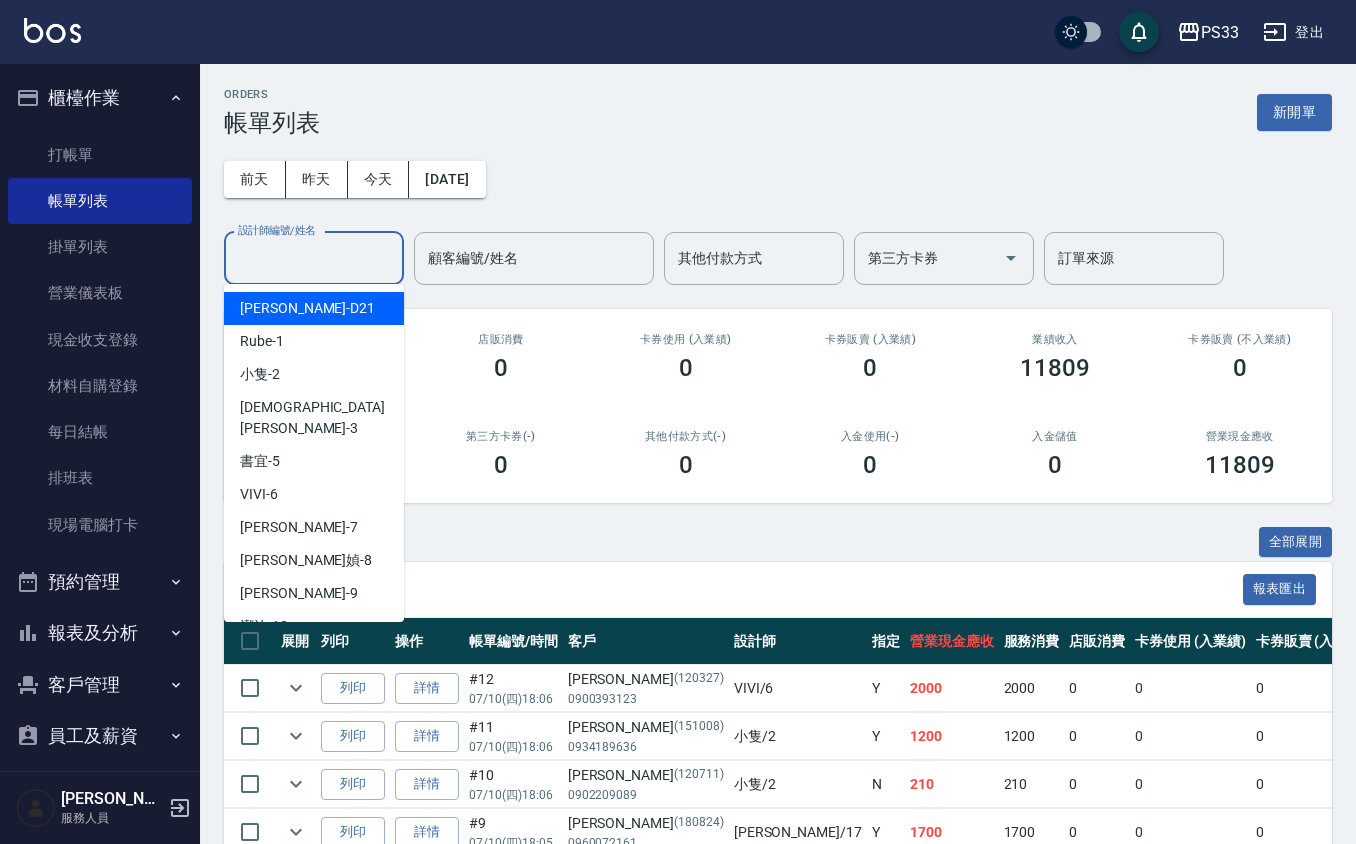 click on "設計師編號/姓名" at bounding box center (314, 258) 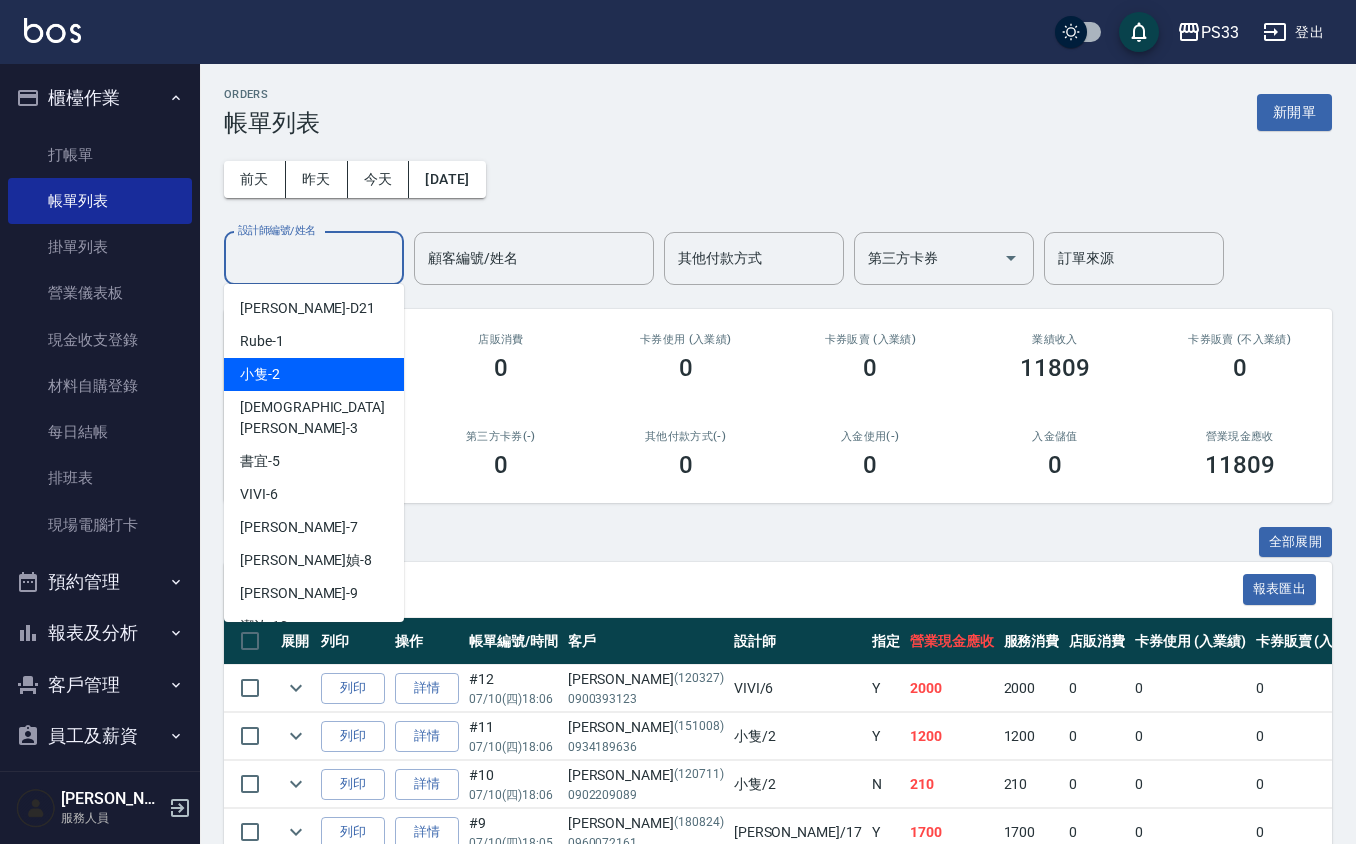 scroll, scrollTop: 133, scrollLeft: 0, axis: vertical 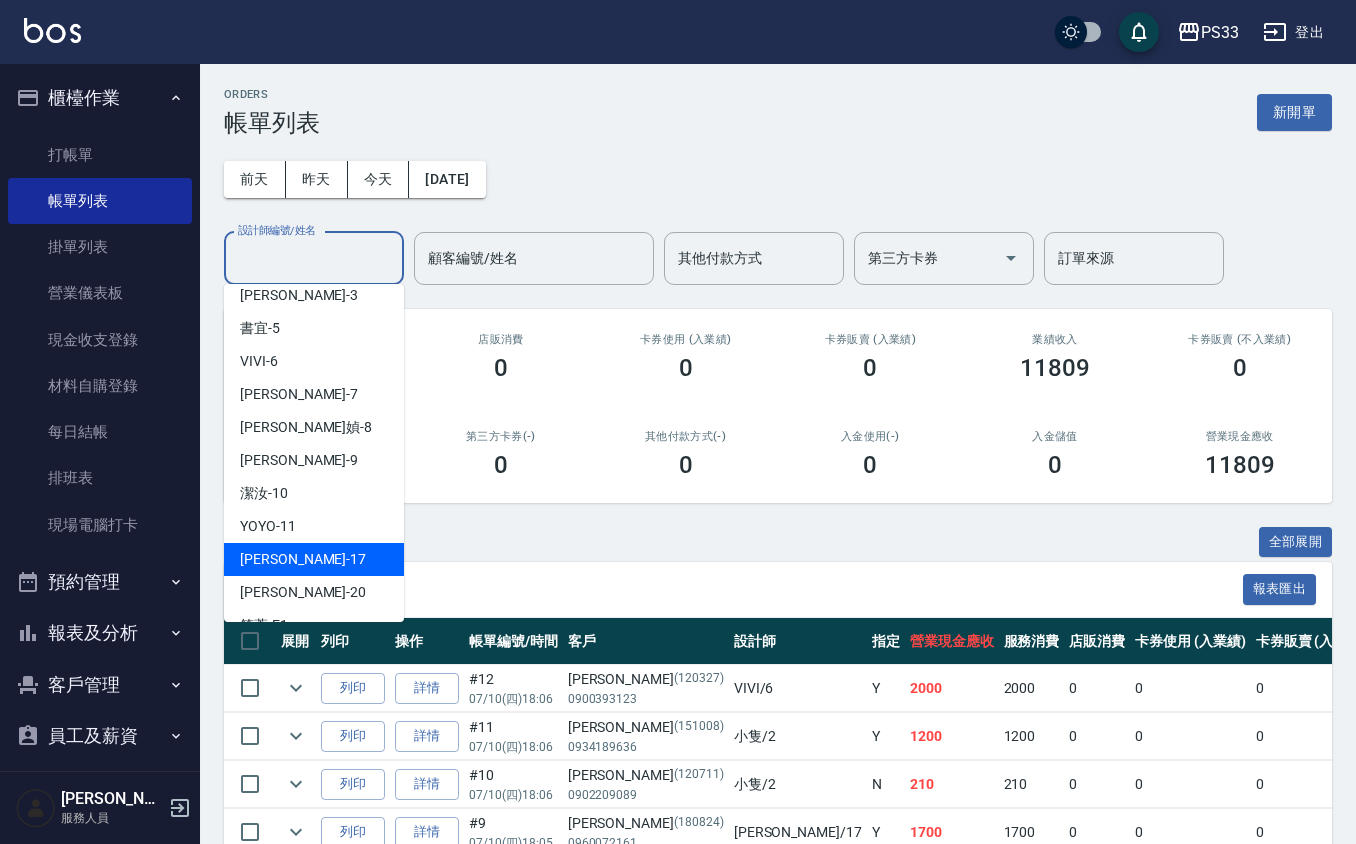 click on "[PERSON_NAME] -17" at bounding box center [314, 559] 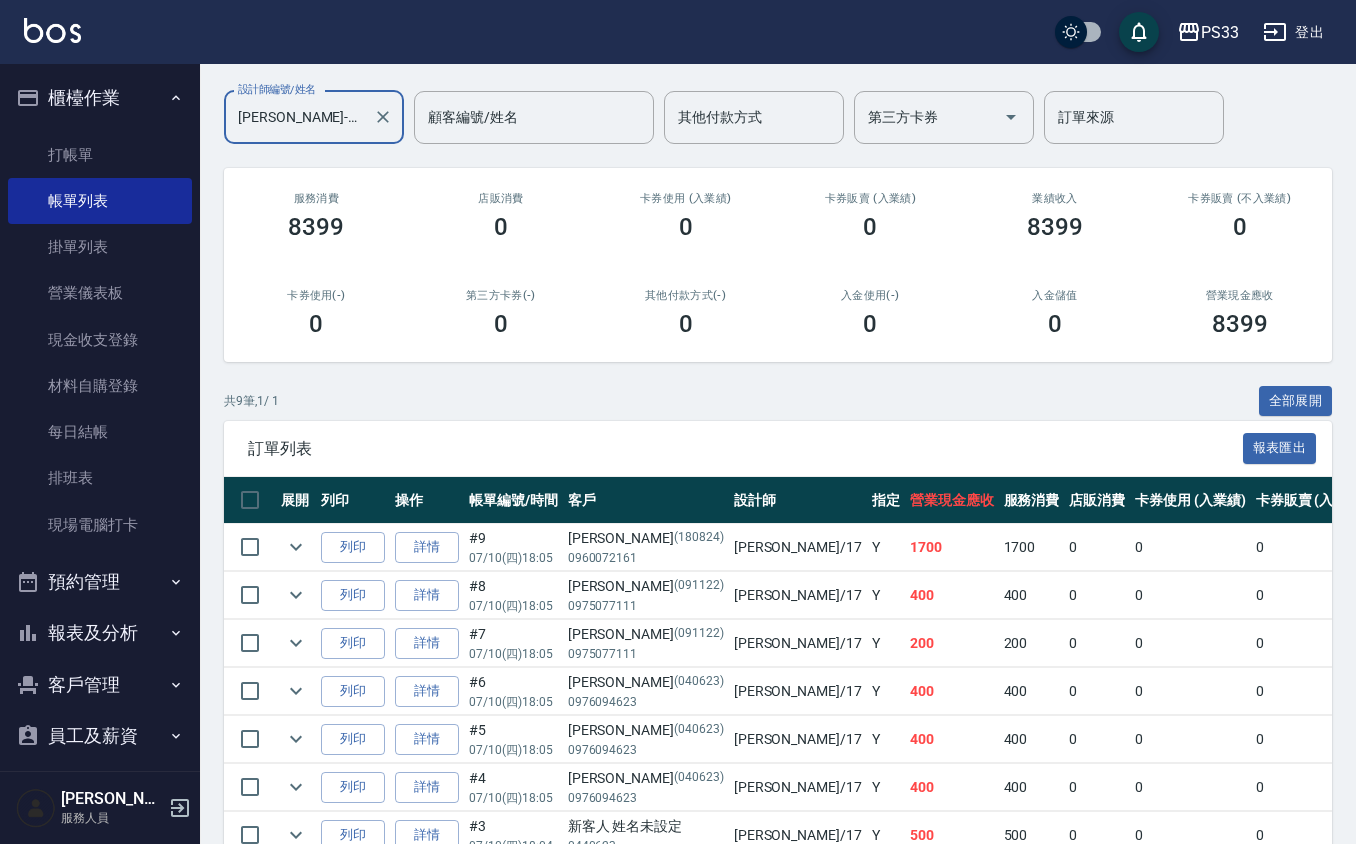 scroll, scrollTop: 357, scrollLeft: 0, axis: vertical 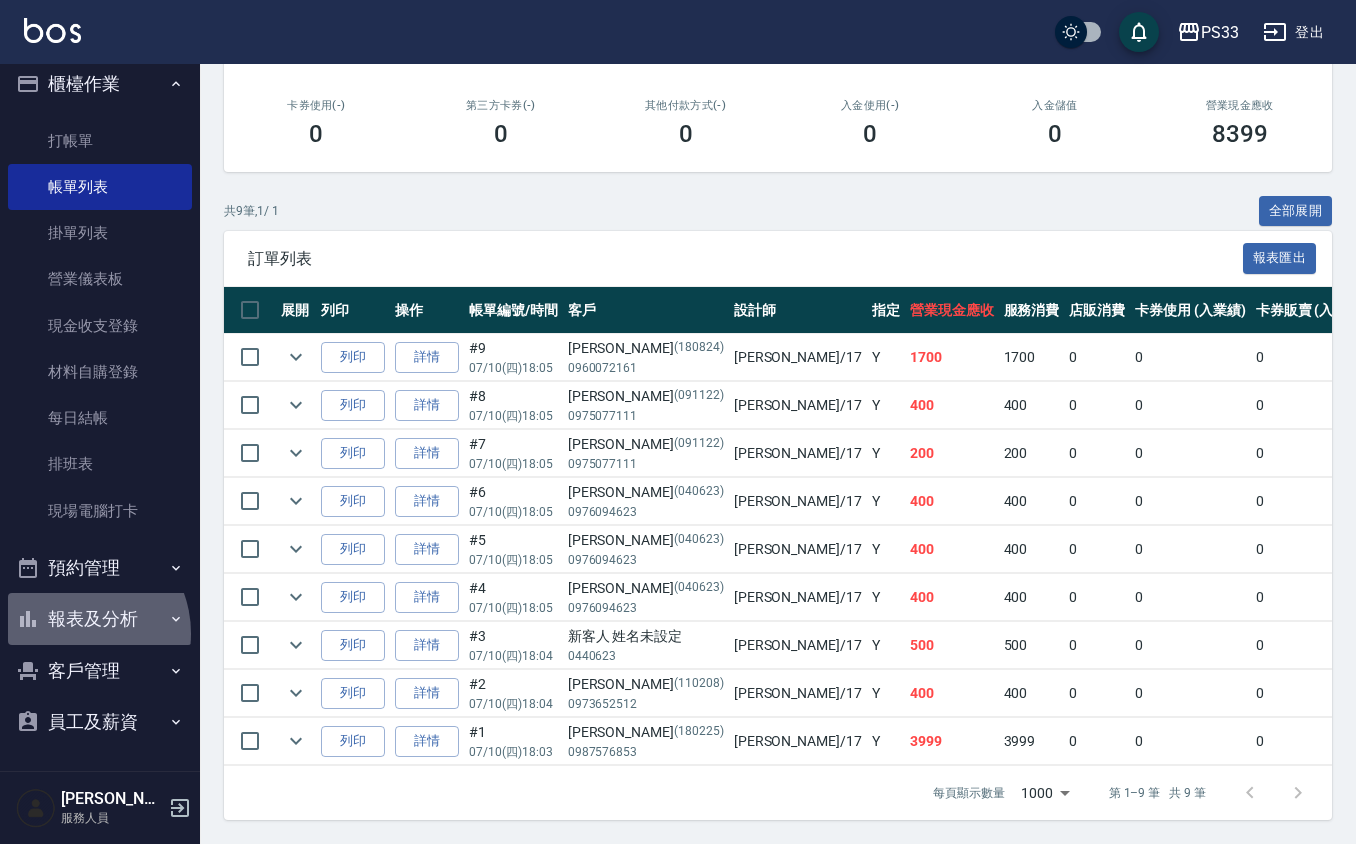 click on "報表及分析" at bounding box center (100, 619) 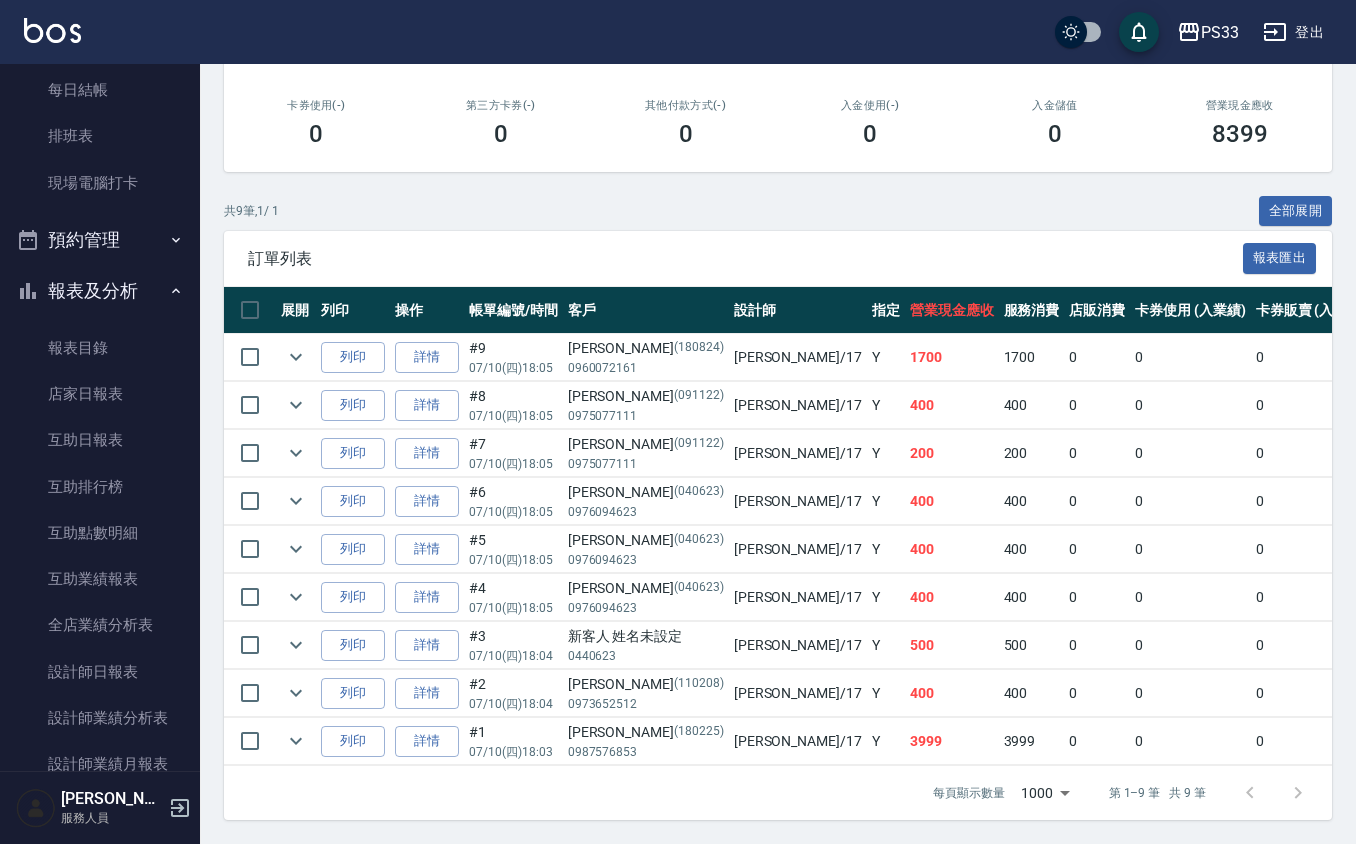 scroll, scrollTop: 414, scrollLeft: 0, axis: vertical 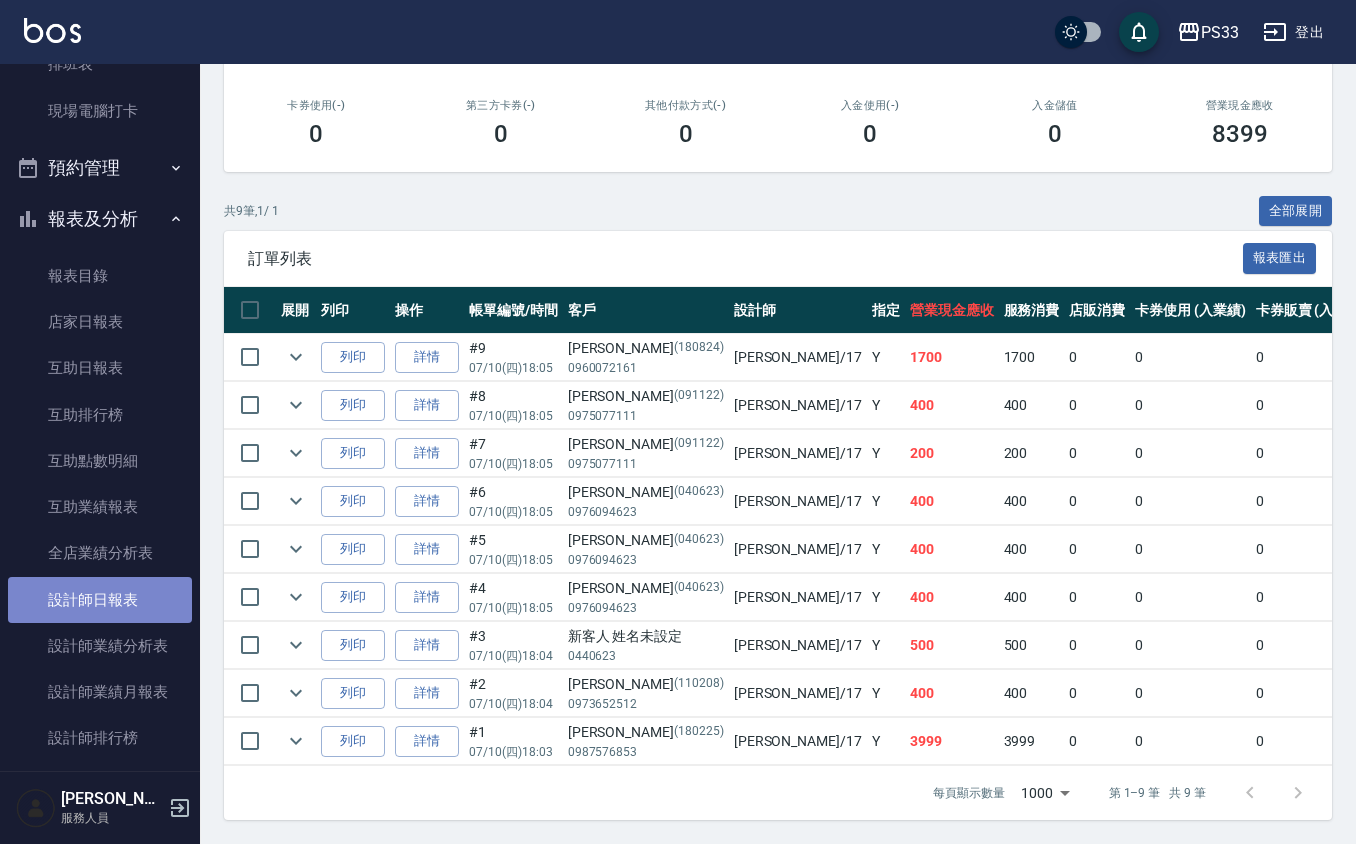 click on "設計師日報表" at bounding box center (100, 600) 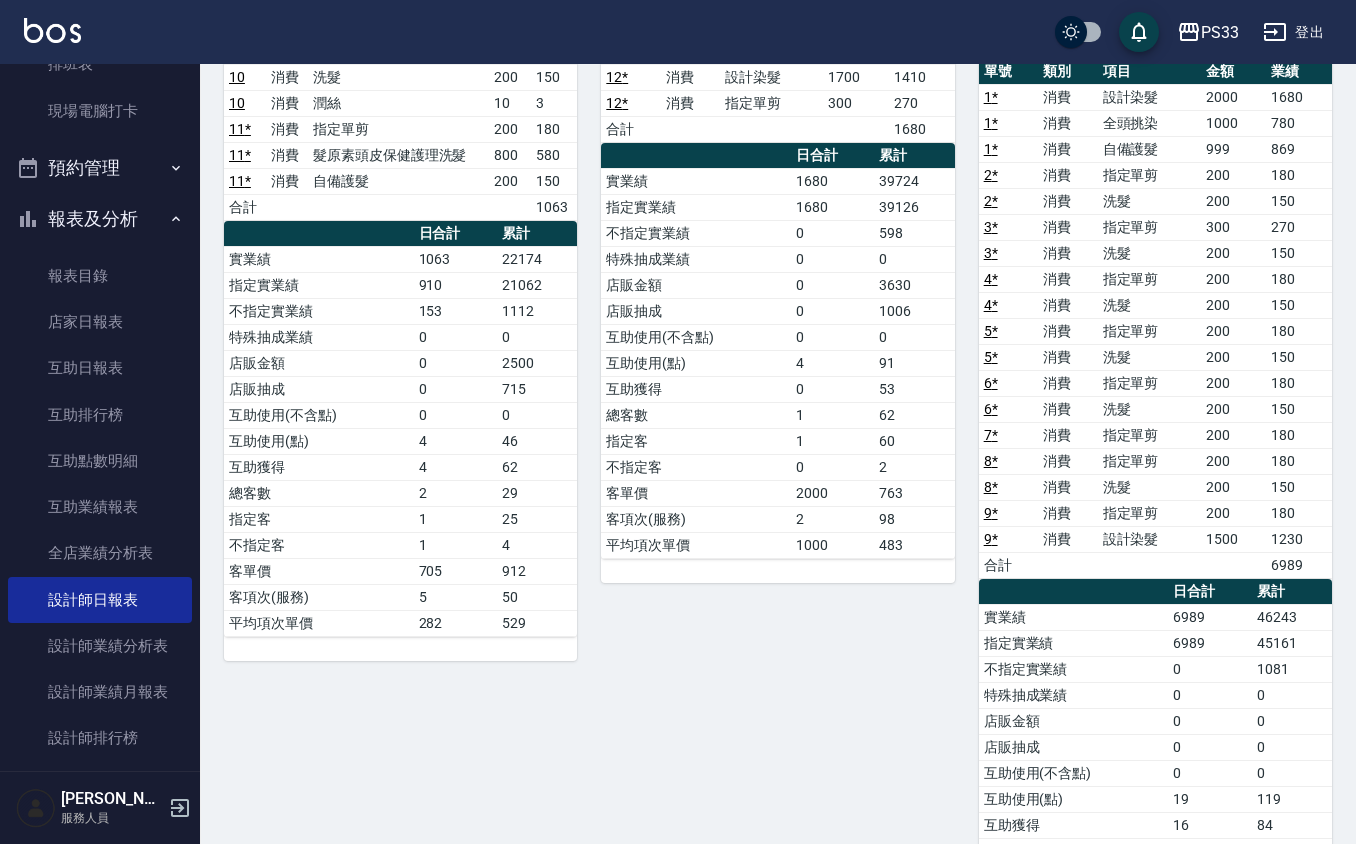 scroll, scrollTop: 0, scrollLeft: 0, axis: both 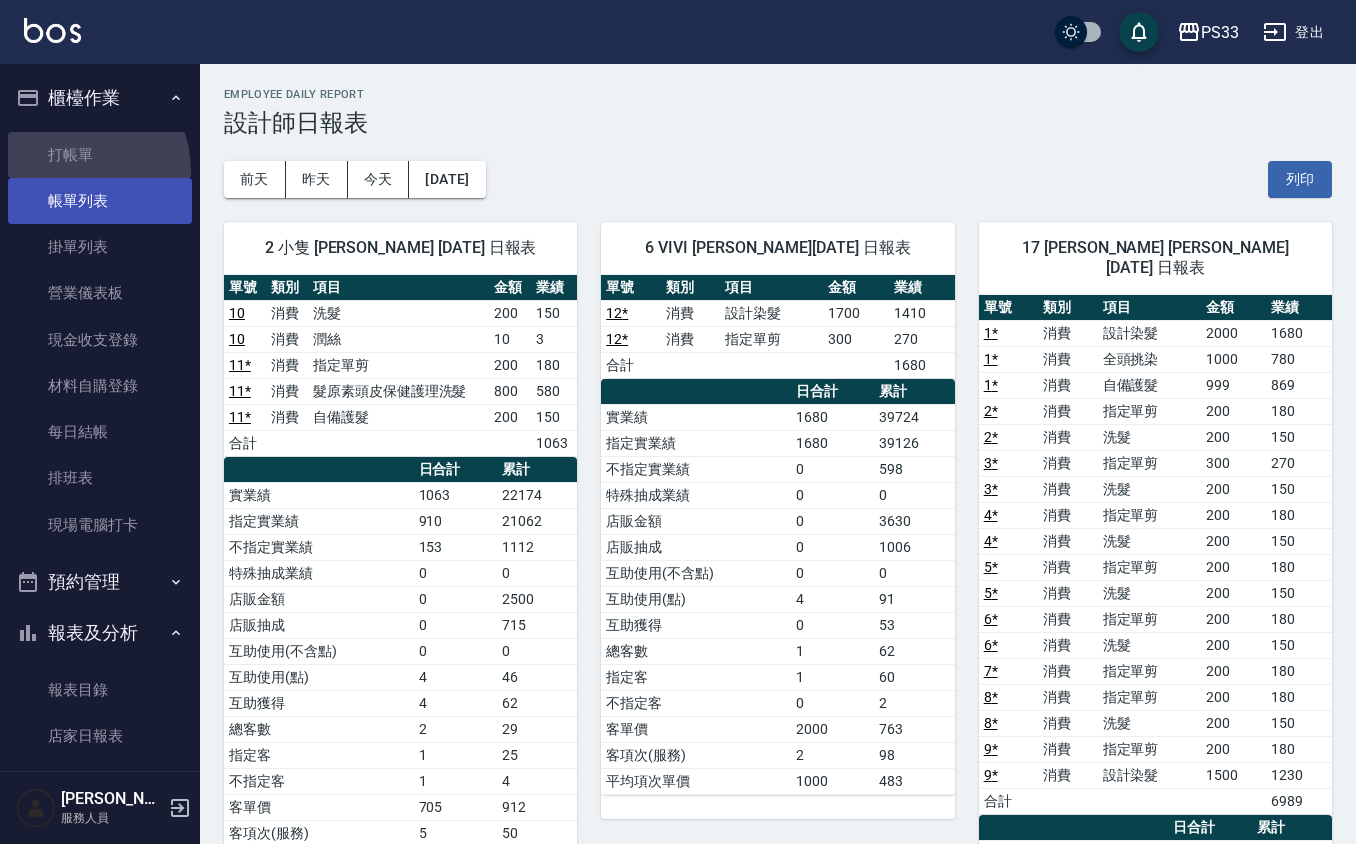 drag, startPoint x: 62, startPoint y: 172, endPoint x: 40, endPoint y: 181, distance: 23.769728 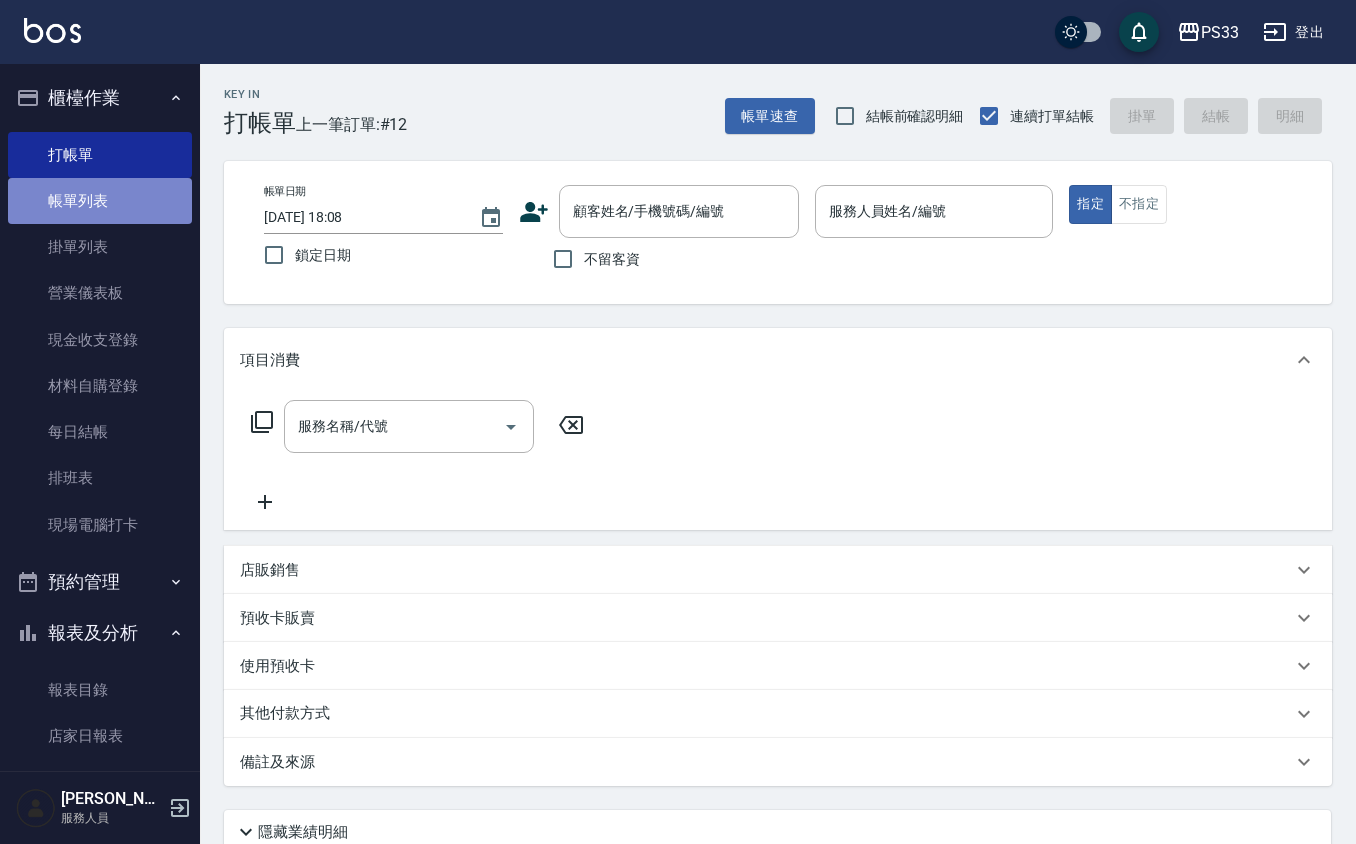 click on "帳單列表" at bounding box center [100, 201] 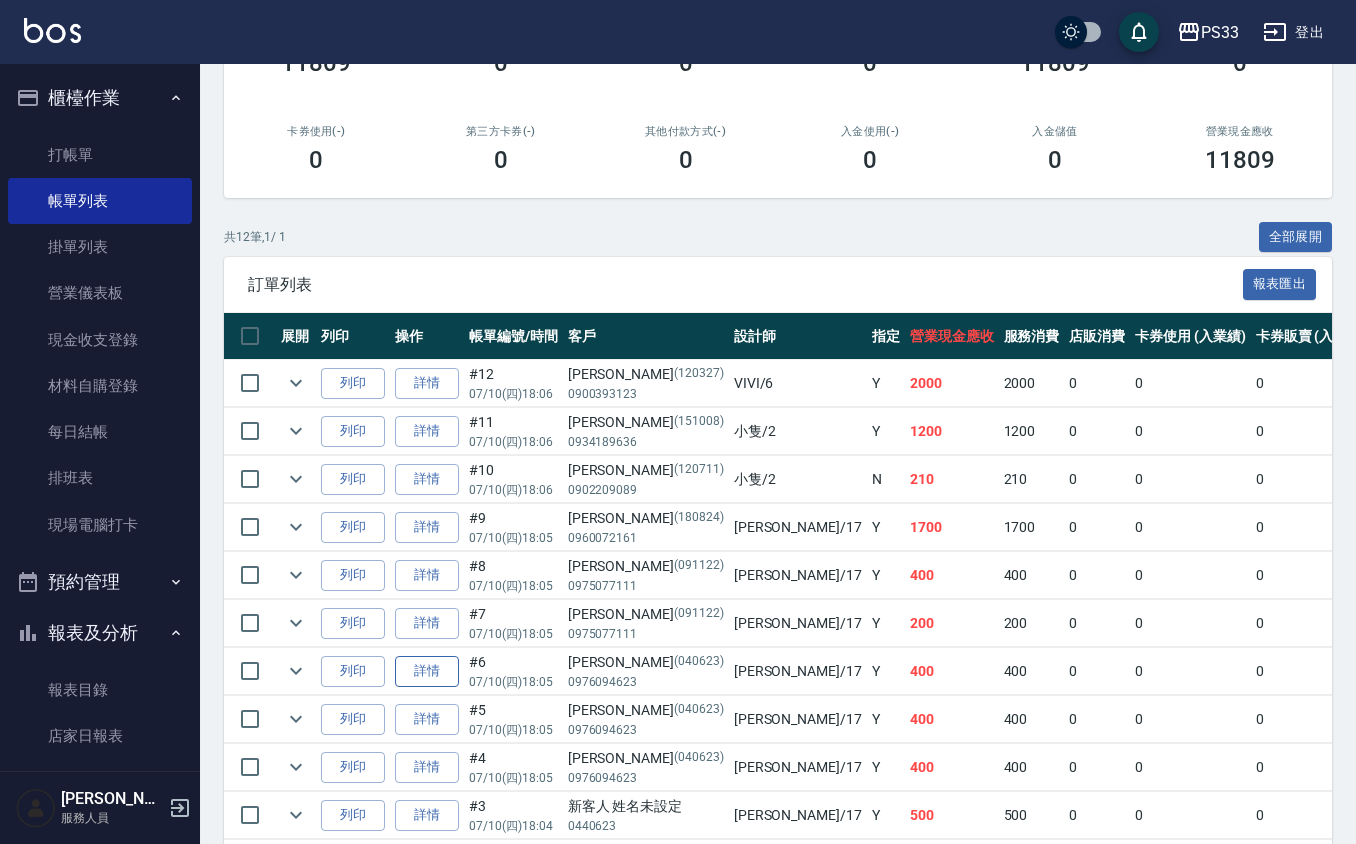 scroll, scrollTop: 504, scrollLeft: 0, axis: vertical 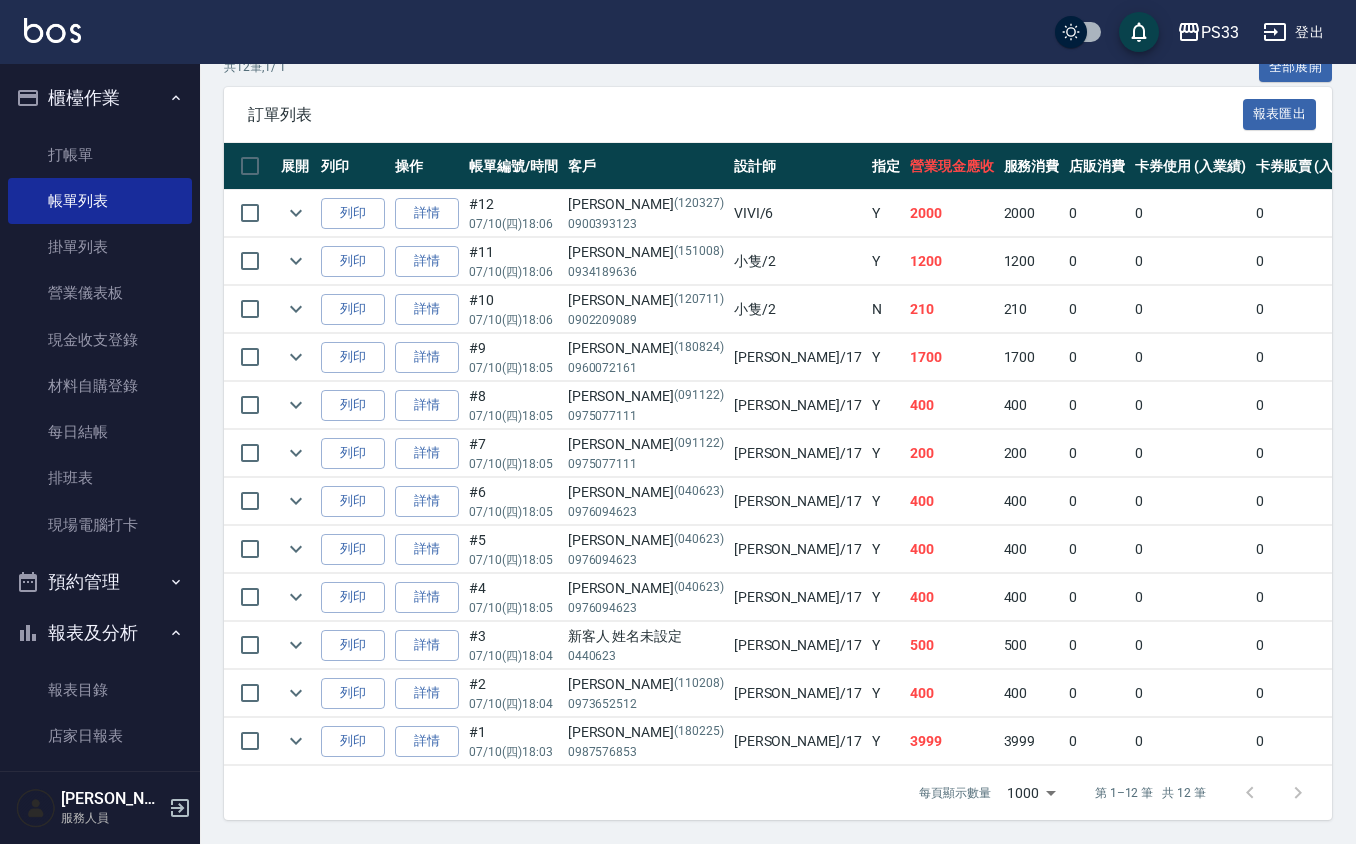 click on "詳情" at bounding box center (427, 357) 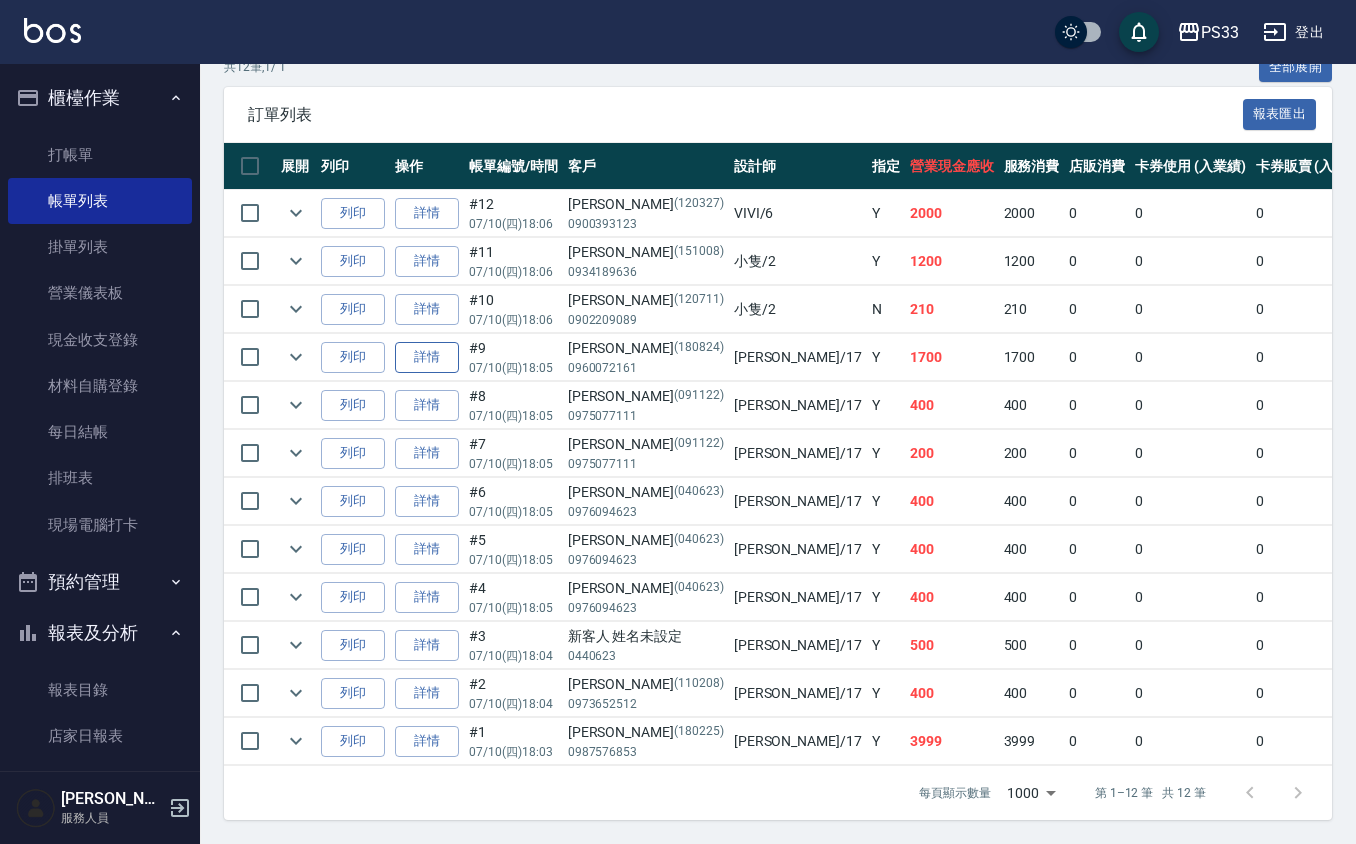 click on "詳情" at bounding box center [427, 357] 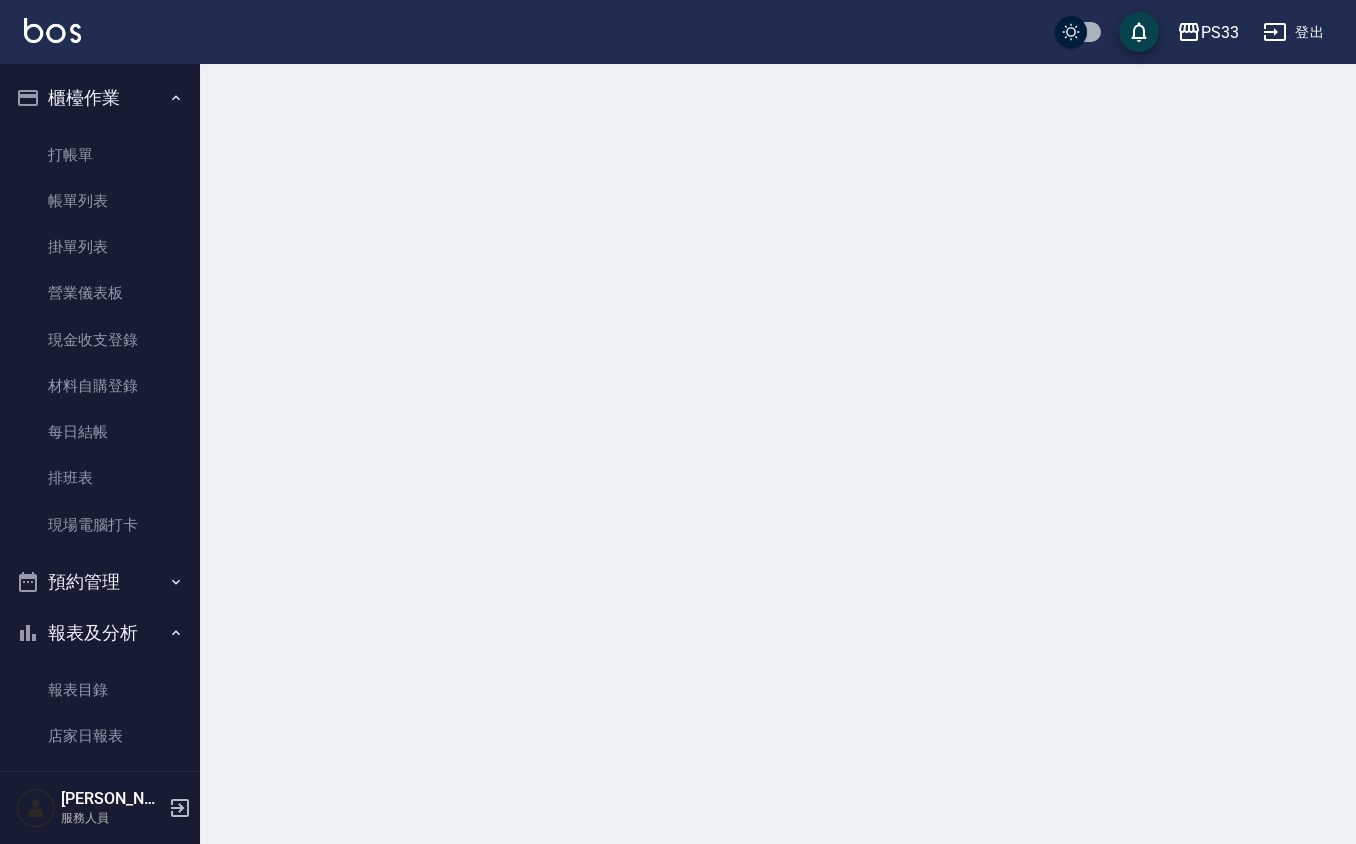scroll, scrollTop: 0, scrollLeft: 0, axis: both 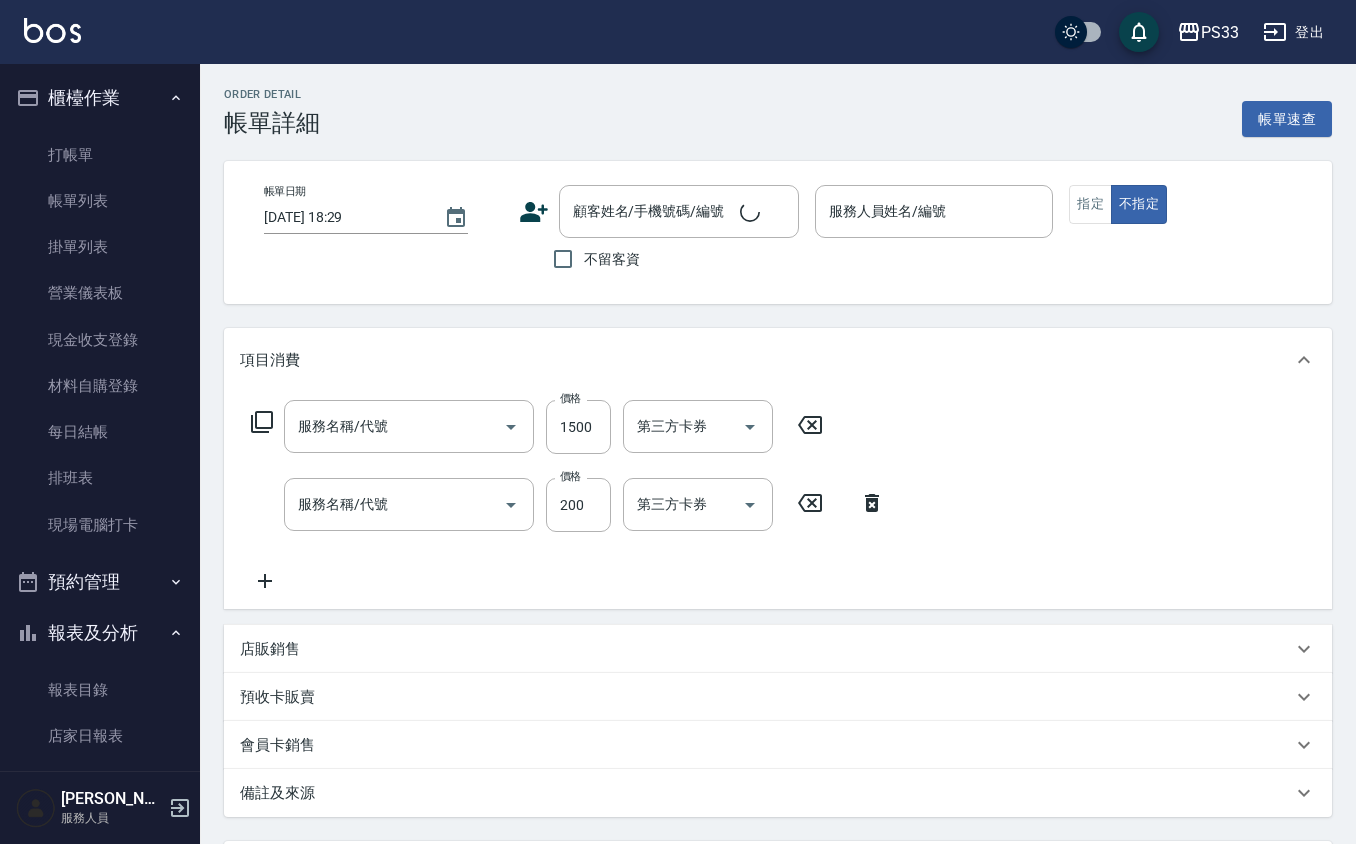 type on "設計染髮(404)" 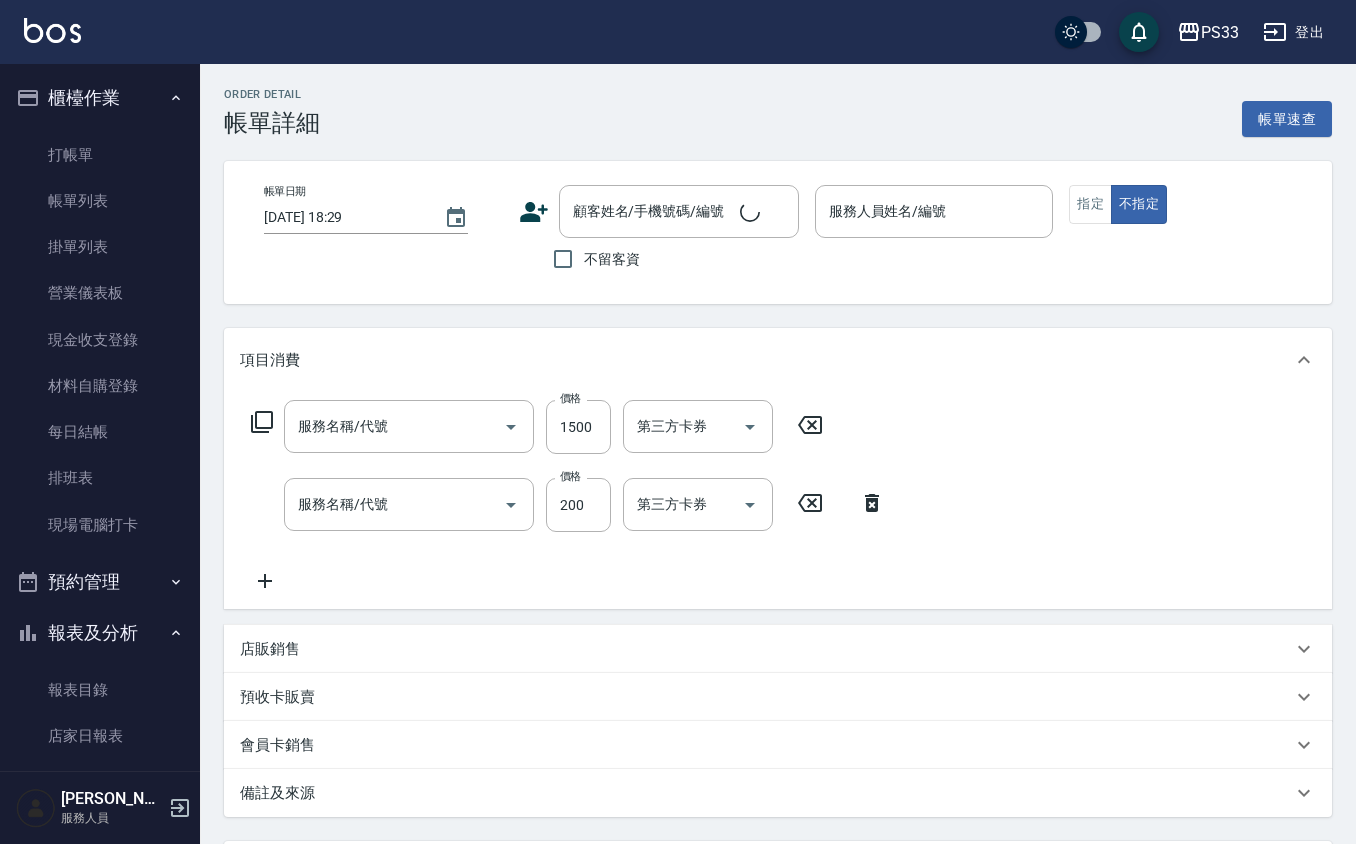 type on "指定單剪(203)" 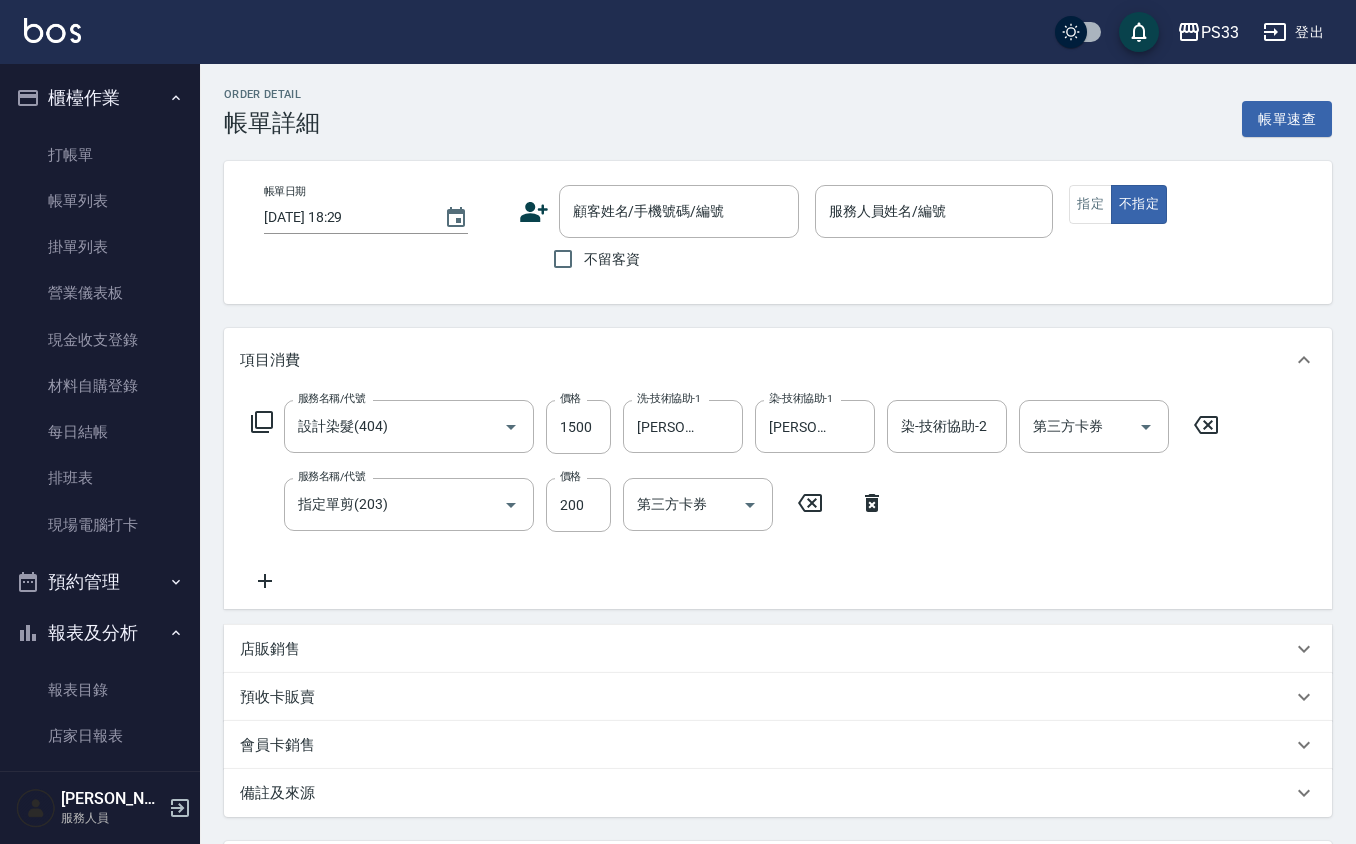 type on "2025/07/10 18:05" 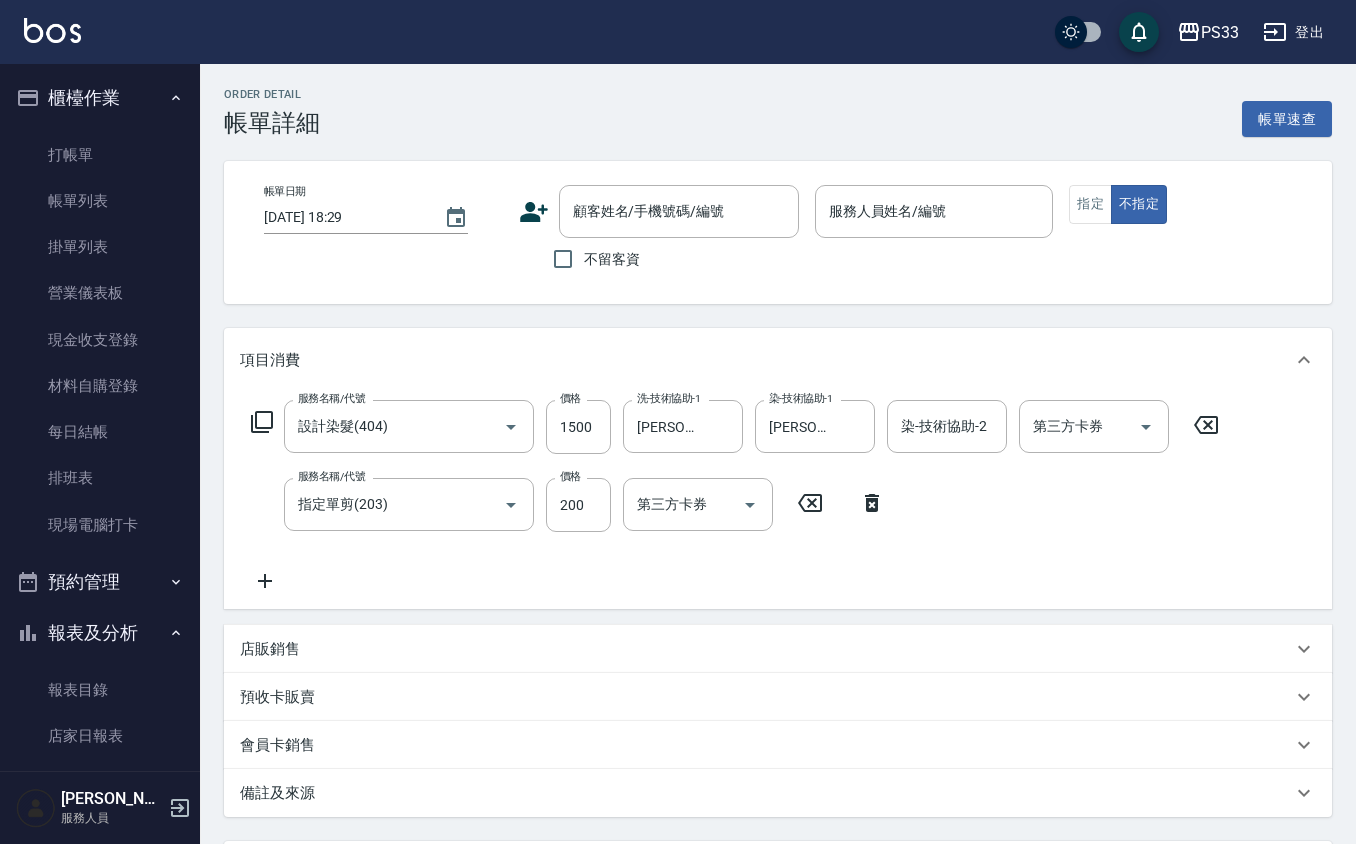 type on "[PERSON_NAME]-17" 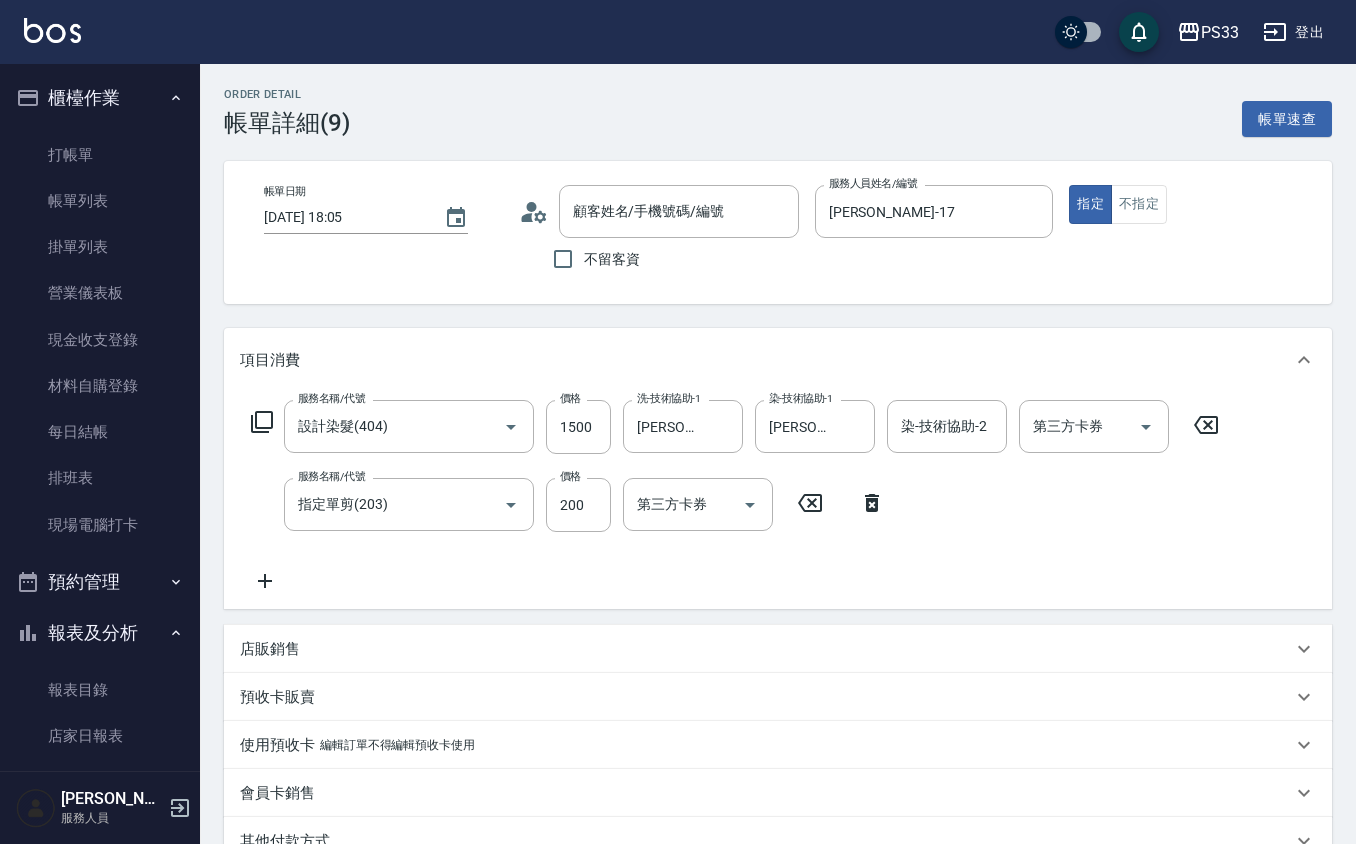type on "[PERSON_NAME]/0960072161/180824" 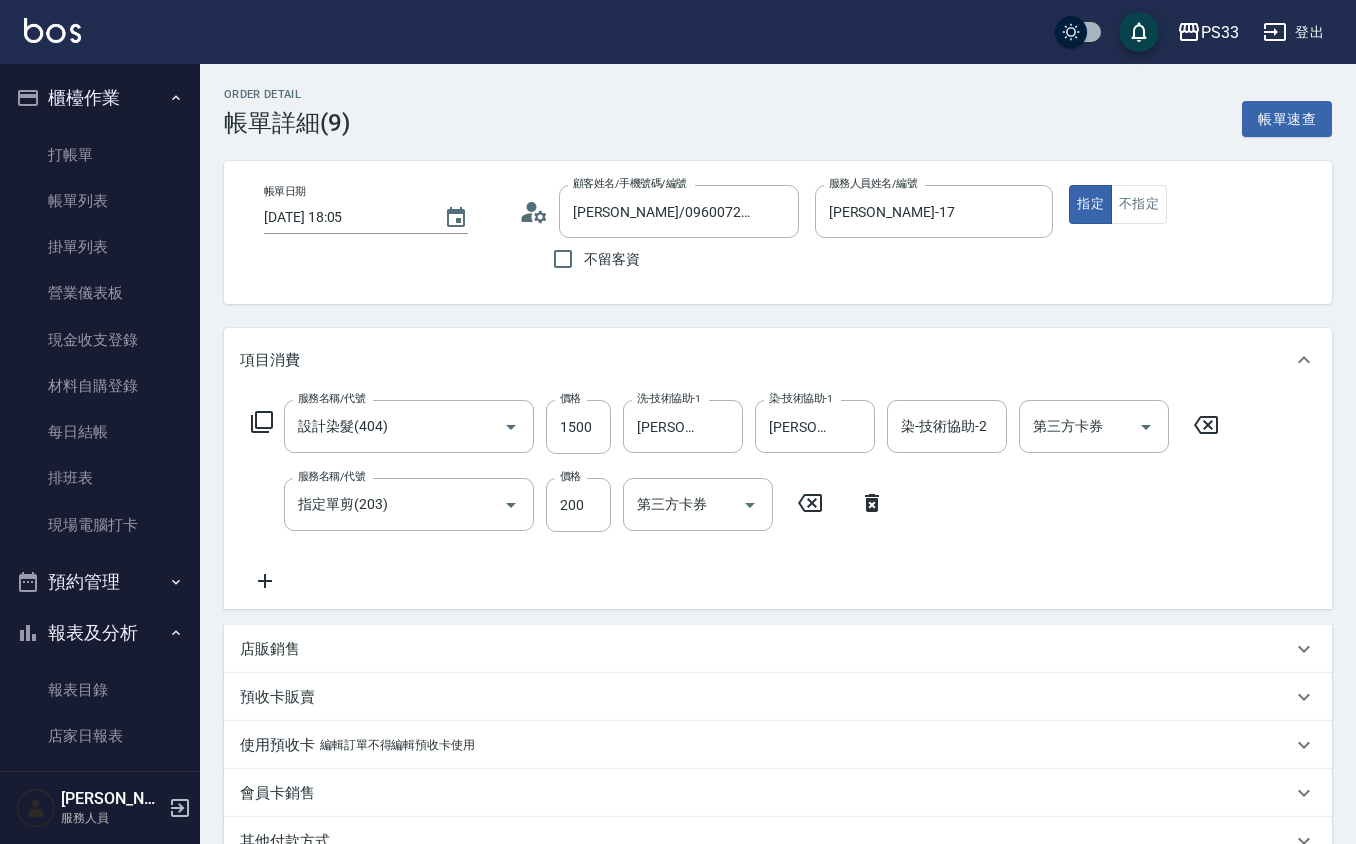 click 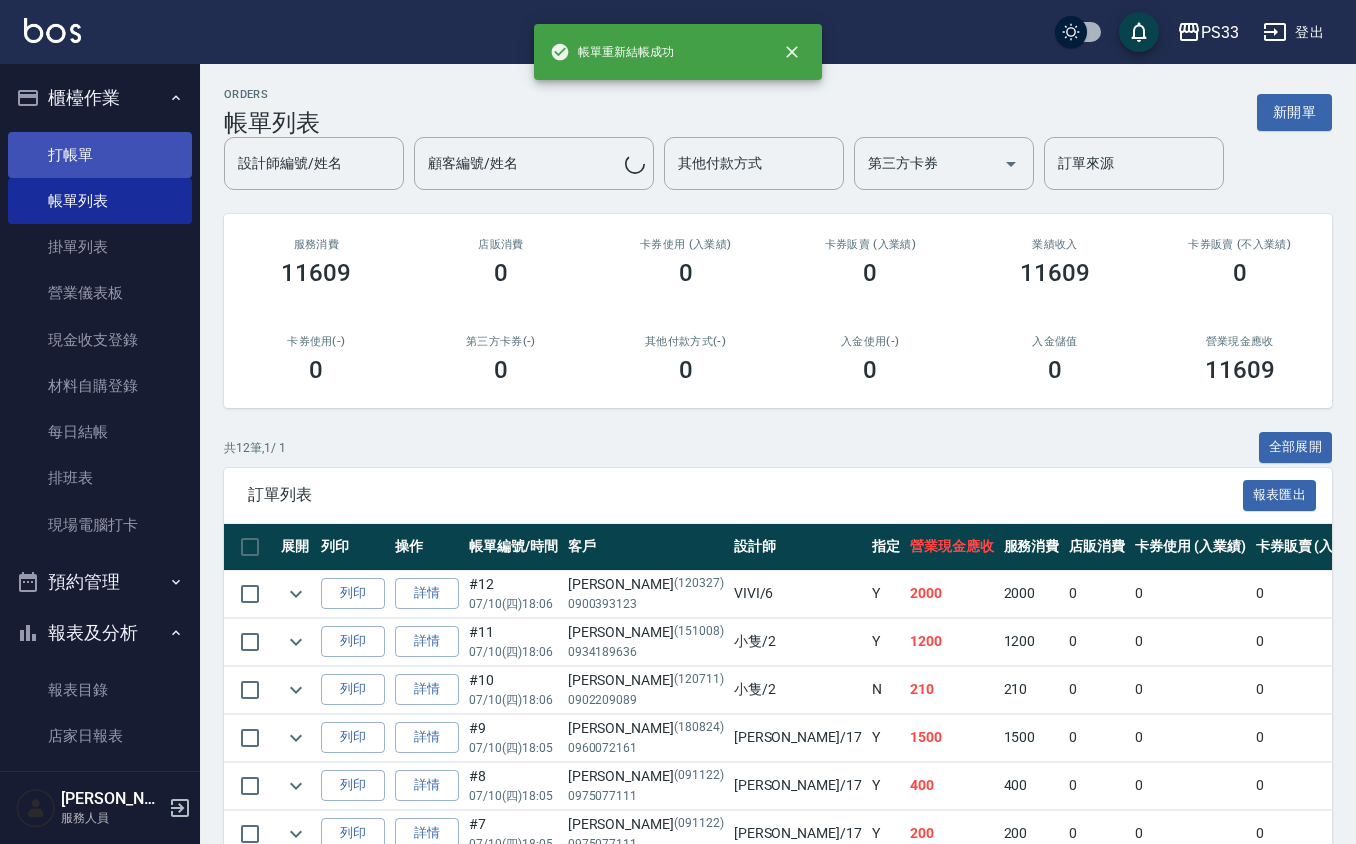 click on "打帳單" at bounding box center [100, 155] 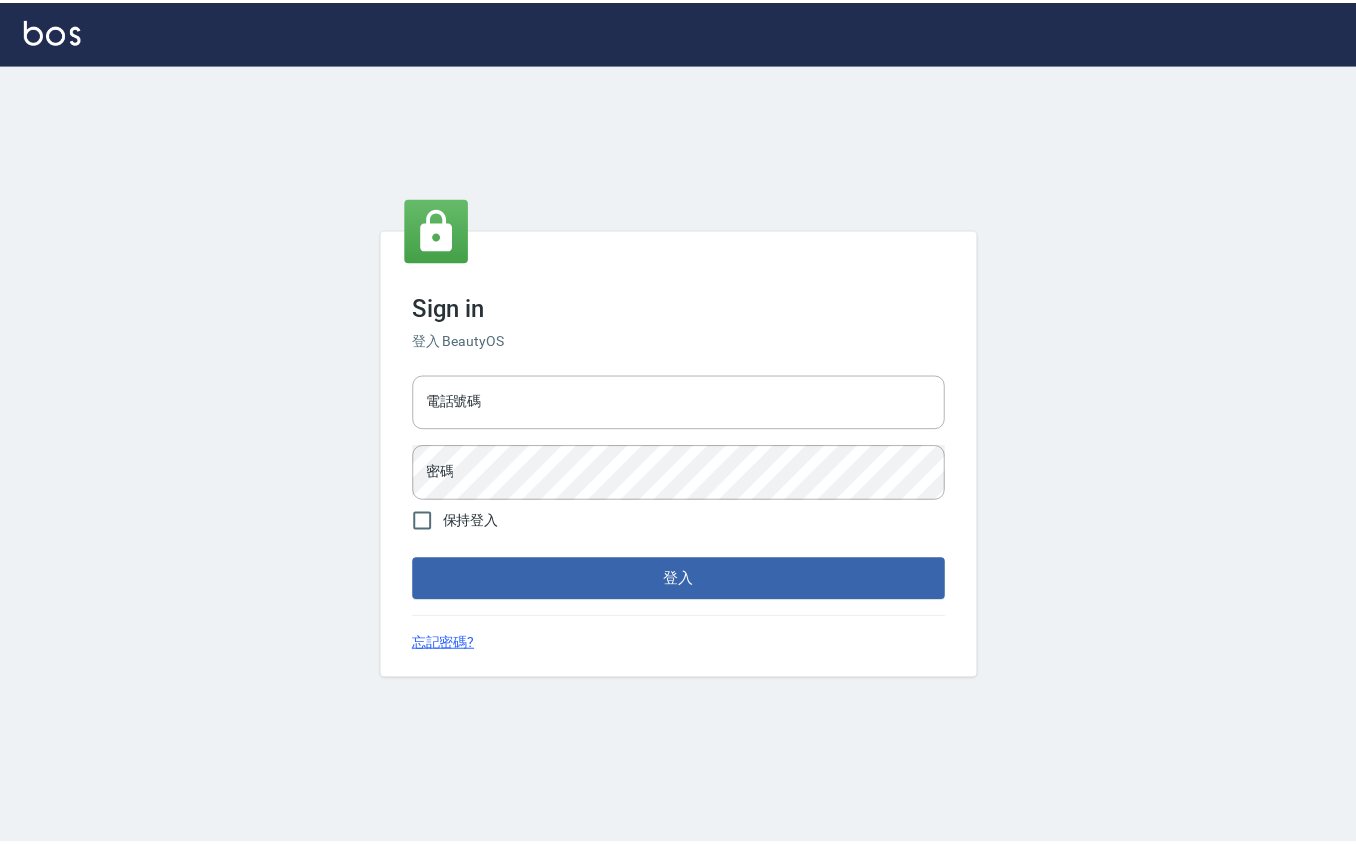 scroll, scrollTop: 0, scrollLeft: 0, axis: both 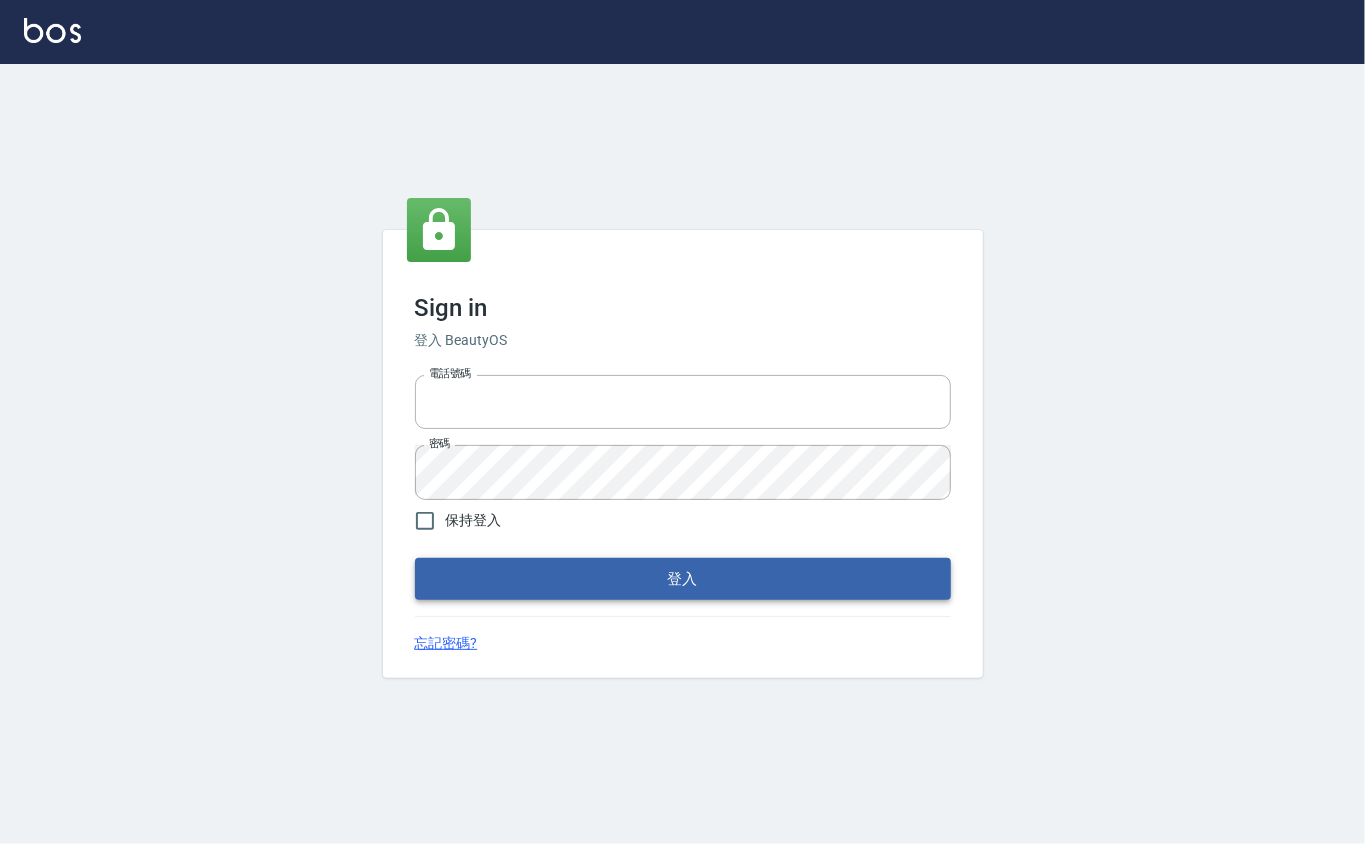 type on "0912271117" 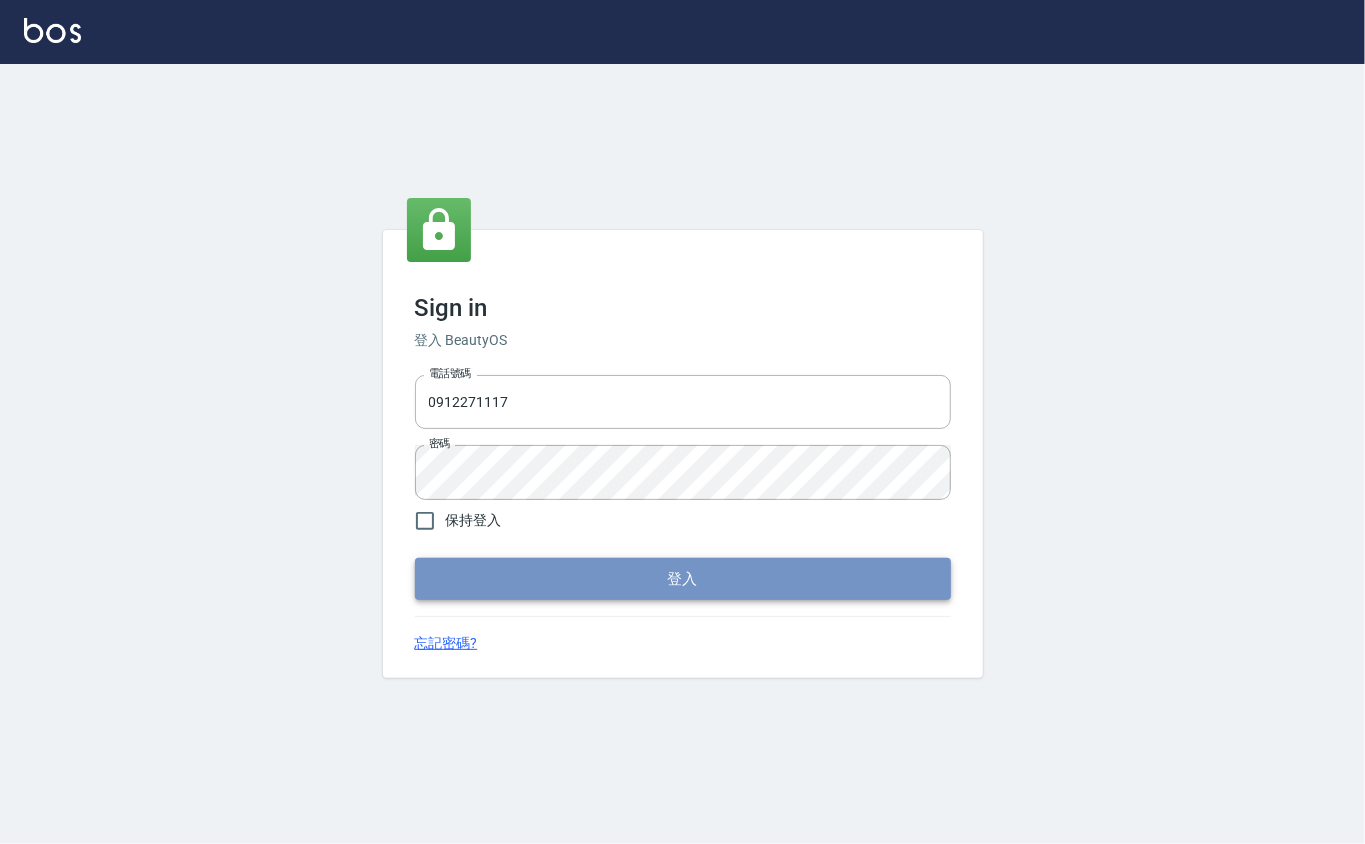 click on "登入" at bounding box center [683, 579] 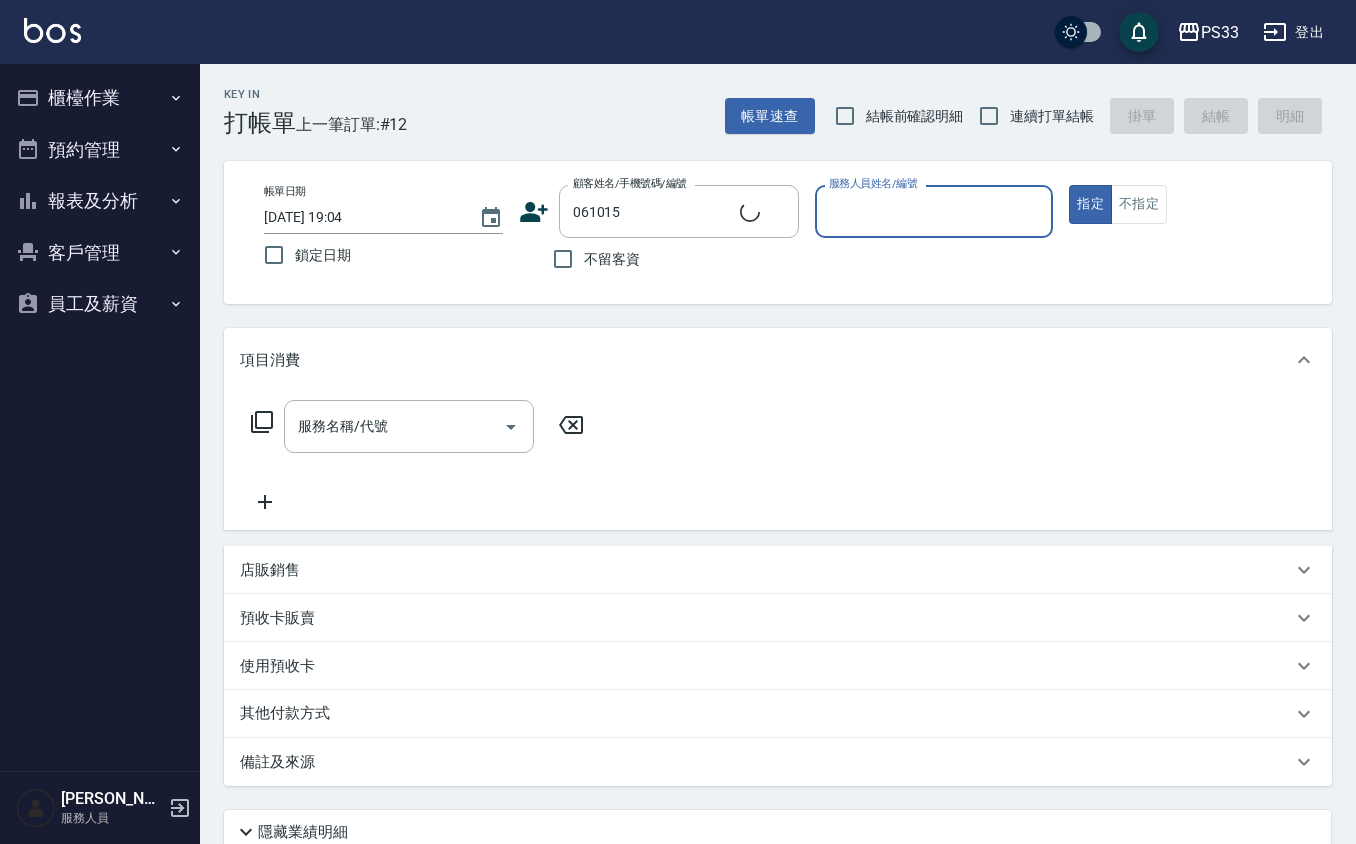 type on "[PERSON_NAME]/0905766772/061015" 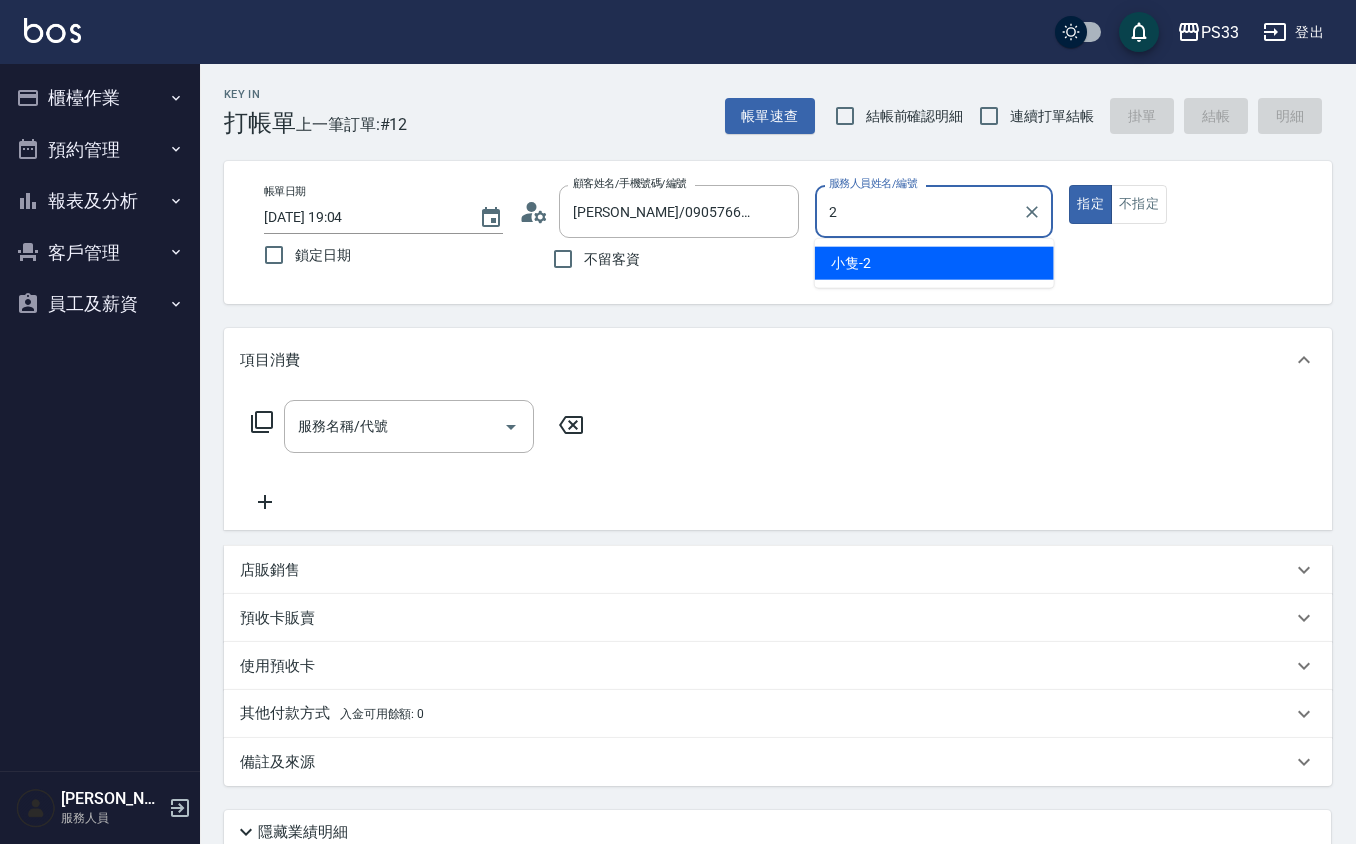 type on "小隻-2" 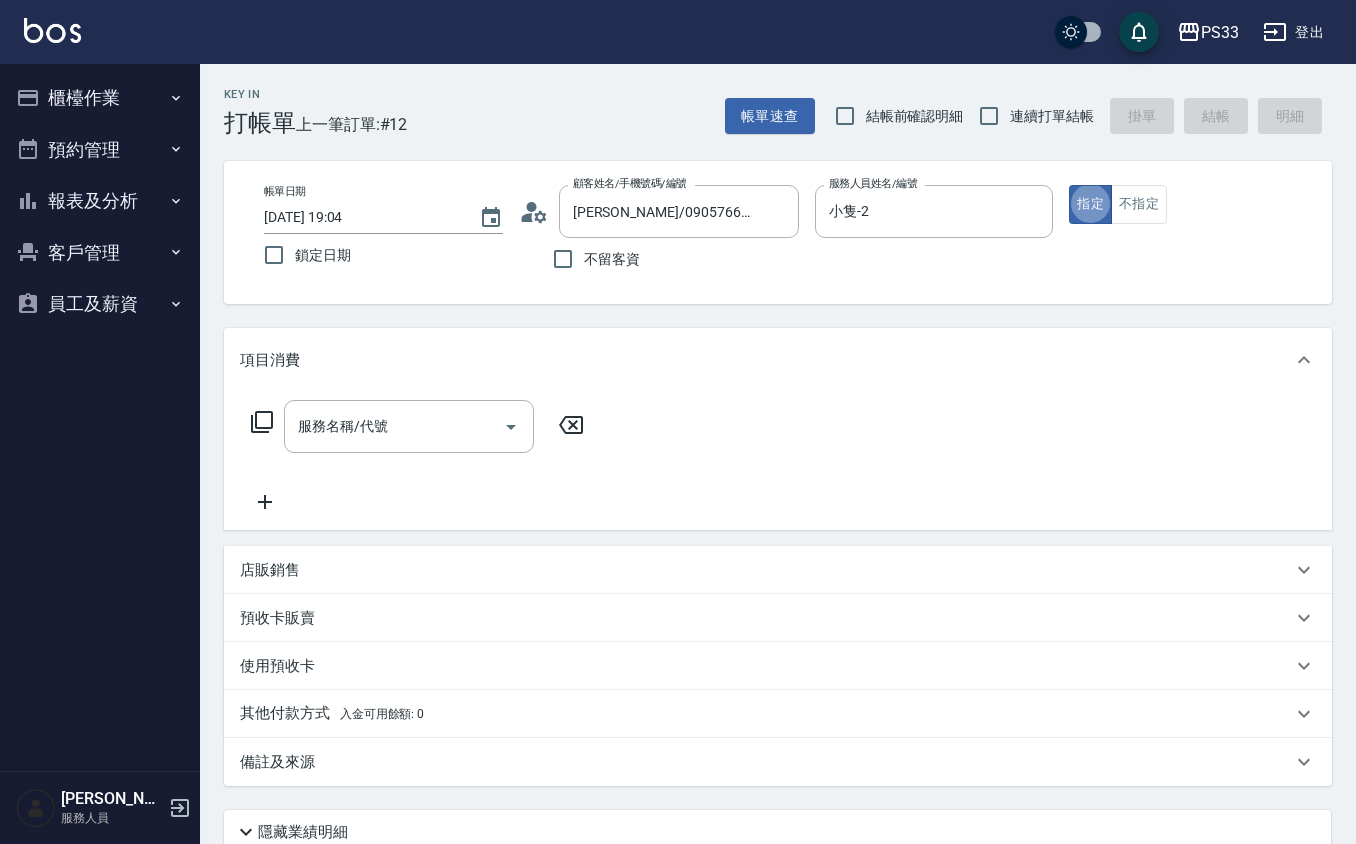type on "true" 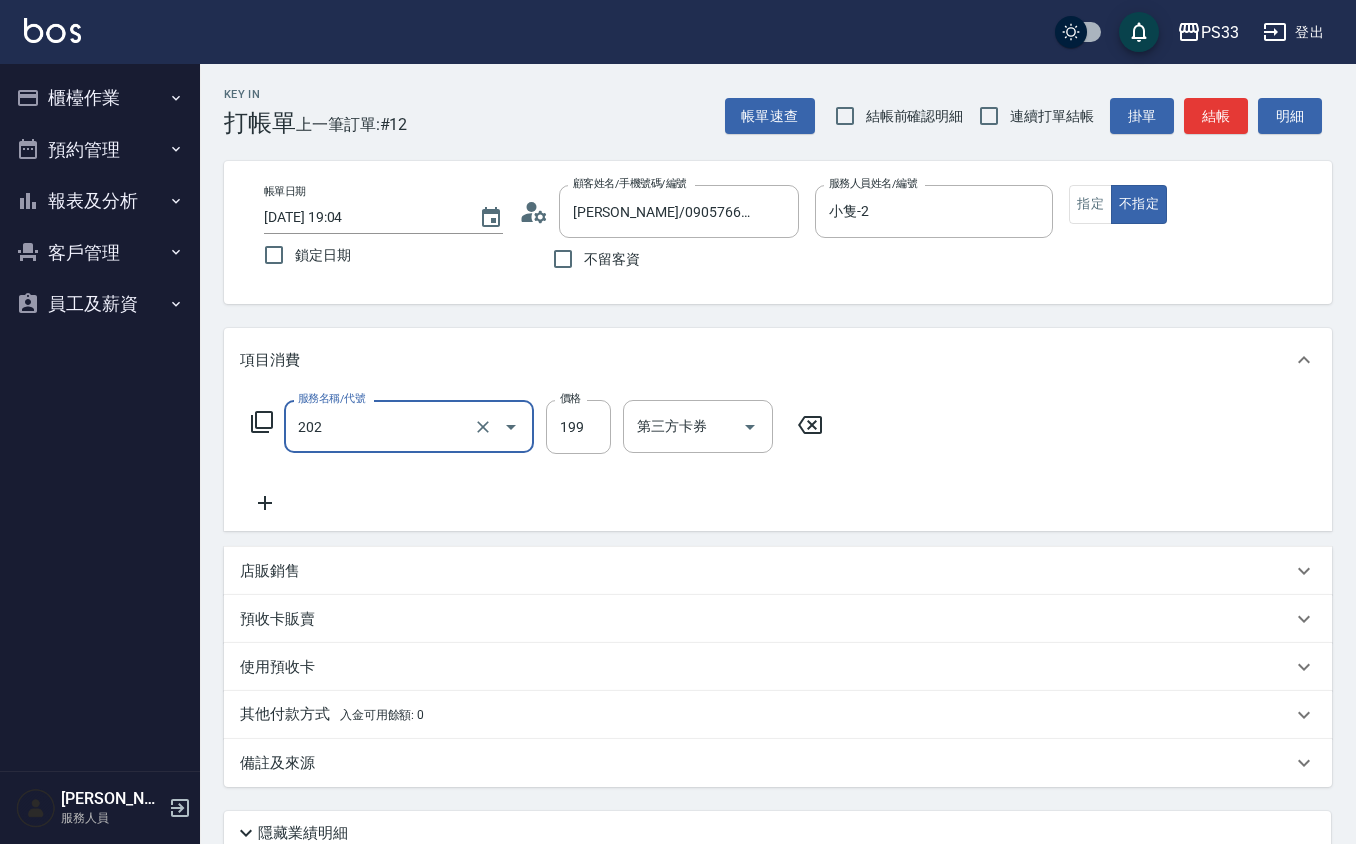 type on "不指定單剪(202)" 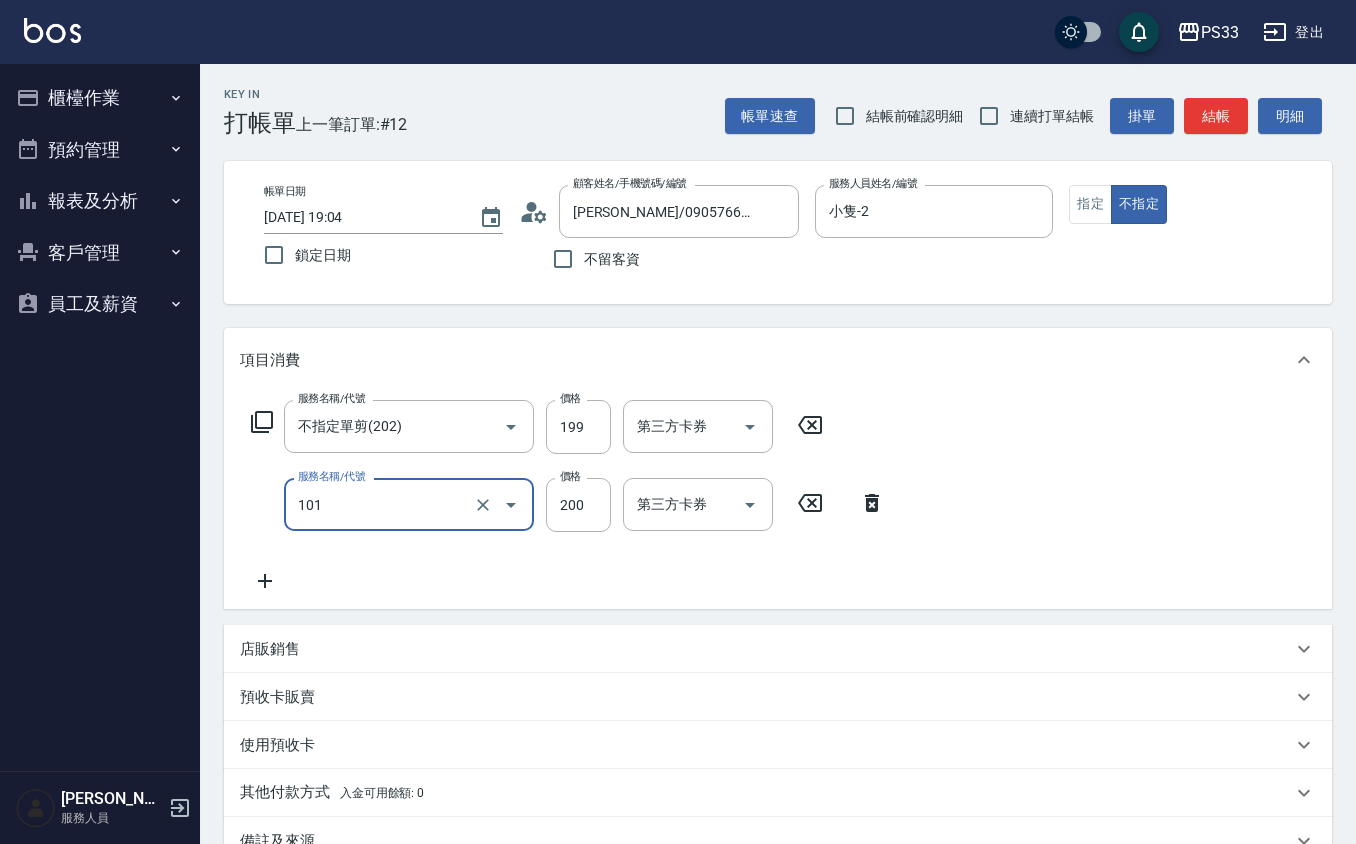 type on "洗髮(101)" 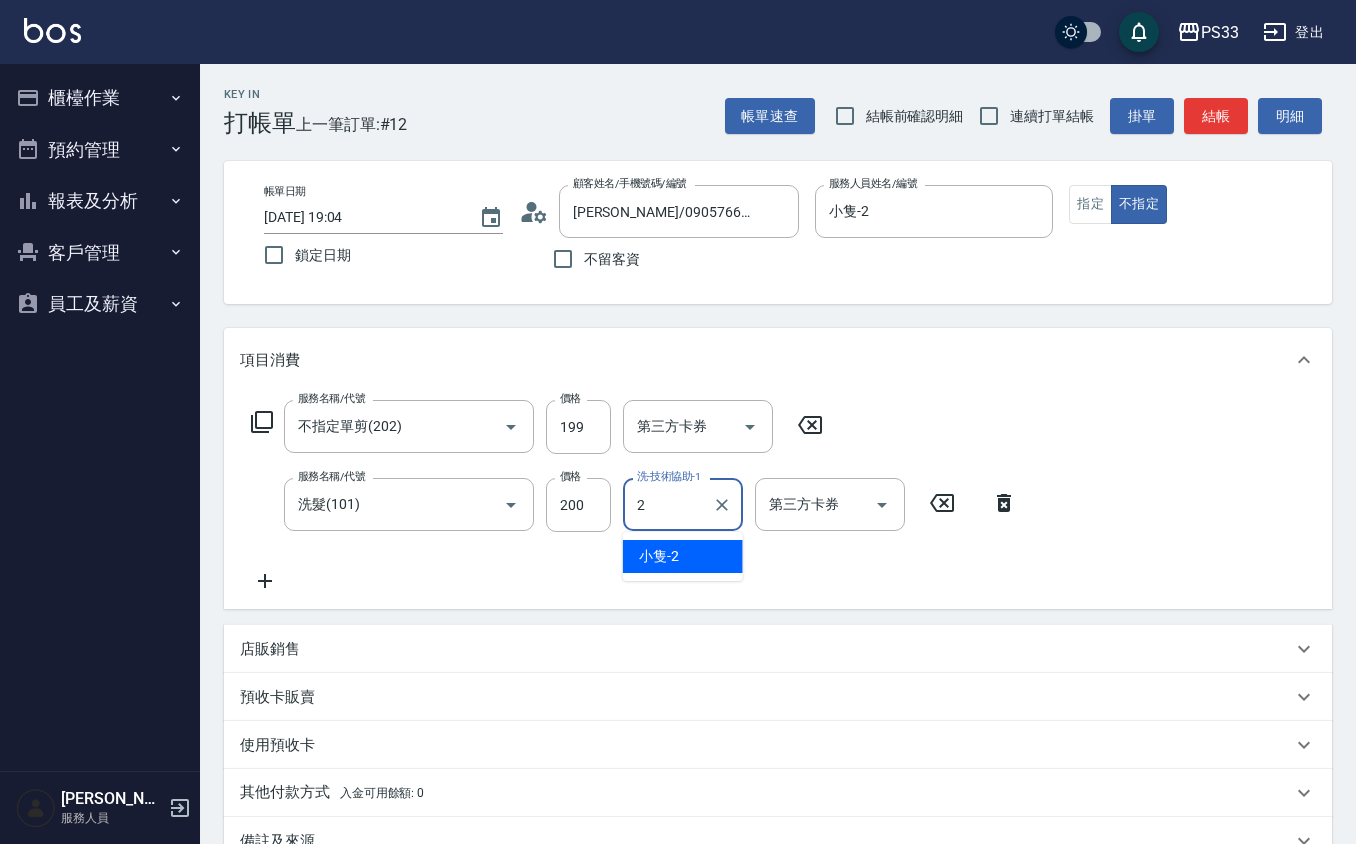 type on "小隻-2" 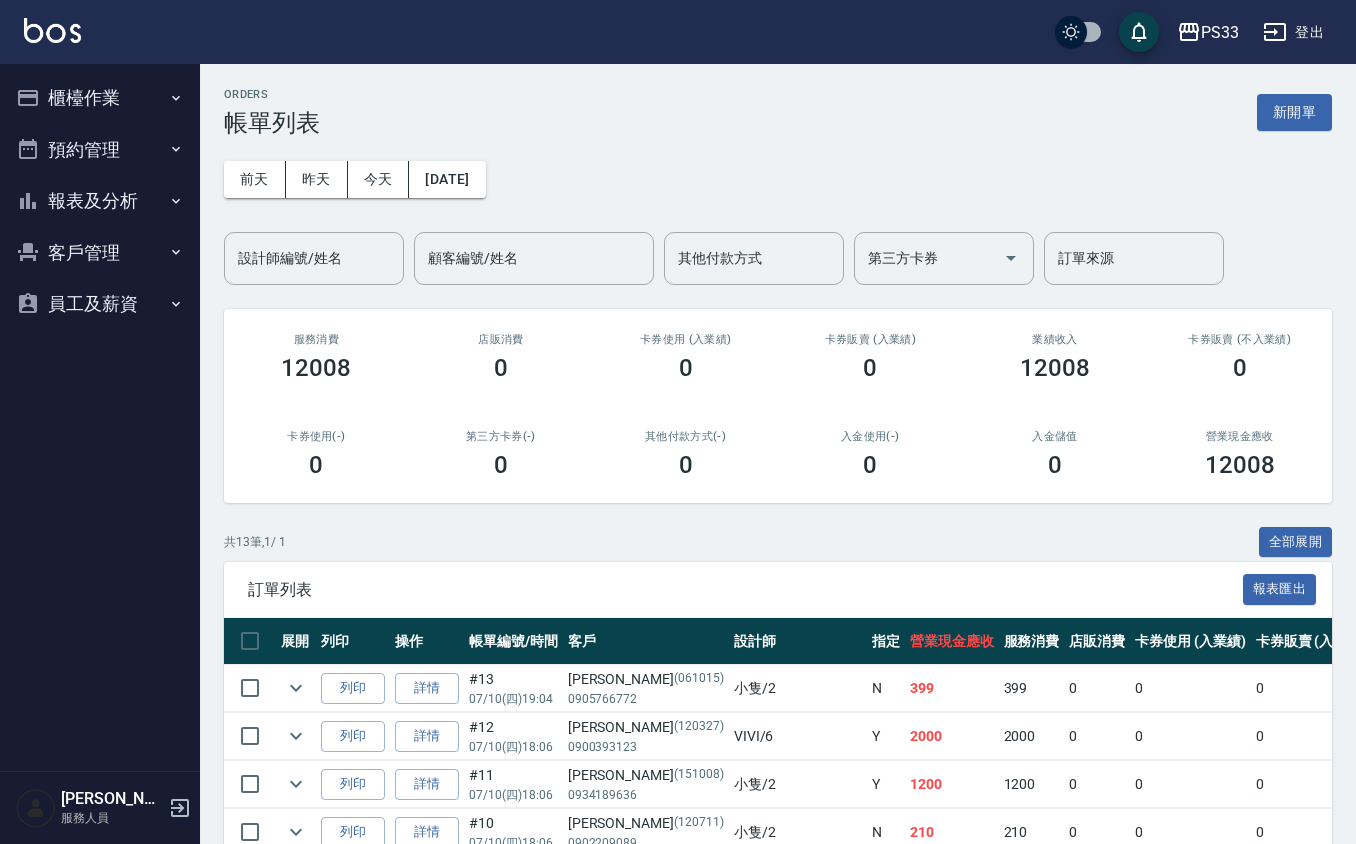 click on "櫃檯作業" at bounding box center [100, 98] 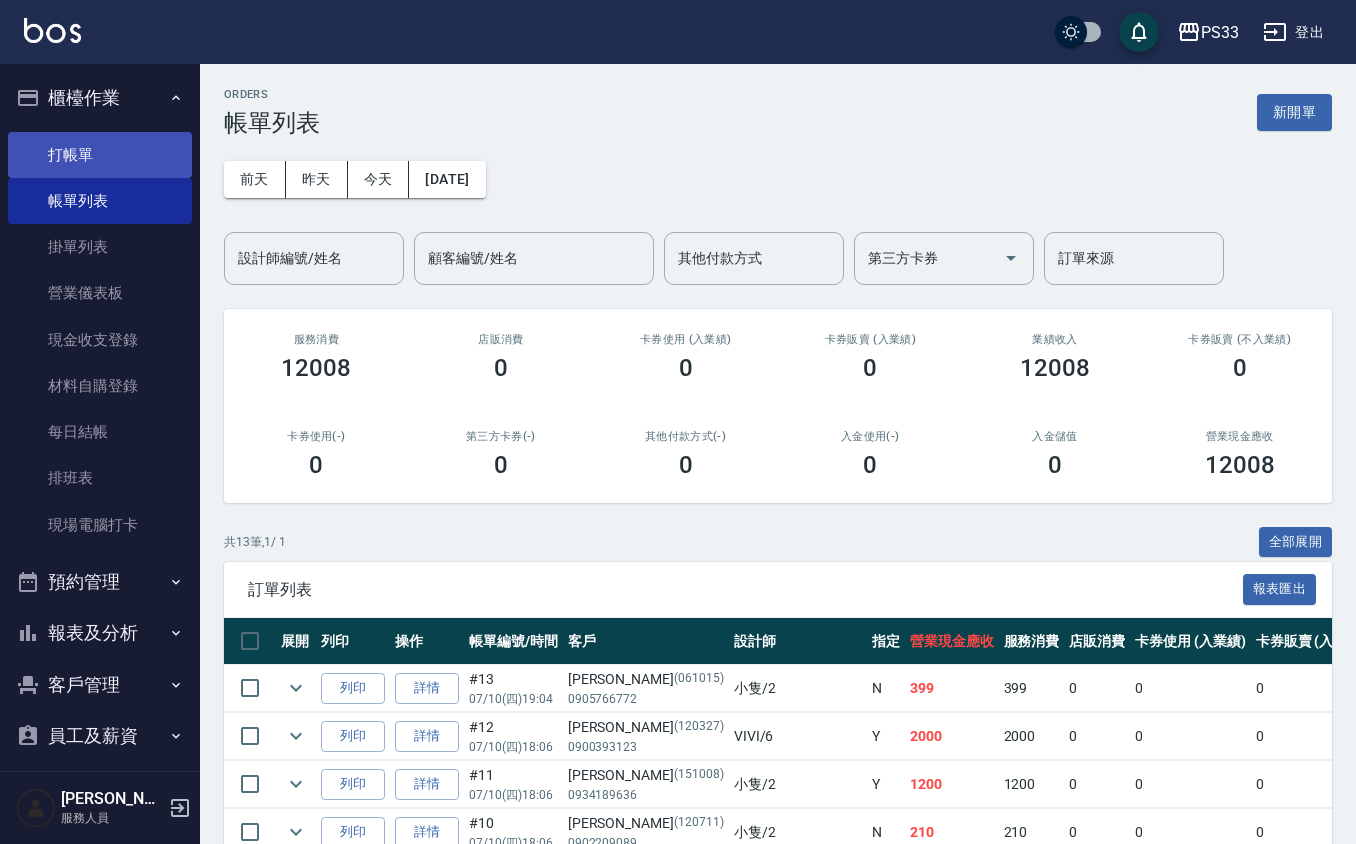 click on "打帳單" at bounding box center [100, 155] 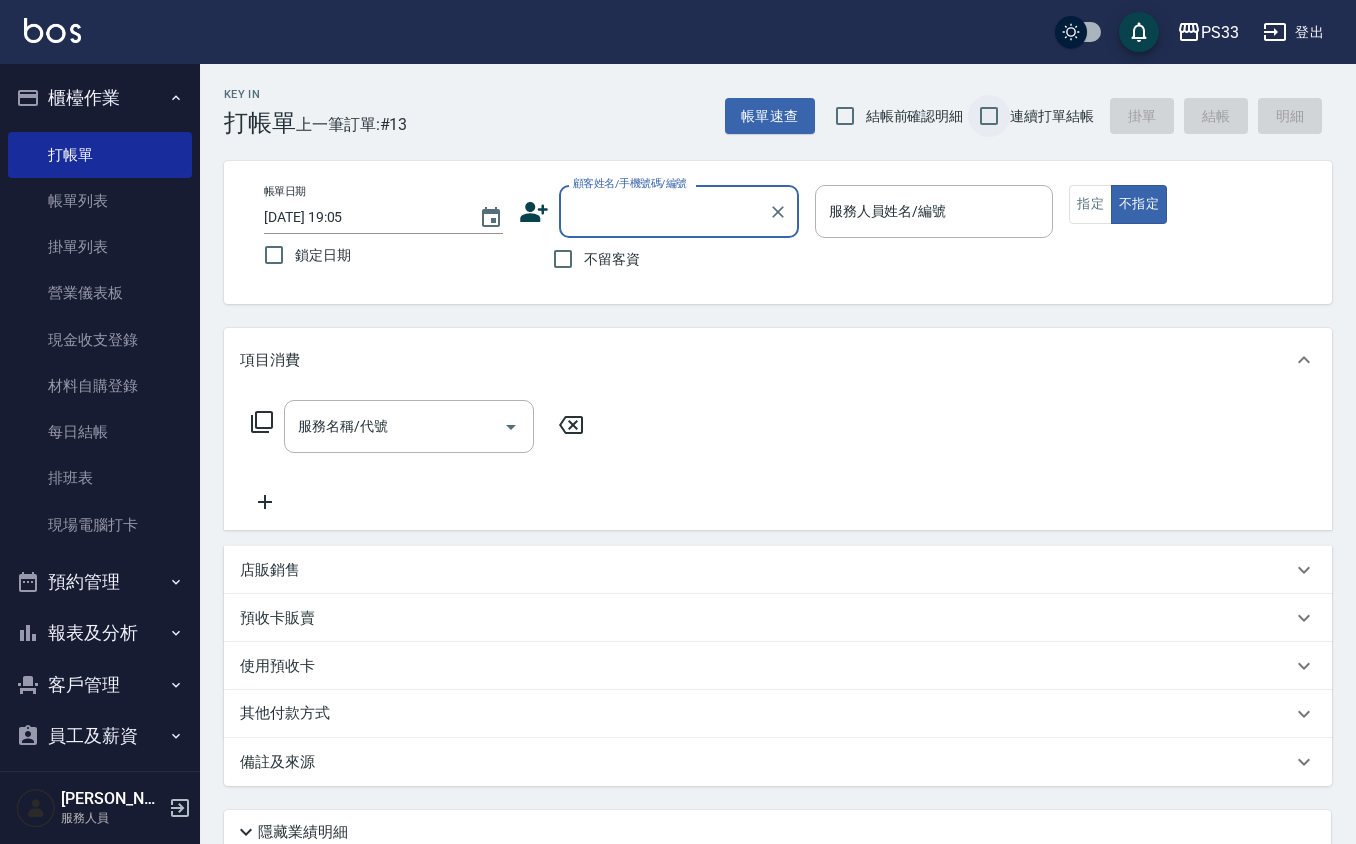 click on "連續打單結帳" at bounding box center (989, 116) 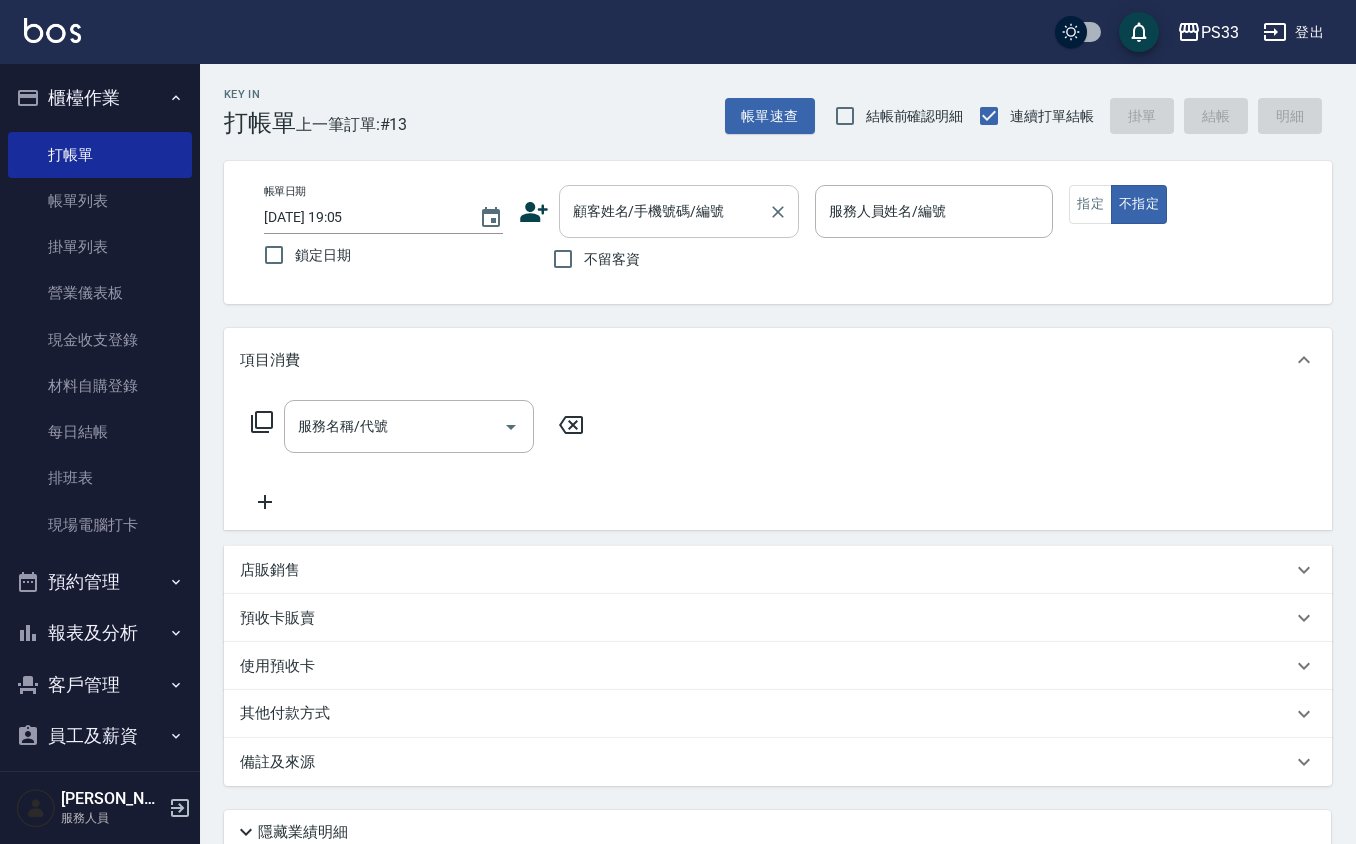 click on "顧客姓名/手機號碼/編號 顧客姓名/手機號碼/編號" at bounding box center [679, 211] 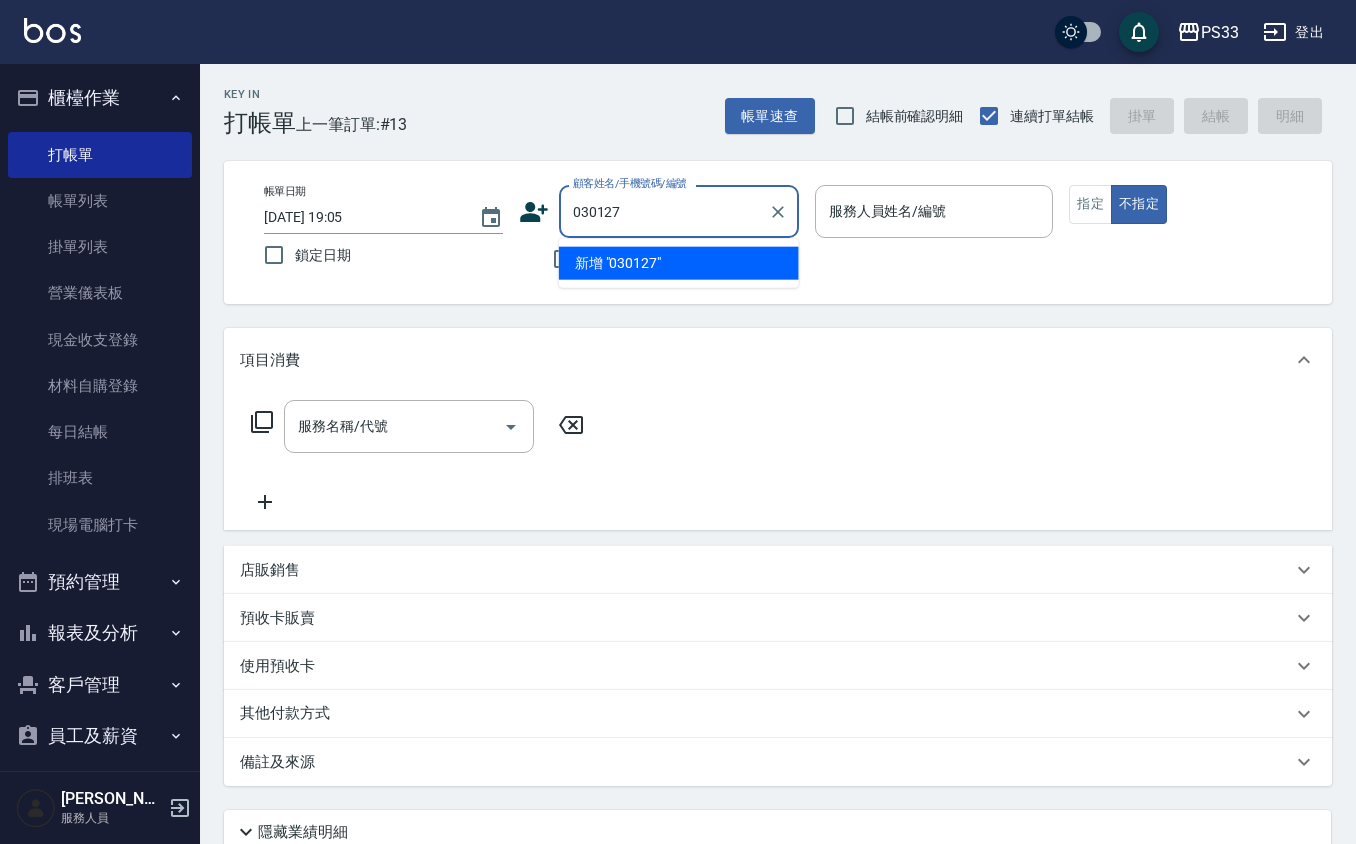type on "030127" 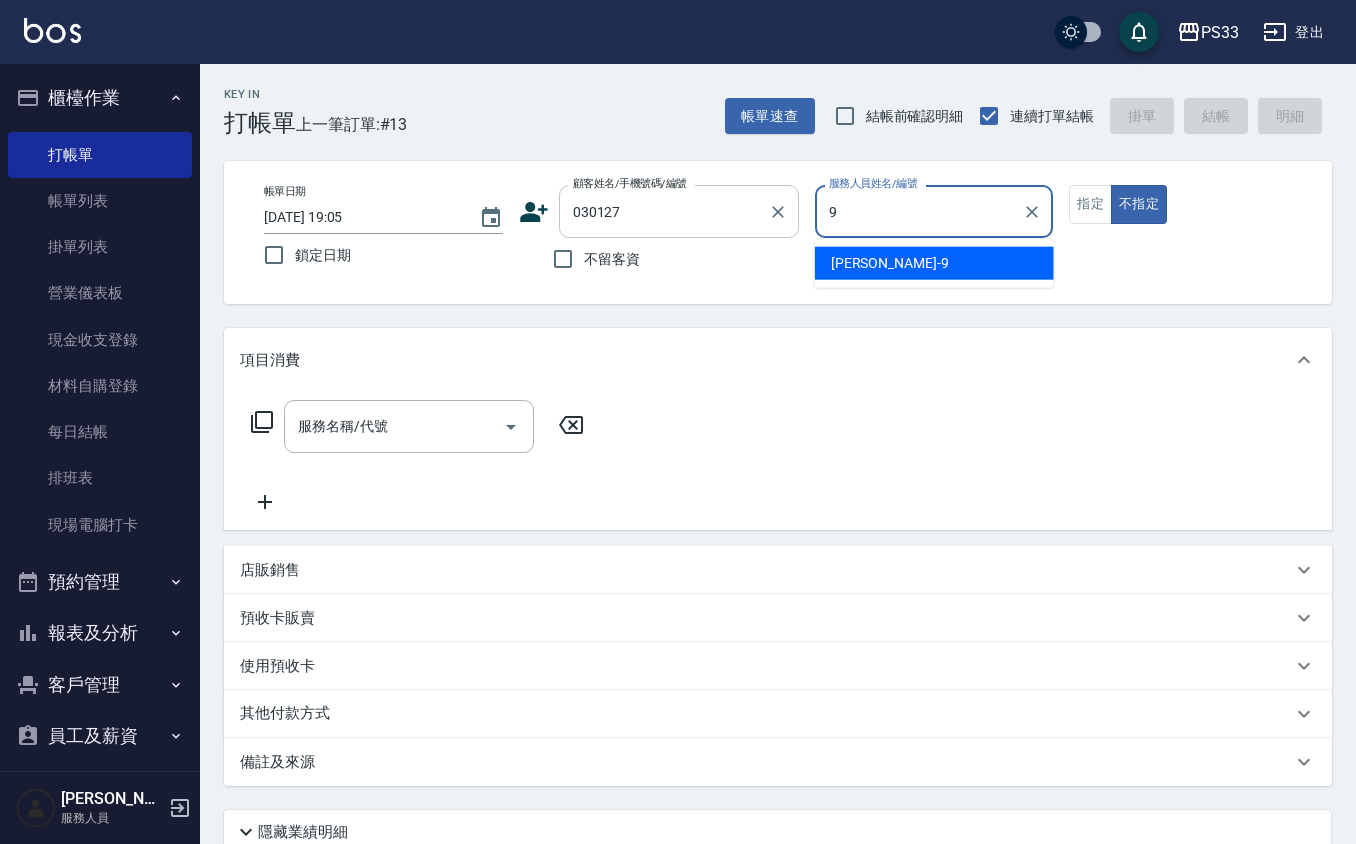 type on "苡軒-9" 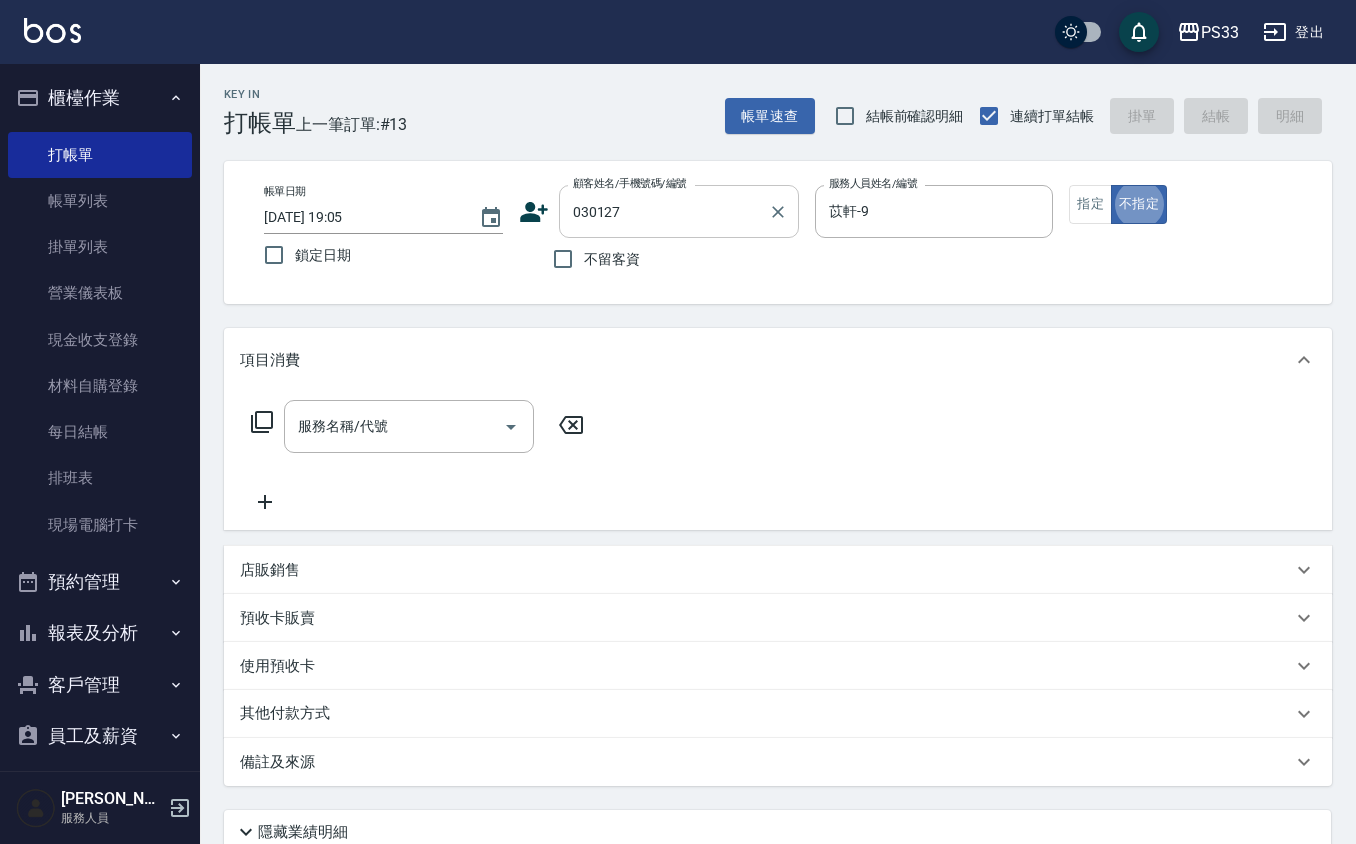 type on "false" 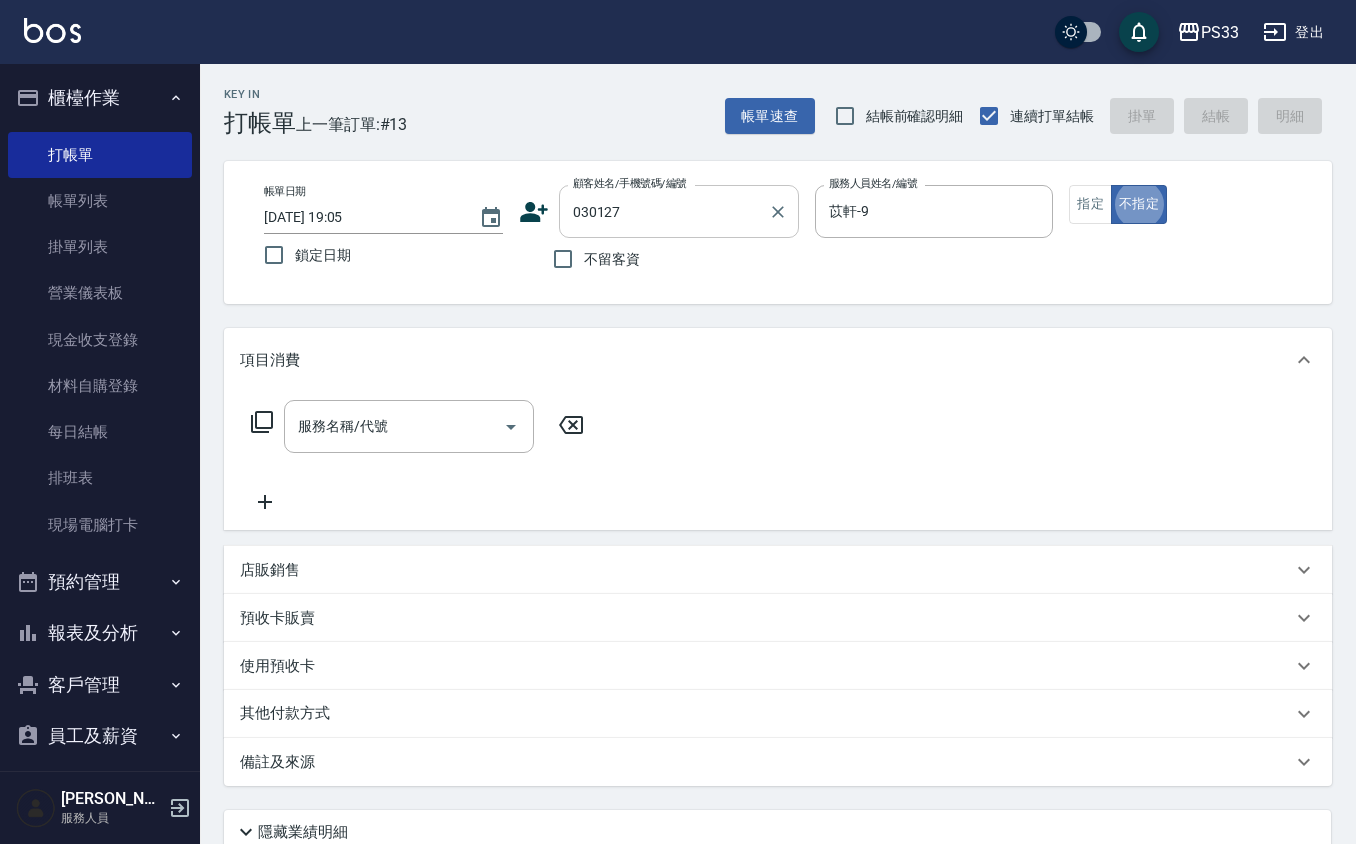 type on "[PERSON_NAME]/0909330558/030127" 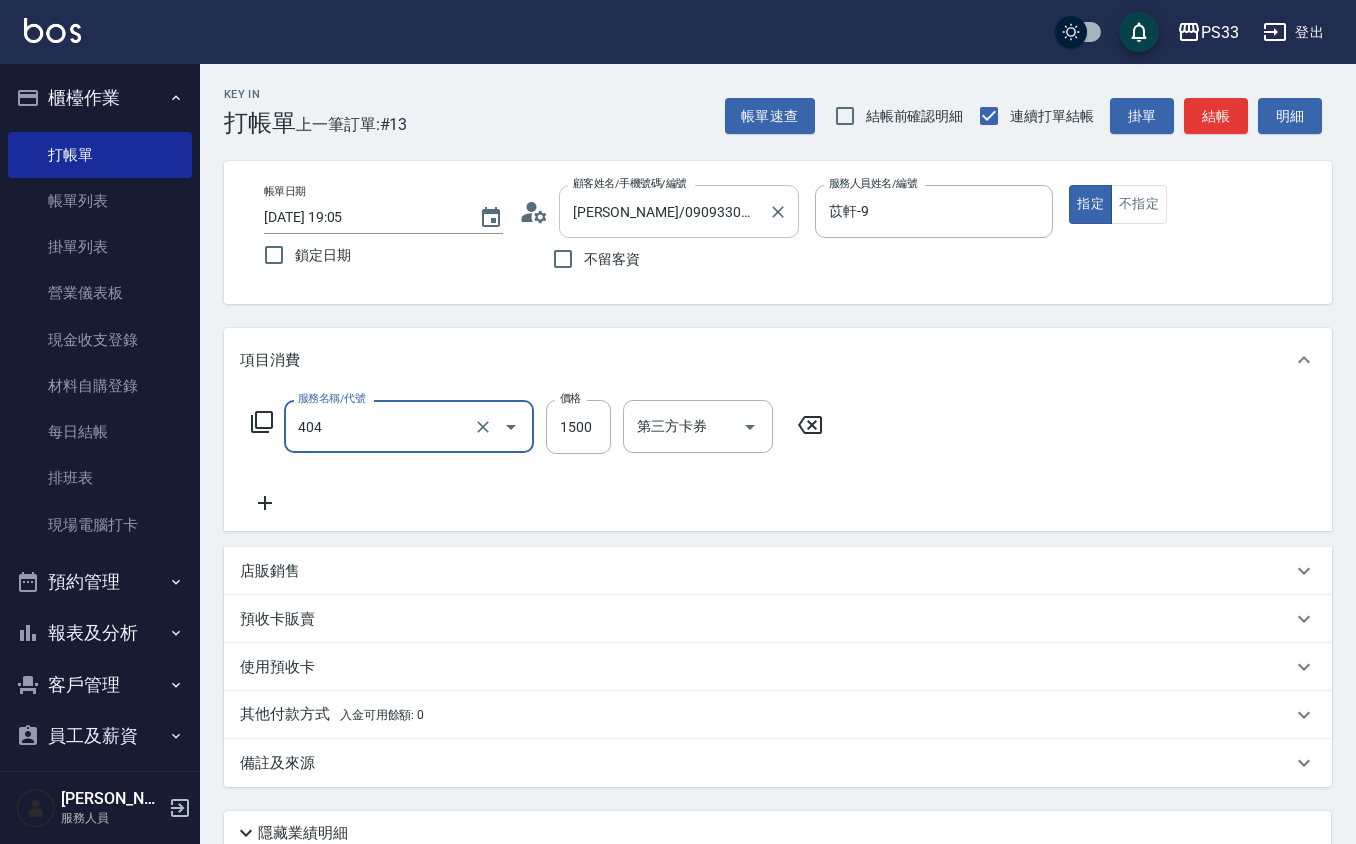 type on "設計染髮(404)" 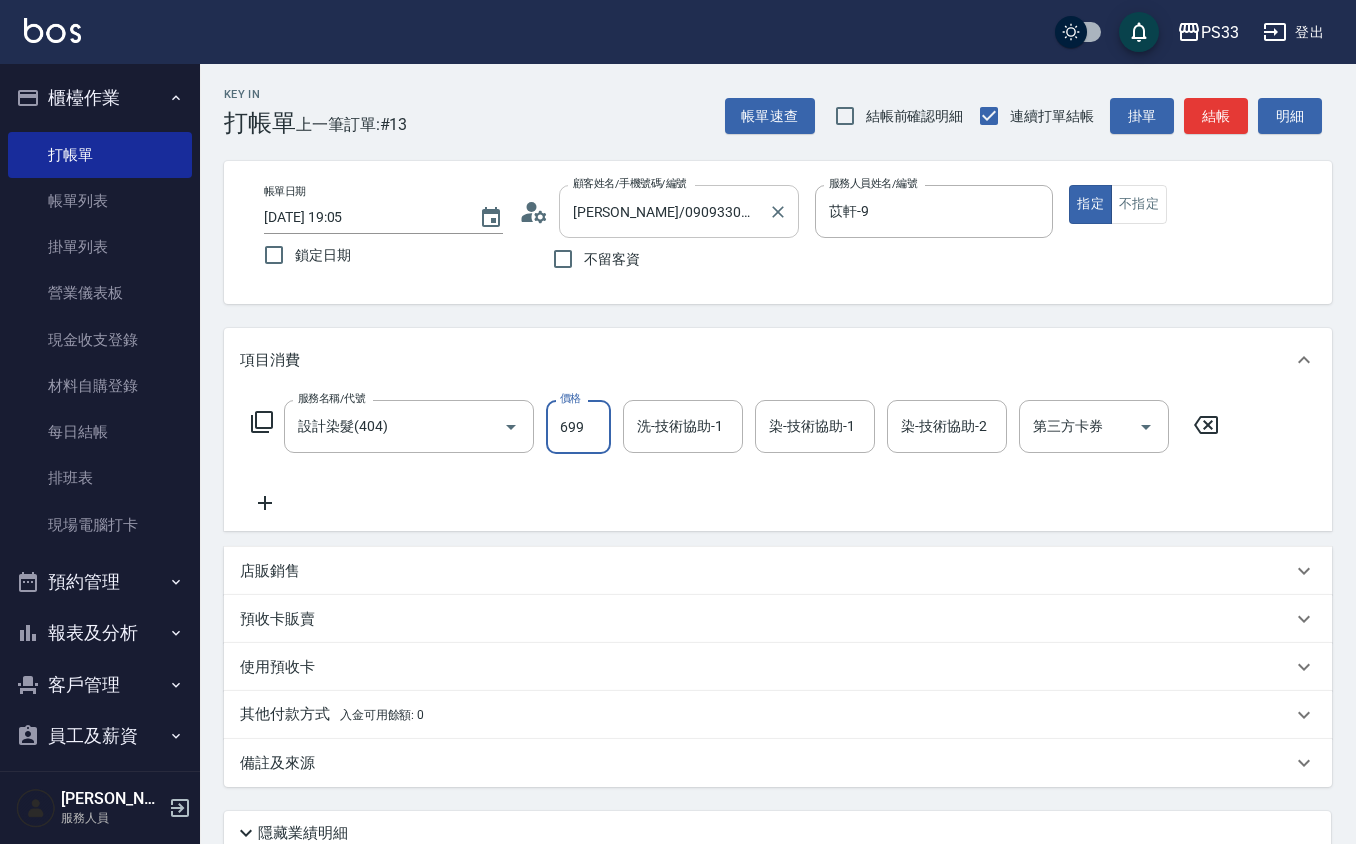 type on "699" 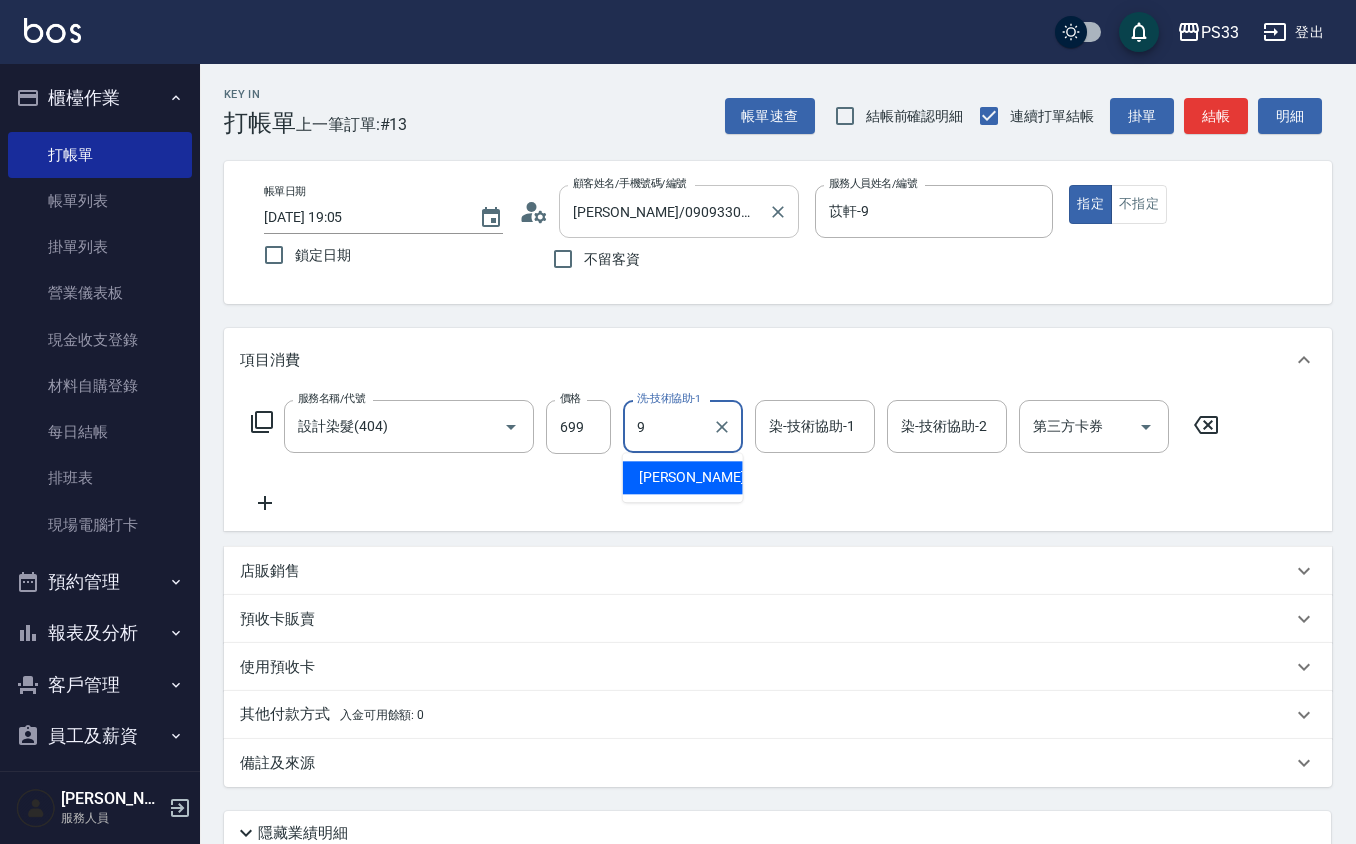 type on "苡軒-9" 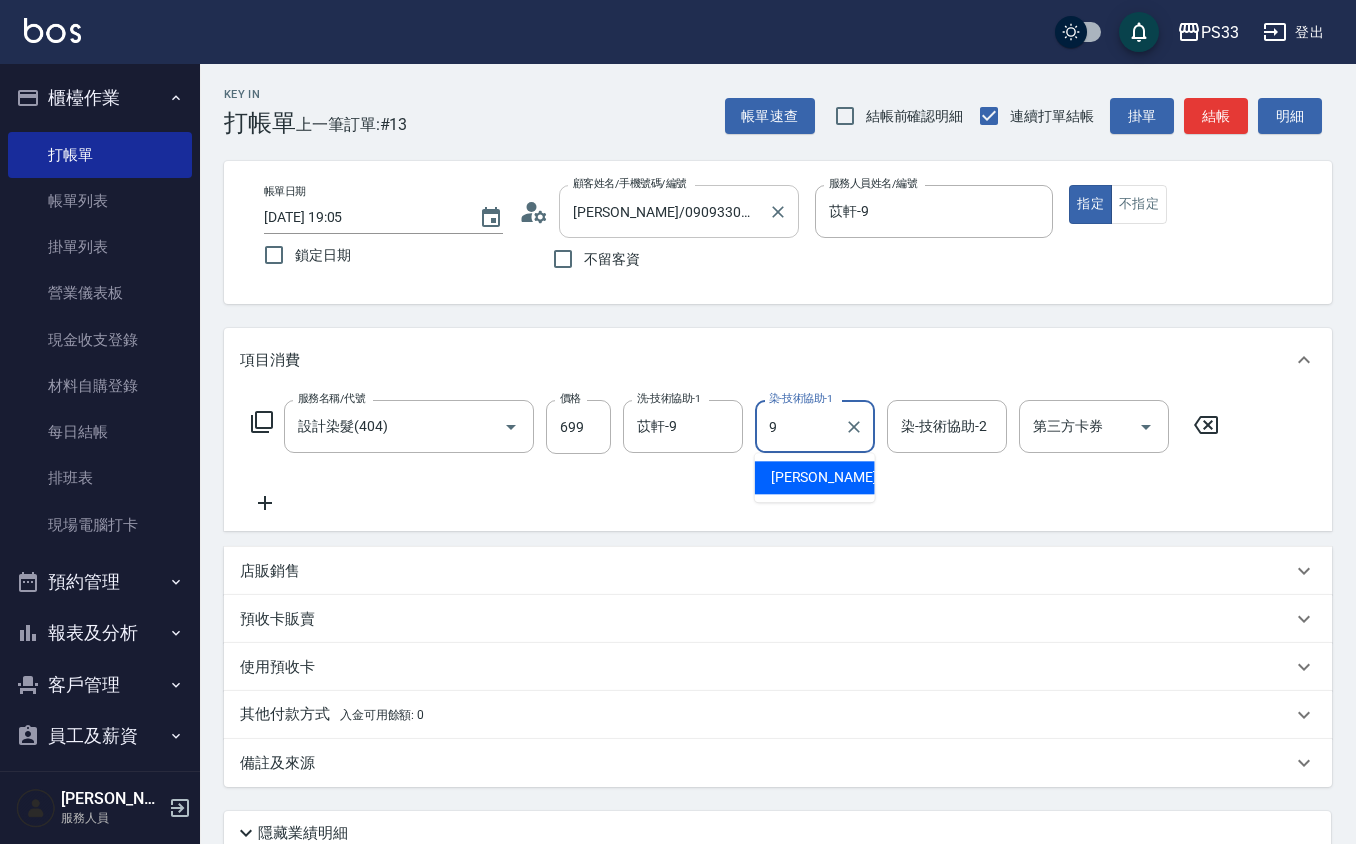 type on "苡軒-9" 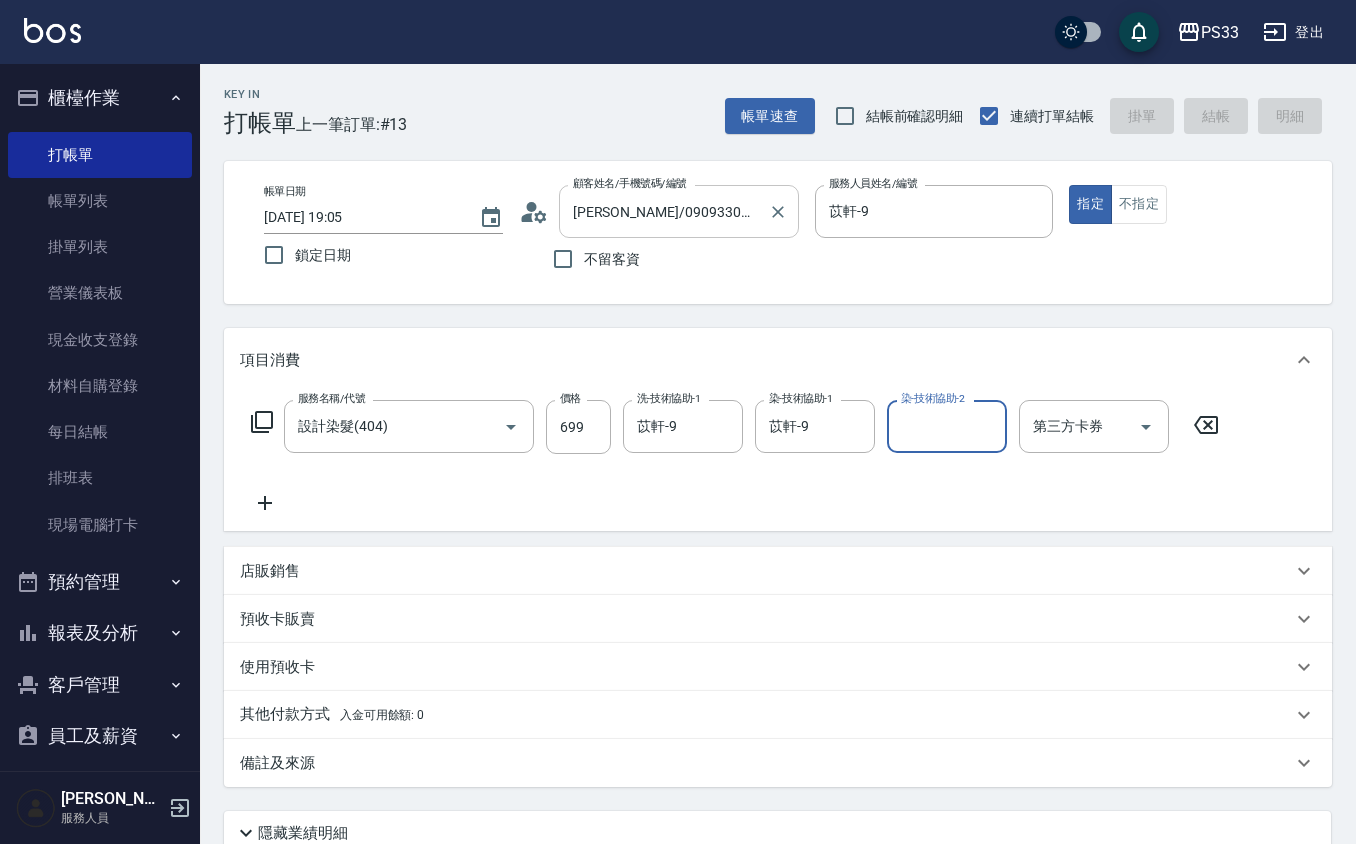type 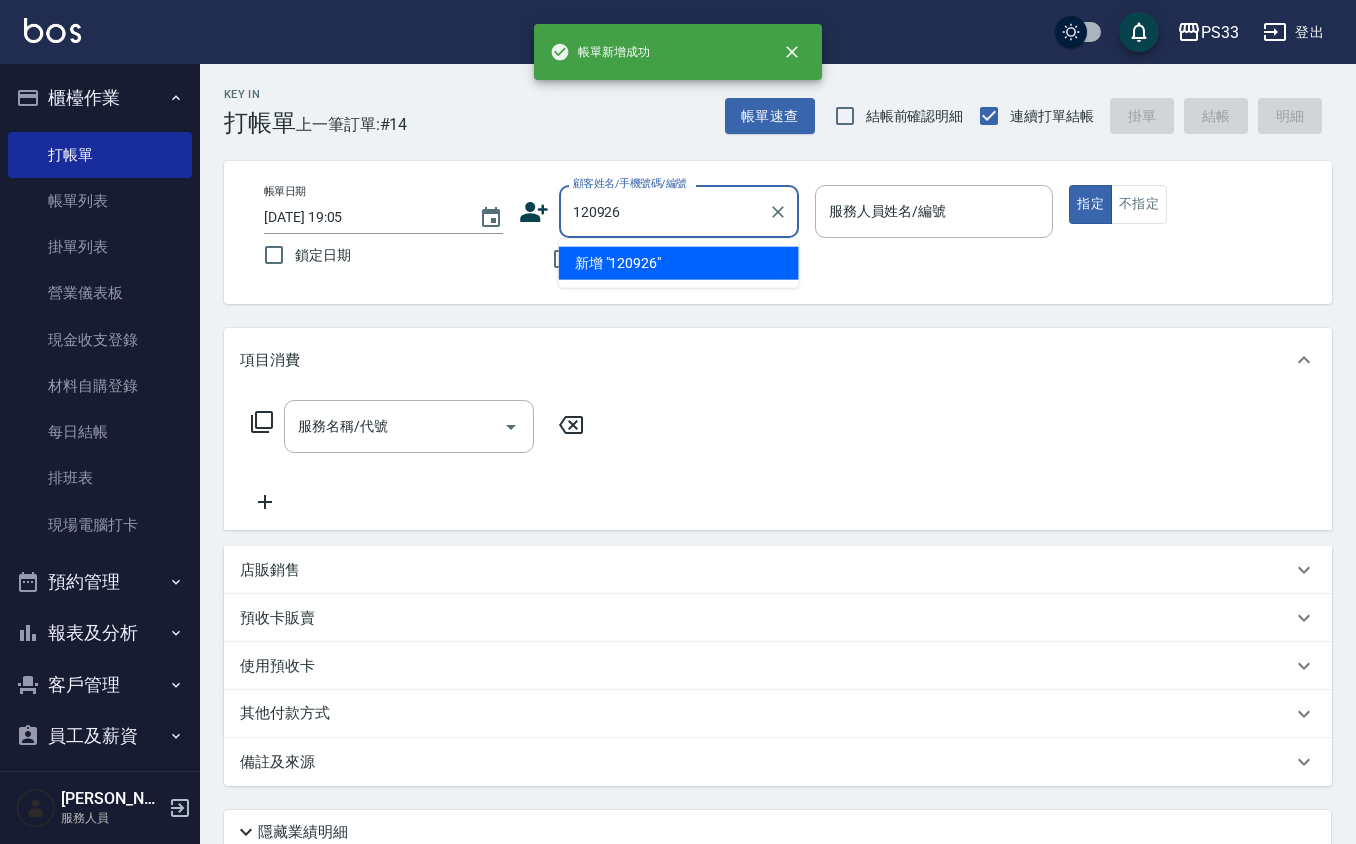 type on "120926" 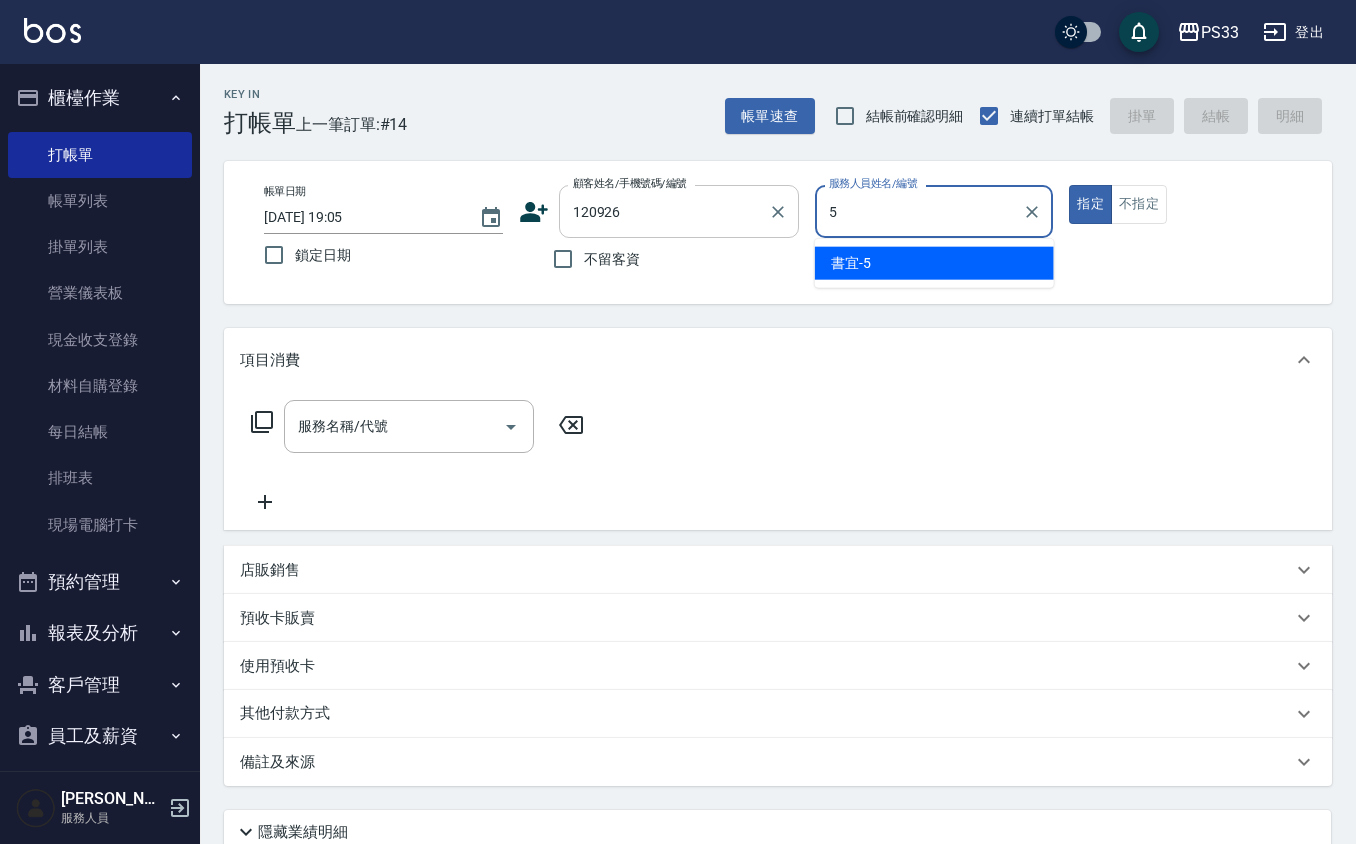 type on "書宜-5" 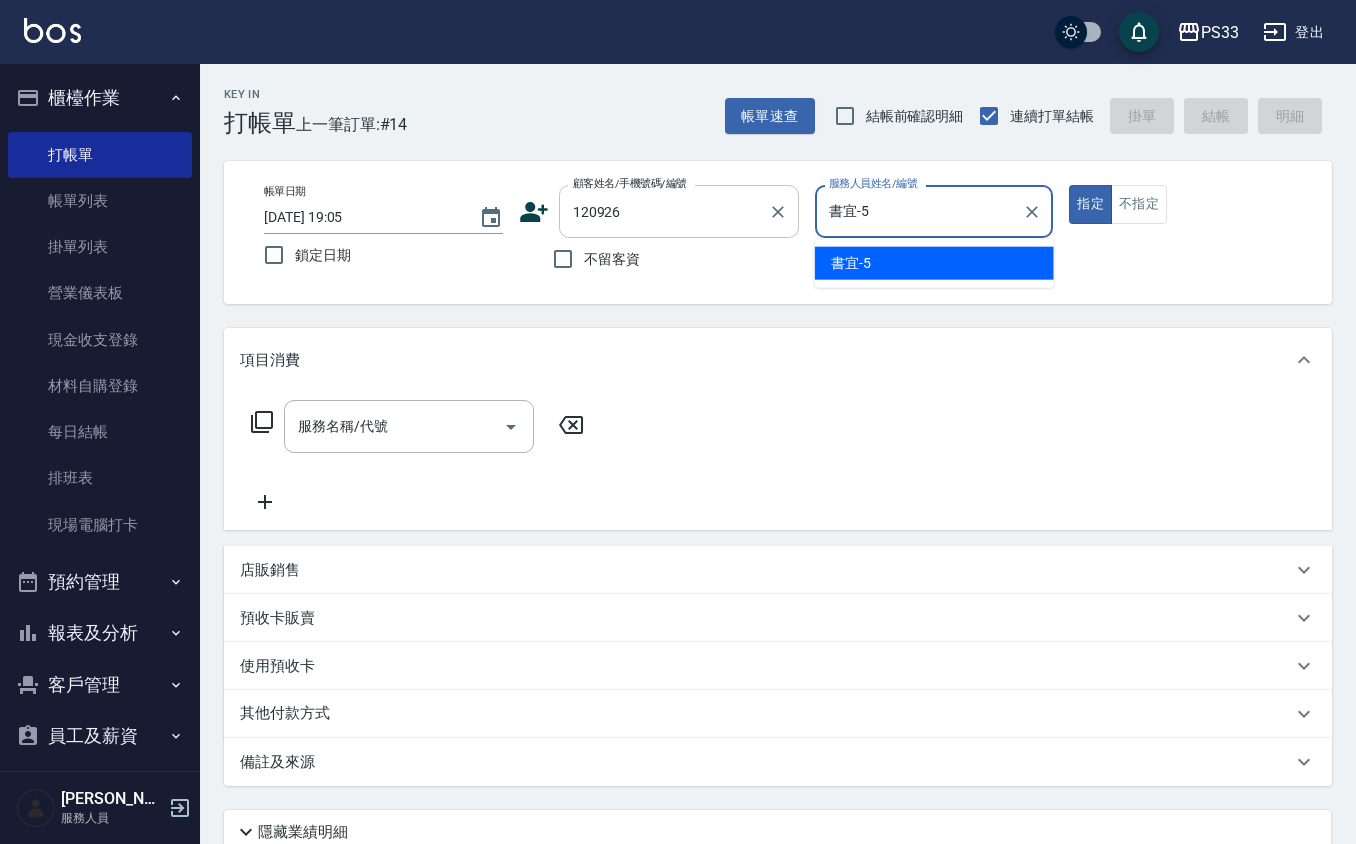type on "true" 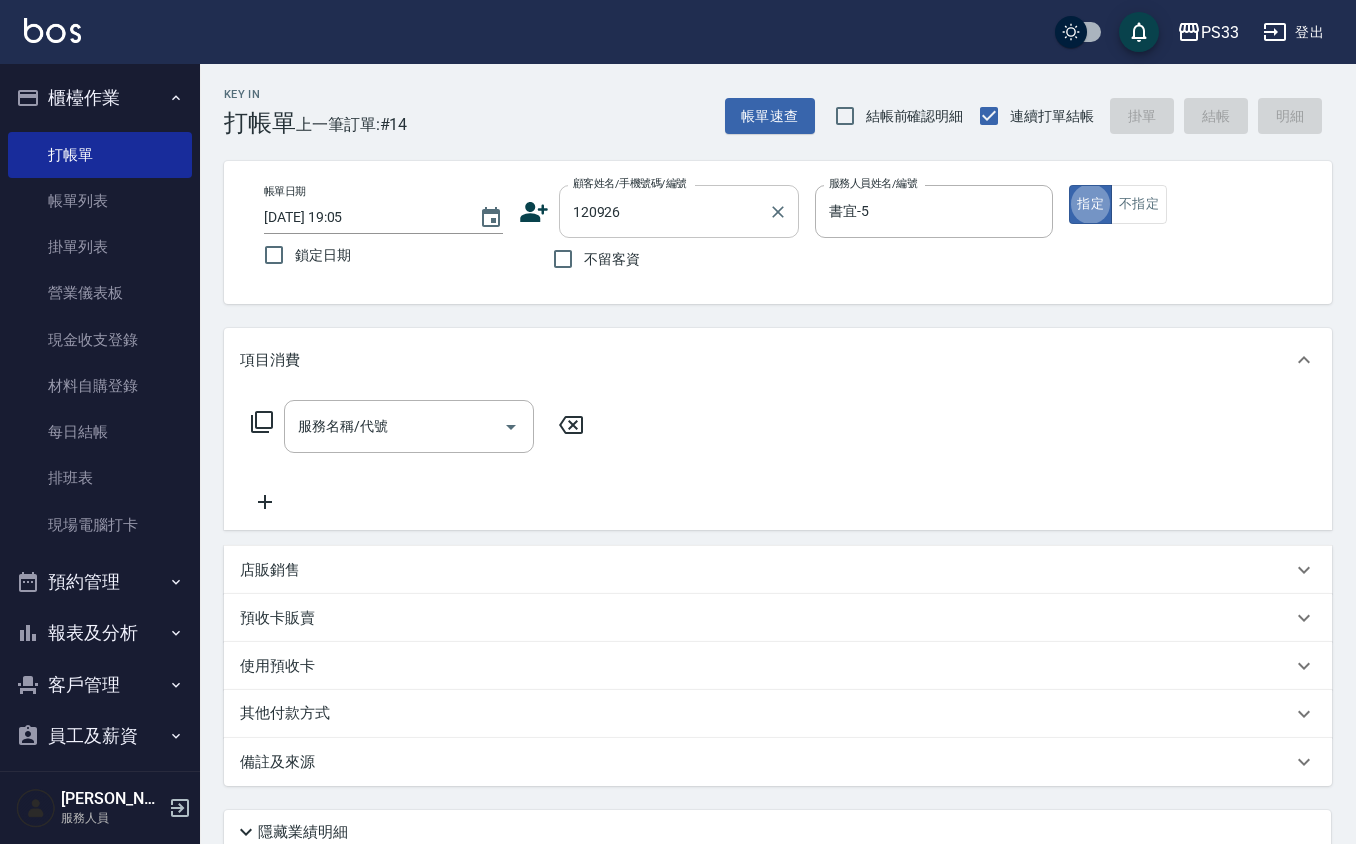 type on "[PERSON_NAME]/0907737057/120926" 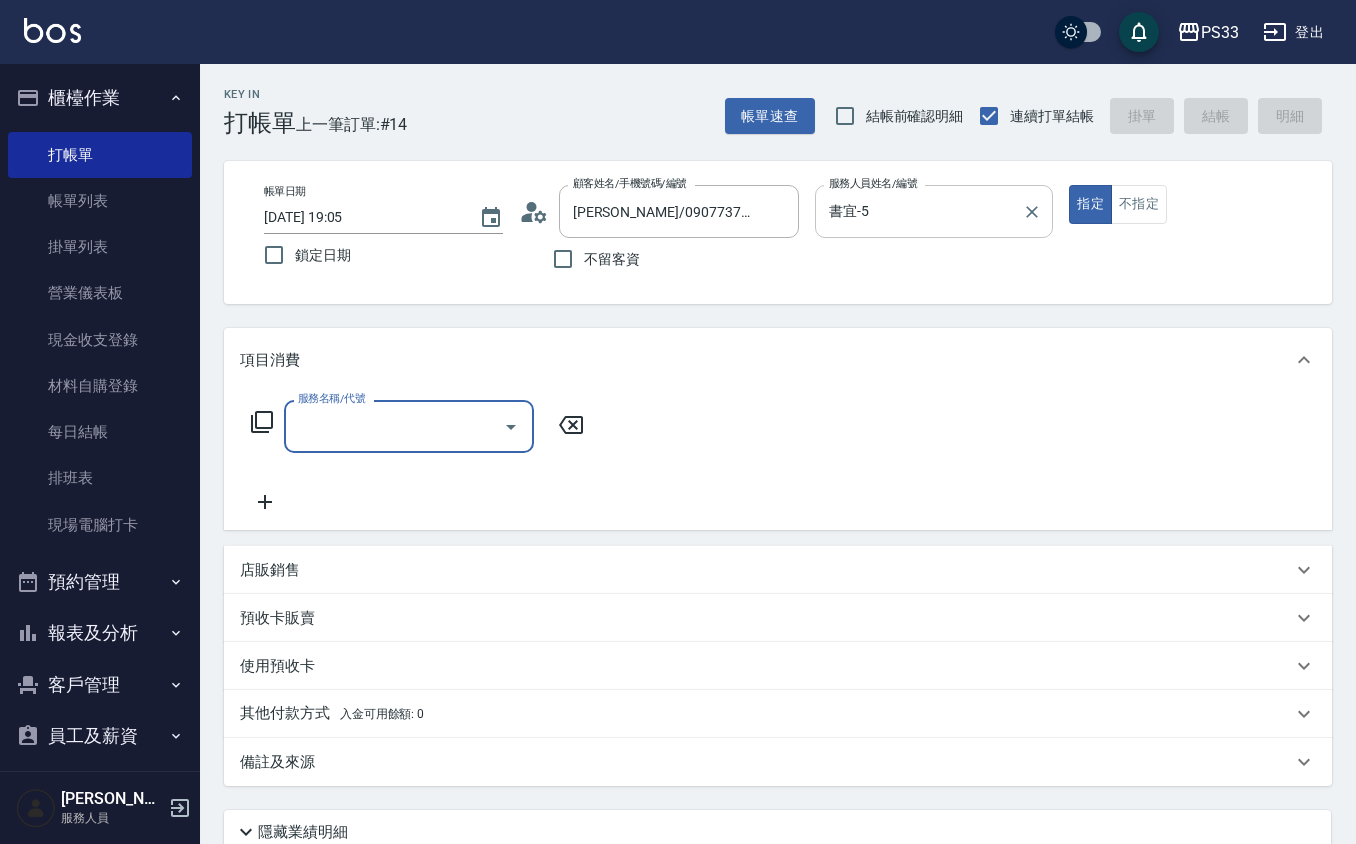 click on "書宜-5" at bounding box center (919, 211) 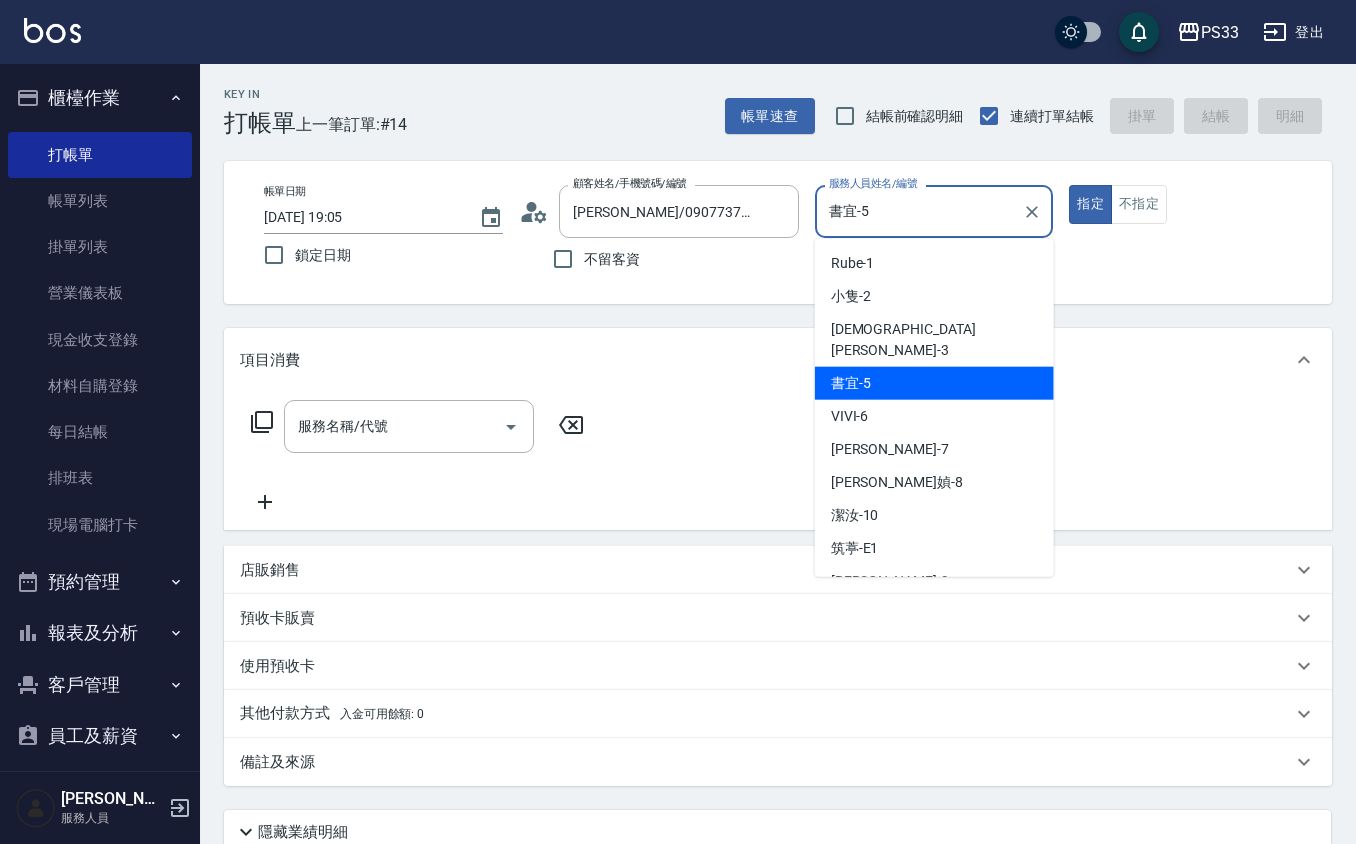 click on "書宜-5" at bounding box center [919, 211] 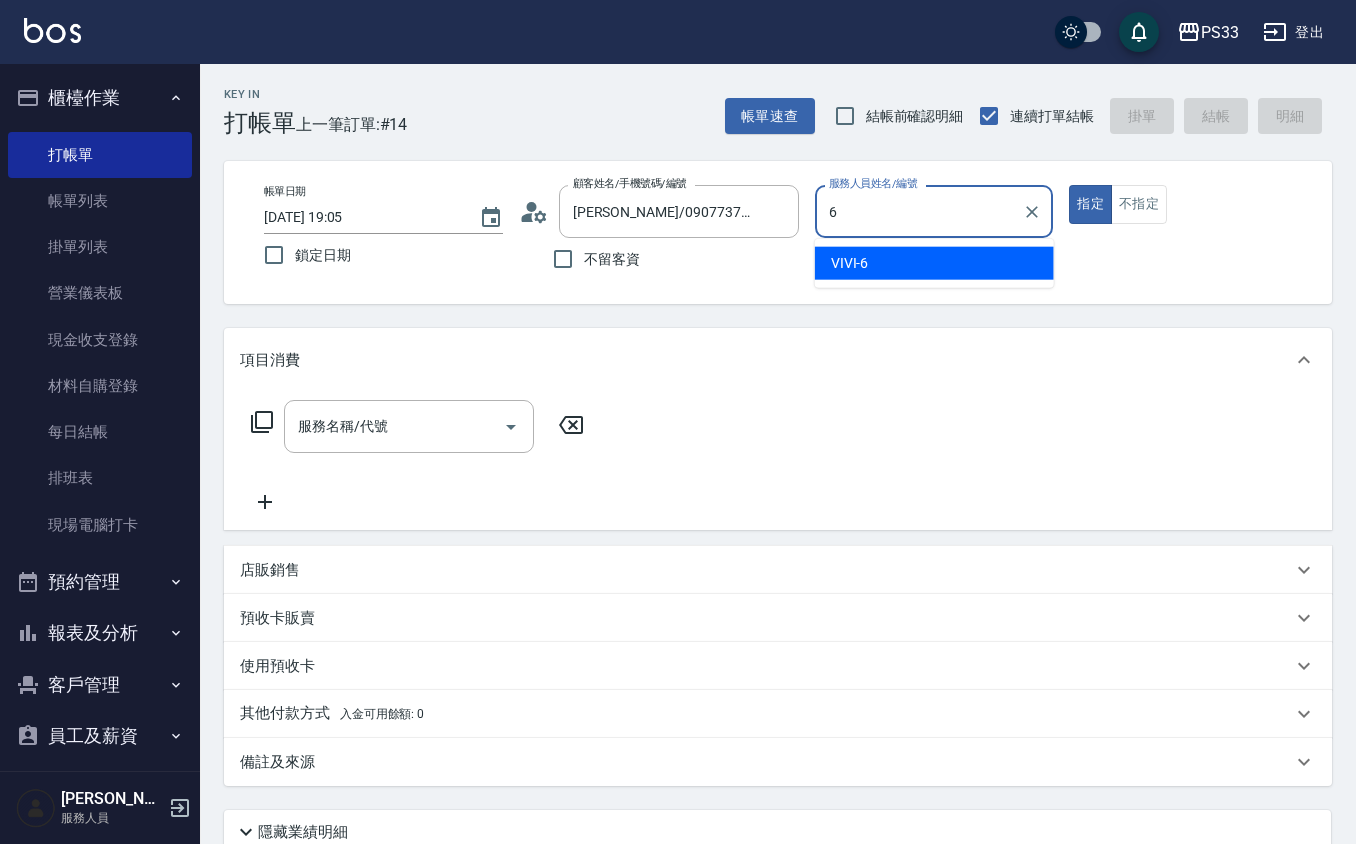 type on "VIVI-6" 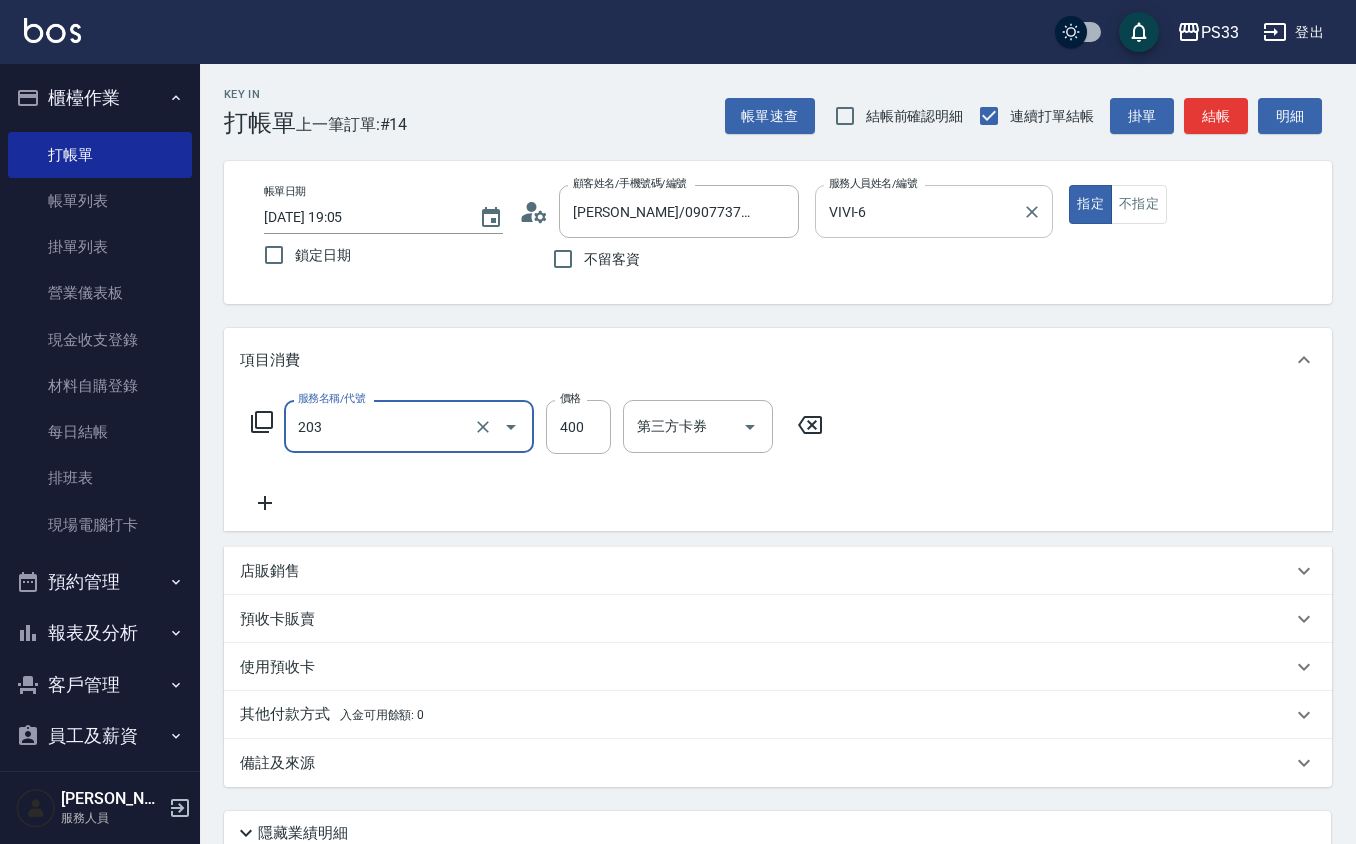 type on "指定單剪(203)" 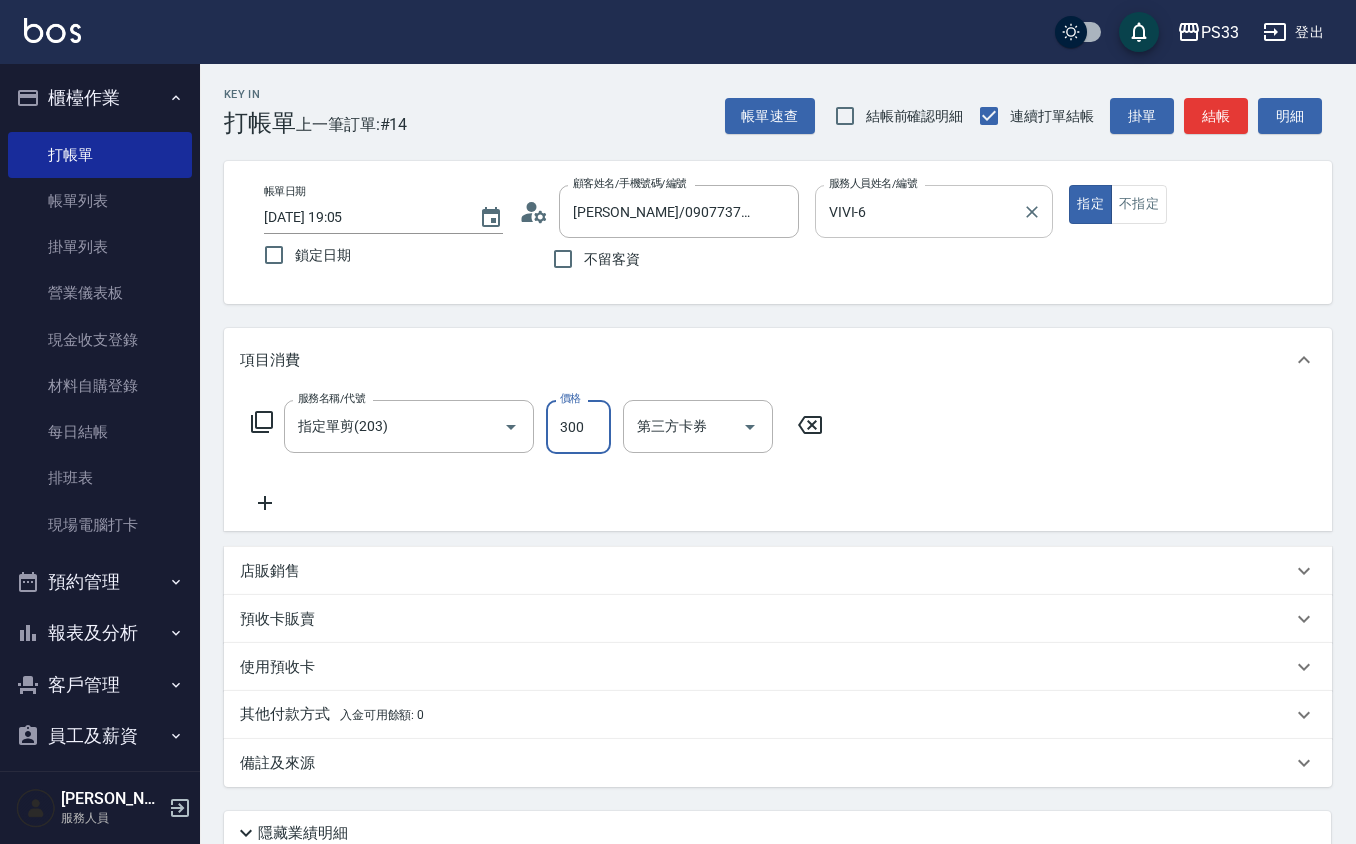 type on "300" 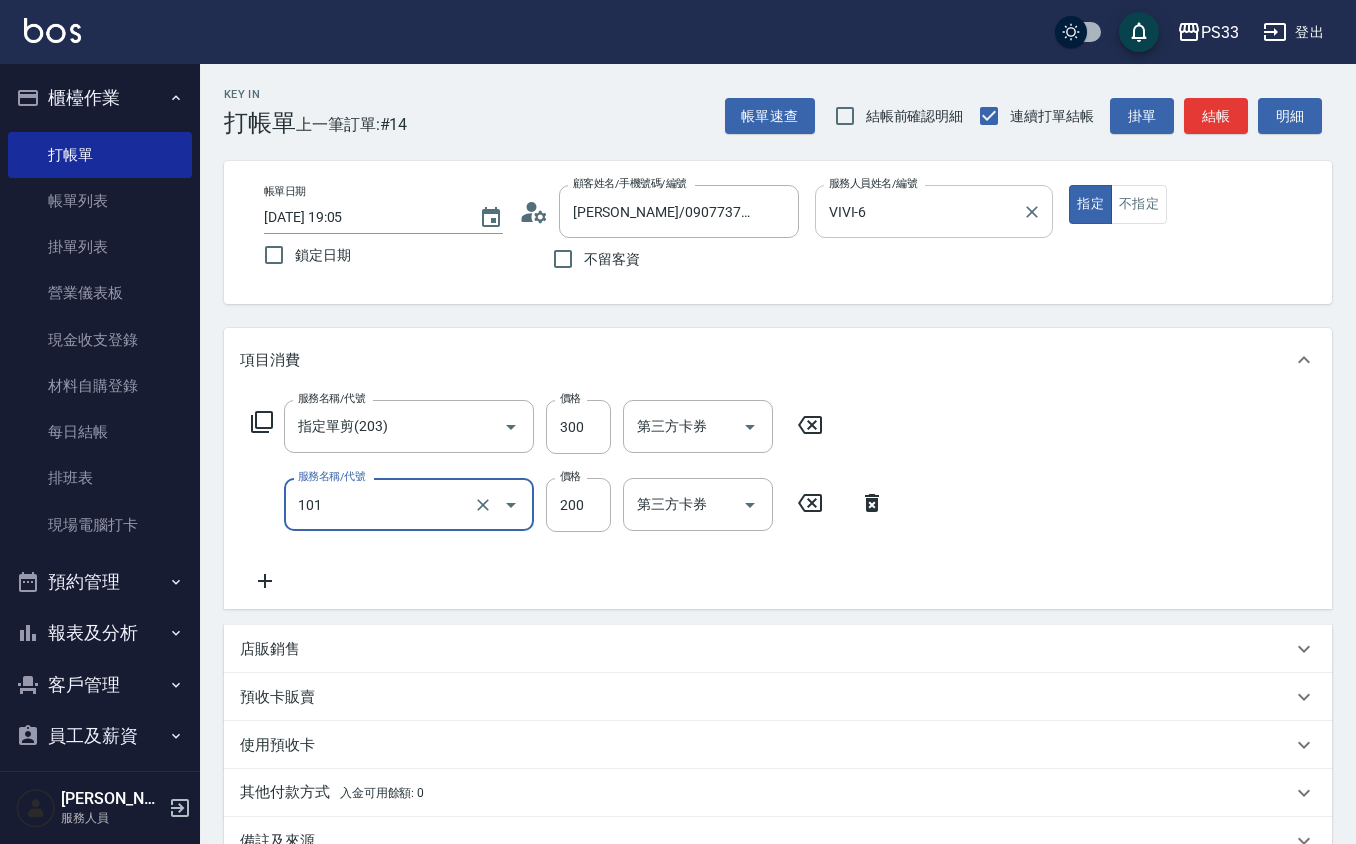 type on "洗髮(101)" 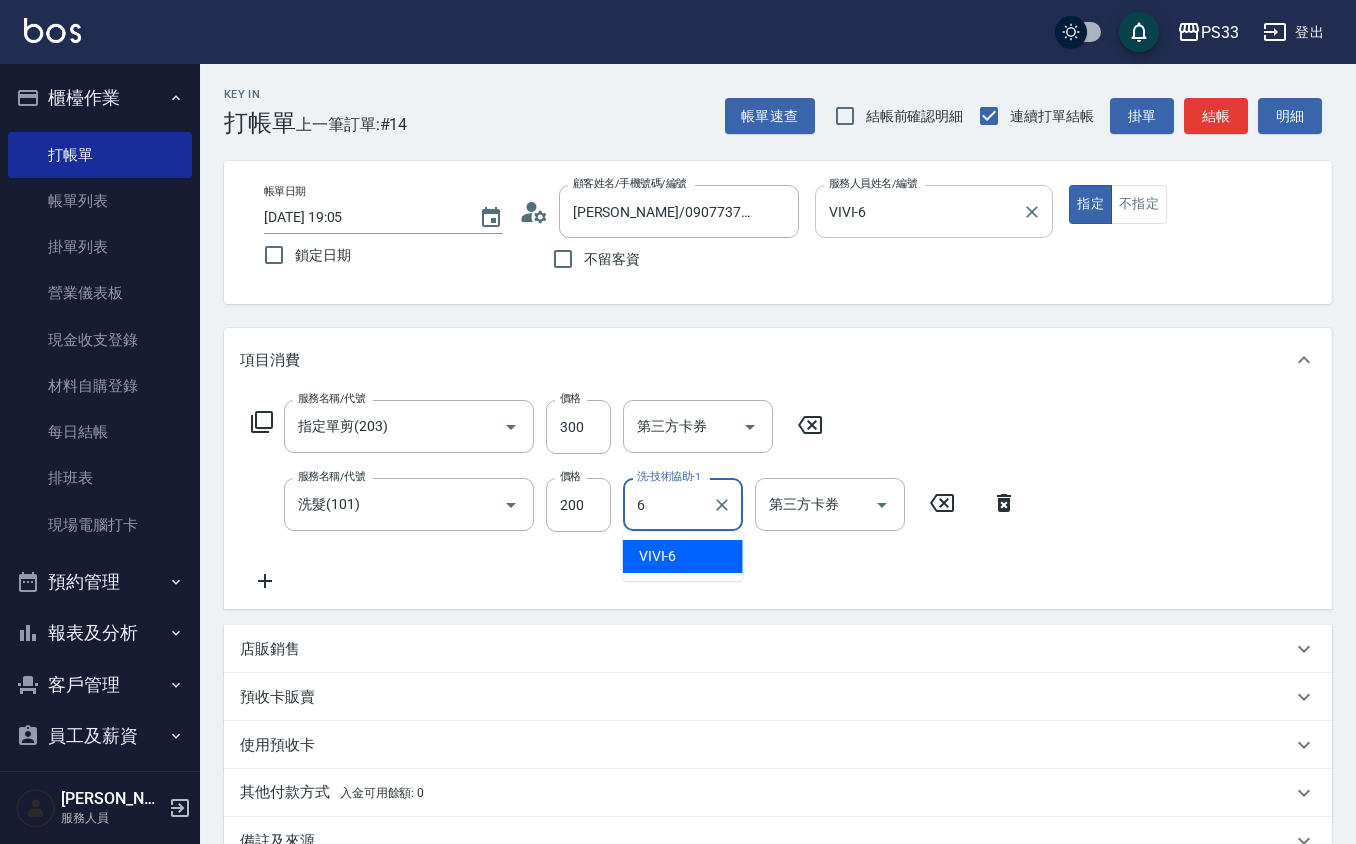 type on "VIVI-6" 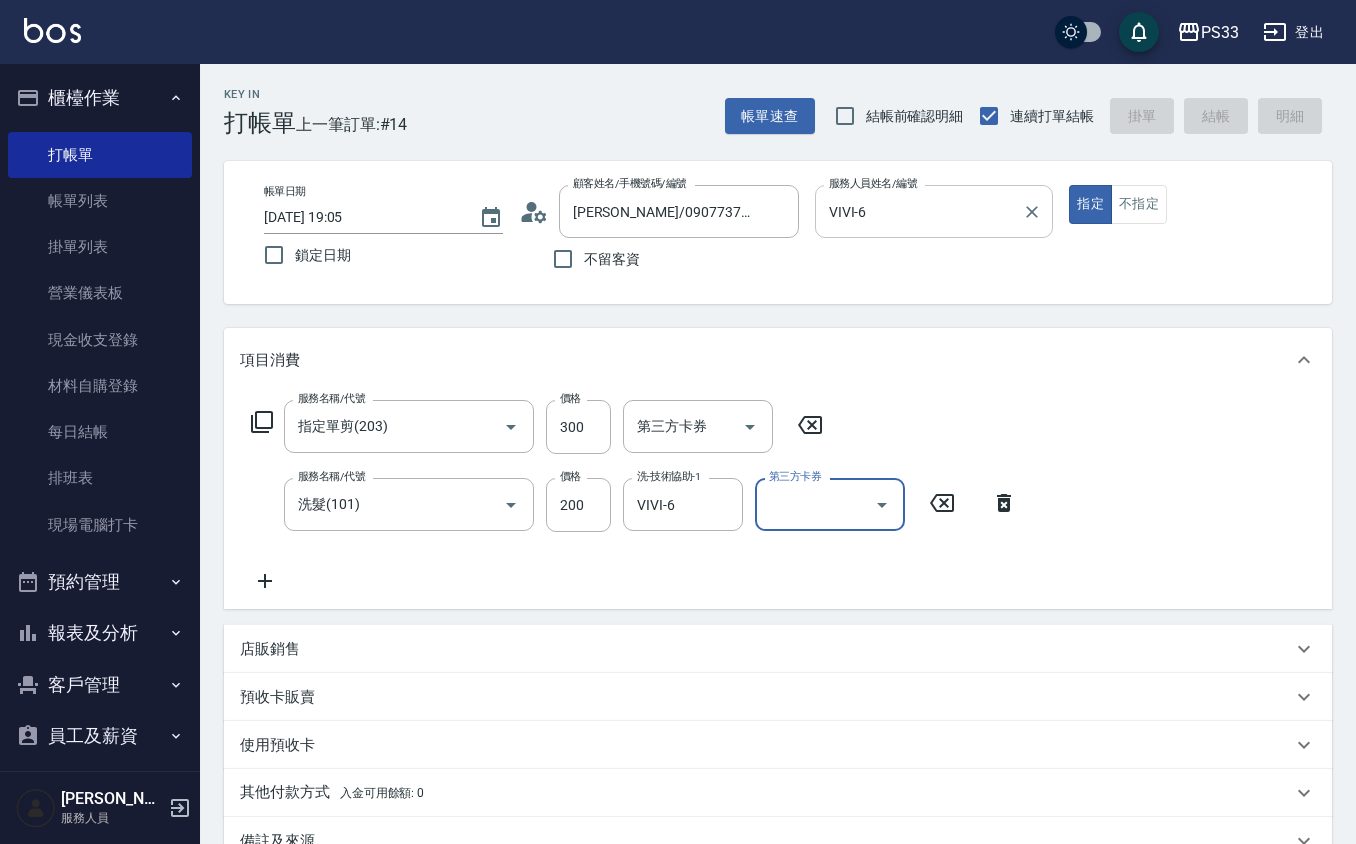 type 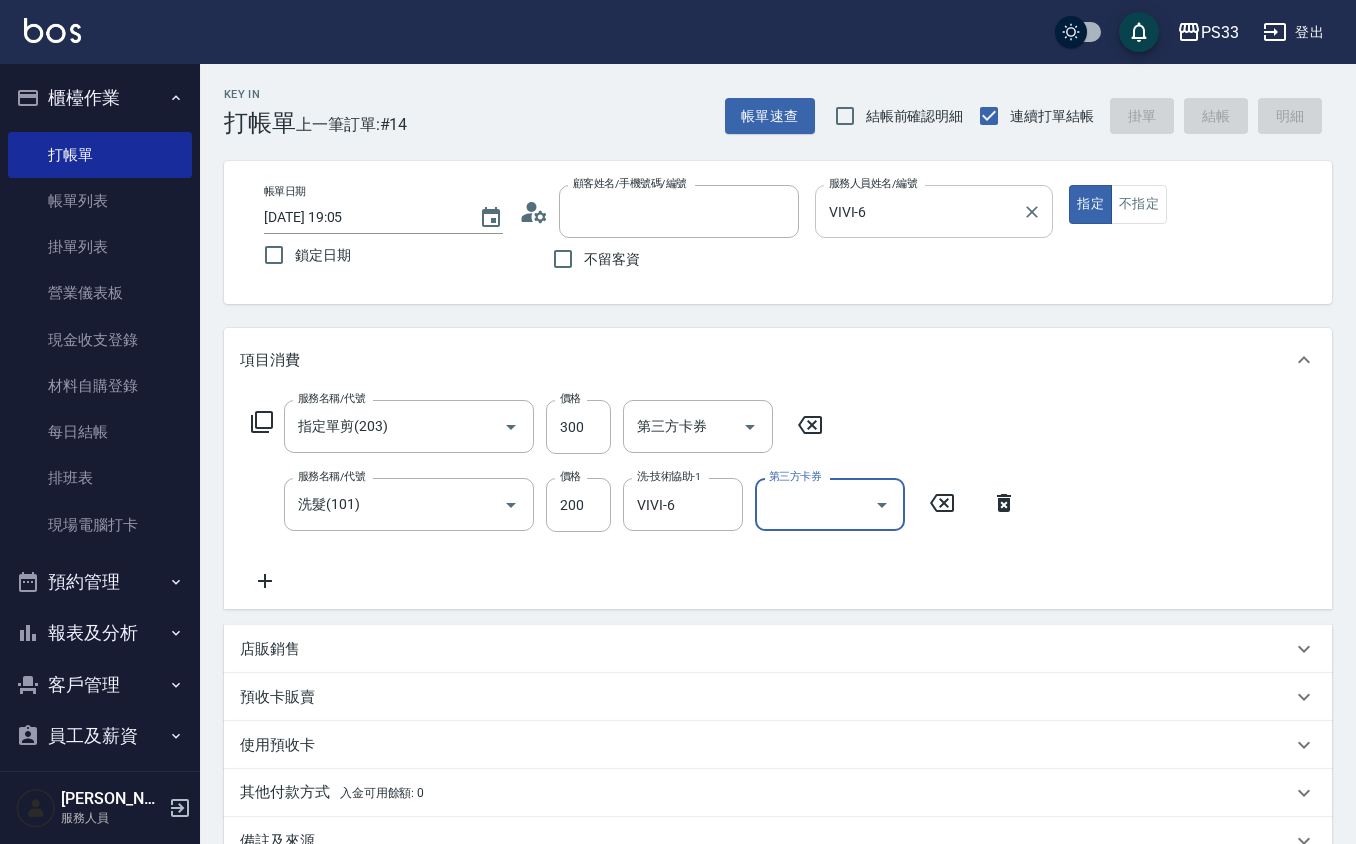 type 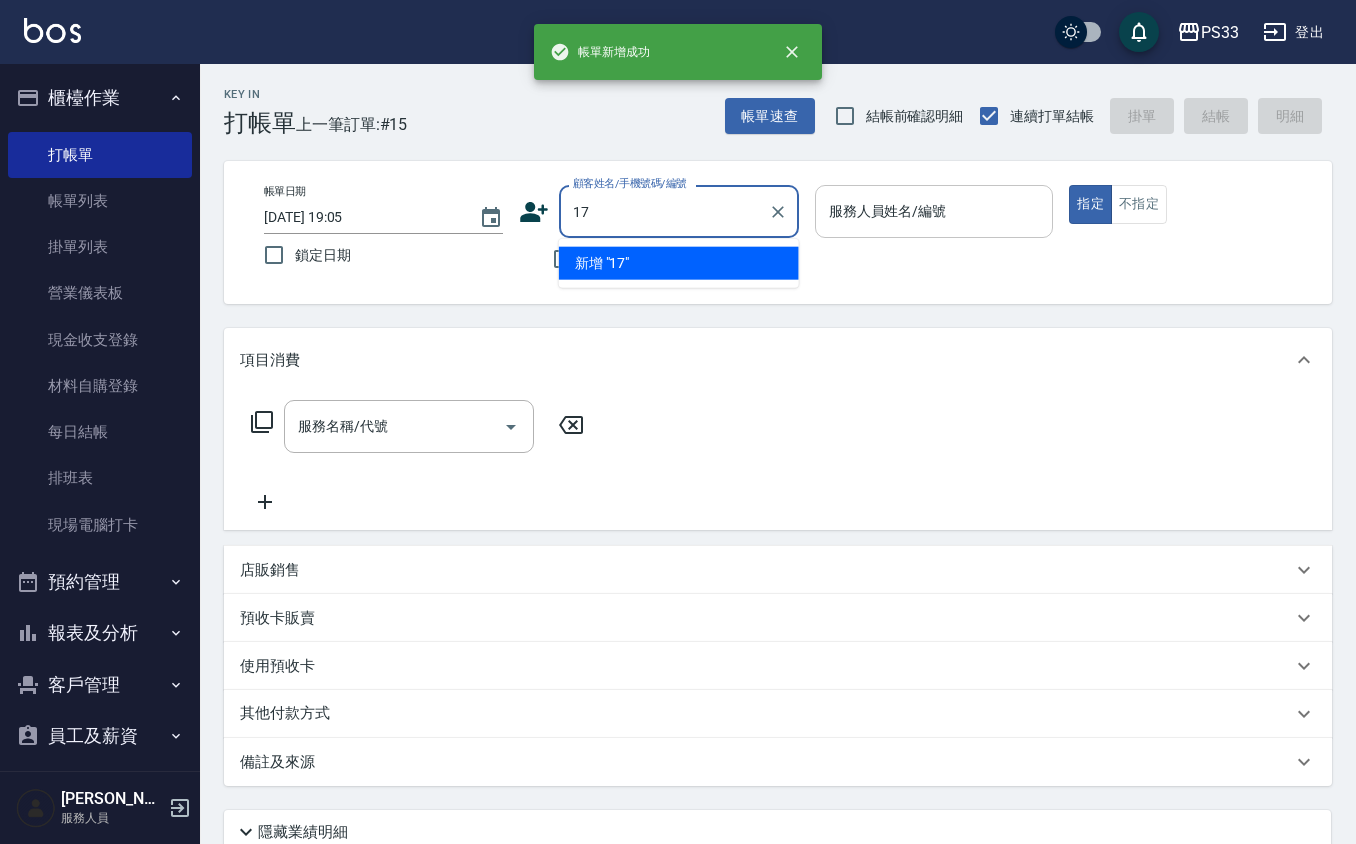 type on "17" 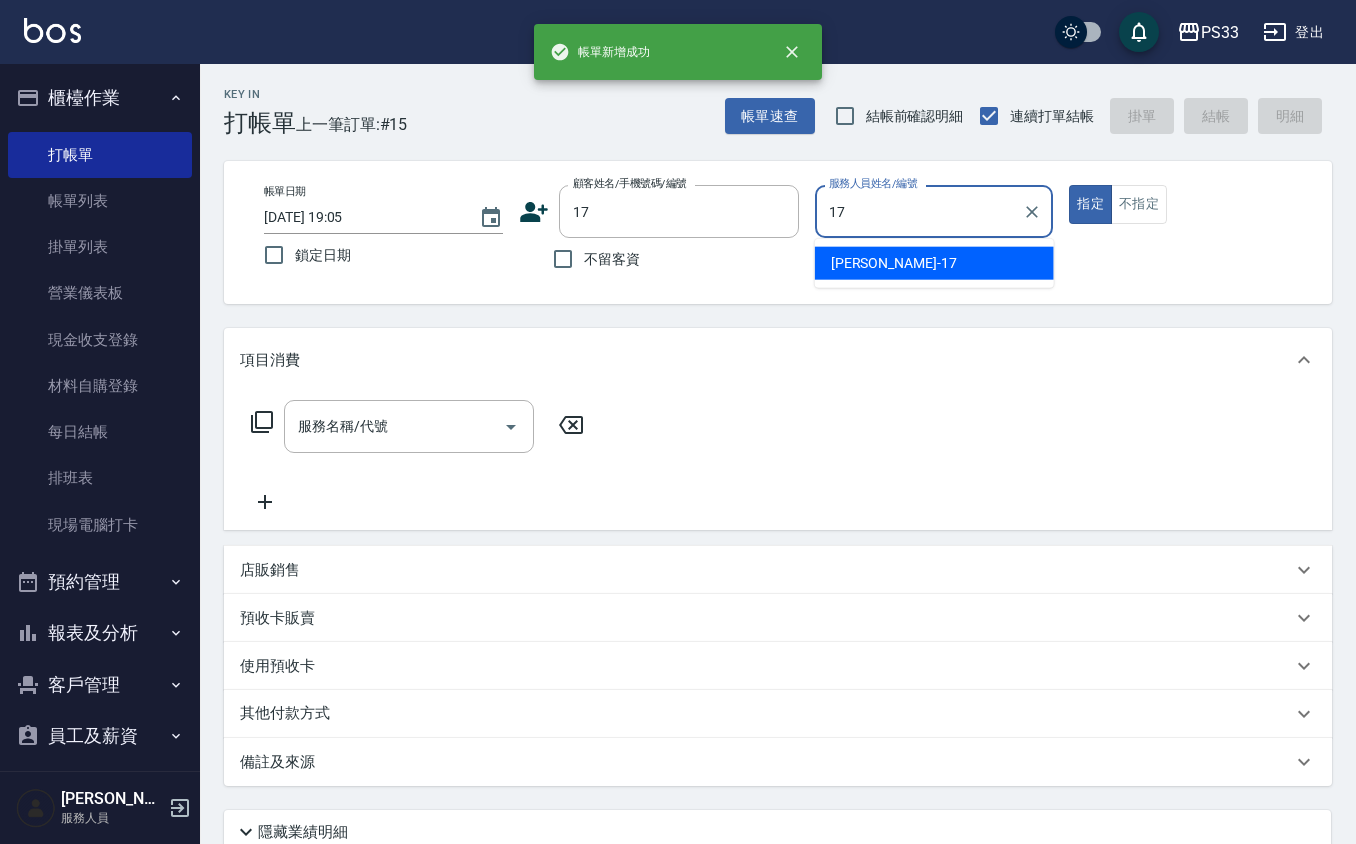 type on "[PERSON_NAME]-17" 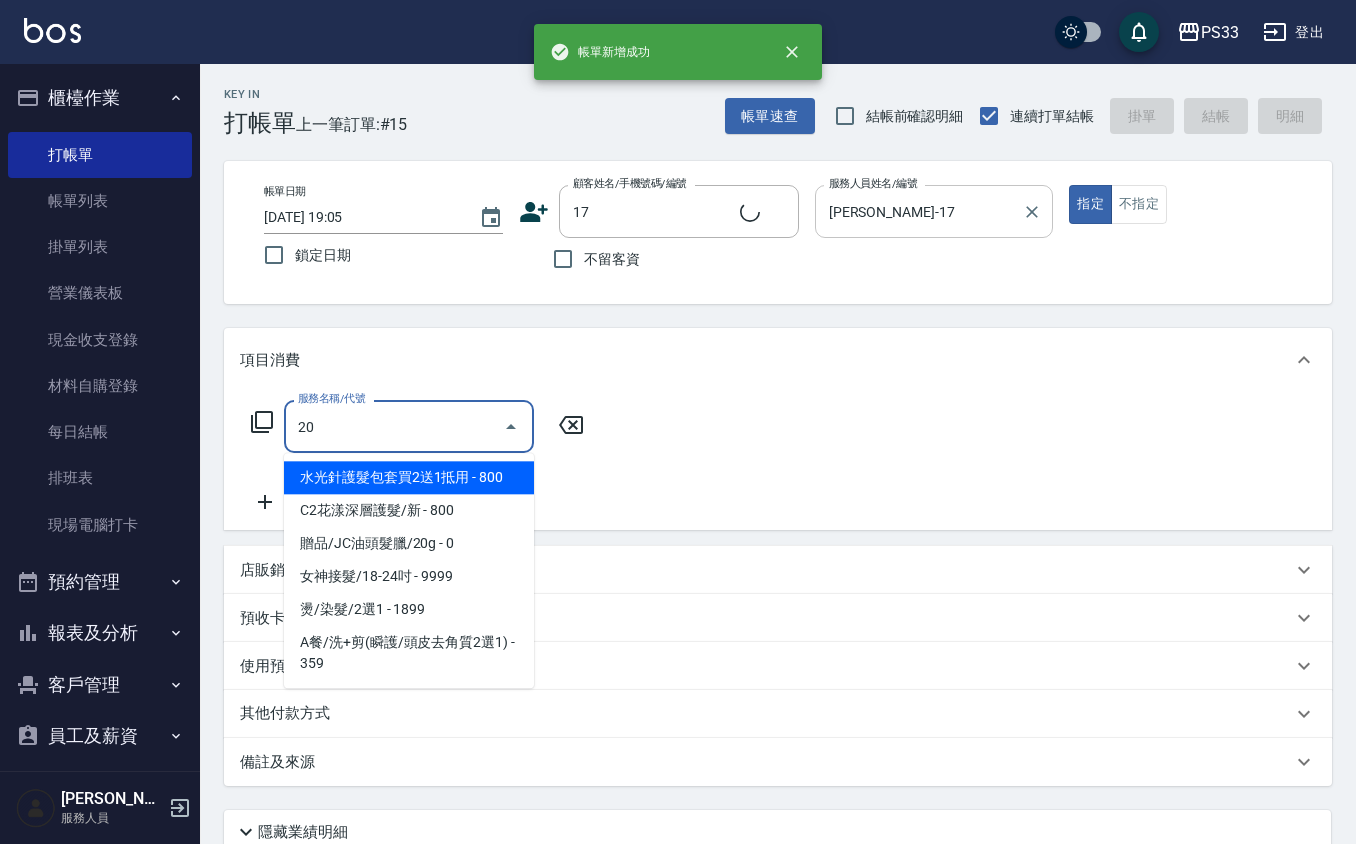 type on "203" 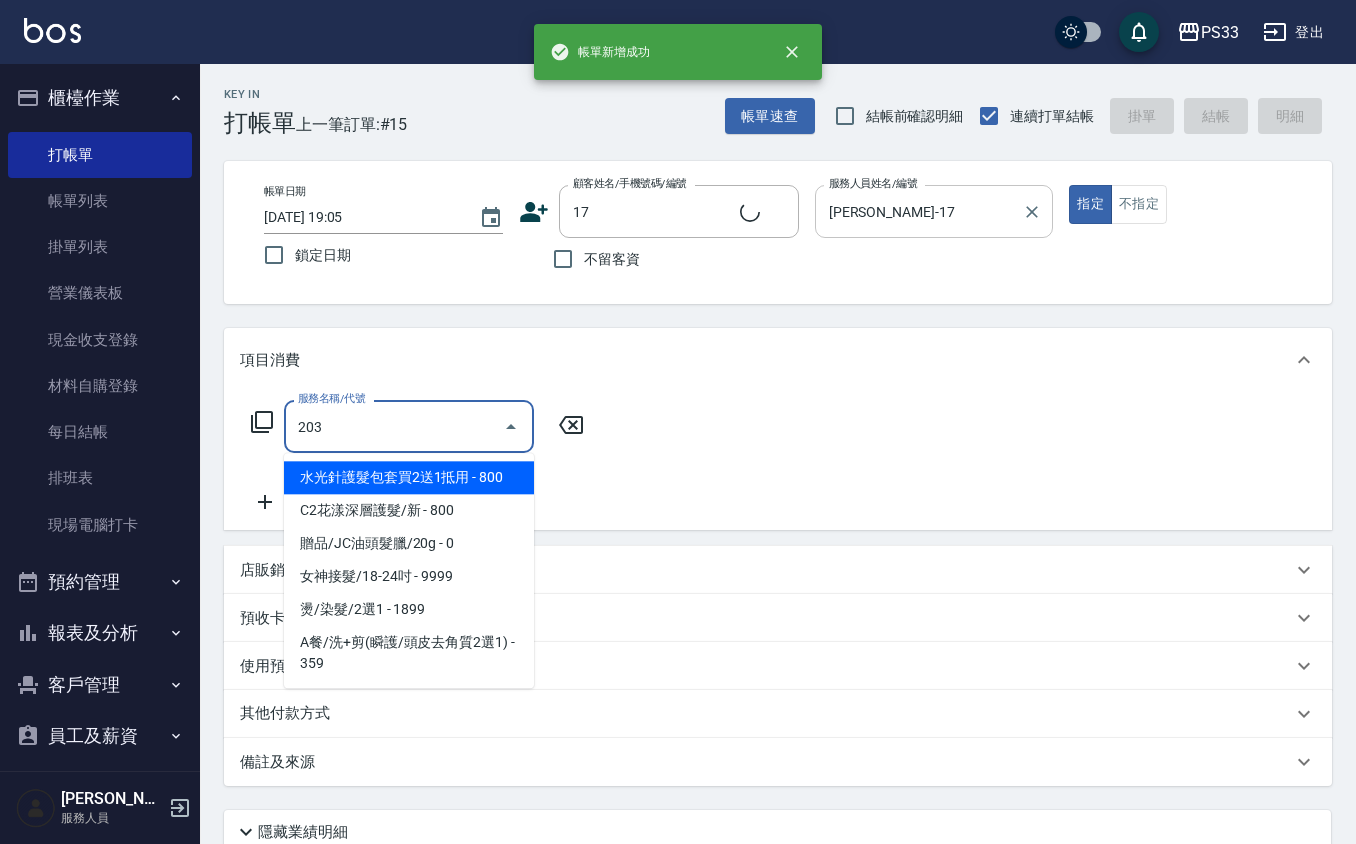 type on "[PERSON_NAME]/0000/17" 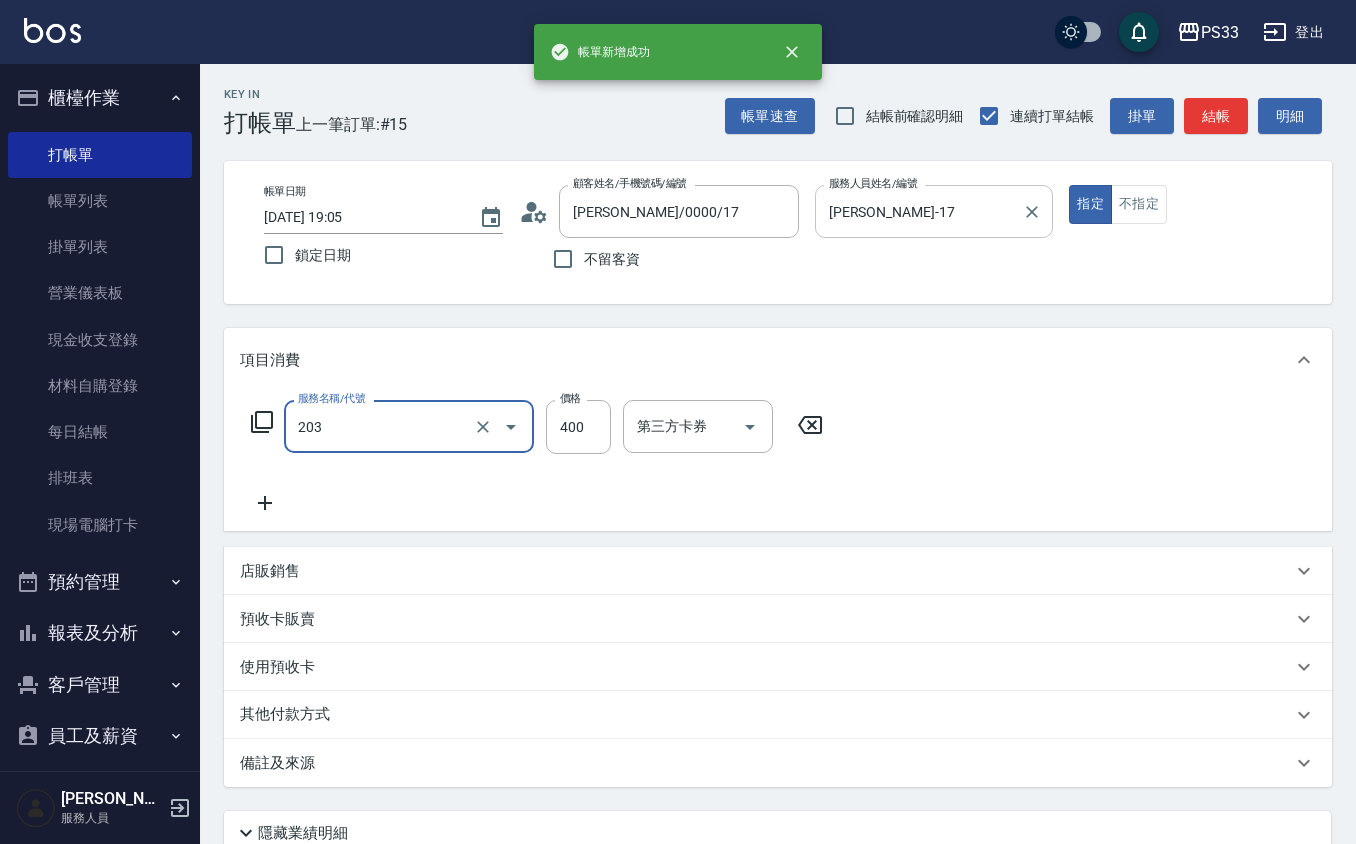 type on "指定單剪(203)" 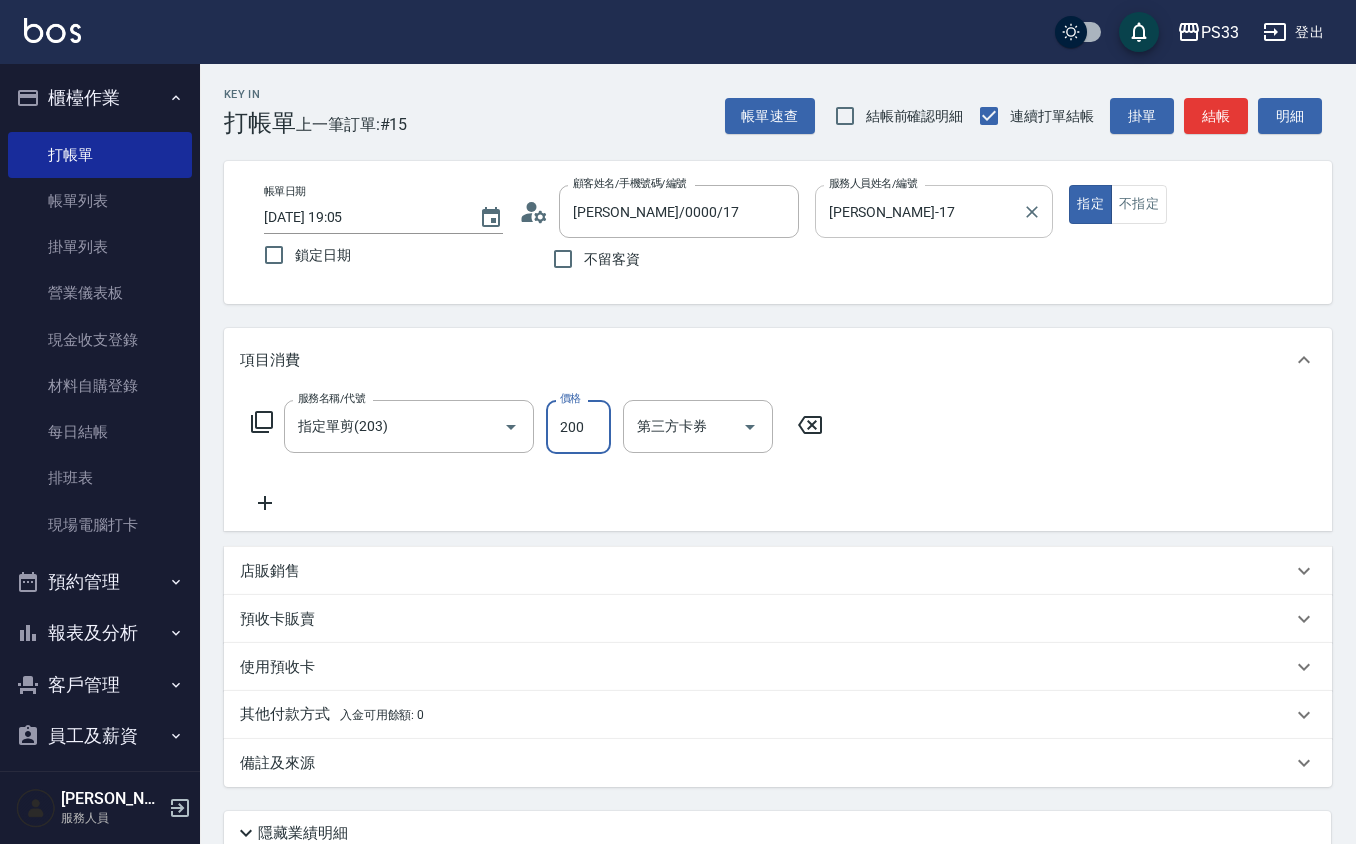 type on "200" 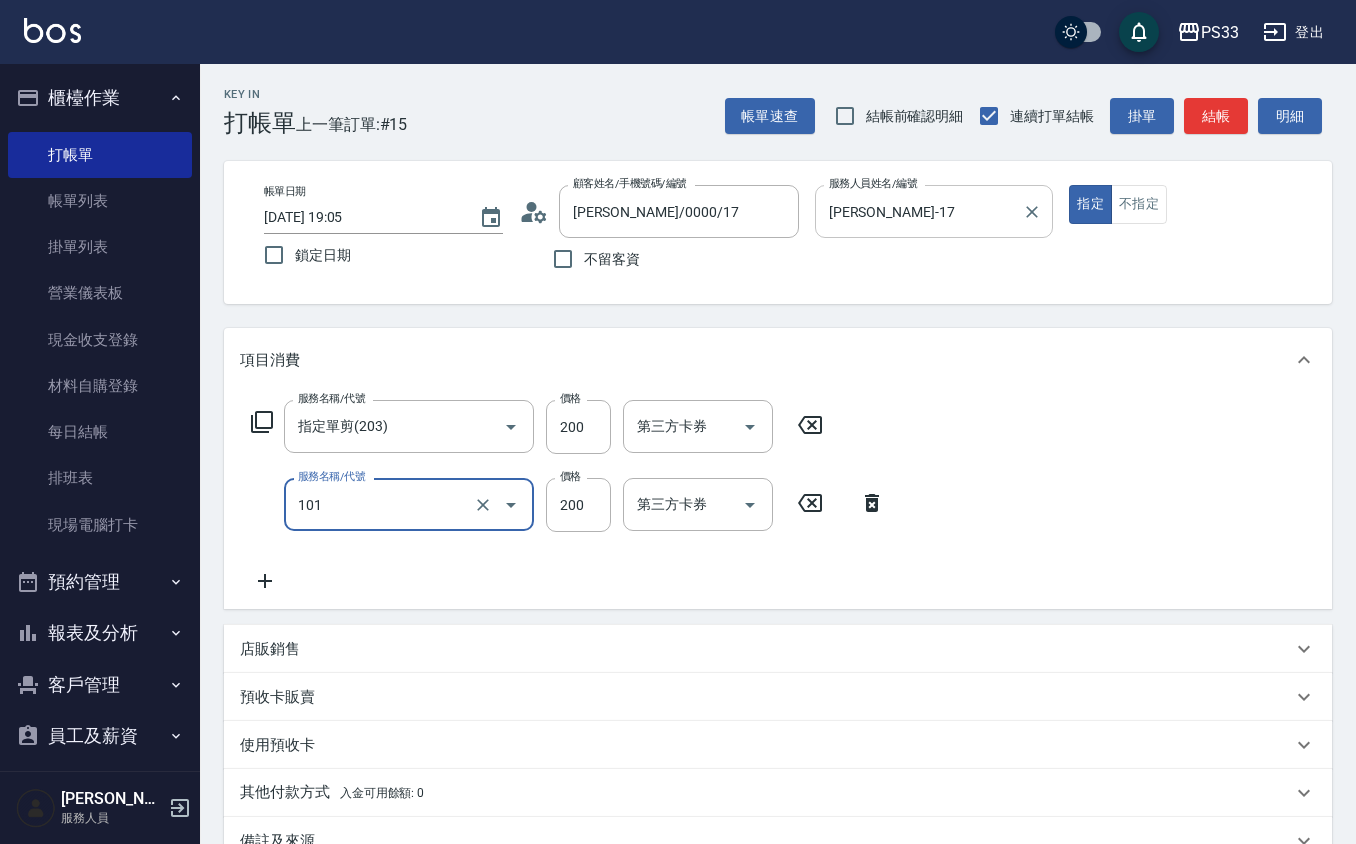 type on "洗髮(101)" 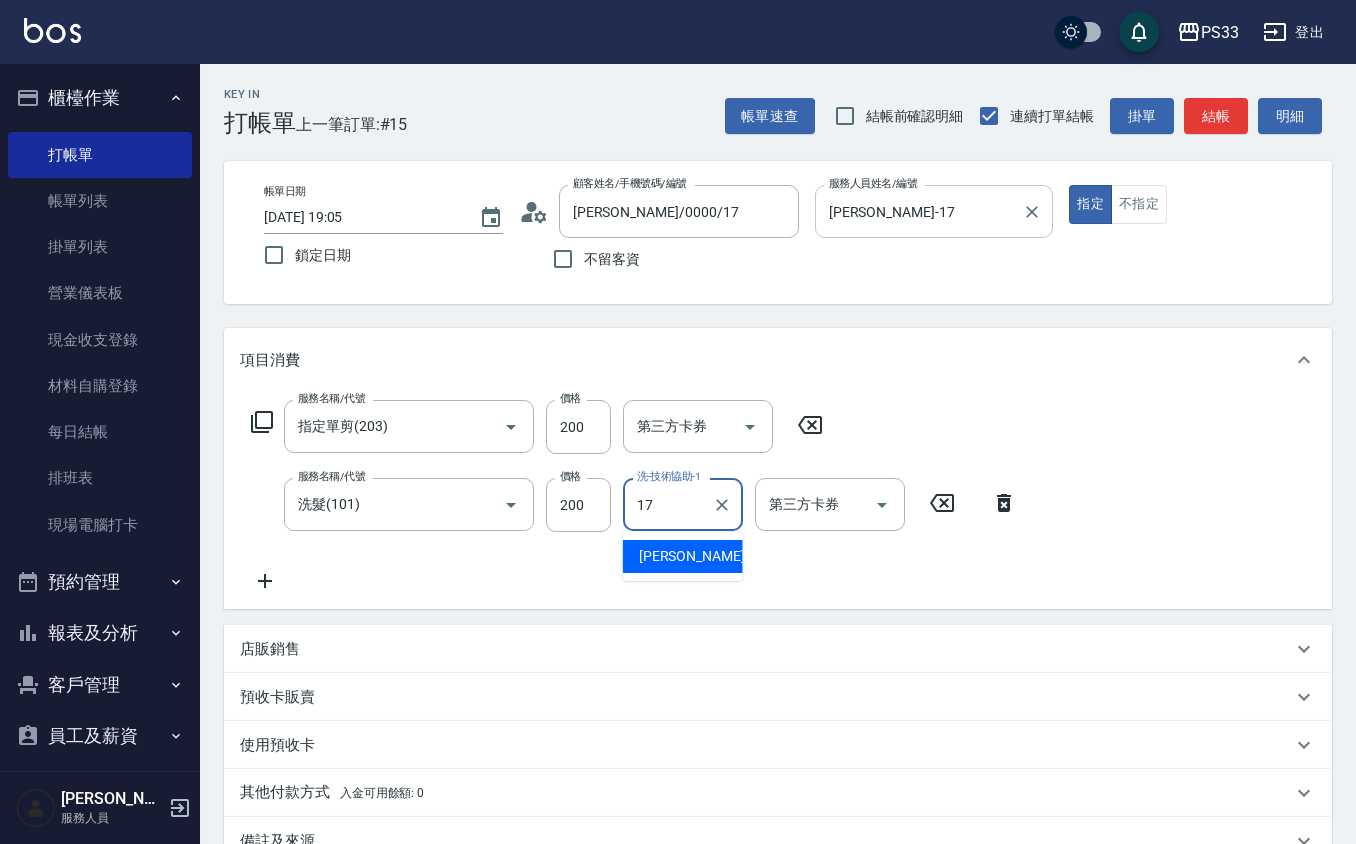 type on "[PERSON_NAME]-17" 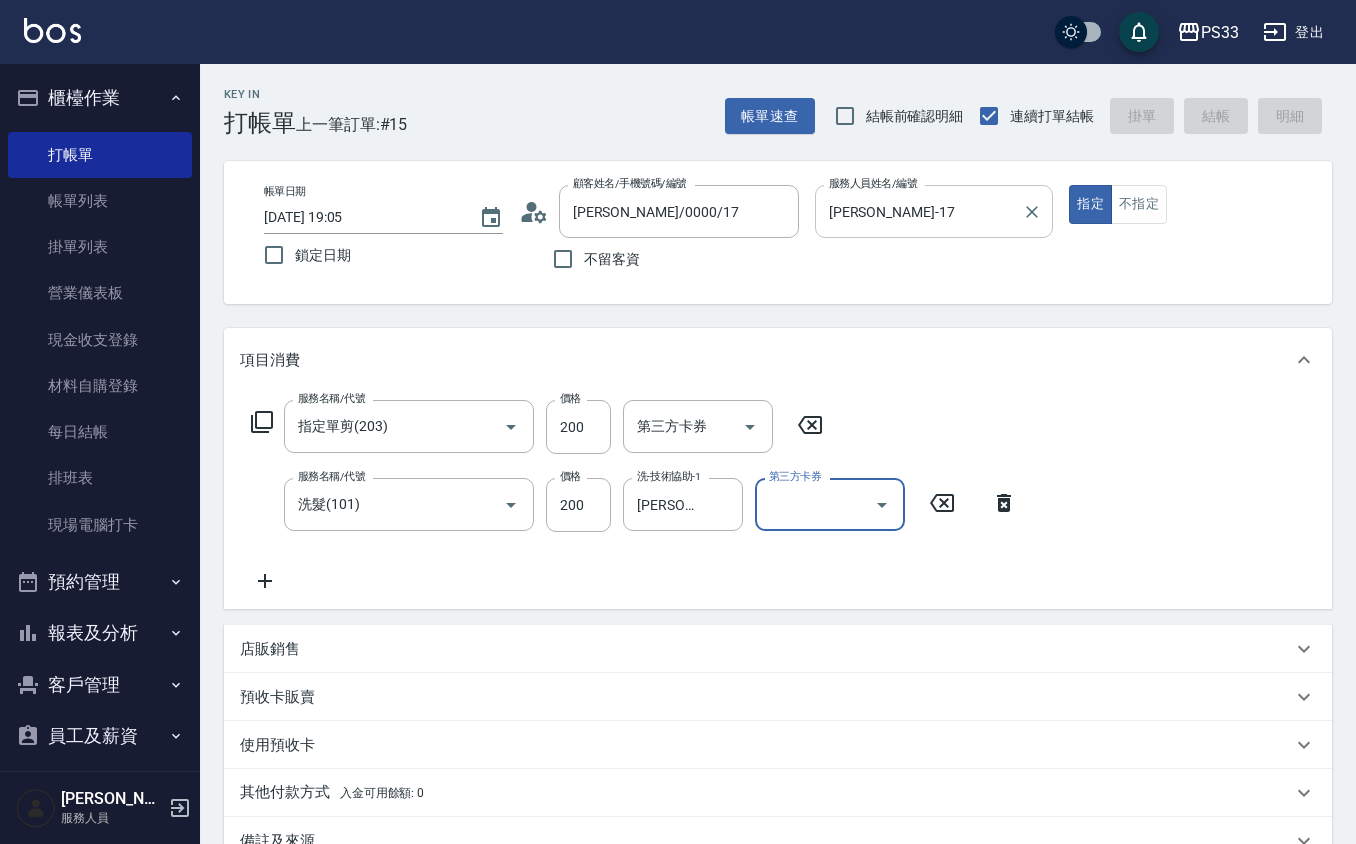 type 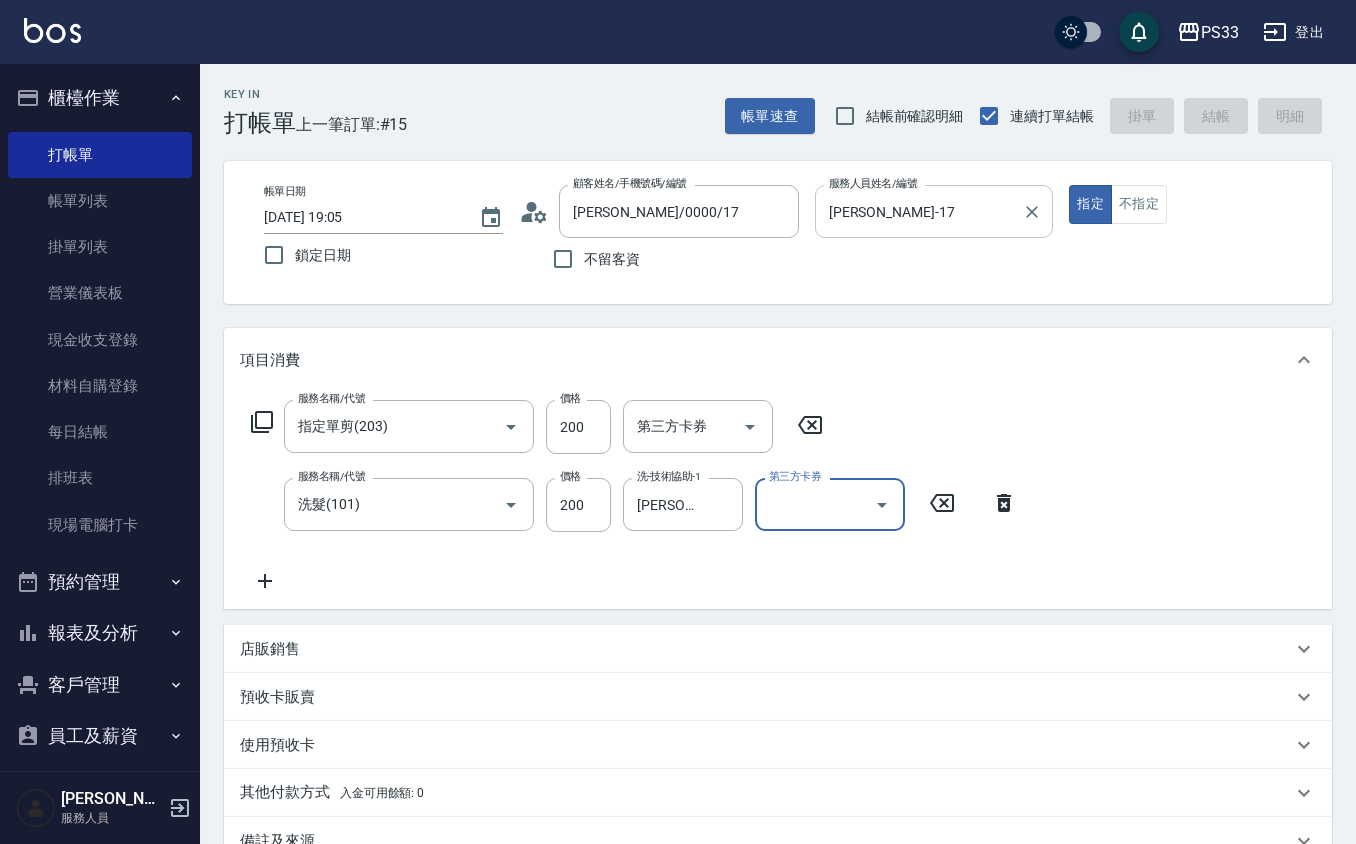 type 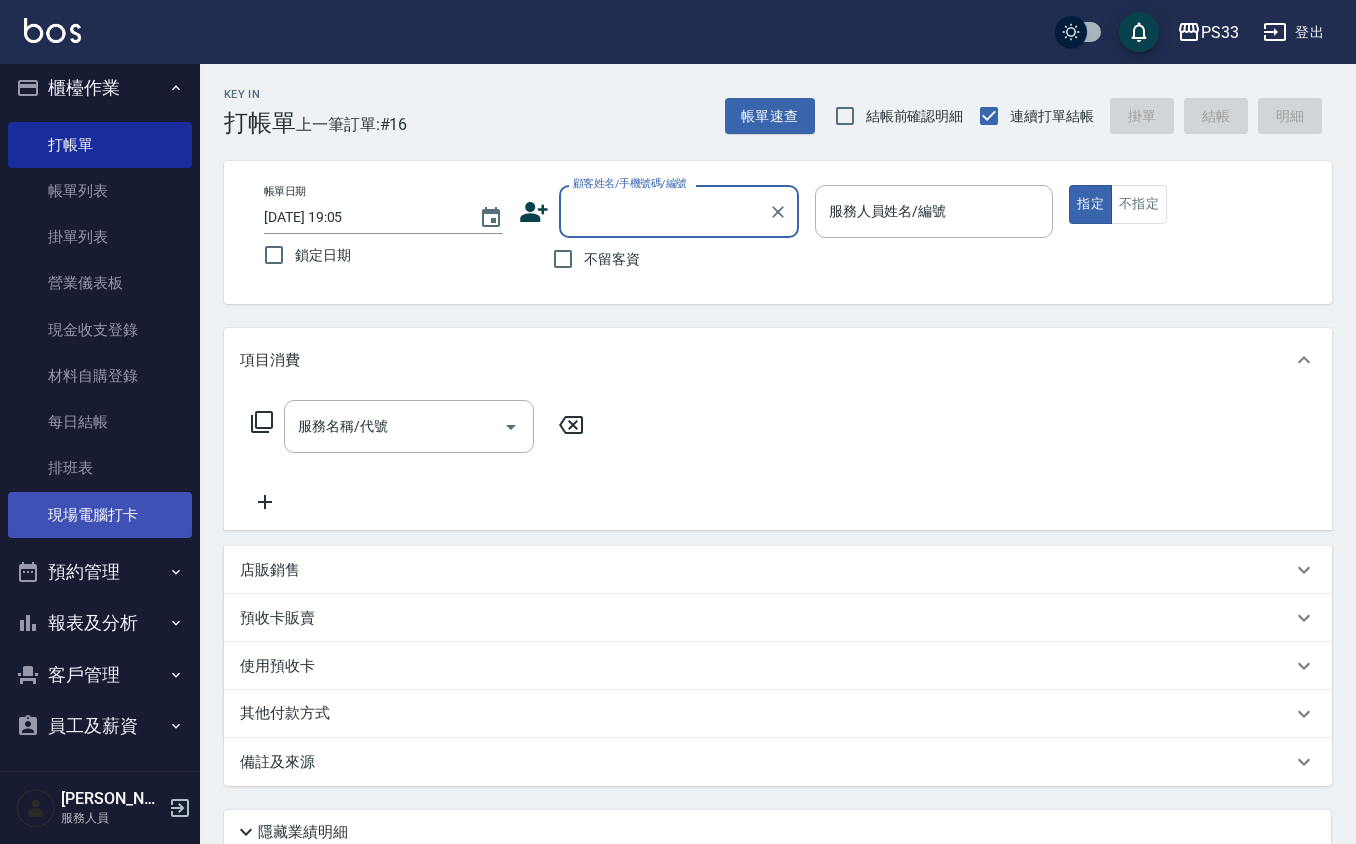 scroll, scrollTop: 14, scrollLeft: 0, axis: vertical 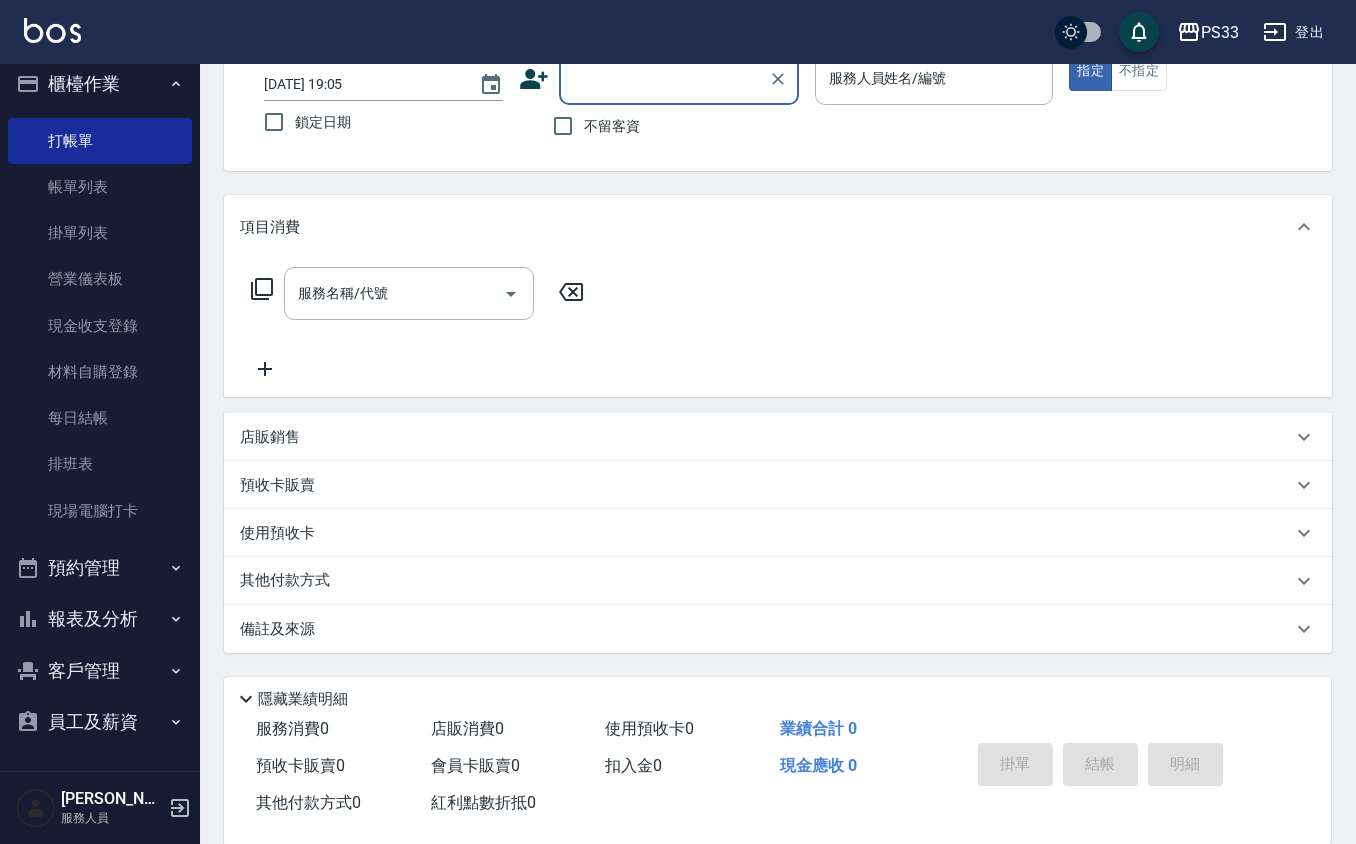 click on "客戶管理" at bounding box center (100, 671) 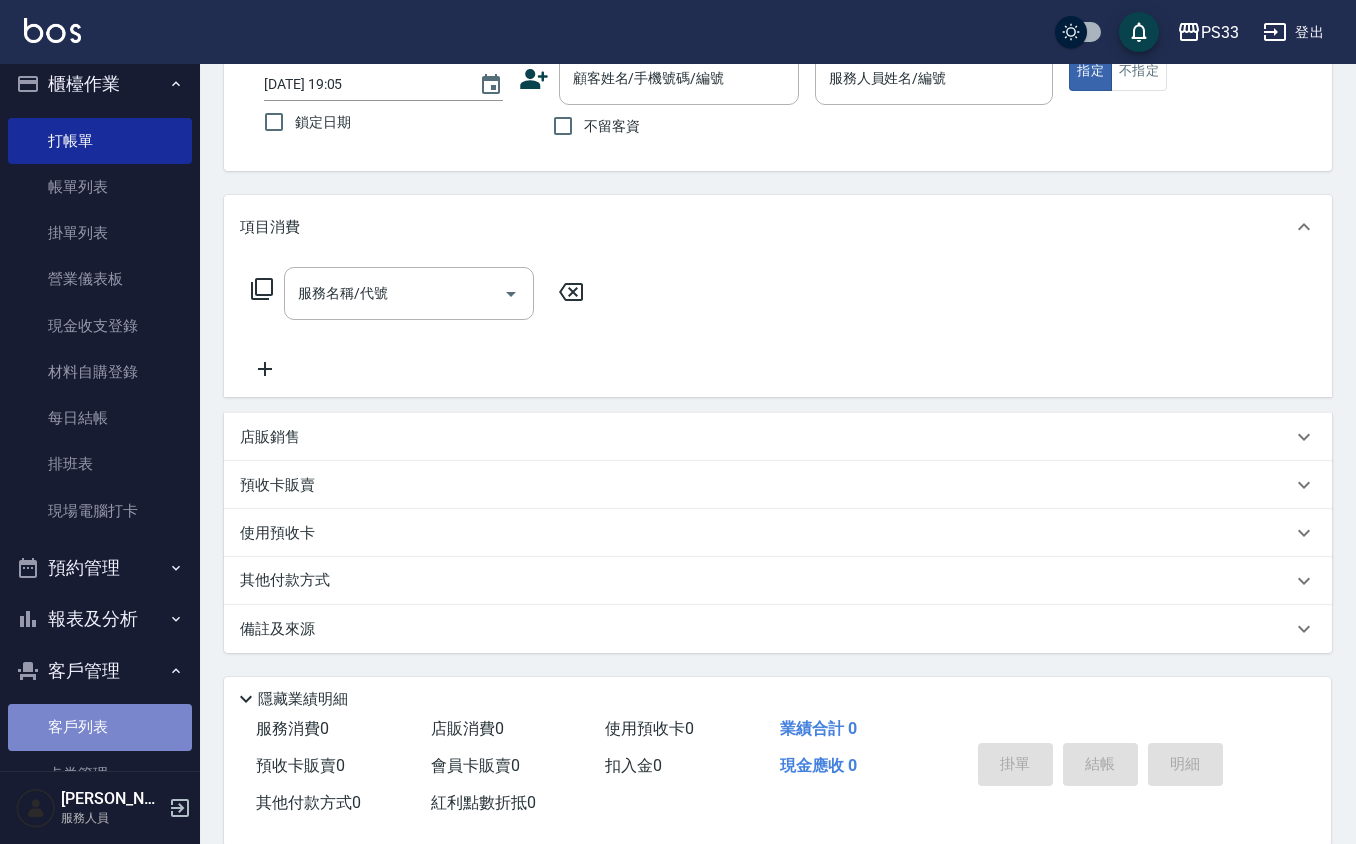 click on "客戶列表" at bounding box center [100, 727] 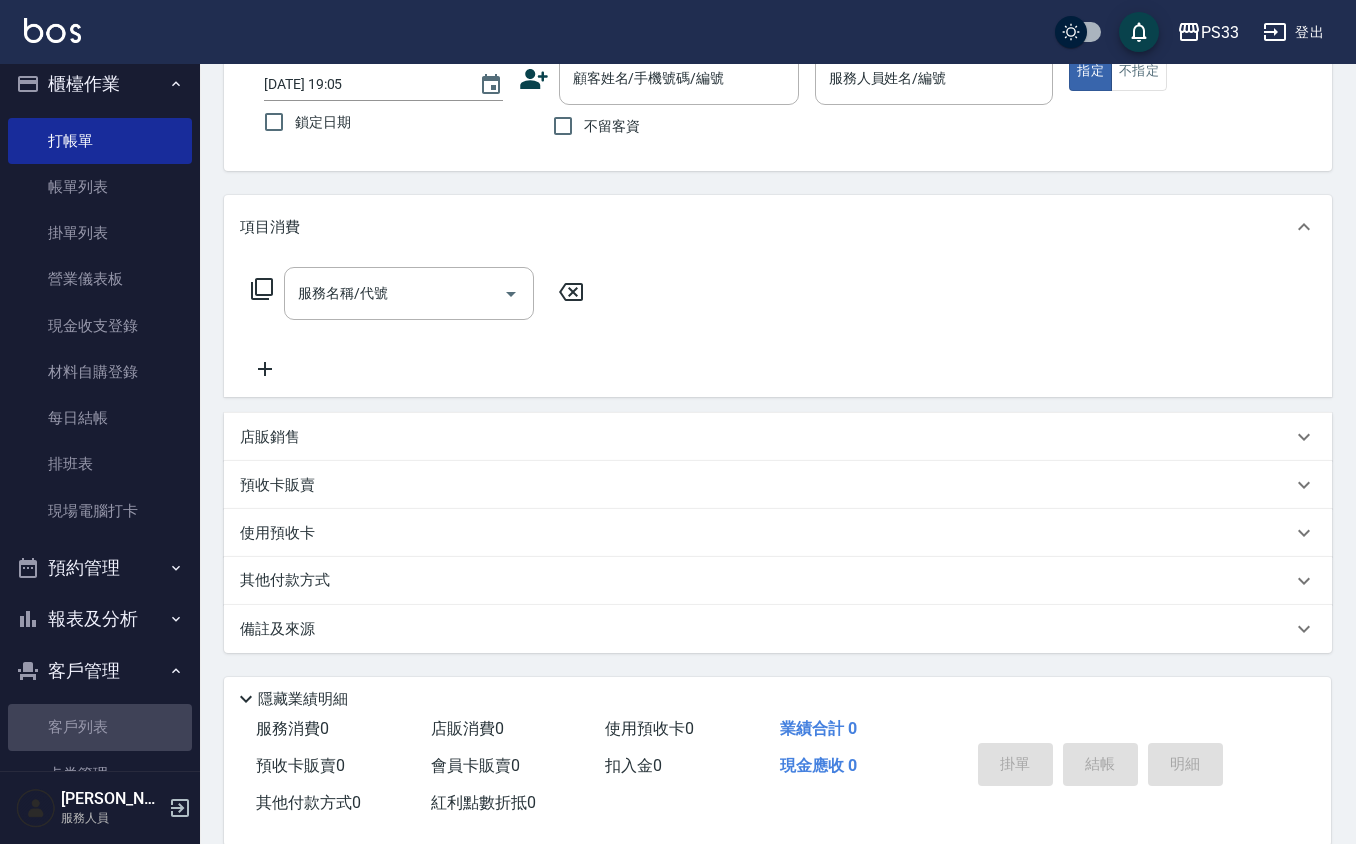 scroll, scrollTop: 0, scrollLeft: 0, axis: both 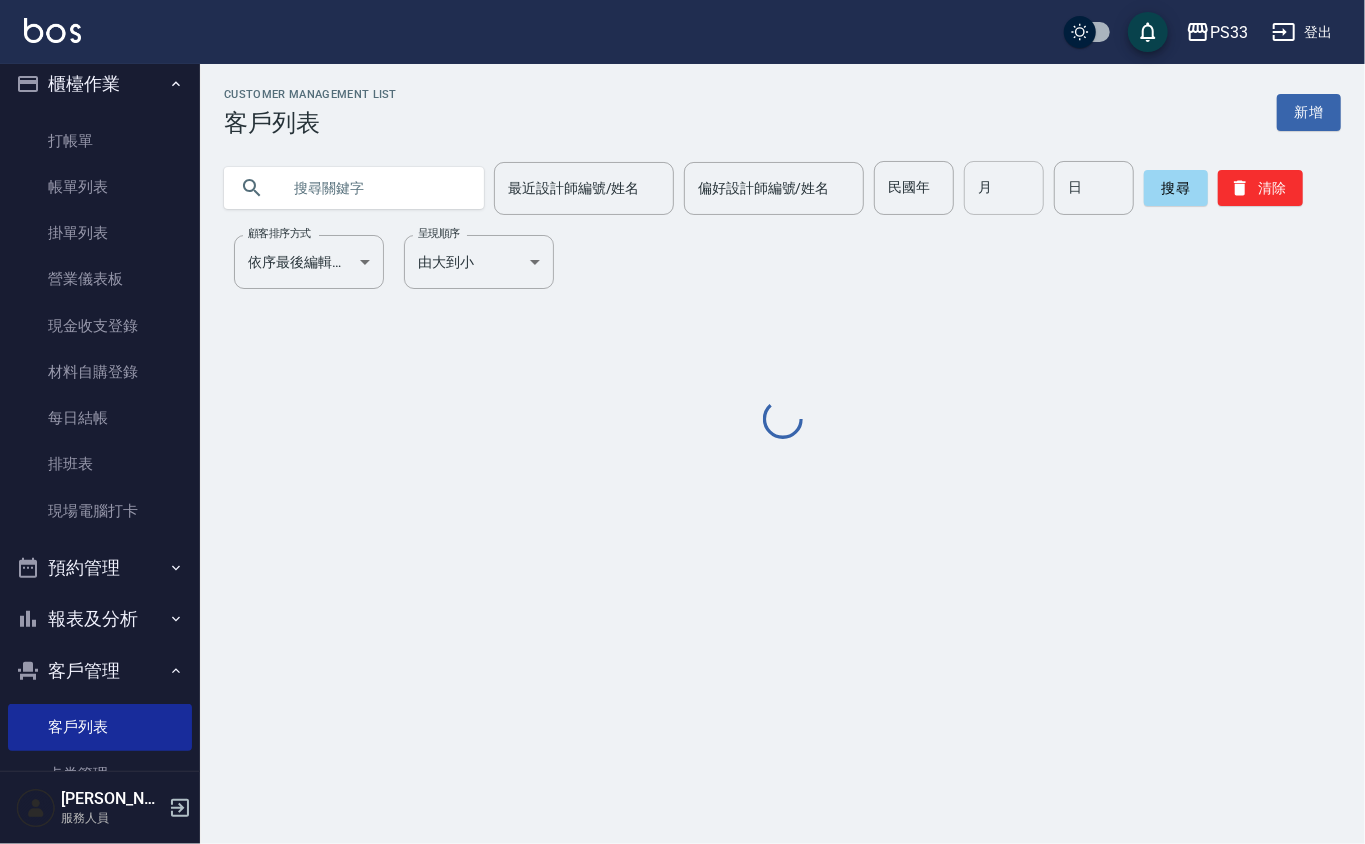 click on "月" at bounding box center (1004, 188) 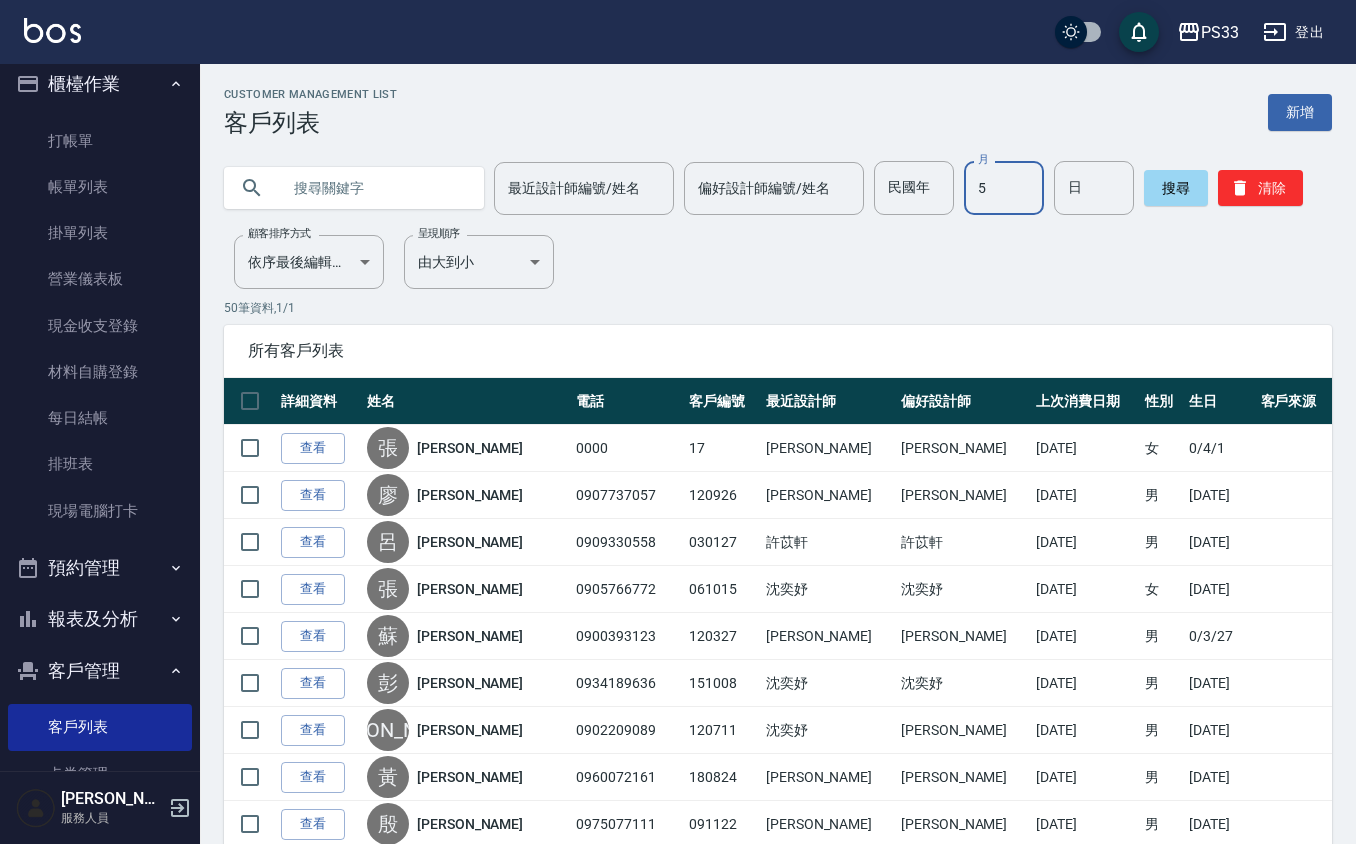 type on "5" 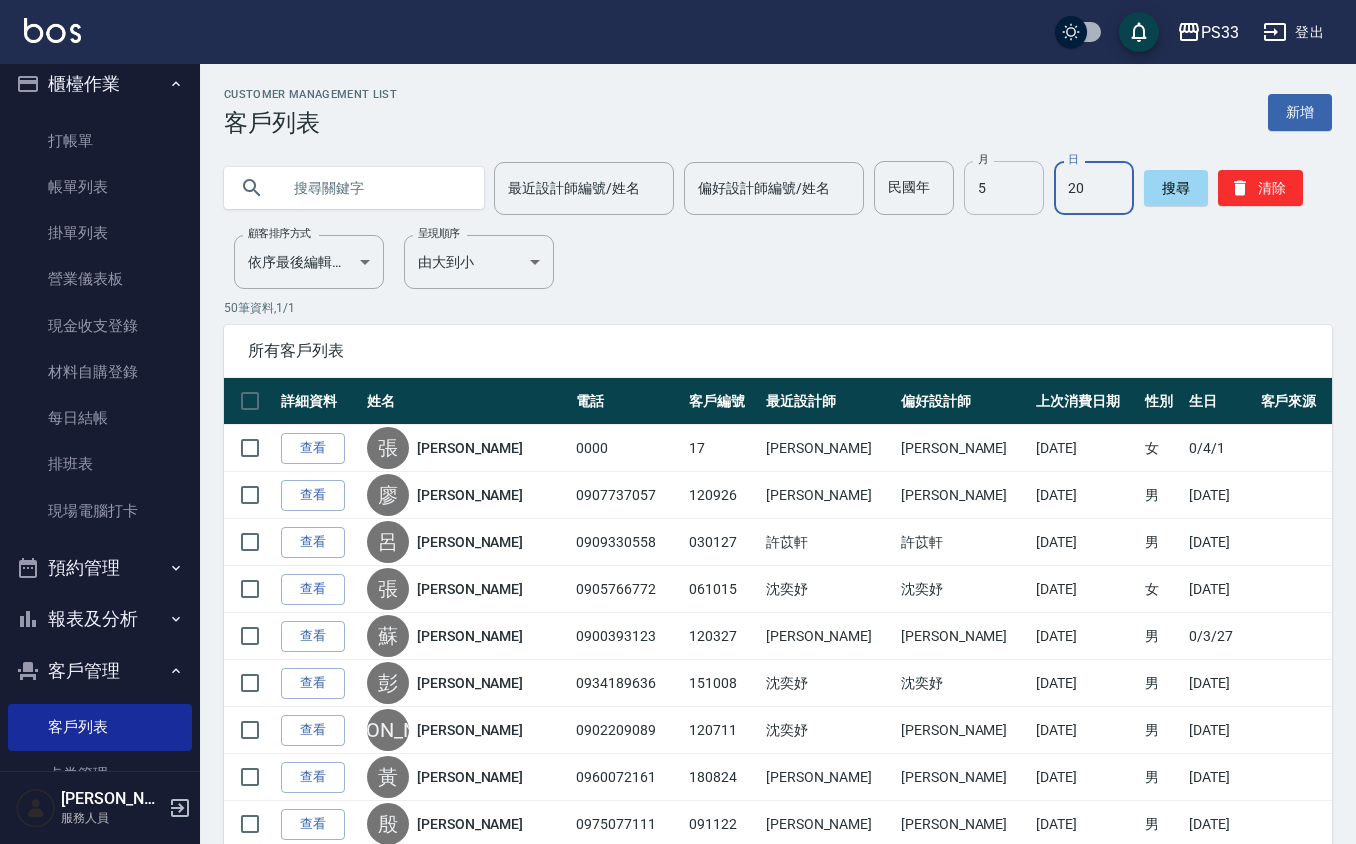 type on "20" 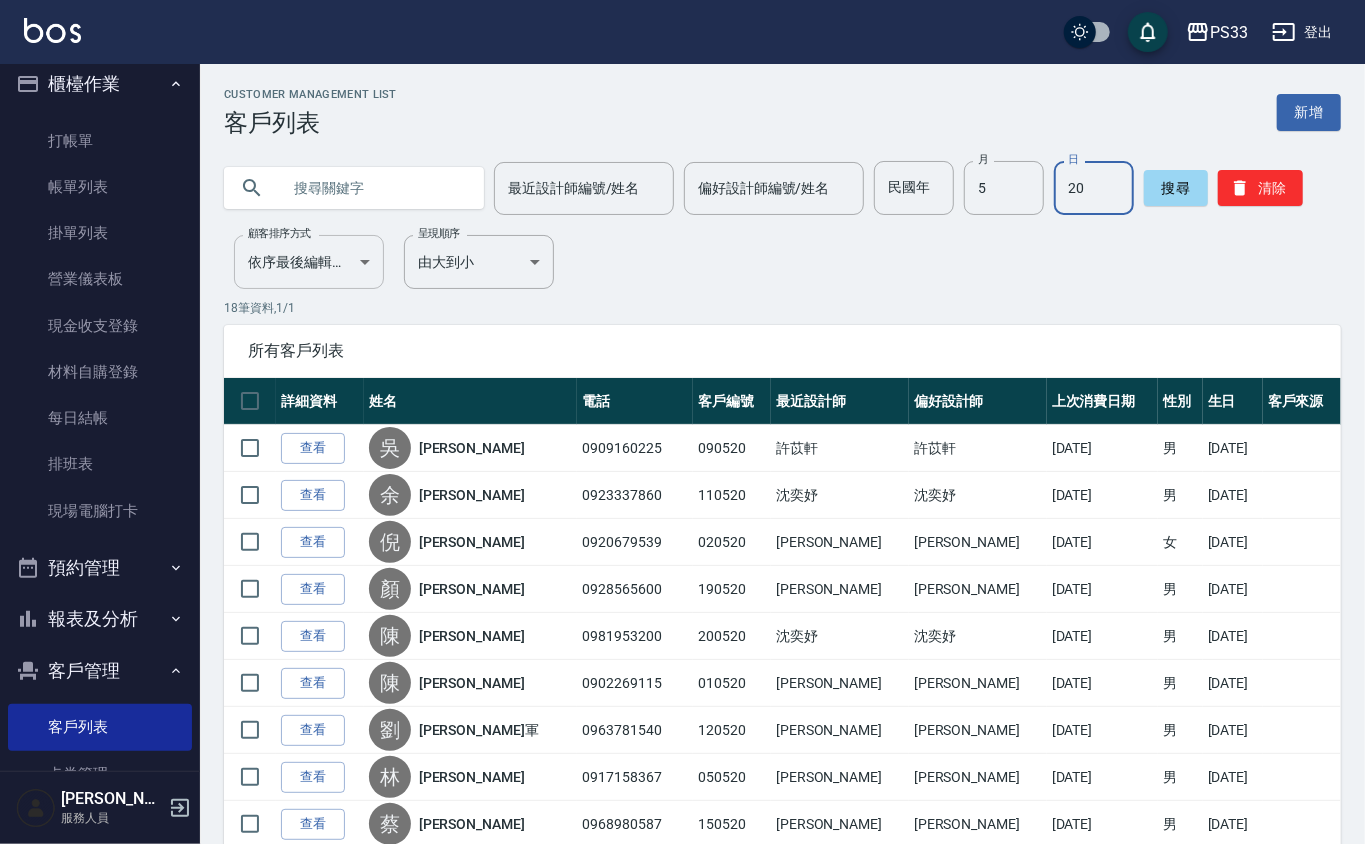 click on "PS33 登出 櫃檯作業 打帳單 帳單列表 掛單列表 營業儀表板 現金收支登錄 材料自購登錄 每日結帳 排班表 現場電腦打卡 預約管理 預約管理 單日預約紀錄 單週預約紀錄 報表及分析 報表目錄 店家日報表 互助日報表 互助排行榜 互助點數明細 互助業績報表 全店業績分析表 設計師日報表 設計師業績分析表 設計師業績月報表 設計師排行榜 商品銷售排行榜 商品消耗明細 店販抽成明細 顧客入金餘額表 每日非現金明細 每日收支明細 收支分類明細表 客戶管理 客戶列表 卡券管理 入金管理 員工及薪資 全店打卡記錄 [PERSON_NAME] 服務人員 Customer Management List 客戶列表 新增 最近設計師編號/姓名 最近設計師編號/姓名 偏好設計師編號/姓名 偏好設計師編號/姓名 民國年 民國年 月 5 月 日 20 日 搜尋 清除 顧客排序方式 依序最後編輯時間 UPDATEDAT 顧客排序方式 呈現順序 由大到小 DESC 18" at bounding box center [682, 682] 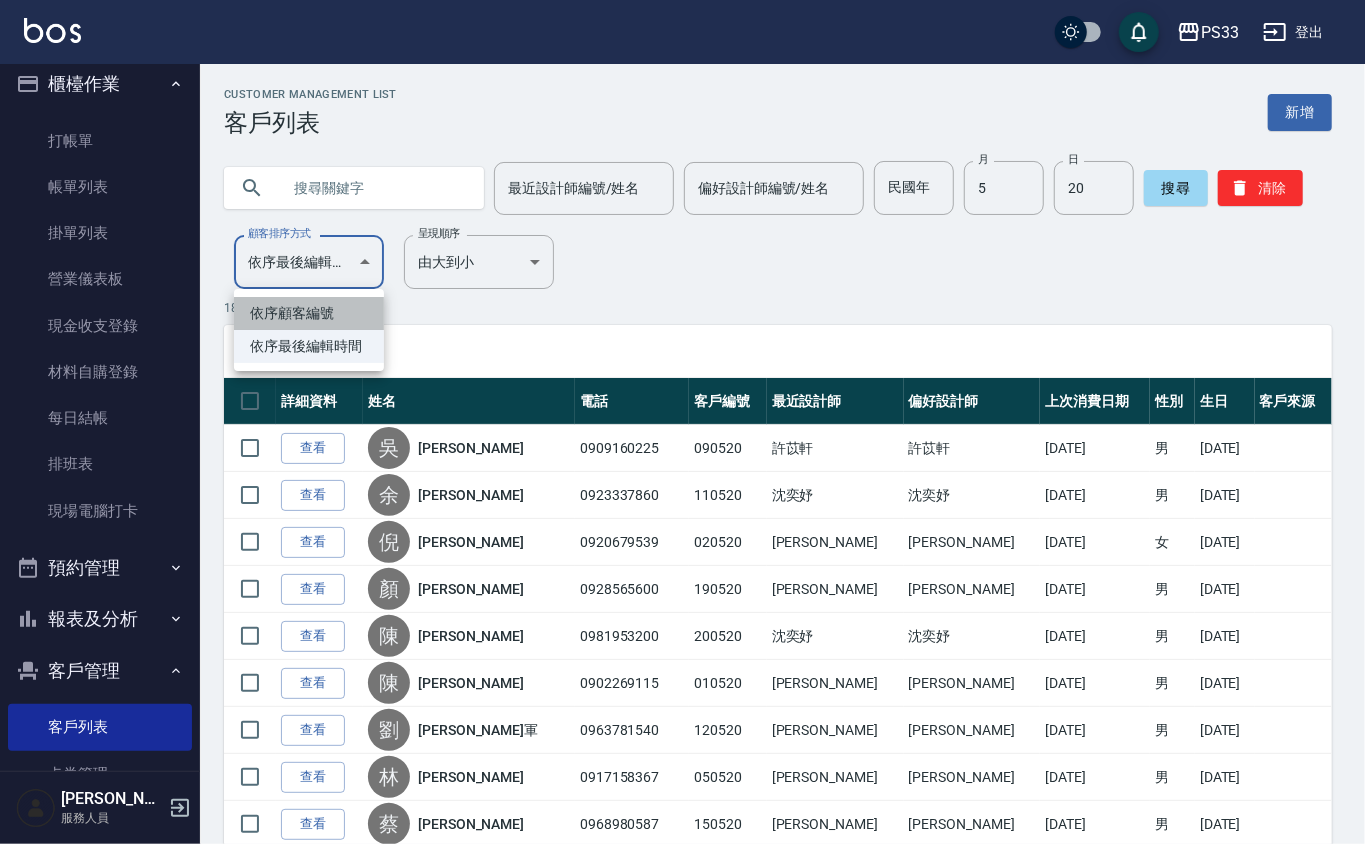 click on "依序顧客編號" at bounding box center [309, 313] 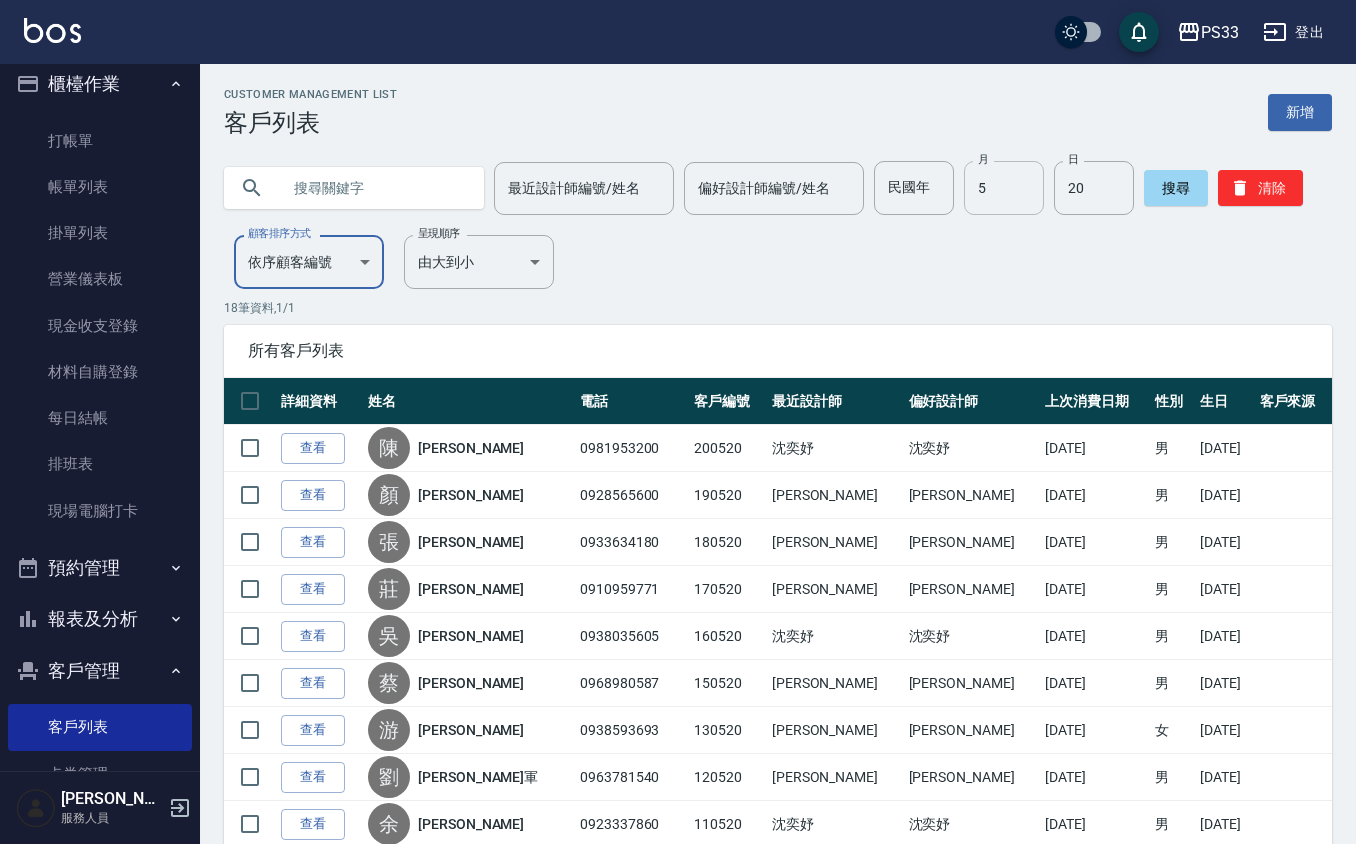 click on "5" at bounding box center (1004, 188) 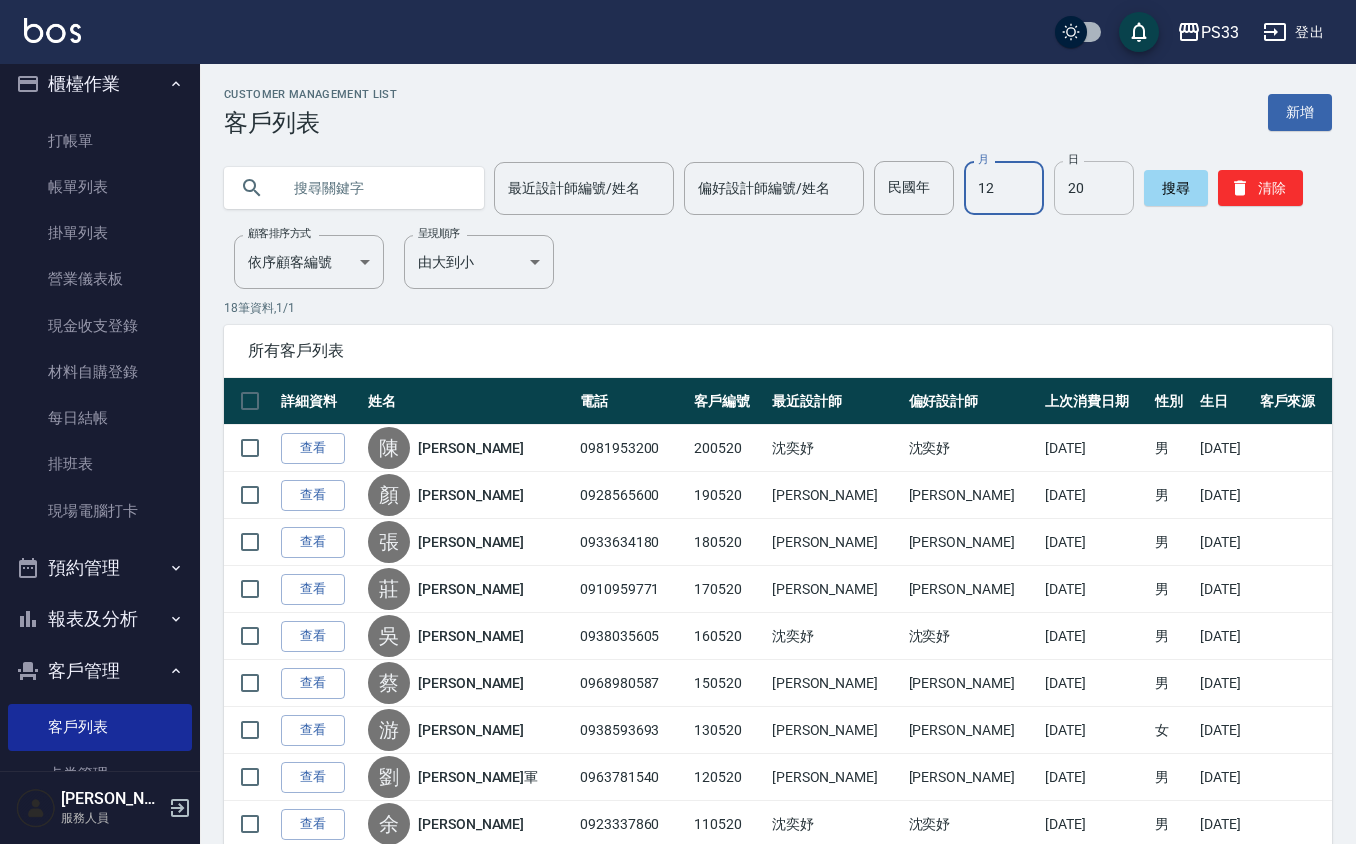 type on "12" 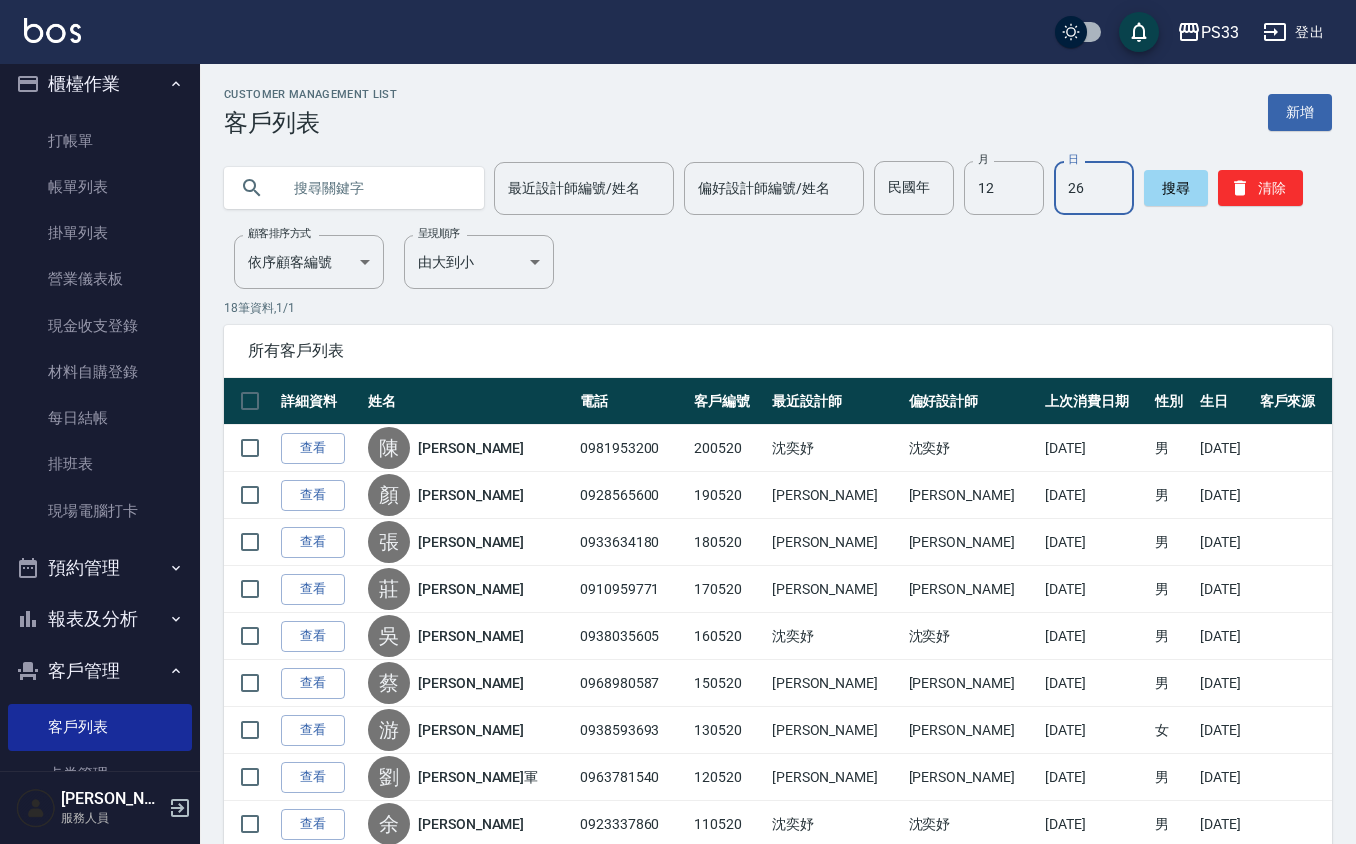 type on "26" 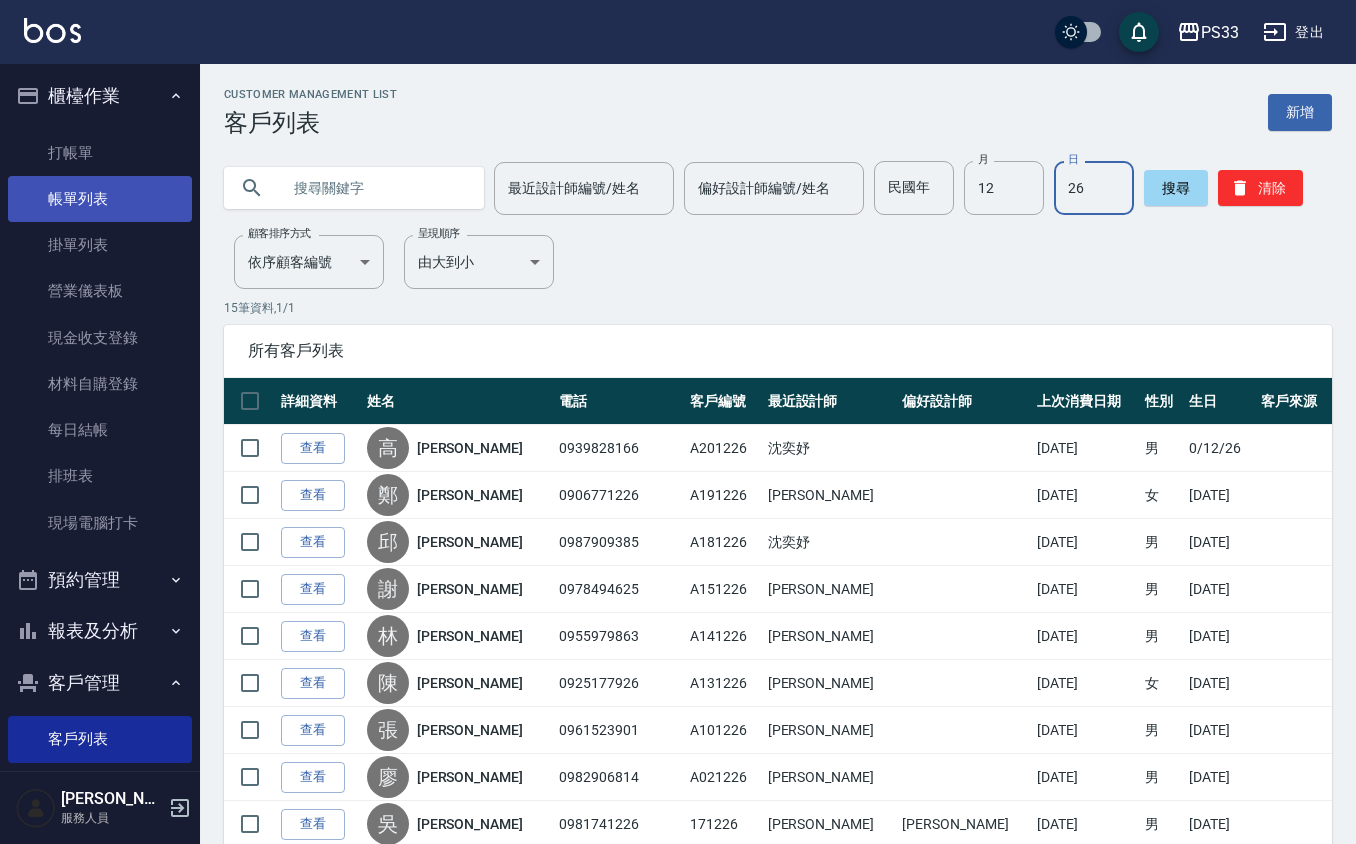 scroll, scrollTop: 0, scrollLeft: 0, axis: both 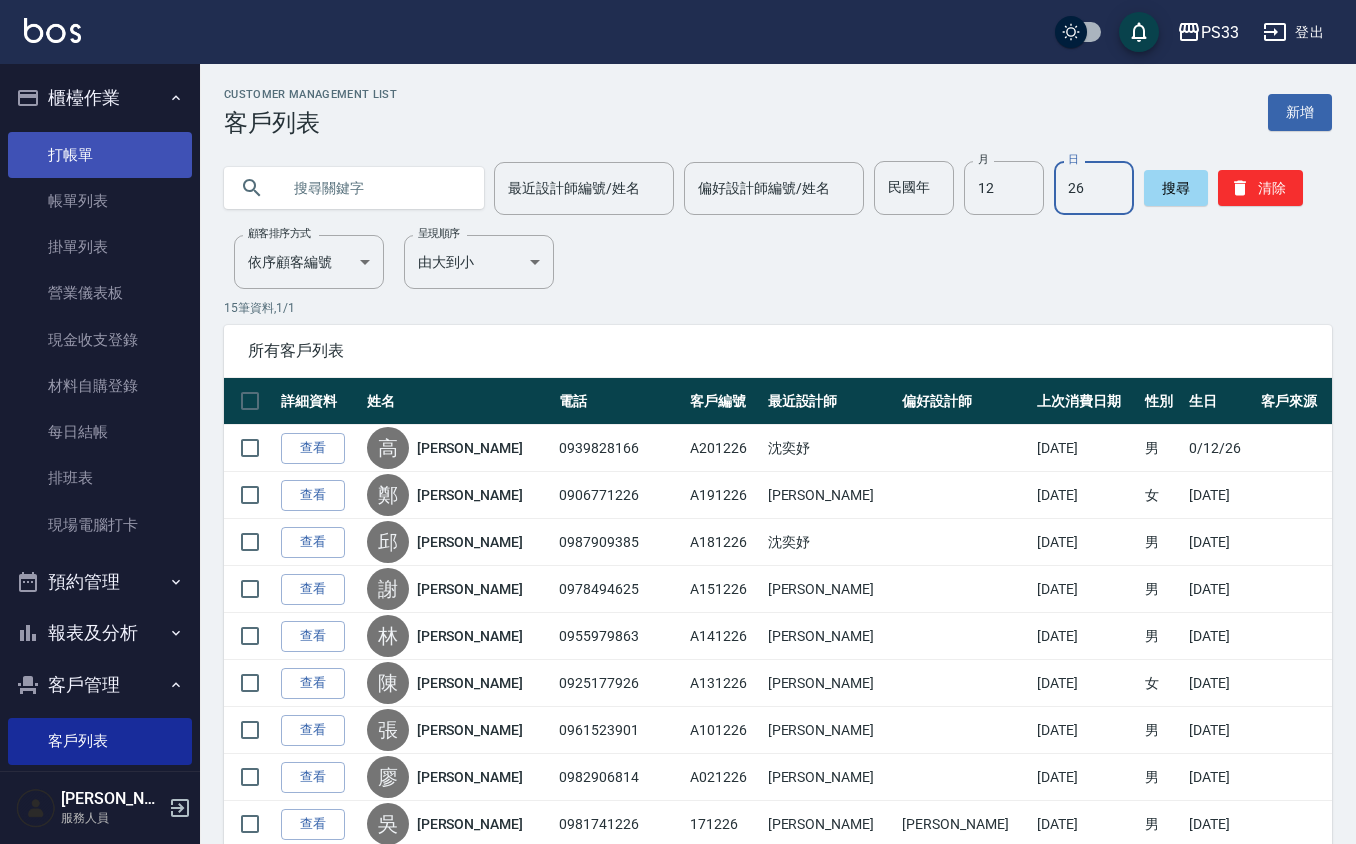 click on "打帳單" at bounding box center [100, 155] 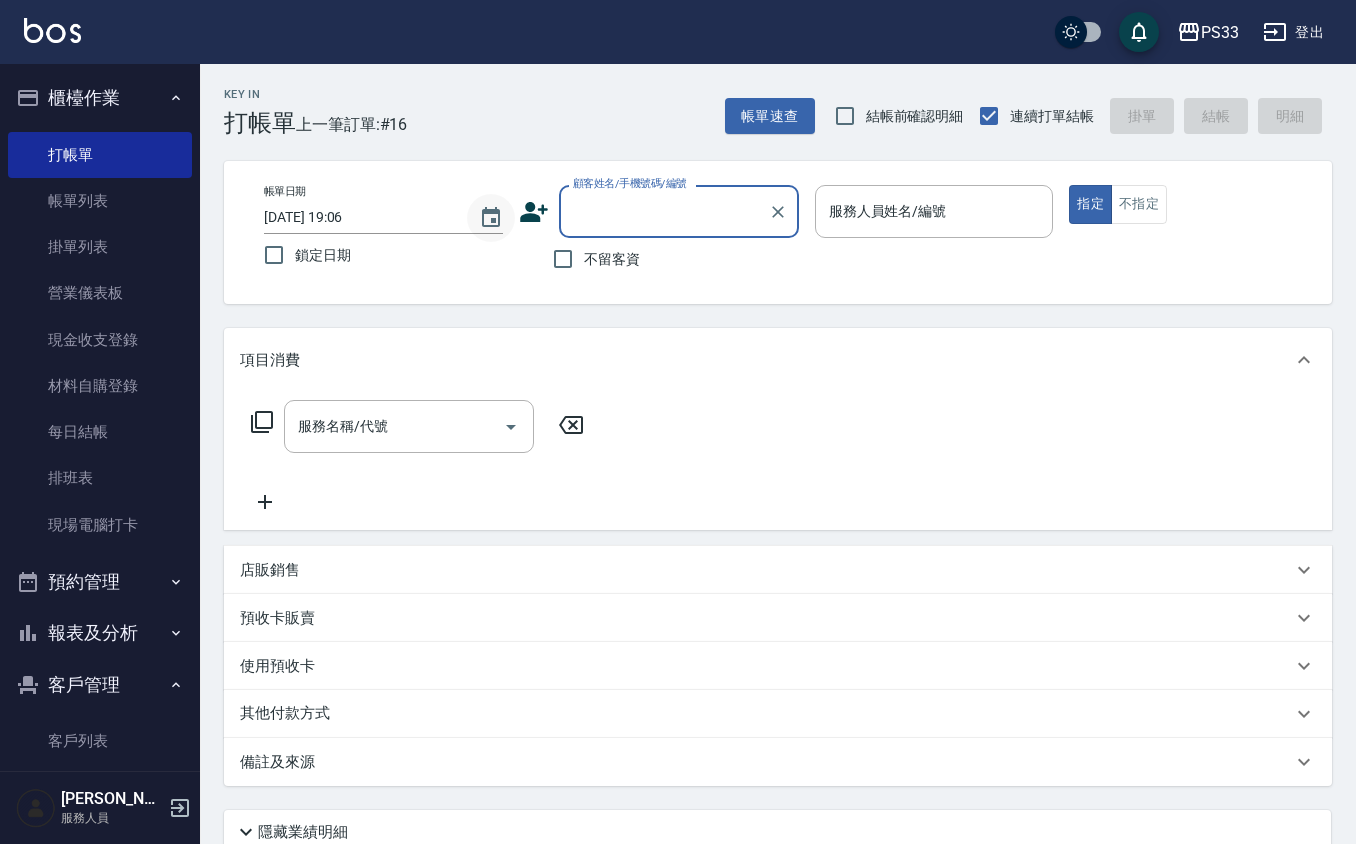 drag, startPoint x: 569, startPoint y: 214, endPoint x: 512, endPoint y: 210, distance: 57.14018 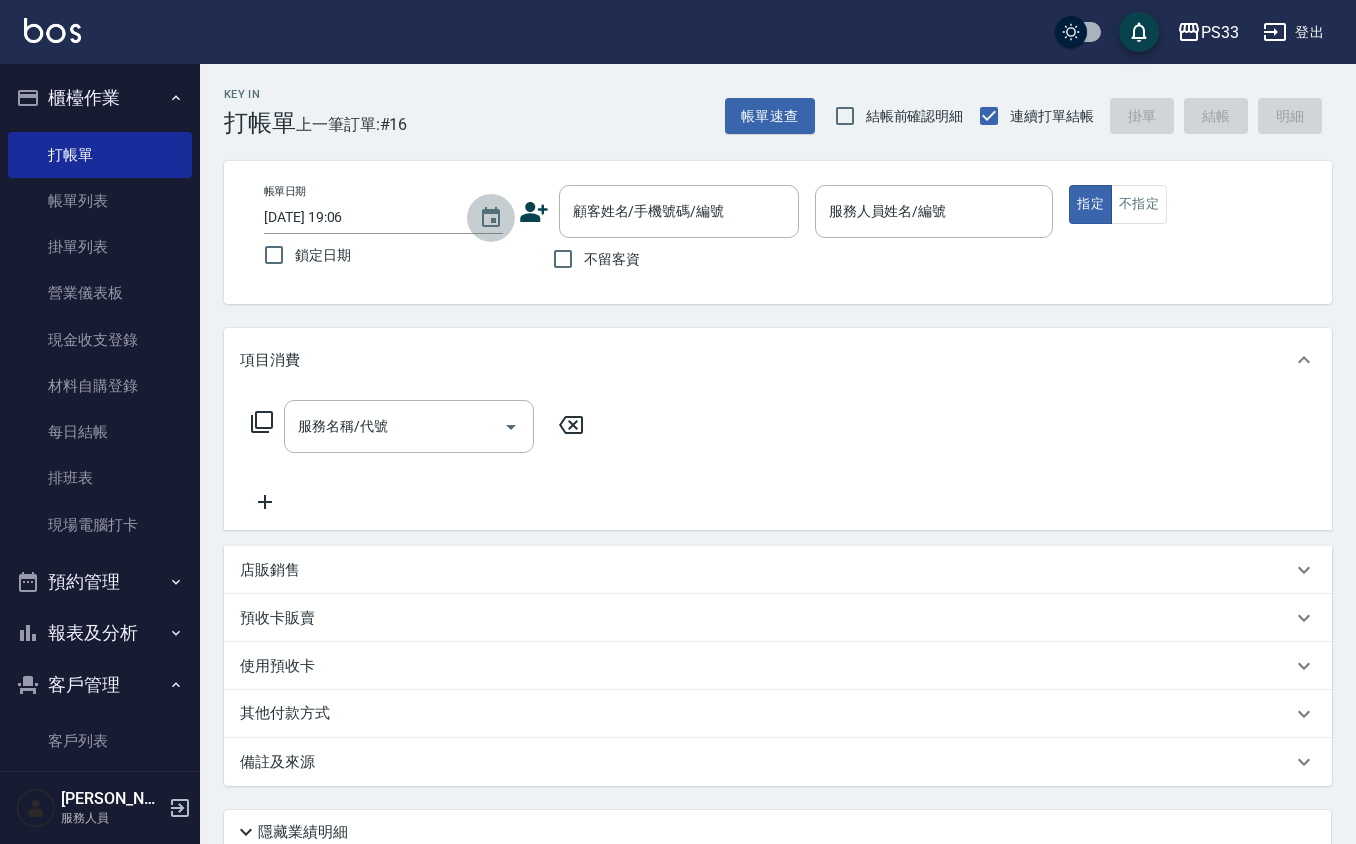click at bounding box center (491, 218) 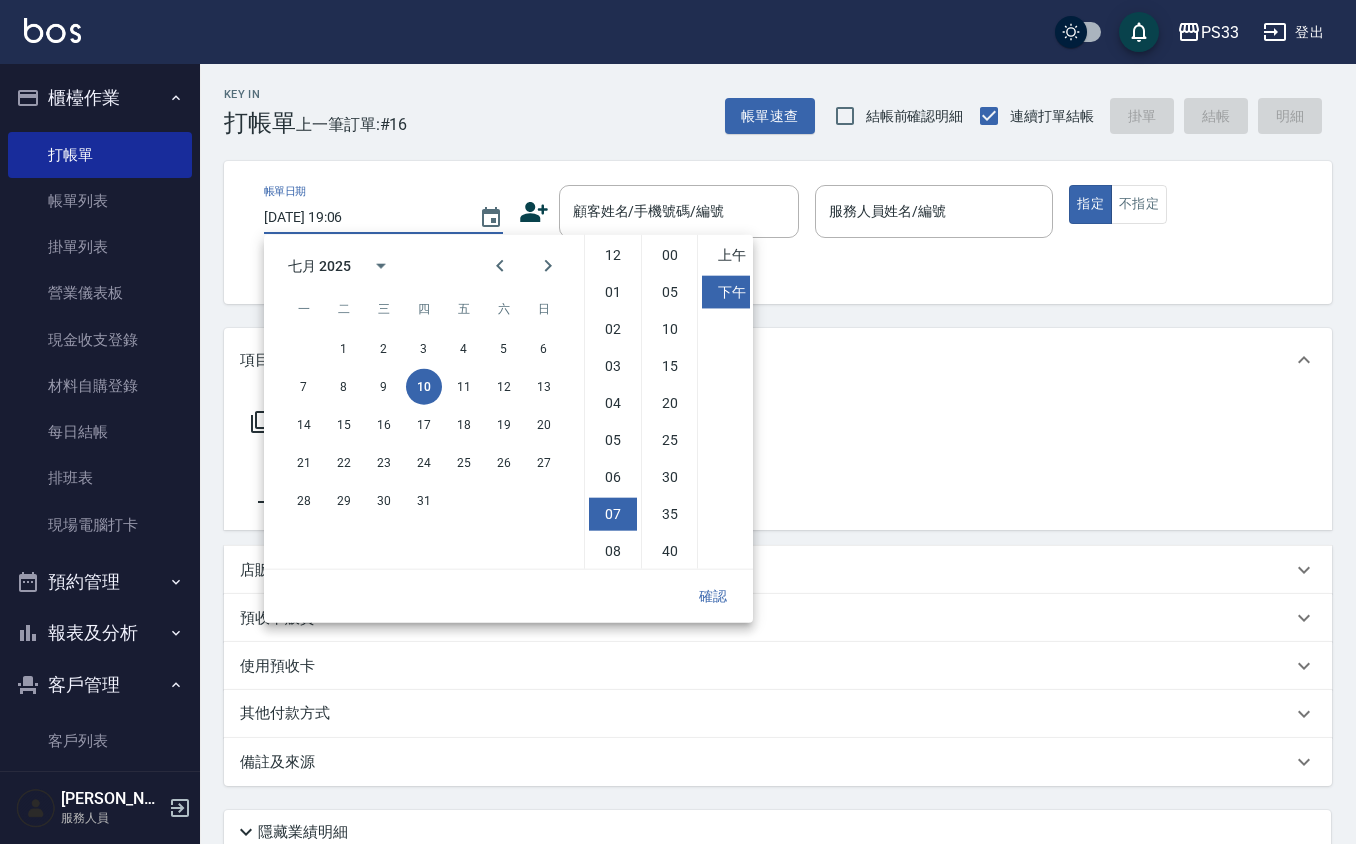 scroll, scrollTop: 112, scrollLeft: 0, axis: vertical 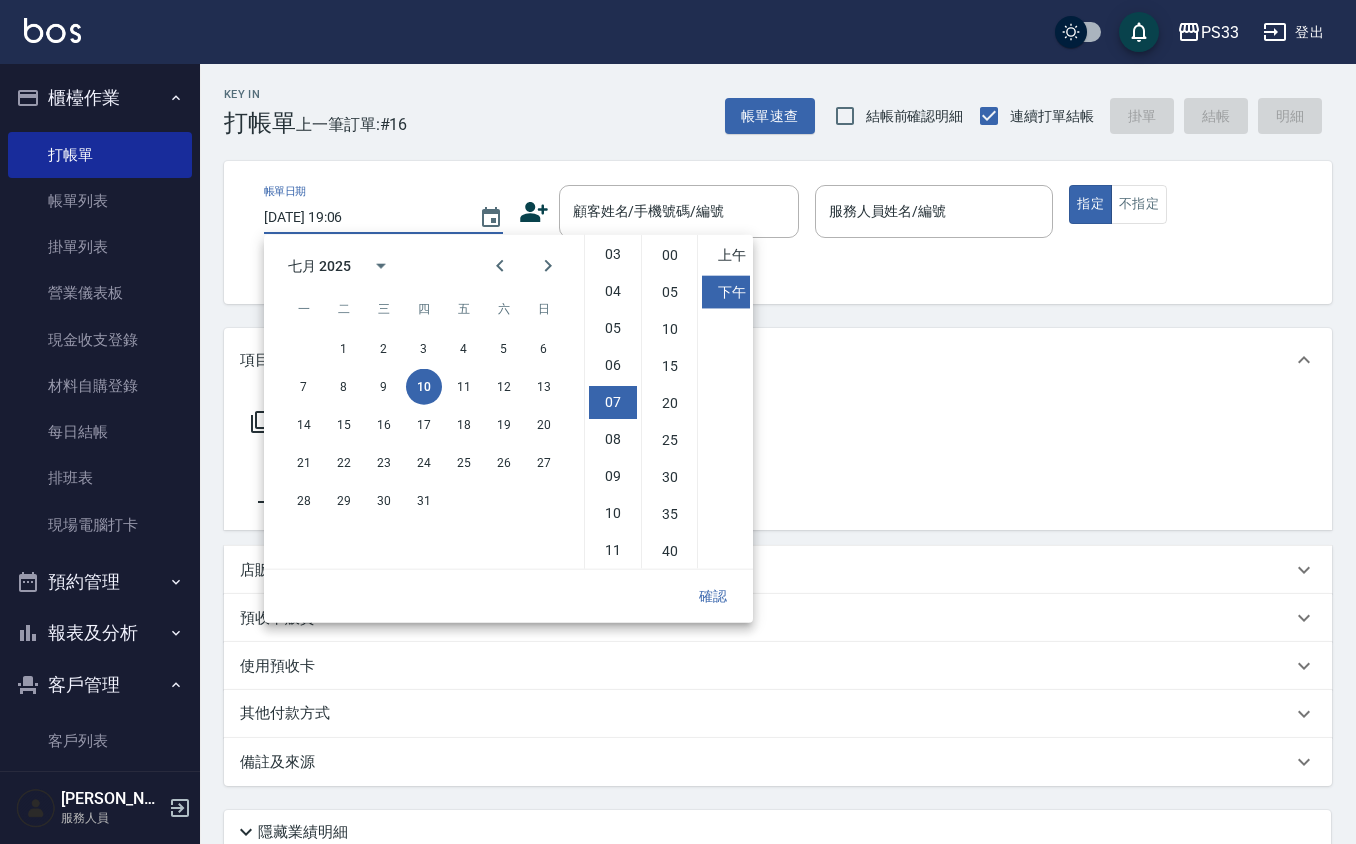 click 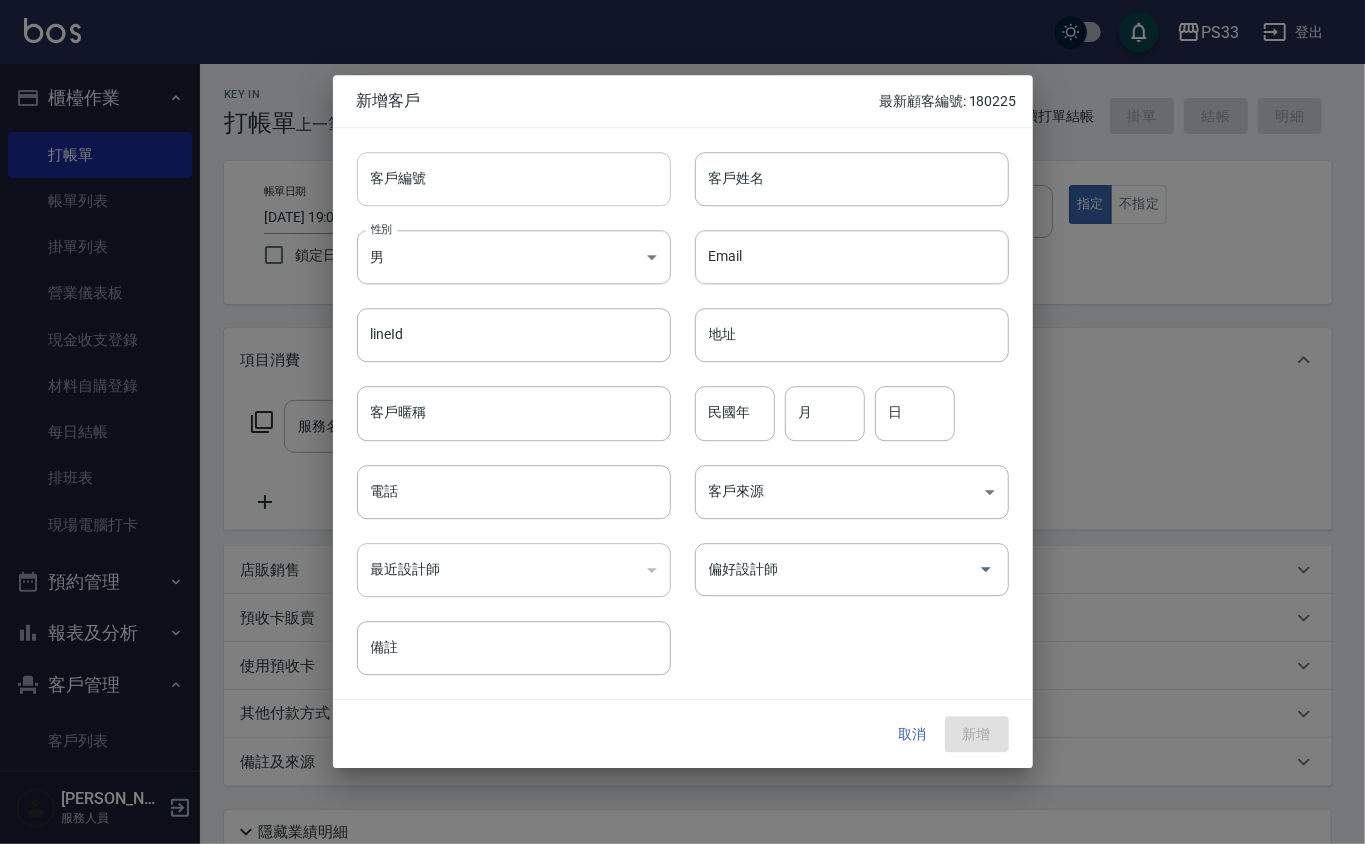 click on "客戶編號" at bounding box center [514, 179] 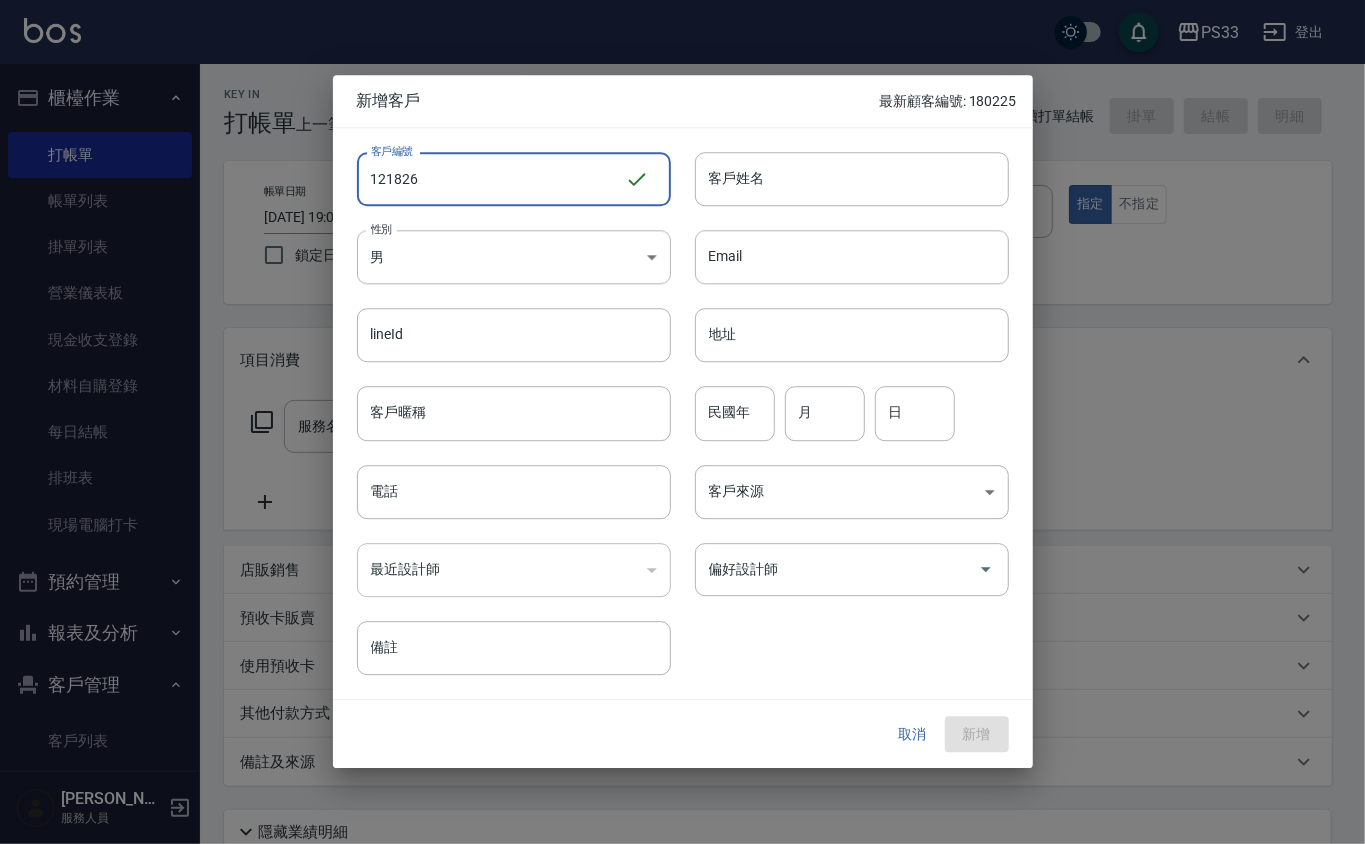 click on "121826" at bounding box center [491, 179] 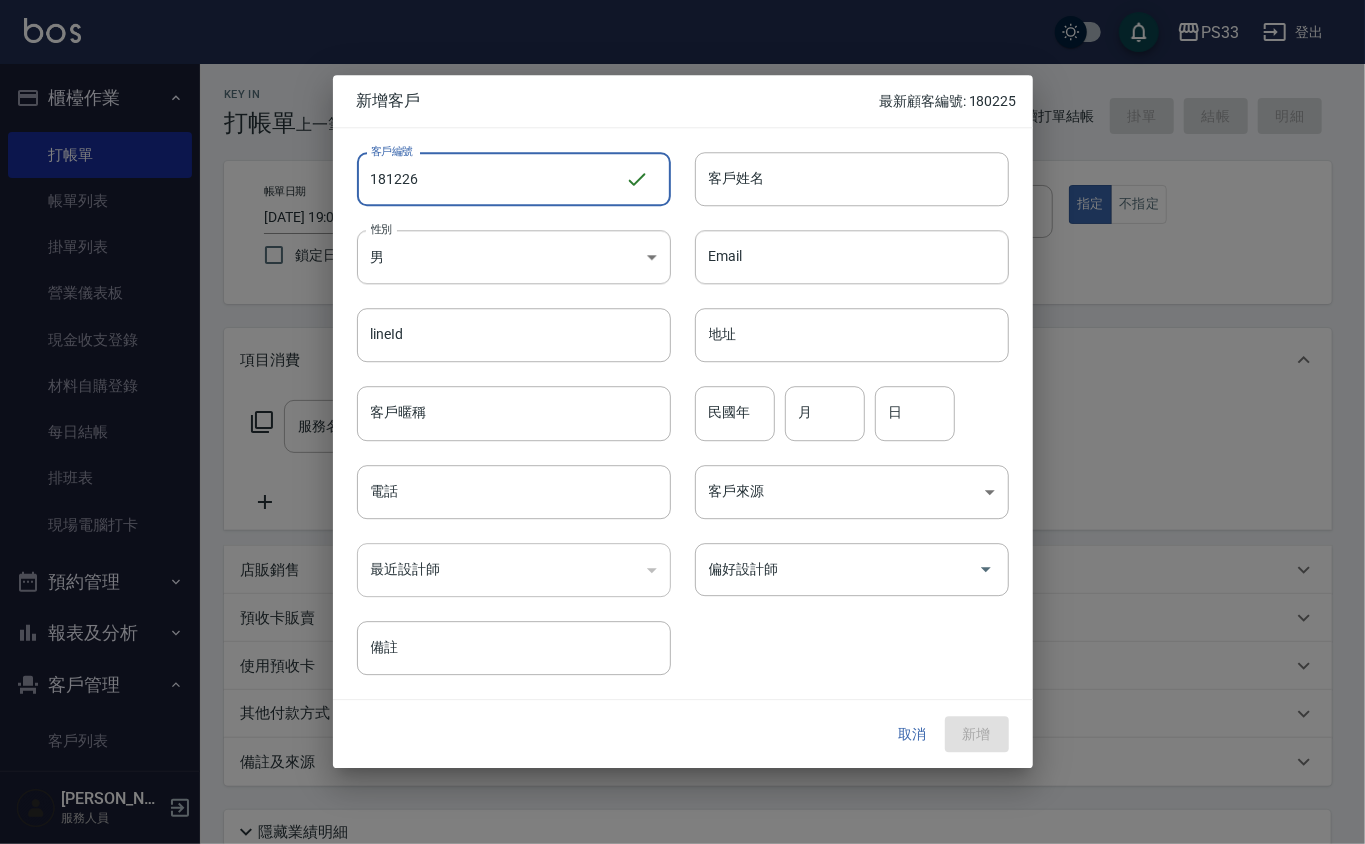 type on "181226" 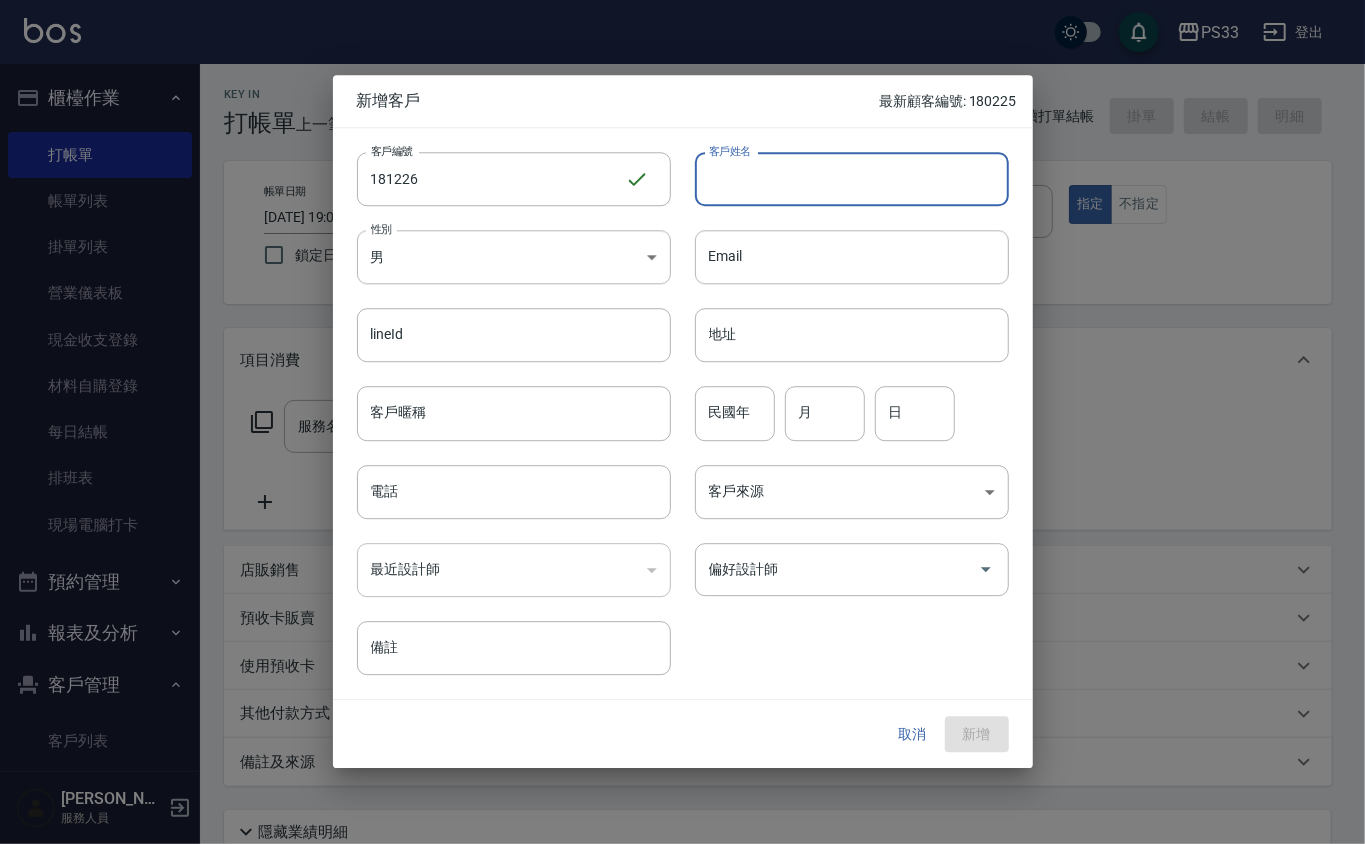 click on "客戶姓名" at bounding box center (852, 179) 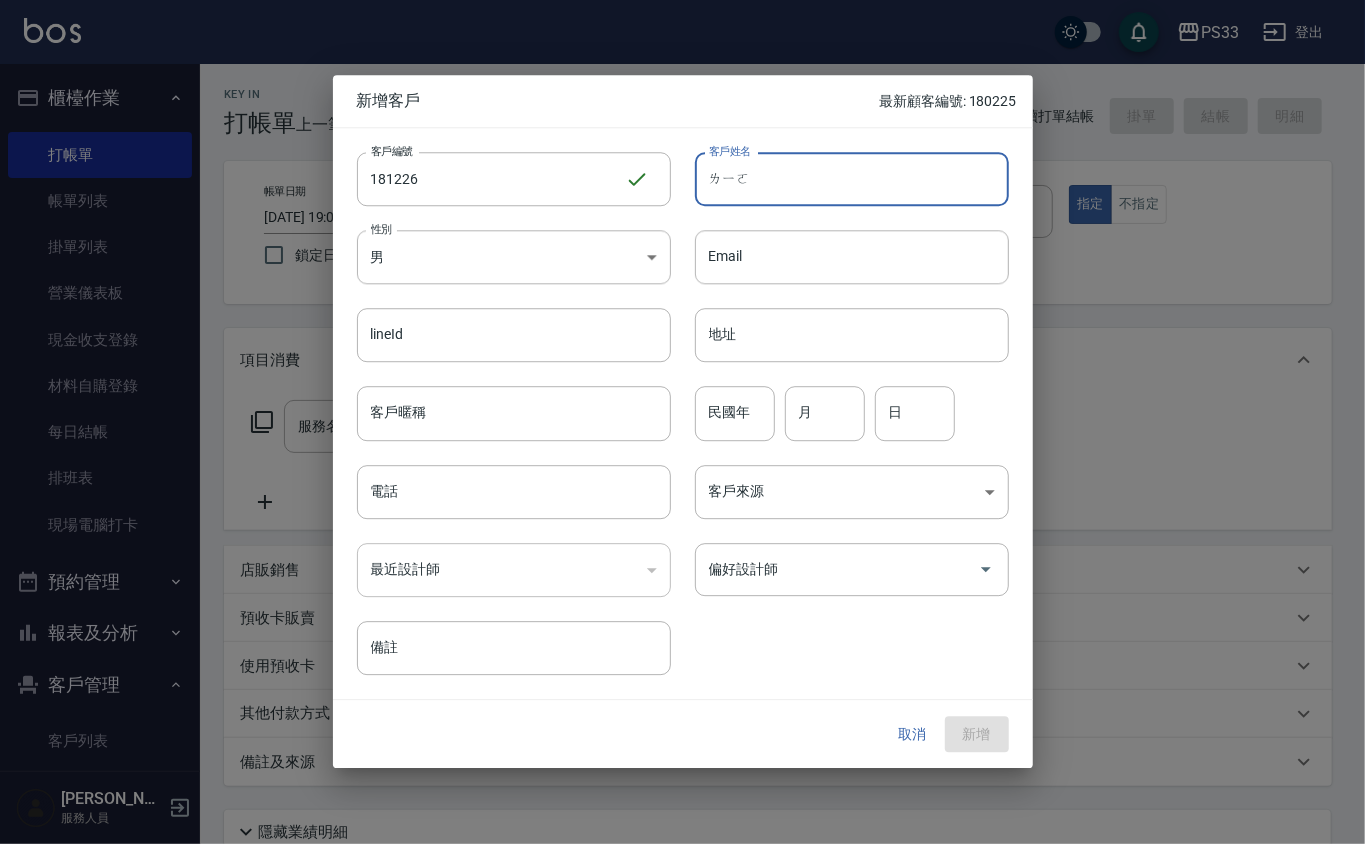 type on "=" 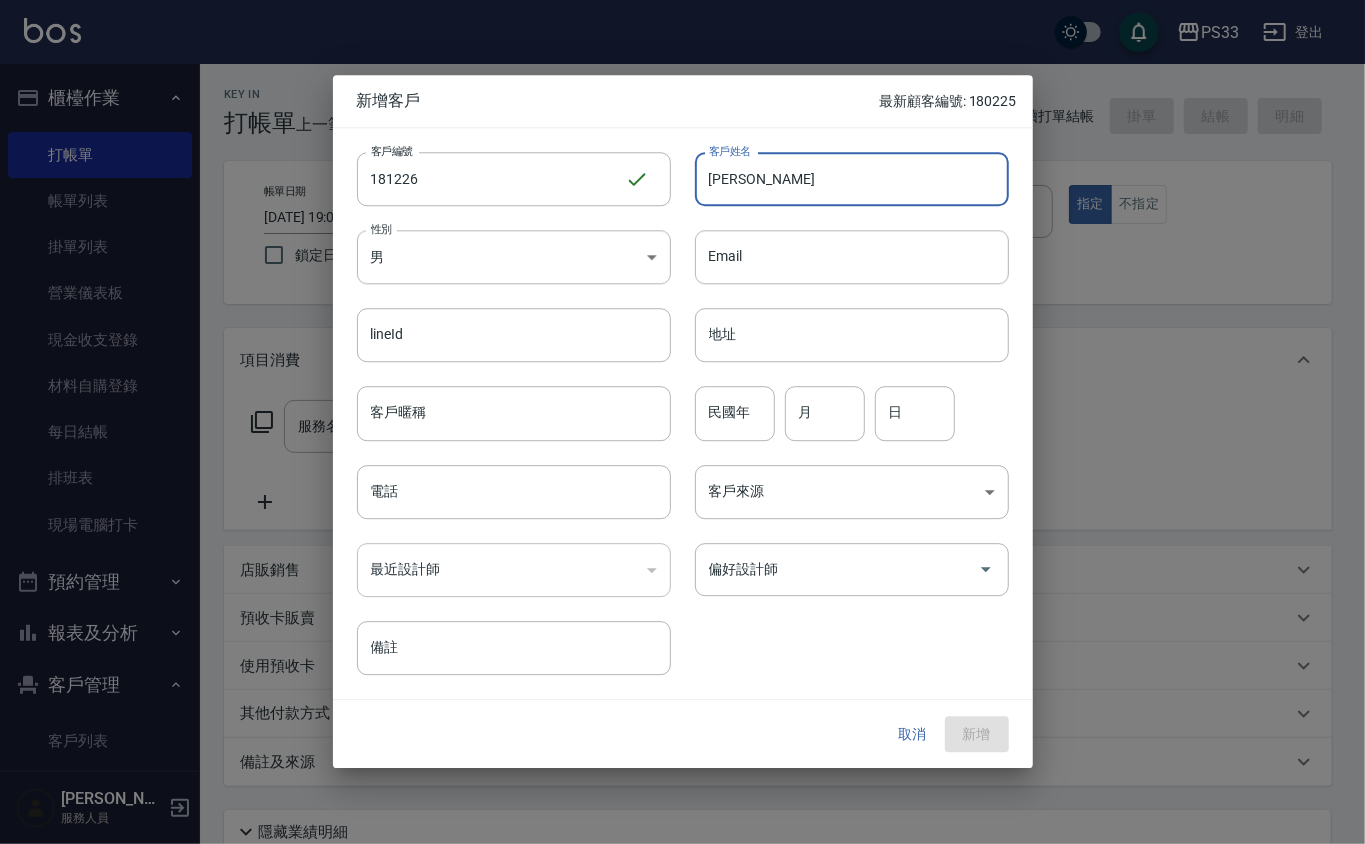 type on "[PERSON_NAME]" 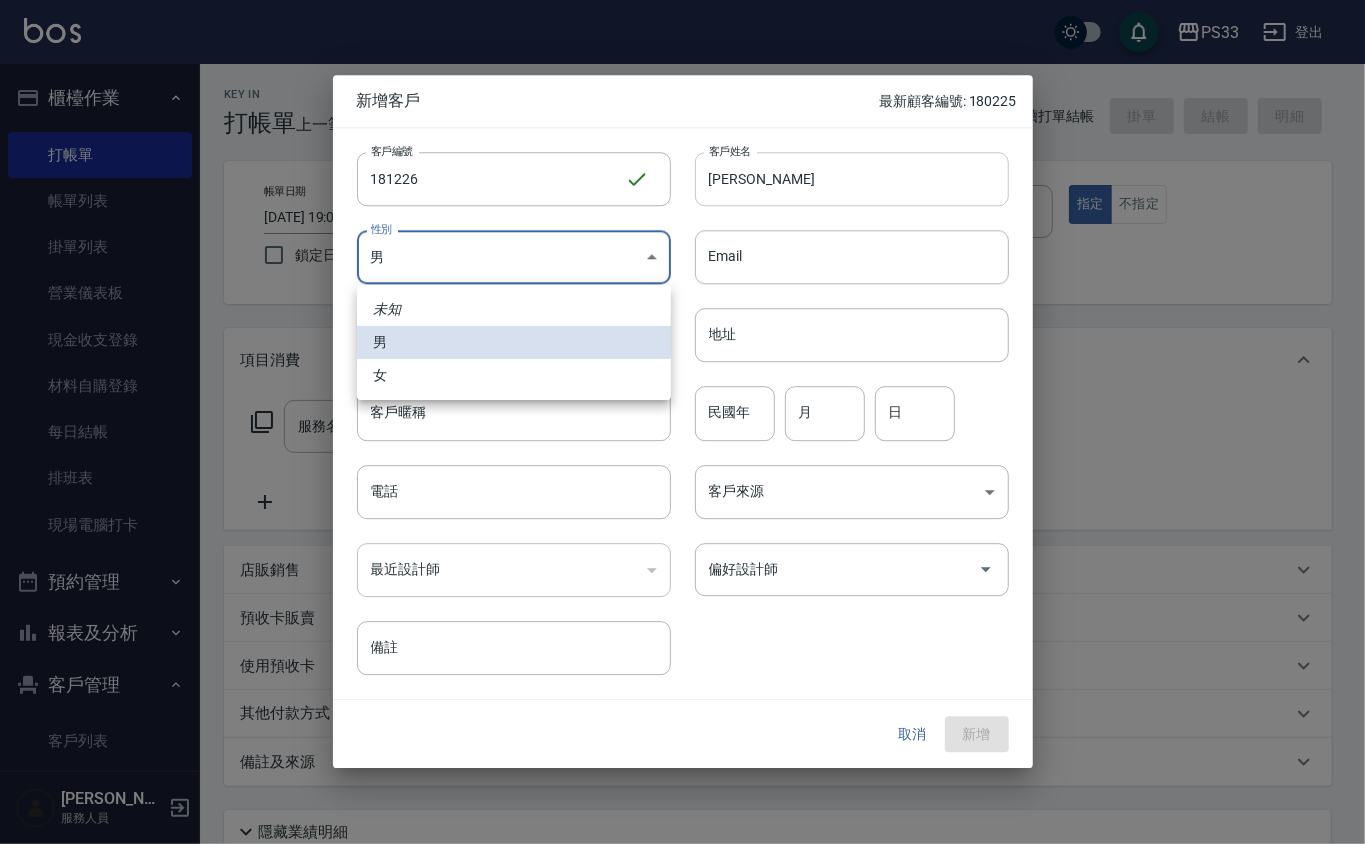 type 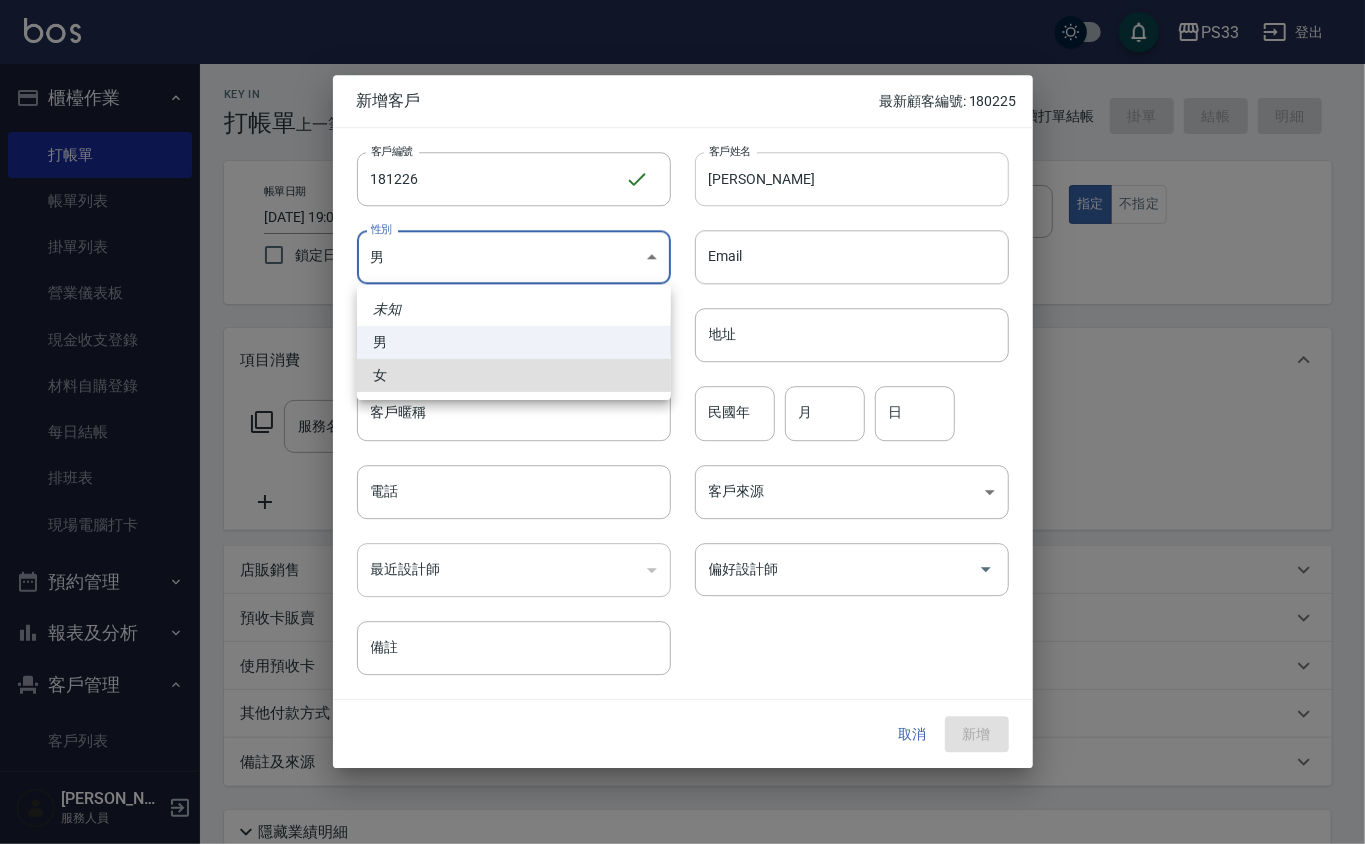 type 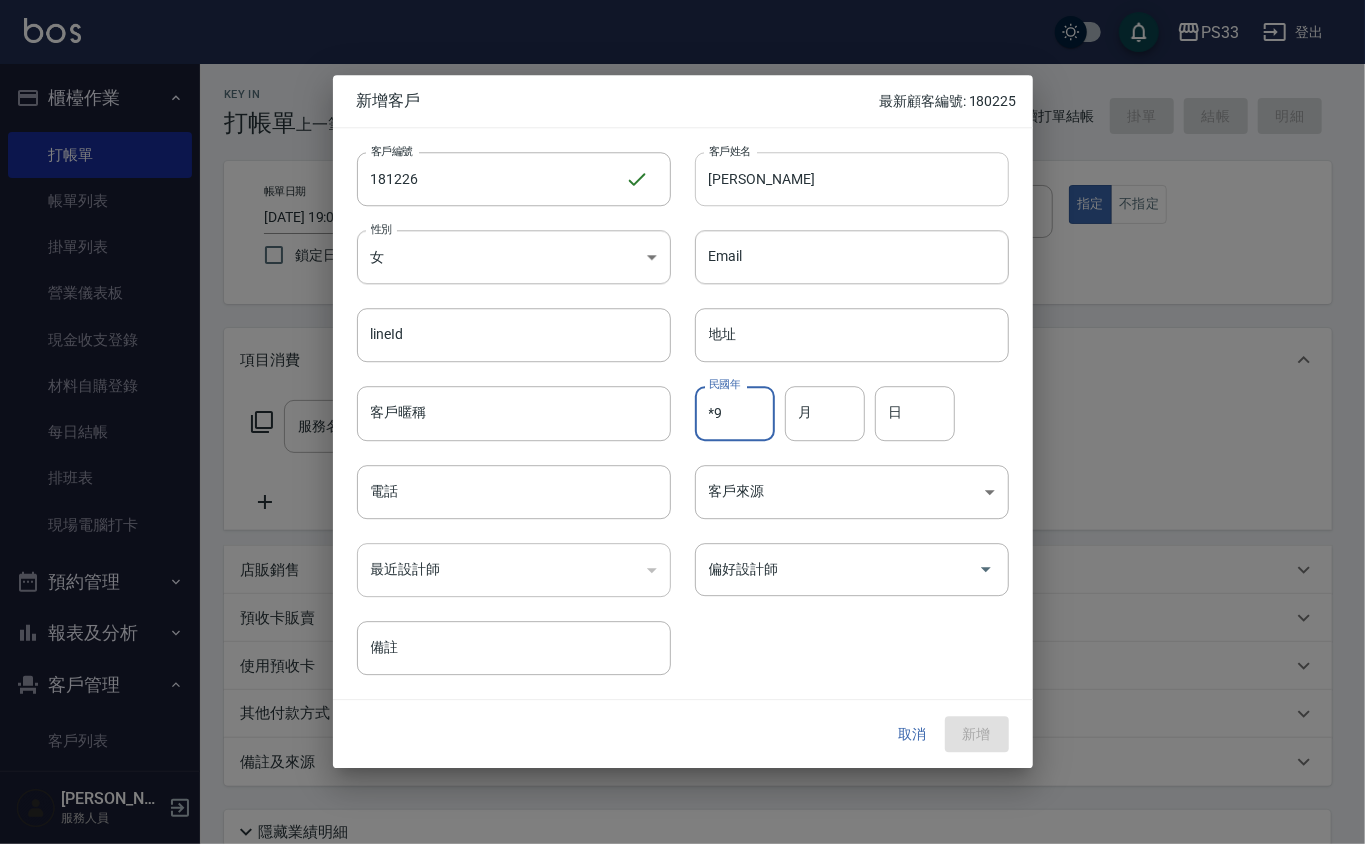 type on "*" 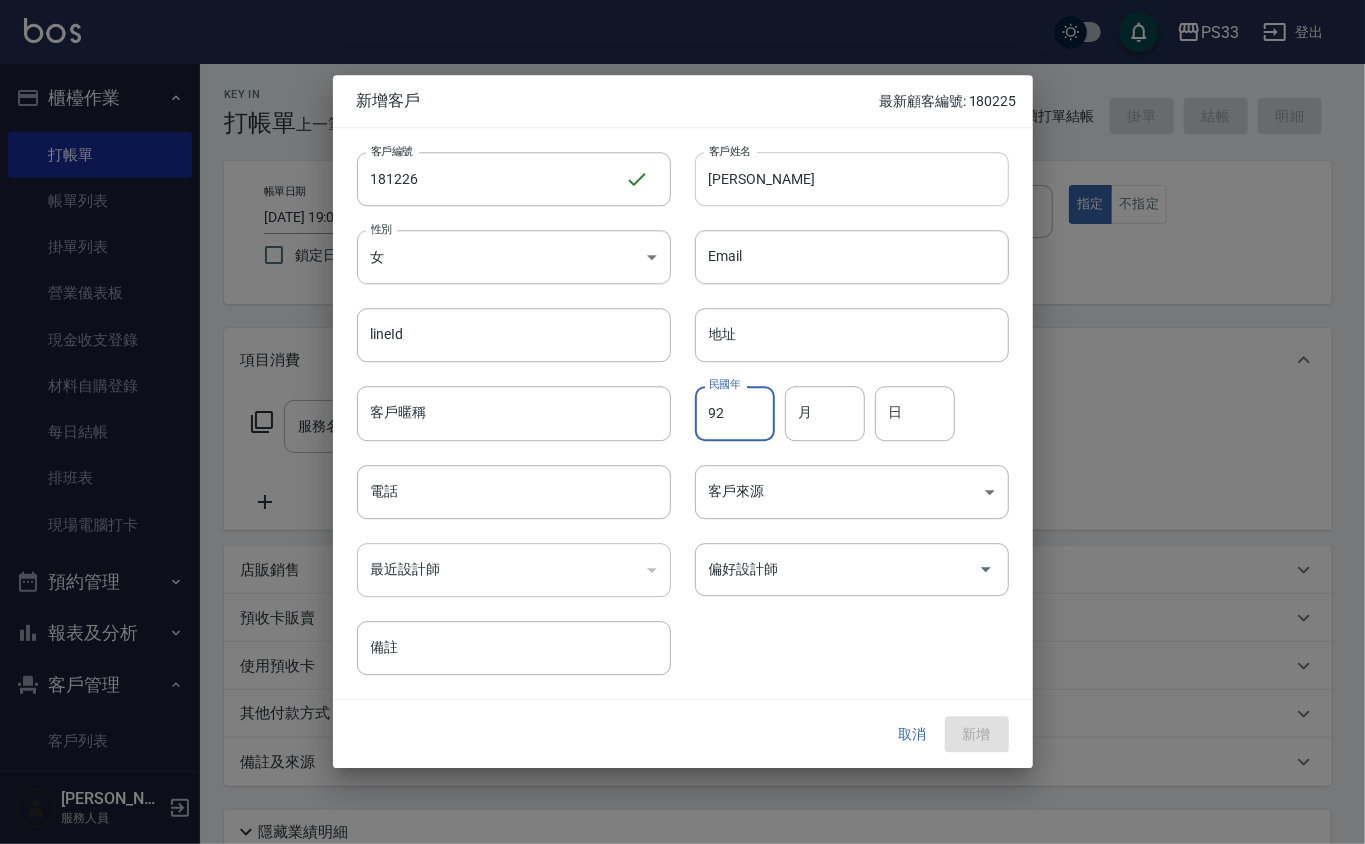 type on "92" 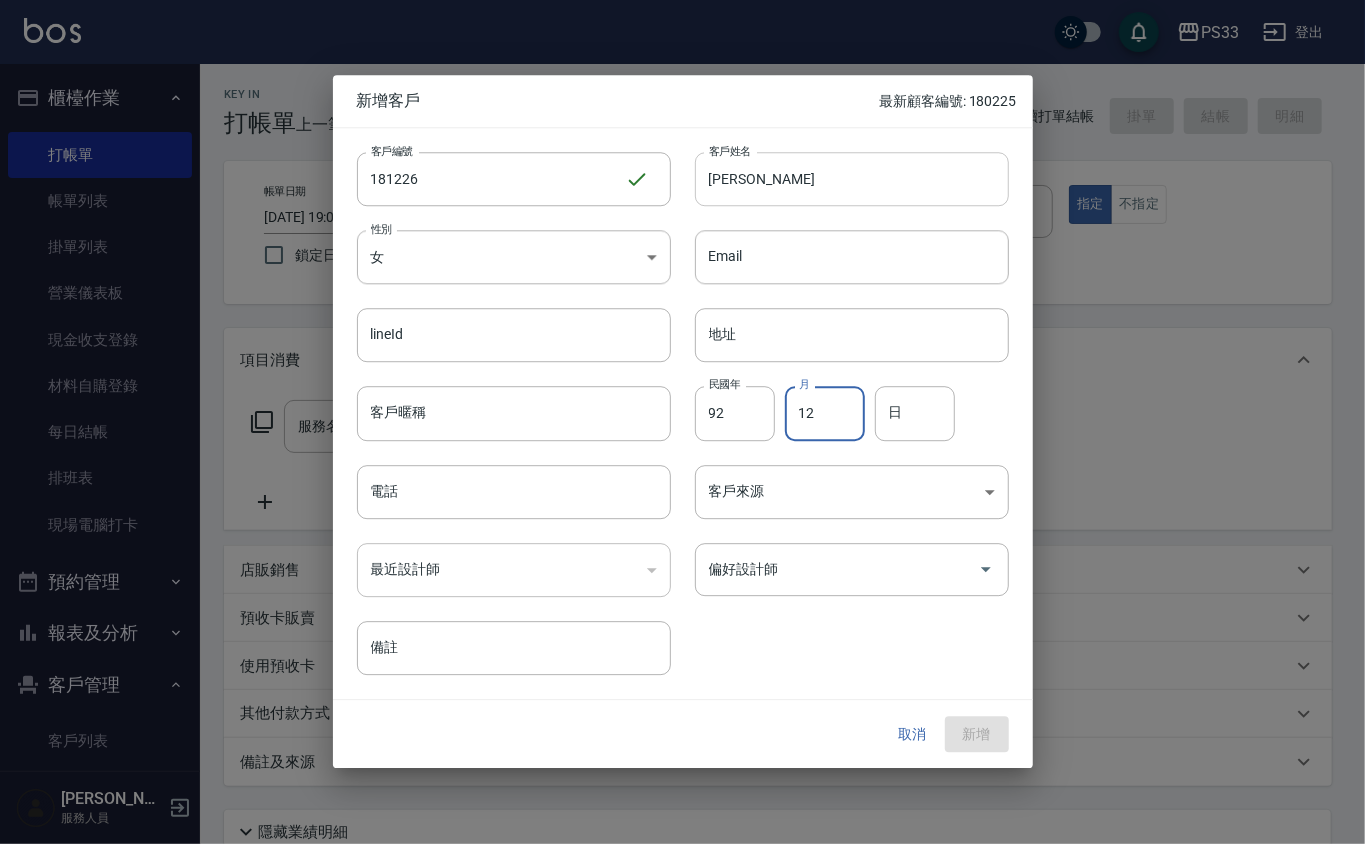 type on "12" 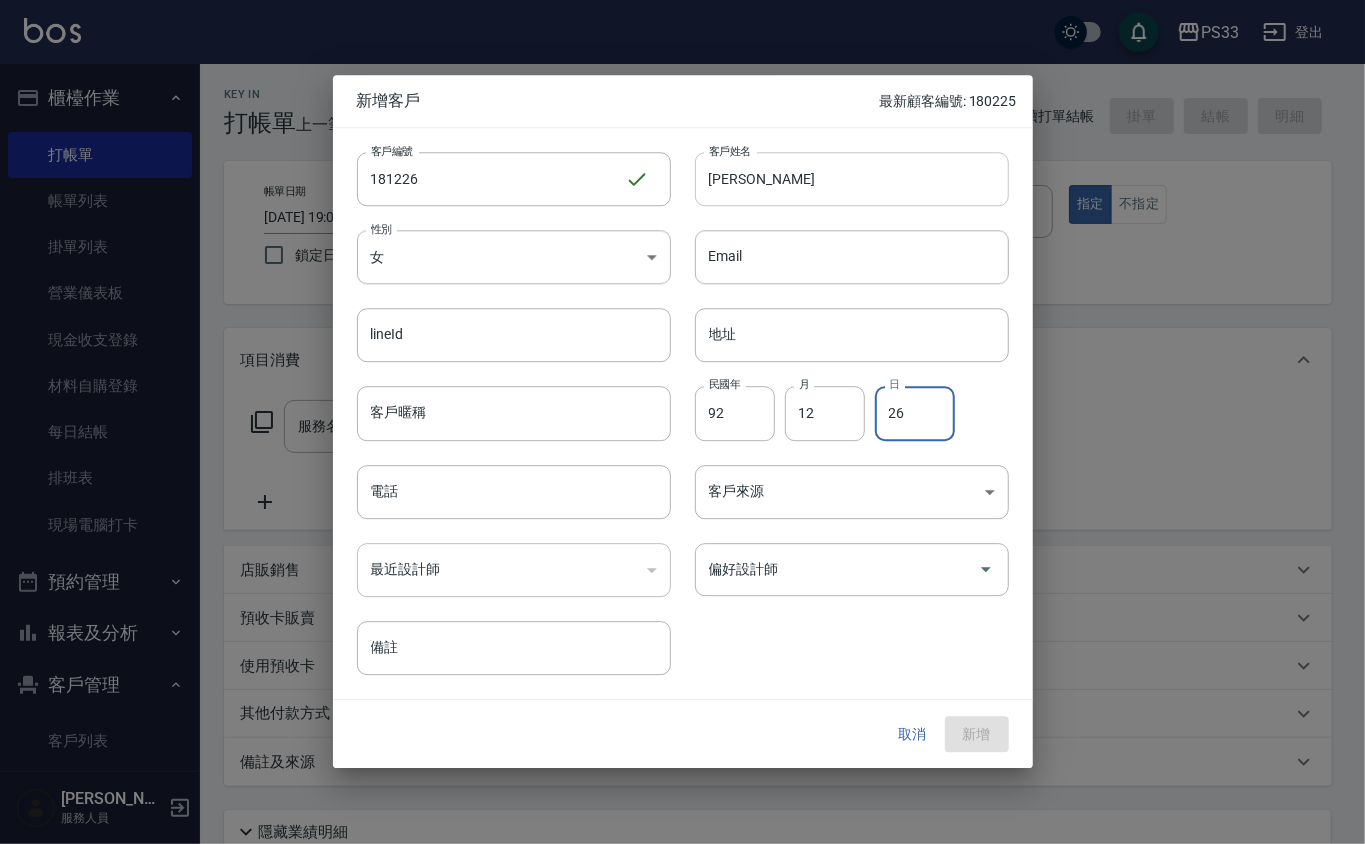 type on "26" 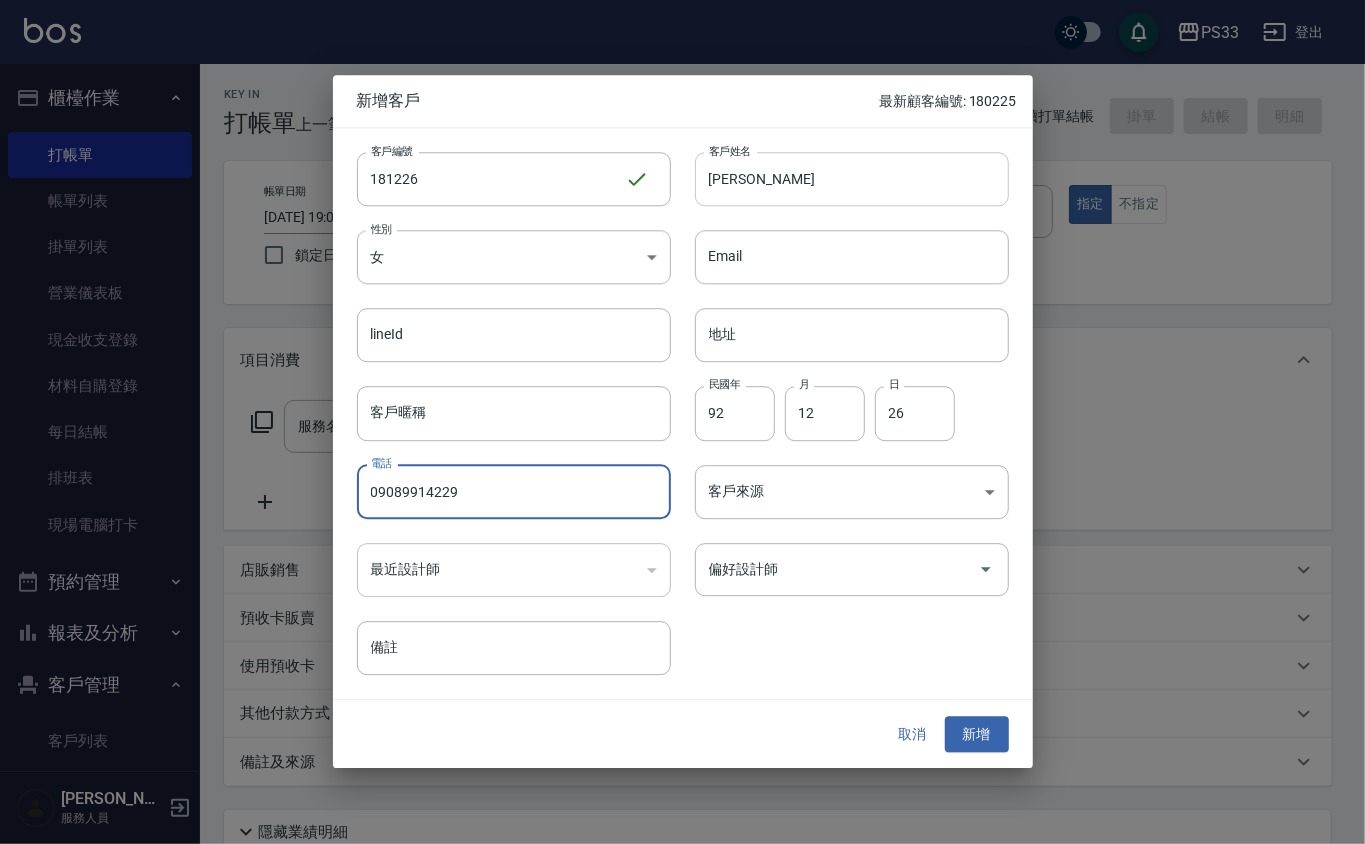 type on "09089914229" 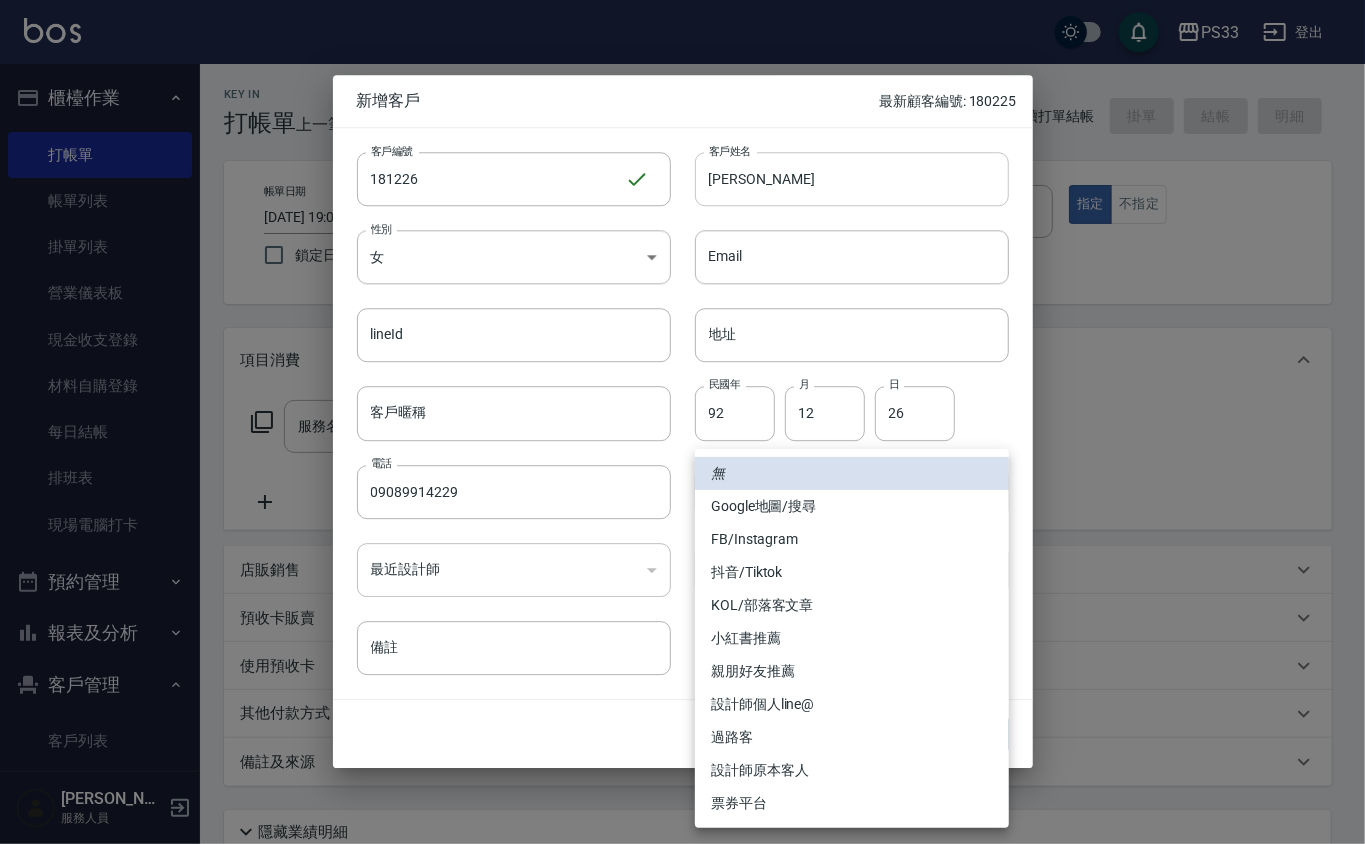 type 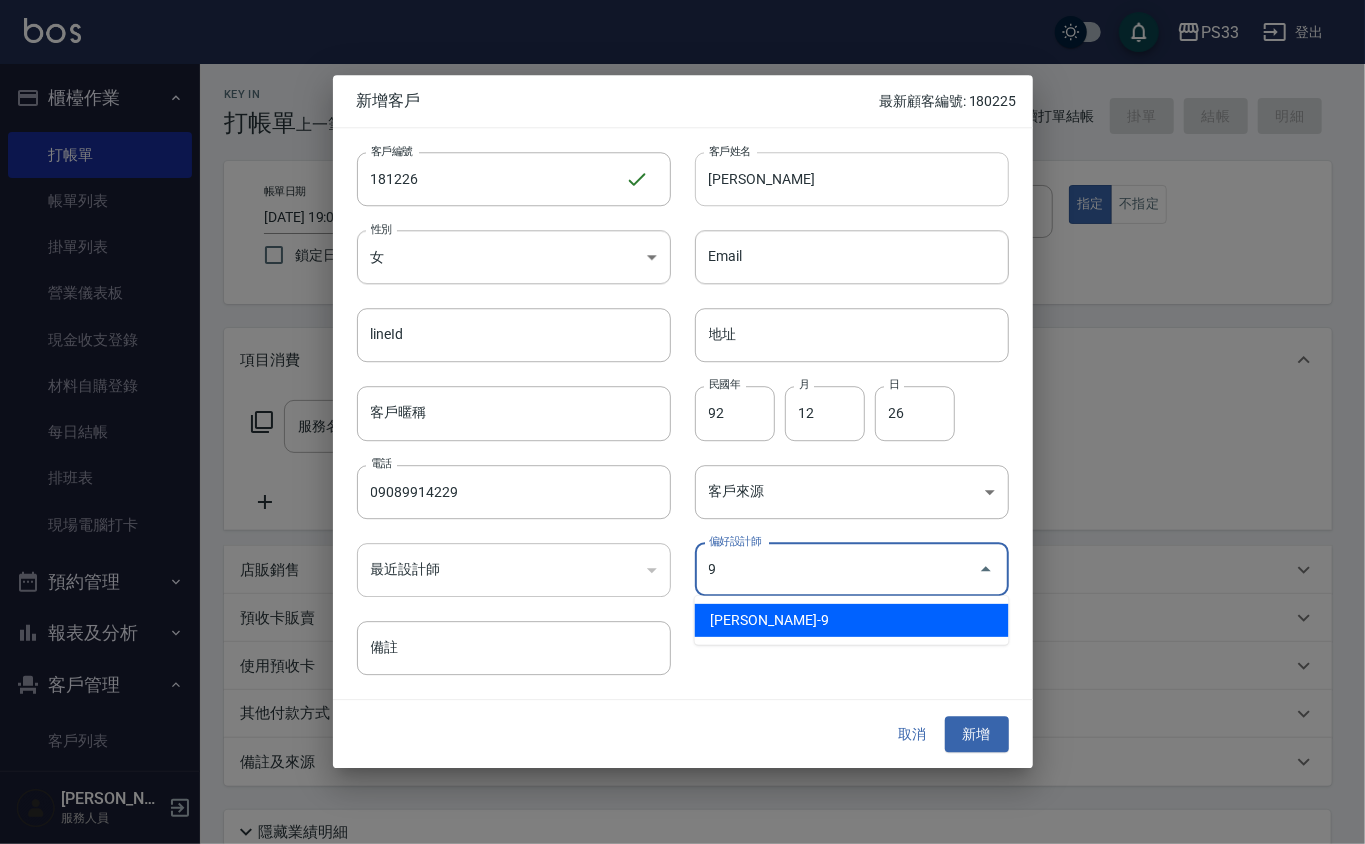 type on "許苡軒" 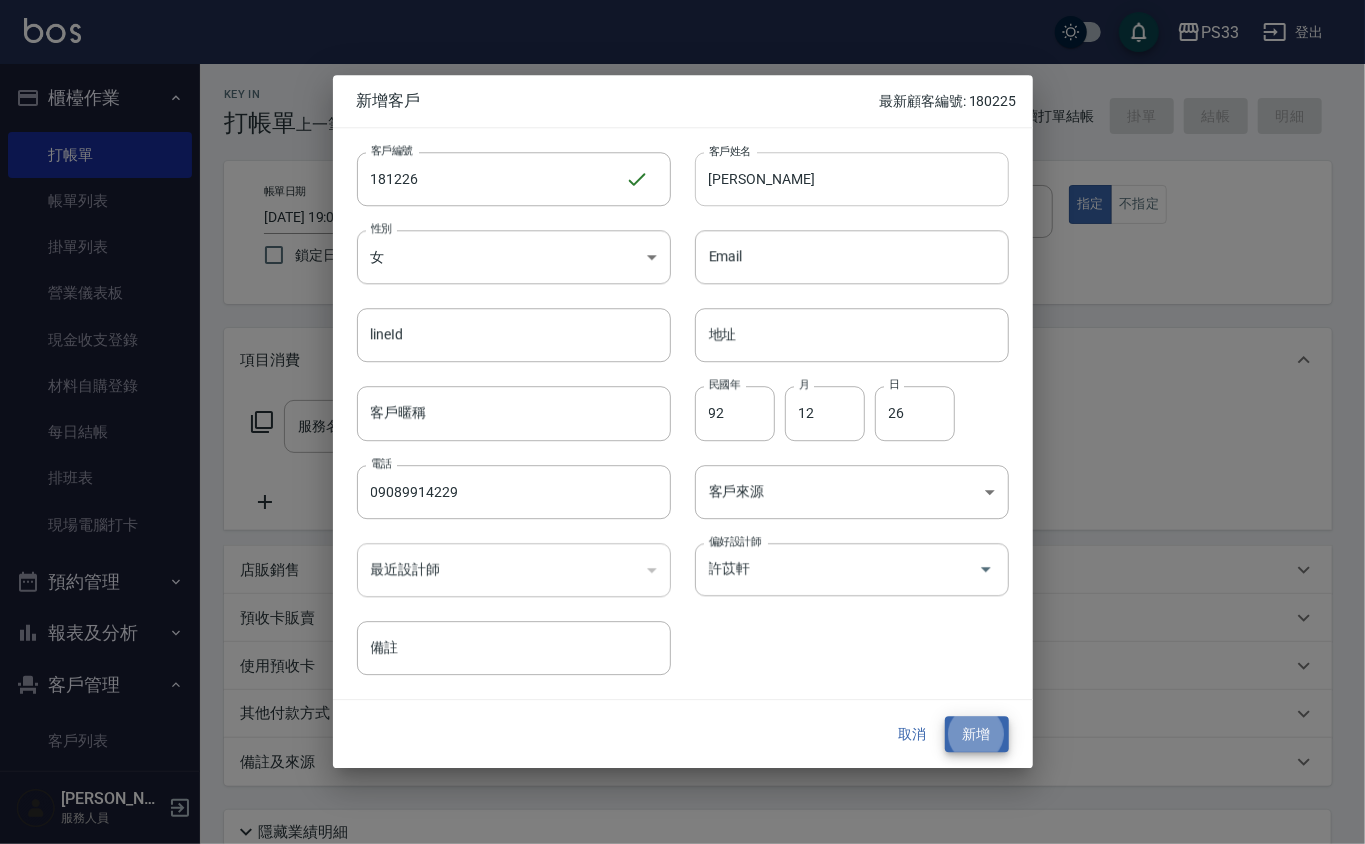 type 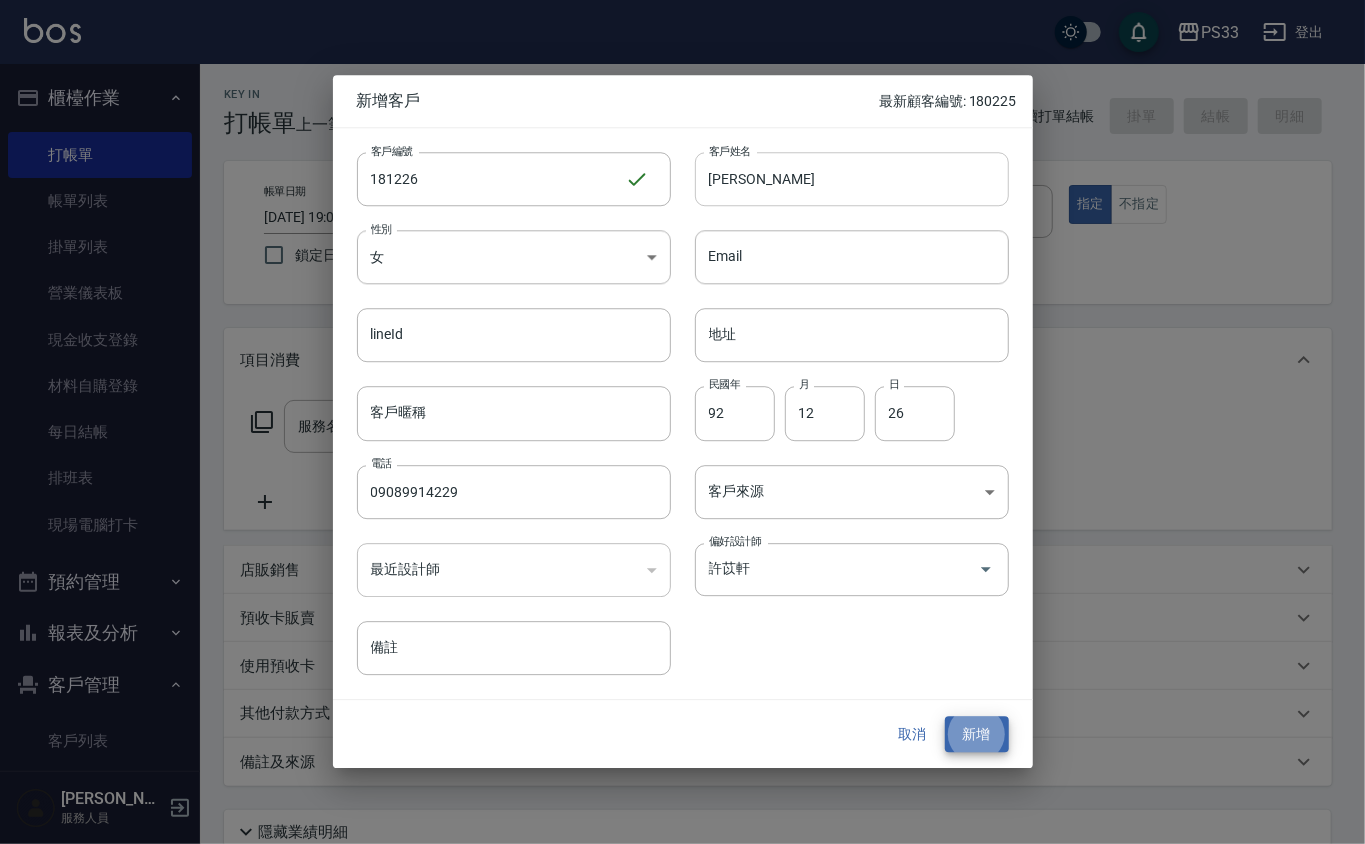 click on "新增" at bounding box center (977, 734) 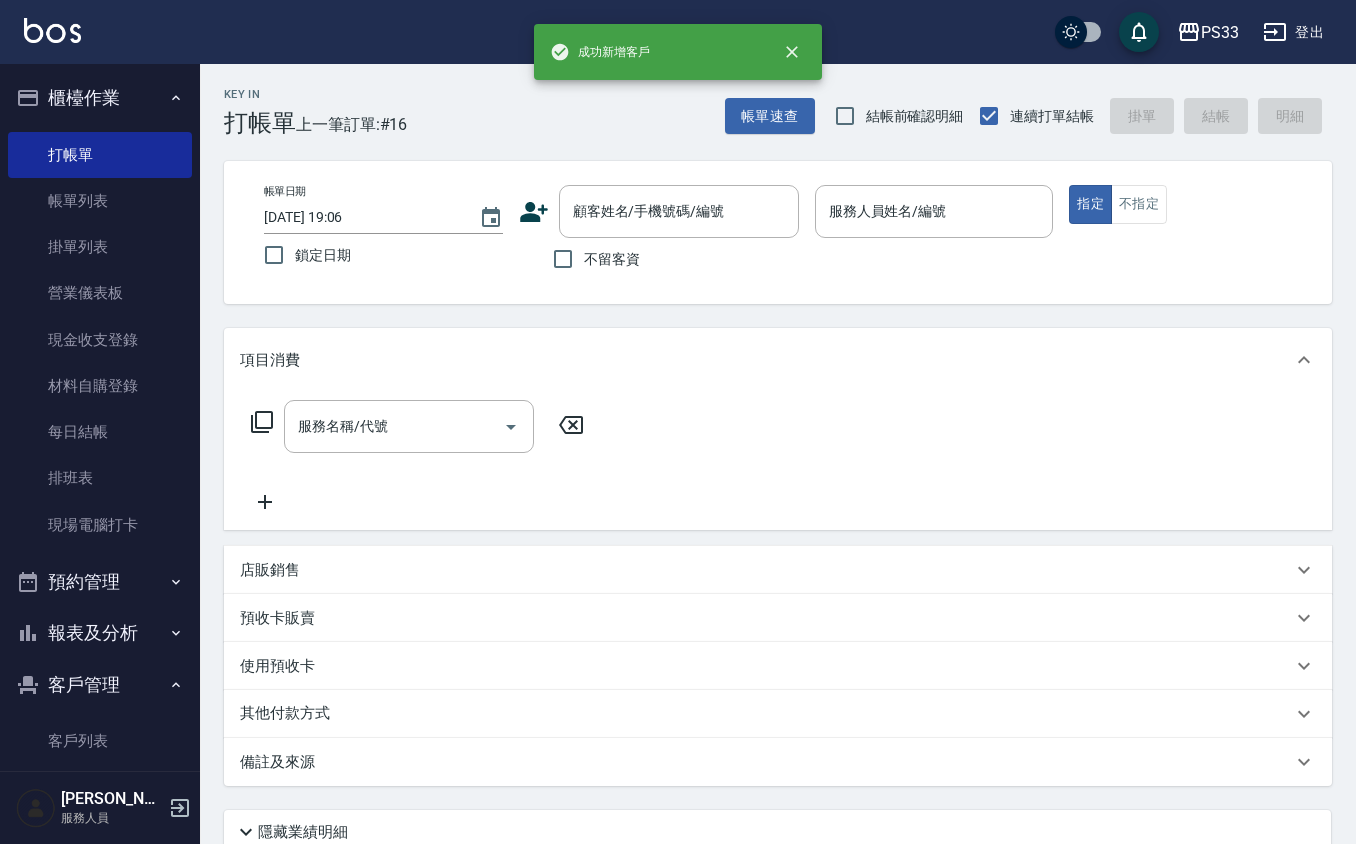 click 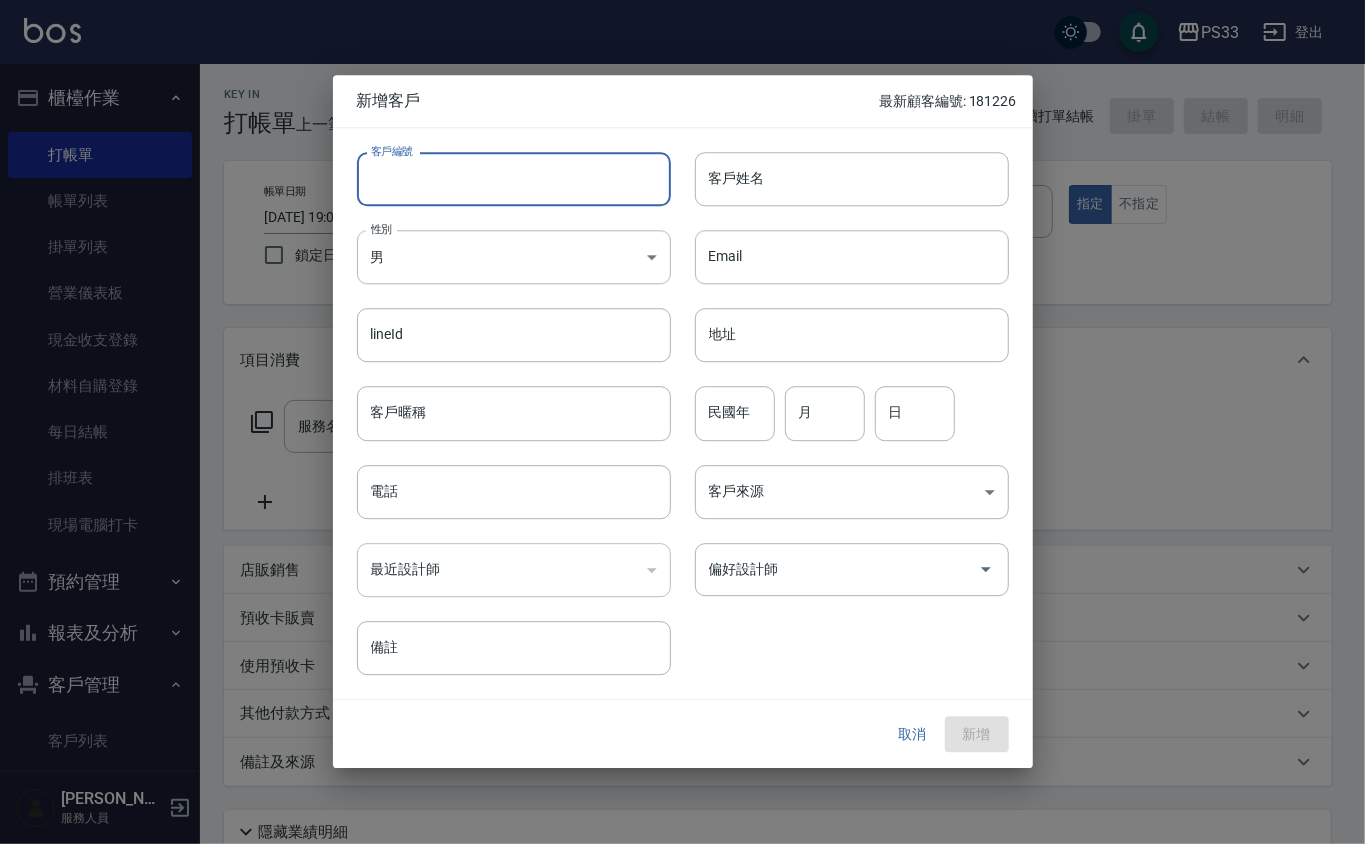 click on "客戶編號" at bounding box center [514, 179] 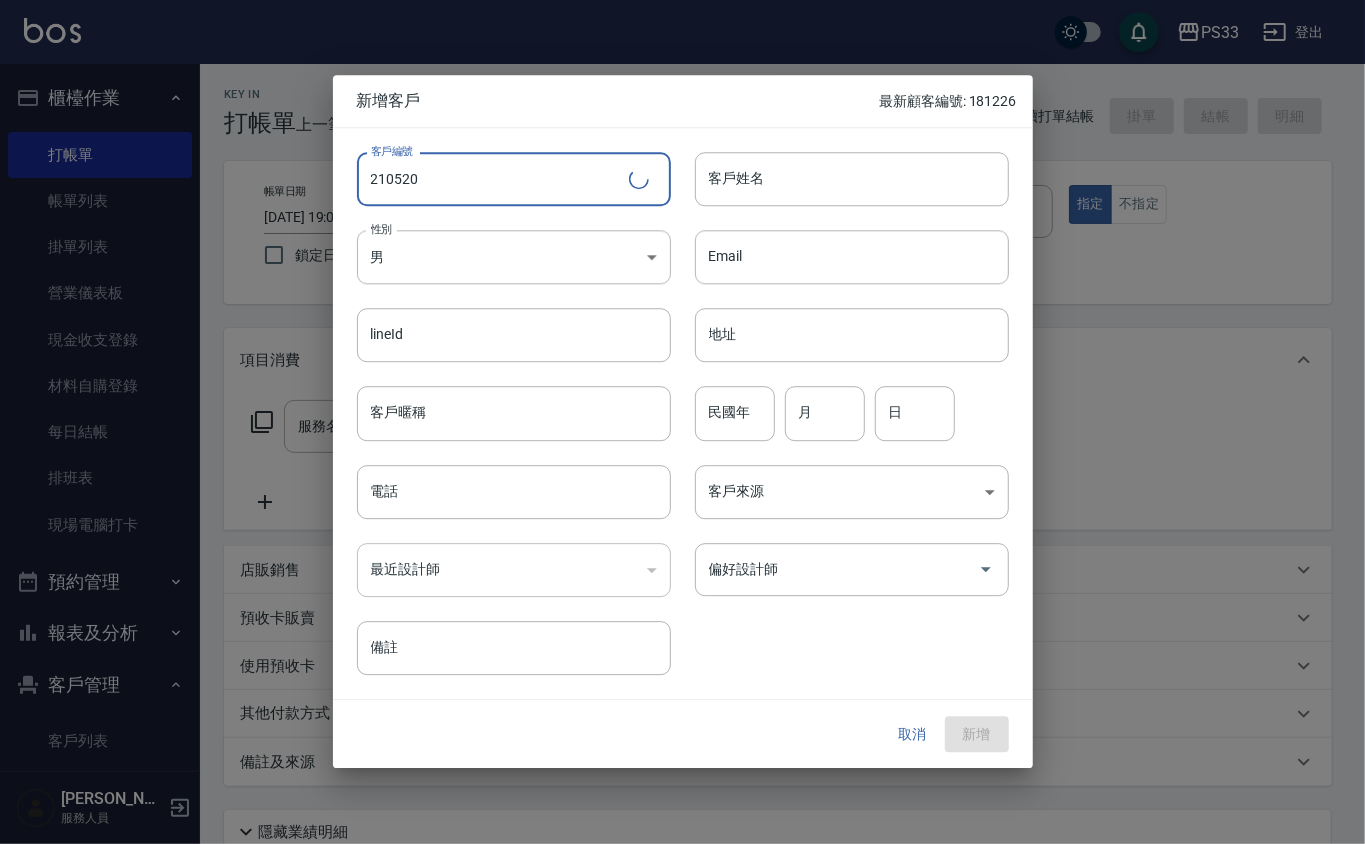 type on "210520" 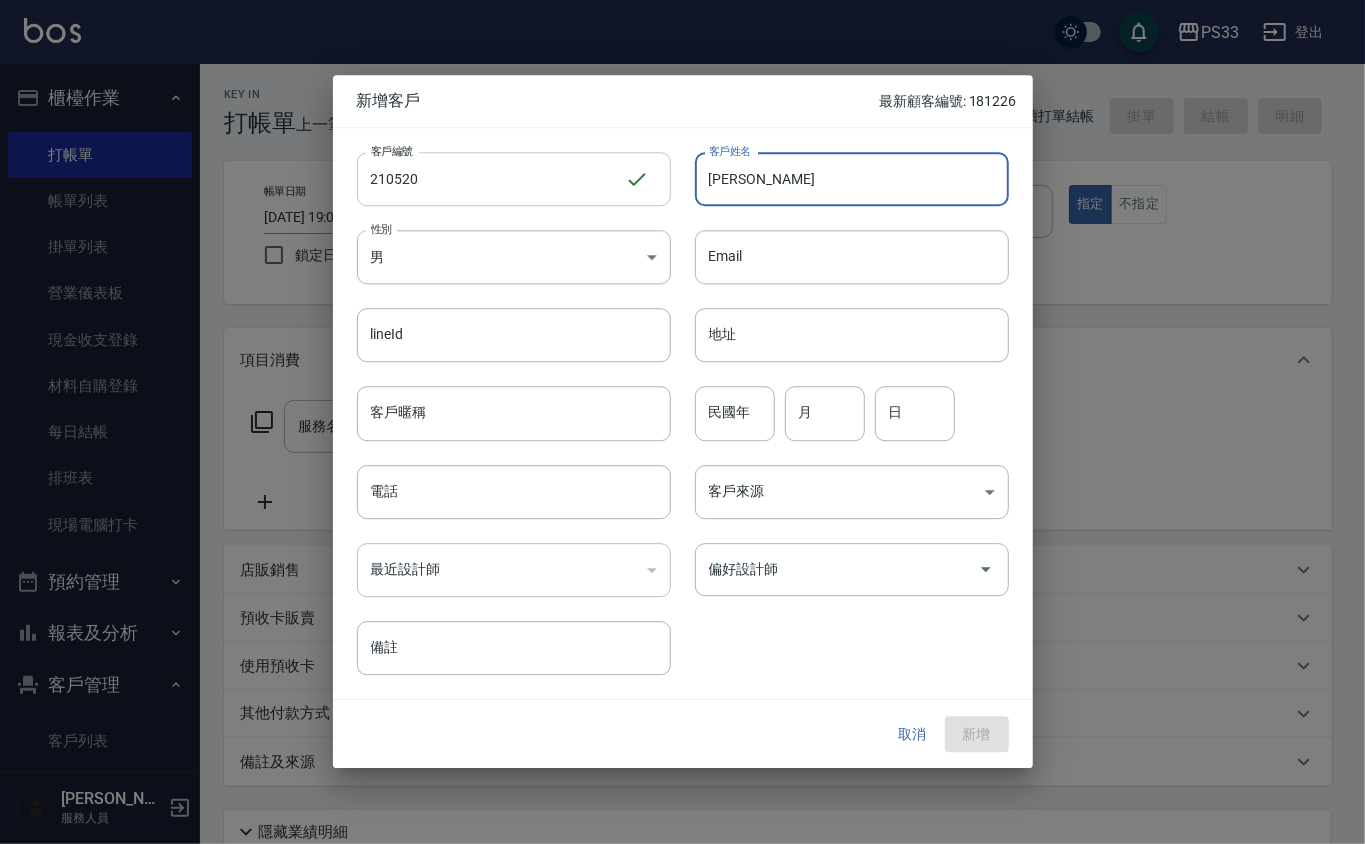 type on "[PERSON_NAME]" 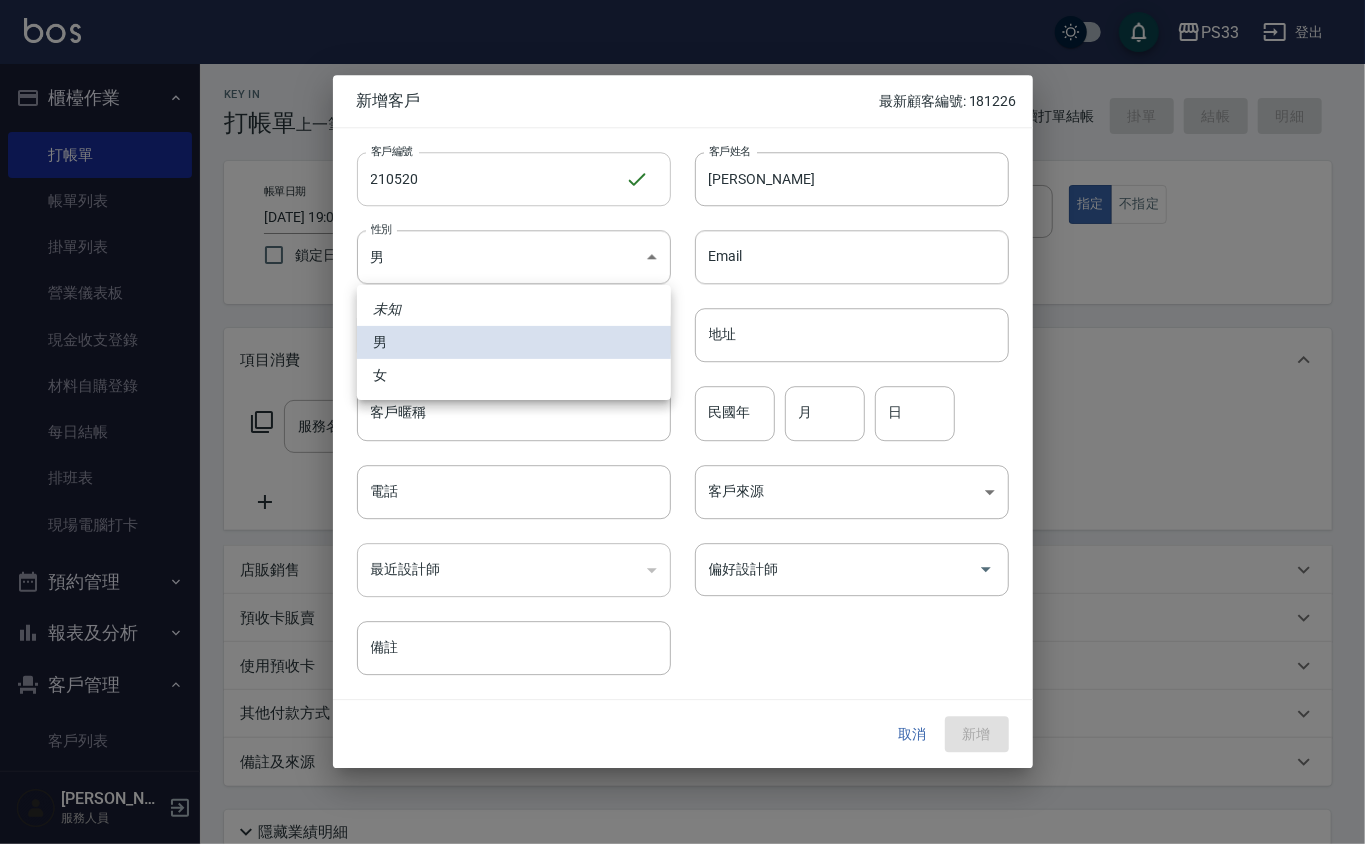 type 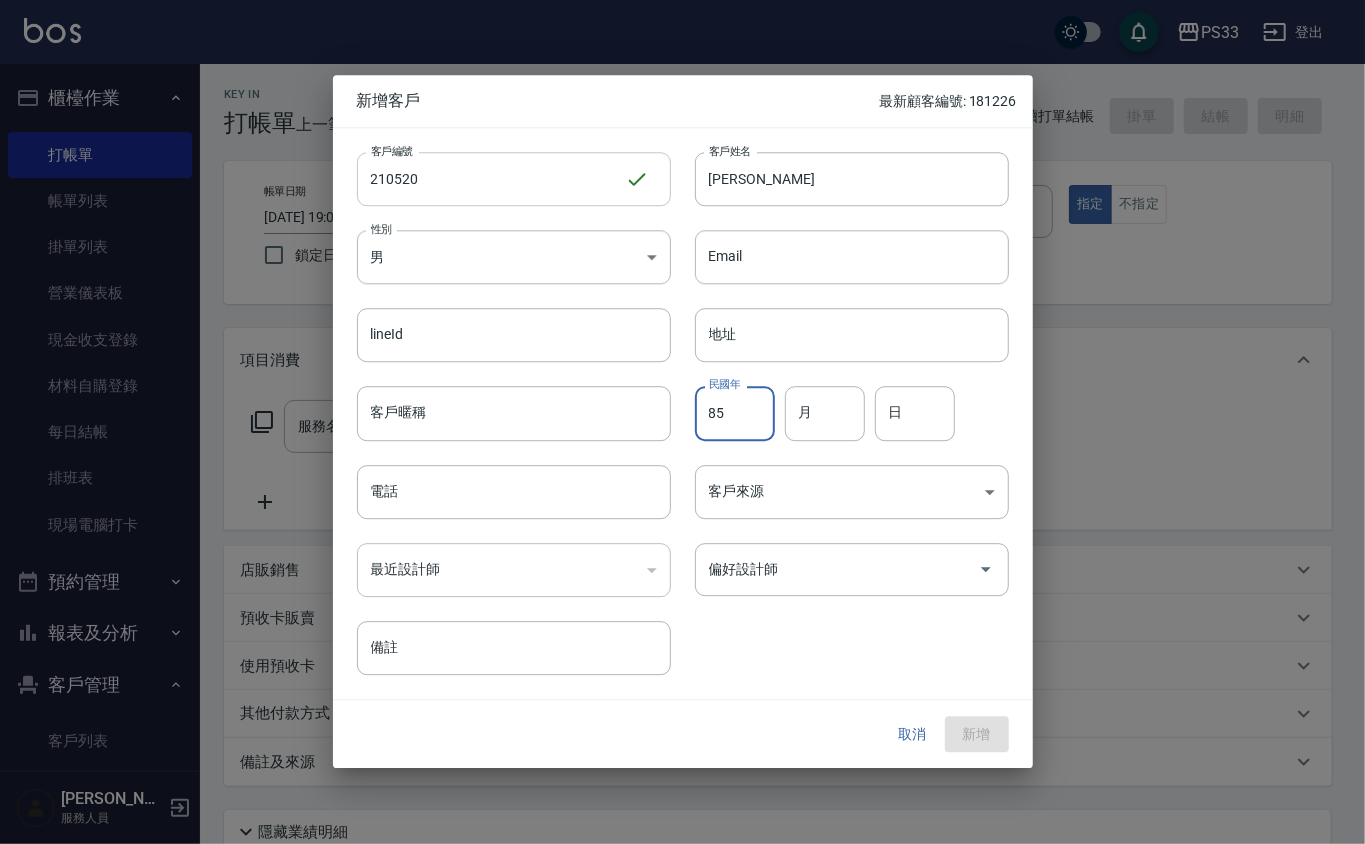 type on "85" 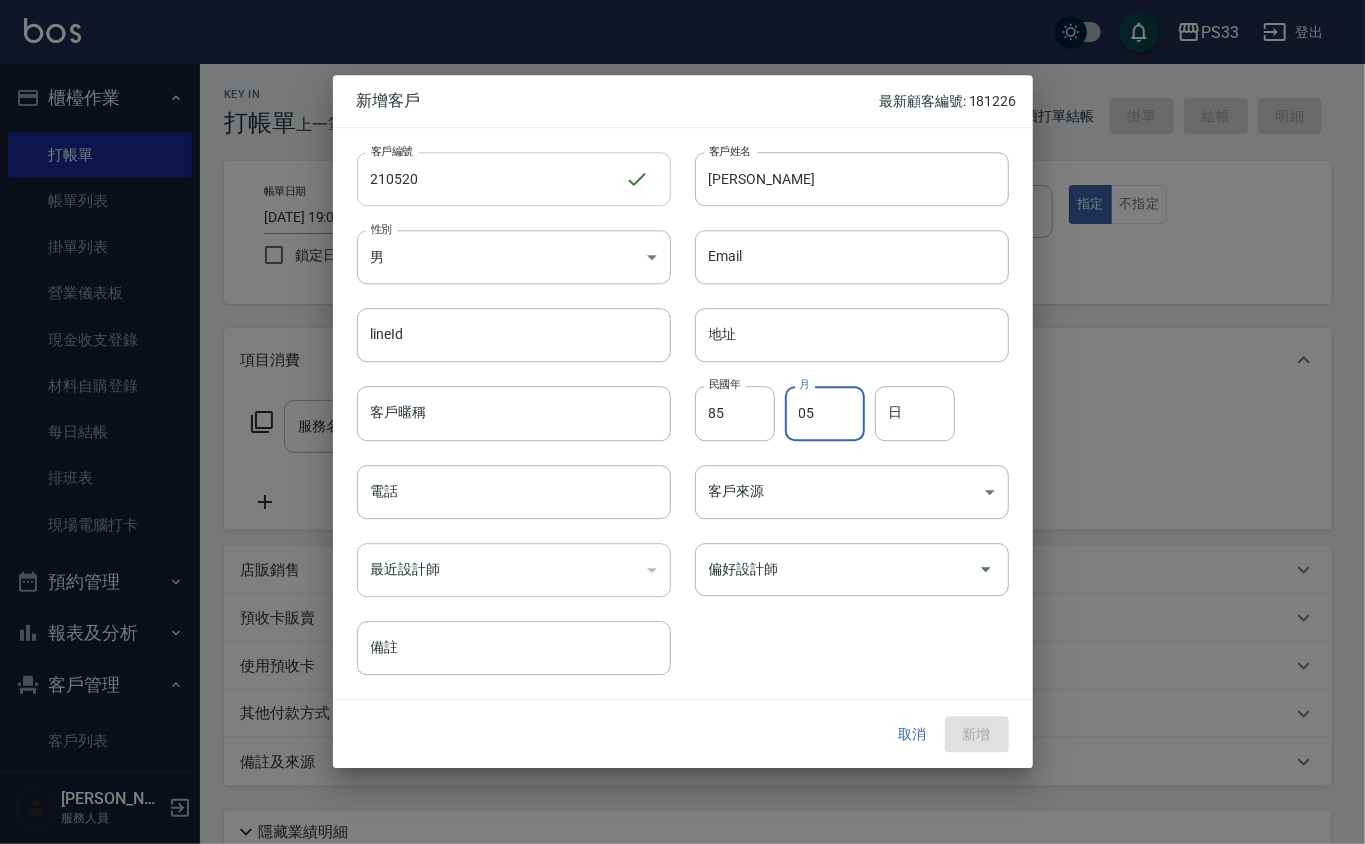 type on "05" 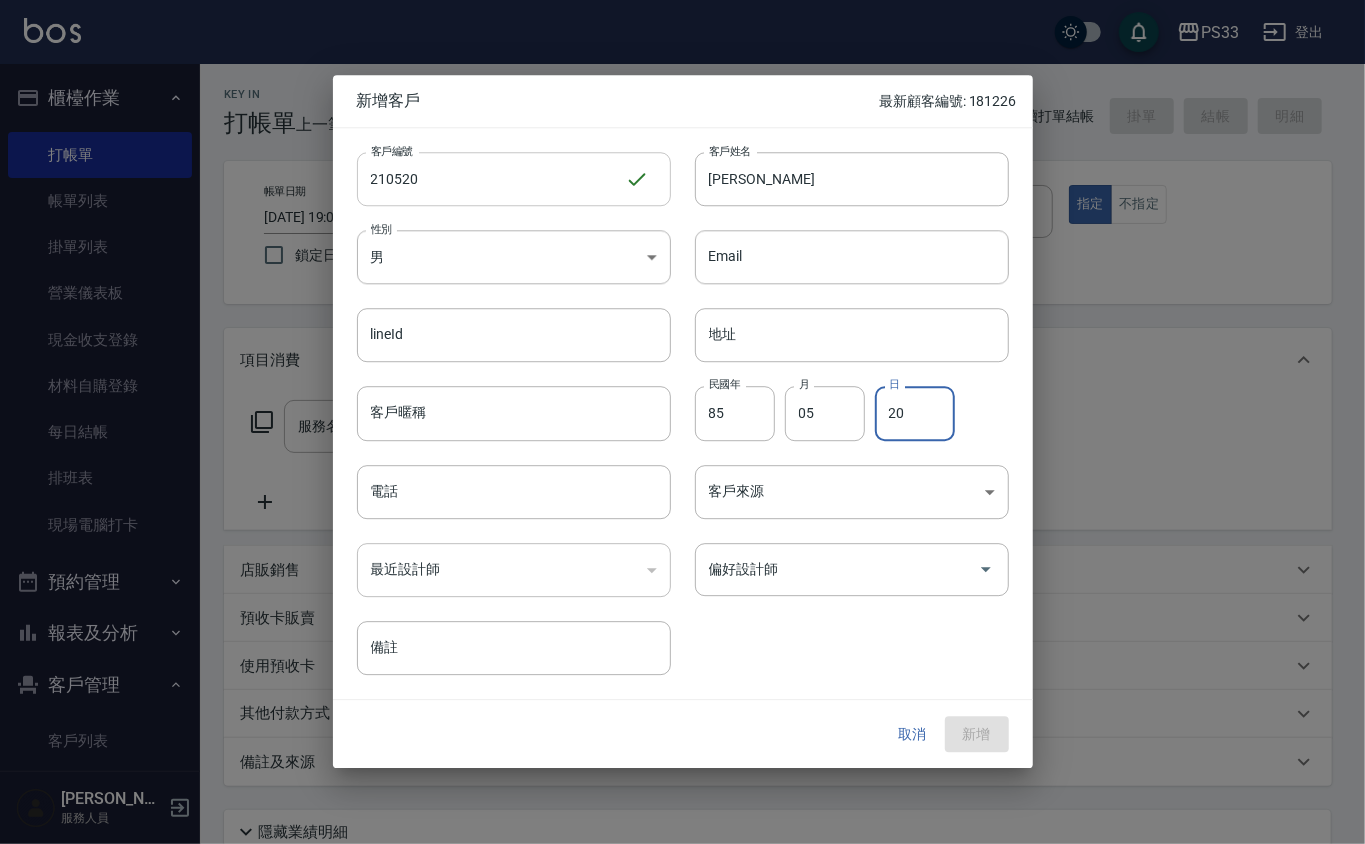 type on "20" 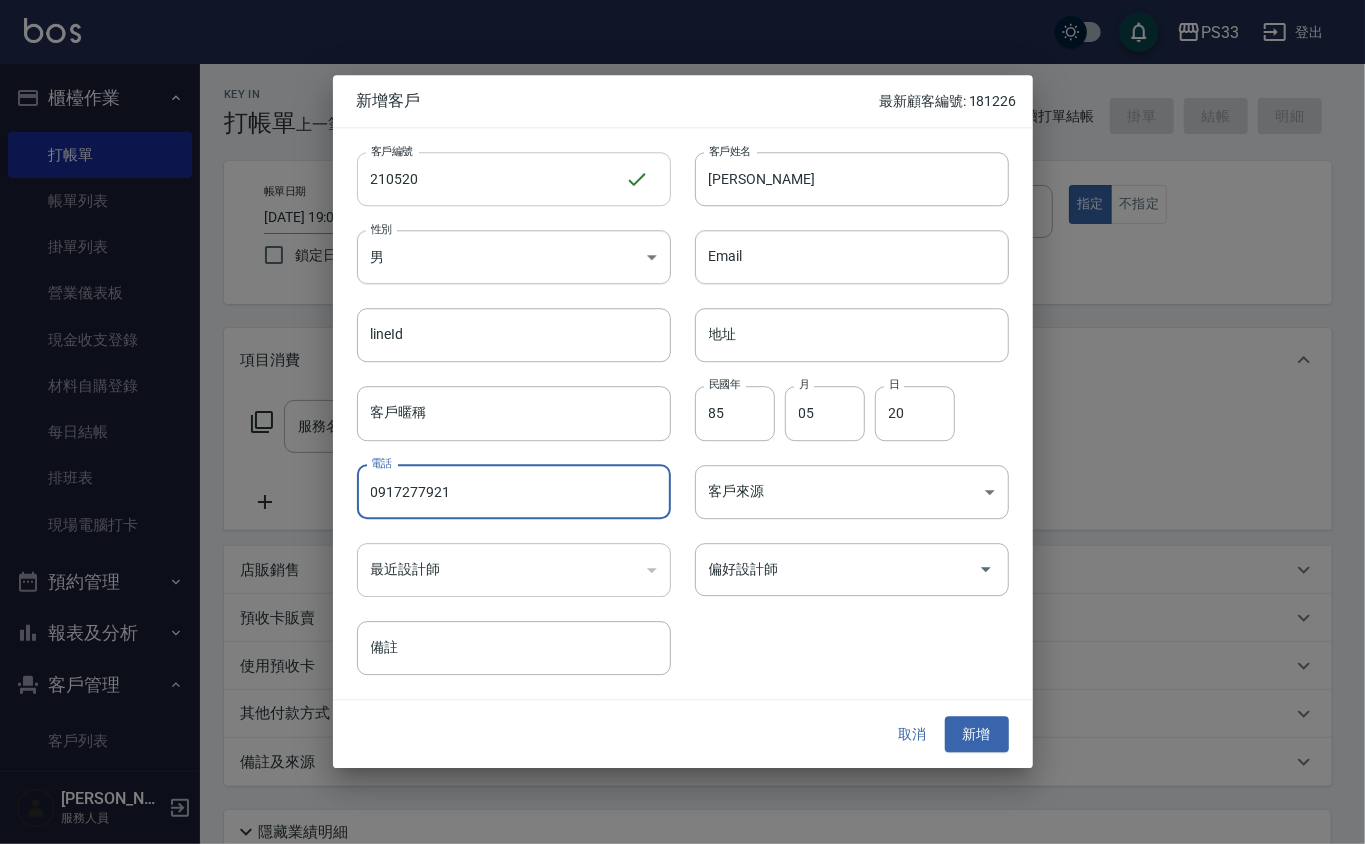 type on "0917277921" 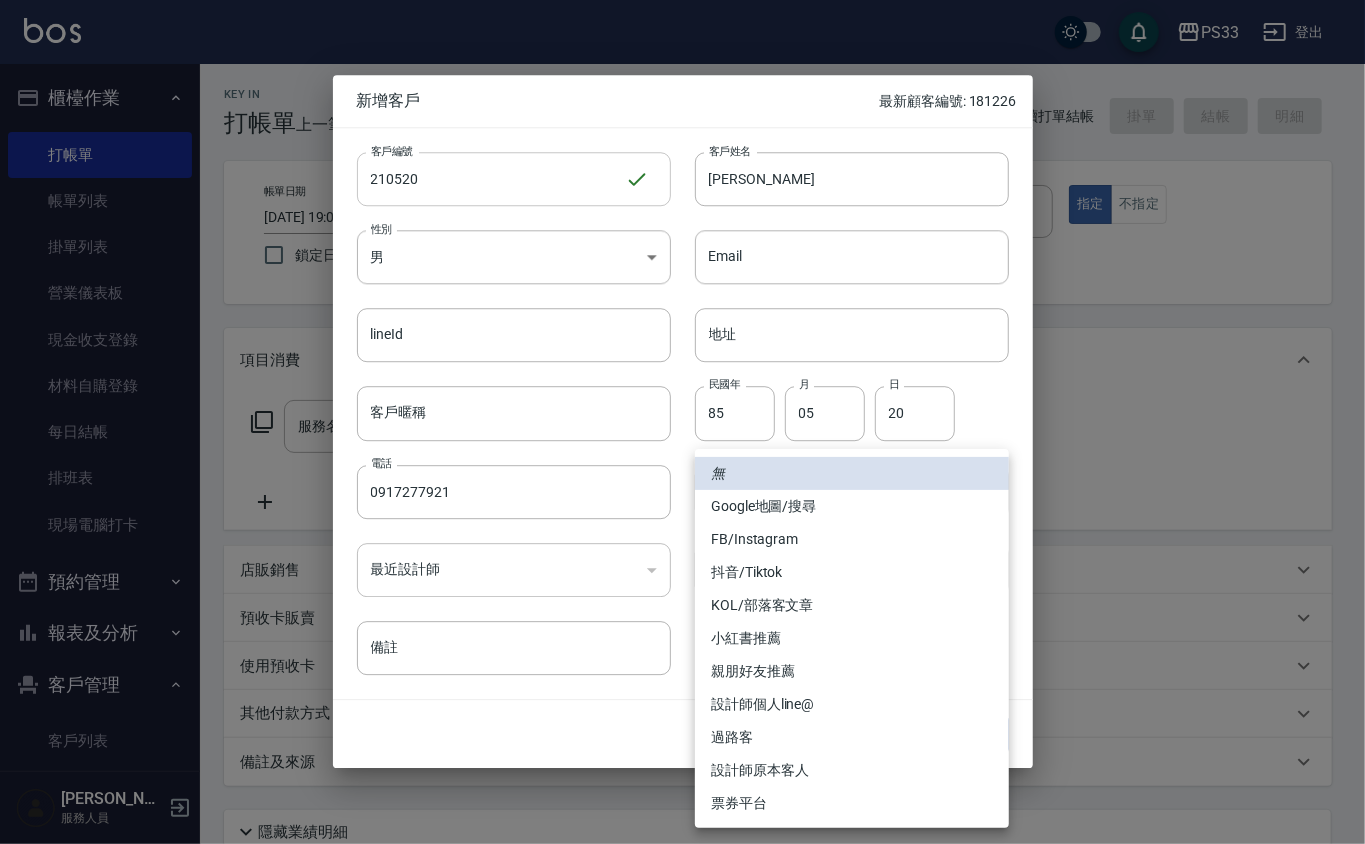 type 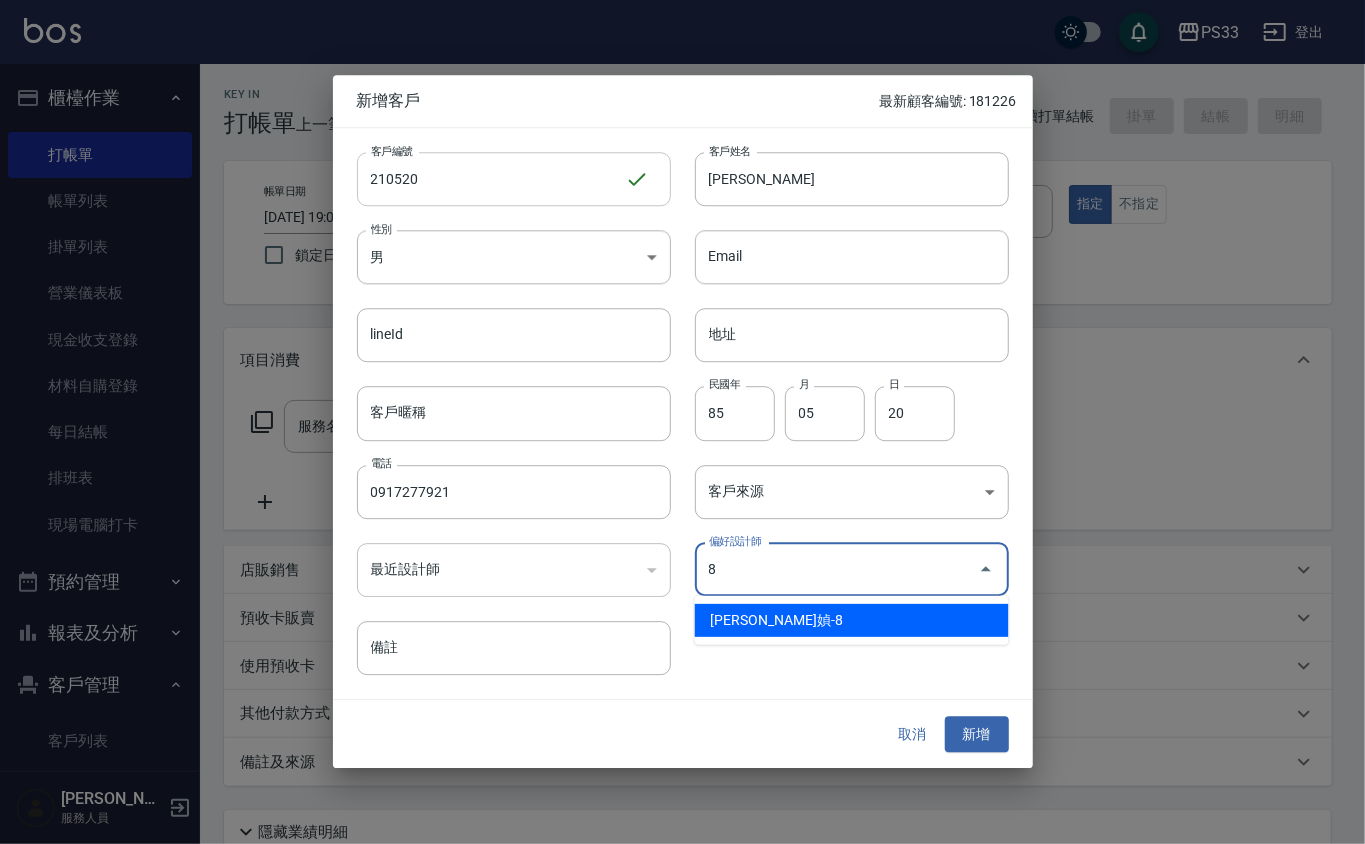 type on "[PERSON_NAME]媜" 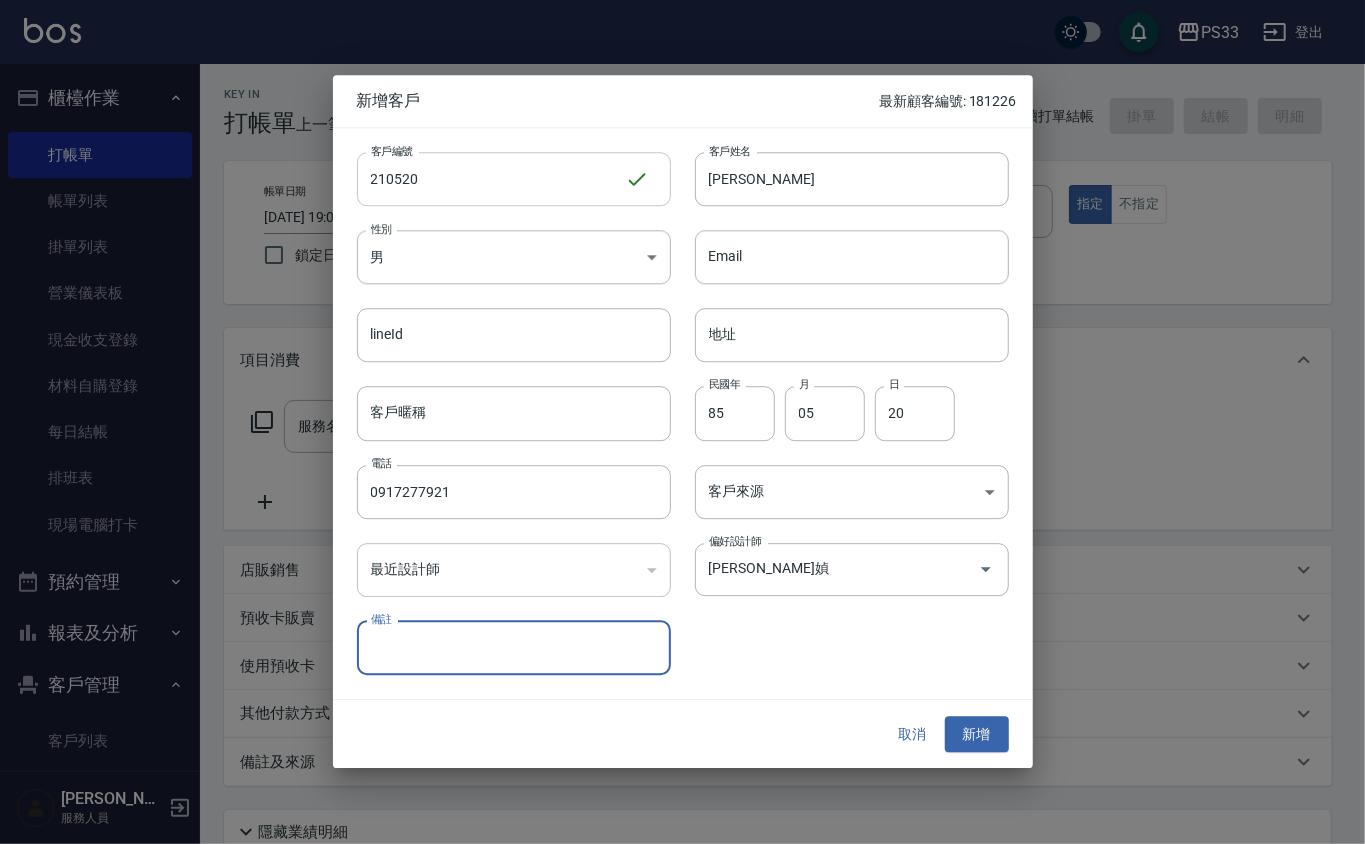 type 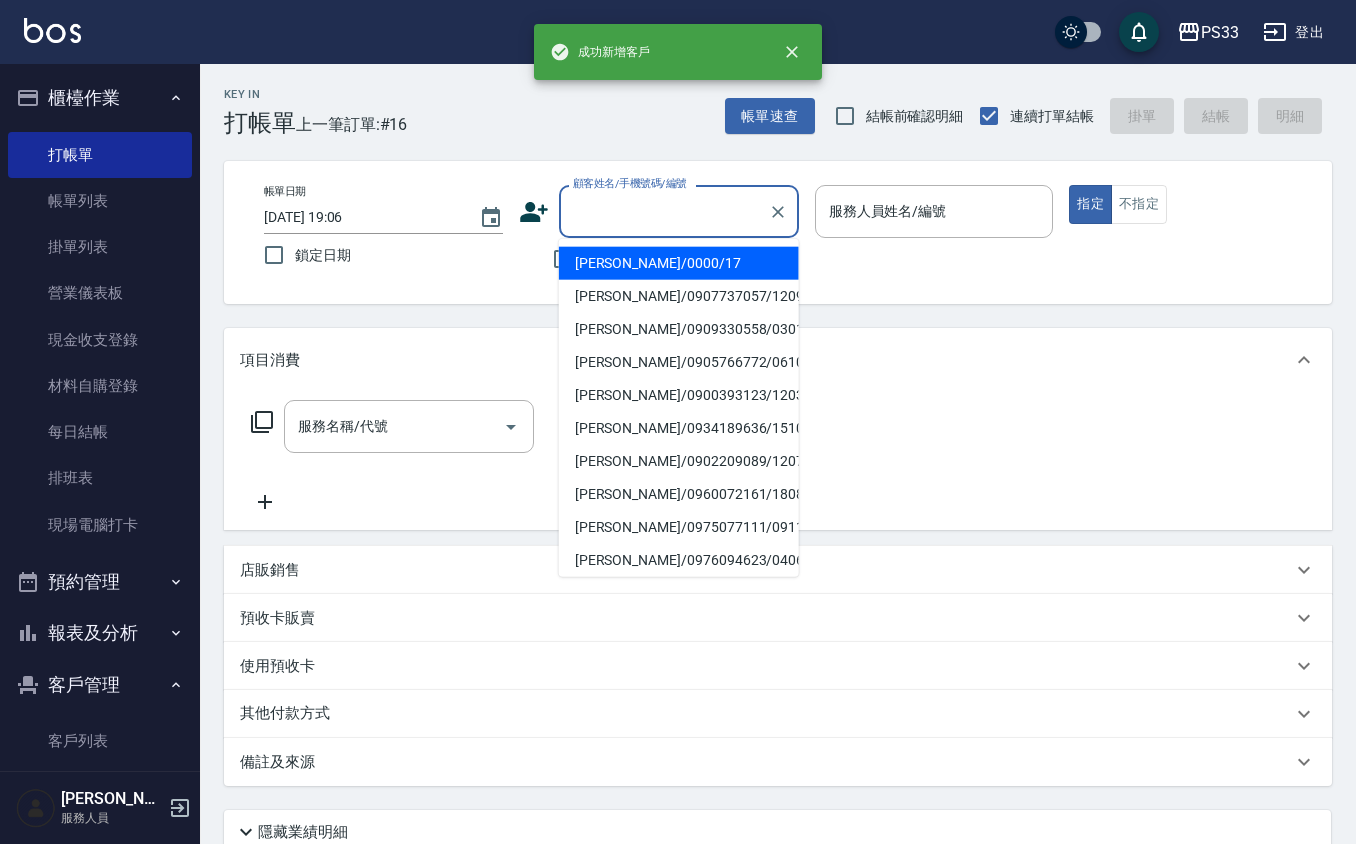 click on "顧客姓名/手機號碼/編號" at bounding box center [664, 211] 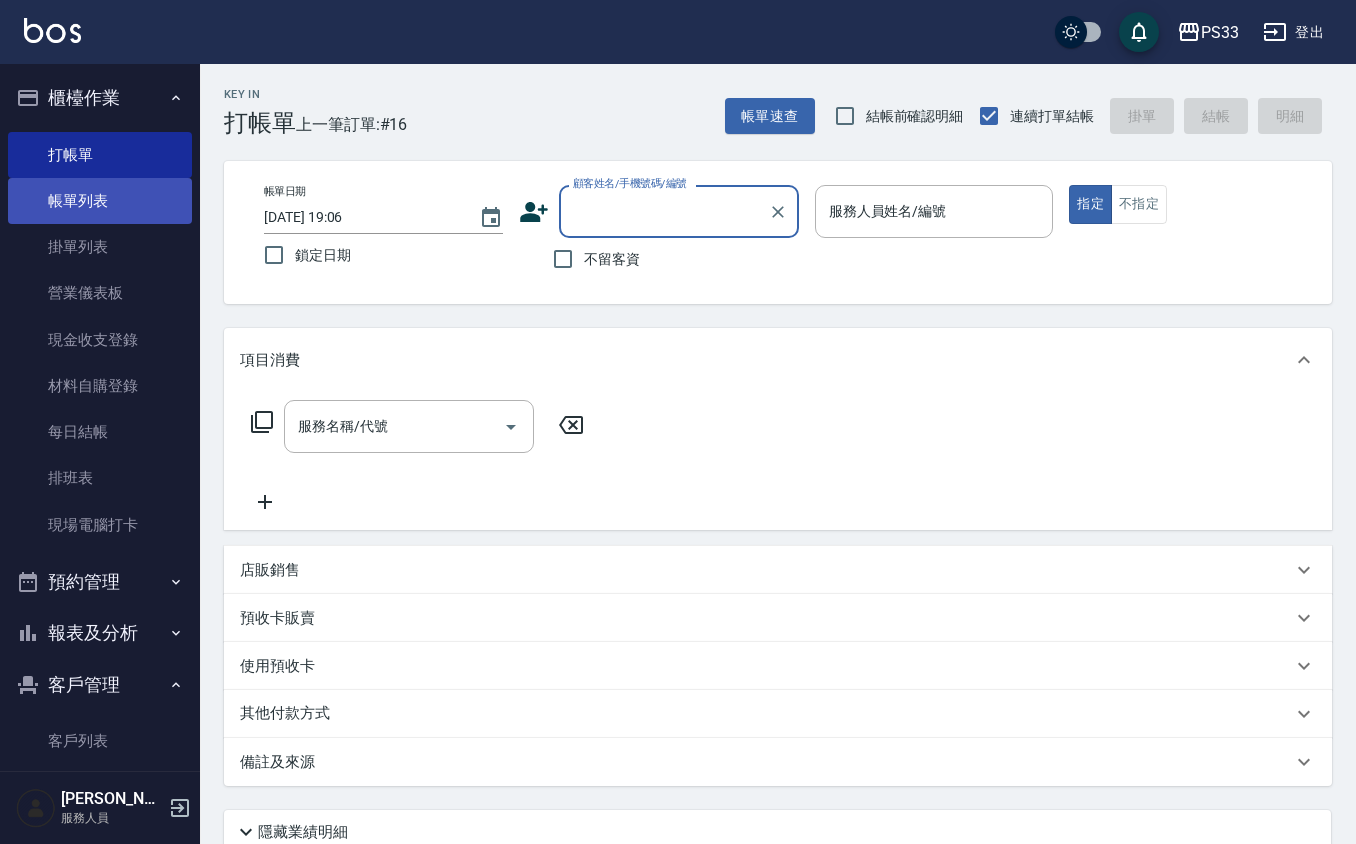 click on "帳單列表" at bounding box center (100, 201) 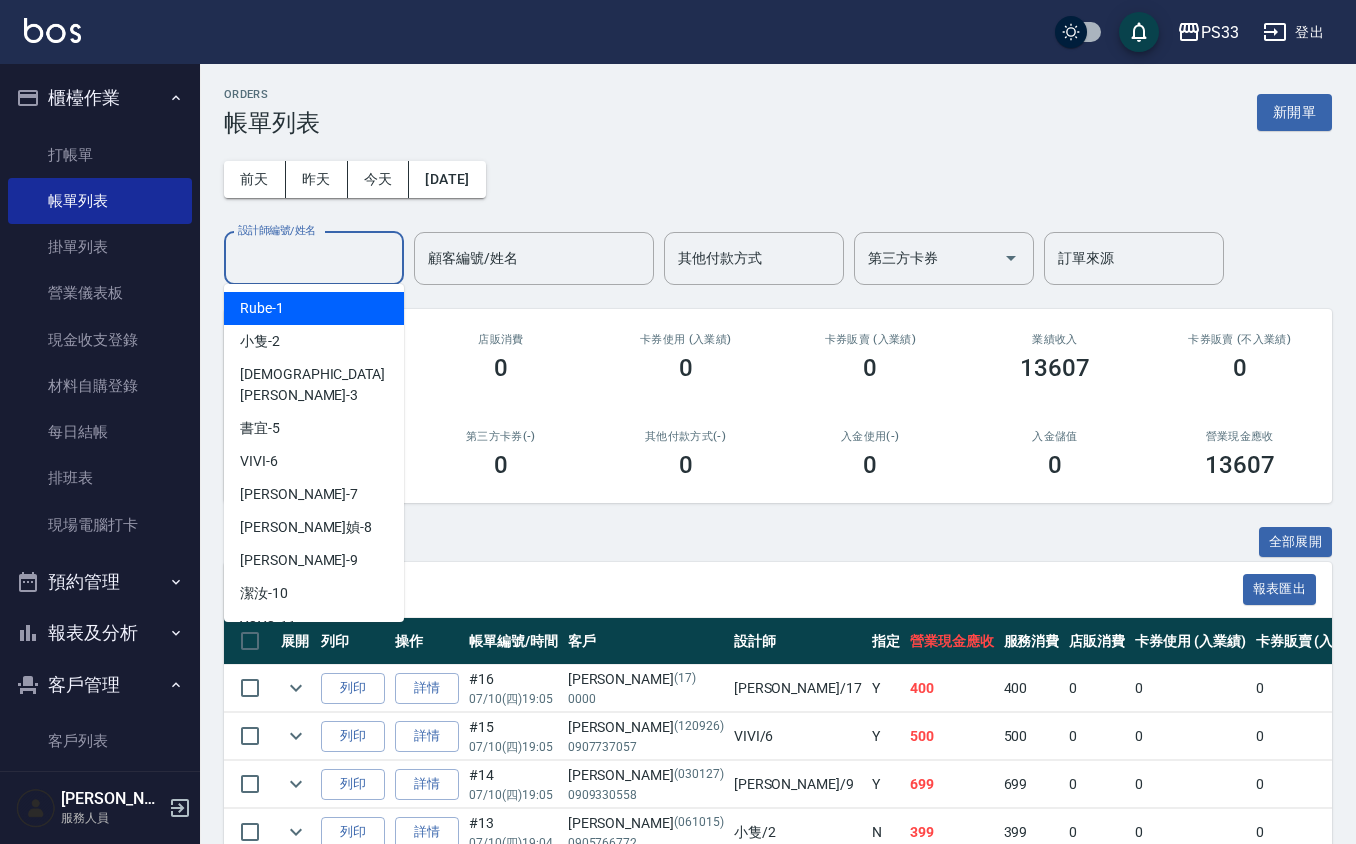 click on "設計師編號/姓名" at bounding box center [314, 258] 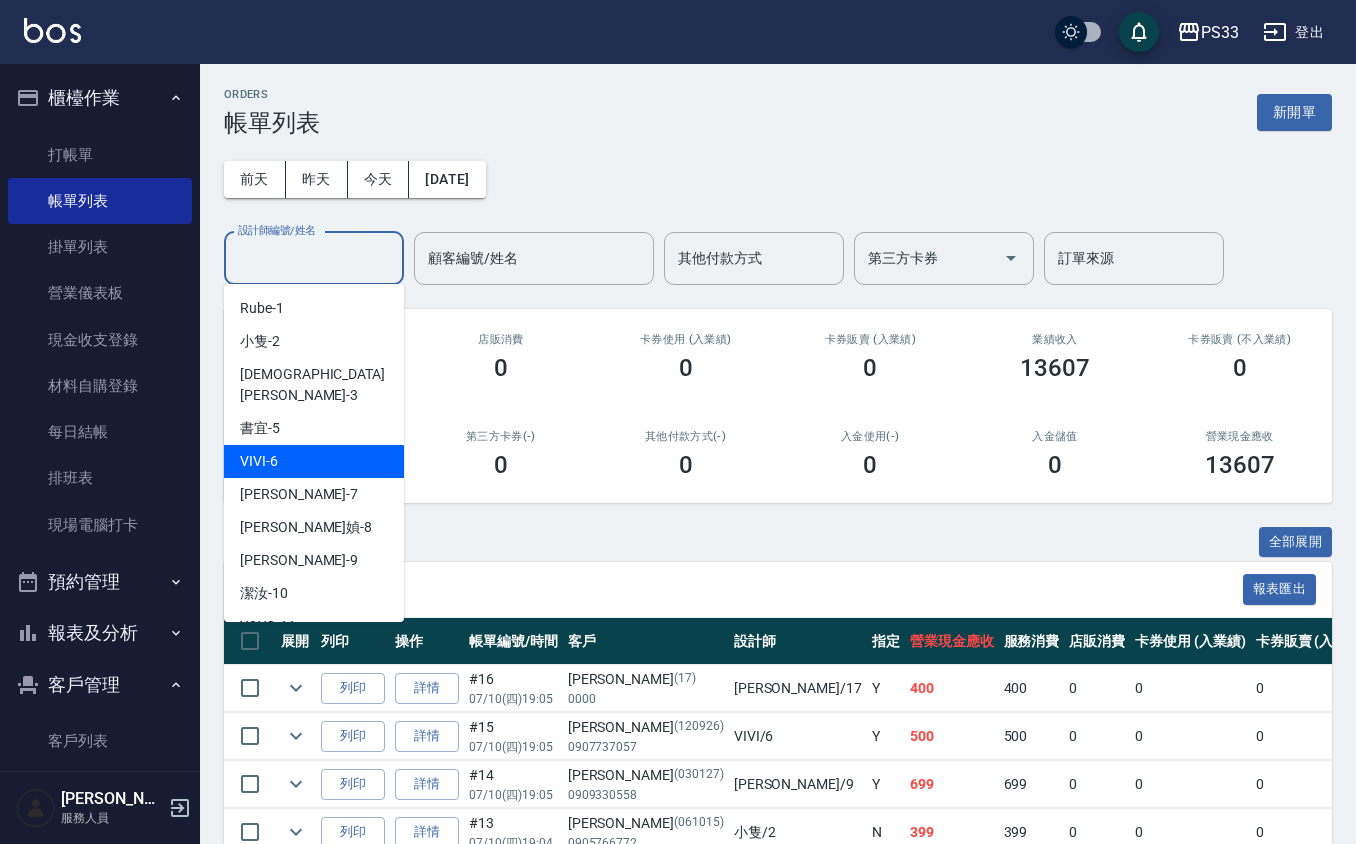click on "VIVI -6" at bounding box center [259, 461] 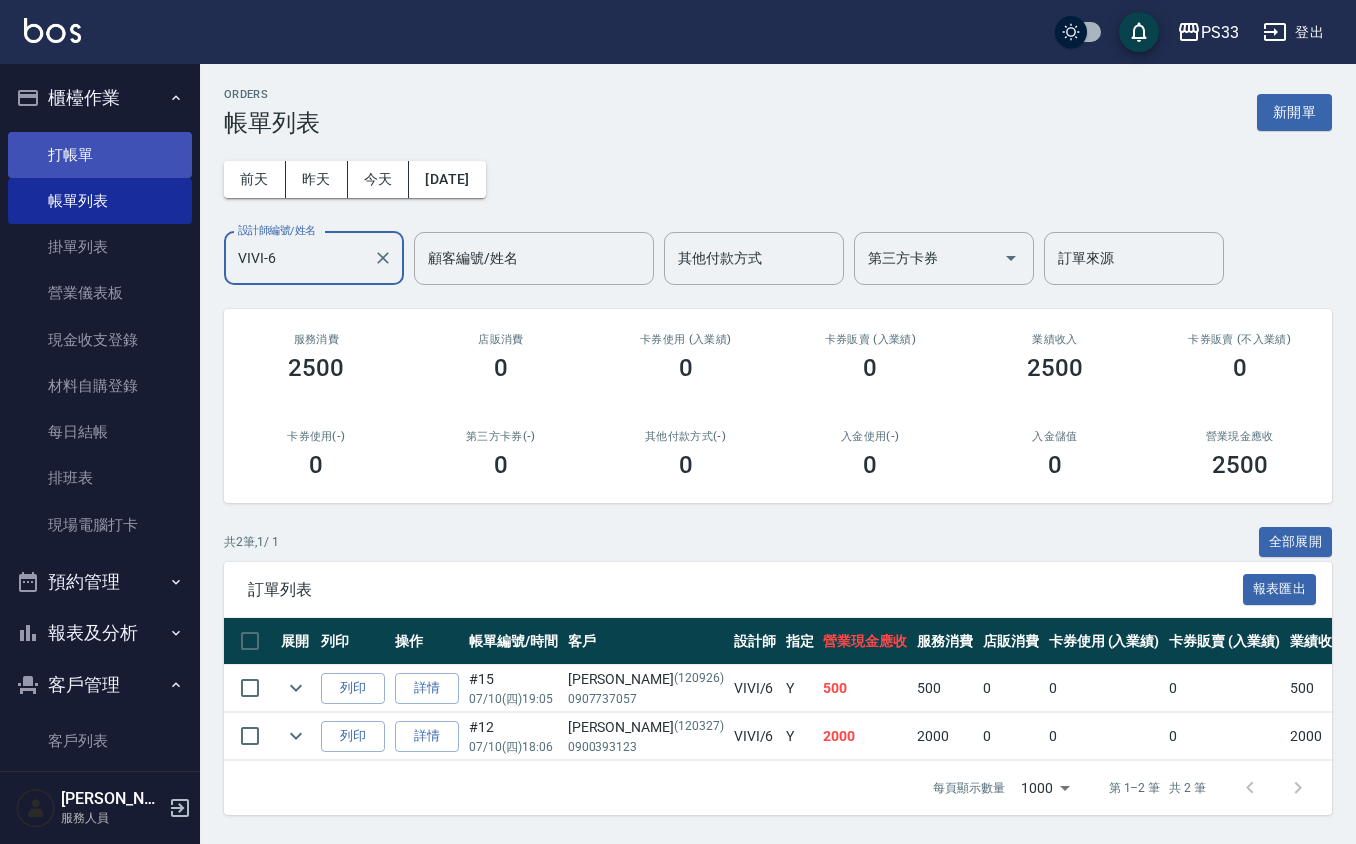 click on "打帳單" at bounding box center (100, 155) 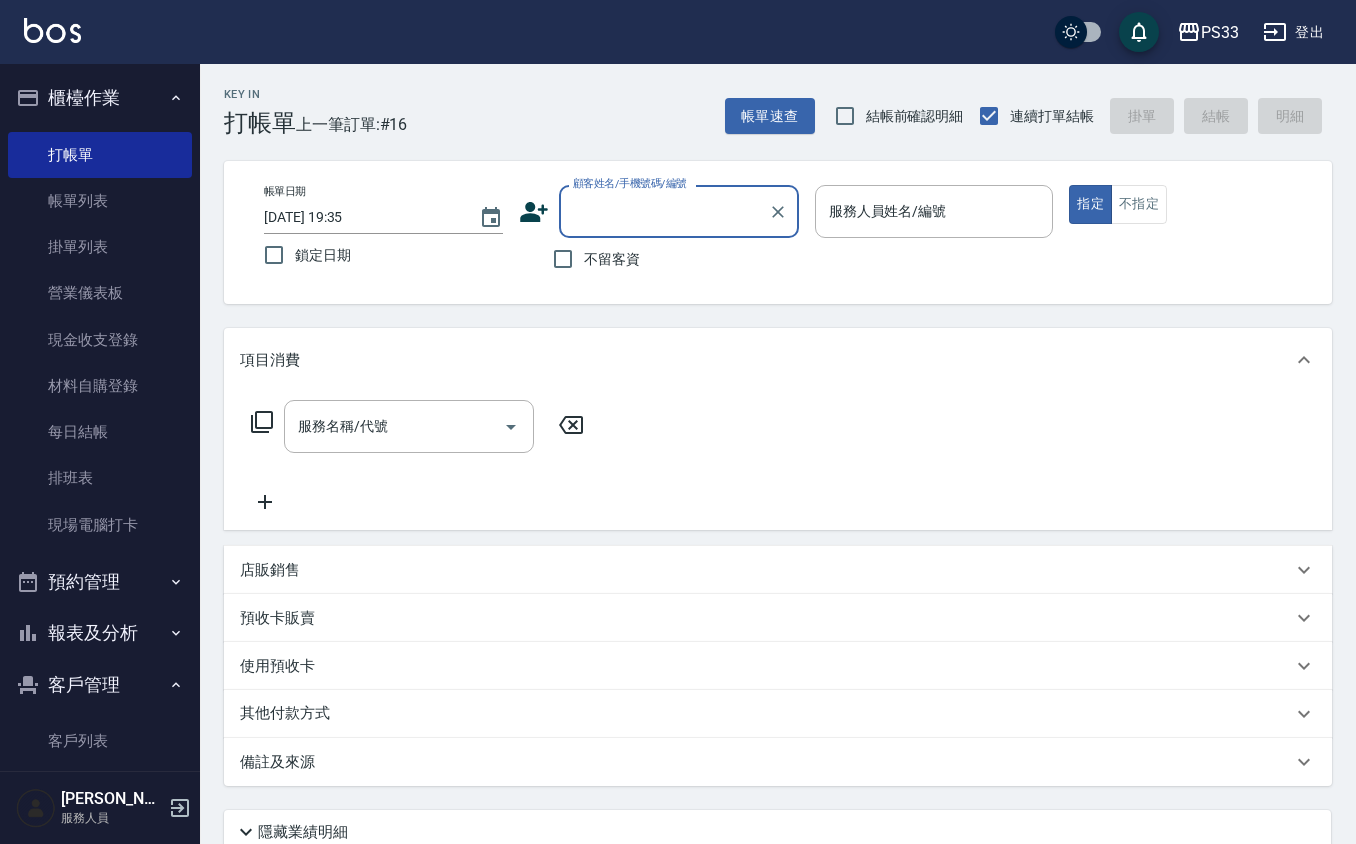 click on "顧客姓名/手機號碼/編號" at bounding box center (664, 211) 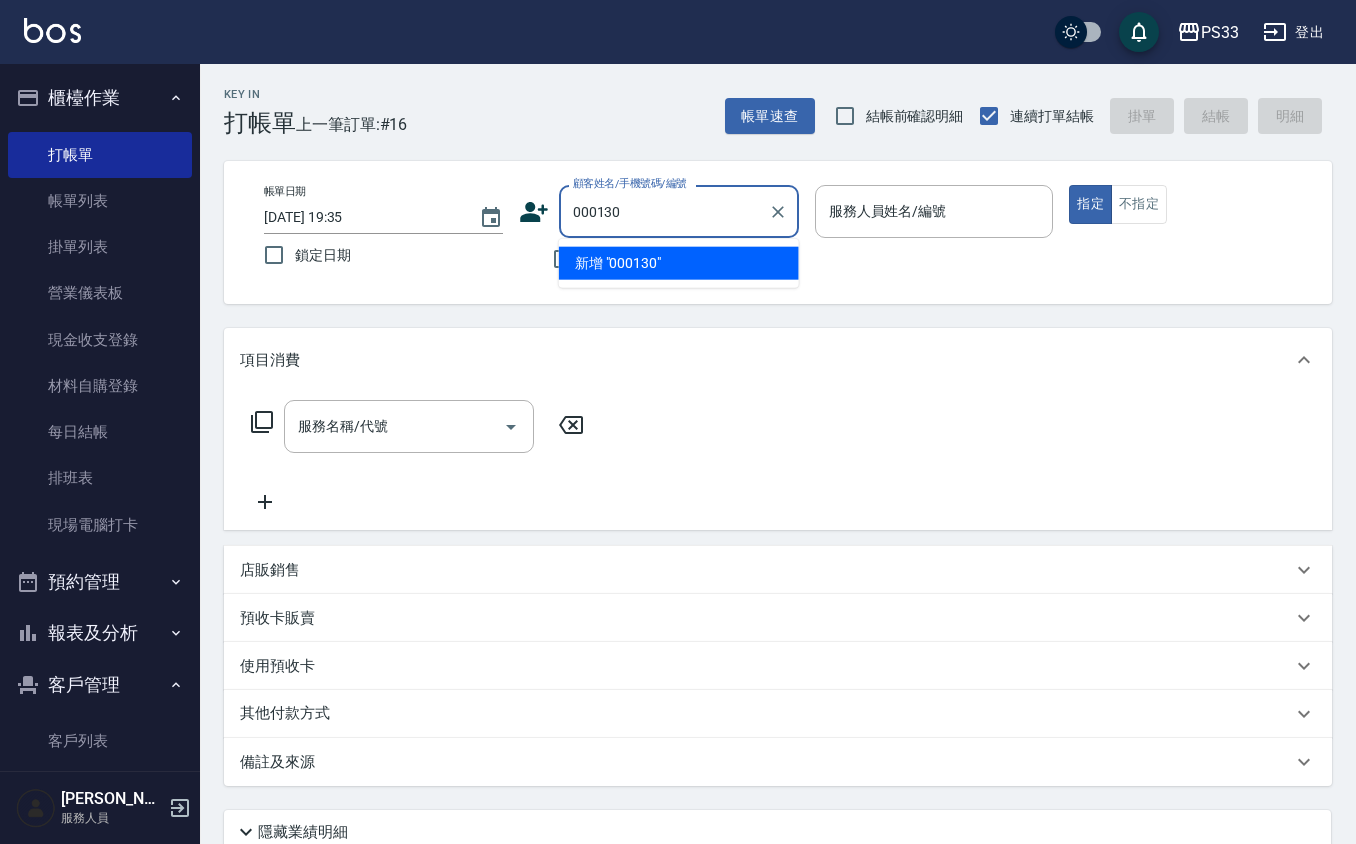 type on "000130" 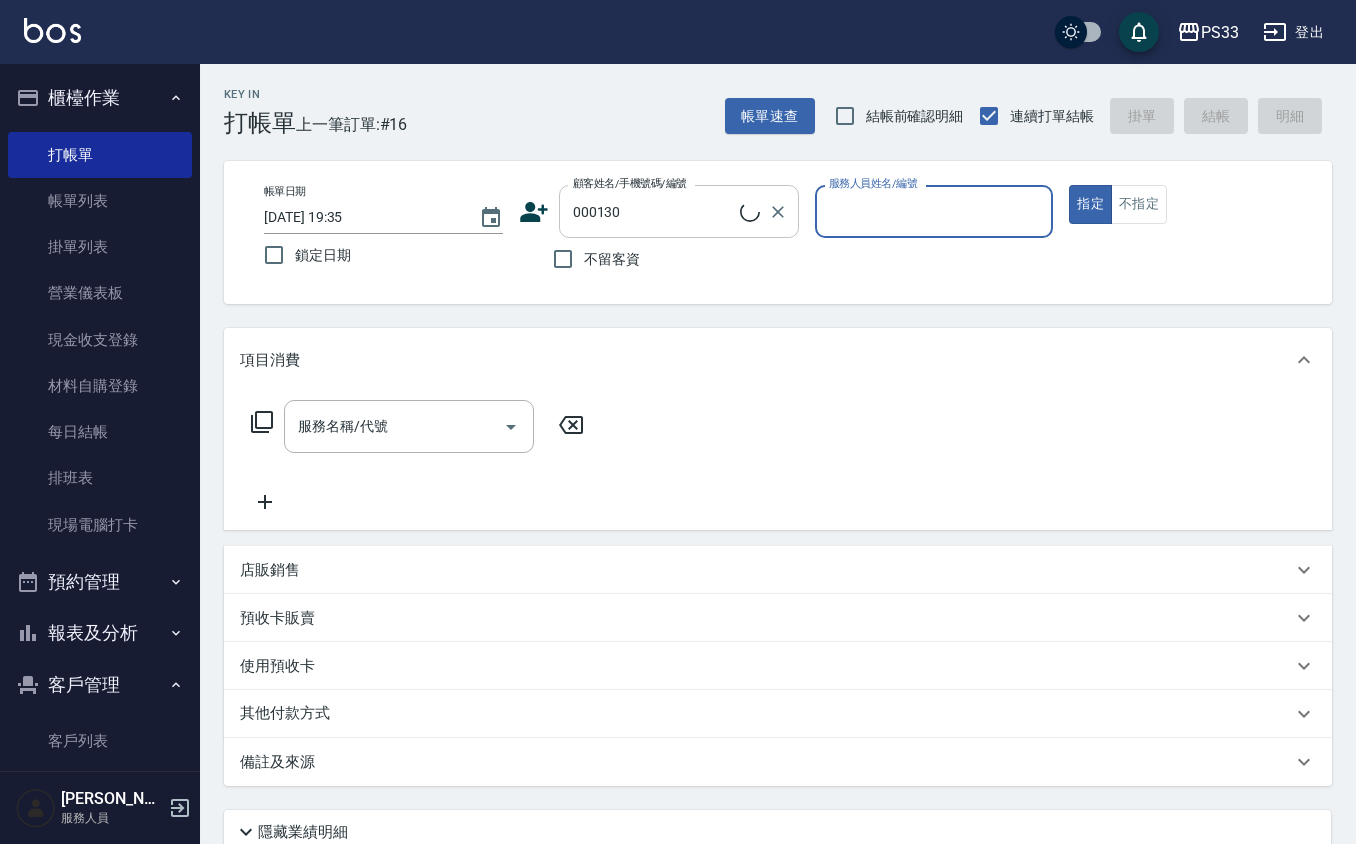 type on "6" 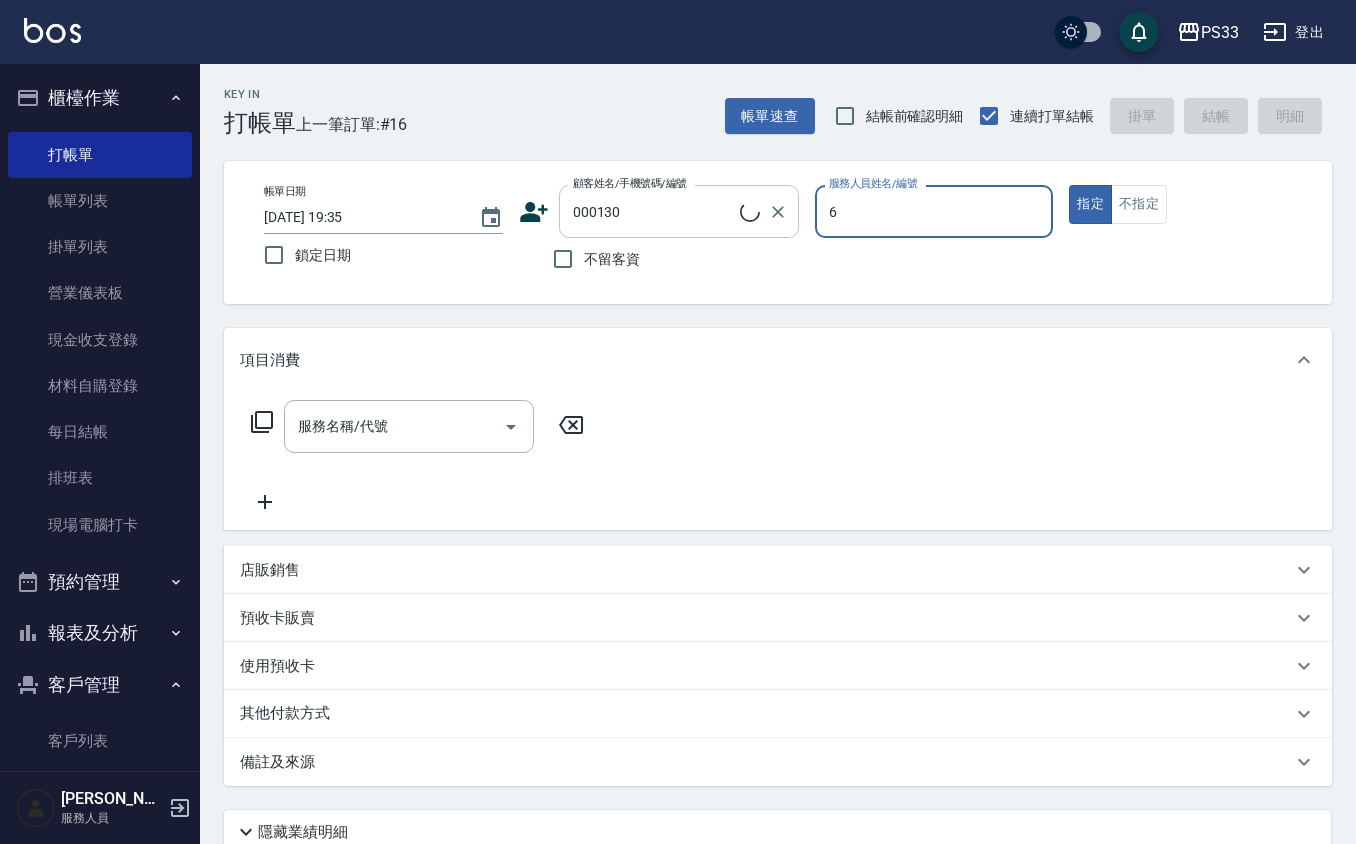 type on "[PERSON_NAME]/0955390130/000130" 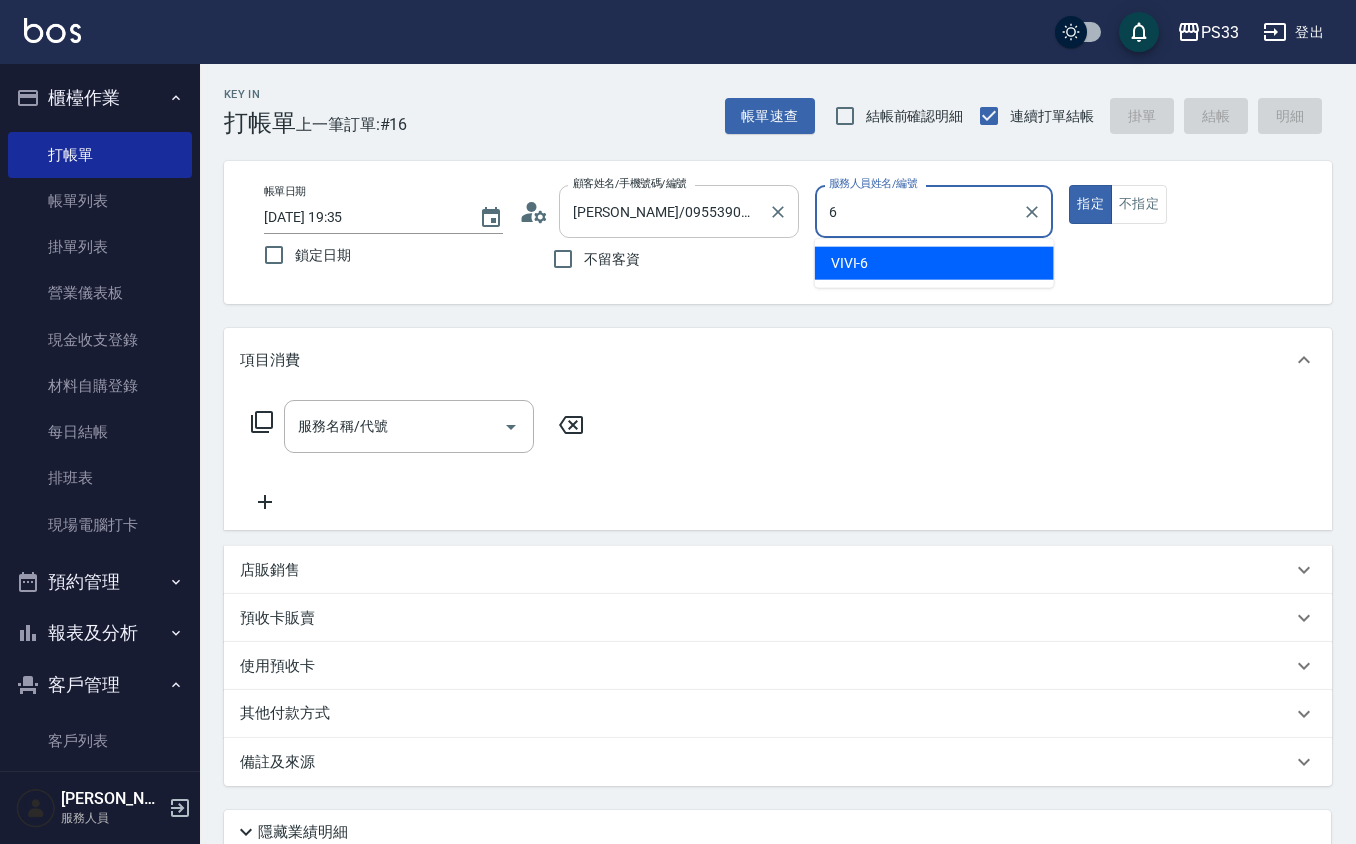 type on "VIVI-6" 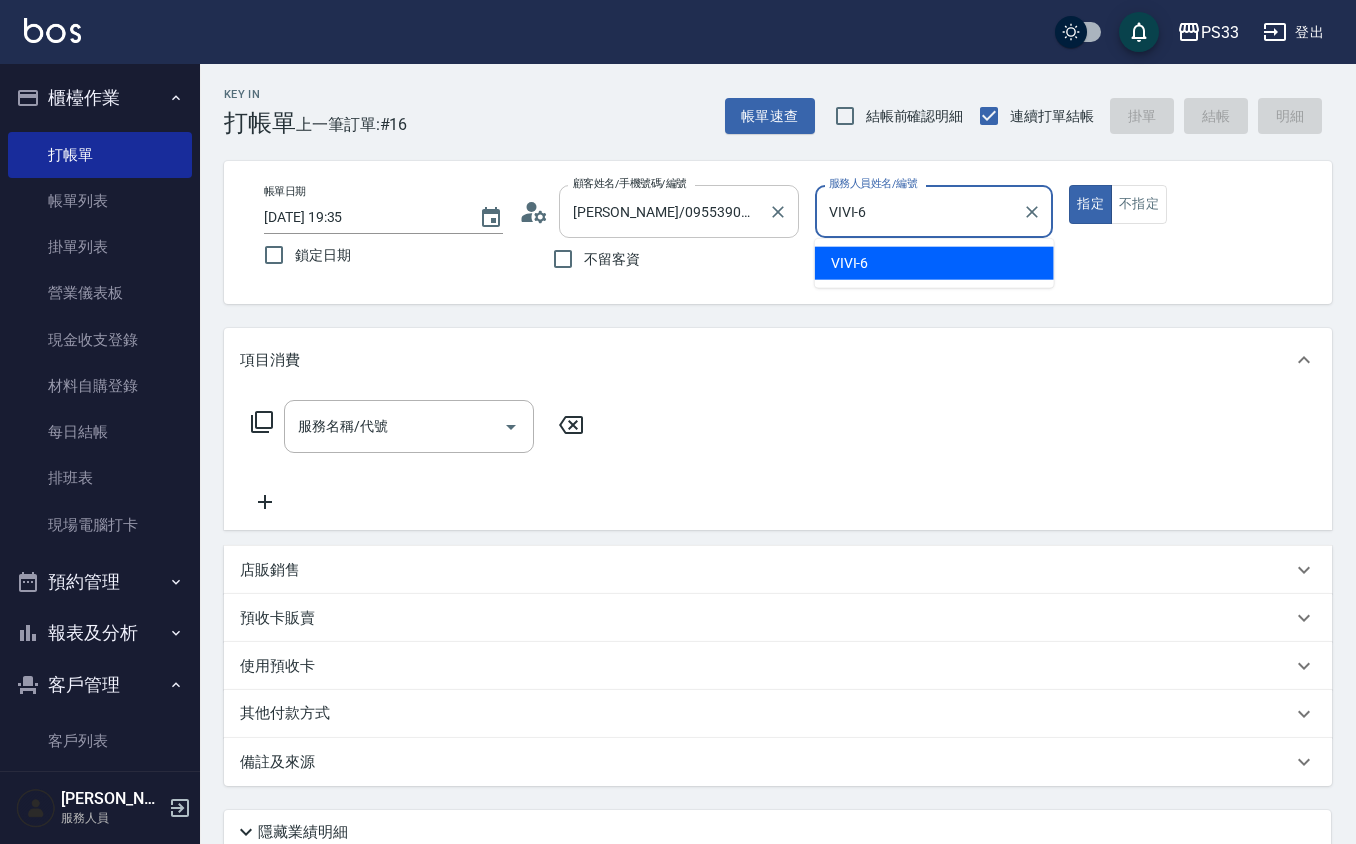 type on "true" 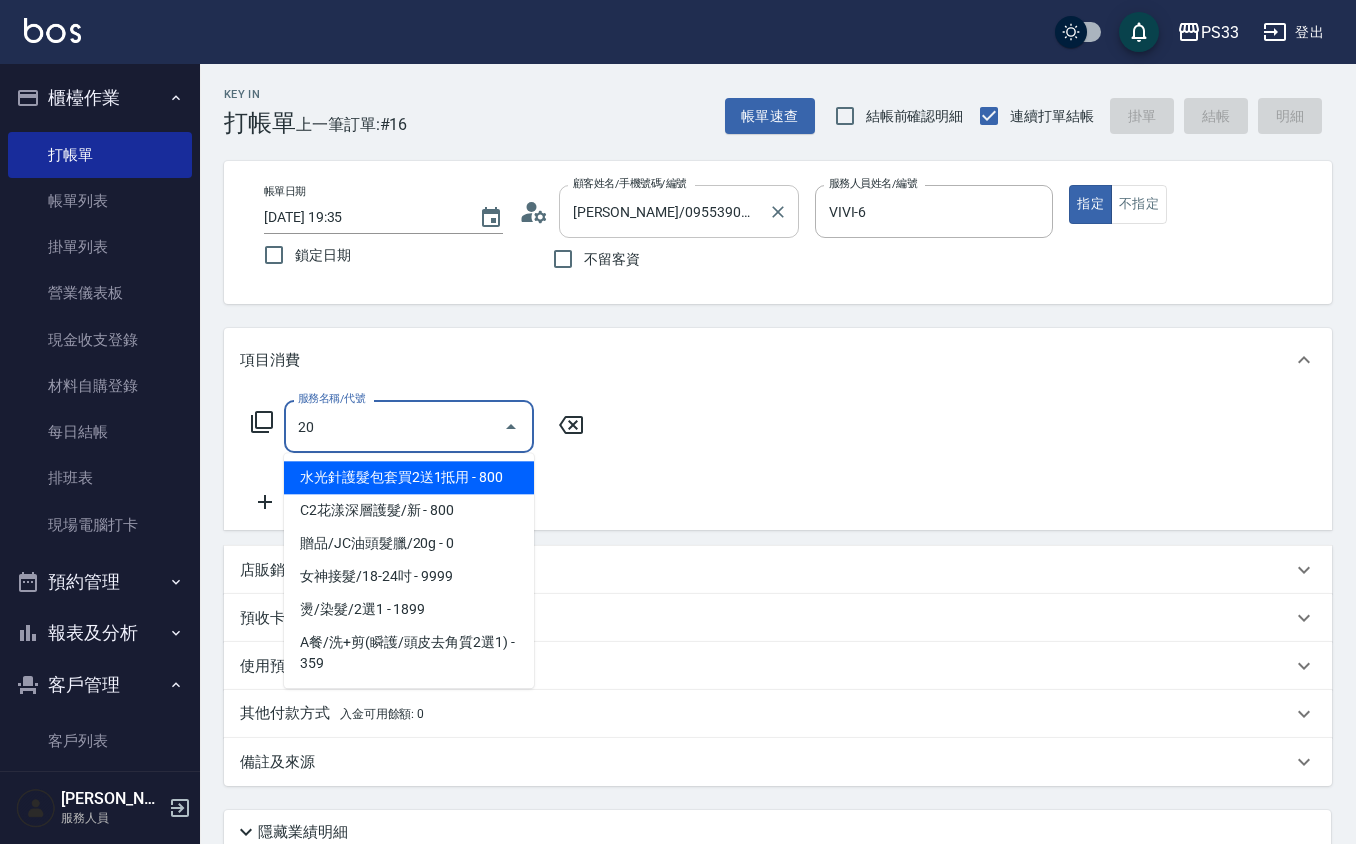 type on "203" 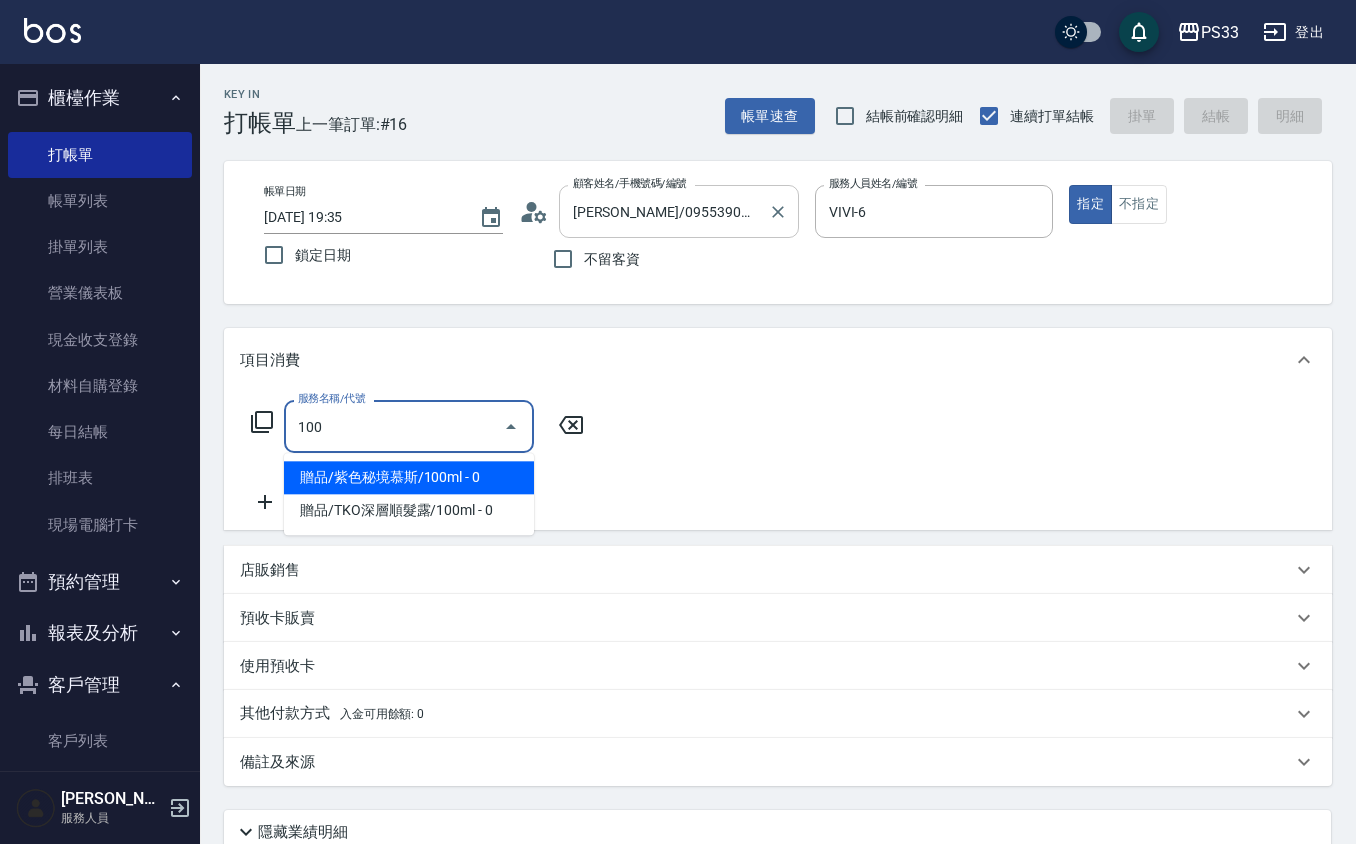 type on "1001" 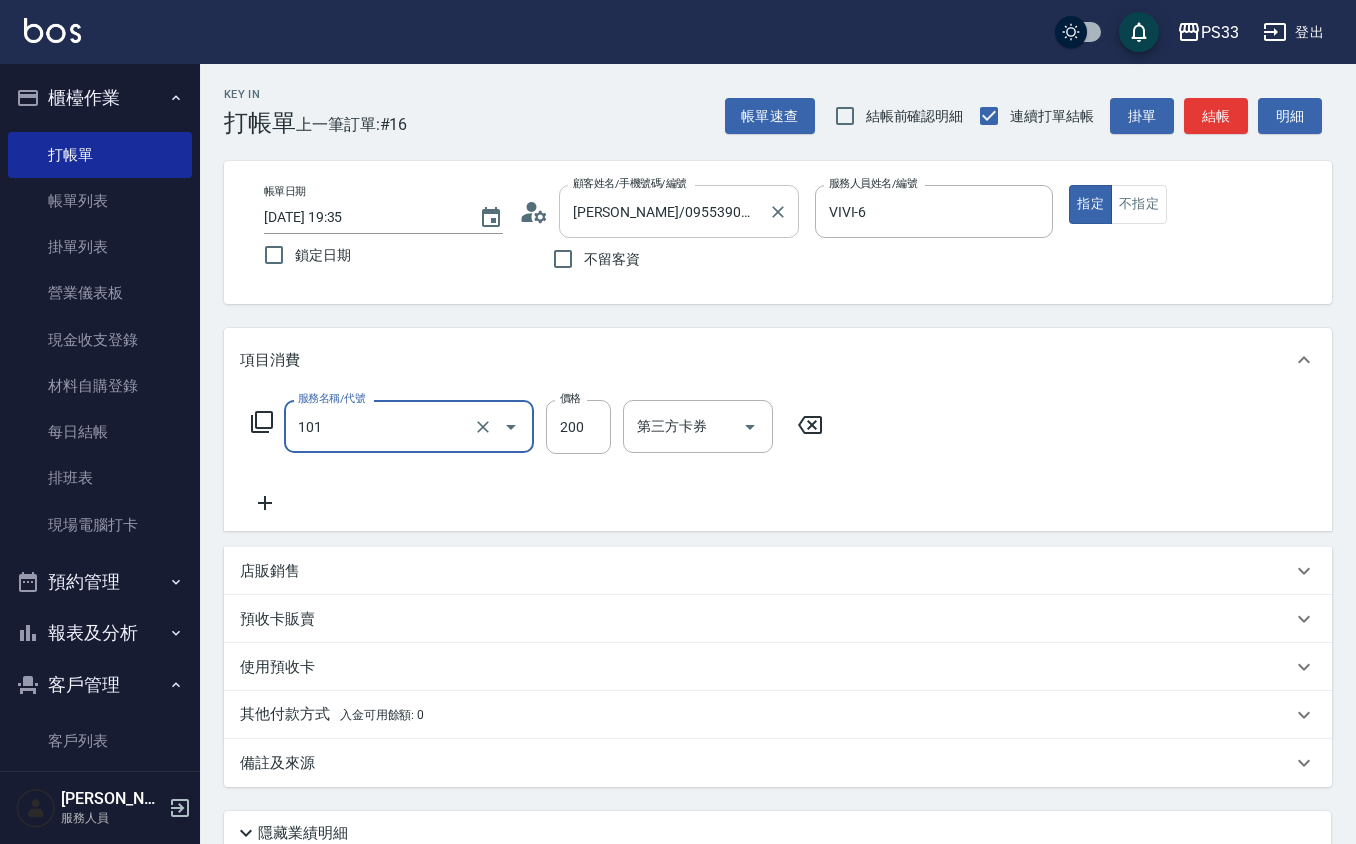 type on "洗髮(101)" 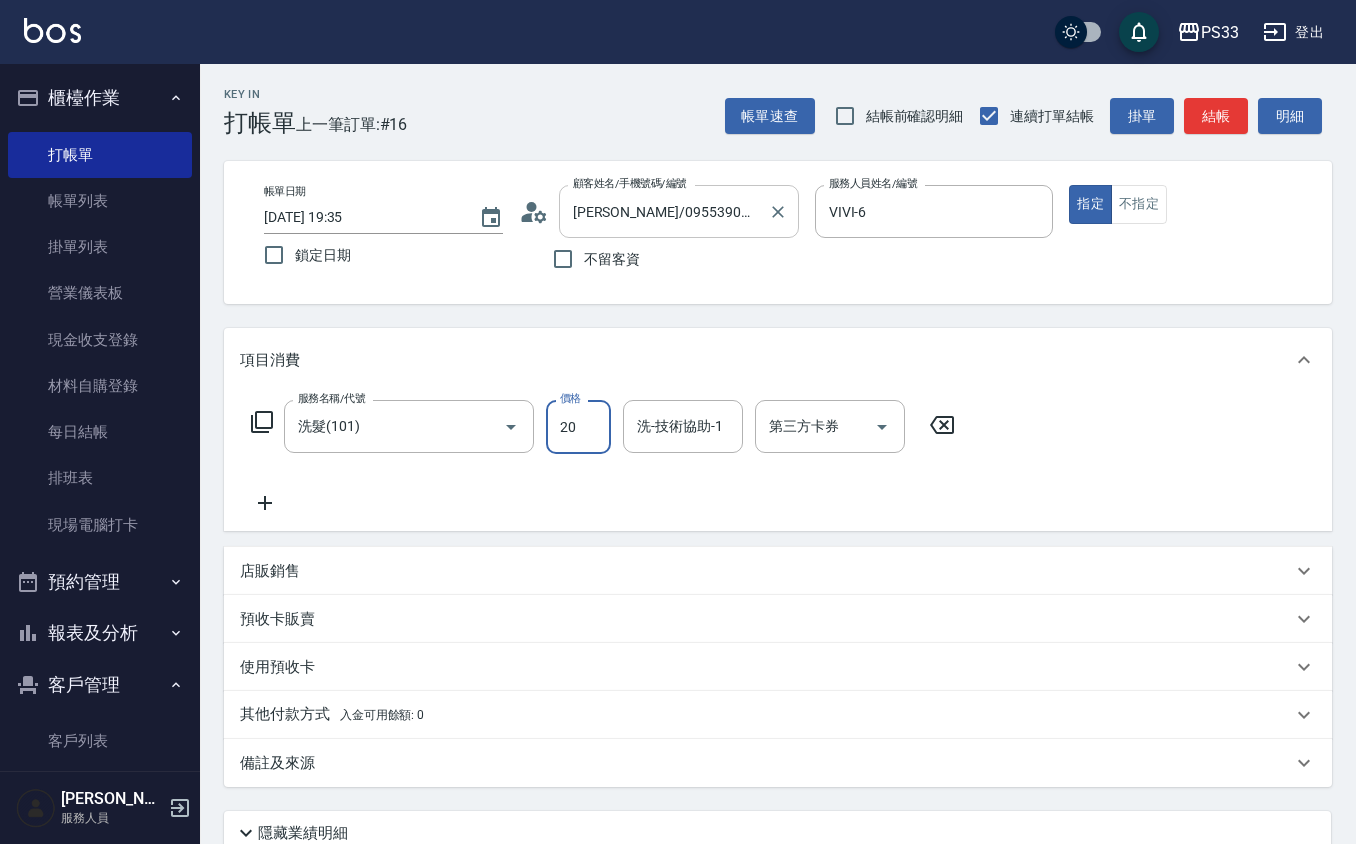 type on "200" 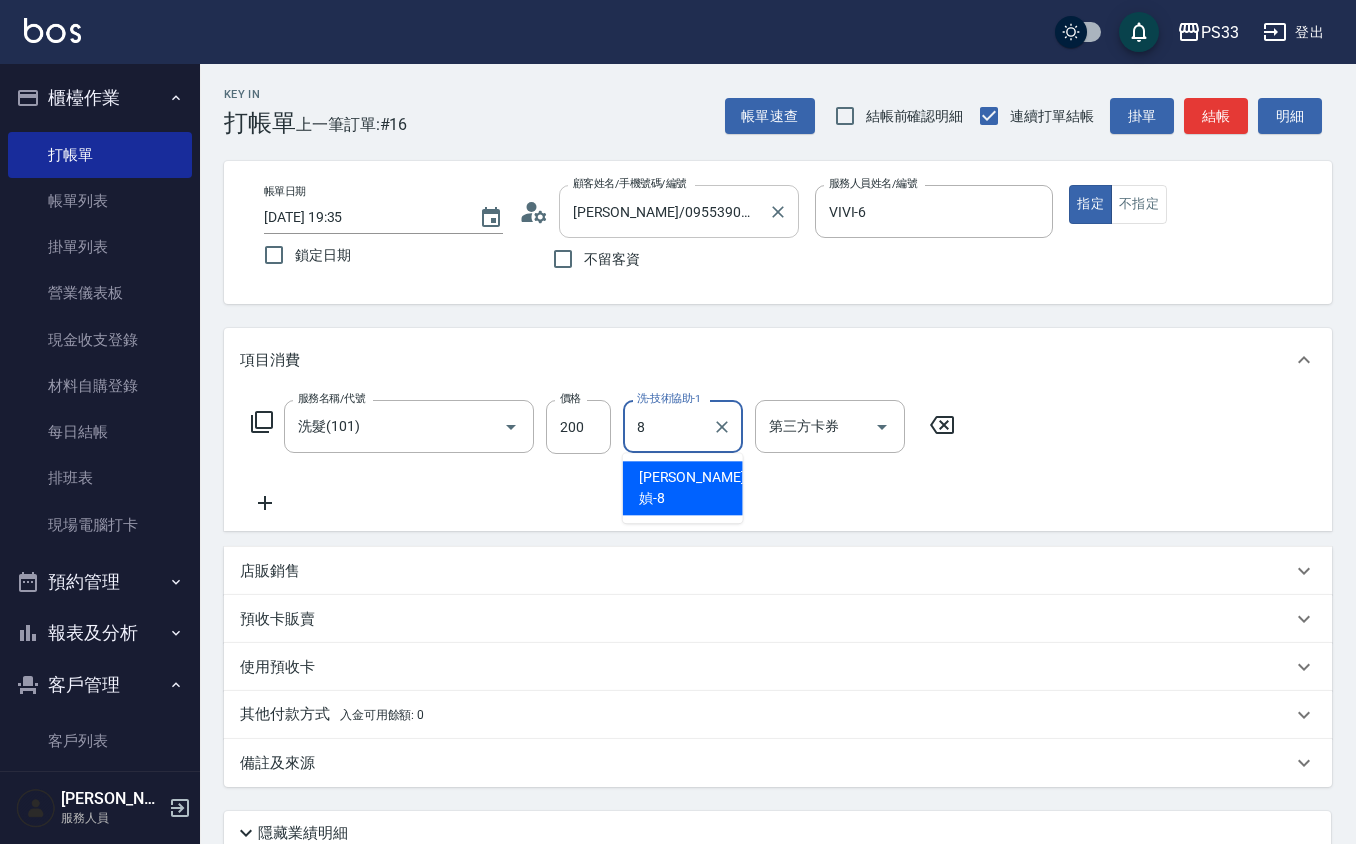 type on "[PERSON_NAME]媜-8" 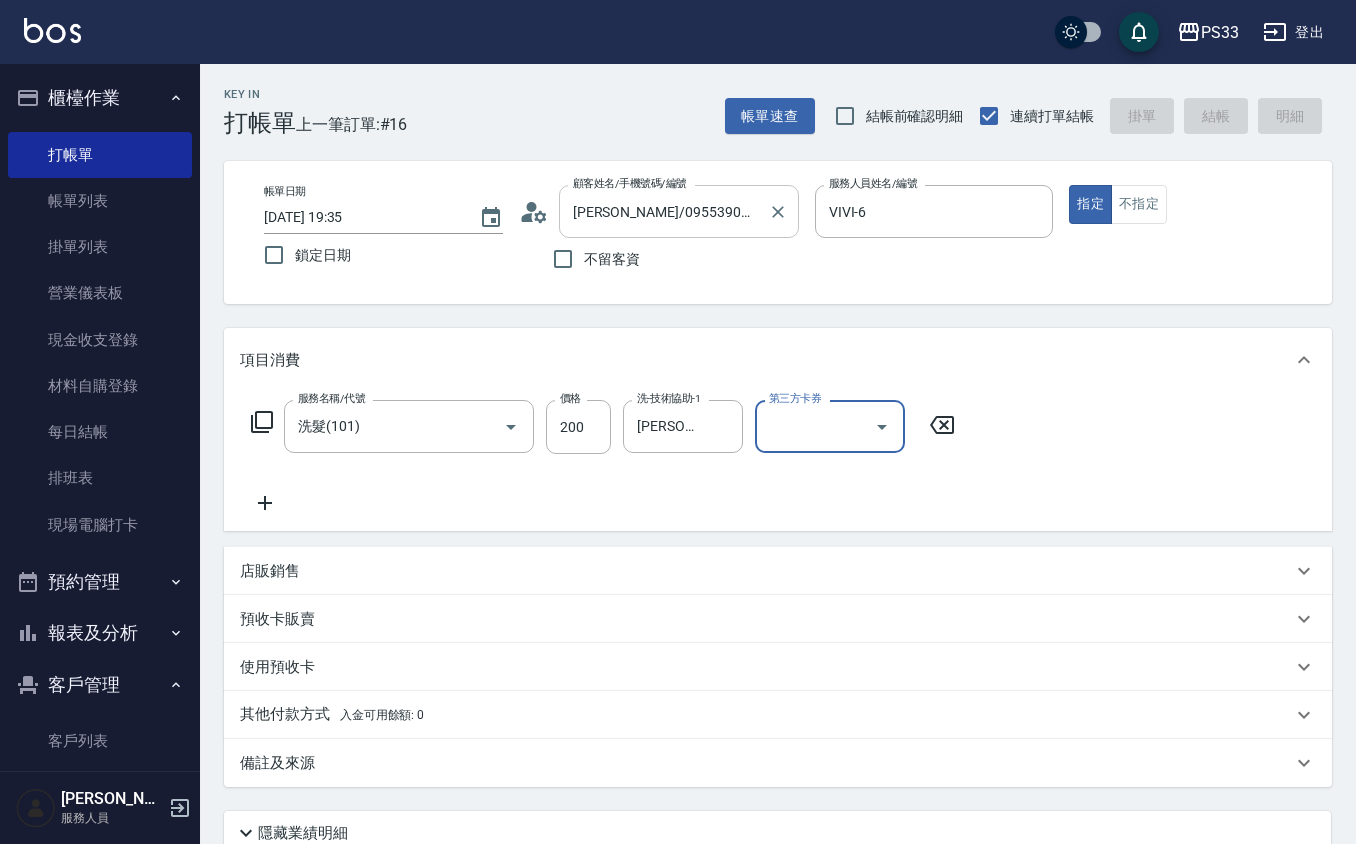 type 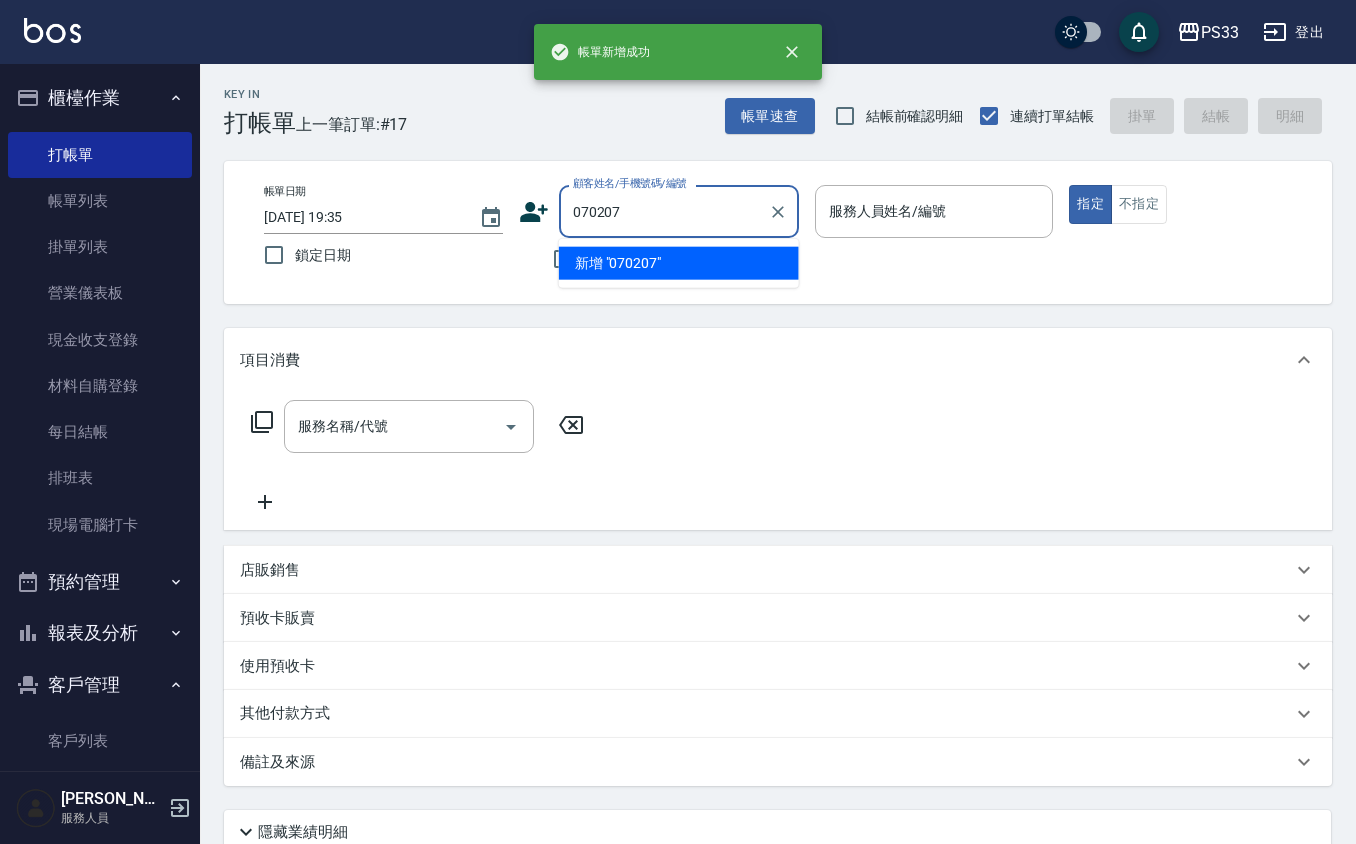 type on "070207" 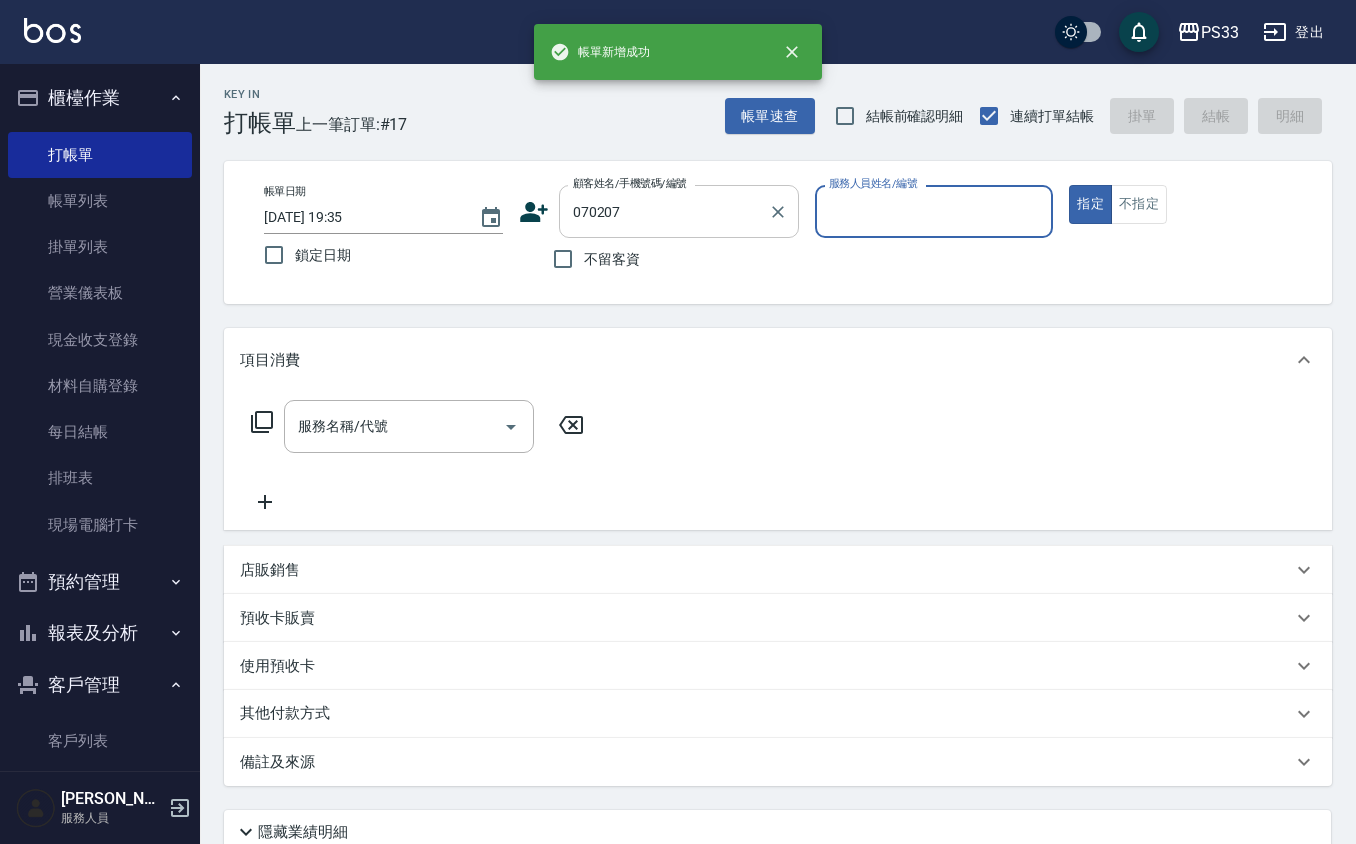 type on "6" 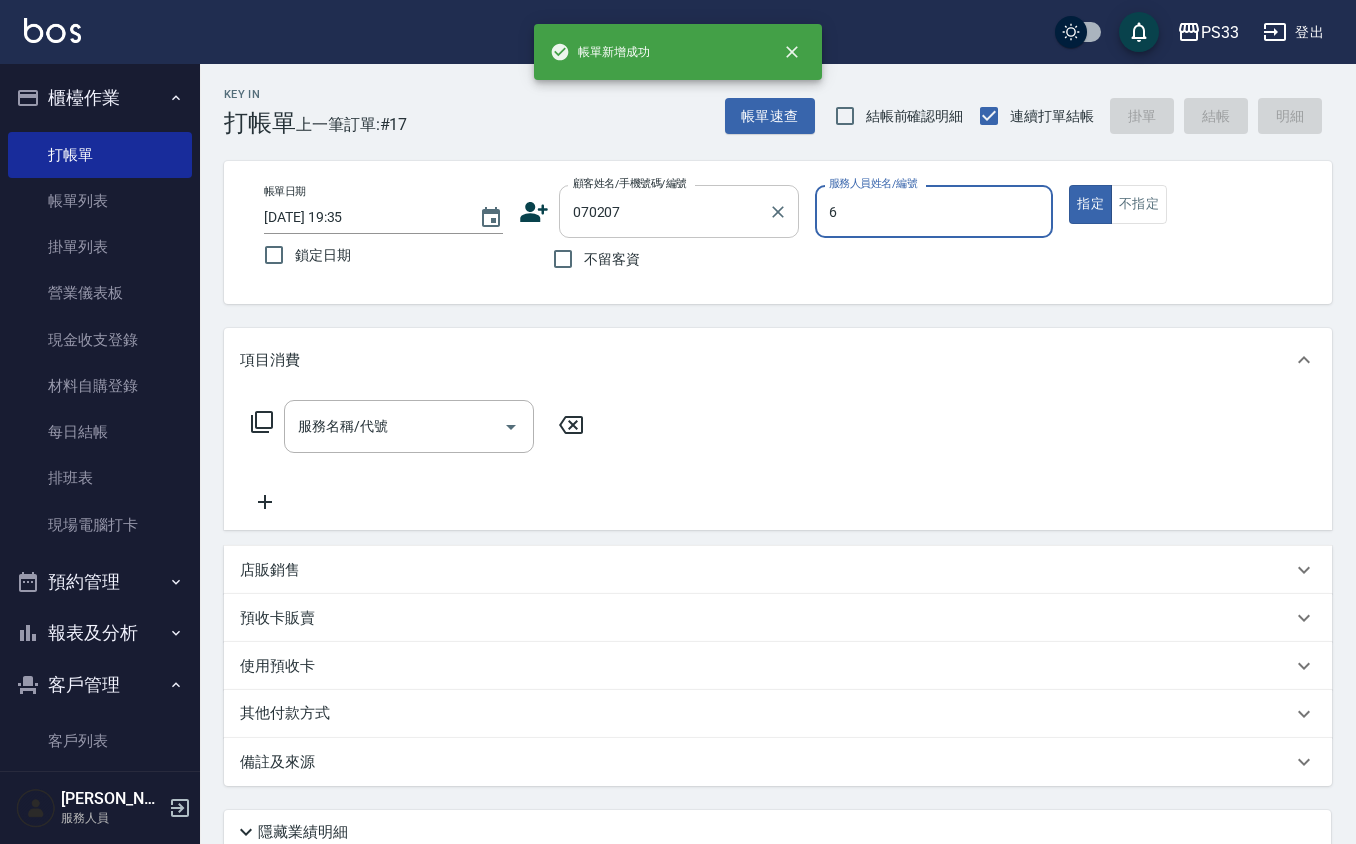 type on "軟[PERSON_NAME]/0980601035/070207" 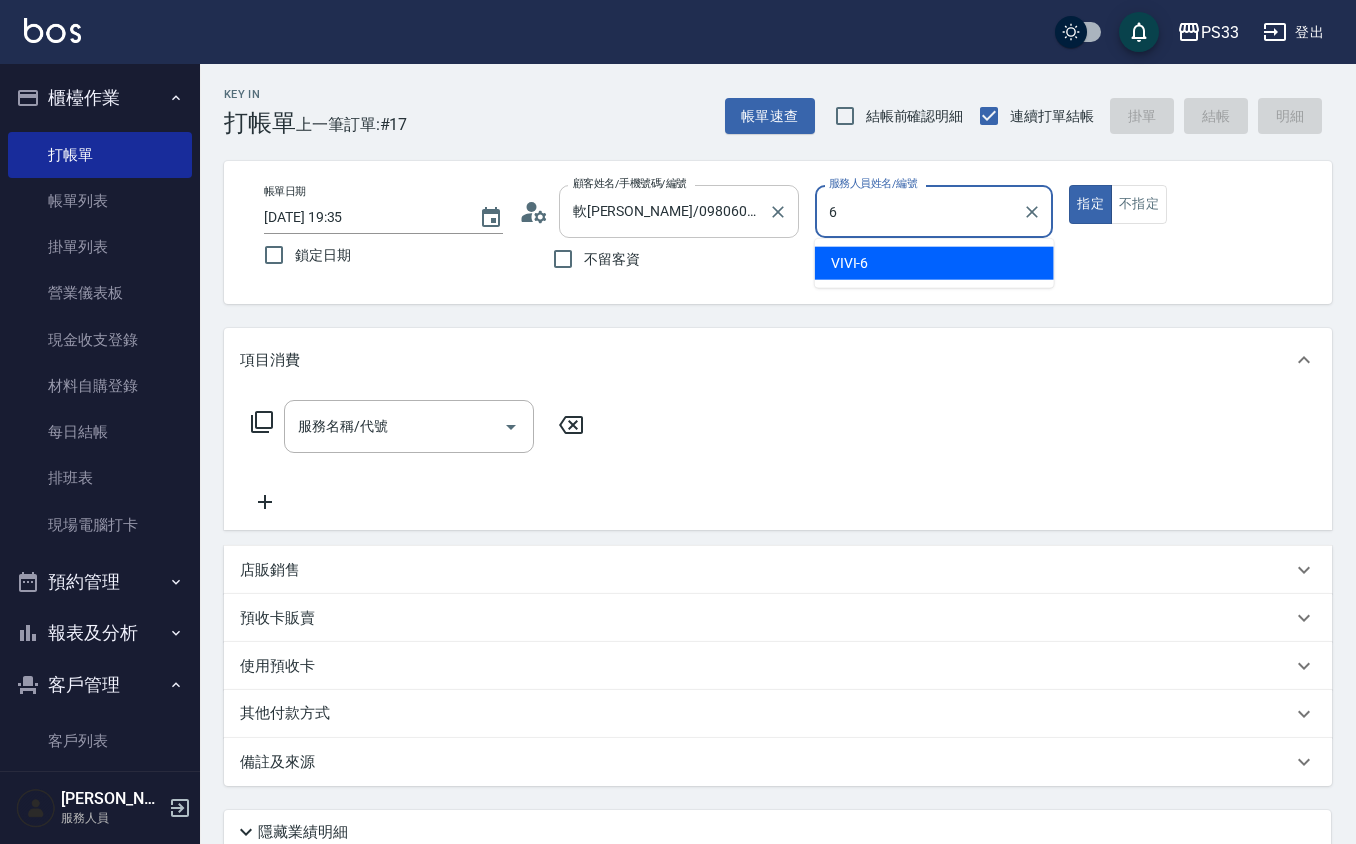 type on "VIVI-6" 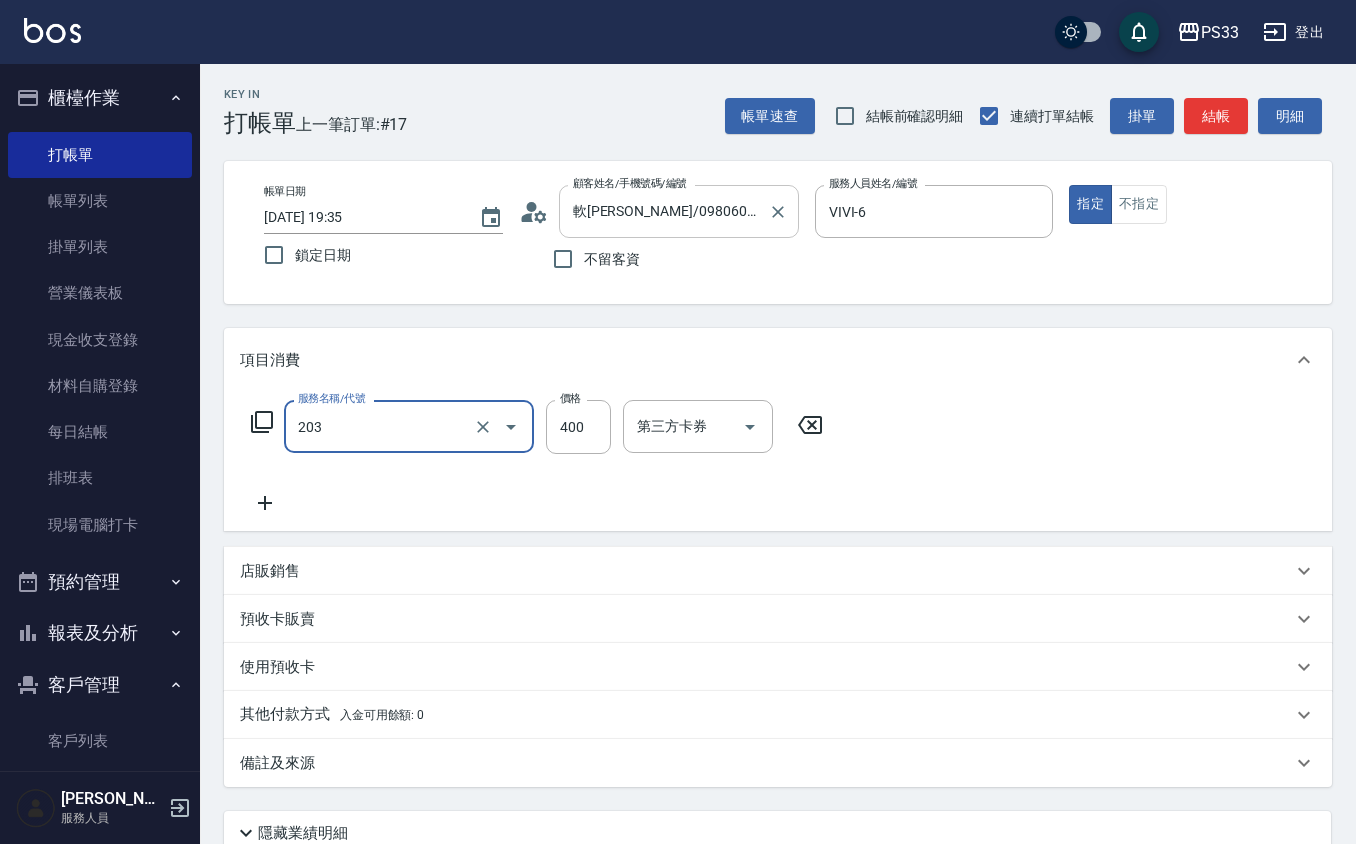 type on "指定單剪(203)" 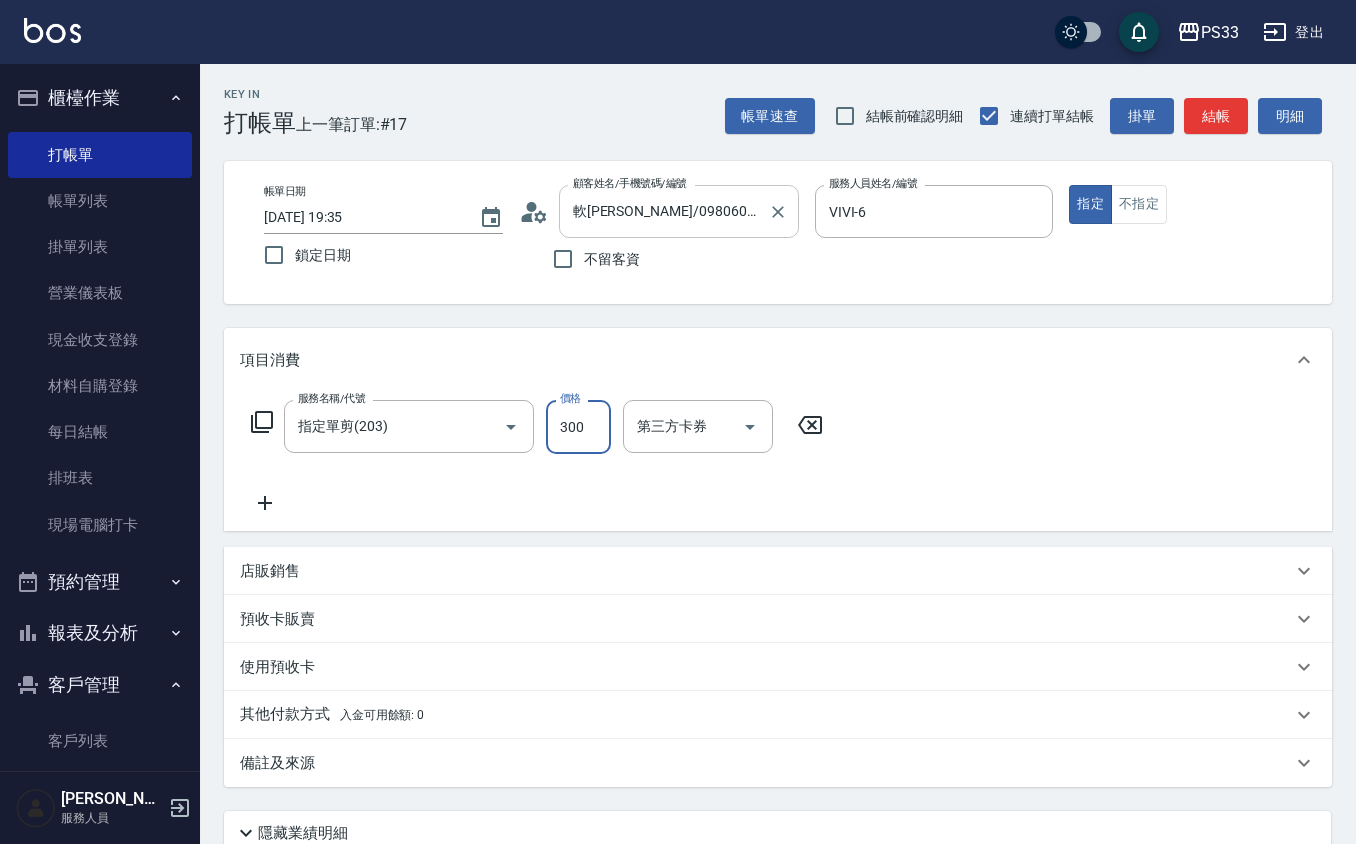 type on "300" 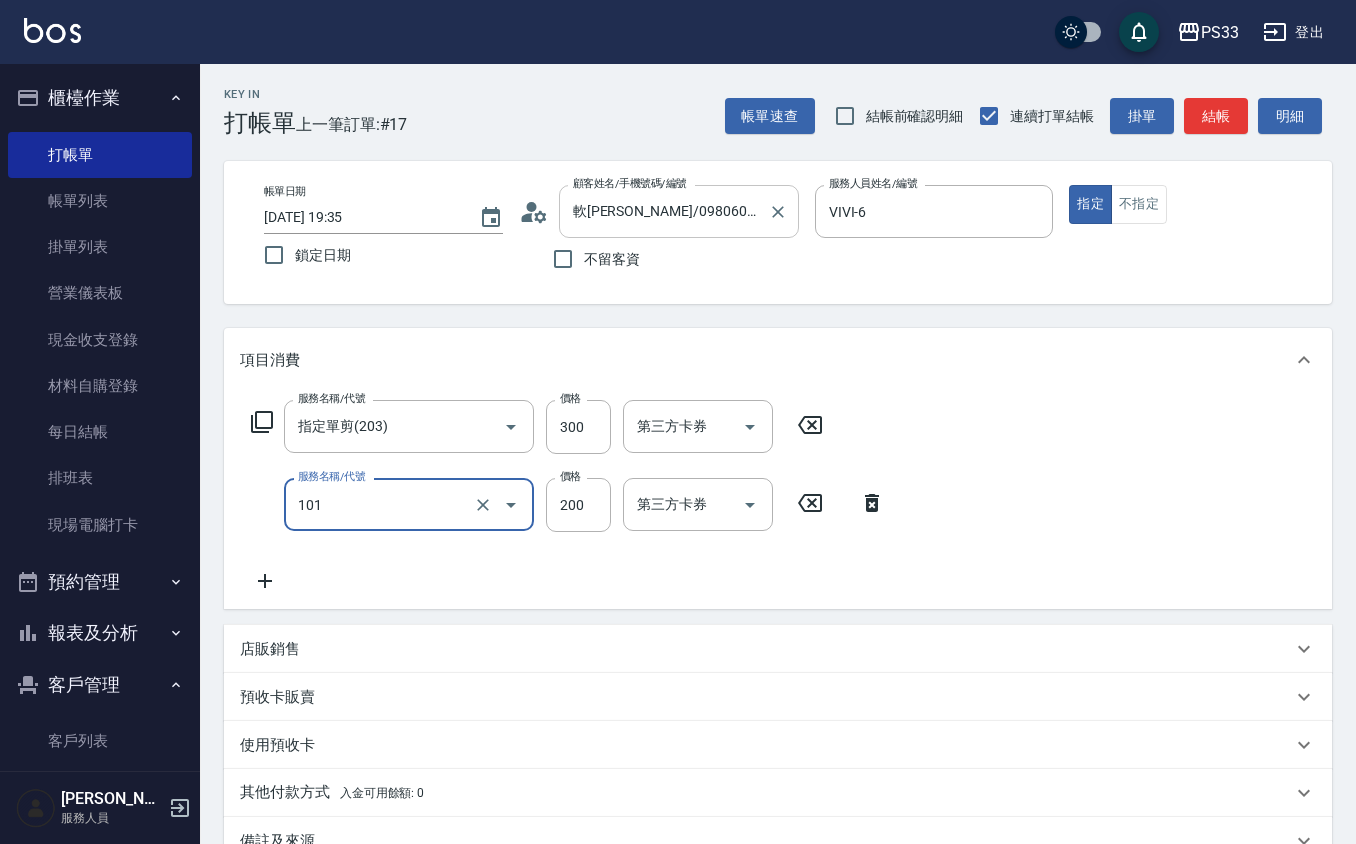 type on "洗髮(101)" 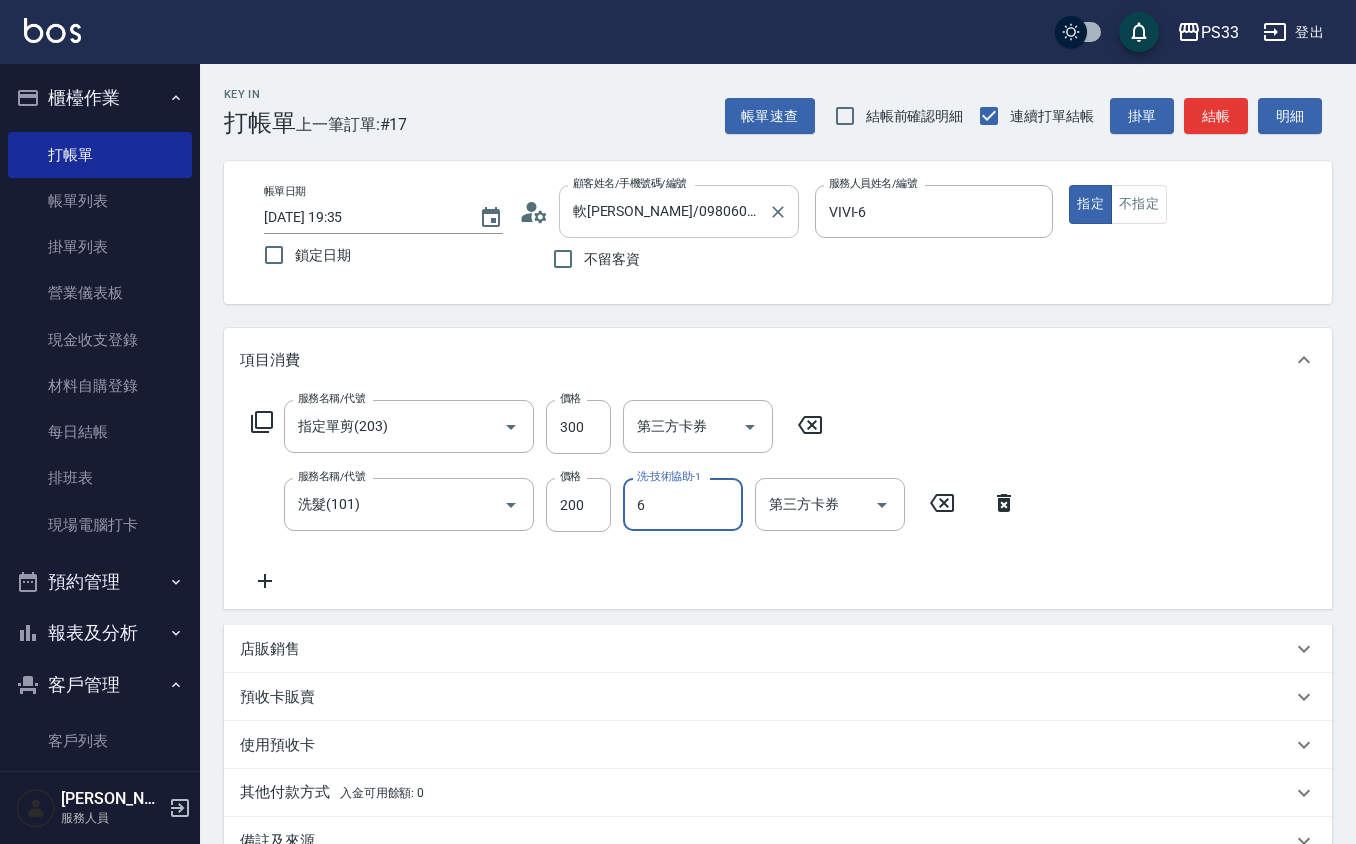 type on "VIVI-6" 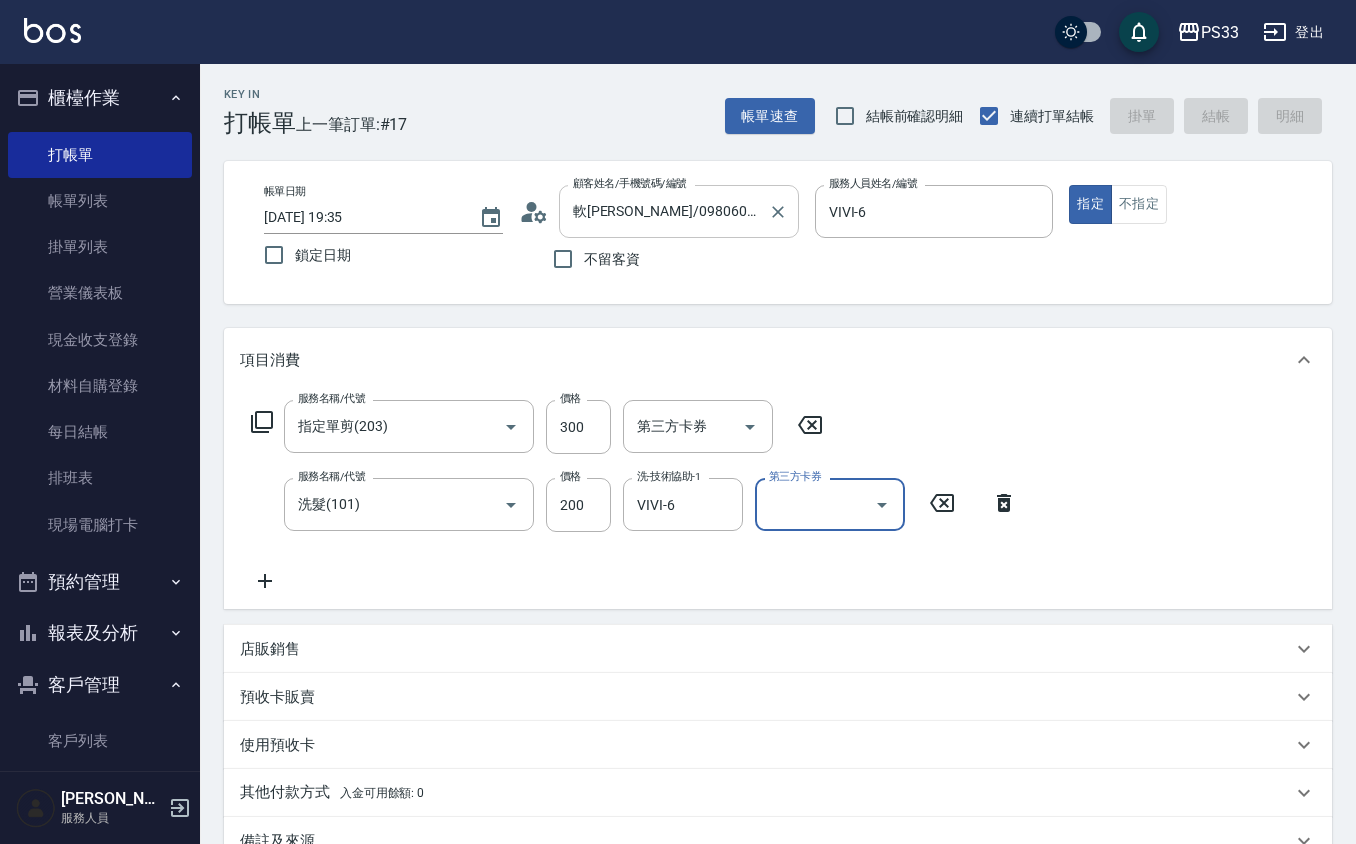 type on "[DATE] 19:36" 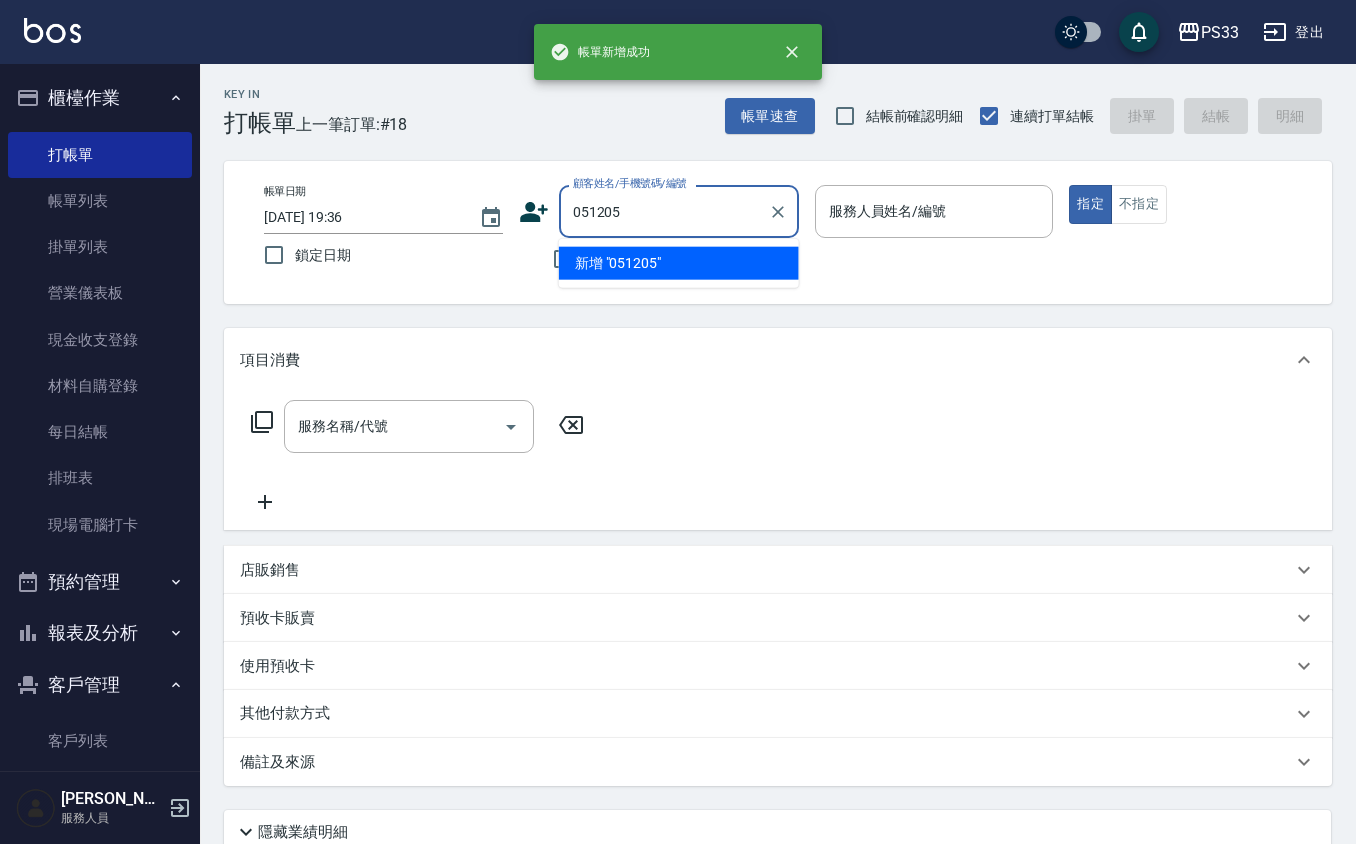 type on "051205" 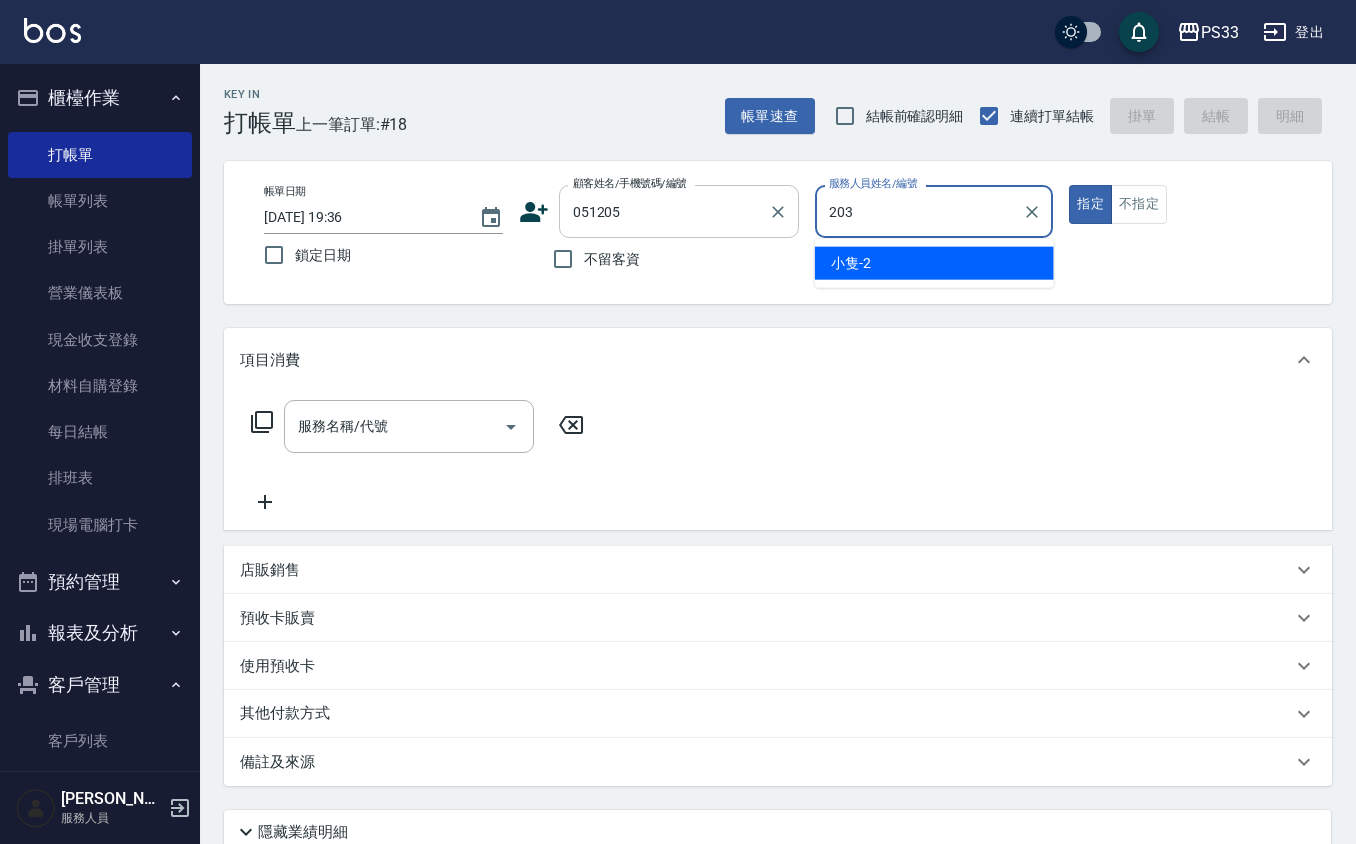 type on "203" 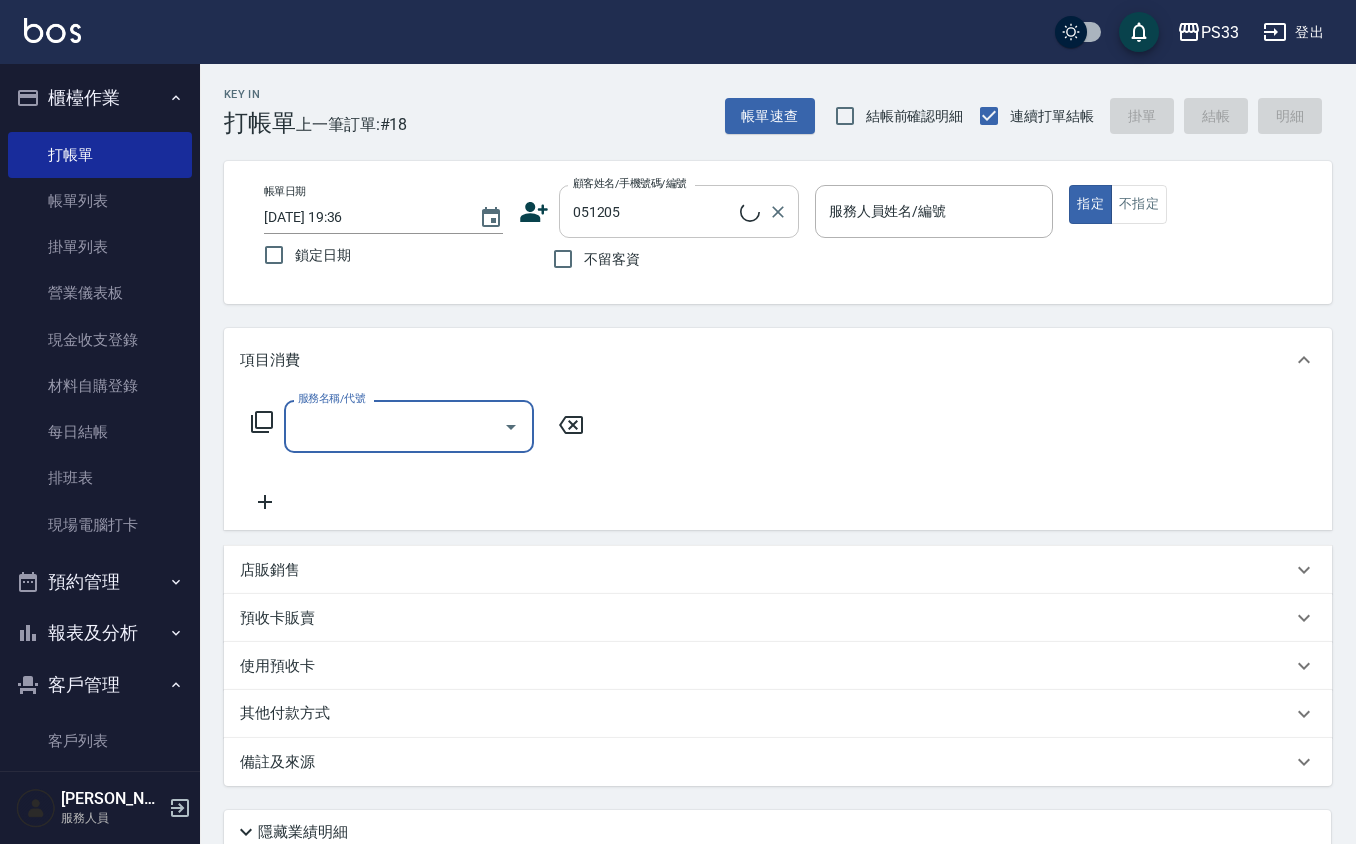 type on "2" 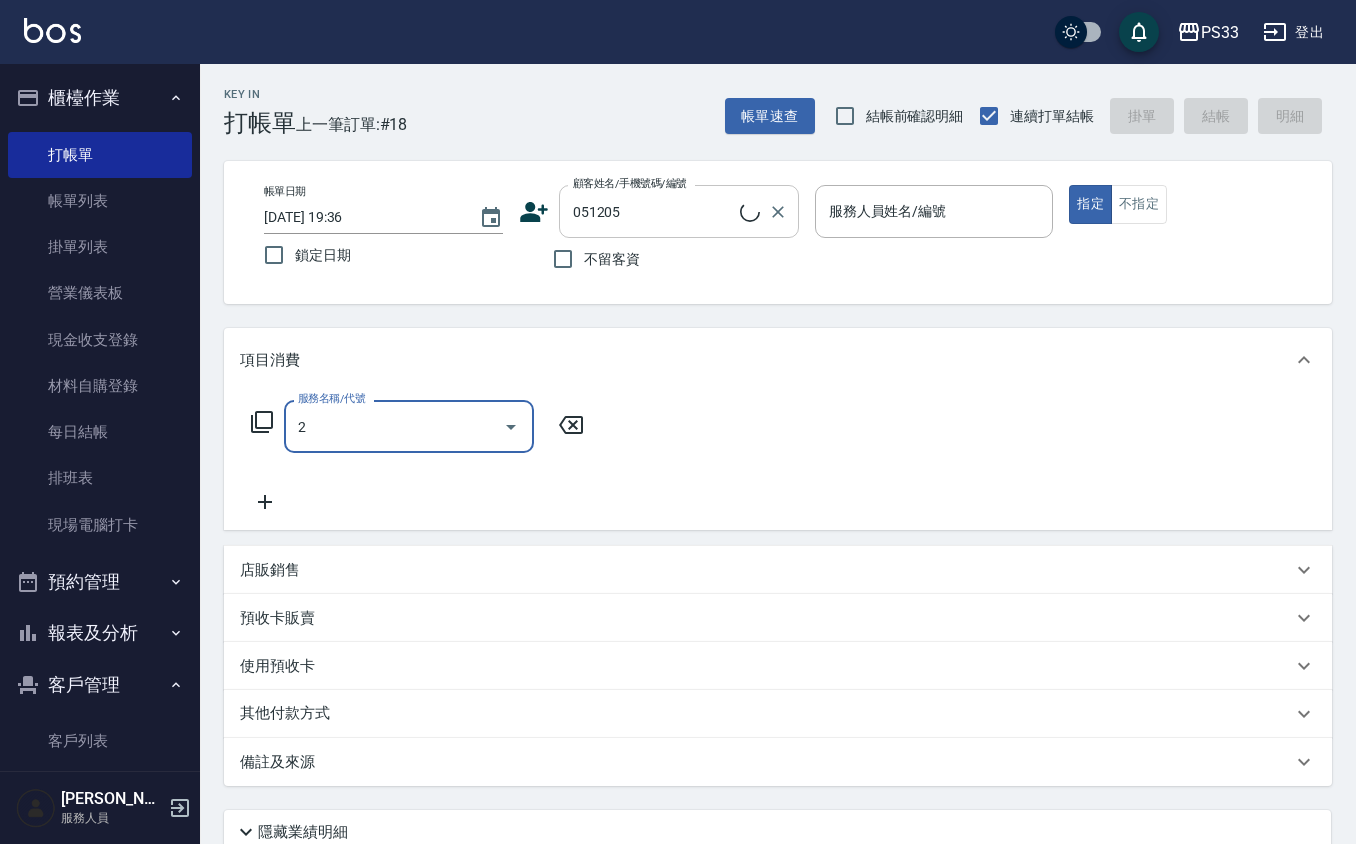 type on "[PERSON_NAME]/0931371887/051205" 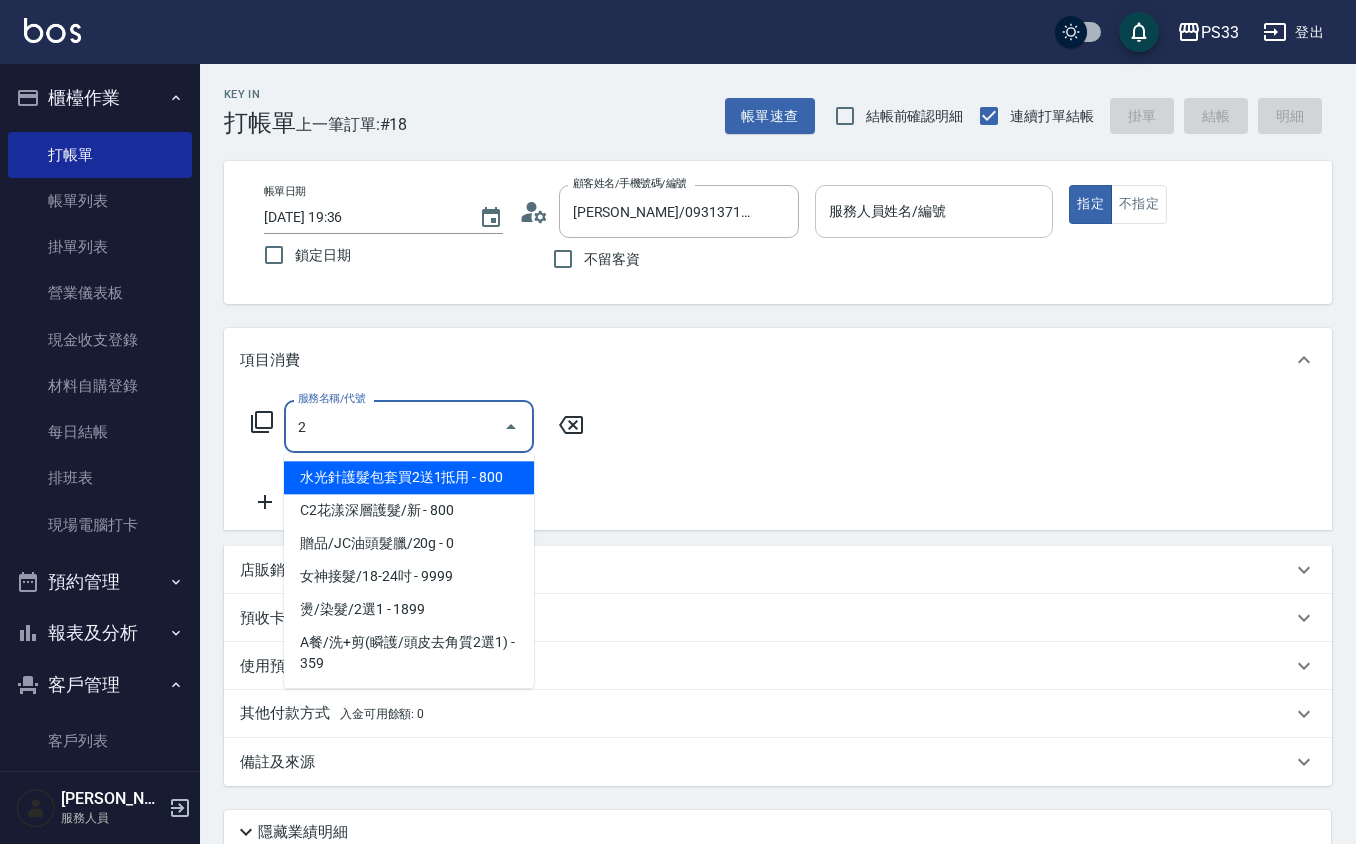 type on "2" 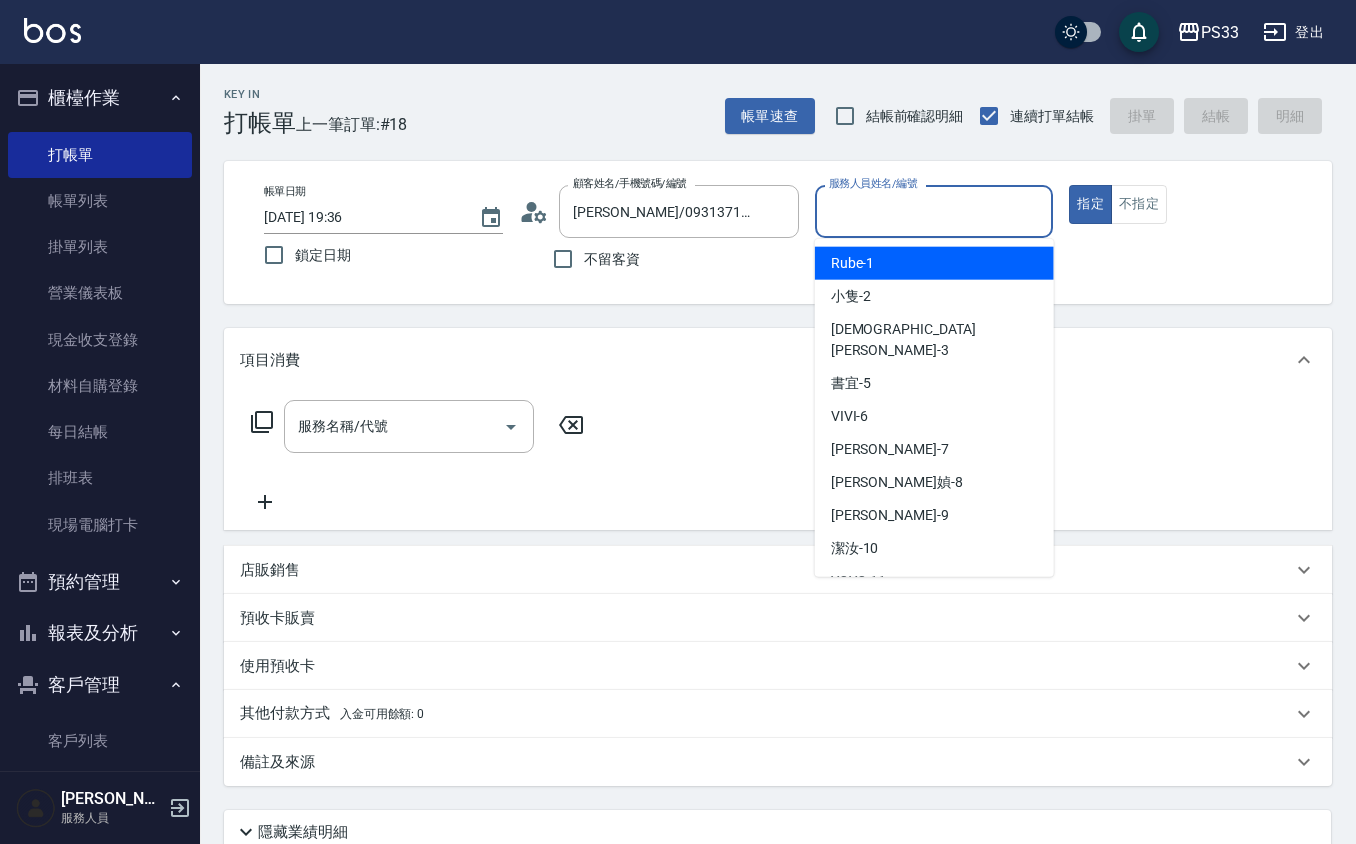 click on "服務人員姓名/編號" at bounding box center [934, 211] 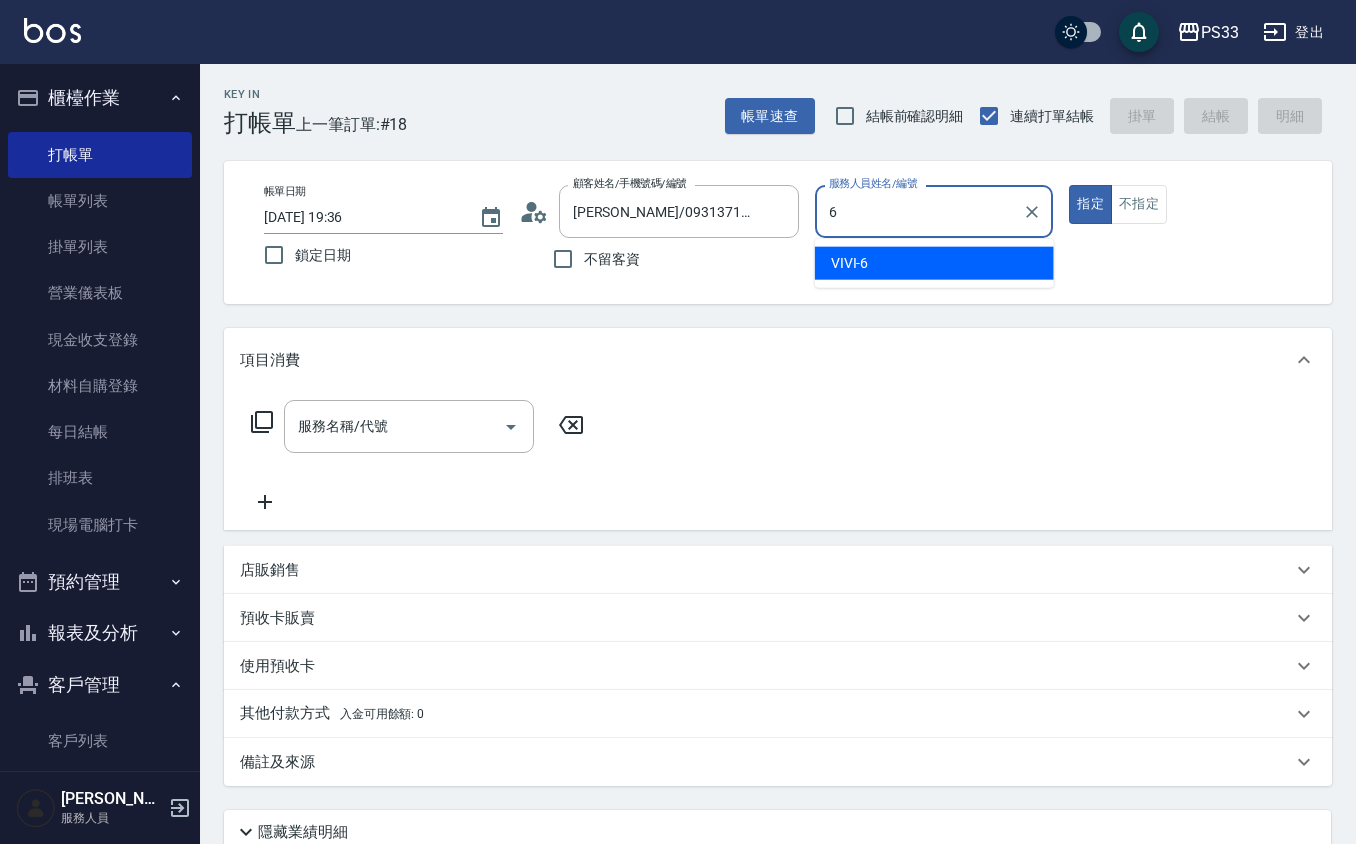 type on "VIVI-6" 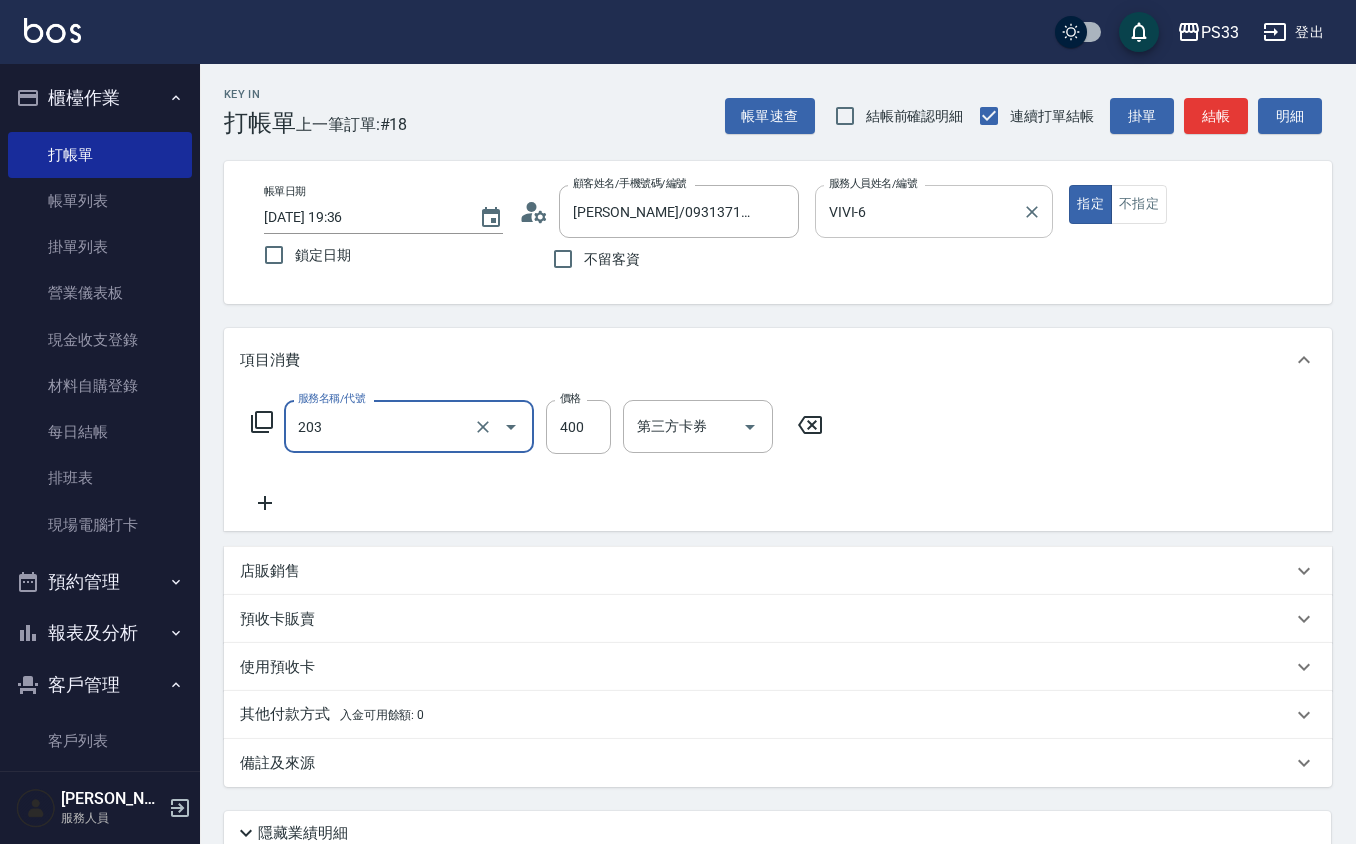 type on "指定單剪(203)" 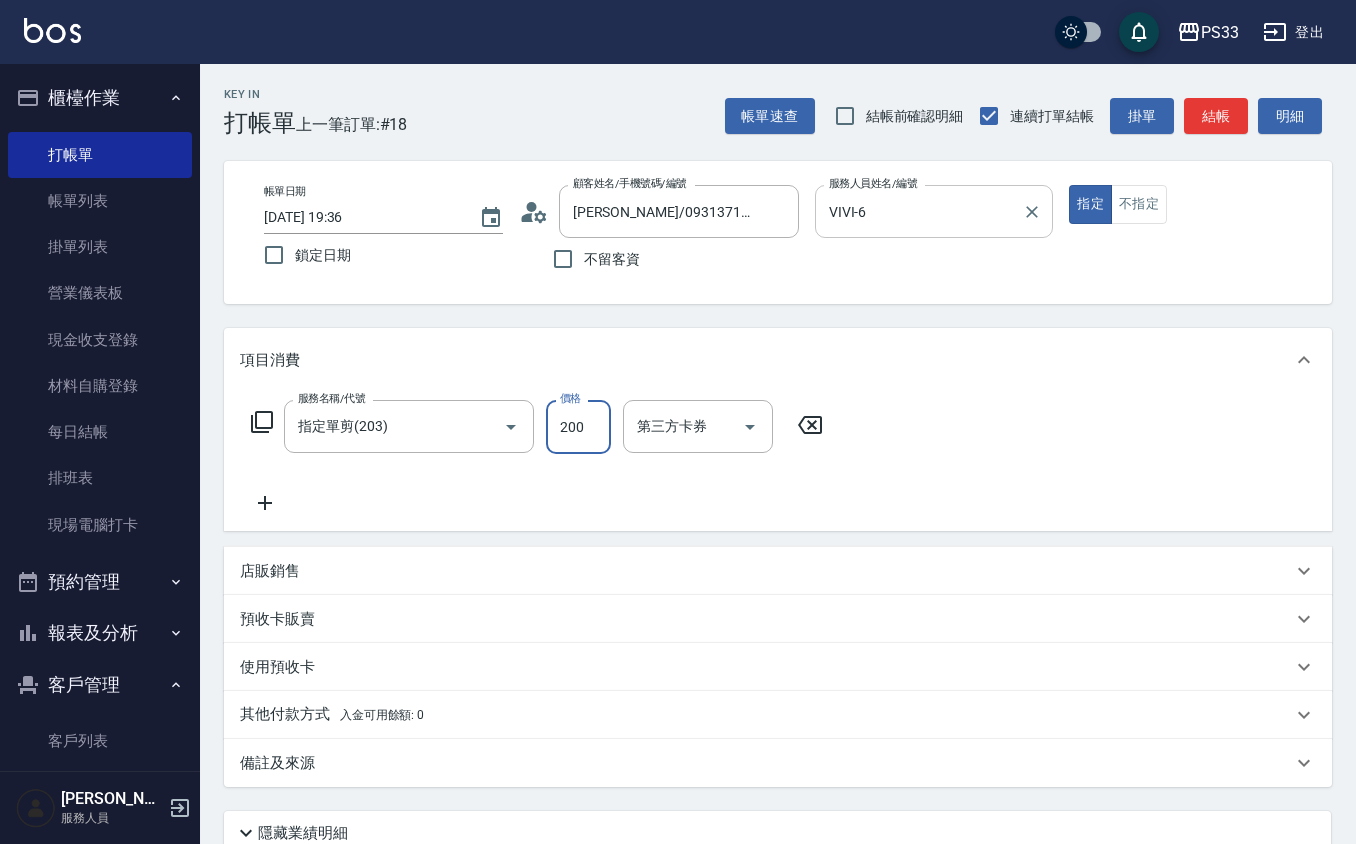 type on "200" 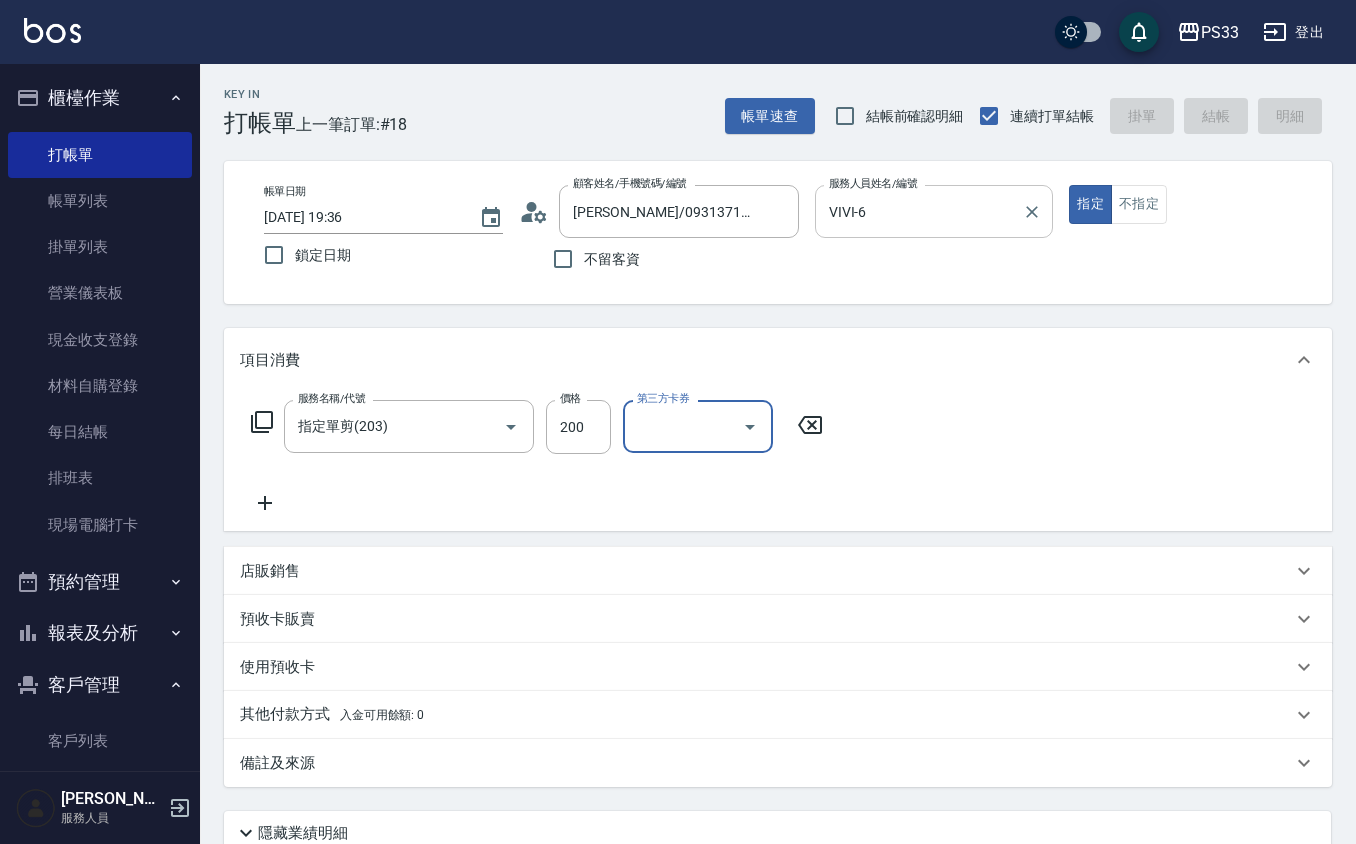 type 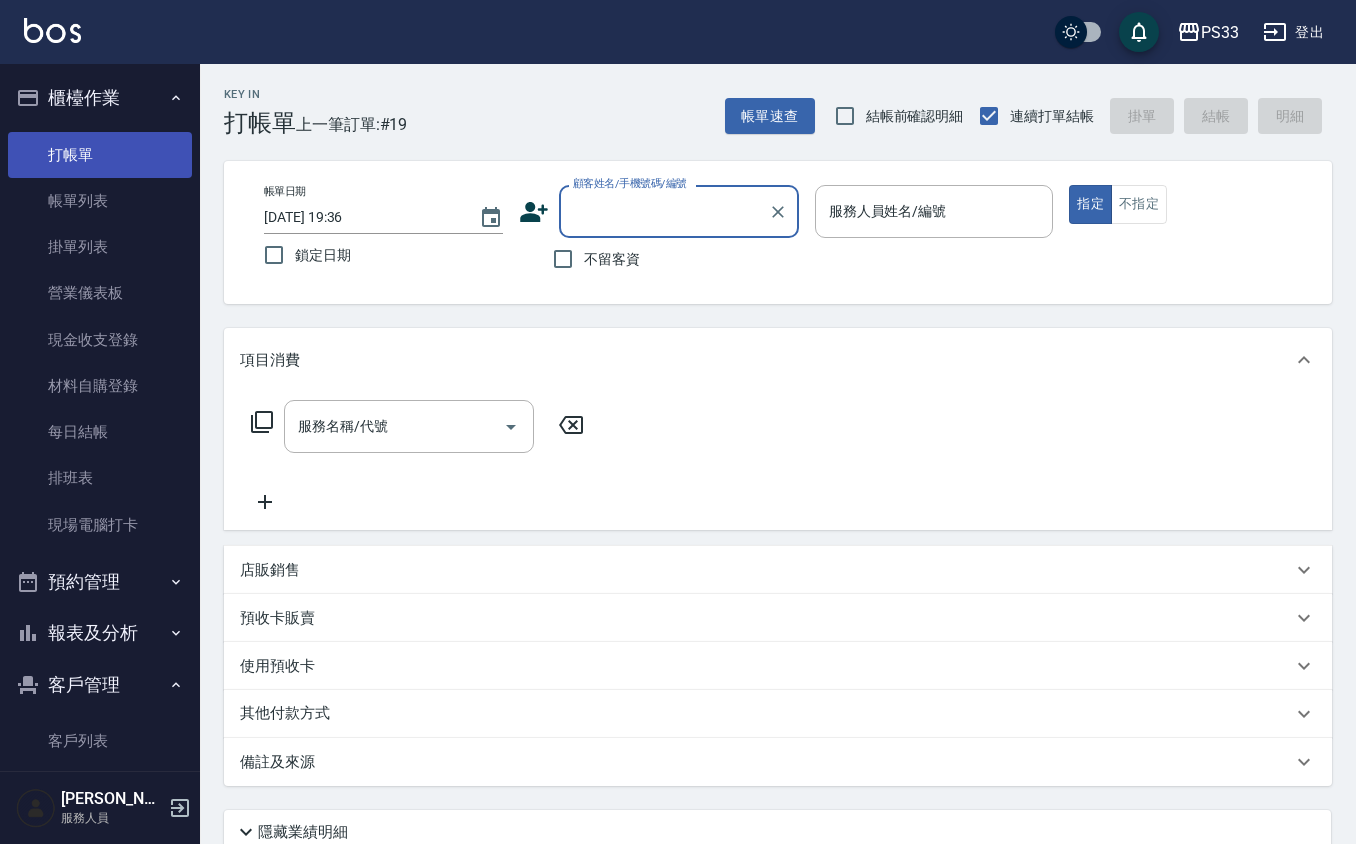 click on "打帳單" at bounding box center (100, 155) 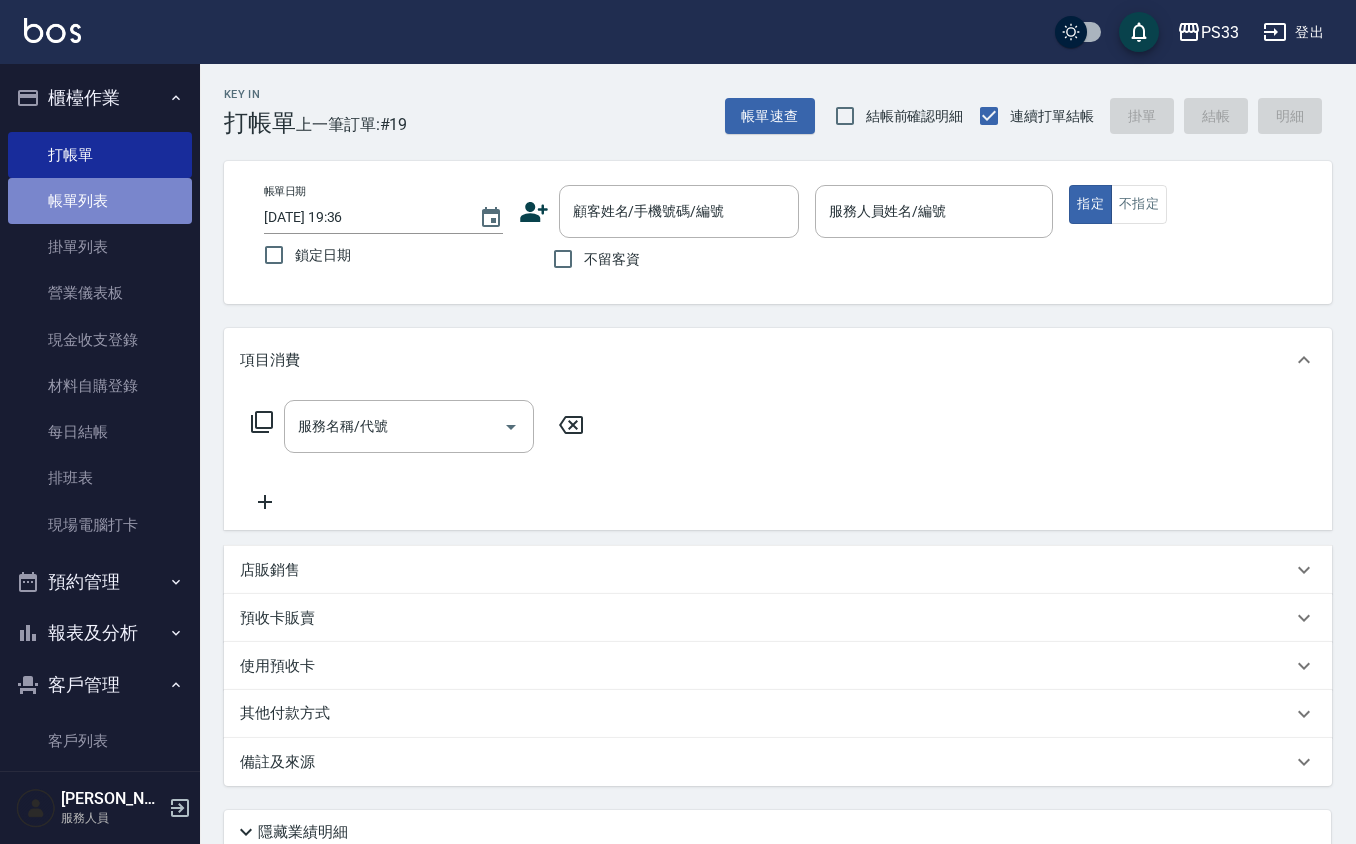 click on "帳單列表" at bounding box center (100, 201) 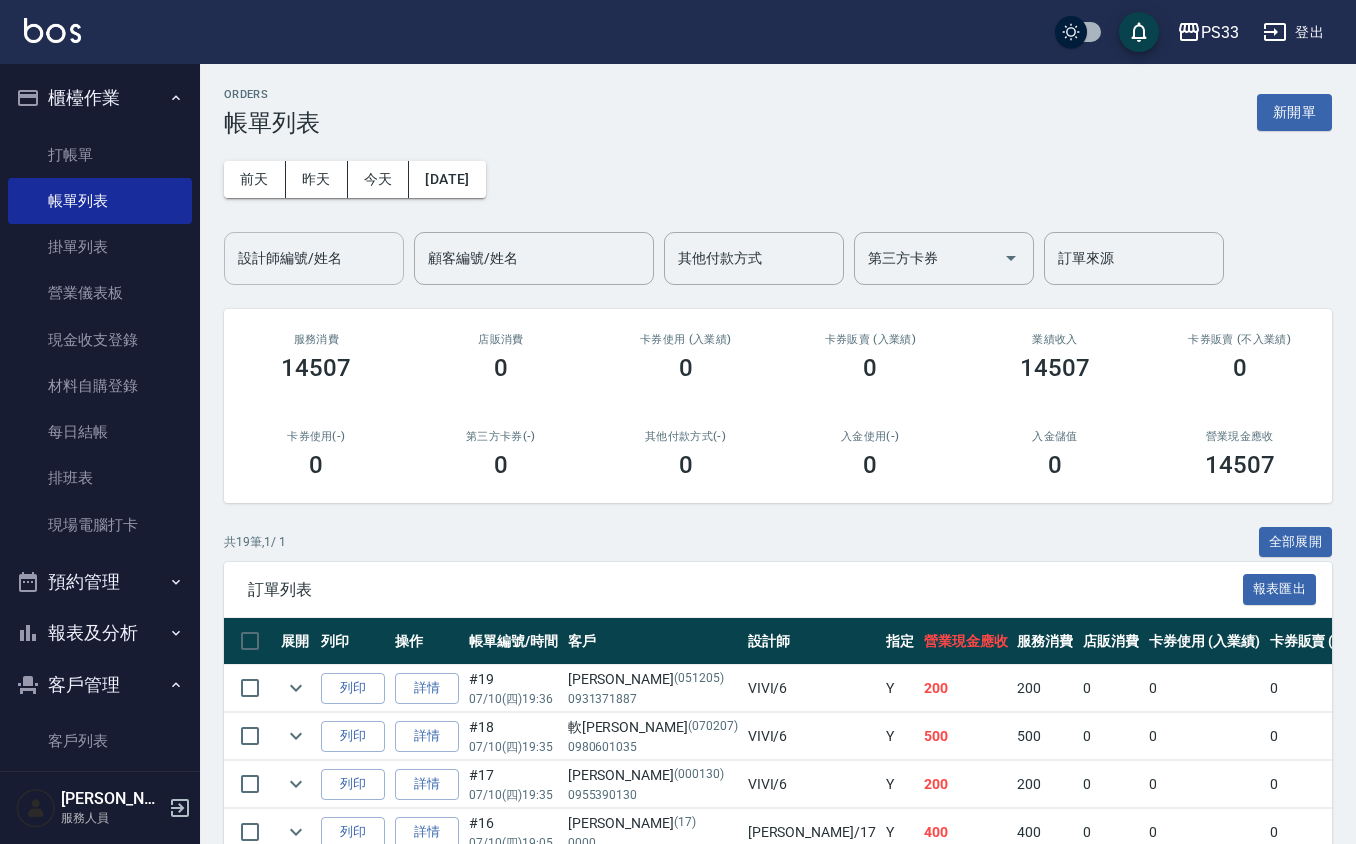 drag, startPoint x: 342, startPoint y: 170, endPoint x: 312, endPoint y: 282, distance: 115.948265 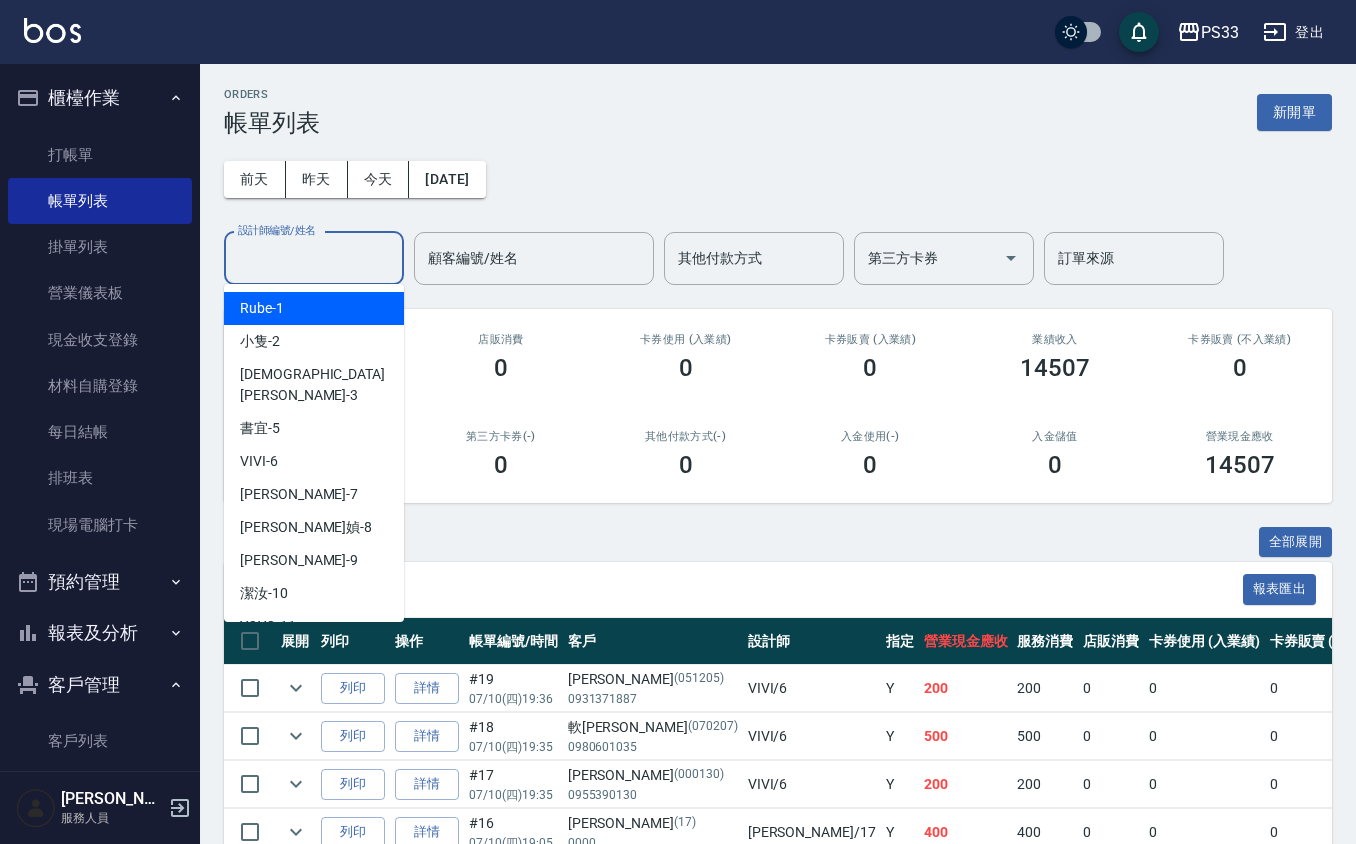 click on "設計師編號/姓名" at bounding box center [314, 258] 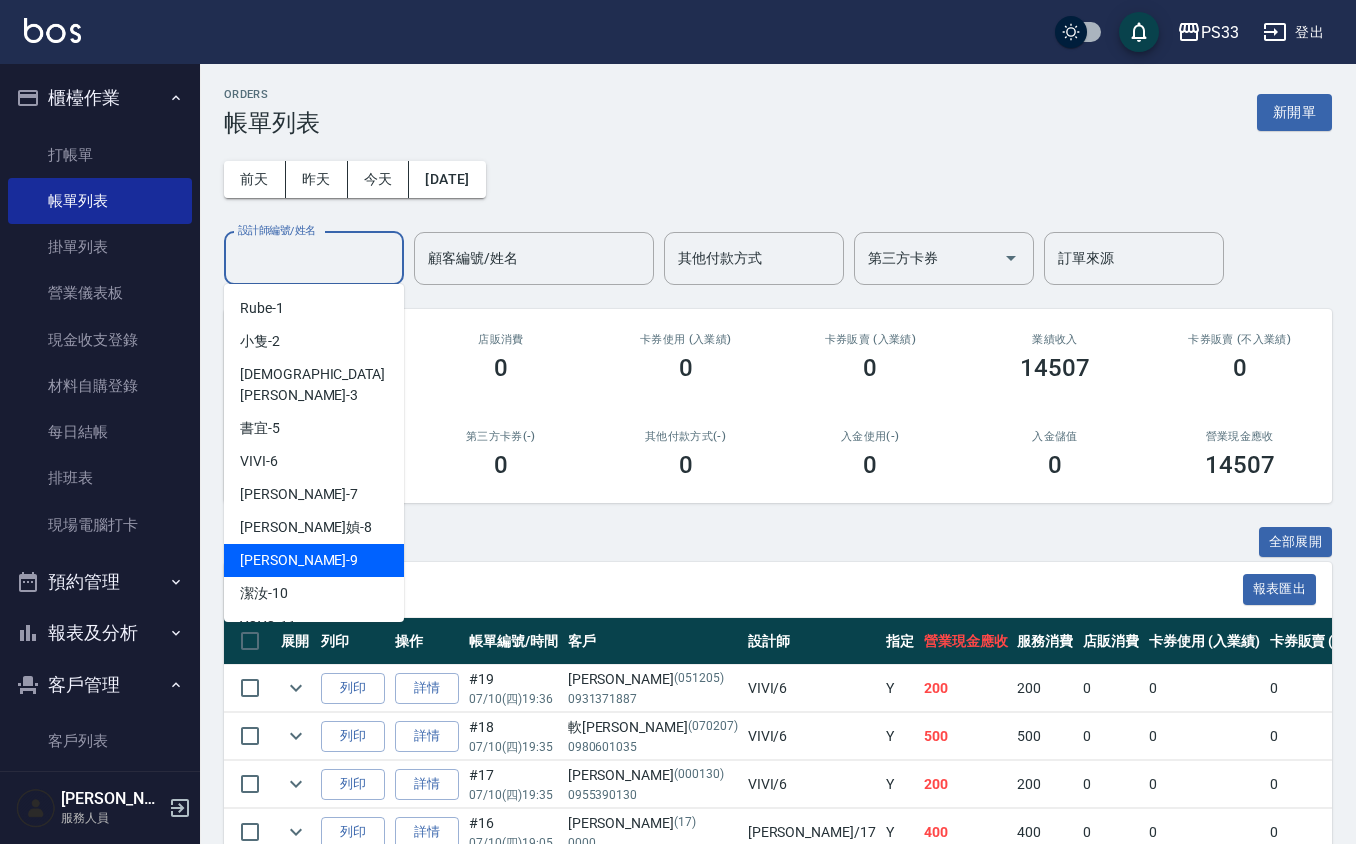 scroll, scrollTop: 173, scrollLeft: 0, axis: vertical 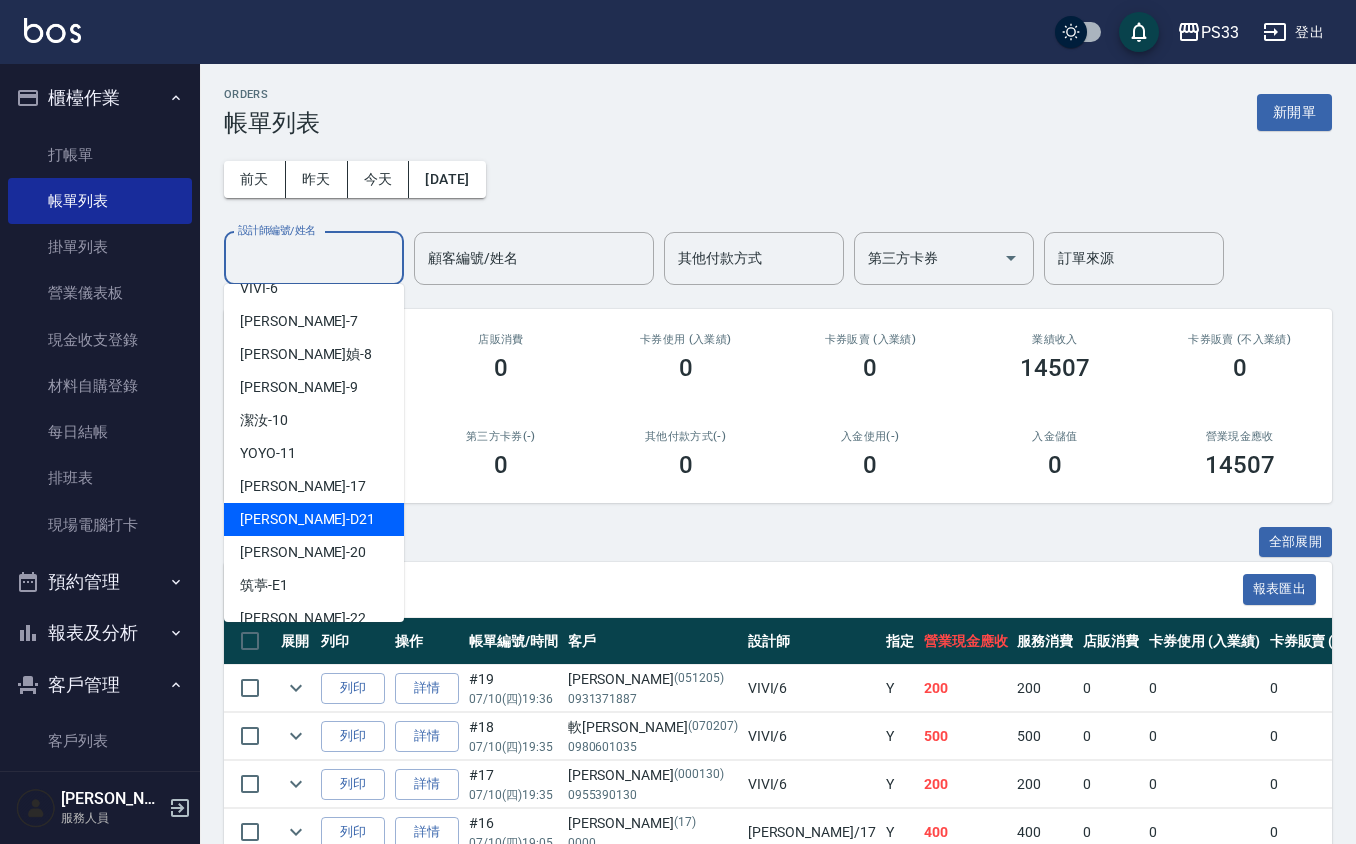 click on "Rube -1 小隻 -2 瑜[PERSON_NAME] -3 書宜 -5 VIVI -6 Joann -7 [PERSON_NAME]媜 -8 [PERSON_NAME] -9 潔汝 -10 YOYO -11 [PERSON_NAME] -17 瑪沙 -D21 [PERSON_NAME]-20 筑葶 -E1 [PERSON_NAME]-22" at bounding box center [314, 453] 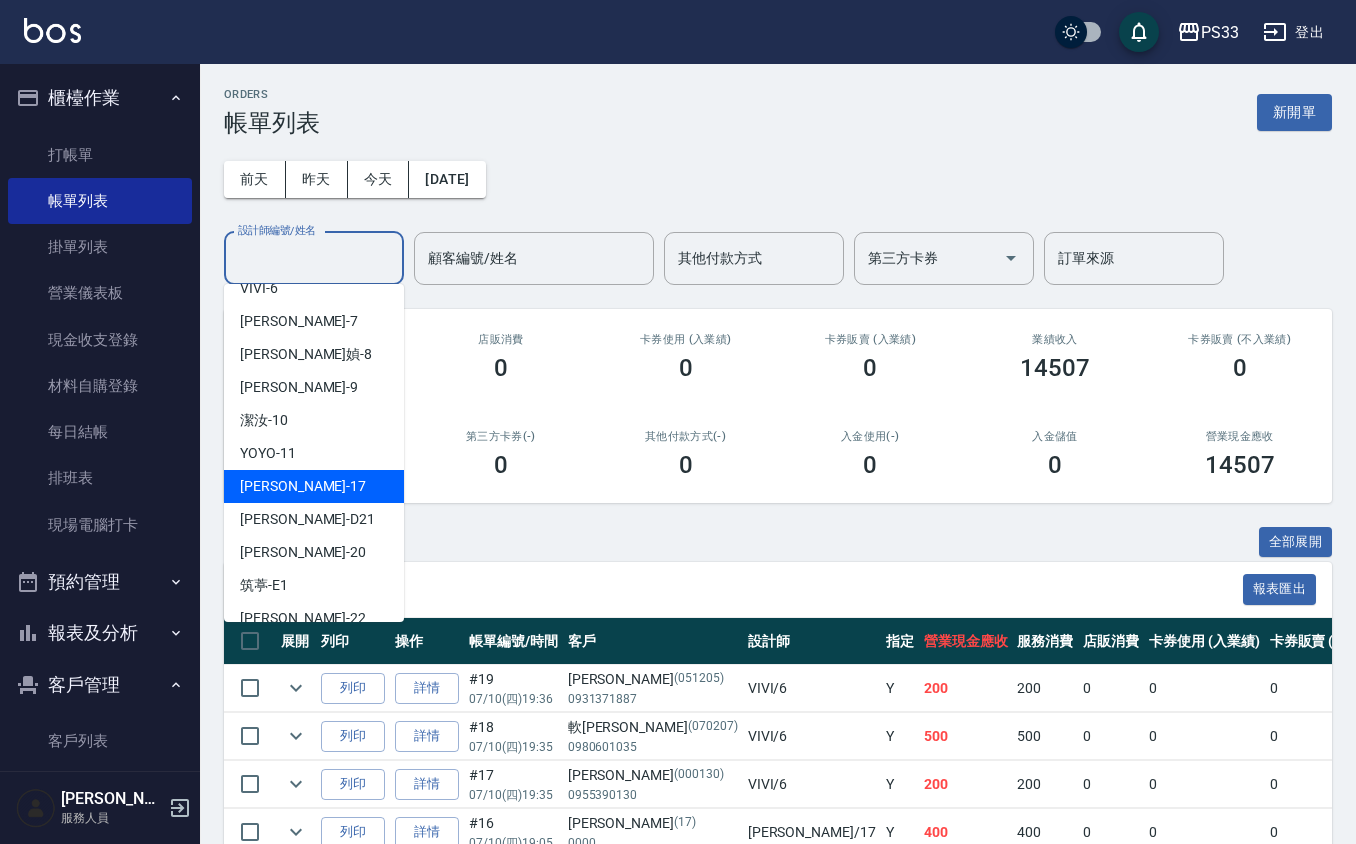 click on "[PERSON_NAME] -17" at bounding box center [314, 486] 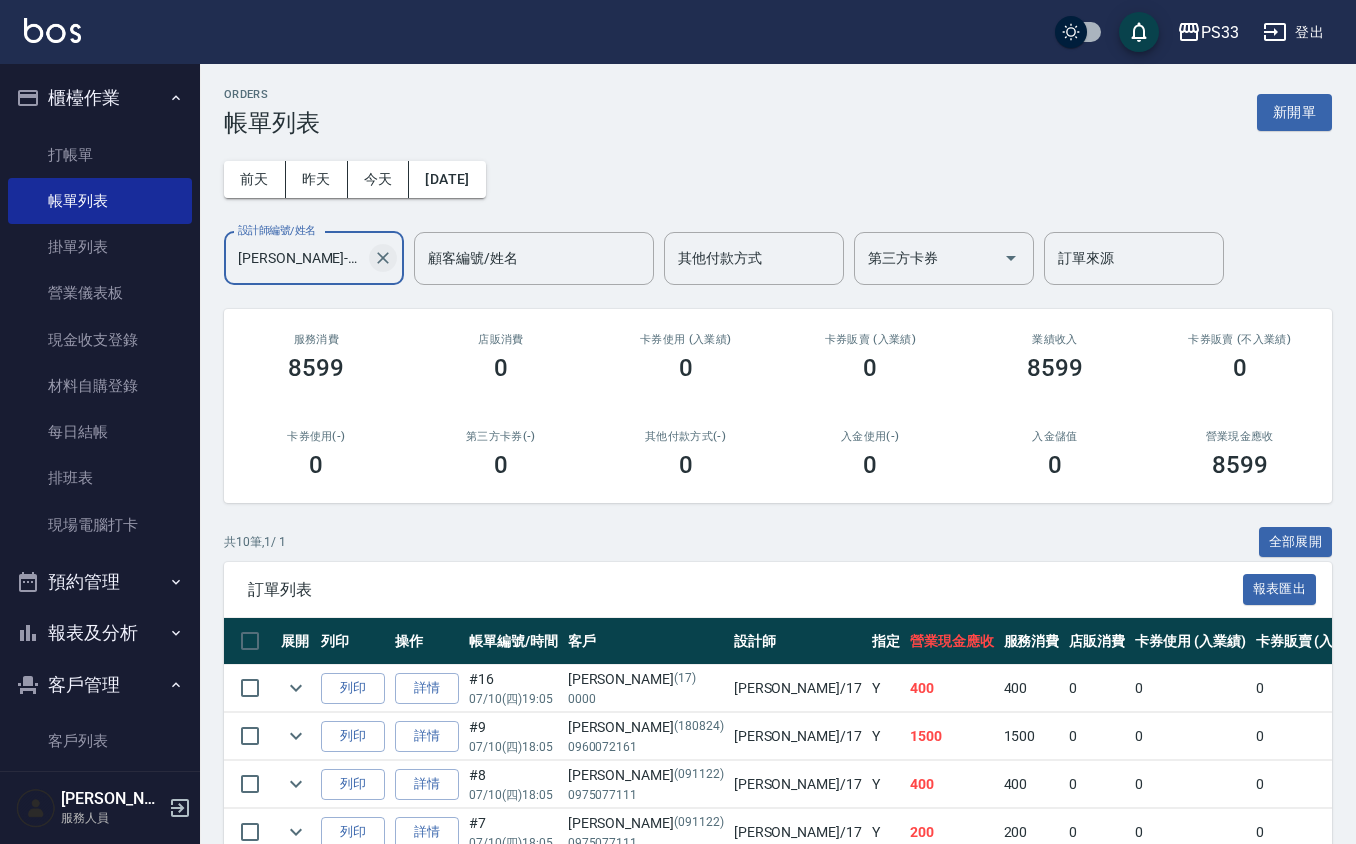 click 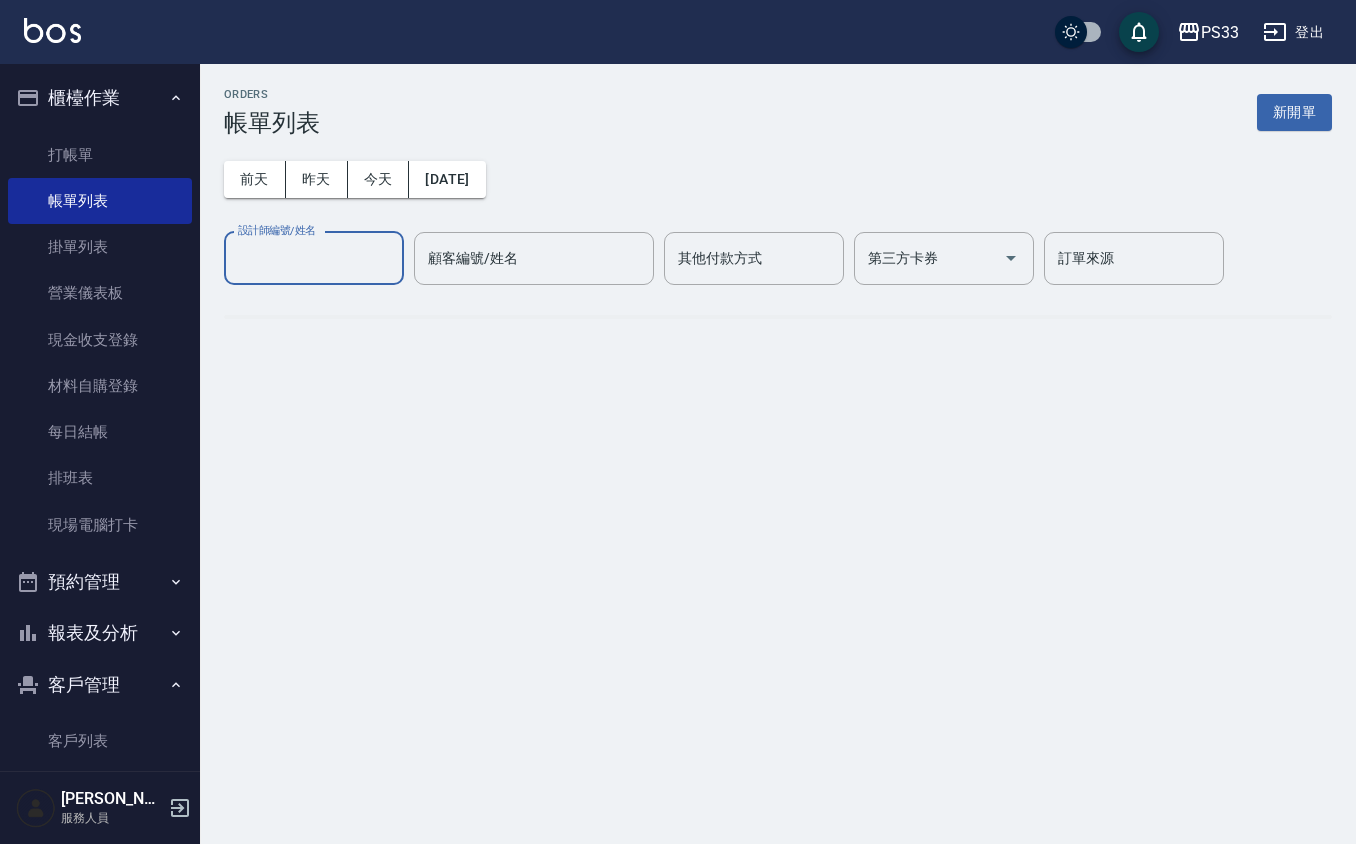 click on "設計師編號/姓名" at bounding box center [314, 258] 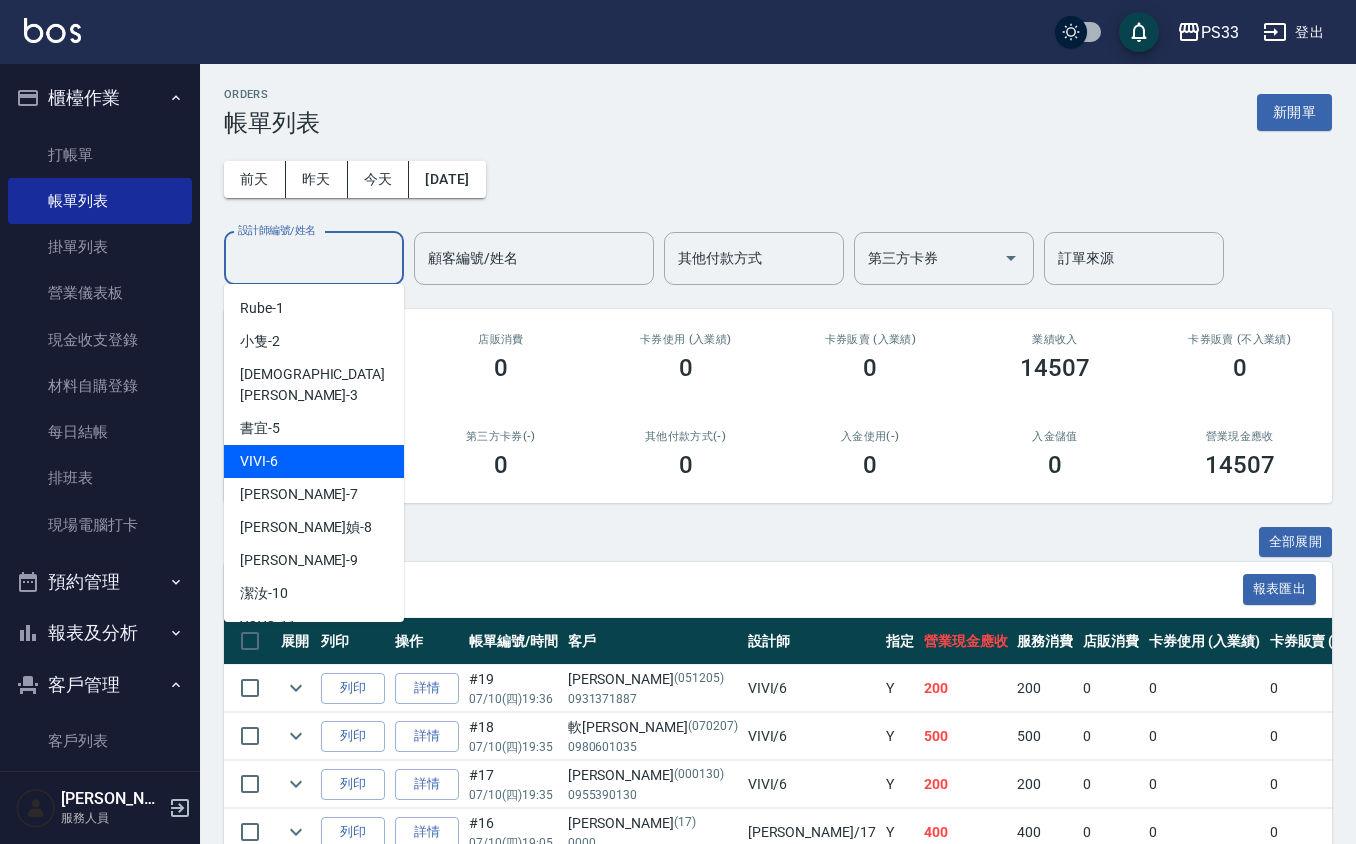 click on "VIVI -6" at bounding box center (314, 461) 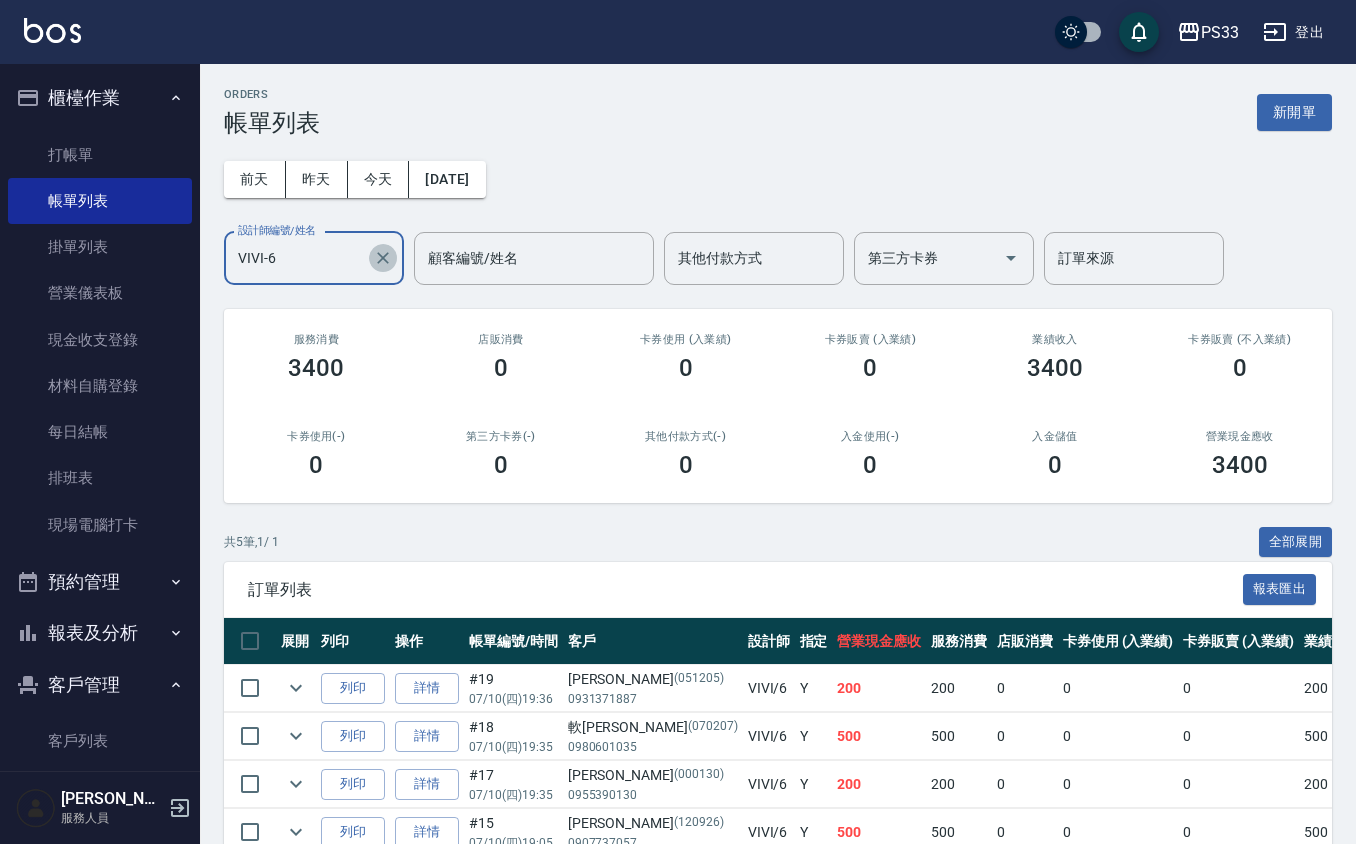 click at bounding box center (383, 258) 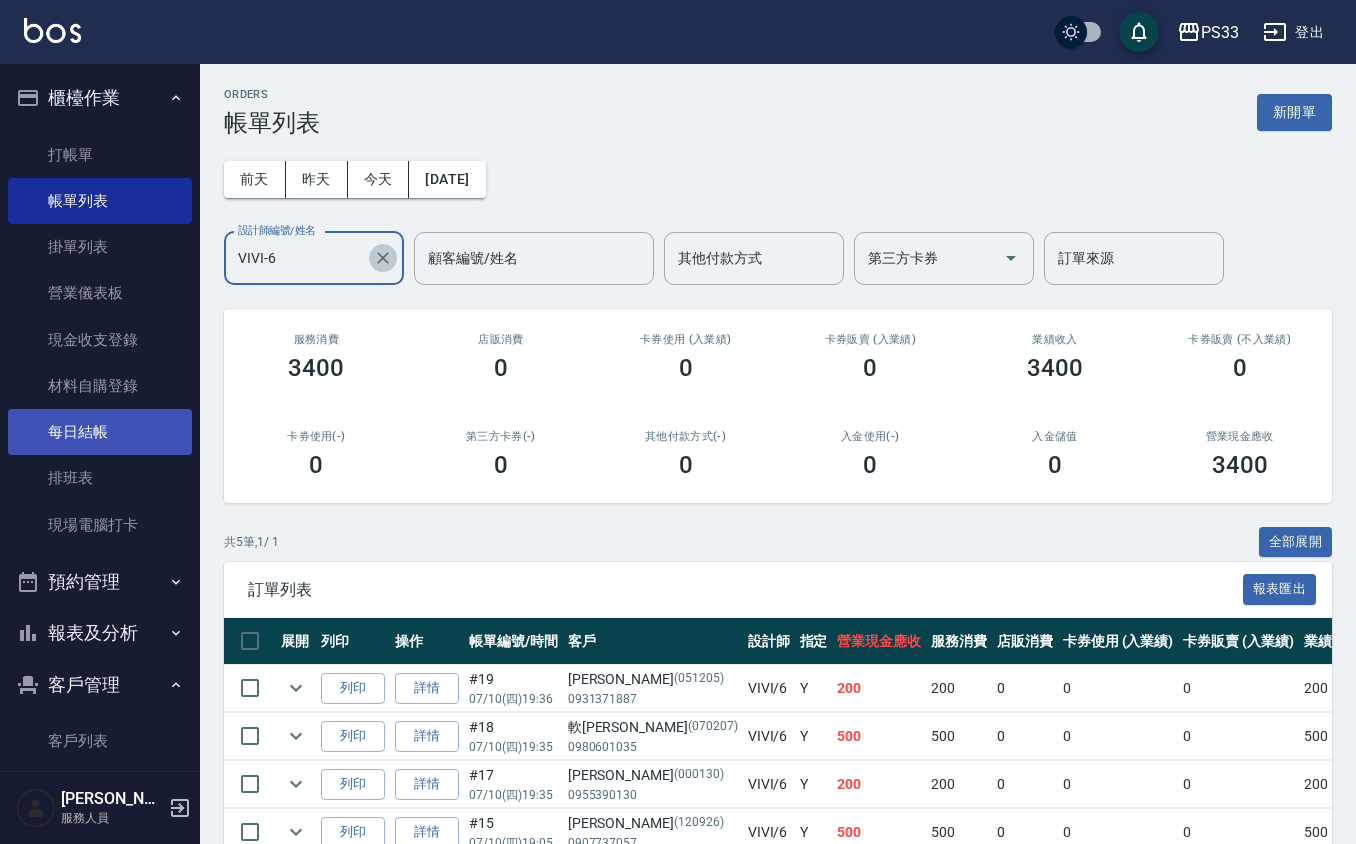 type 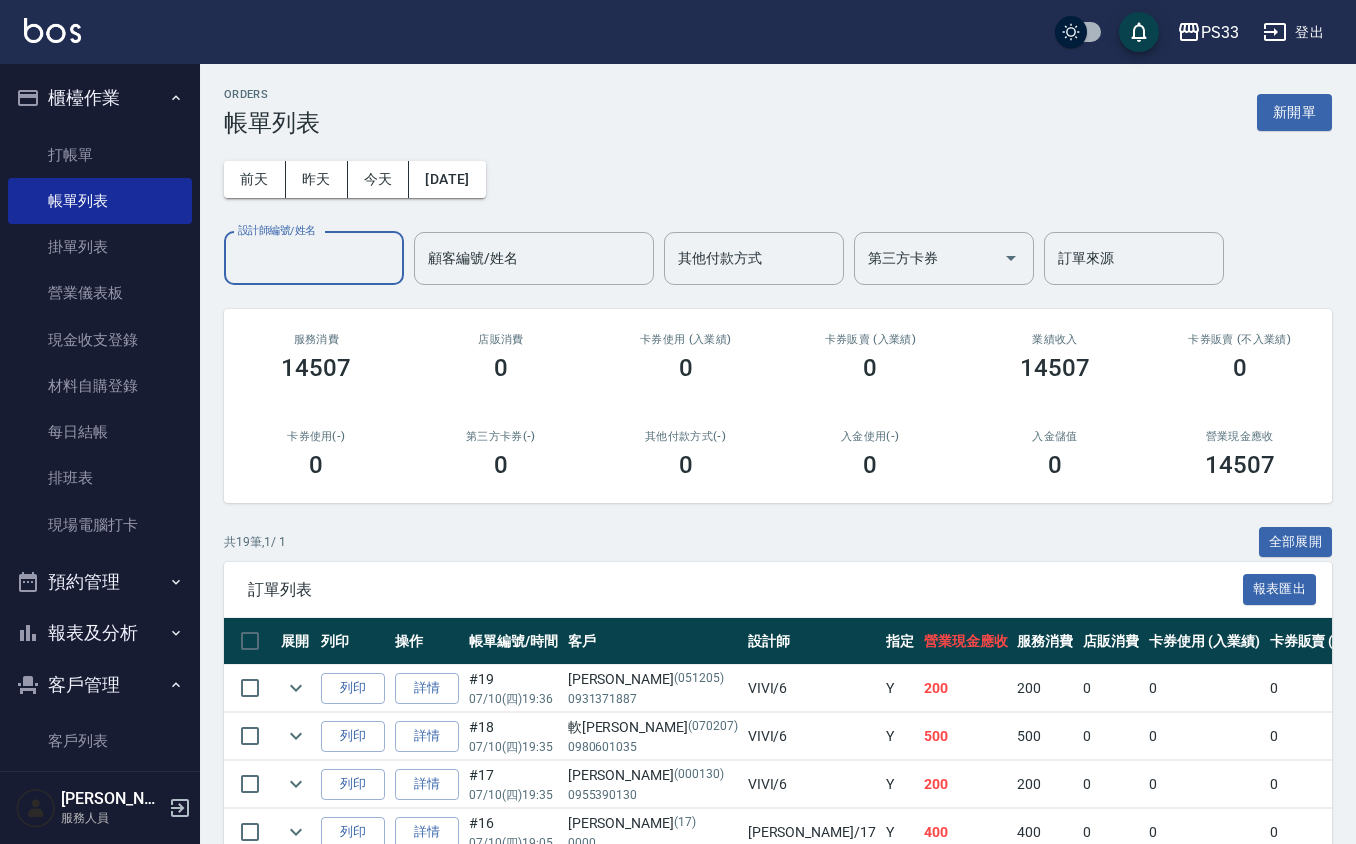 scroll, scrollTop: 169, scrollLeft: 0, axis: vertical 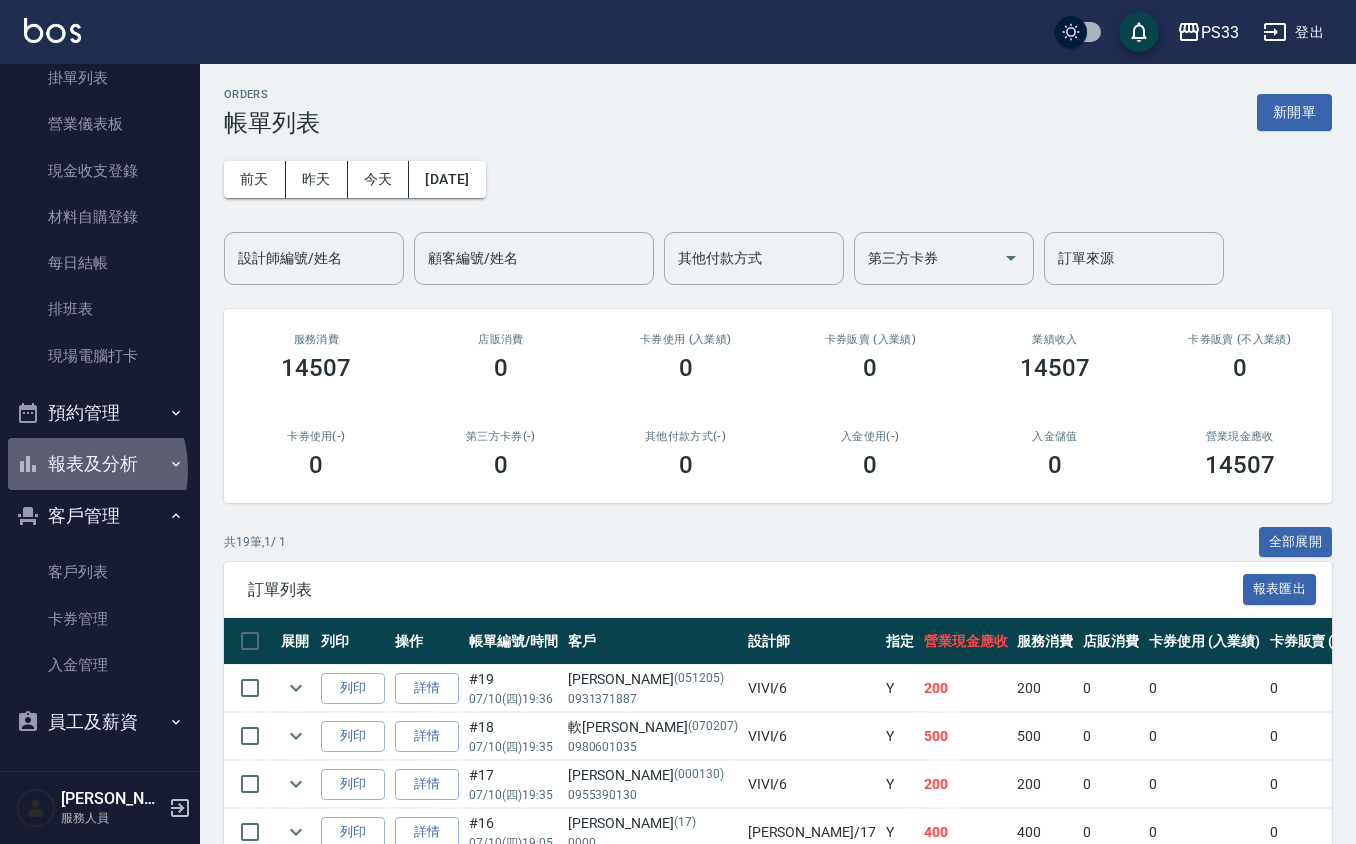 click on "報表及分析" at bounding box center [100, 464] 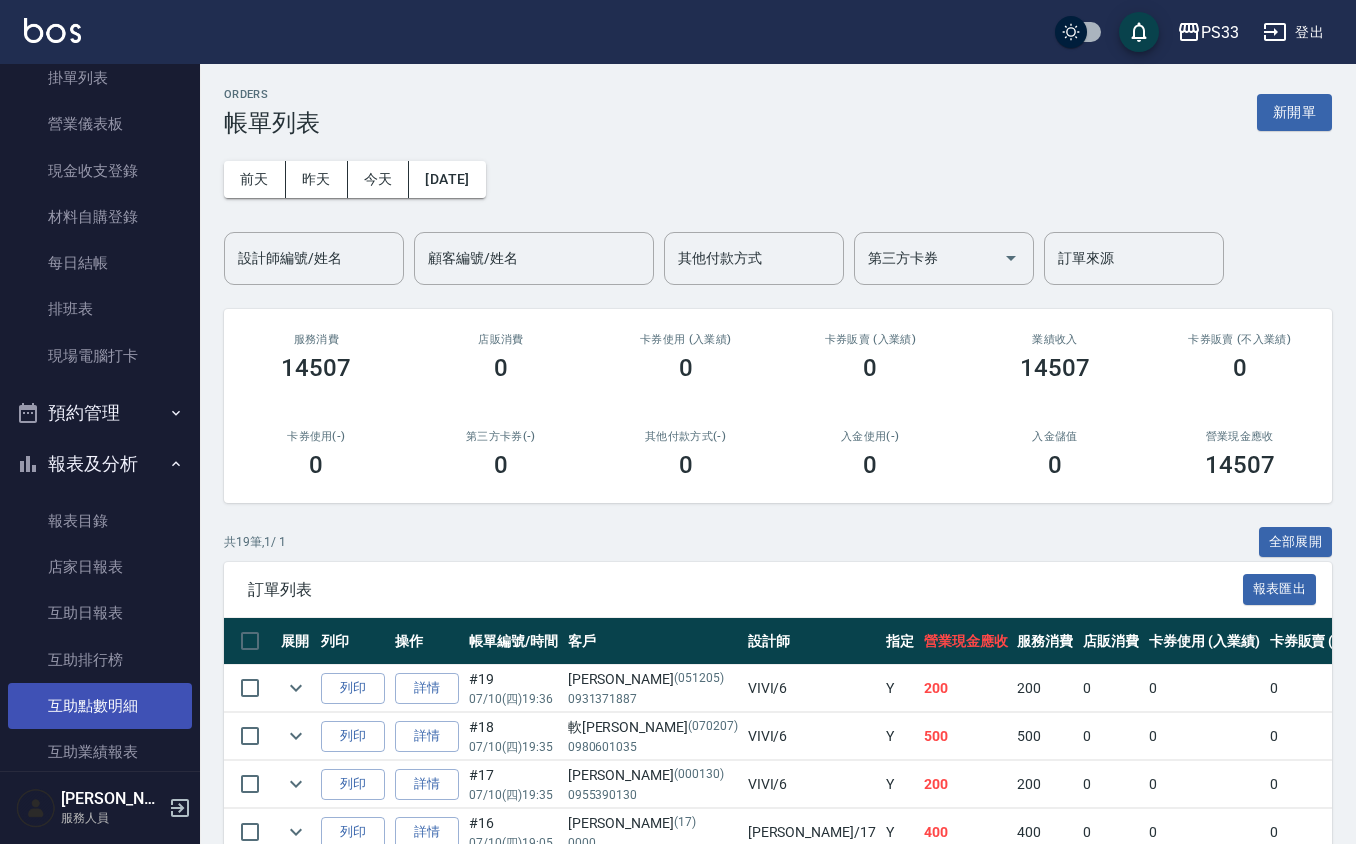 scroll, scrollTop: 569, scrollLeft: 0, axis: vertical 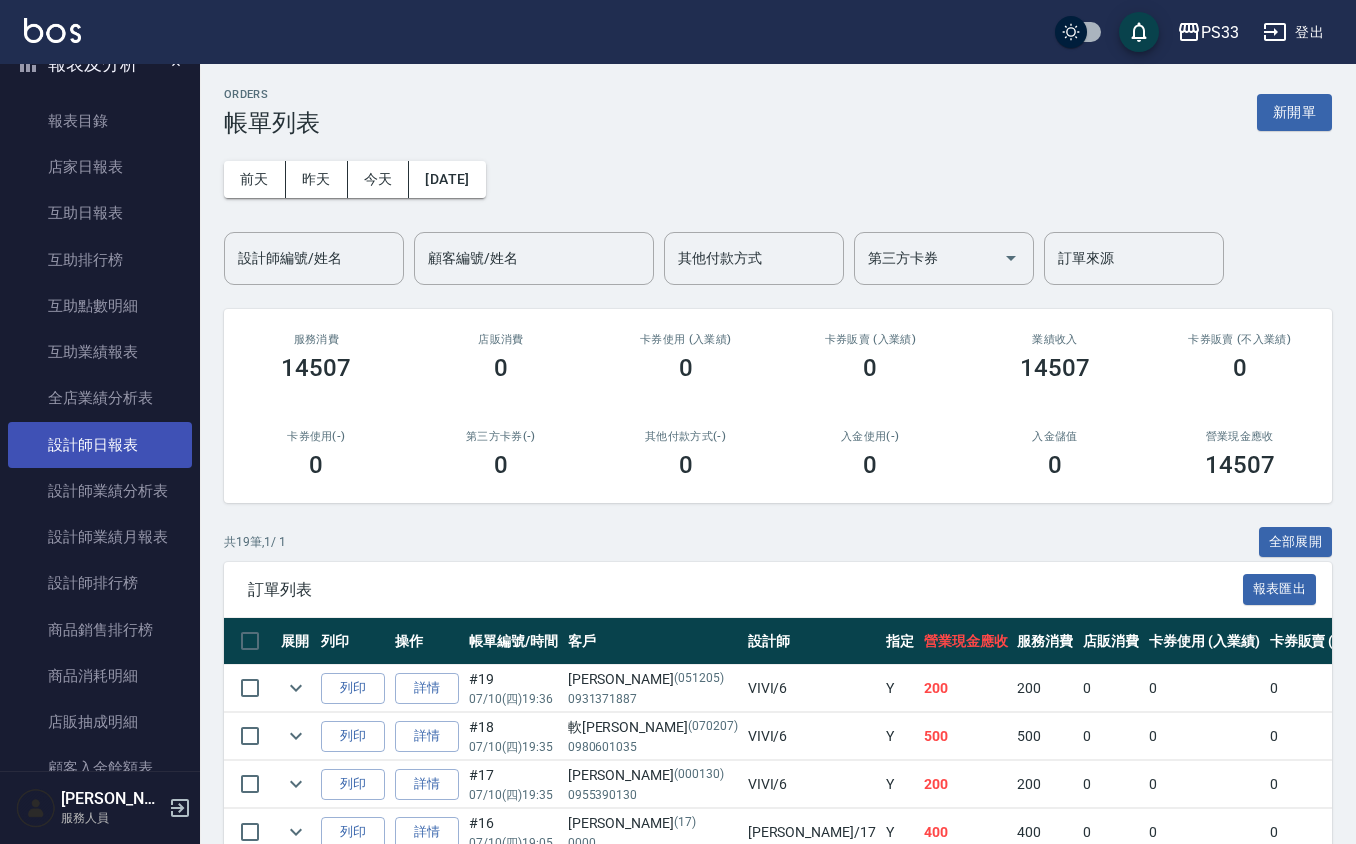 click on "設計師日報表" at bounding box center [100, 445] 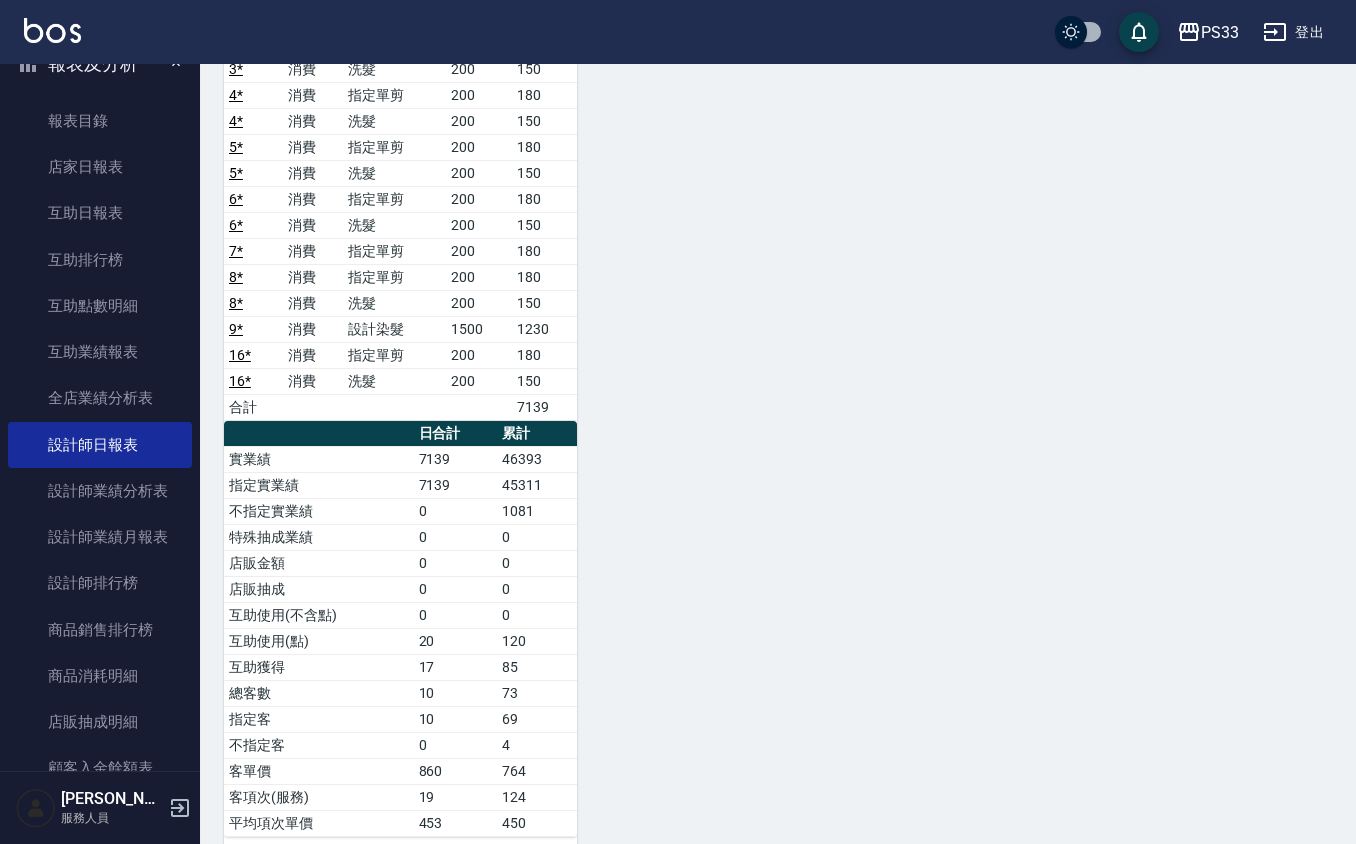 scroll, scrollTop: 1200, scrollLeft: 0, axis: vertical 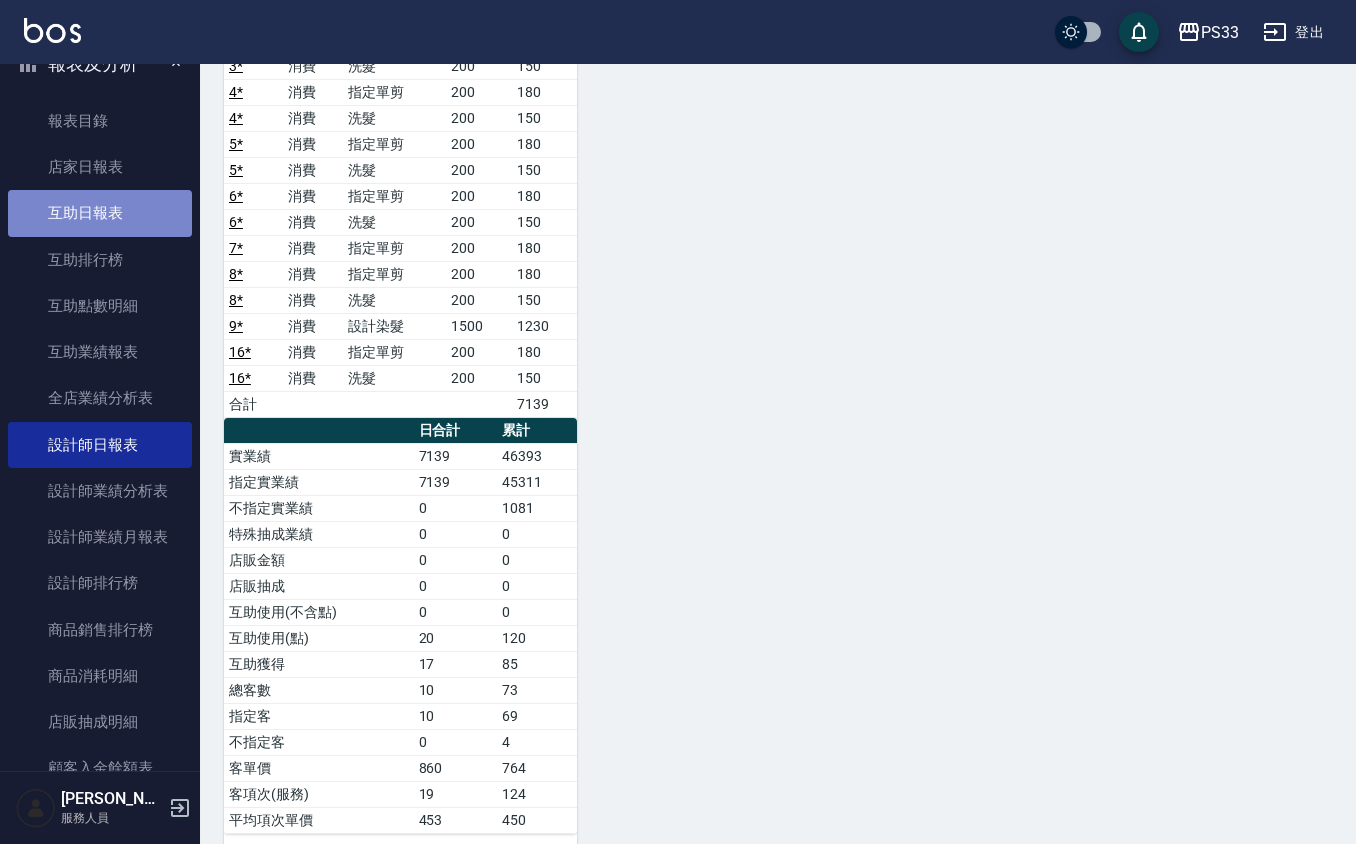 click on "互助日報表" at bounding box center [100, 213] 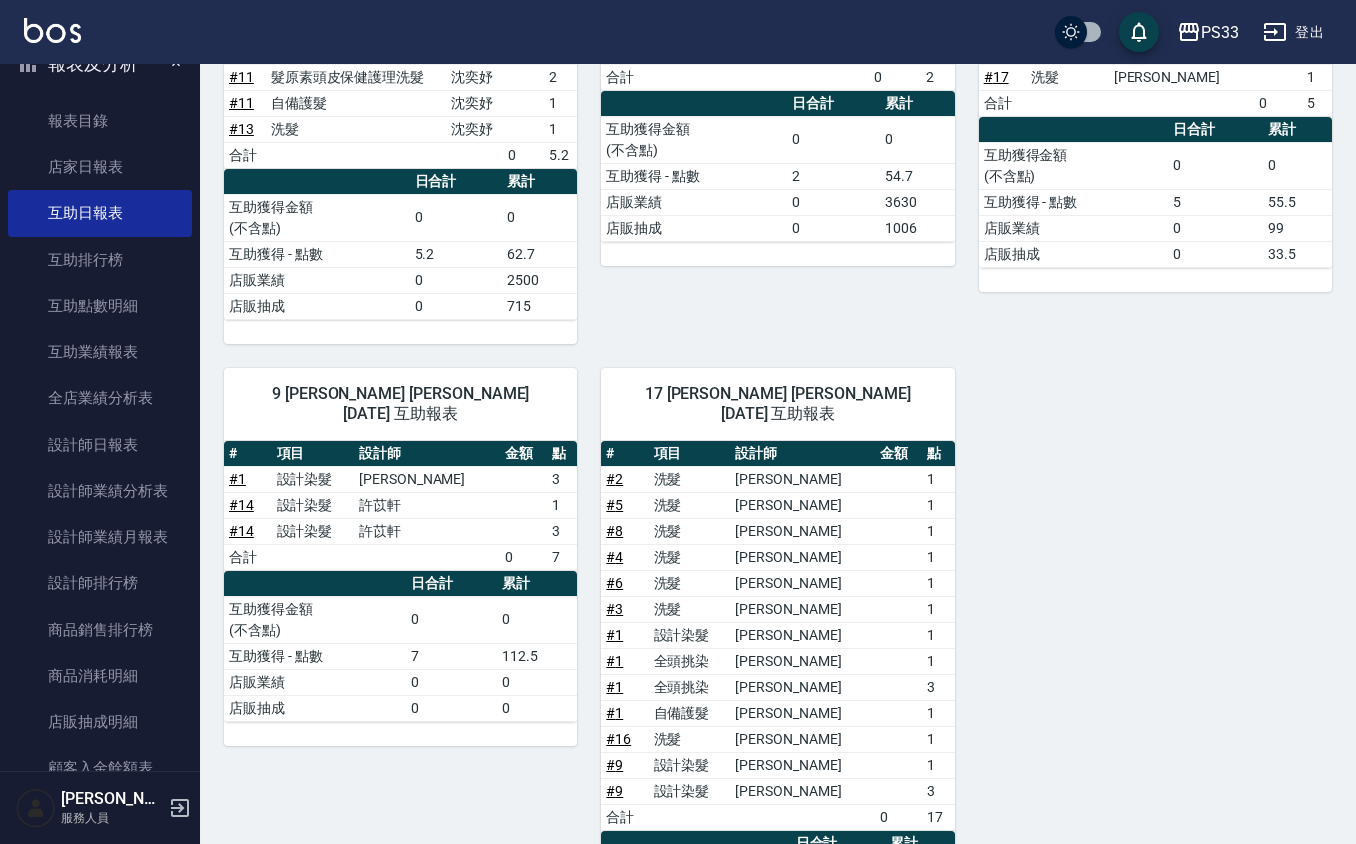 scroll, scrollTop: 400, scrollLeft: 0, axis: vertical 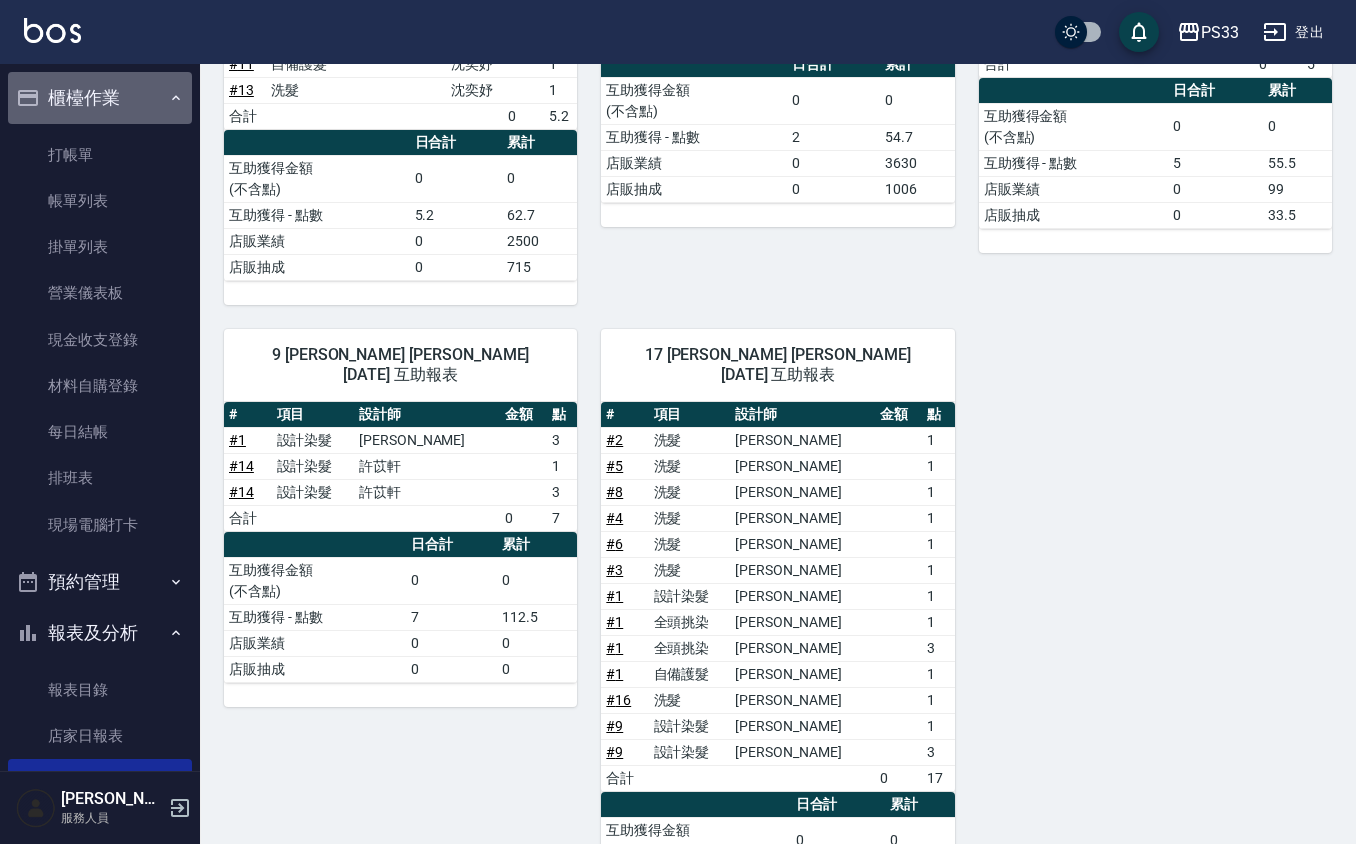 click on "櫃檯作業" at bounding box center [100, 98] 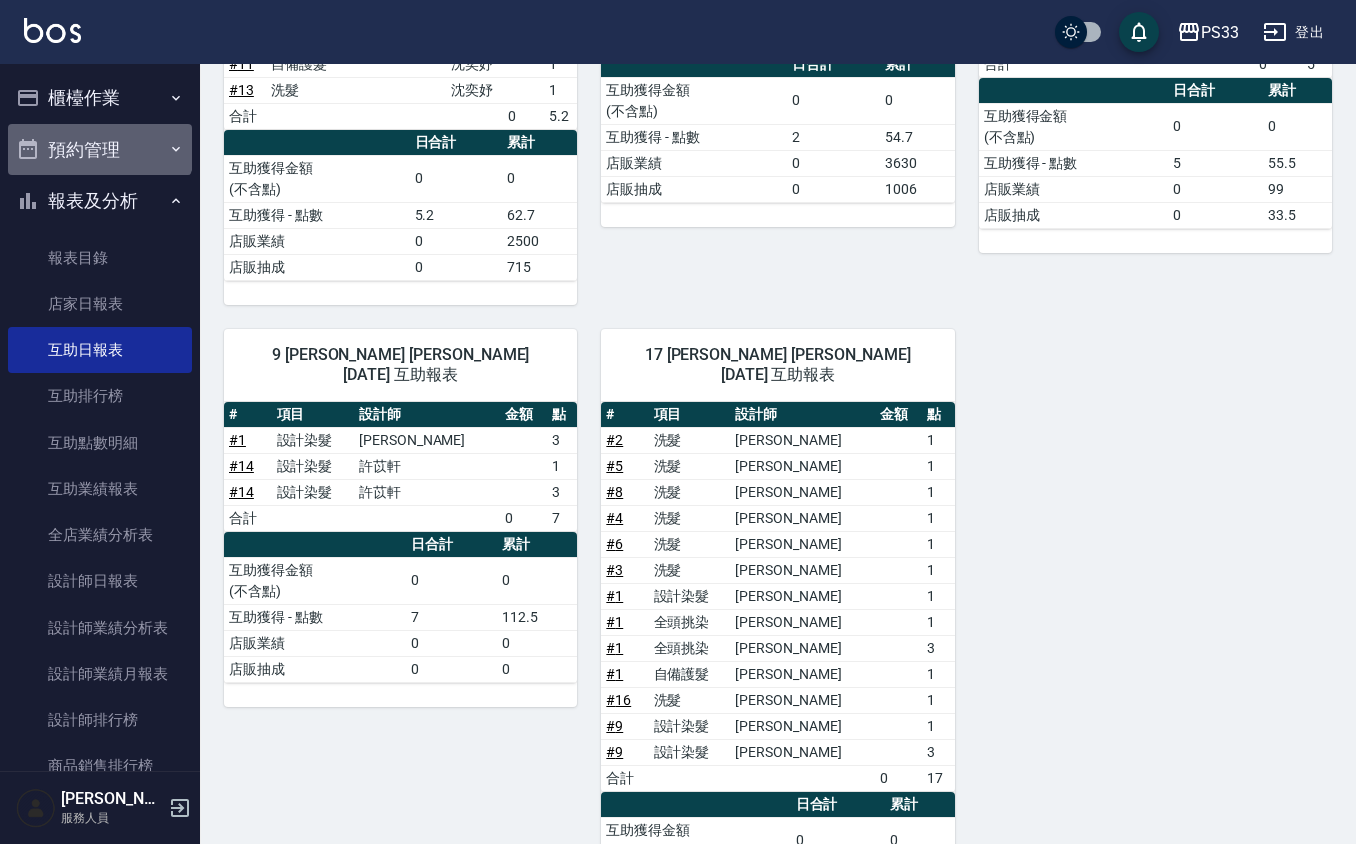 click on "預約管理" at bounding box center [100, 150] 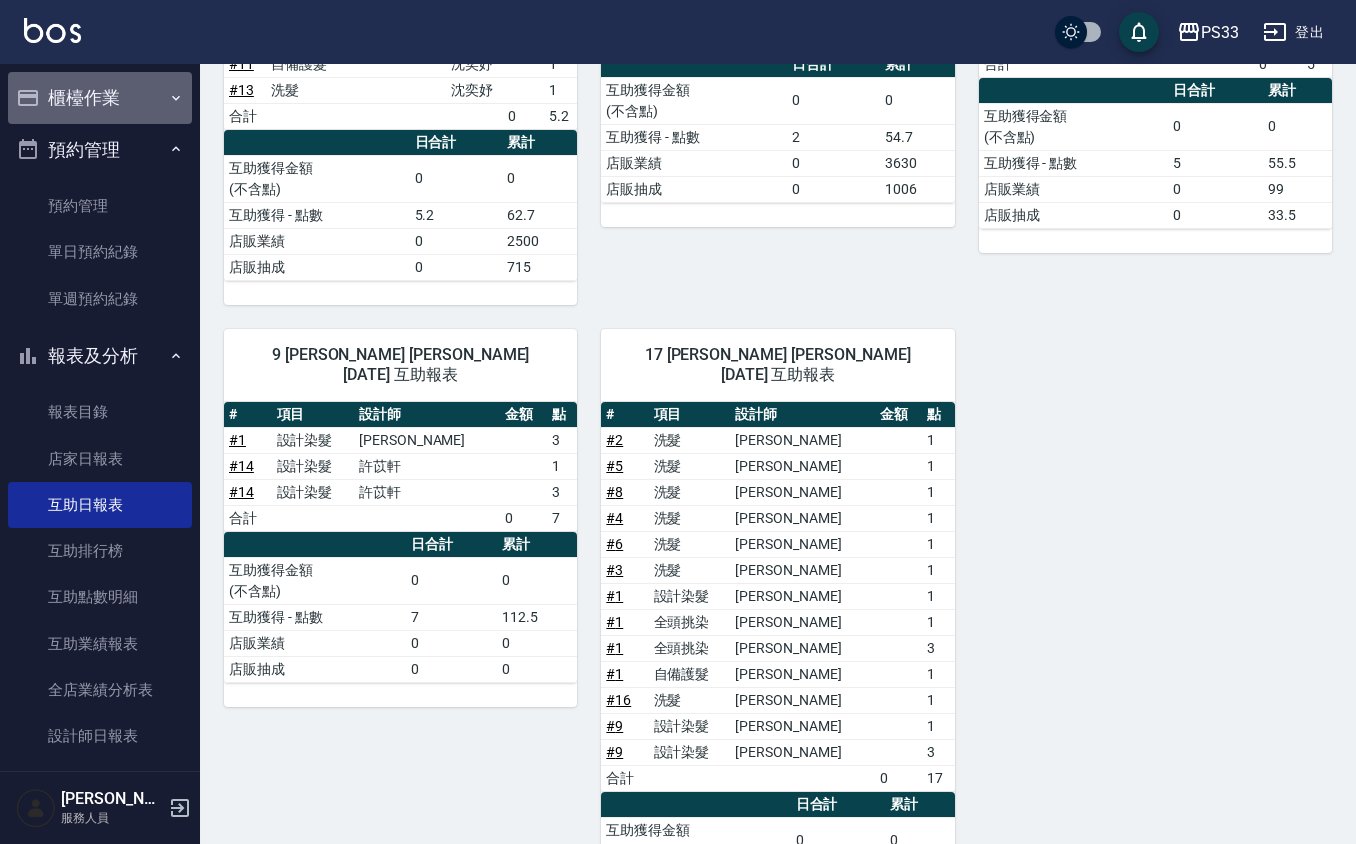 drag, startPoint x: 116, startPoint y: 112, endPoint x: 90, endPoint y: 148, distance: 44.407207 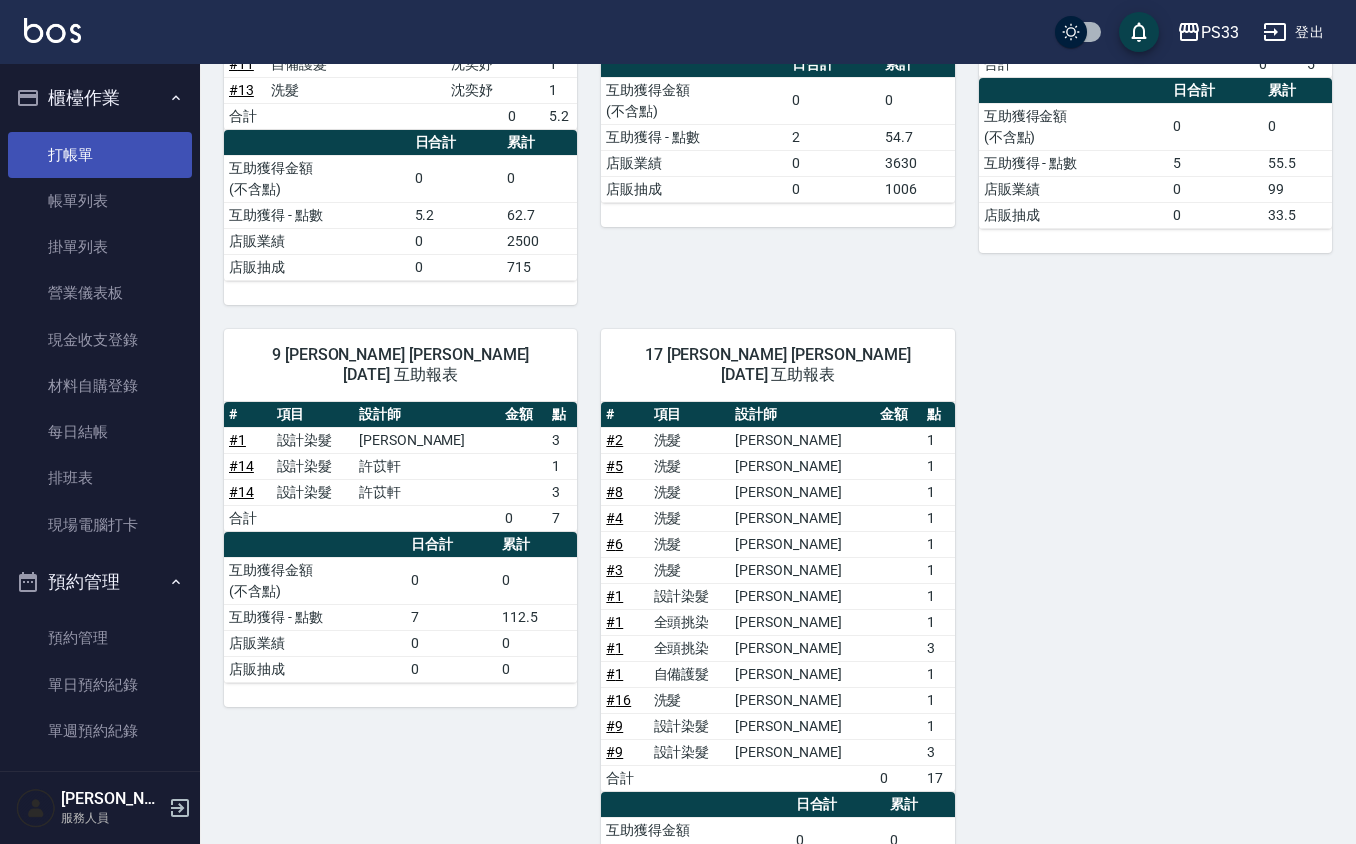 click on "打帳單" at bounding box center [100, 155] 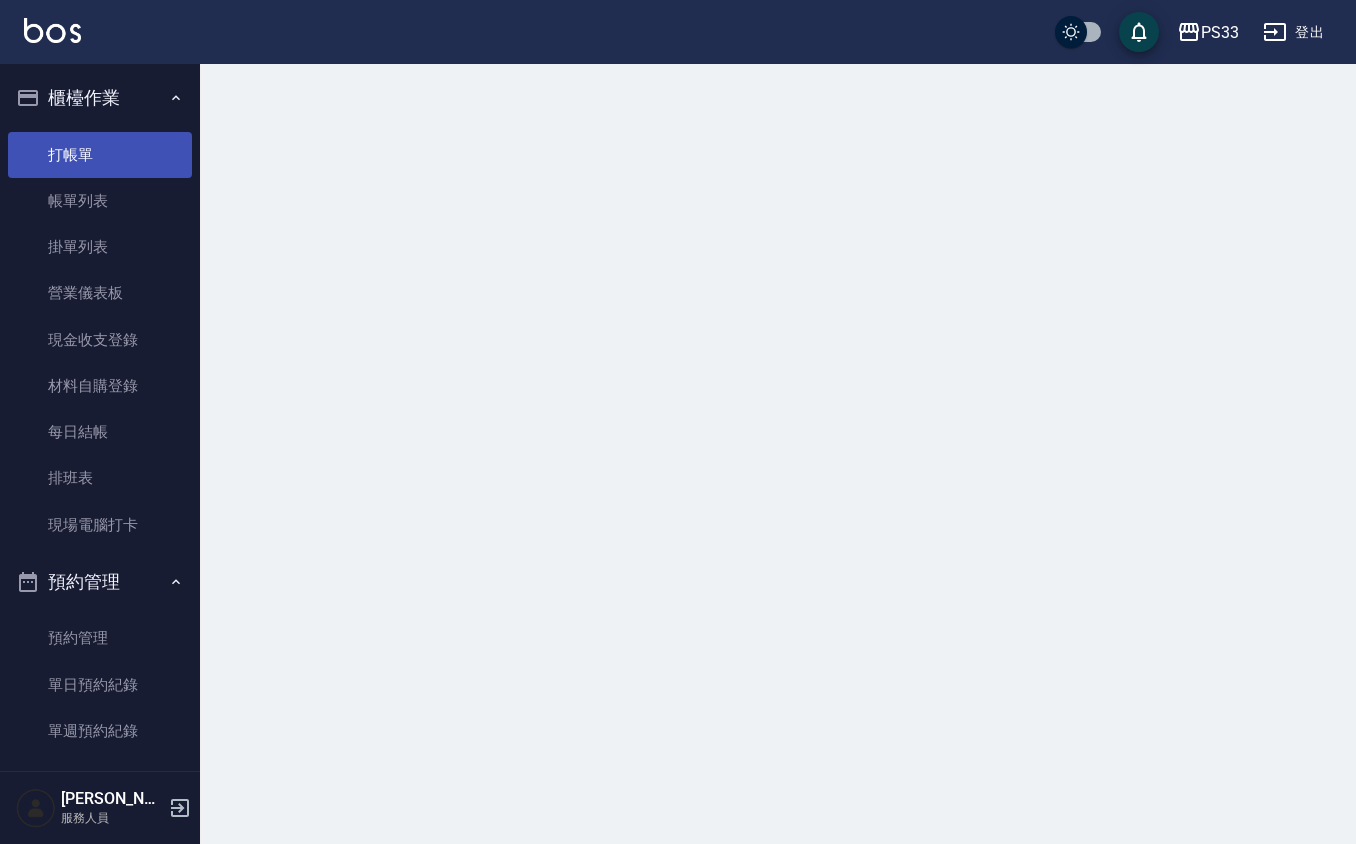 scroll, scrollTop: 0, scrollLeft: 0, axis: both 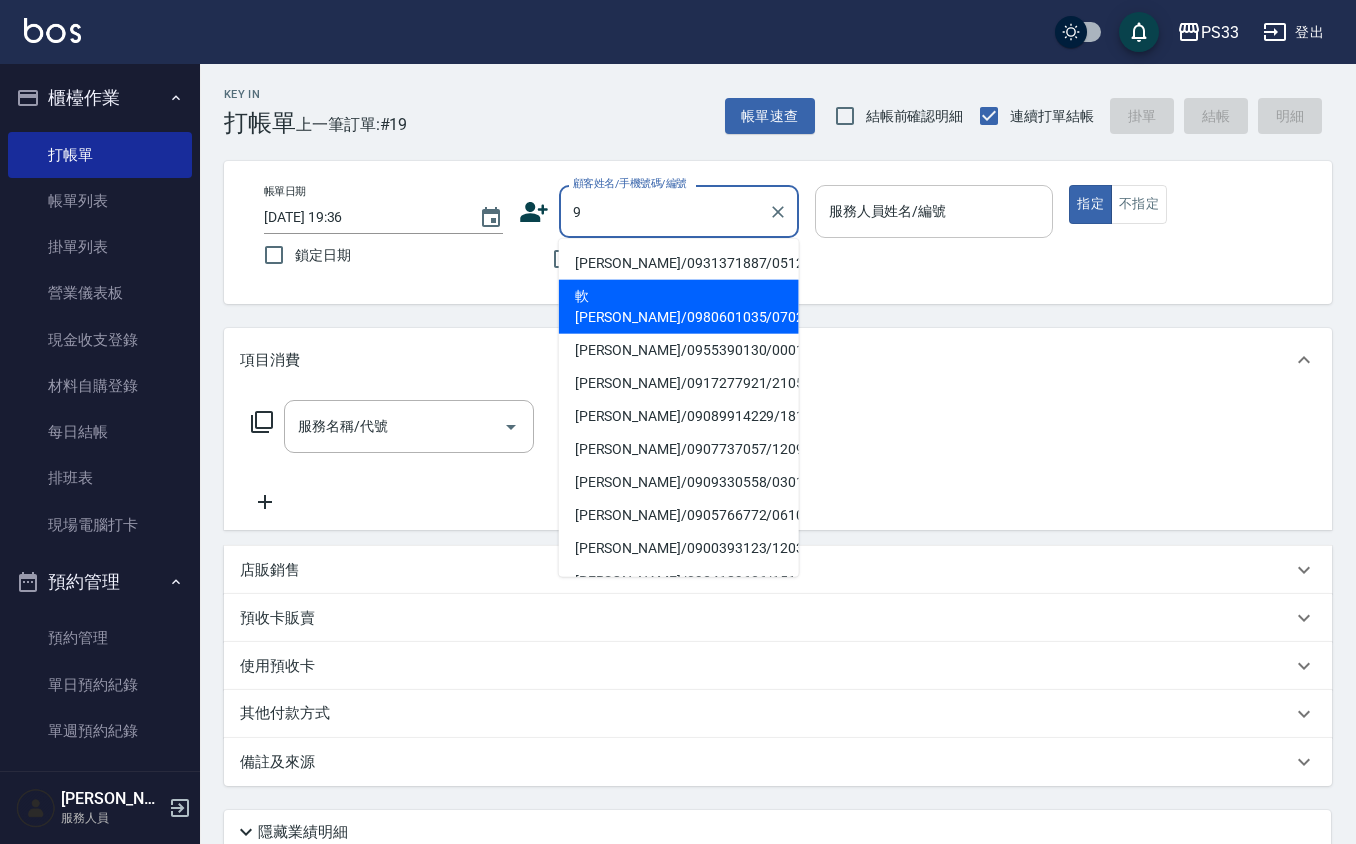 type on "[PERSON_NAME]/0931371887/051205" 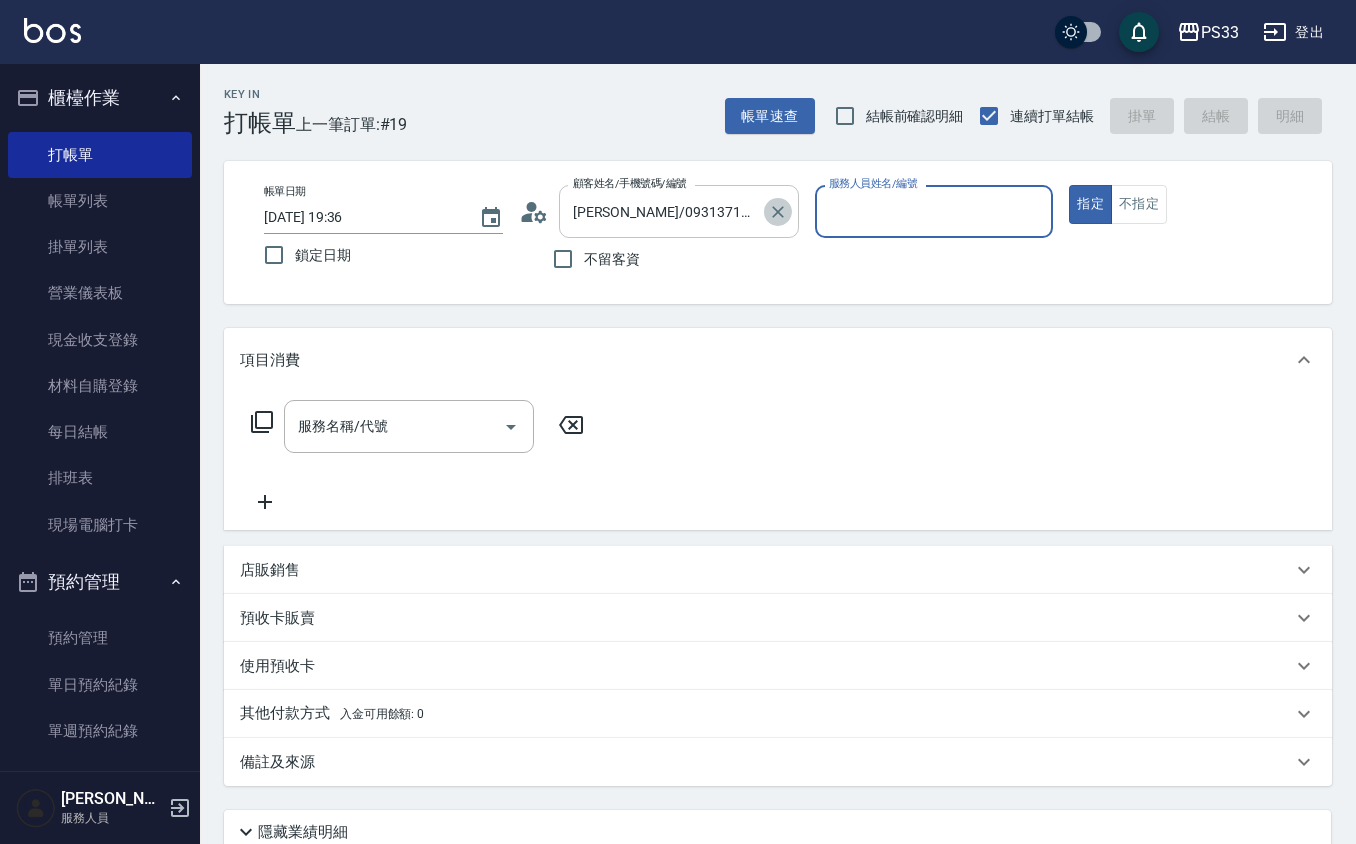 drag, startPoint x: 781, startPoint y: 202, endPoint x: 773, endPoint y: 209, distance: 10.630146 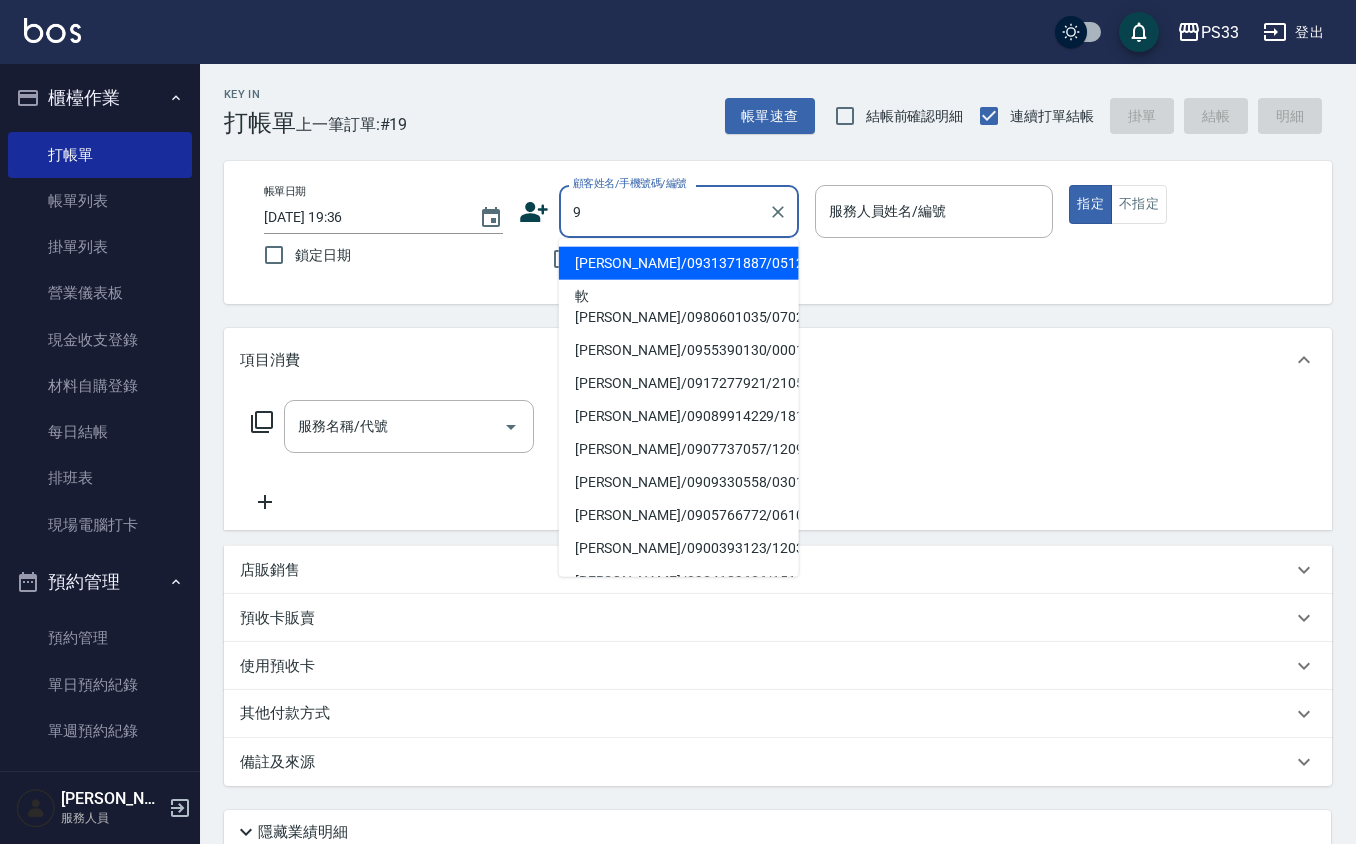 type on "[PERSON_NAME]/0931371887/051205" 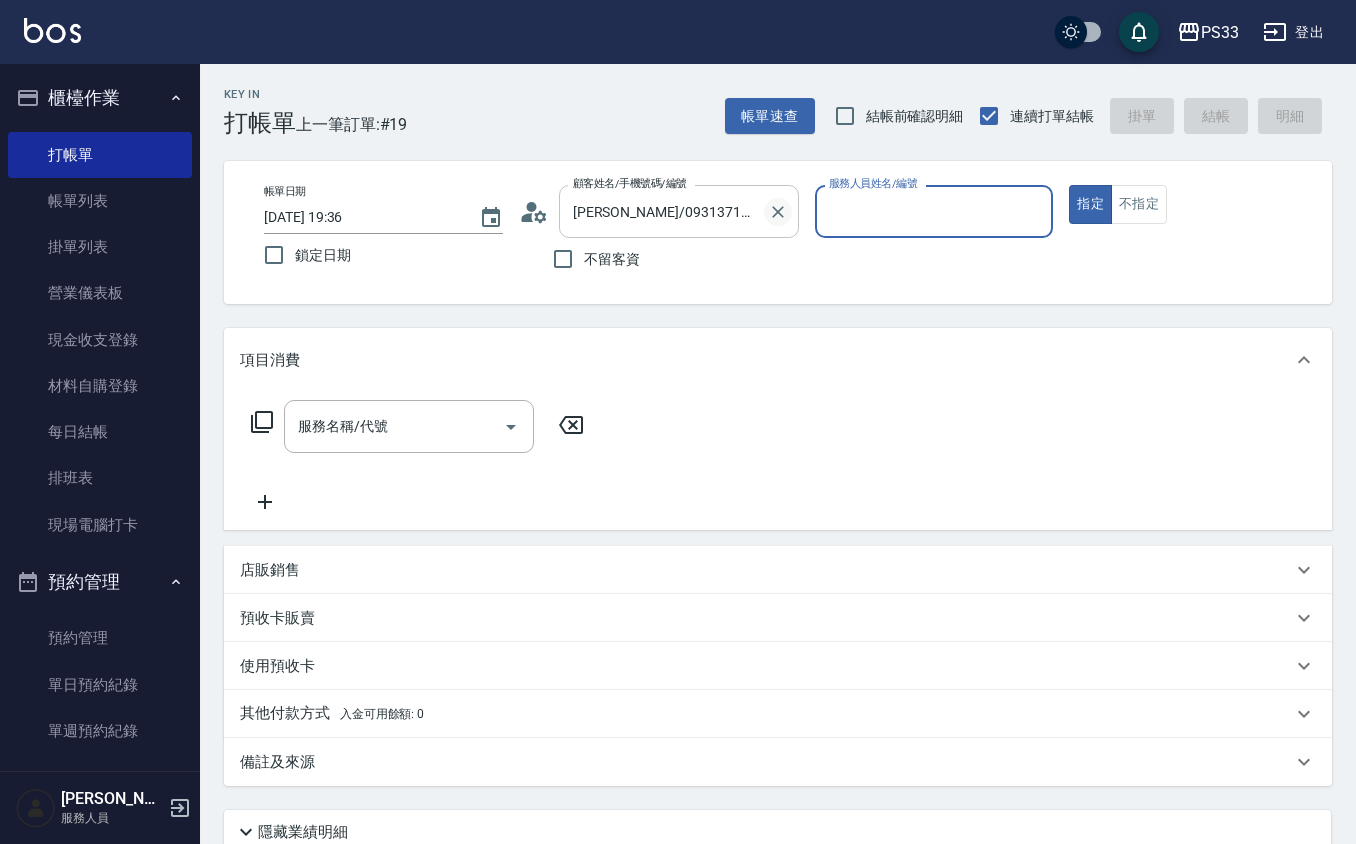 click 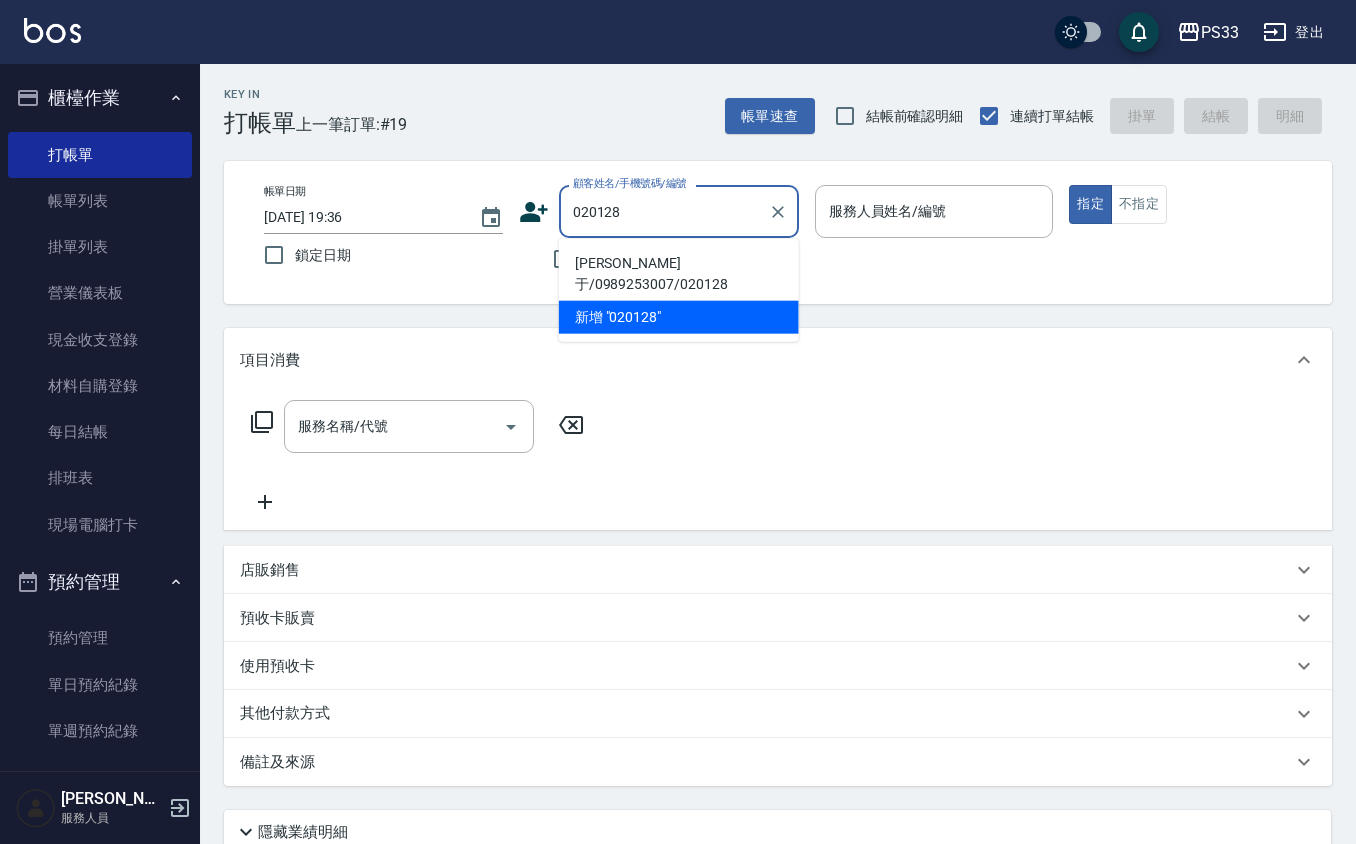 click on "[PERSON_NAME]于/0989253007/020128" at bounding box center [679, 274] 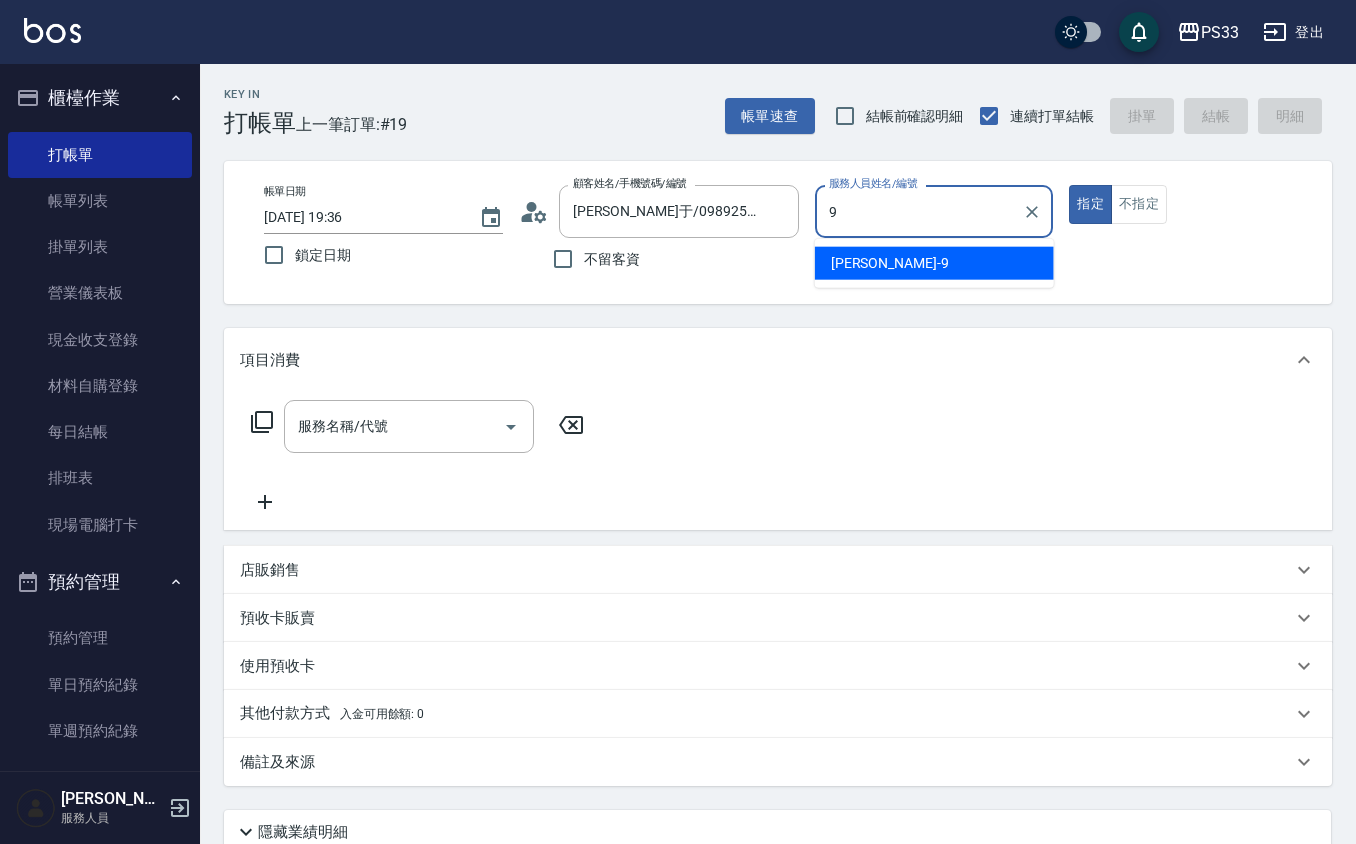 type on "苡軒-9" 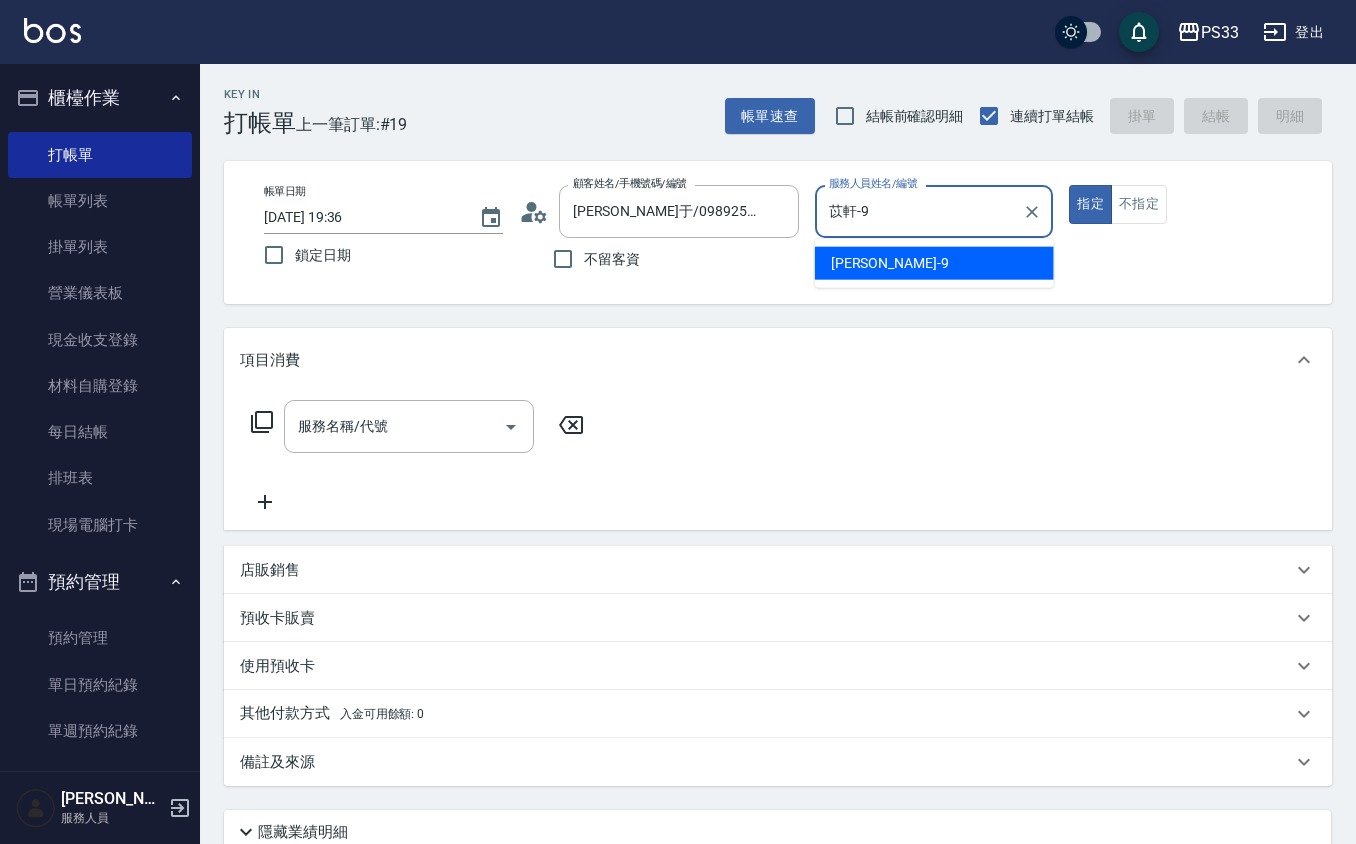 type on "true" 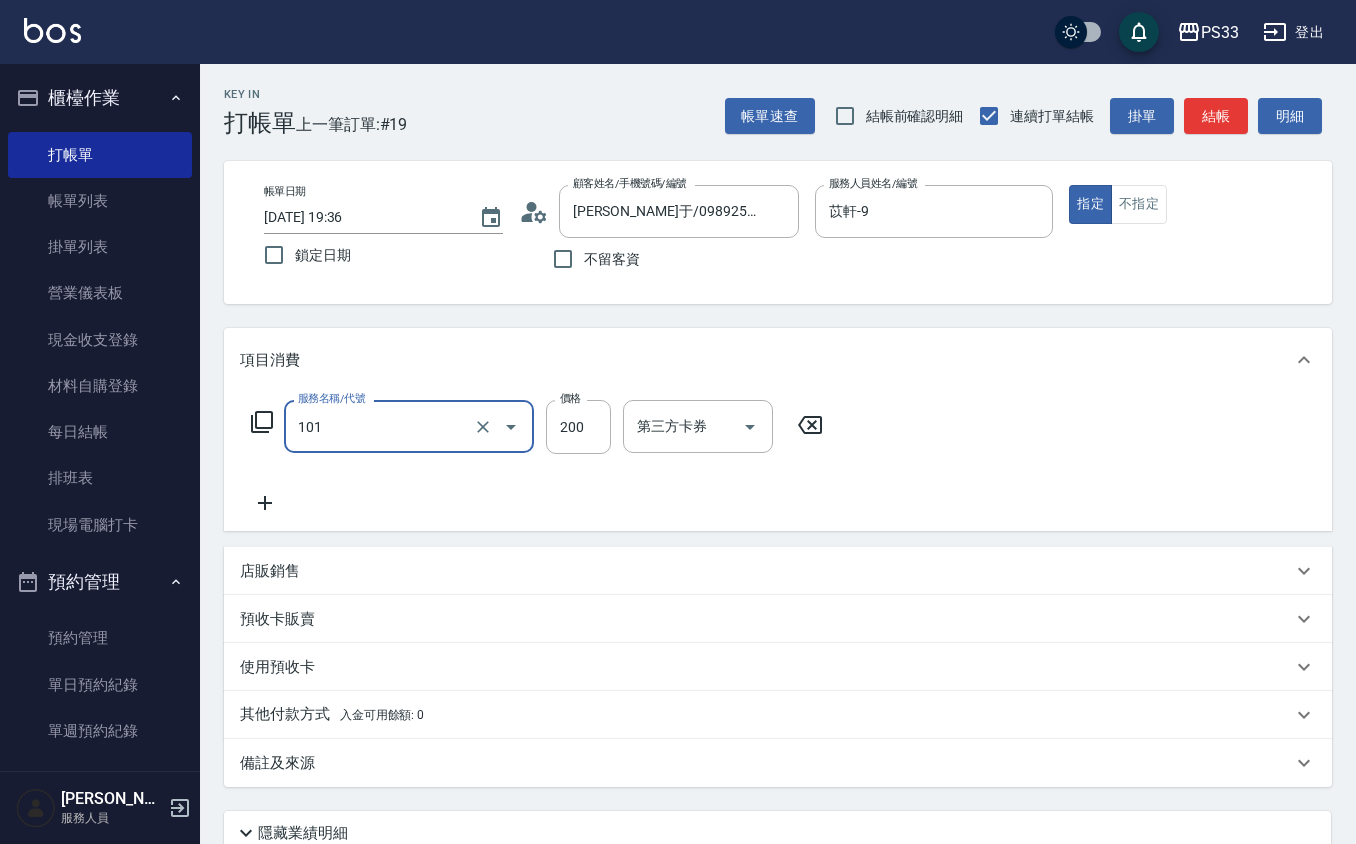 type on "洗髮(101)" 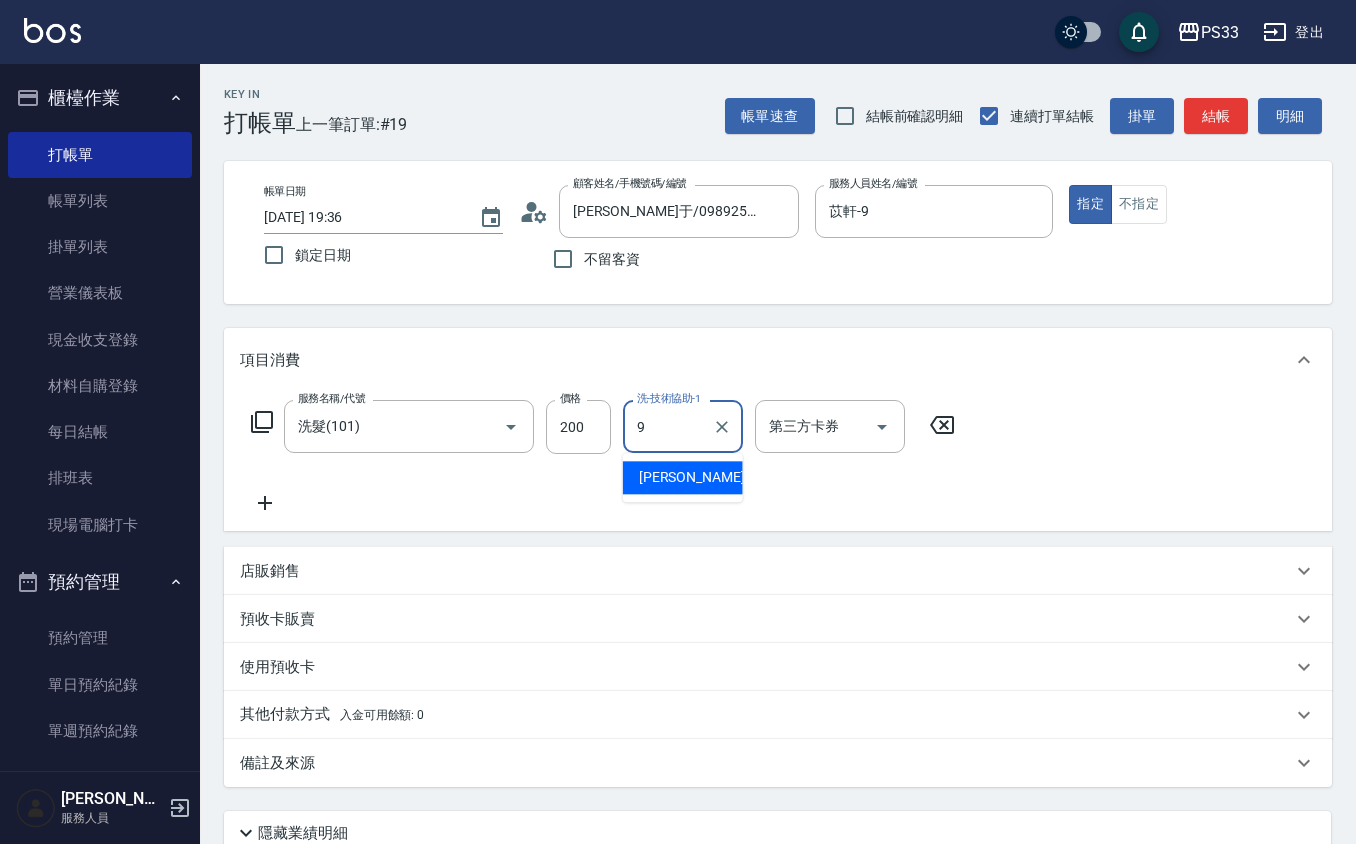 type on "苡軒-9" 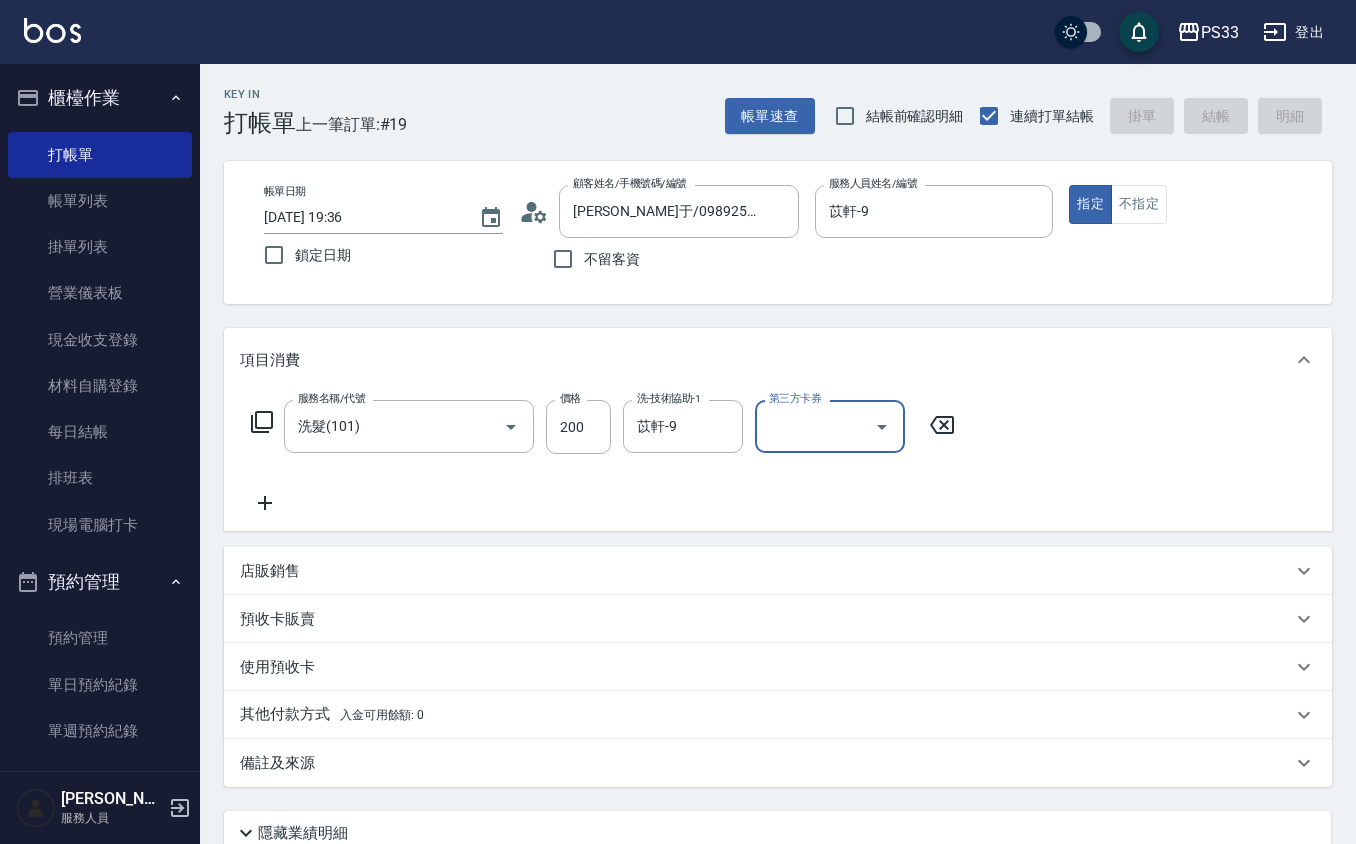 type on "[DATE] 19:46" 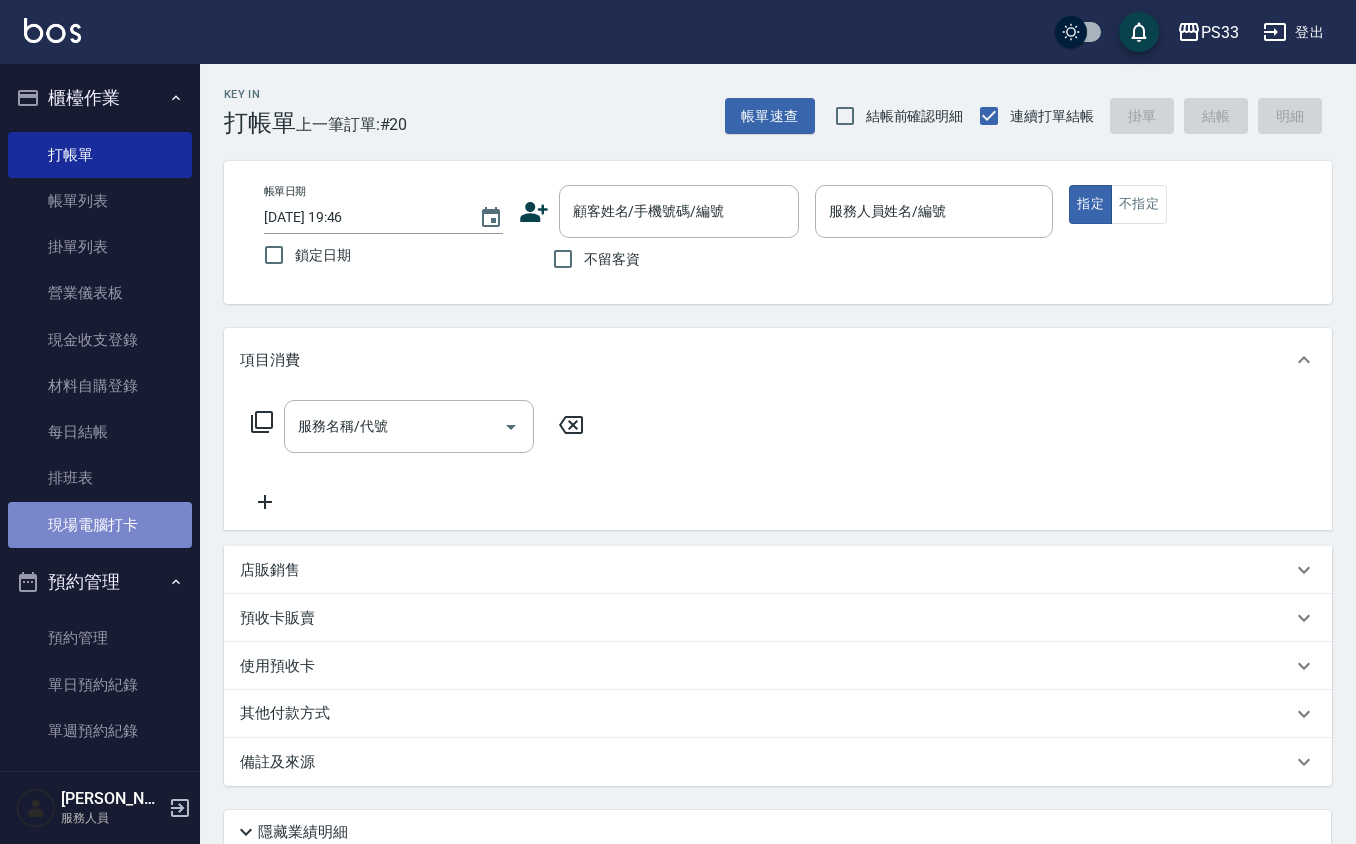 drag, startPoint x: 760, startPoint y: 350, endPoint x: 118, endPoint y: 516, distance: 663.1139 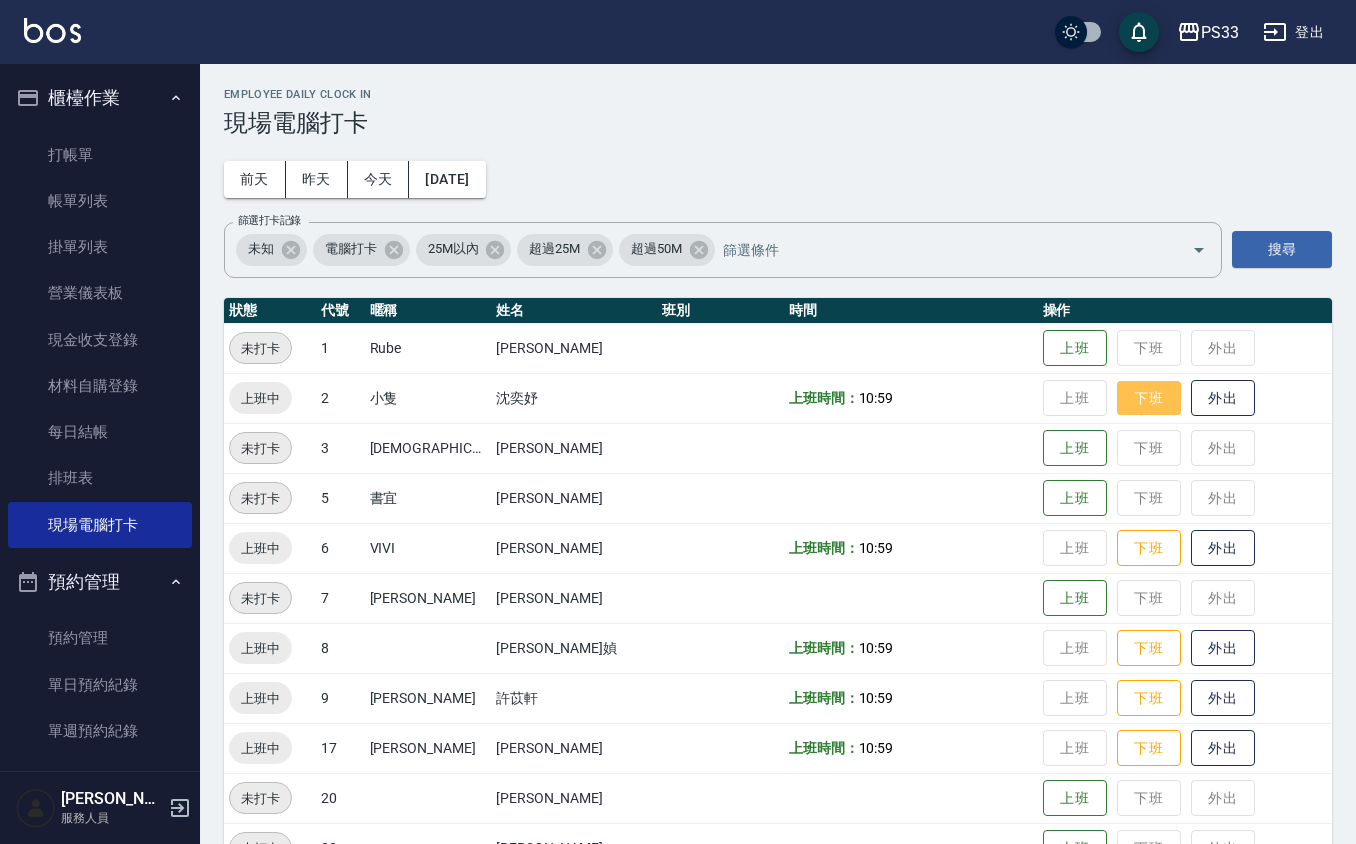 click on "下班" at bounding box center [1149, 398] 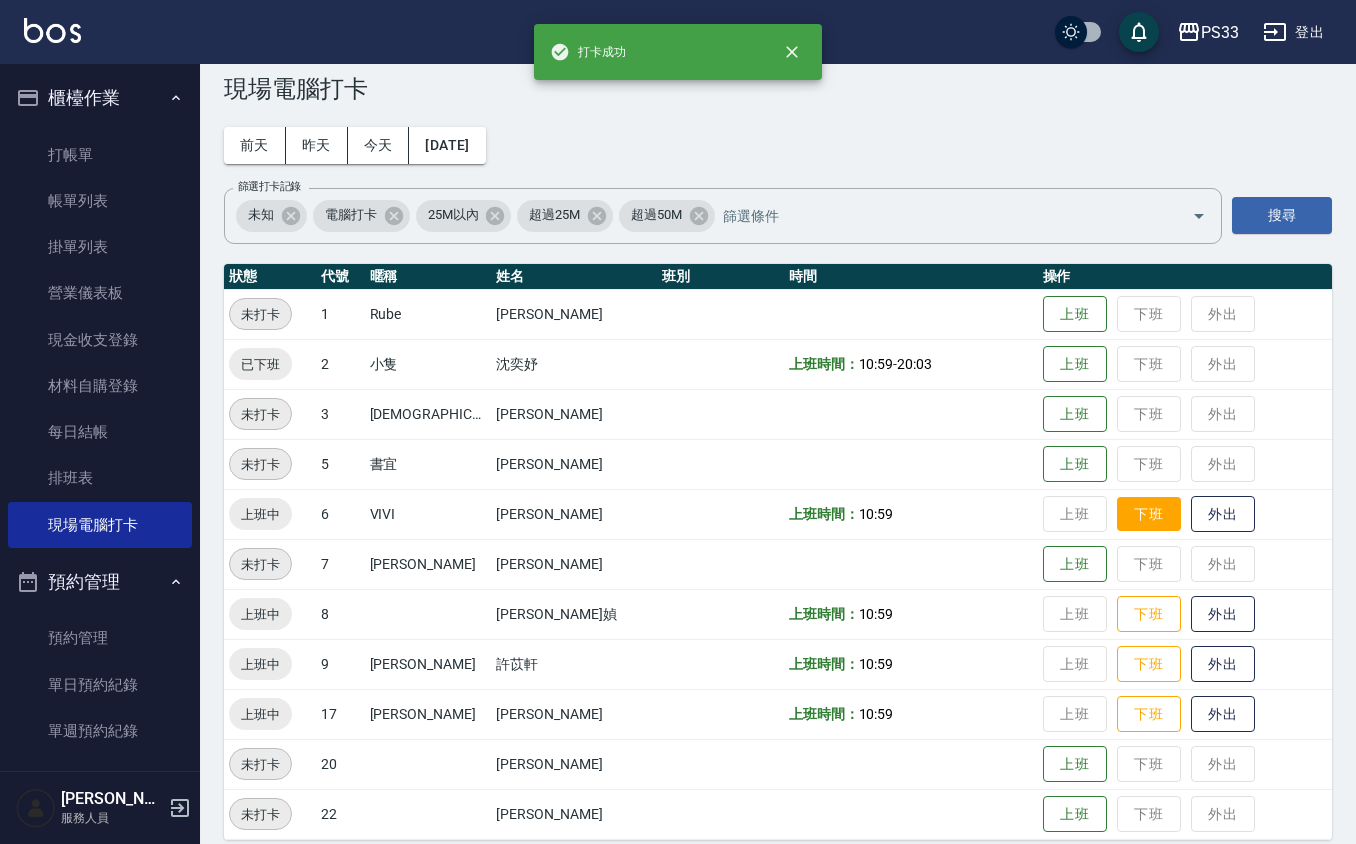 scroll, scrollTop: 53, scrollLeft: 0, axis: vertical 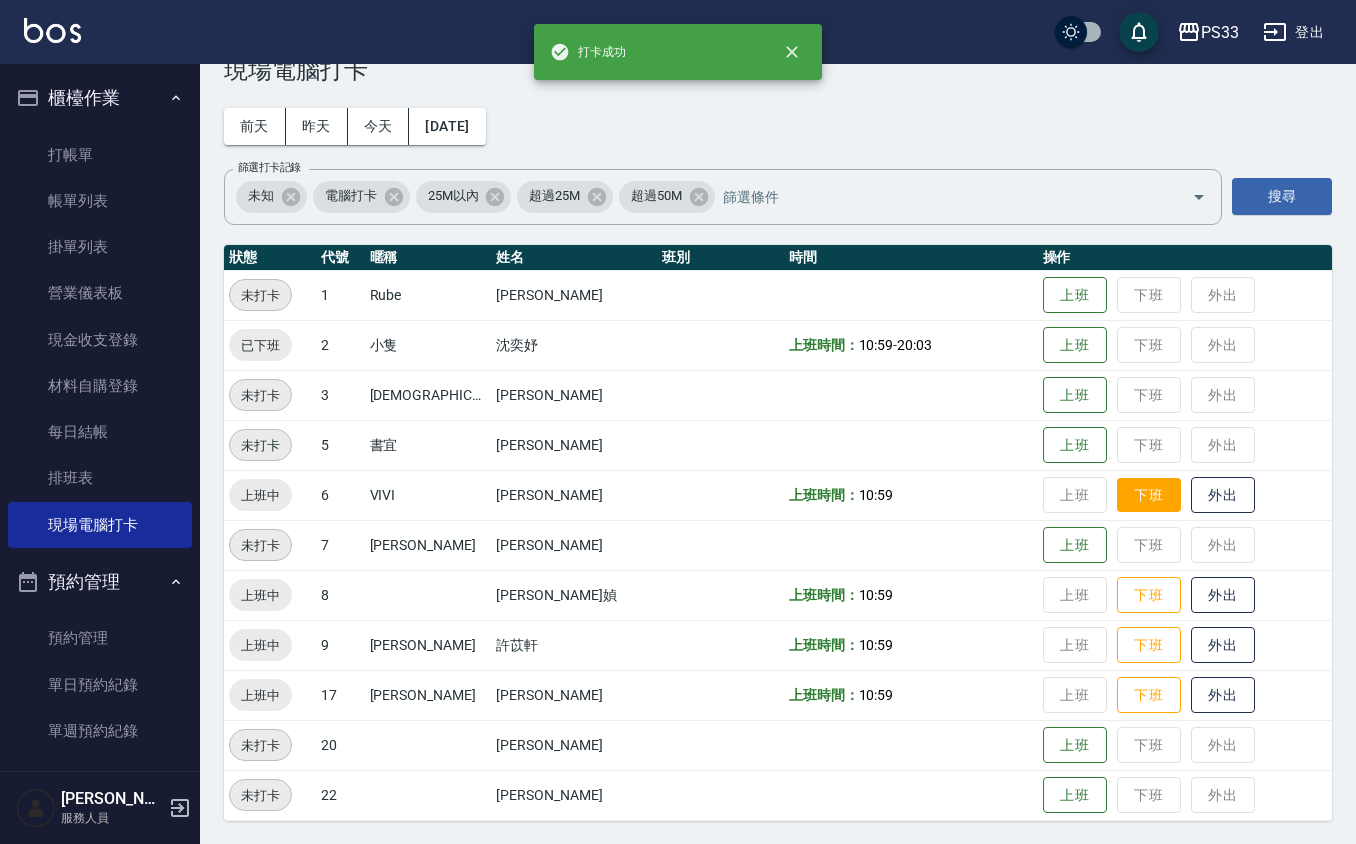 click on "下班" at bounding box center [1149, 495] 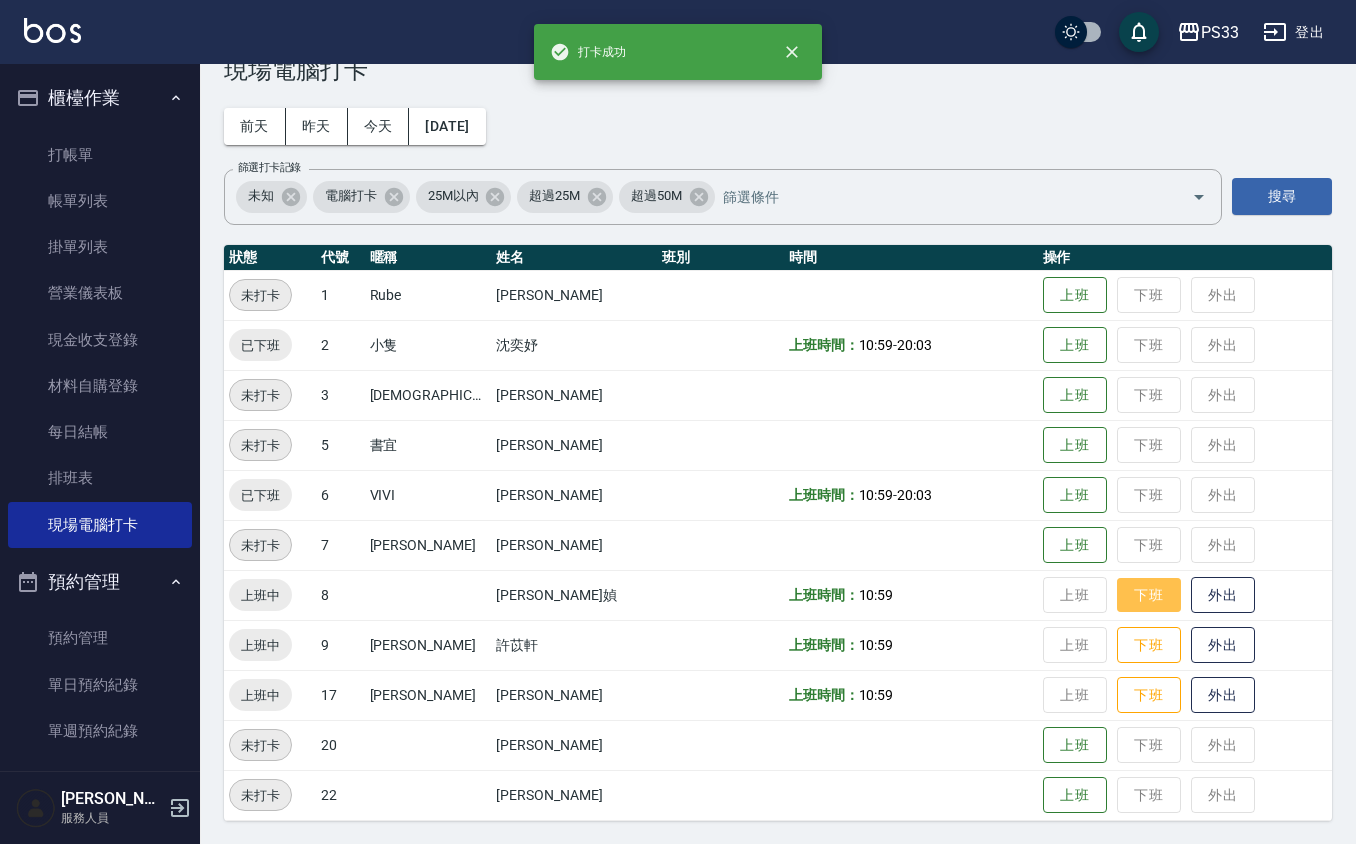 click on "下班" at bounding box center [1149, 595] 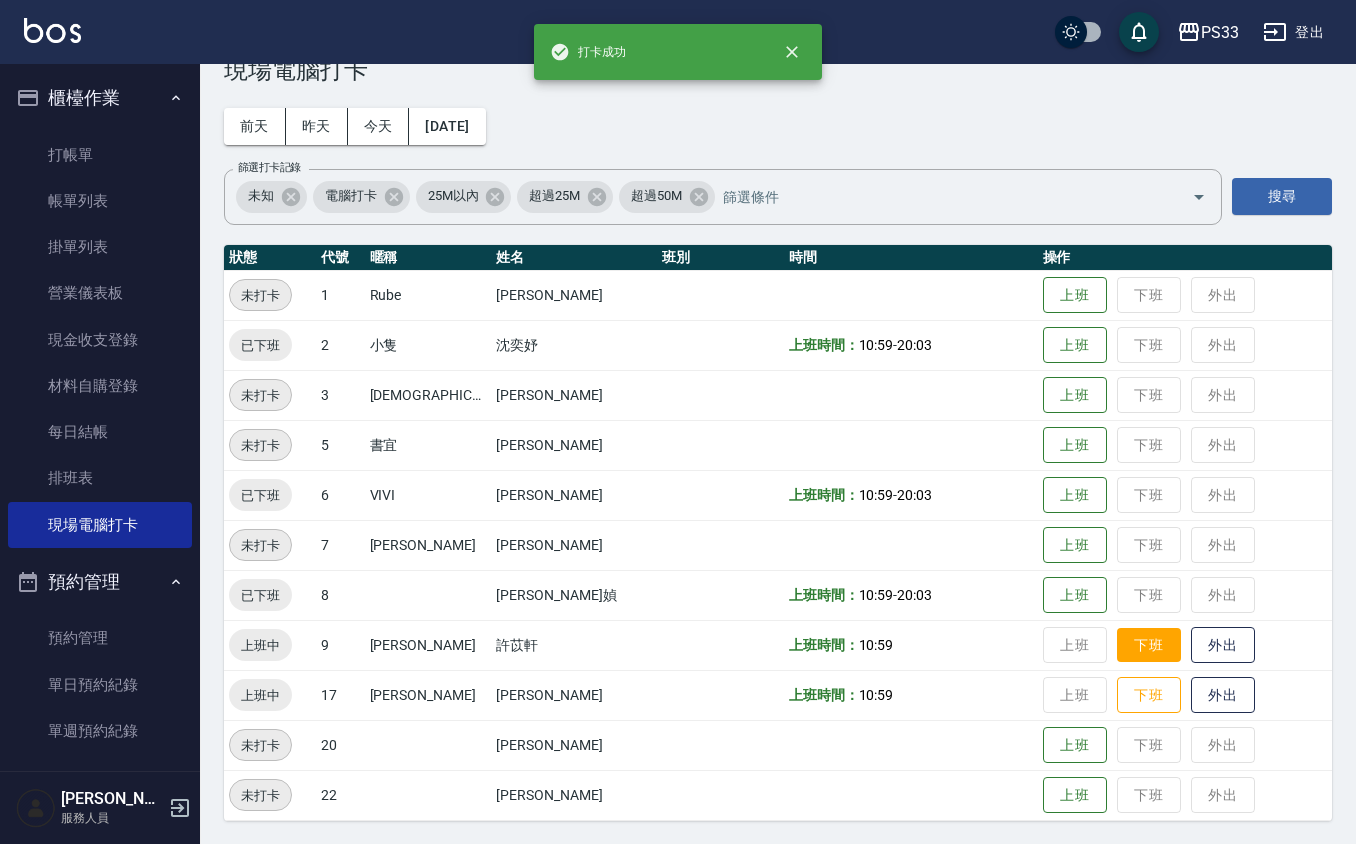 click on "下班" at bounding box center [1149, 645] 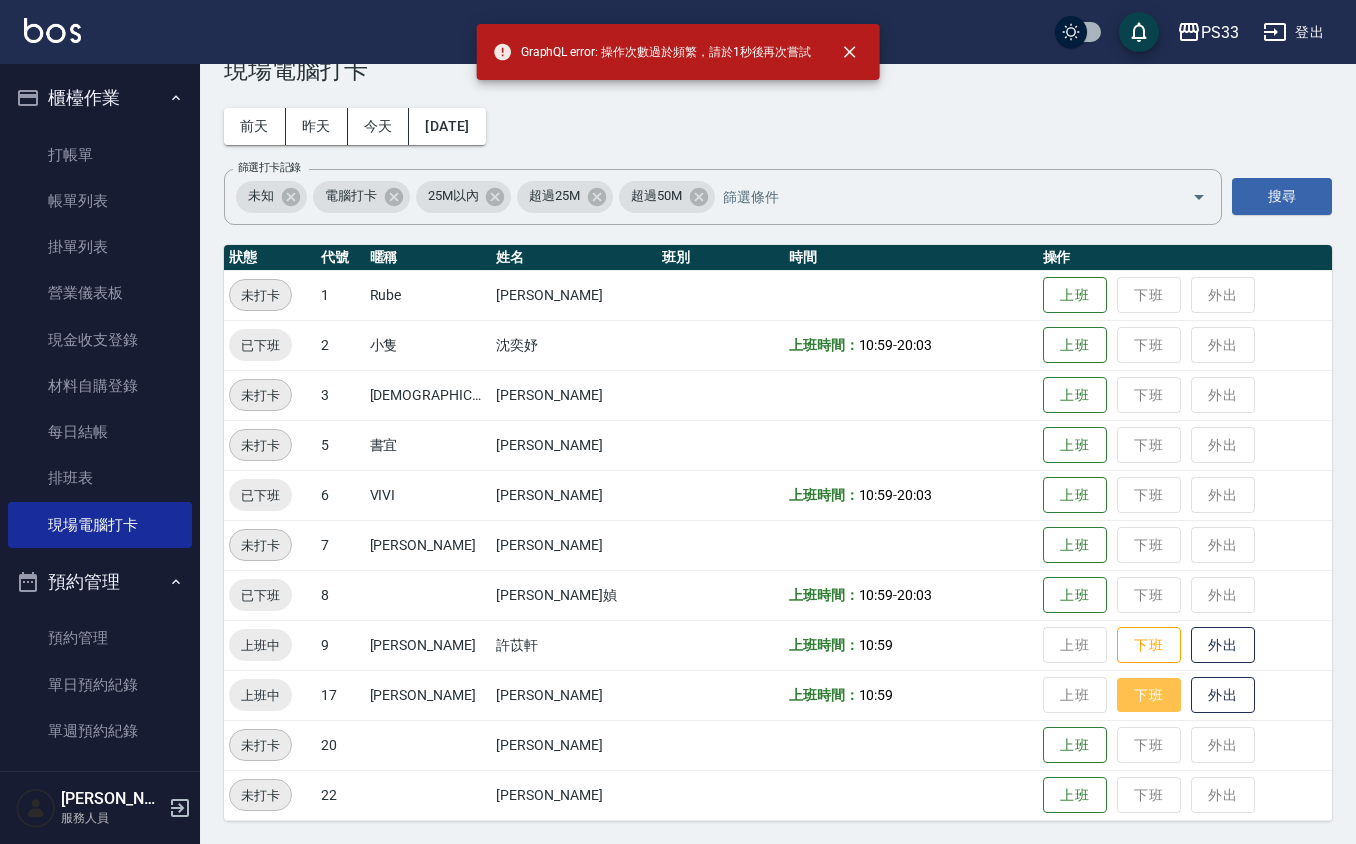 click on "下班" at bounding box center [1149, 695] 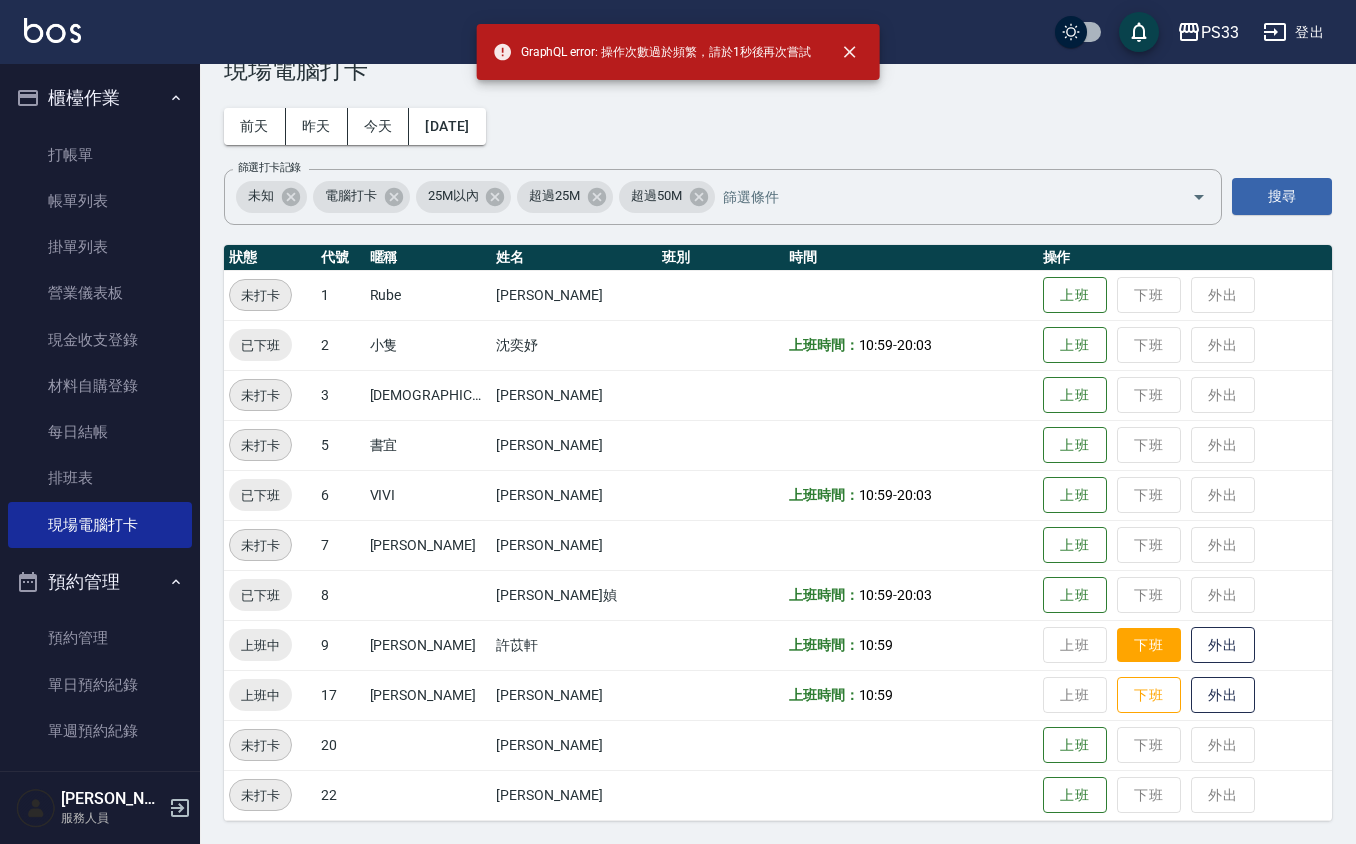 click on "下班" at bounding box center (1149, 645) 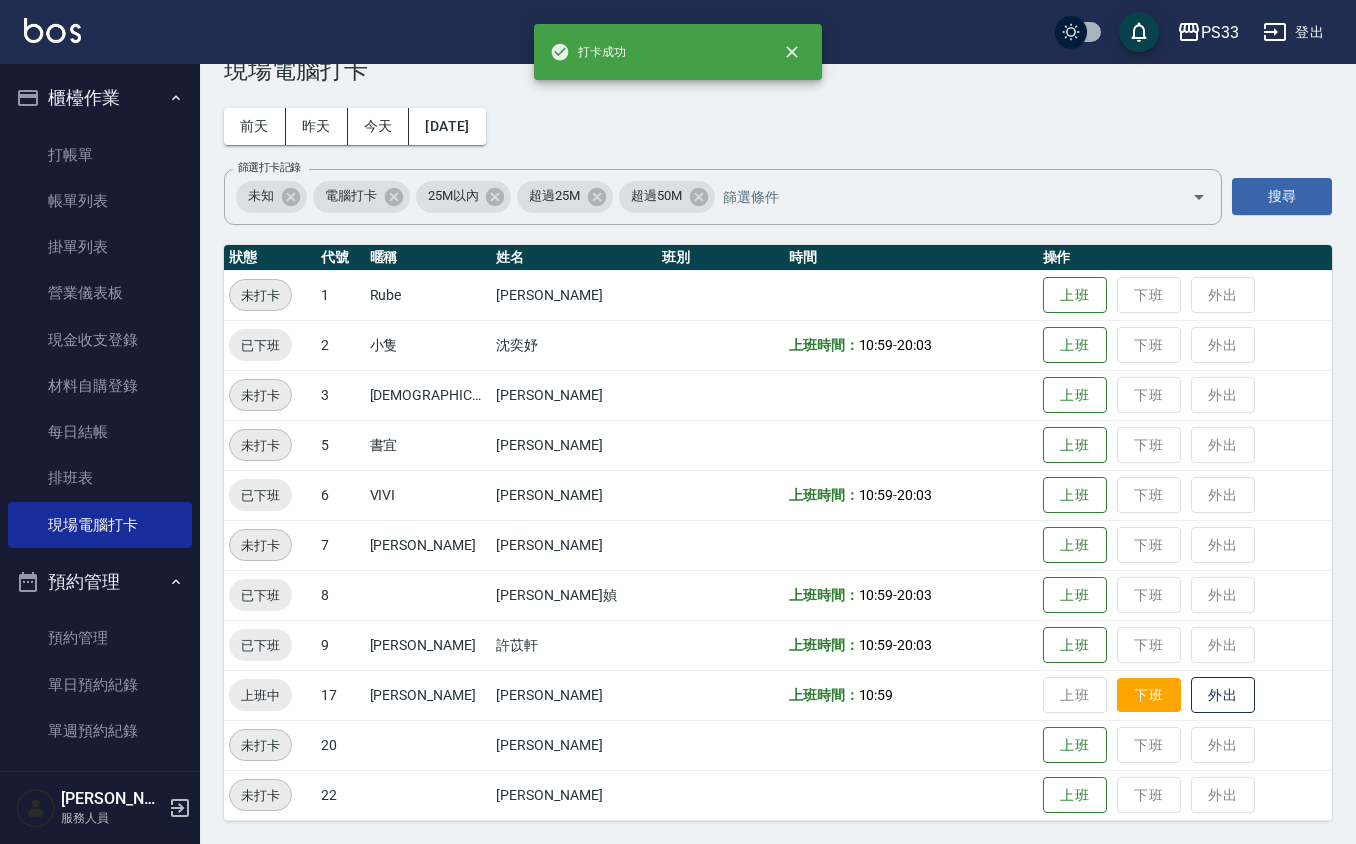 click on "下班" at bounding box center [1149, 695] 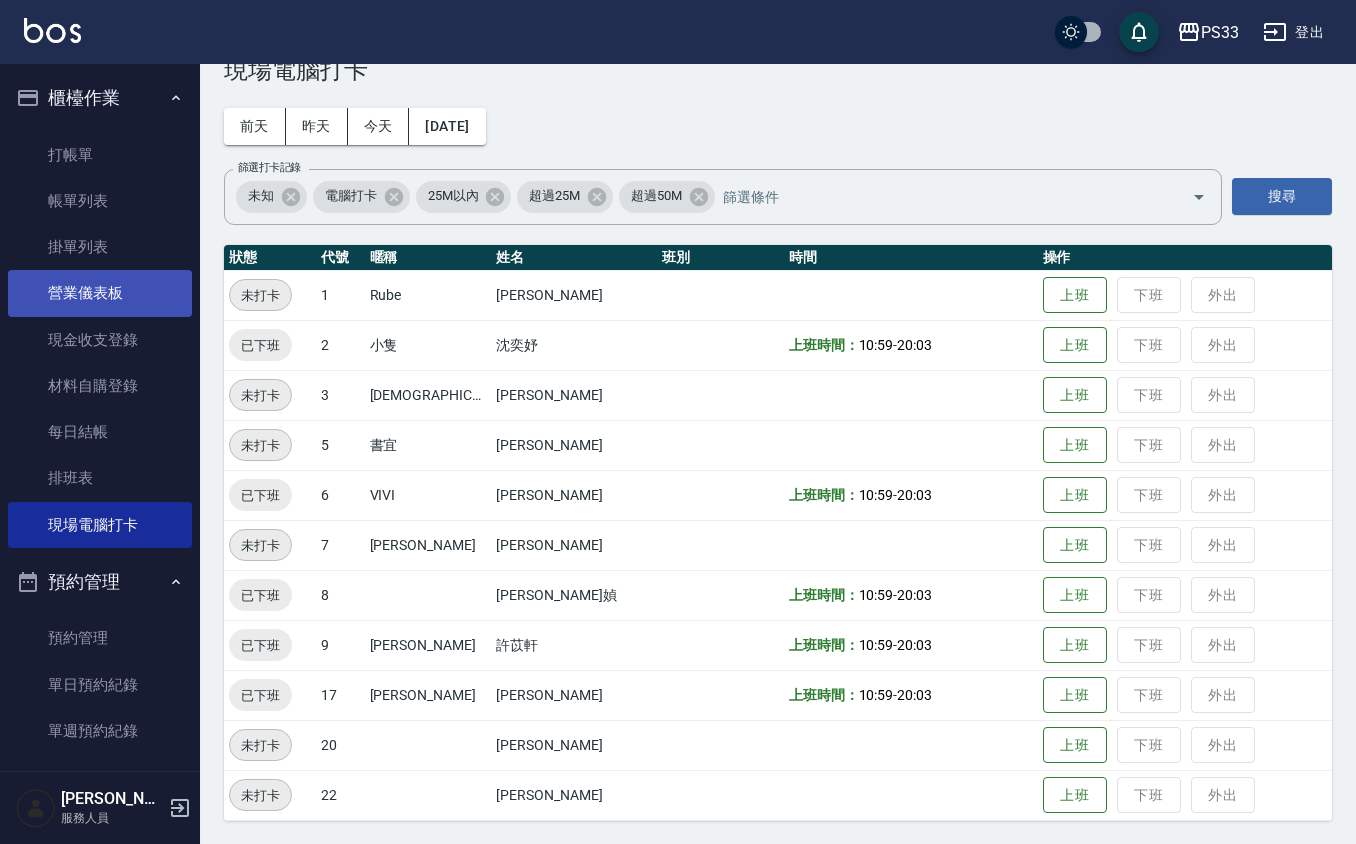 scroll, scrollTop: 0, scrollLeft: 0, axis: both 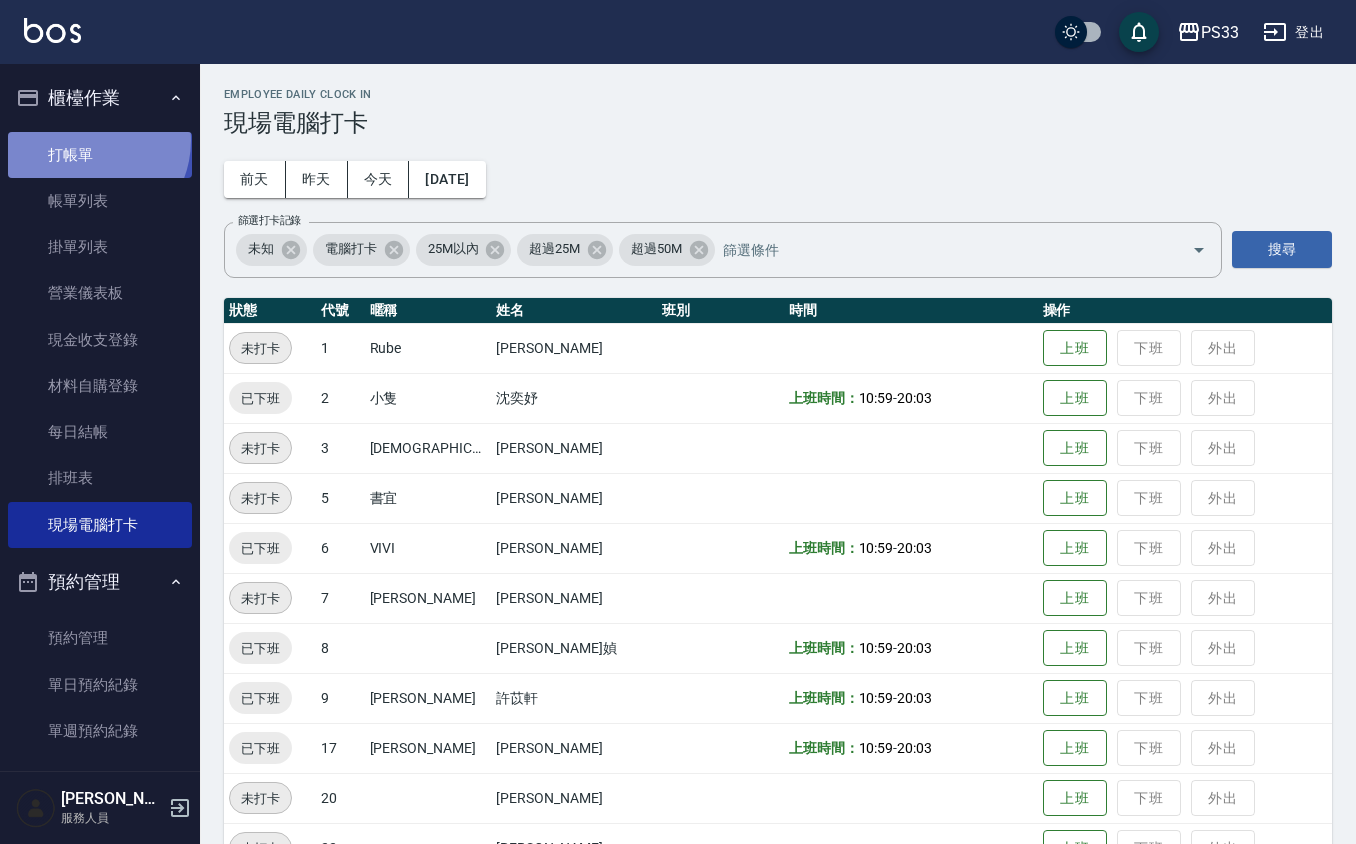 click on "打帳單" at bounding box center (100, 155) 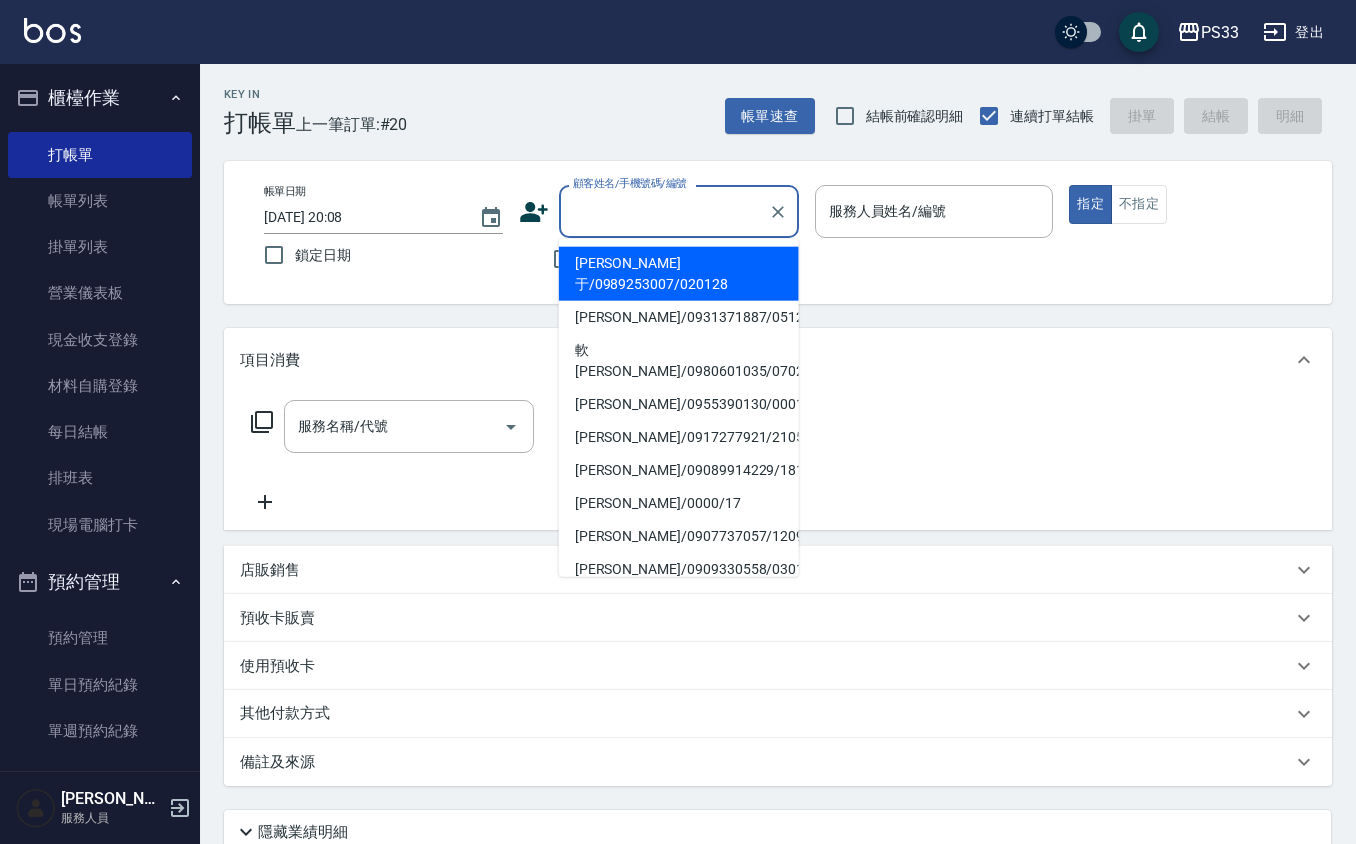 click on "顧客姓名/手機號碼/編號" at bounding box center (664, 211) 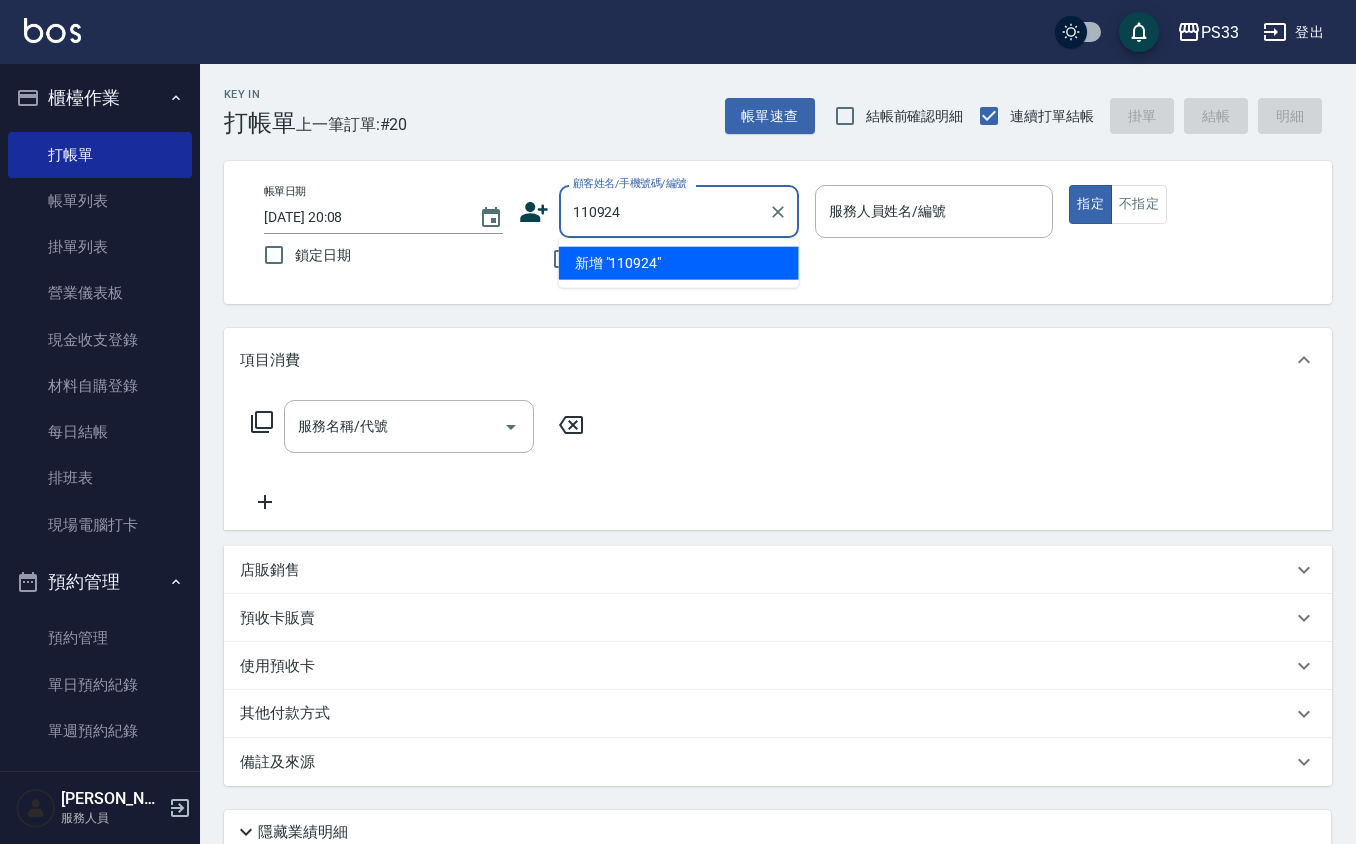 type on "110924" 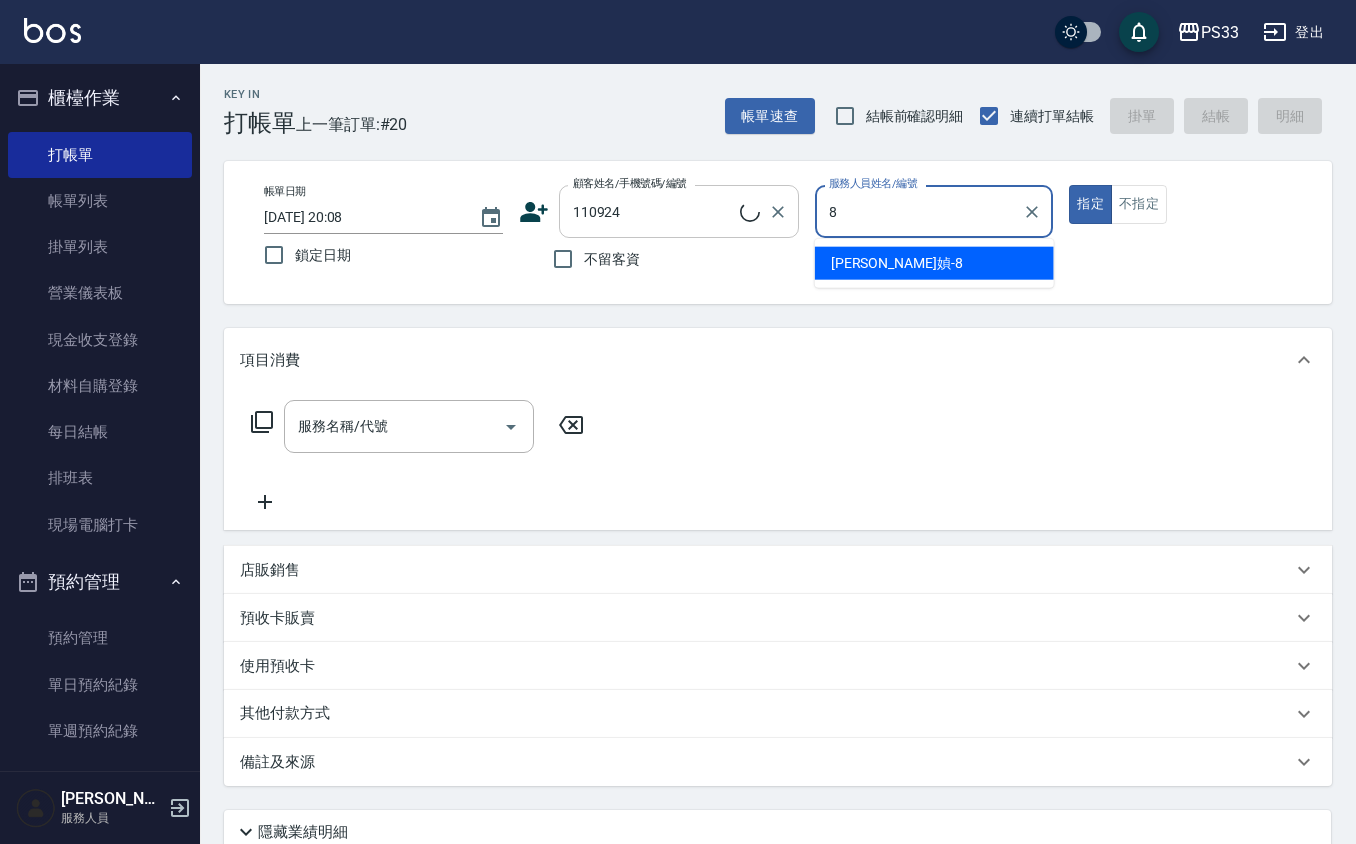 type on "[PERSON_NAME]媜-8" 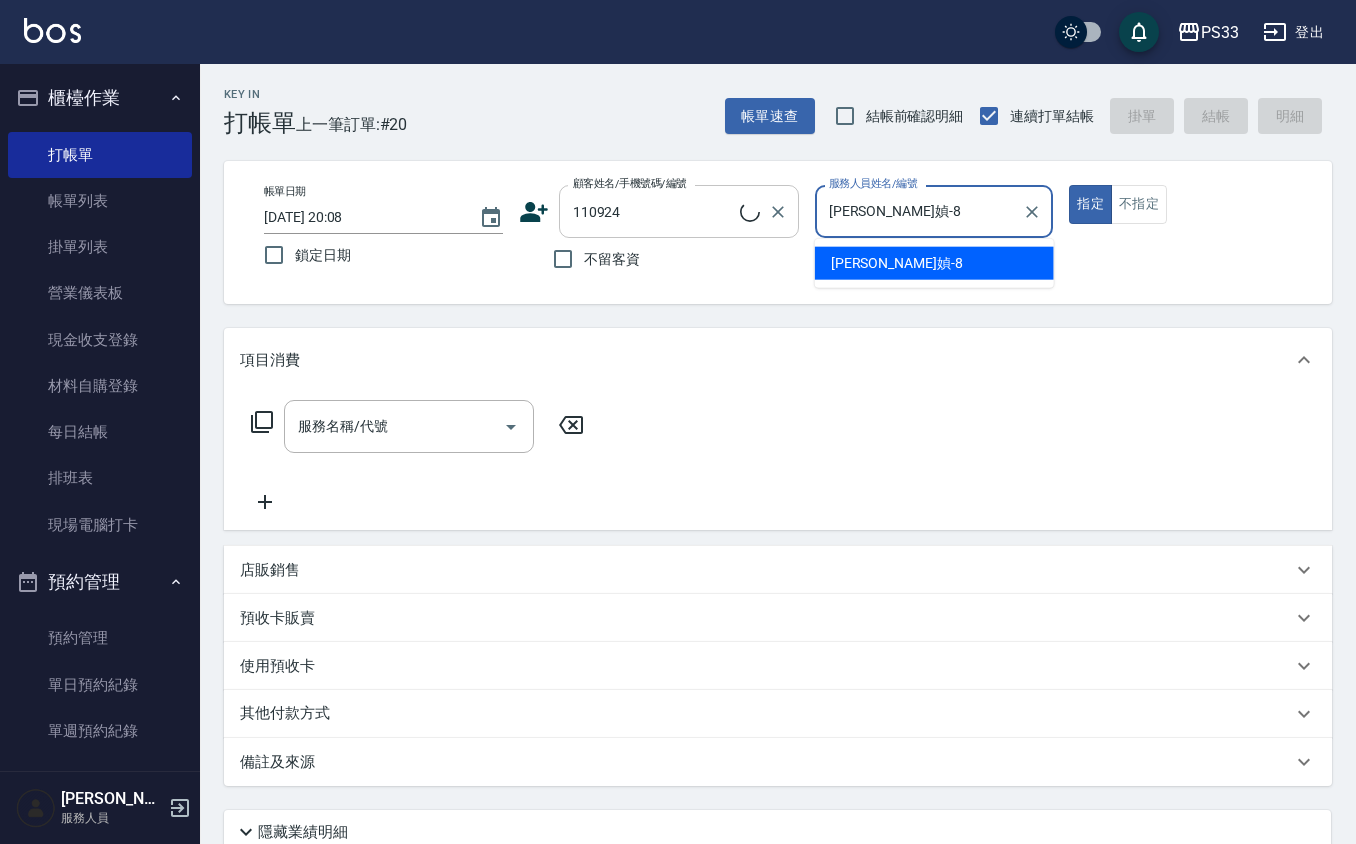 type on "true" 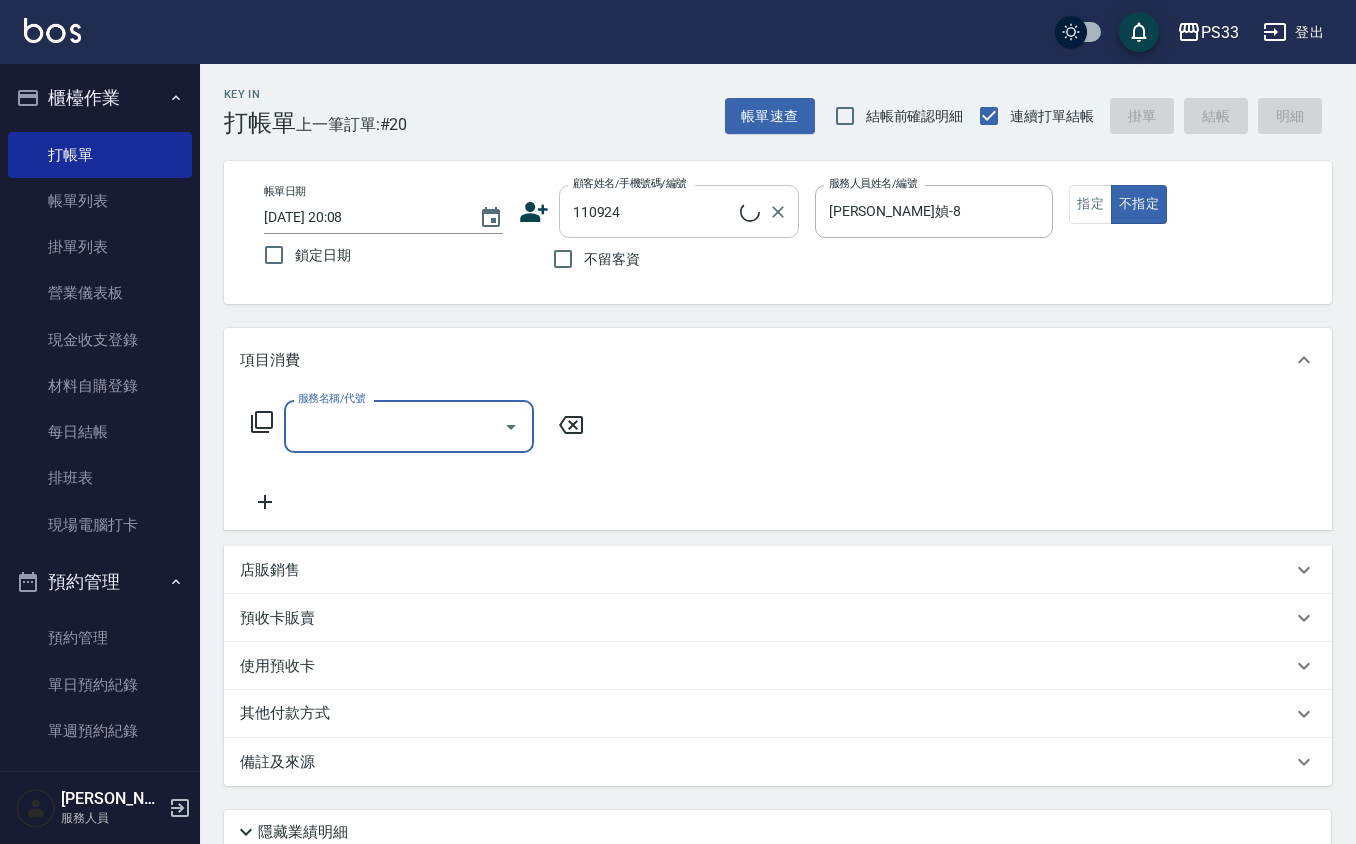 type on "[PERSON_NAME]/0965409590/110924" 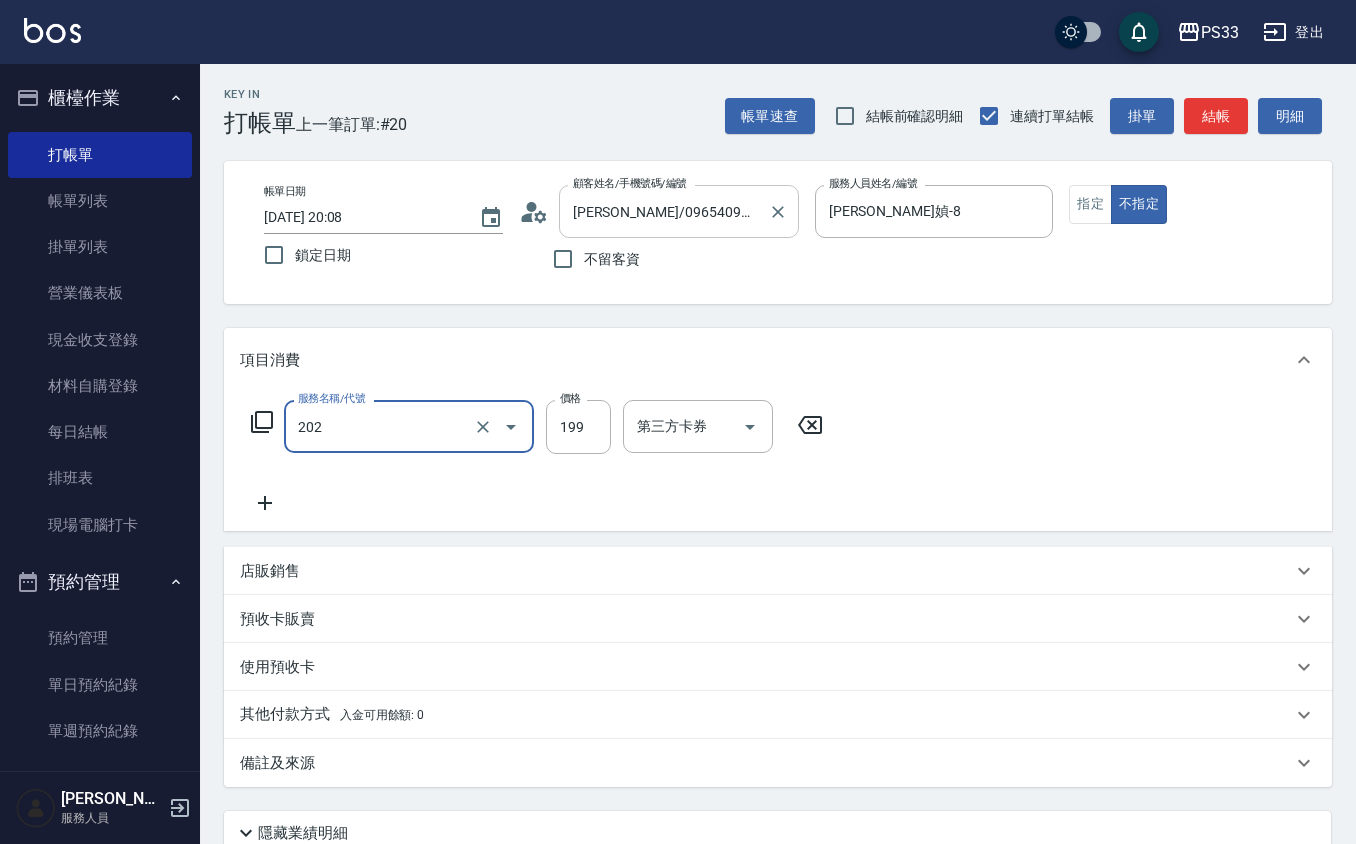 type on "不指定單剪(202)" 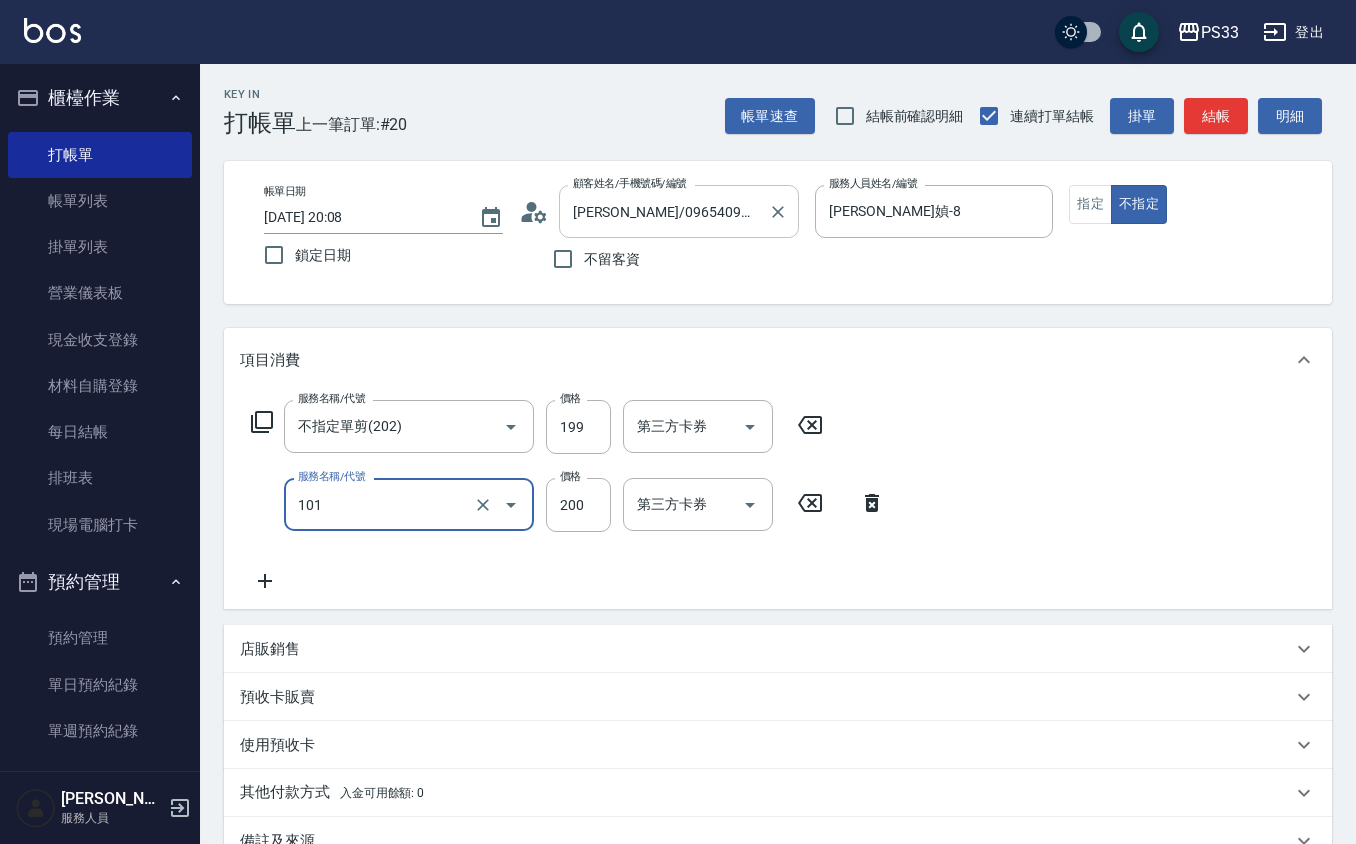type on "洗髮(101)" 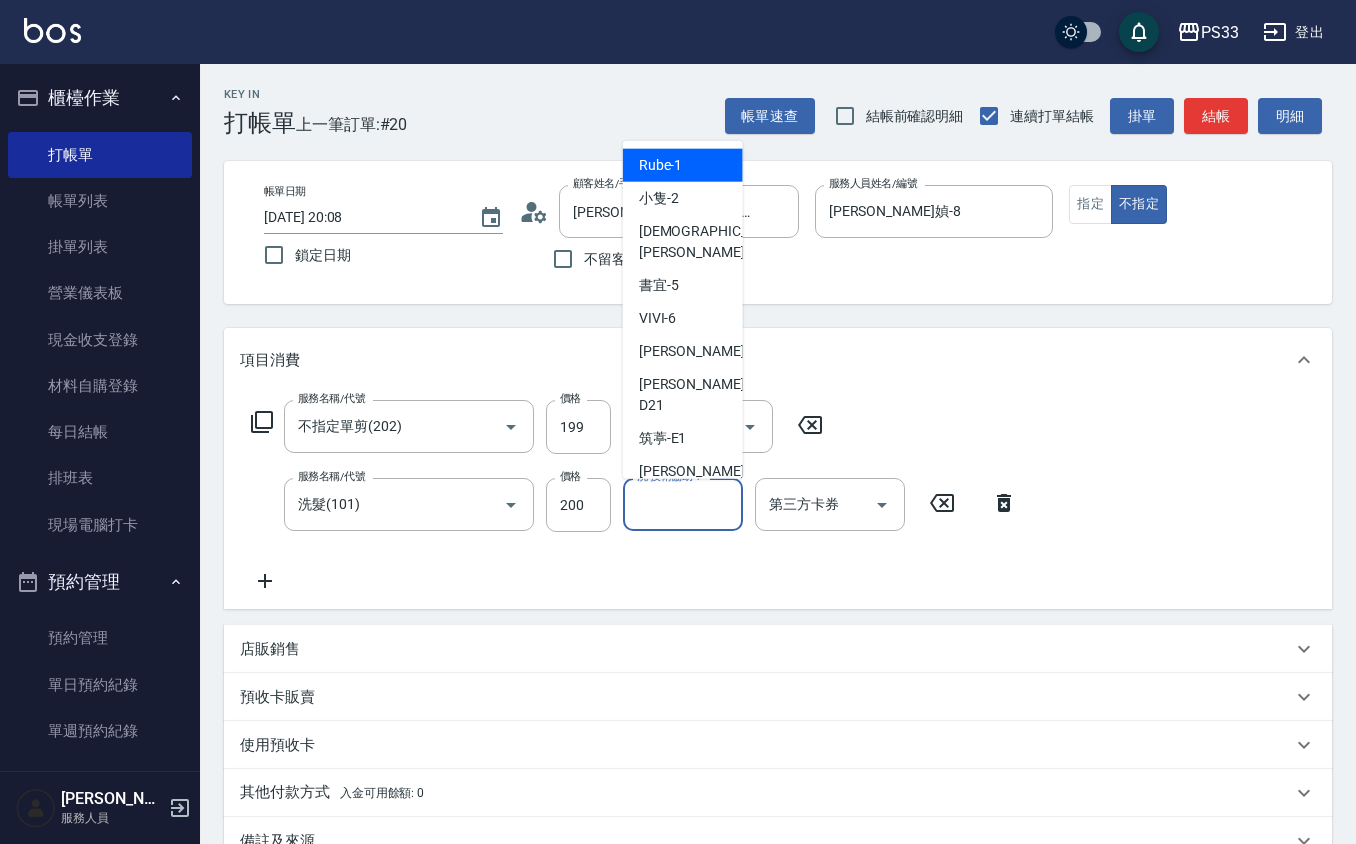 click on "洗-技術協助-1" at bounding box center [683, 504] 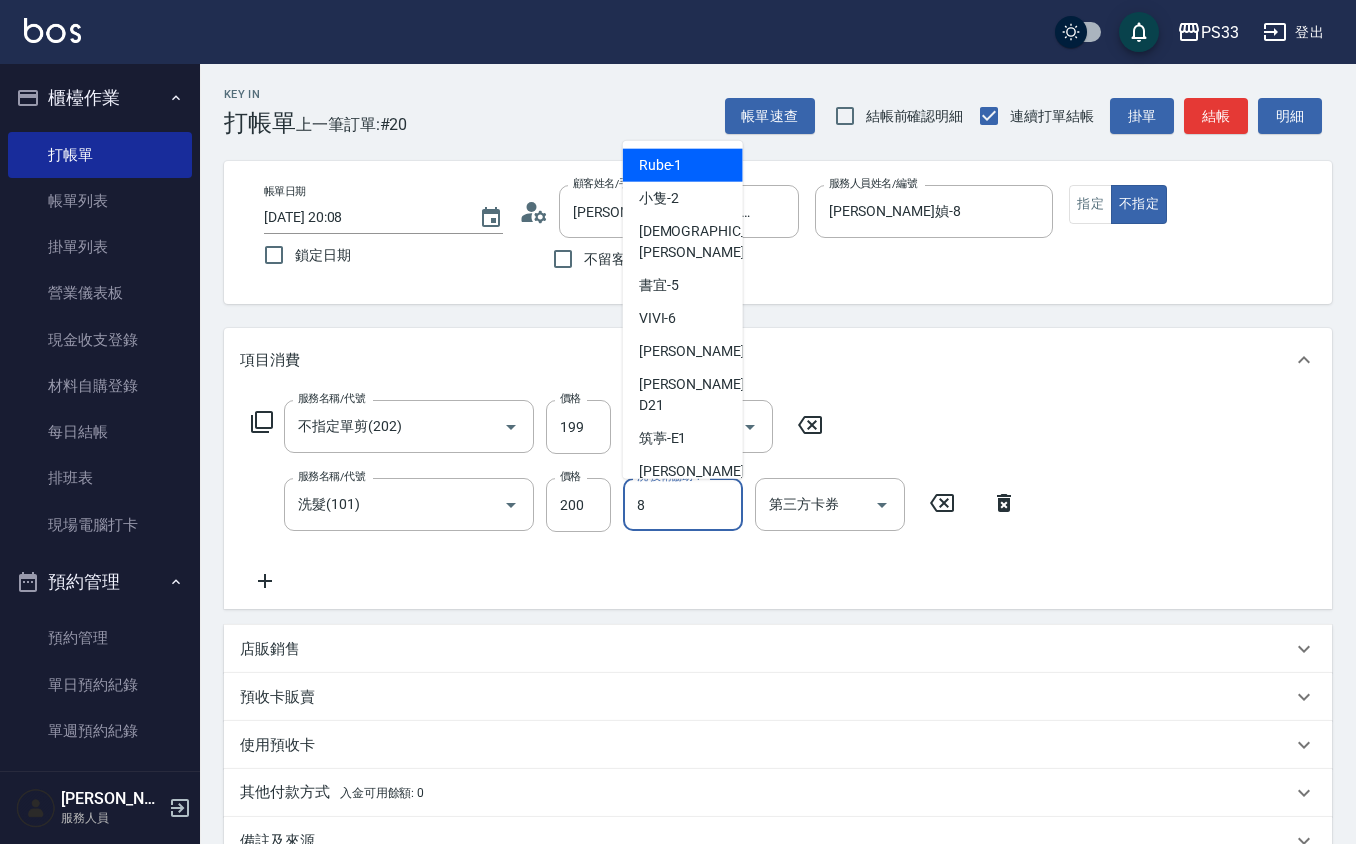 type on "[PERSON_NAME]媜-8" 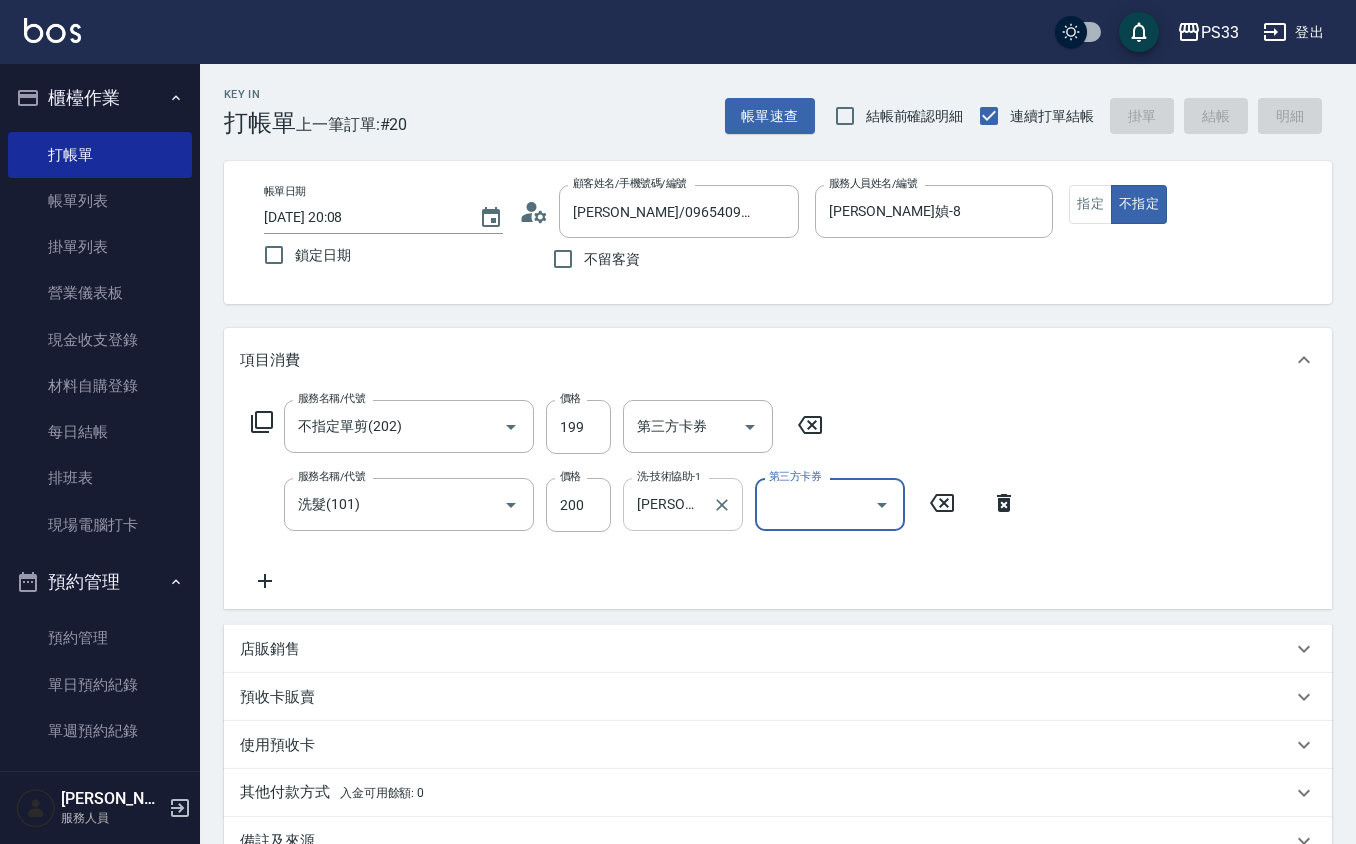 type on "[DATE] 20:09" 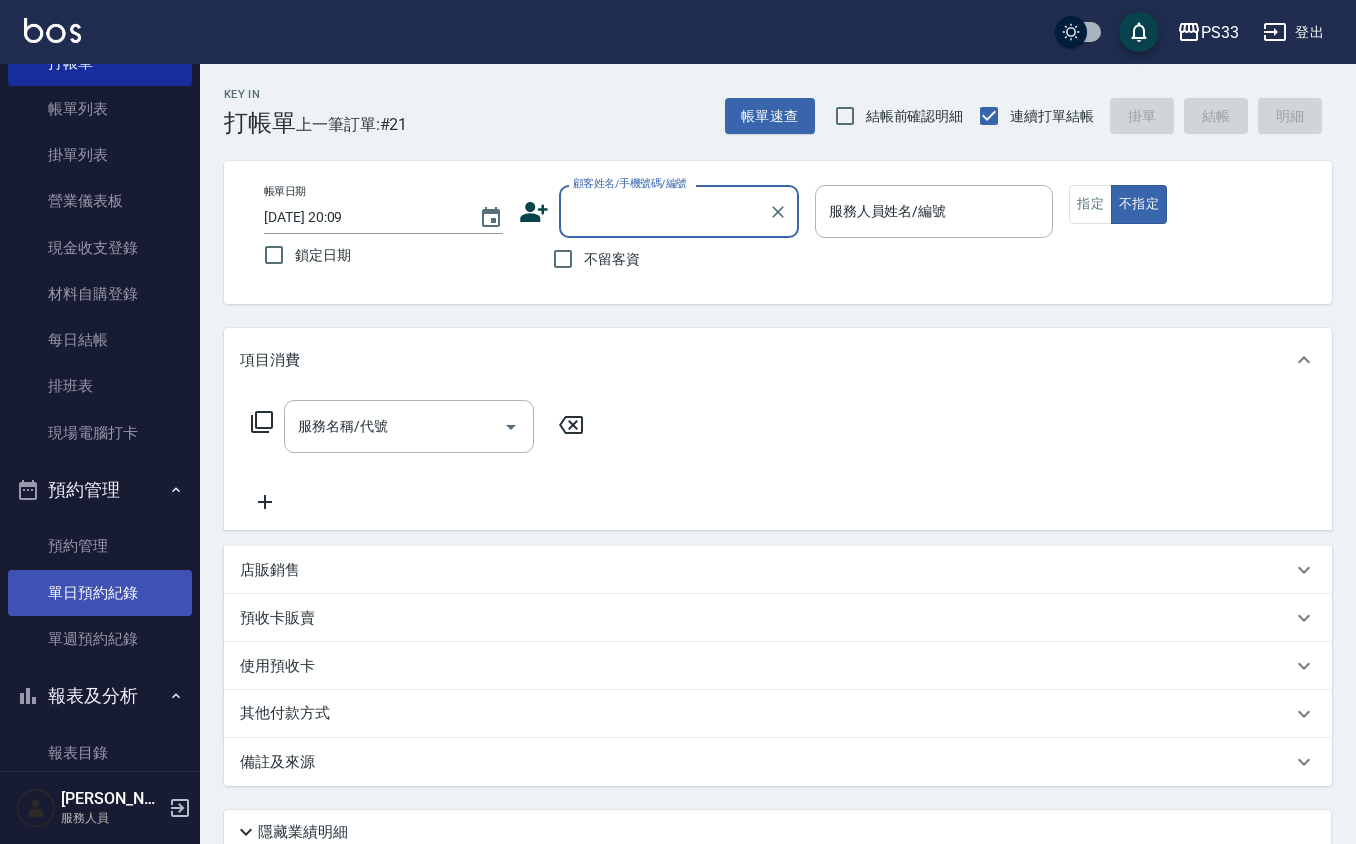 scroll, scrollTop: 133, scrollLeft: 0, axis: vertical 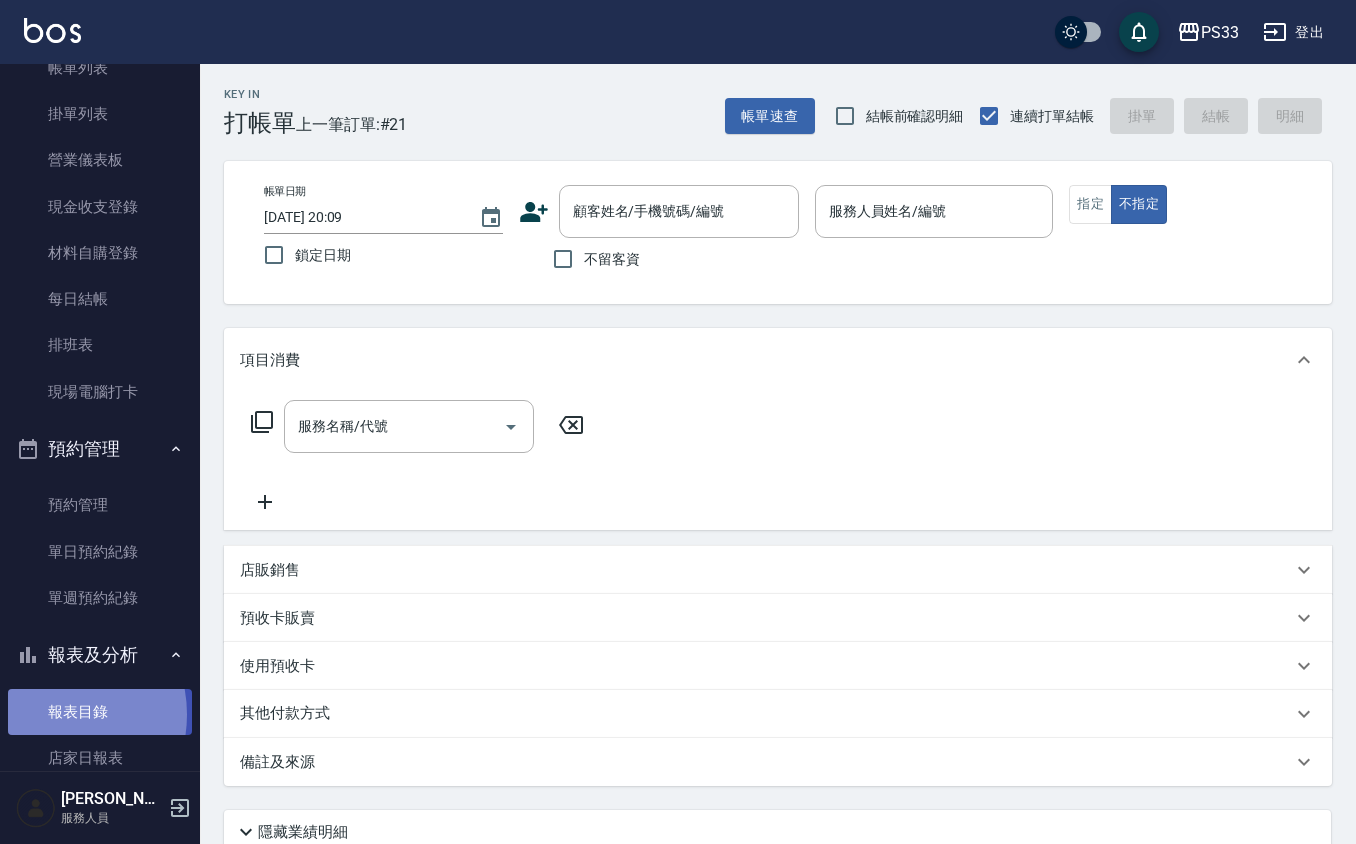 click on "報表目錄" at bounding box center [100, 712] 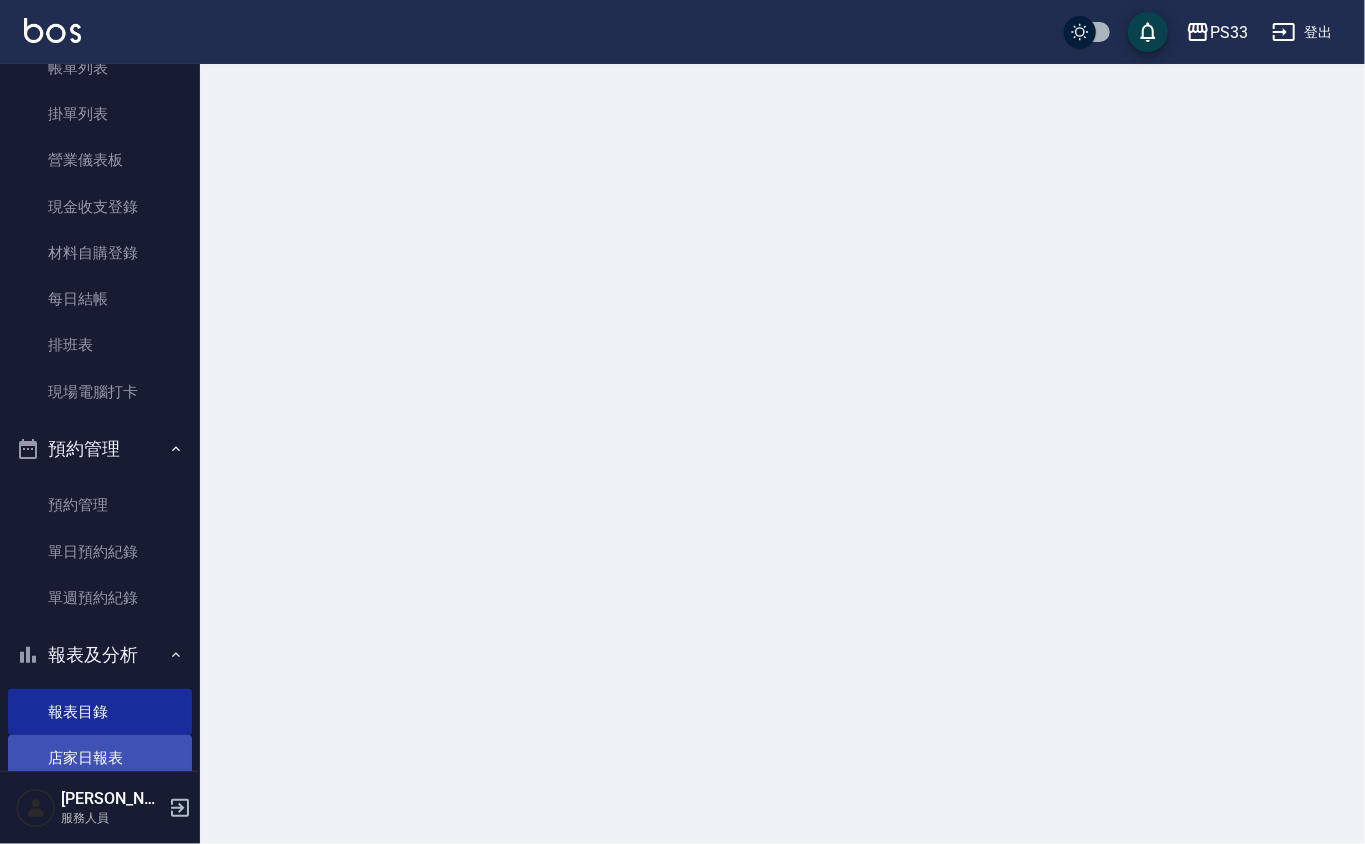 click on "店家日報表" at bounding box center [100, 758] 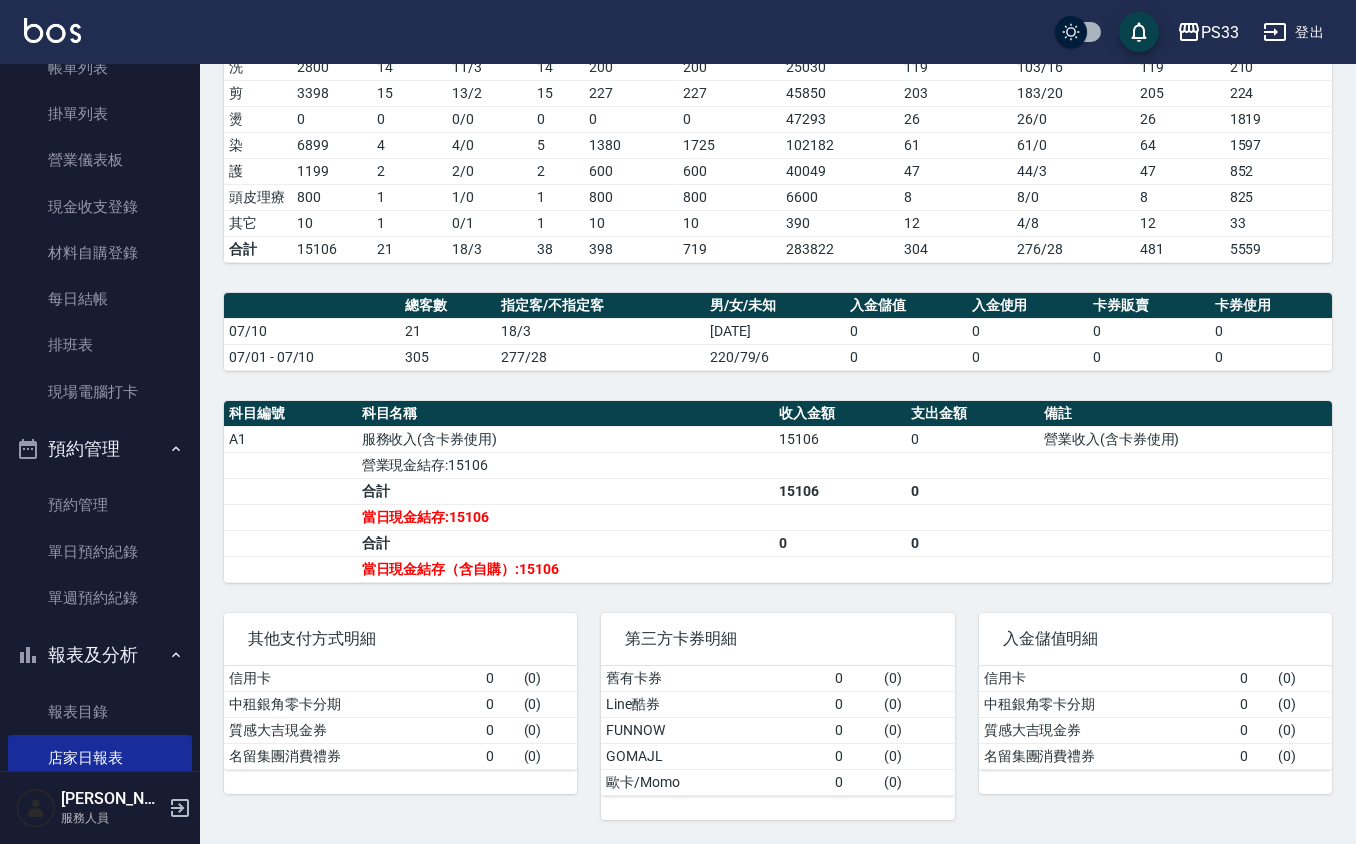 scroll, scrollTop: 350, scrollLeft: 0, axis: vertical 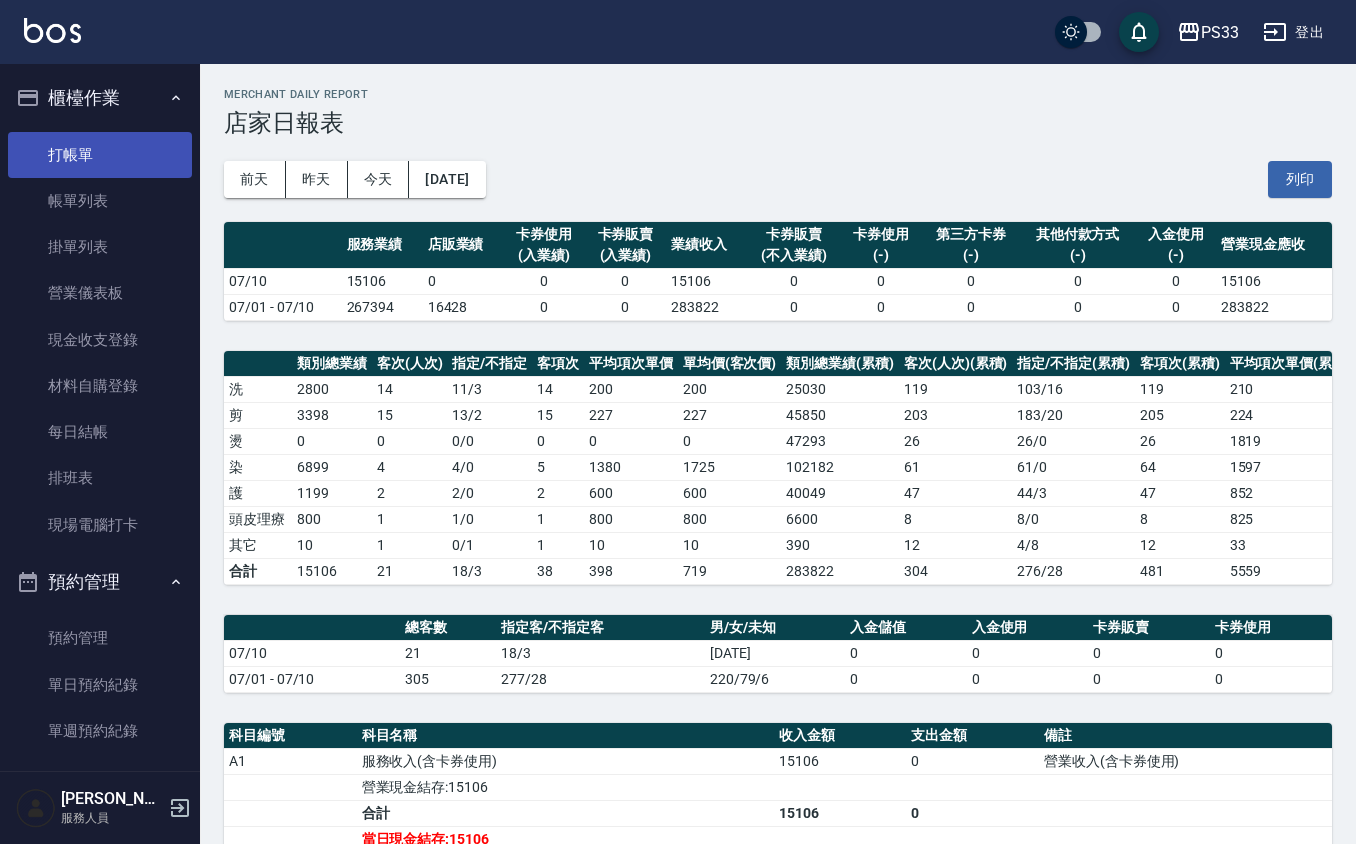 click on "打帳單" at bounding box center (100, 155) 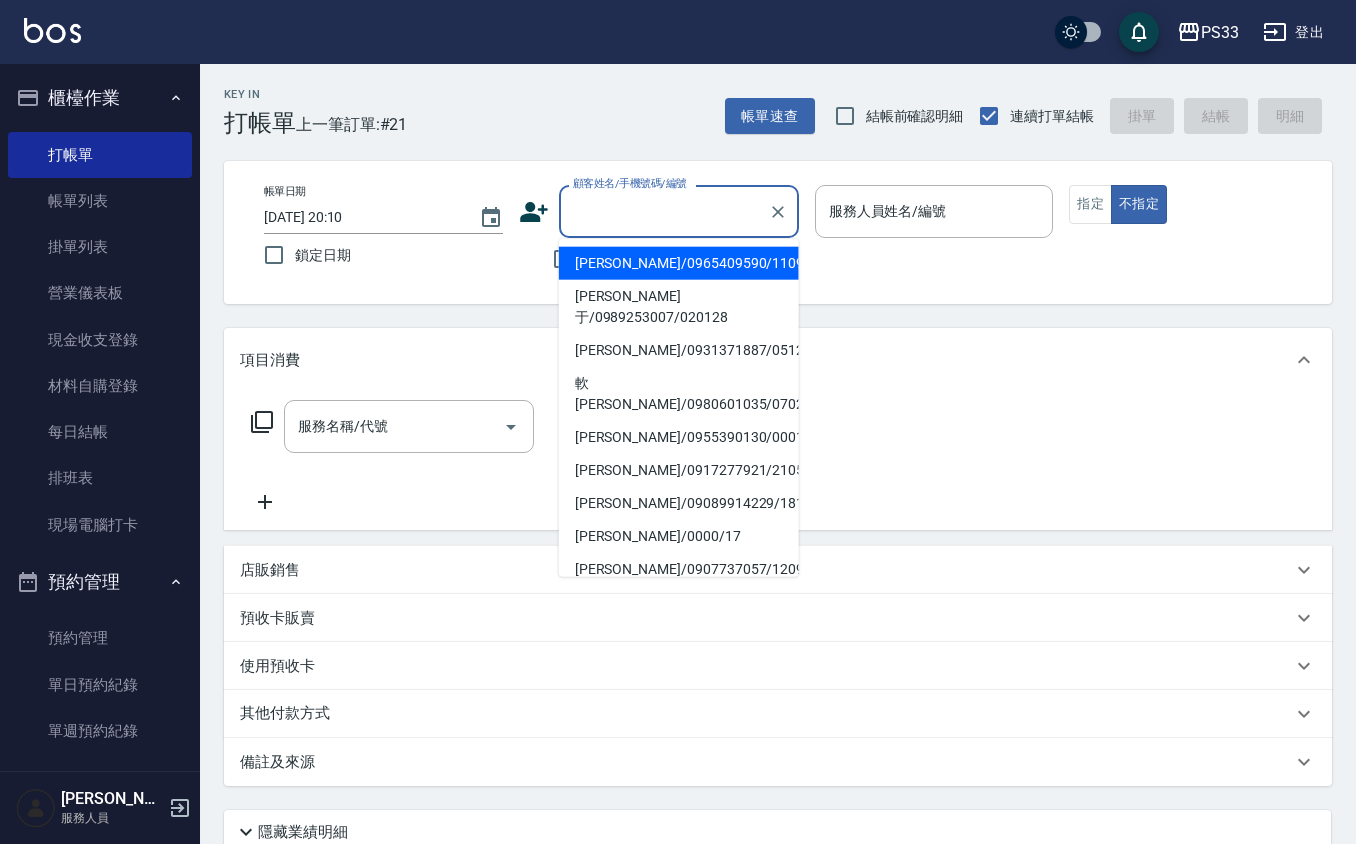 click on "顧客姓名/手機號碼/編號" at bounding box center (664, 211) 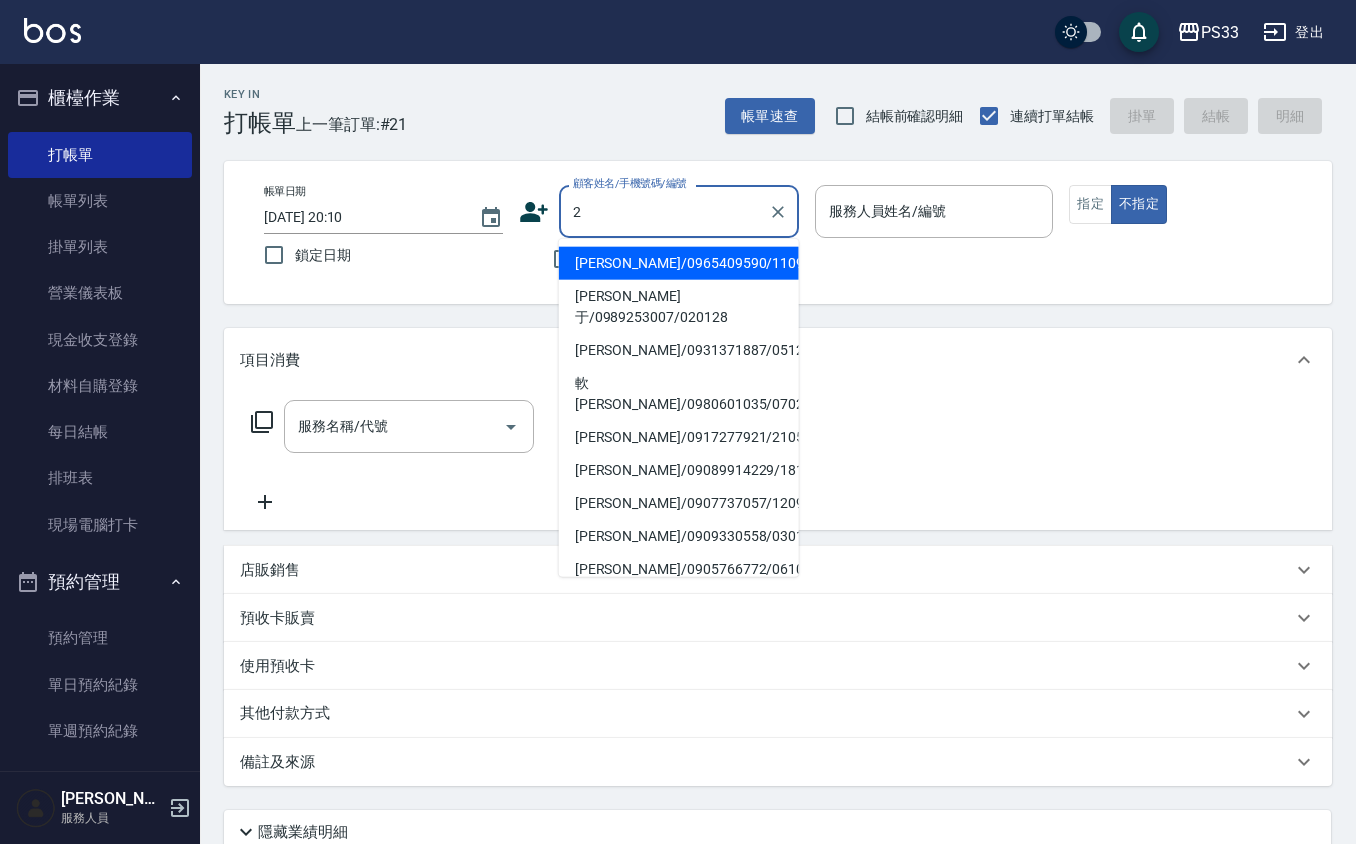 type on "[PERSON_NAME]/0965409590/110924" 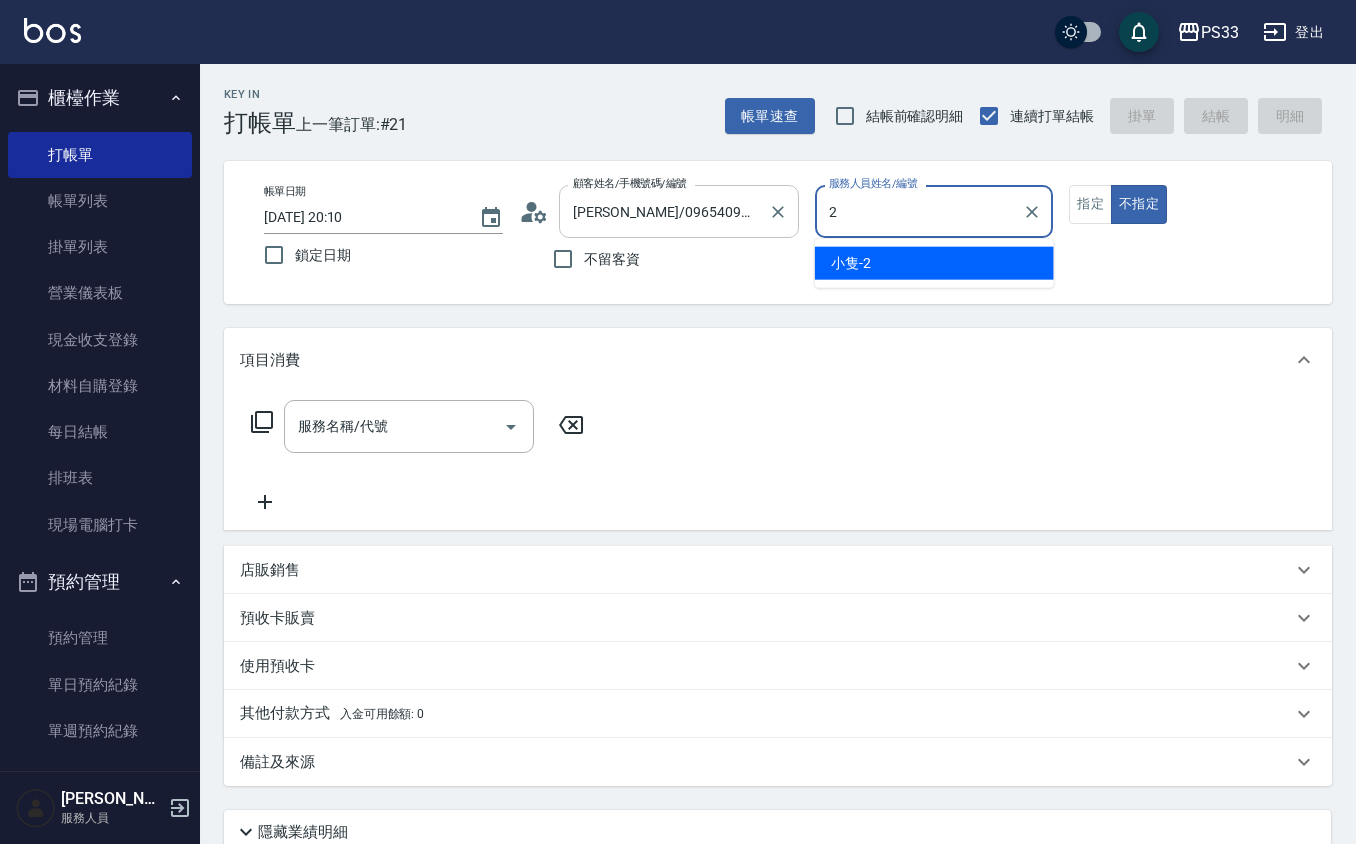 type on "小隻-2" 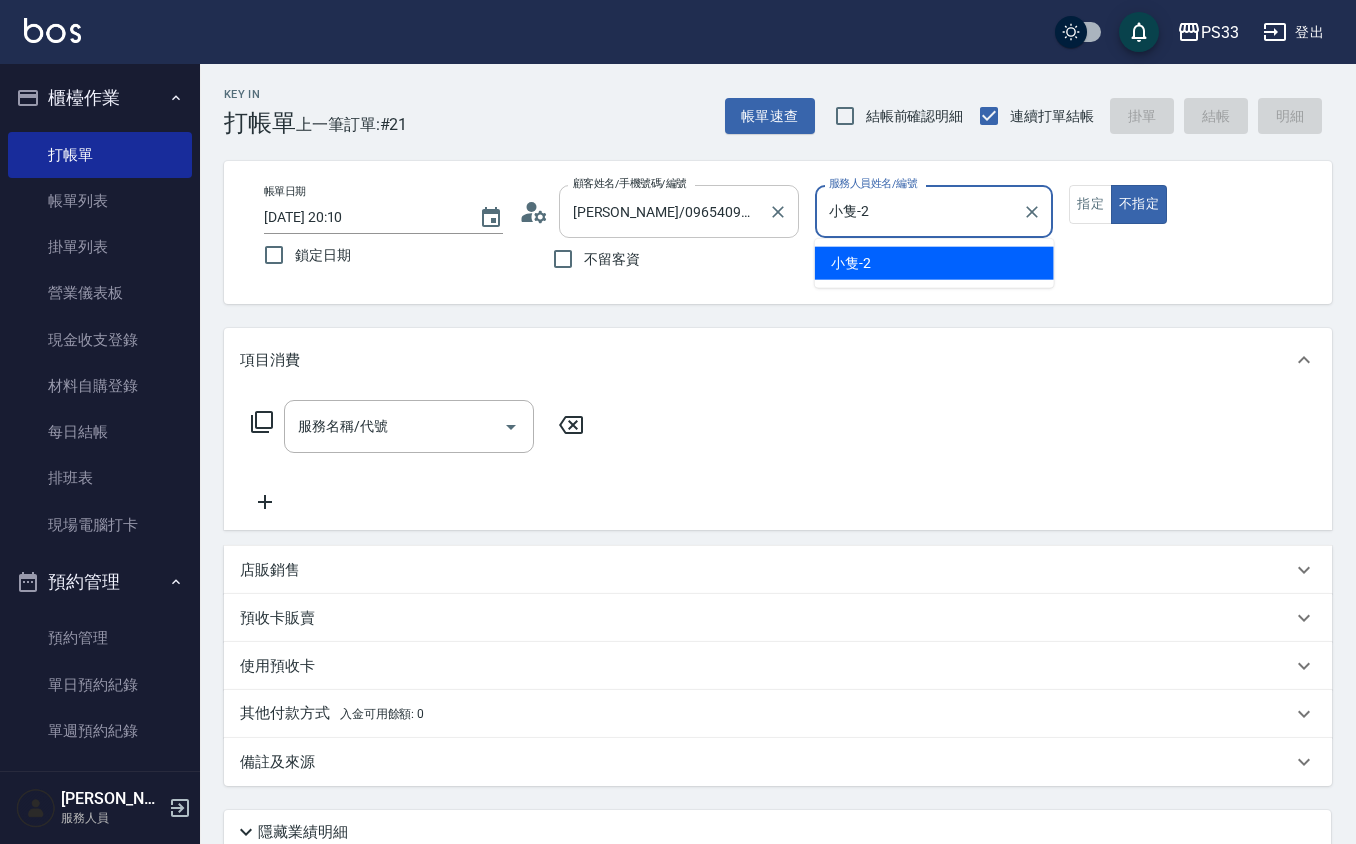 type on "false" 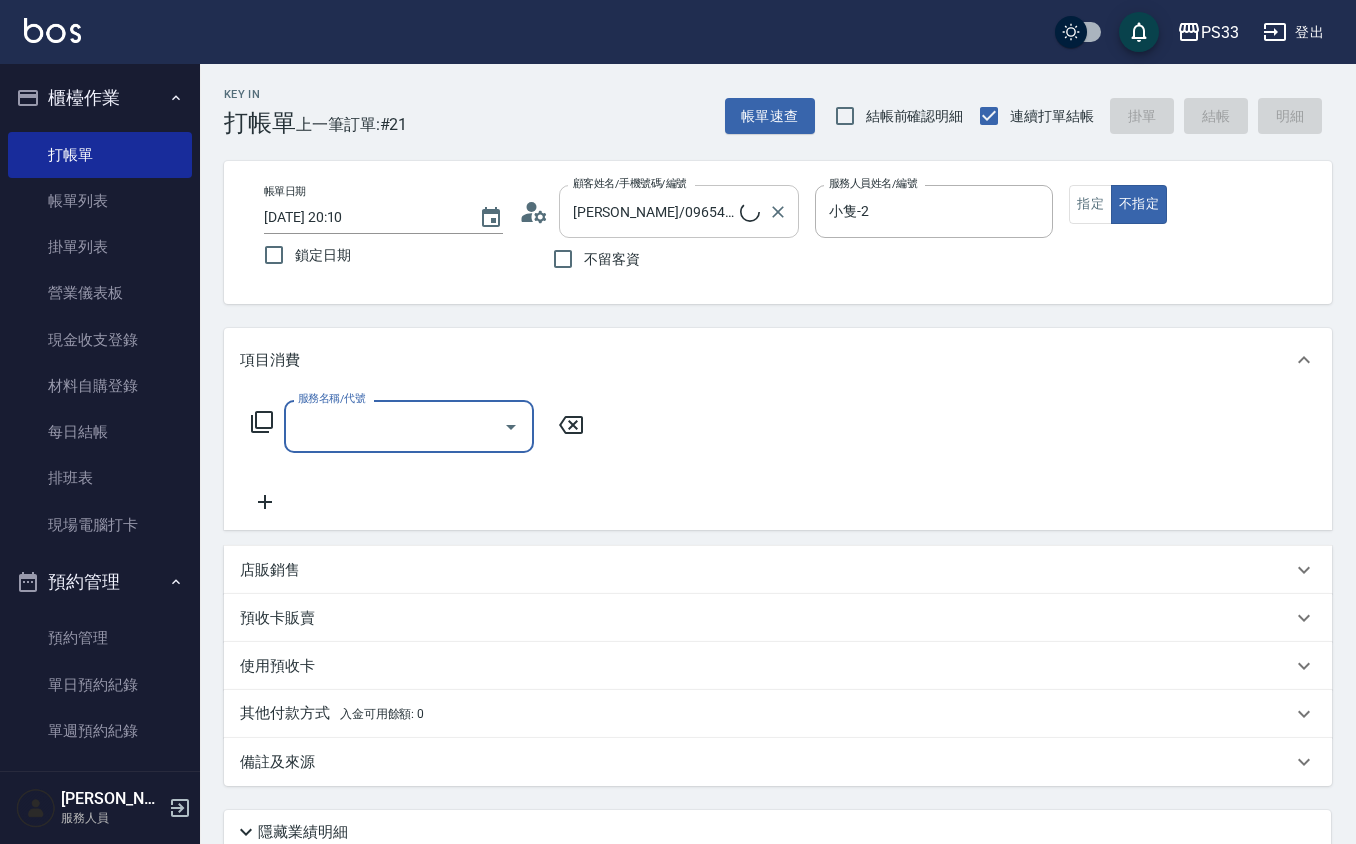 type on "MINI/0938689713/2" 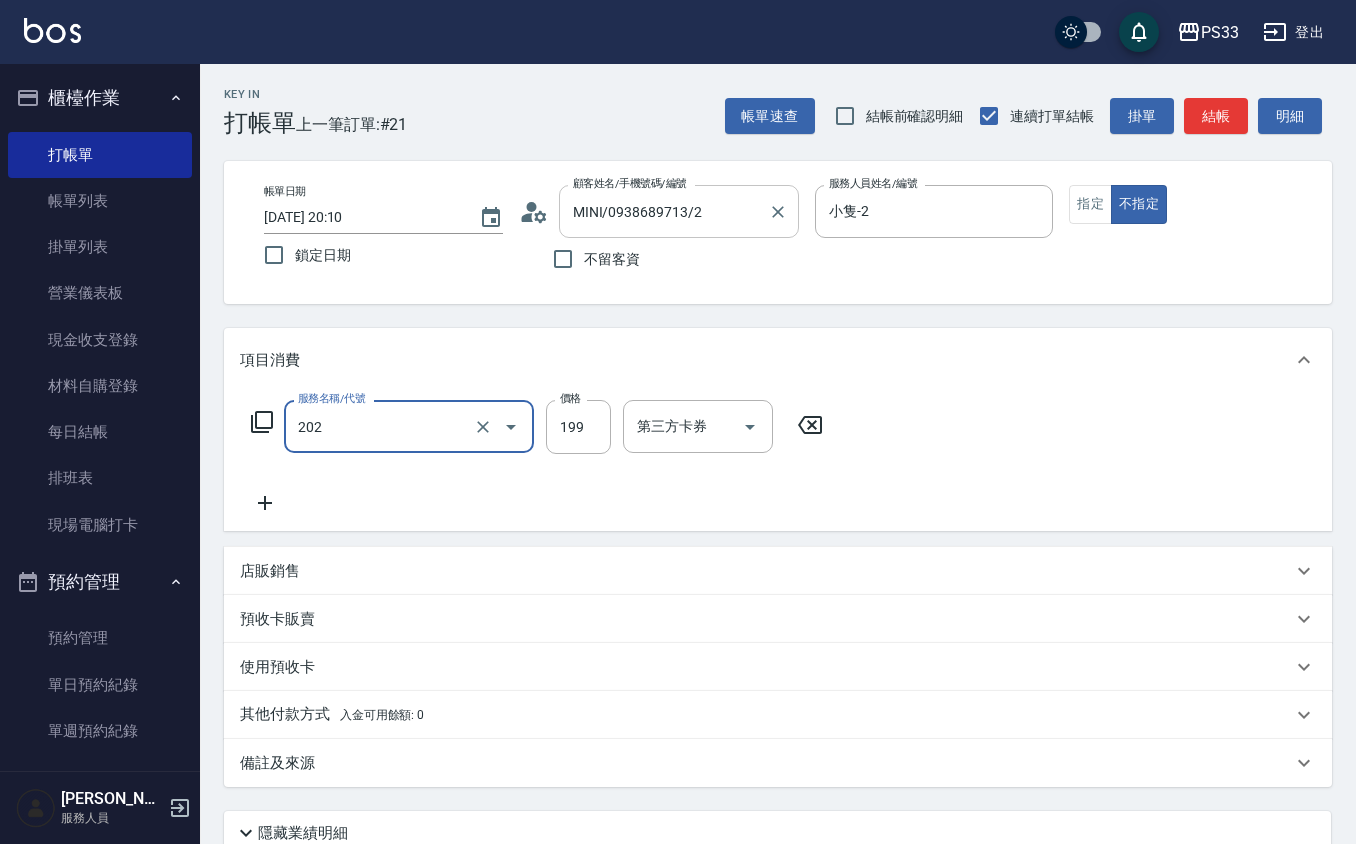 type on "不指定單剪(202)" 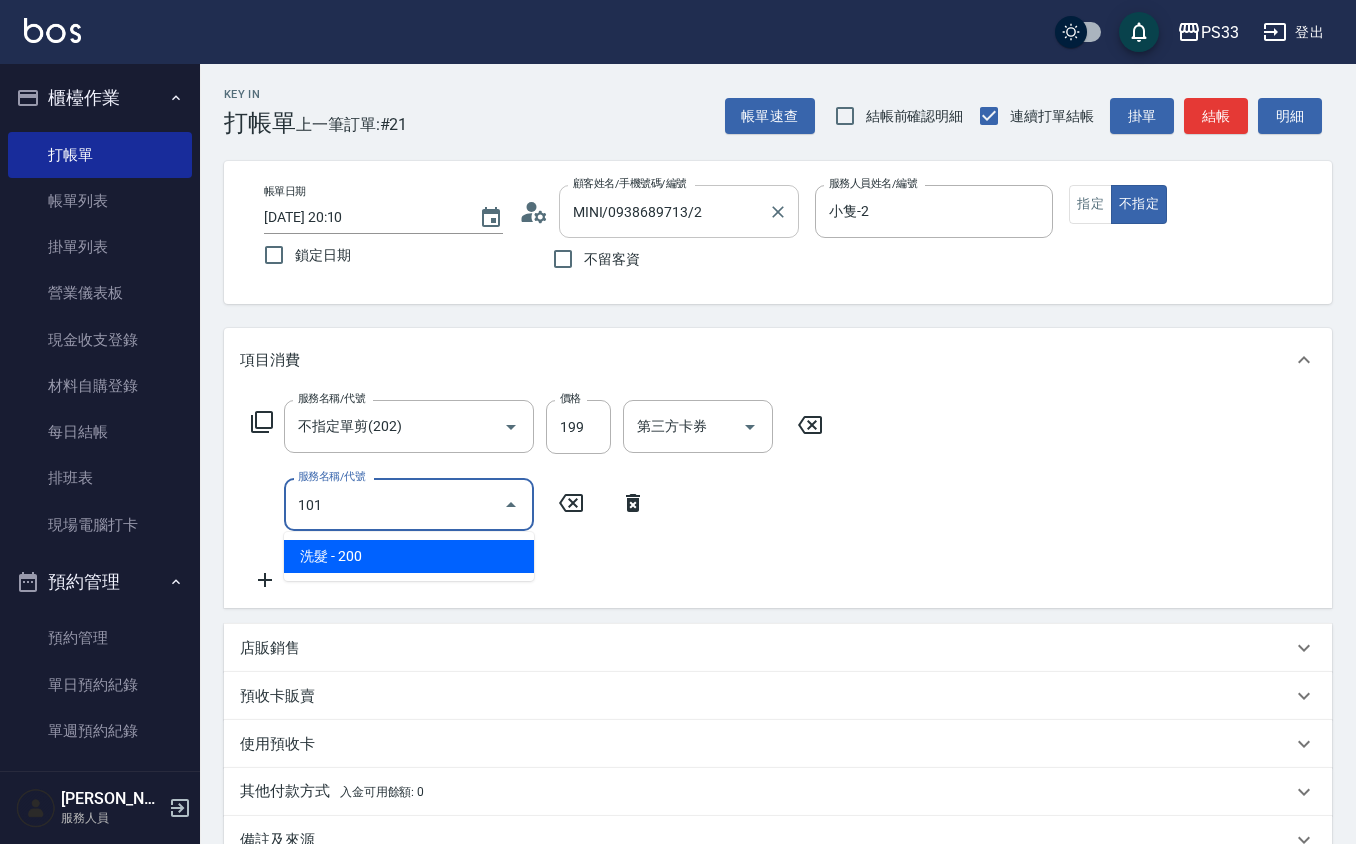 type on "1011" 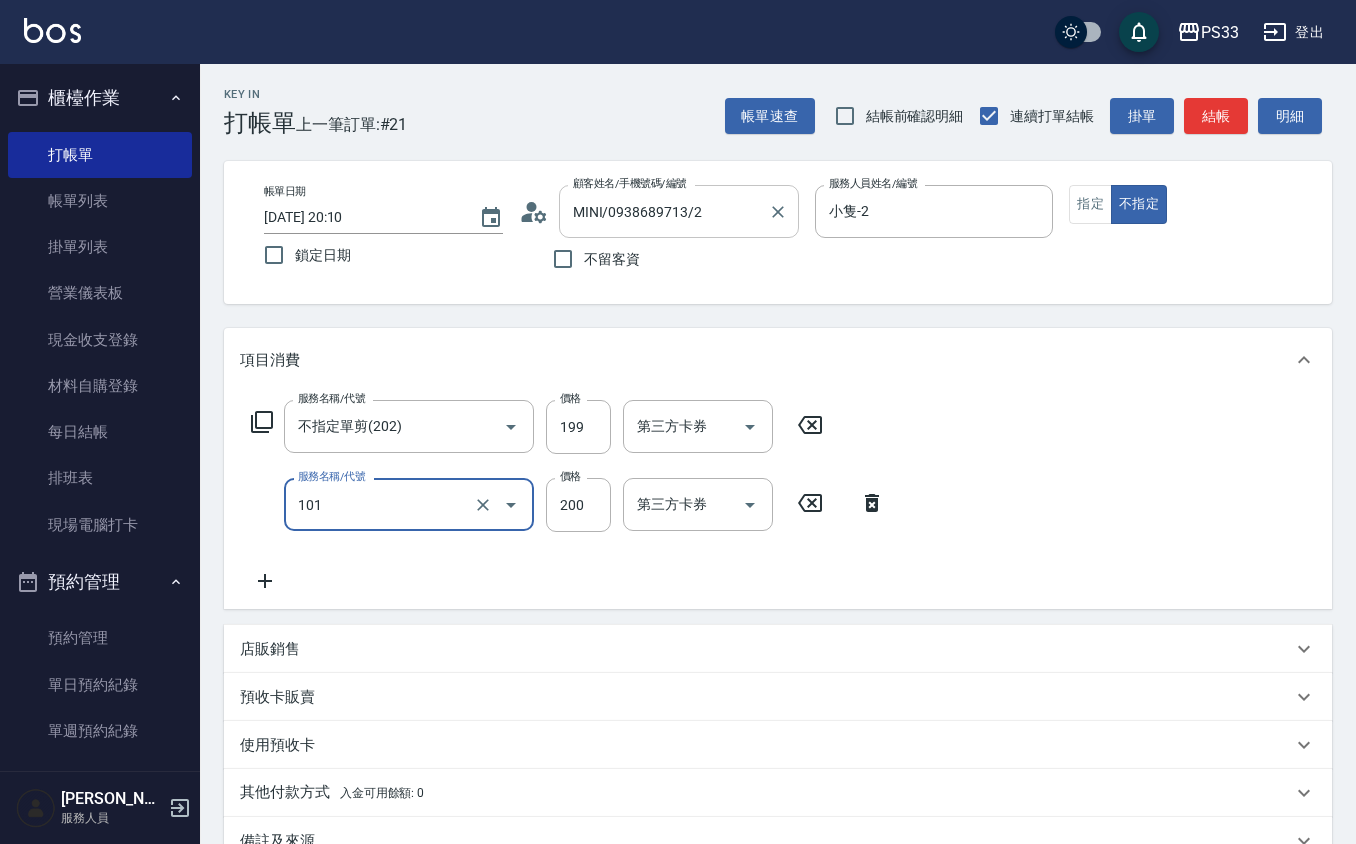 type on "洗髮(101)" 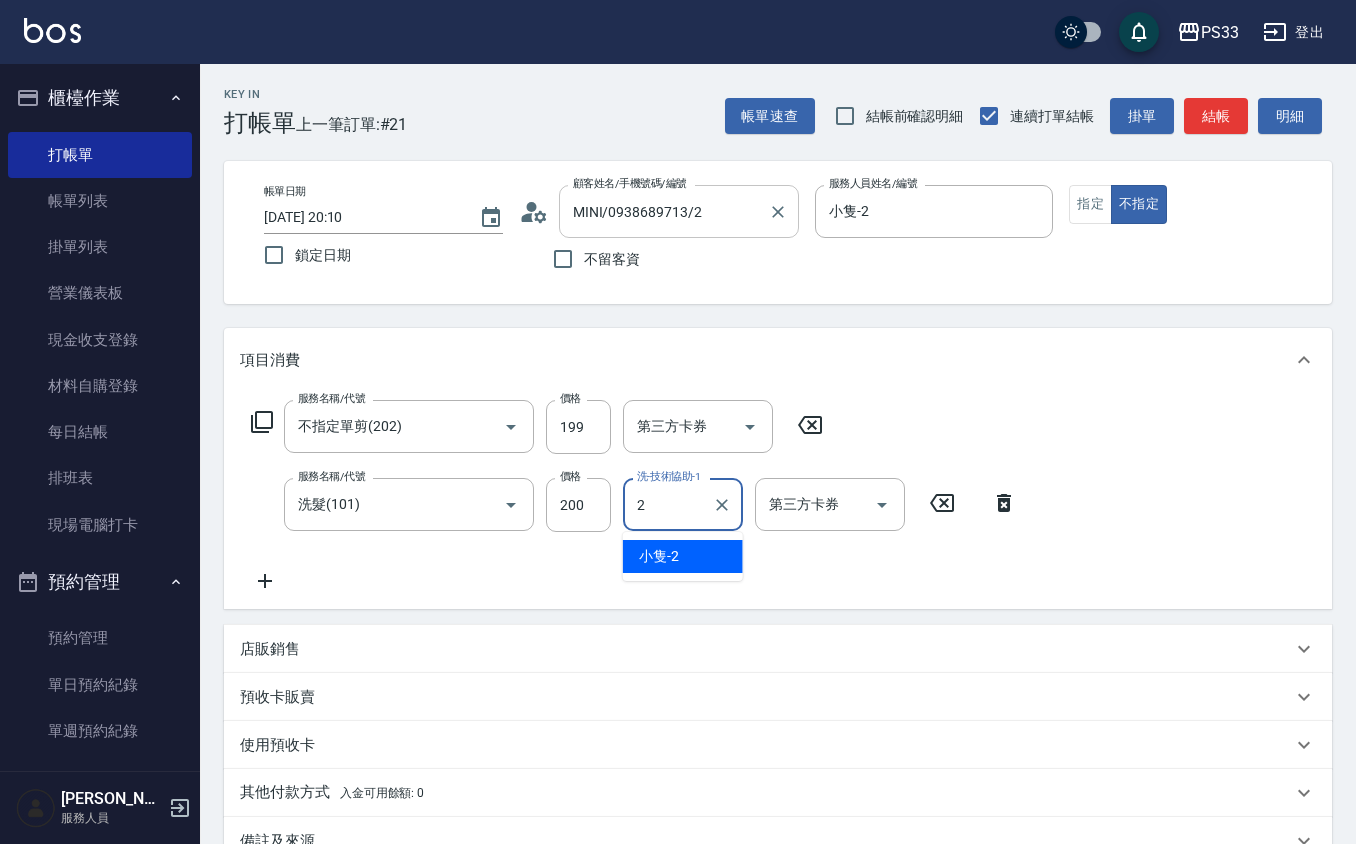 type on "小隻-2" 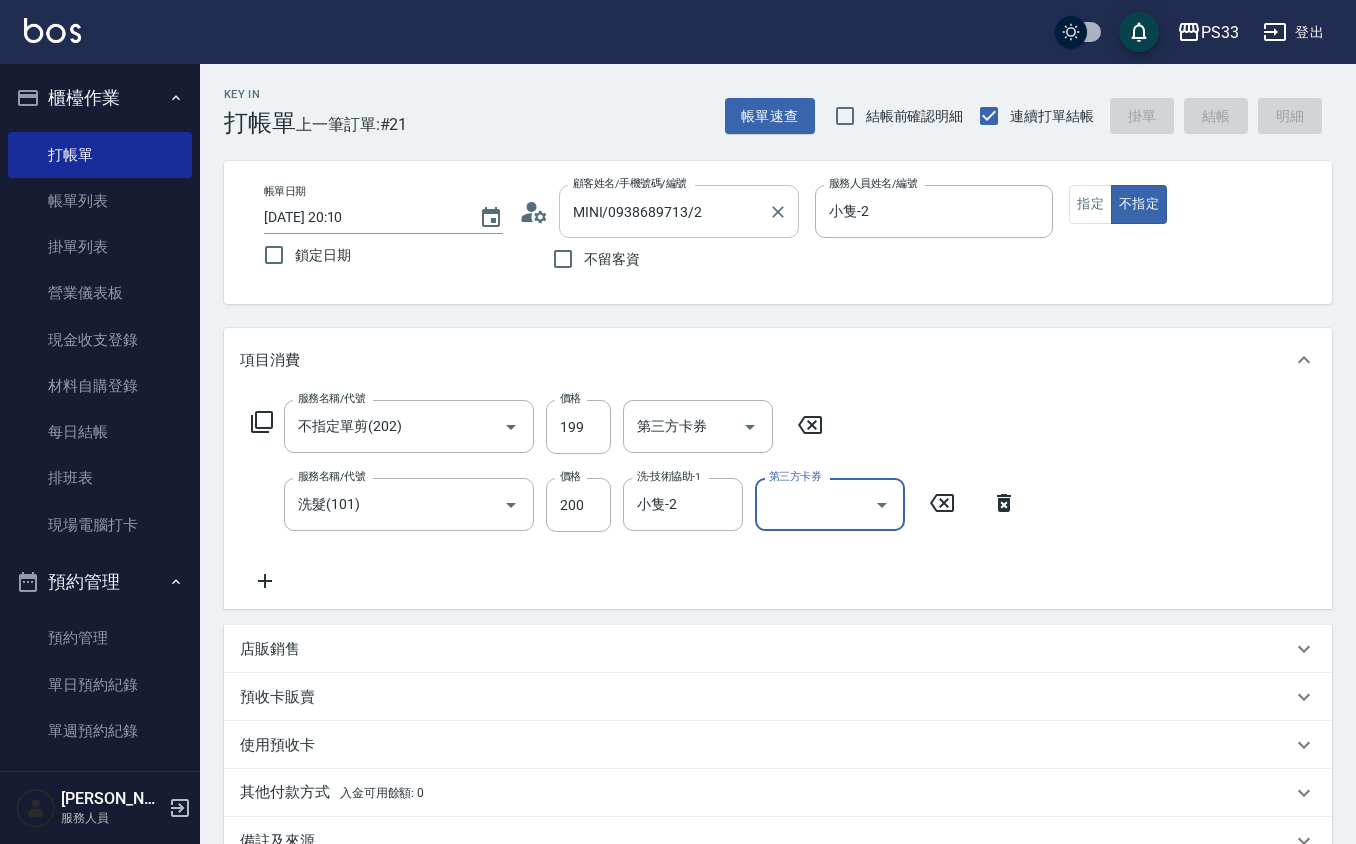 type 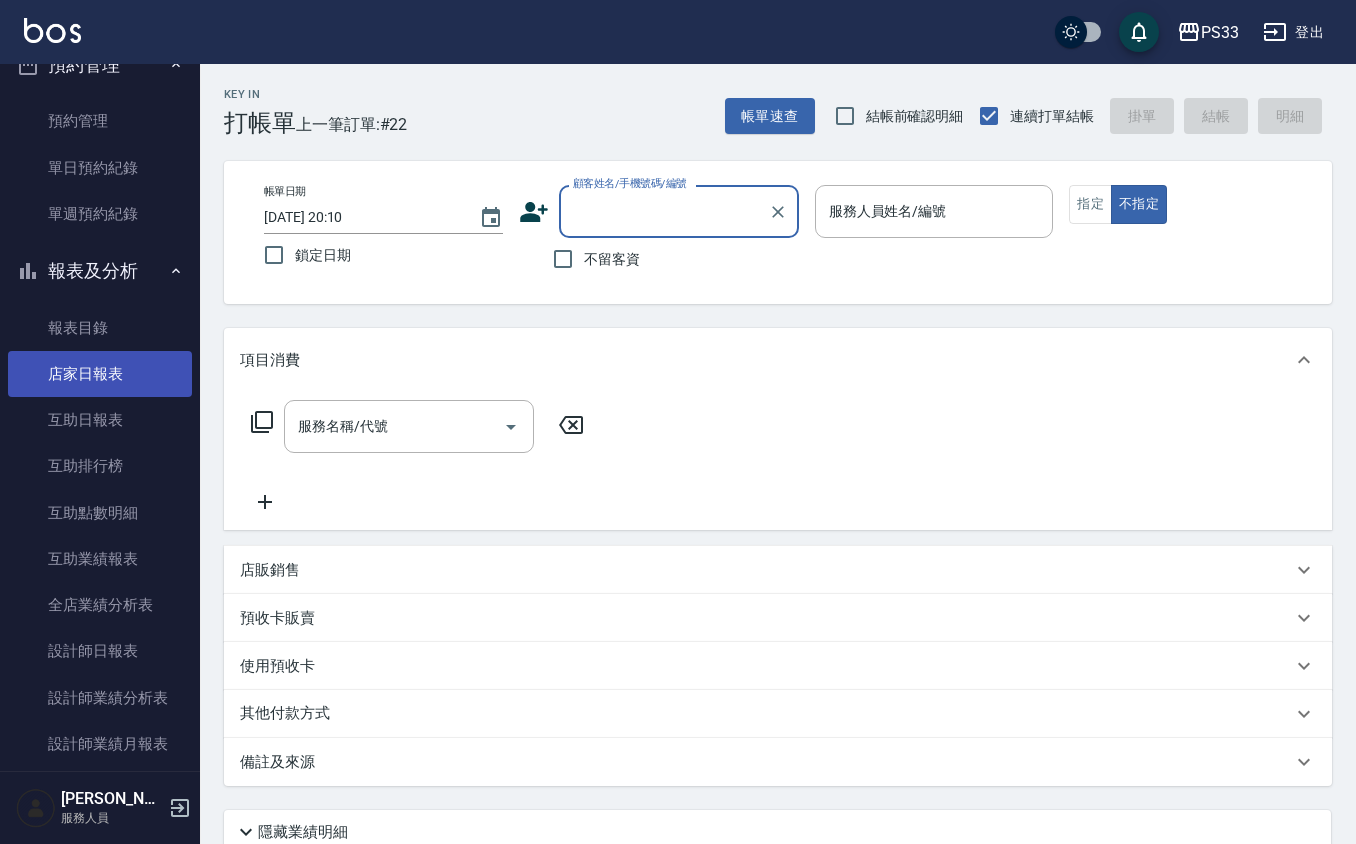 scroll, scrollTop: 533, scrollLeft: 0, axis: vertical 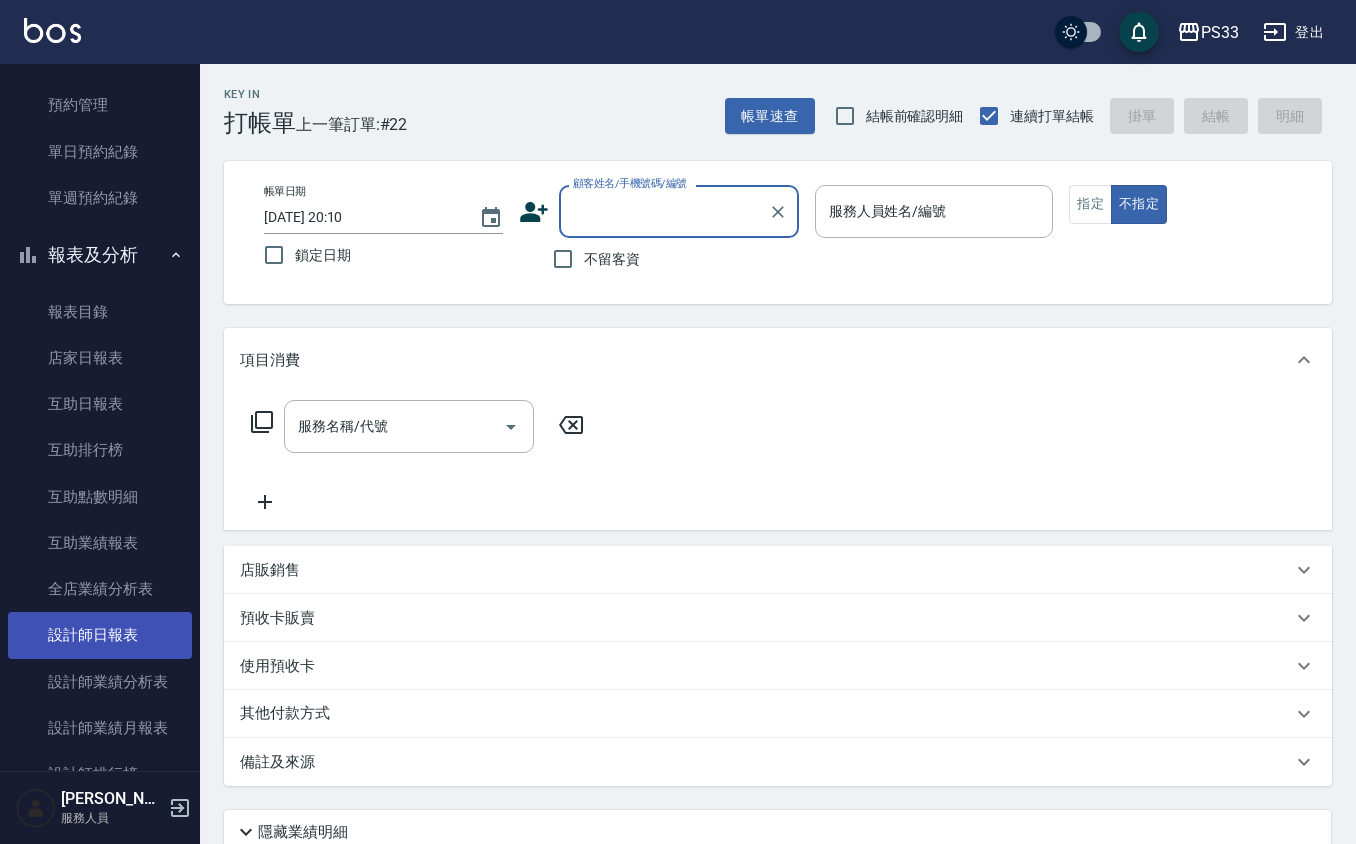 click on "設計師日報表" at bounding box center (100, 635) 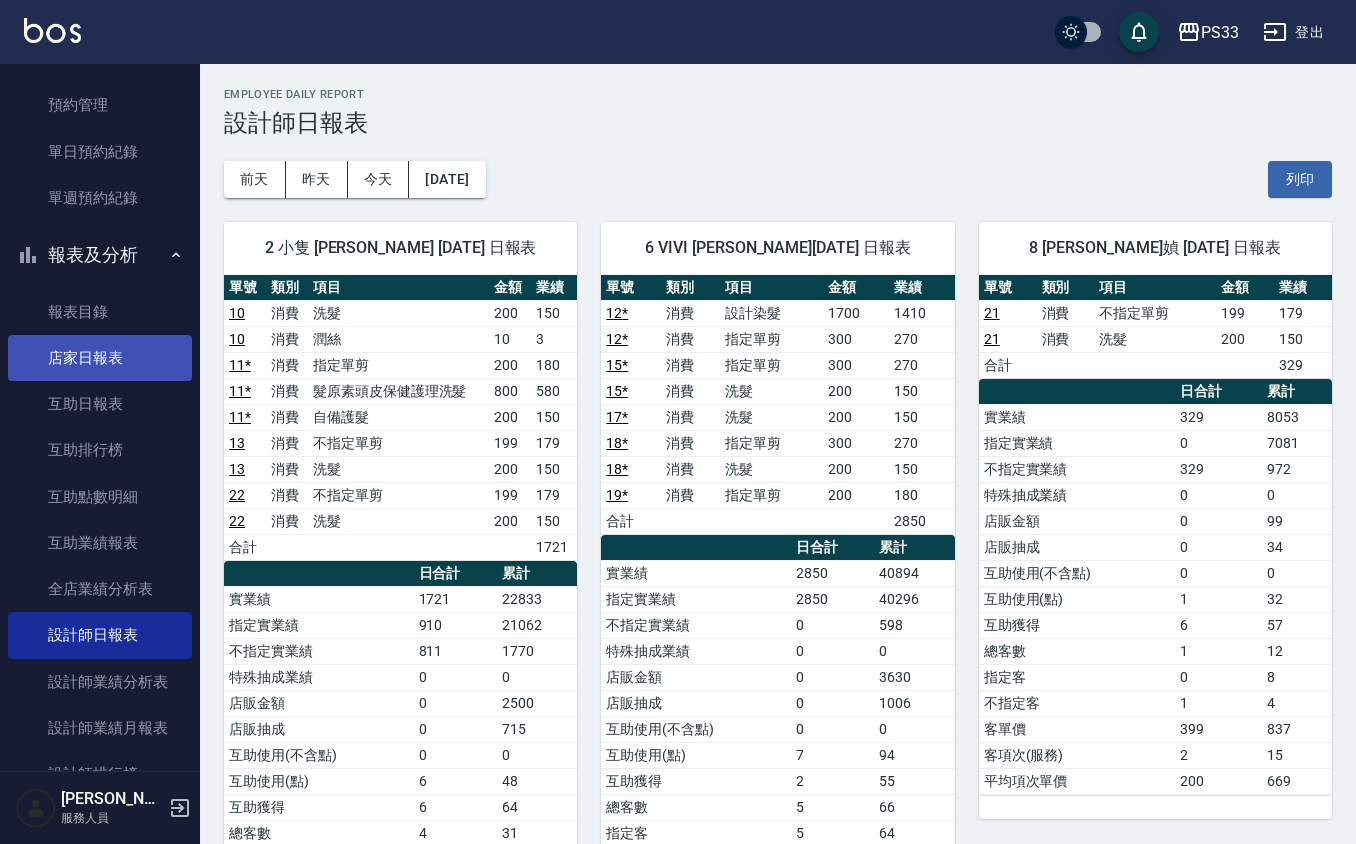 click on "店家日報表" at bounding box center (100, 358) 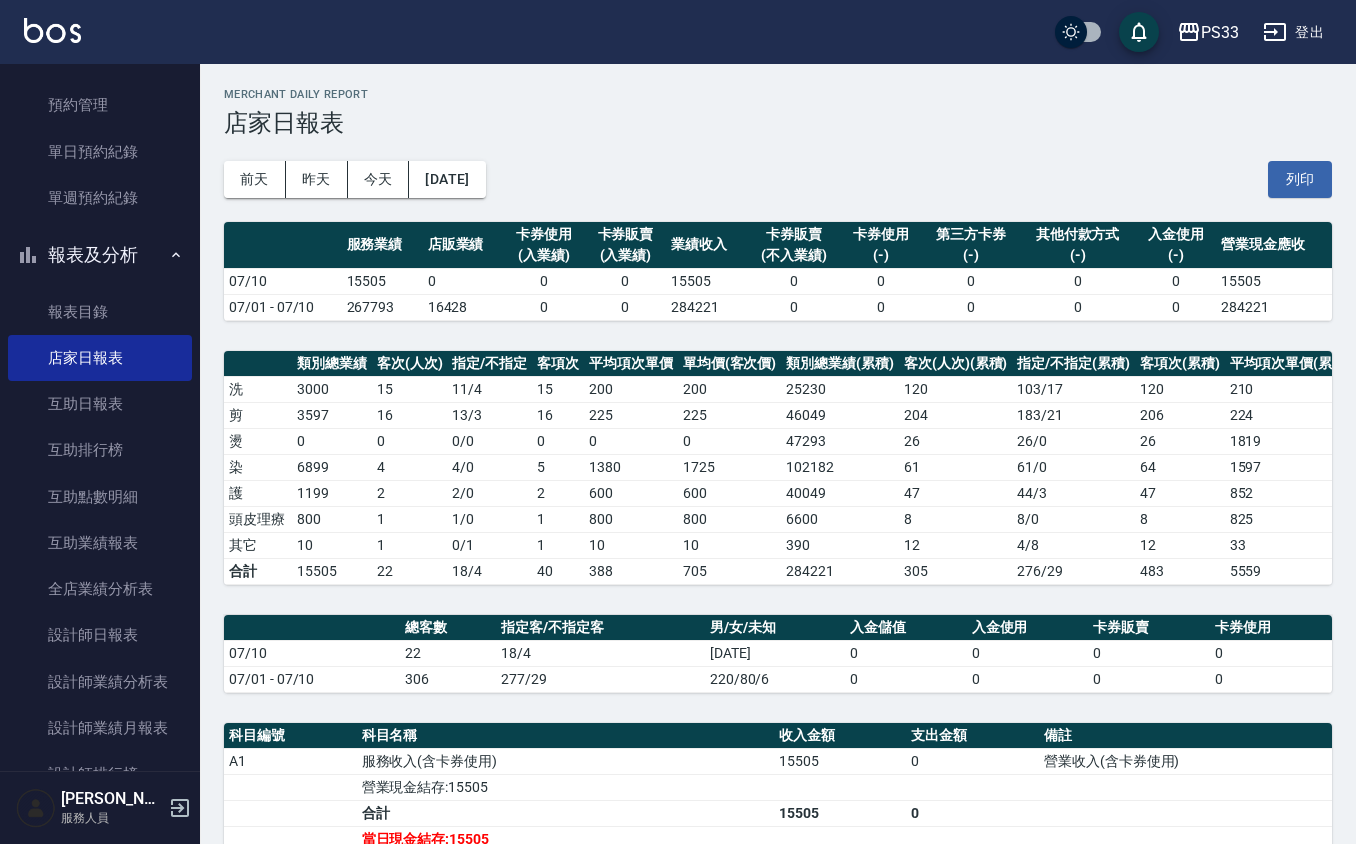 scroll, scrollTop: 350, scrollLeft: 0, axis: vertical 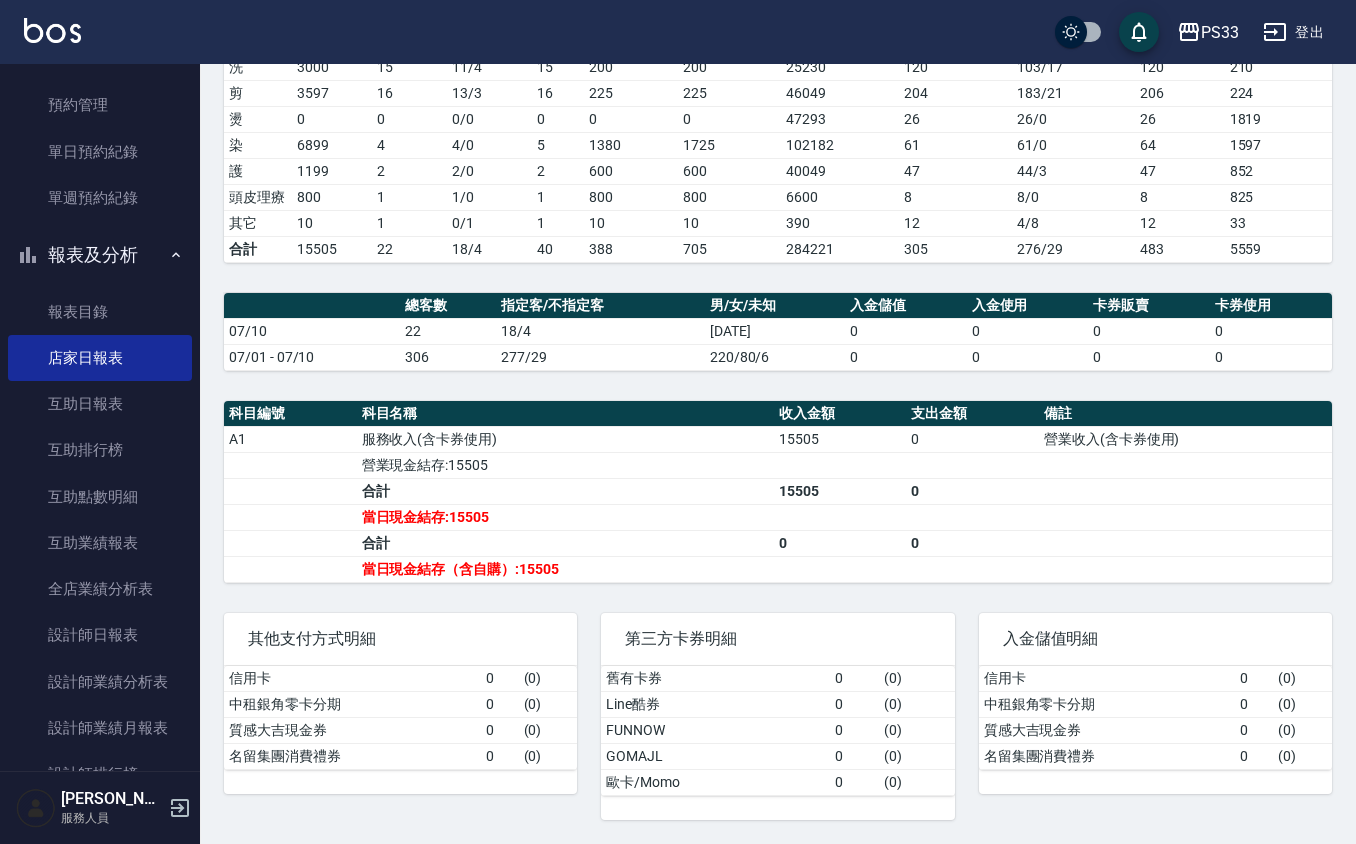 drag, startPoint x: 646, startPoint y: 314, endPoint x: 626, endPoint y: 576, distance: 262.76224 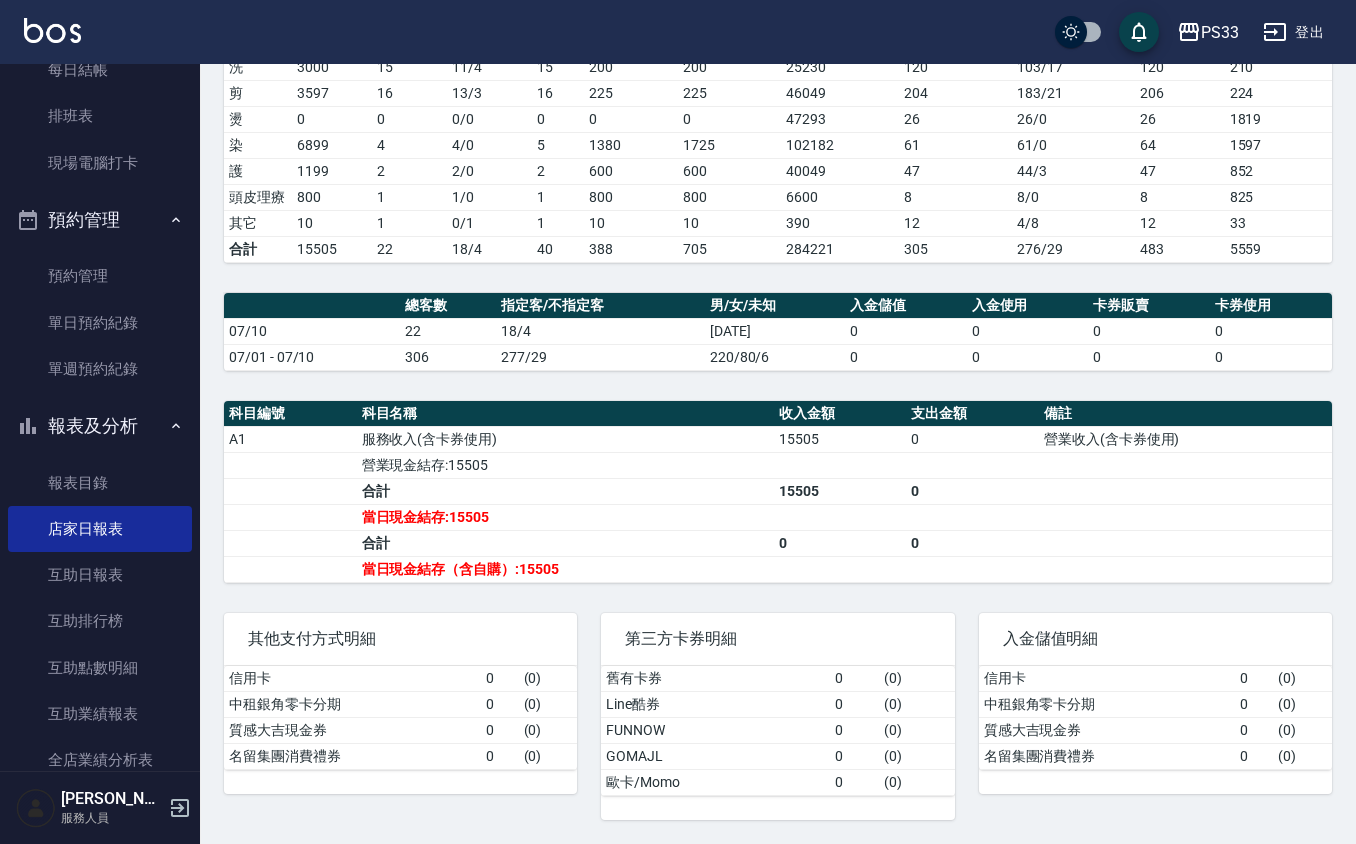 scroll, scrollTop: 133, scrollLeft: 0, axis: vertical 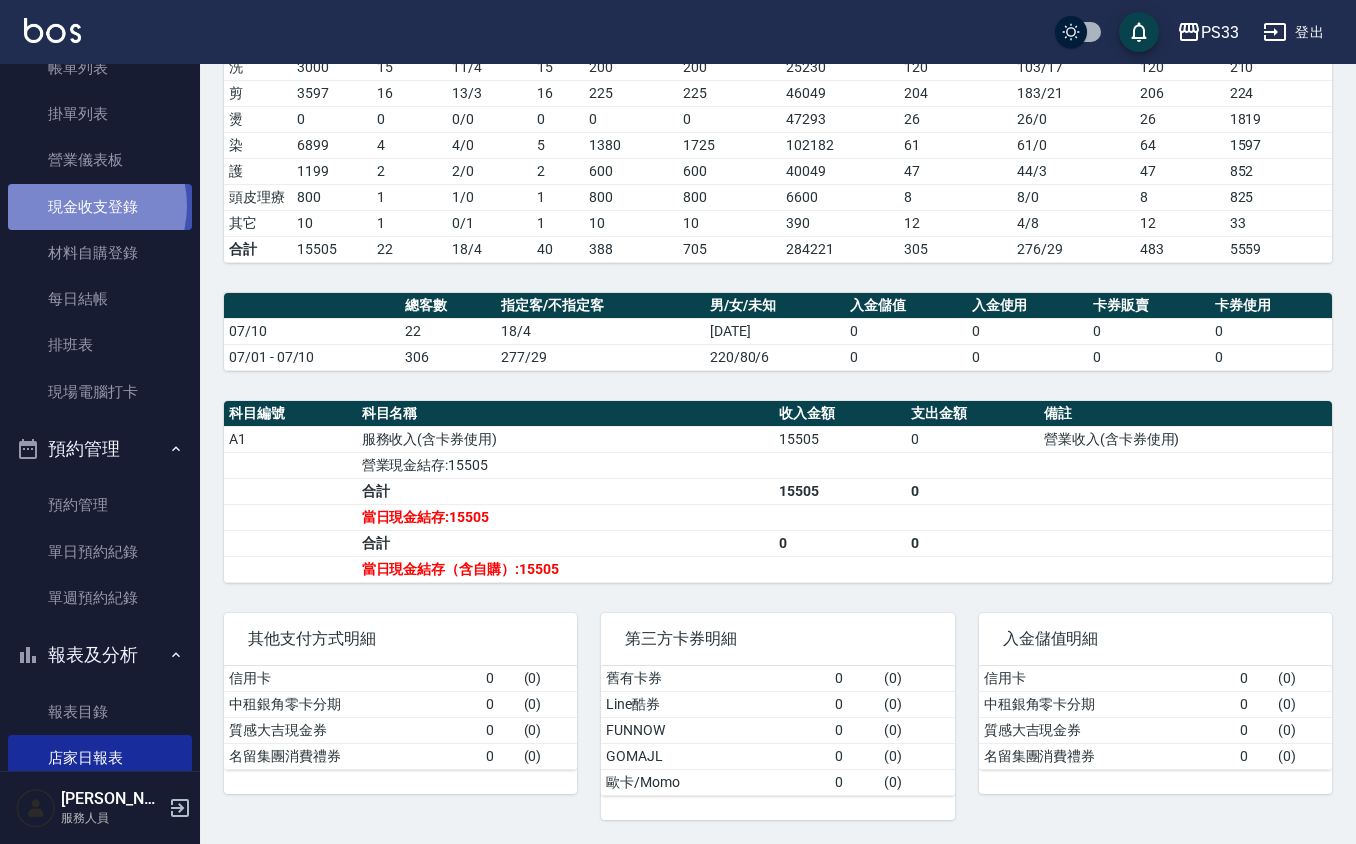 click on "現金收支登錄" at bounding box center [100, 207] 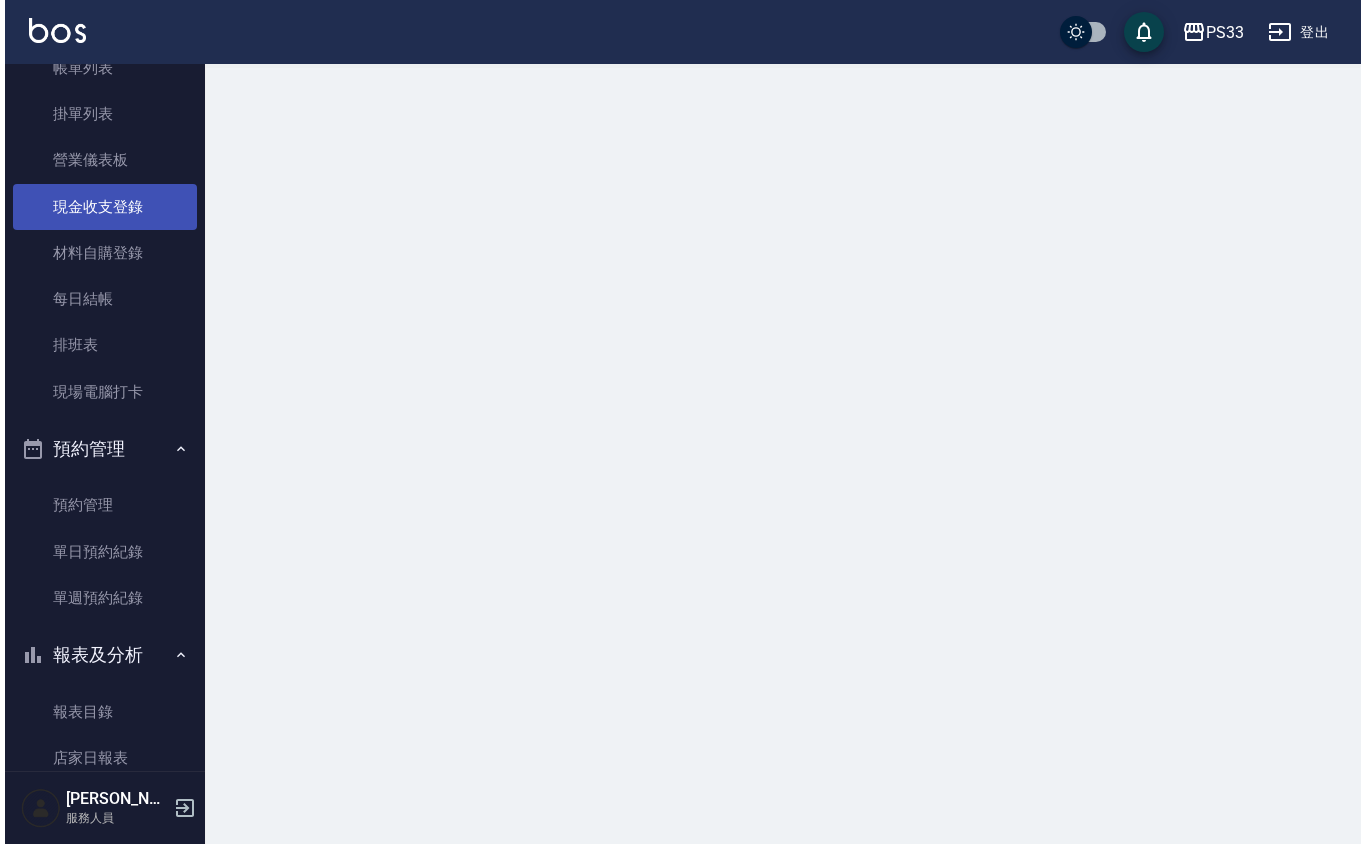 scroll, scrollTop: 0, scrollLeft: 0, axis: both 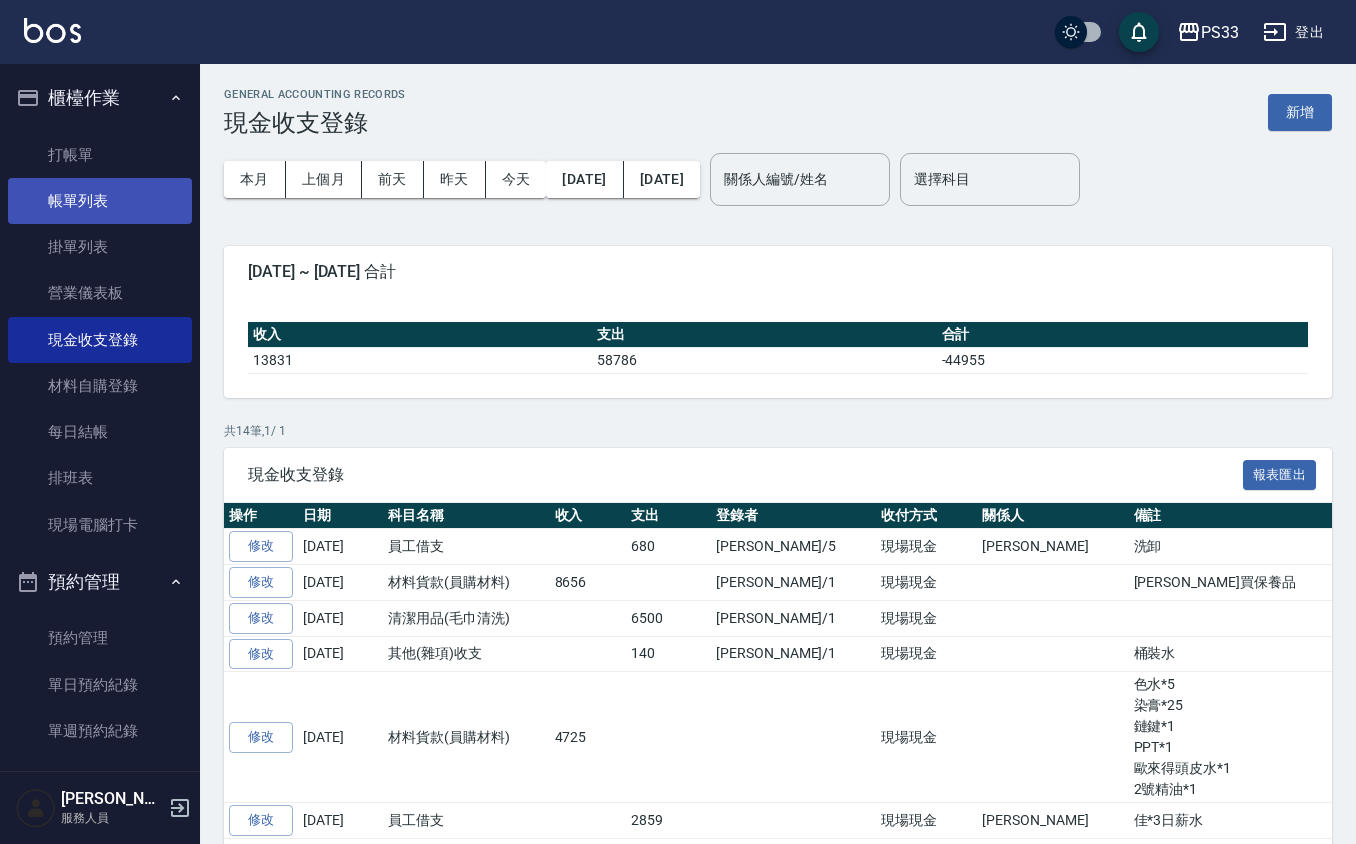 click on "帳單列表" at bounding box center [100, 201] 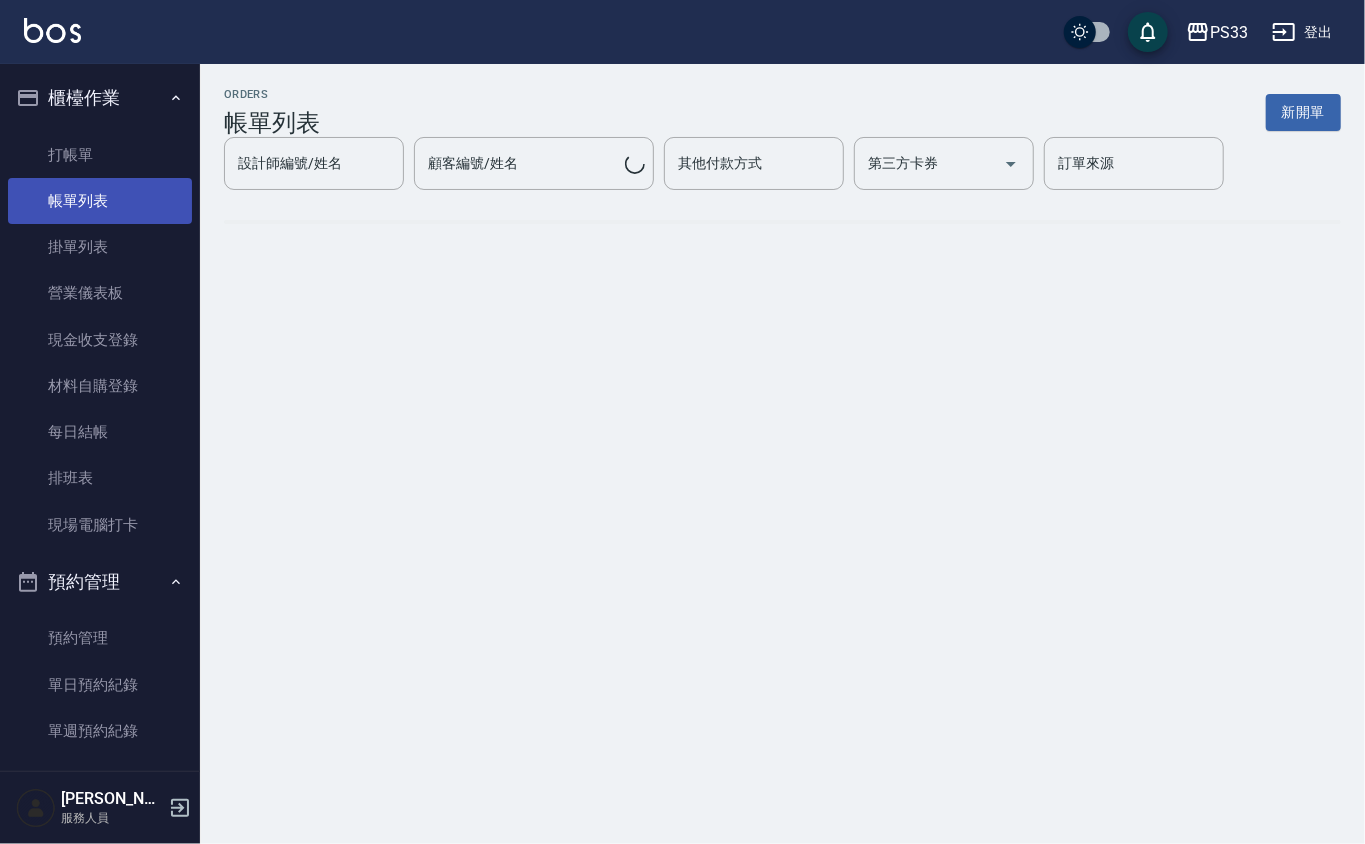 click on "帳單列表" at bounding box center [100, 201] 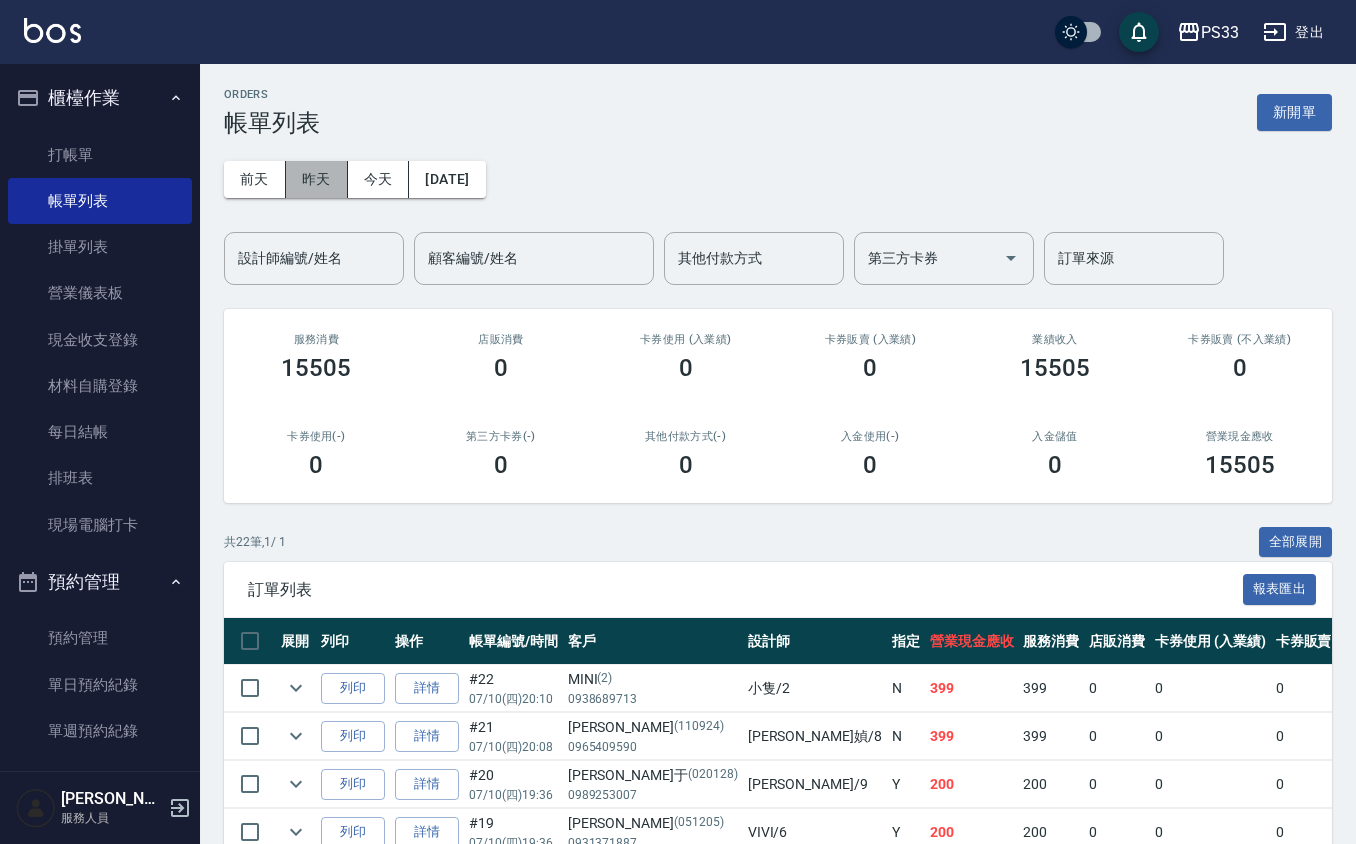 click on "昨天" at bounding box center [317, 179] 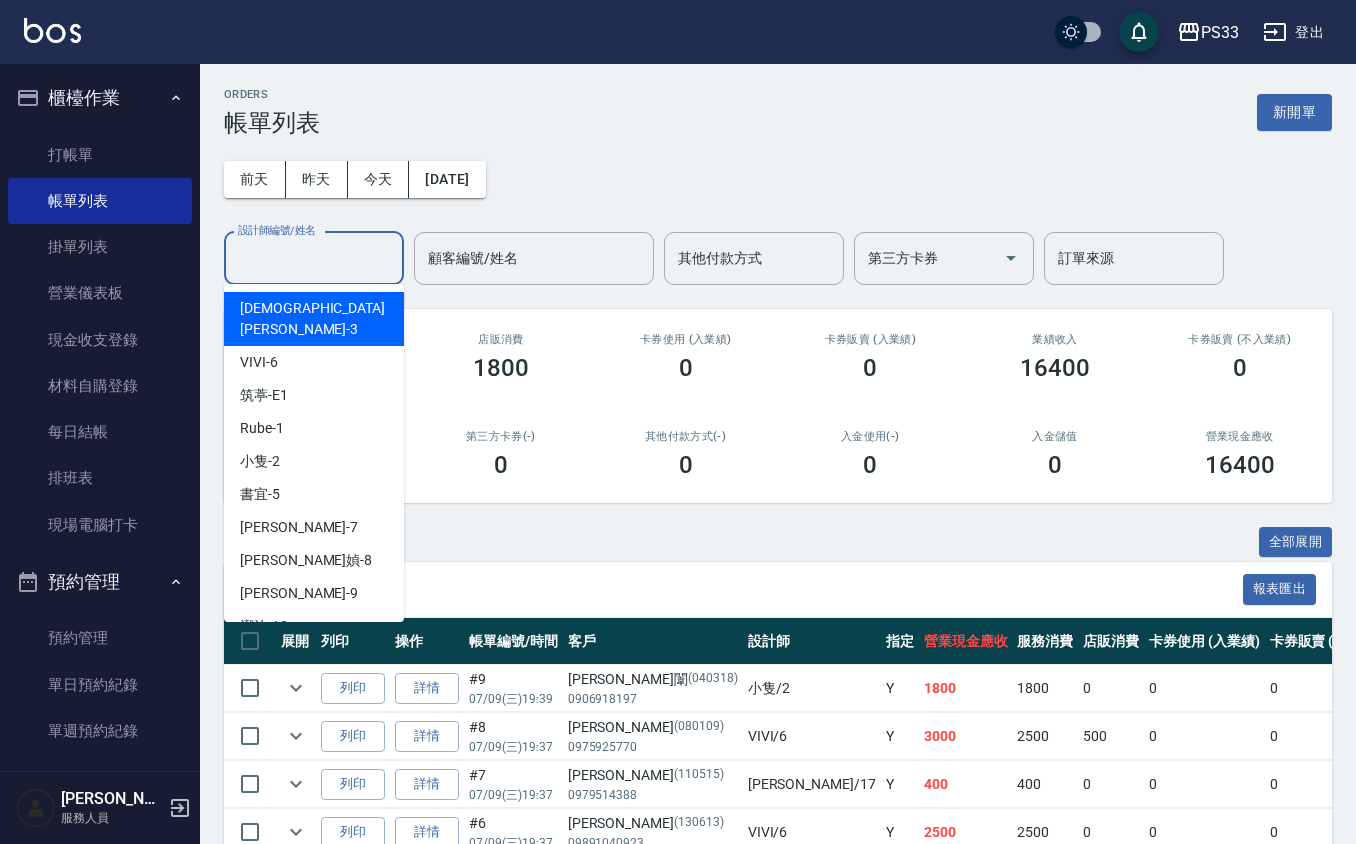 click on "設計師編號/姓名" at bounding box center (314, 258) 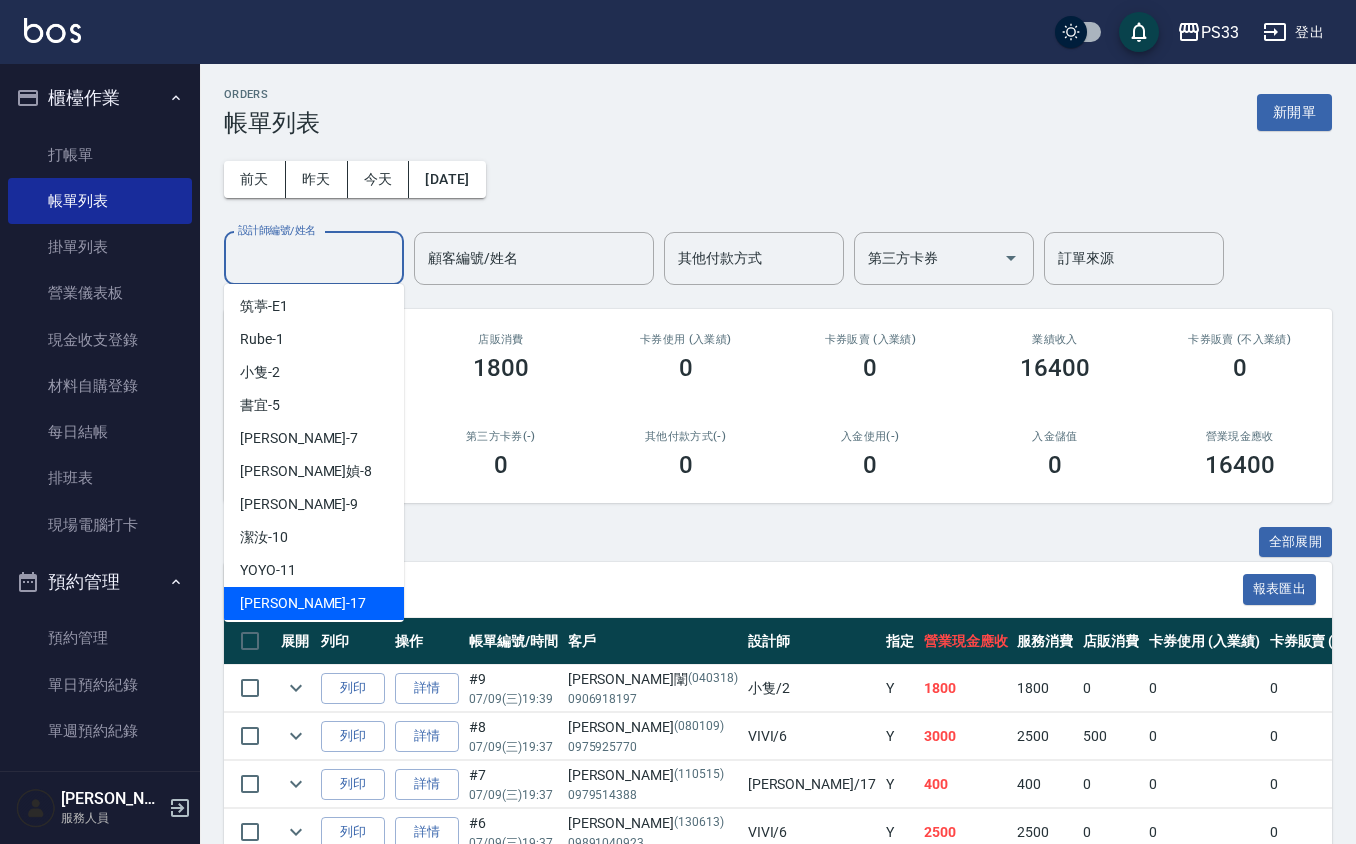 scroll, scrollTop: 133, scrollLeft: 0, axis: vertical 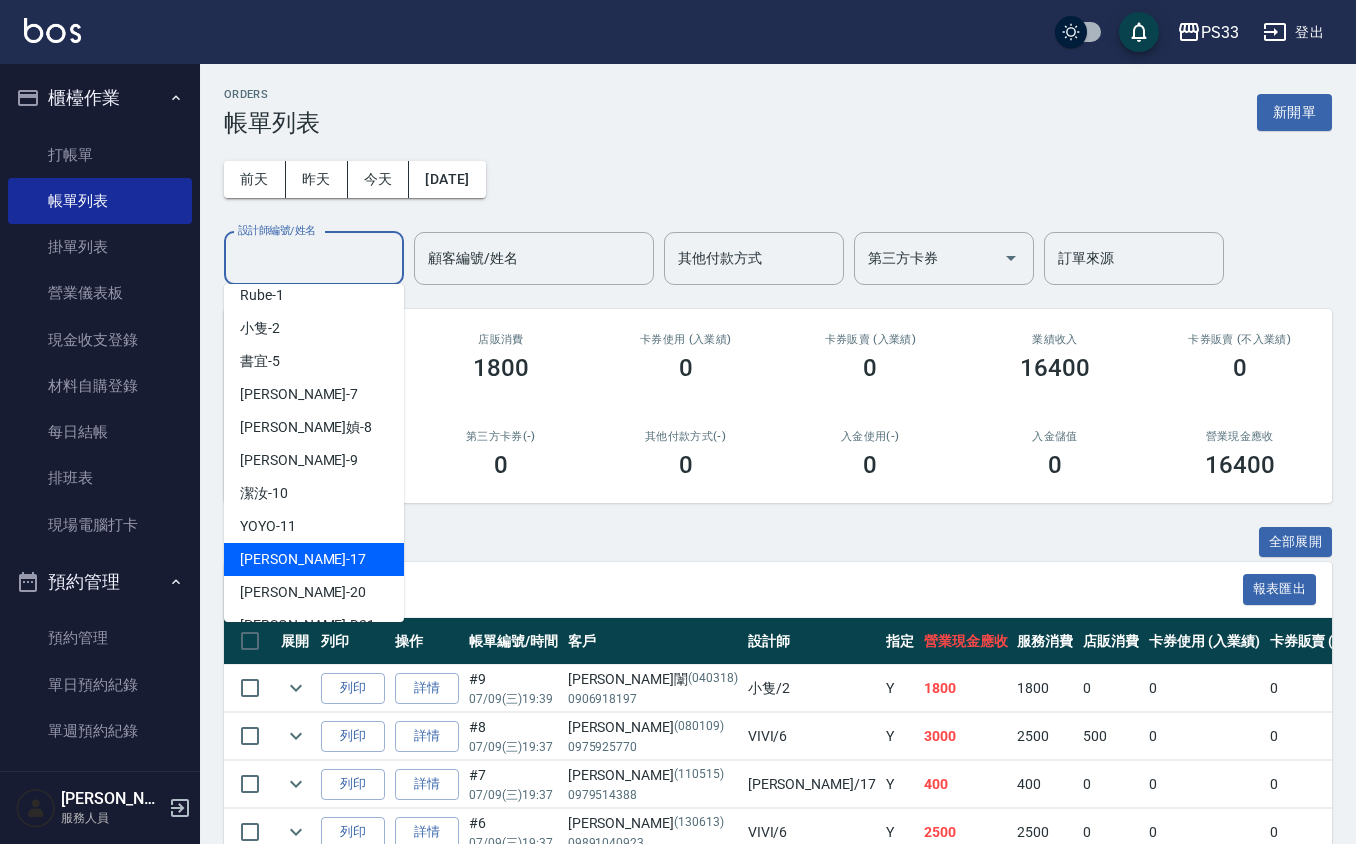 click on "[PERSON_NAME] -17" at bounding box center [314, 559] 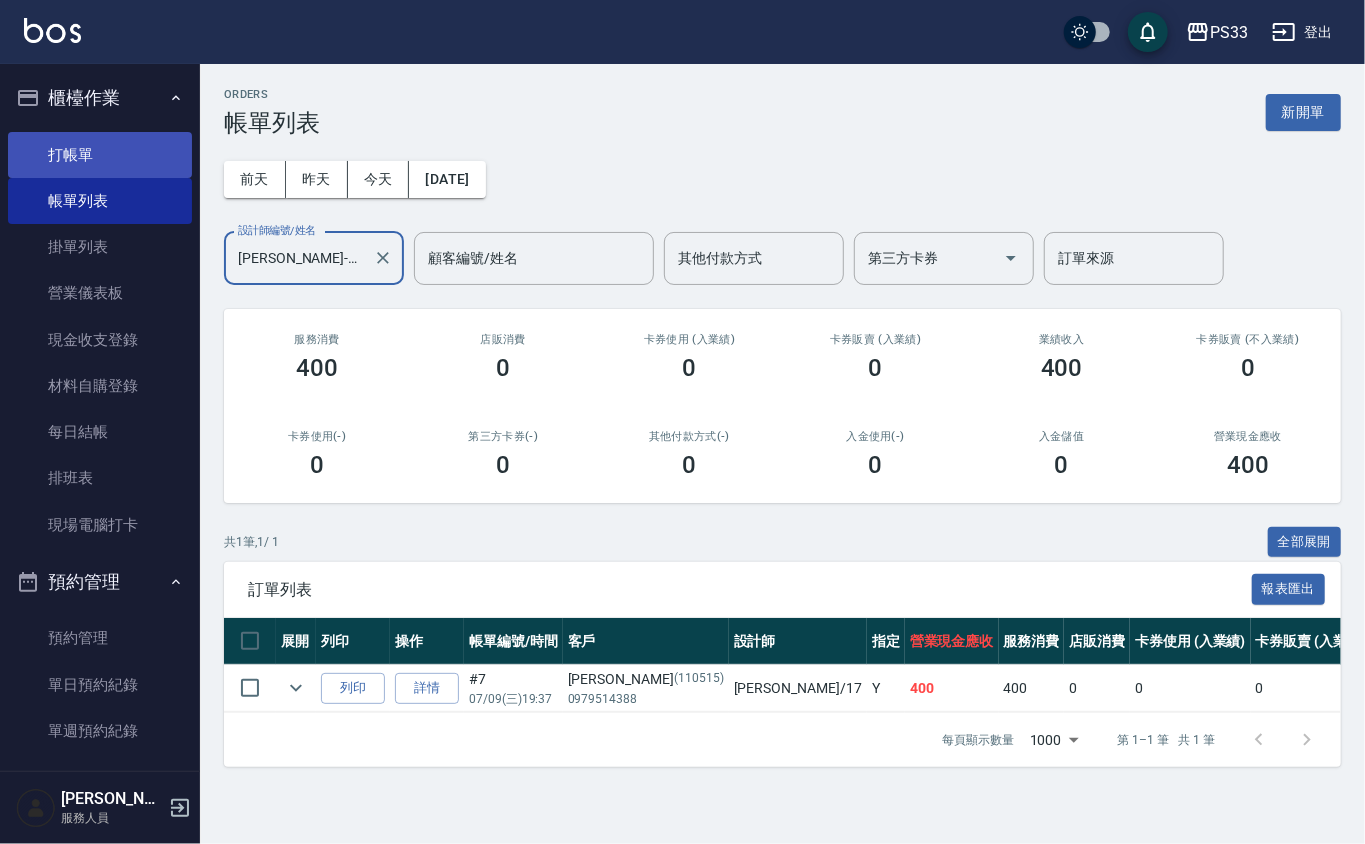 click on "打帳單" at bounding box center (100, 155) 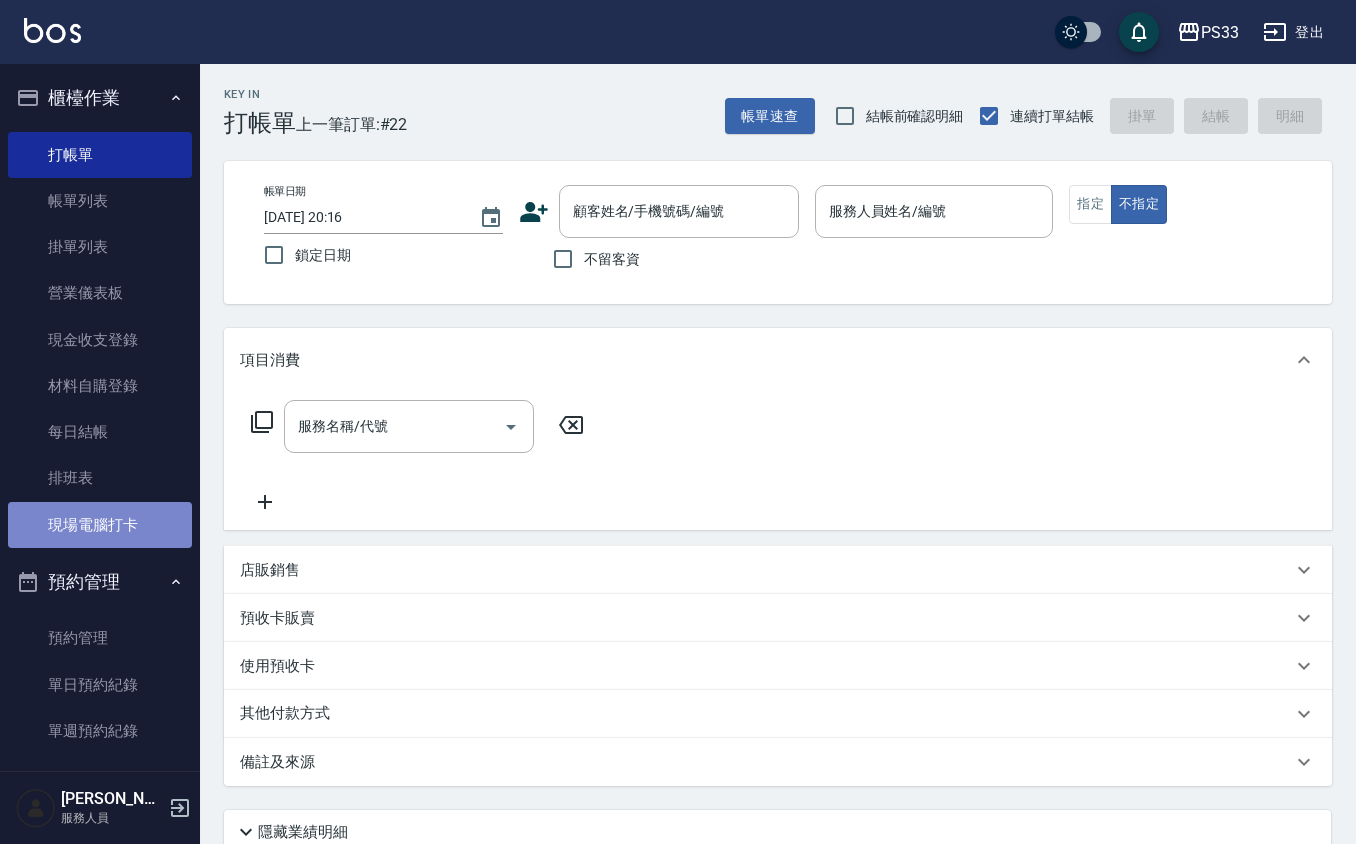 click on "現場電腦打卡" at bounding box center [100, 525] 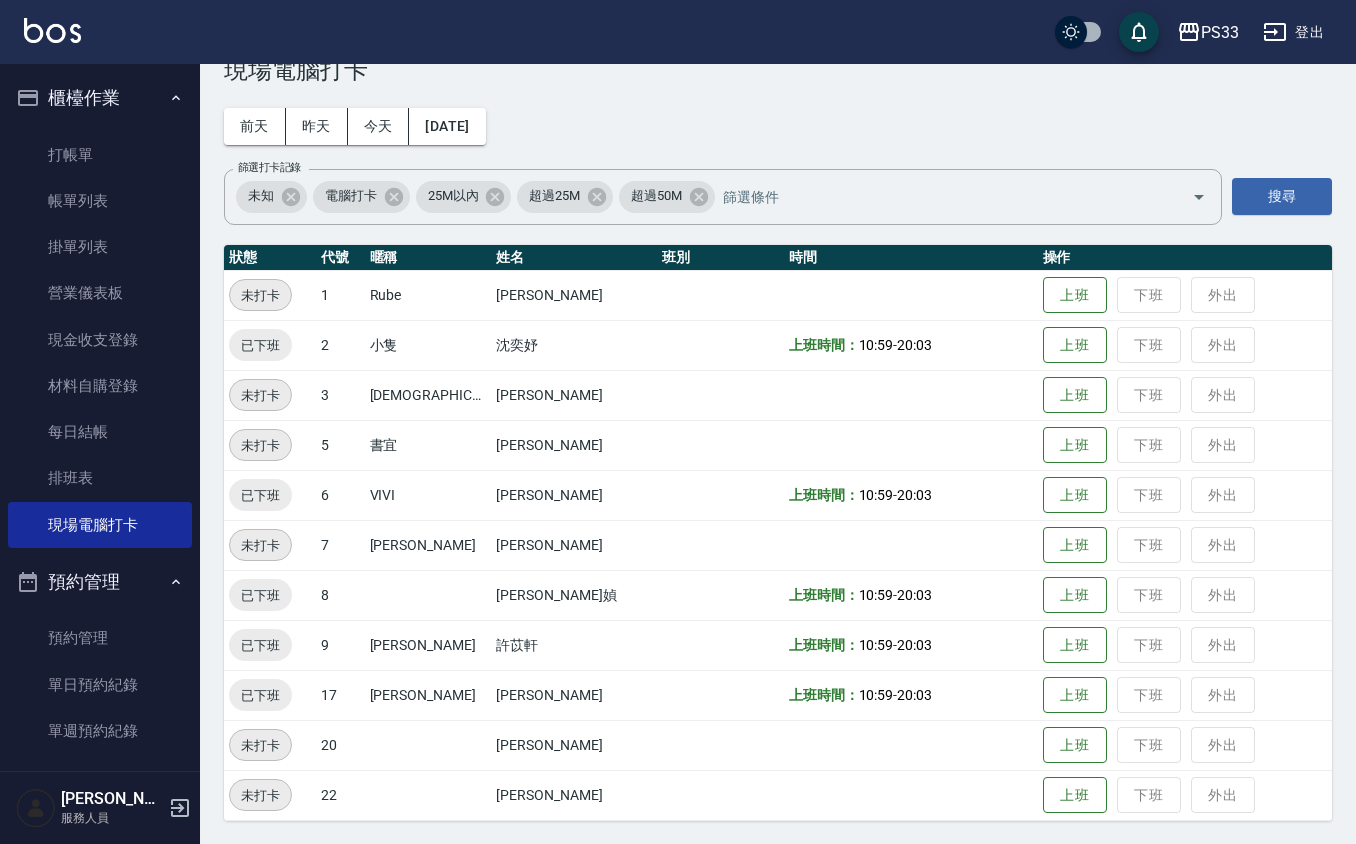scroll, scrollTop: 0, scrollLeft: 0, axis: both 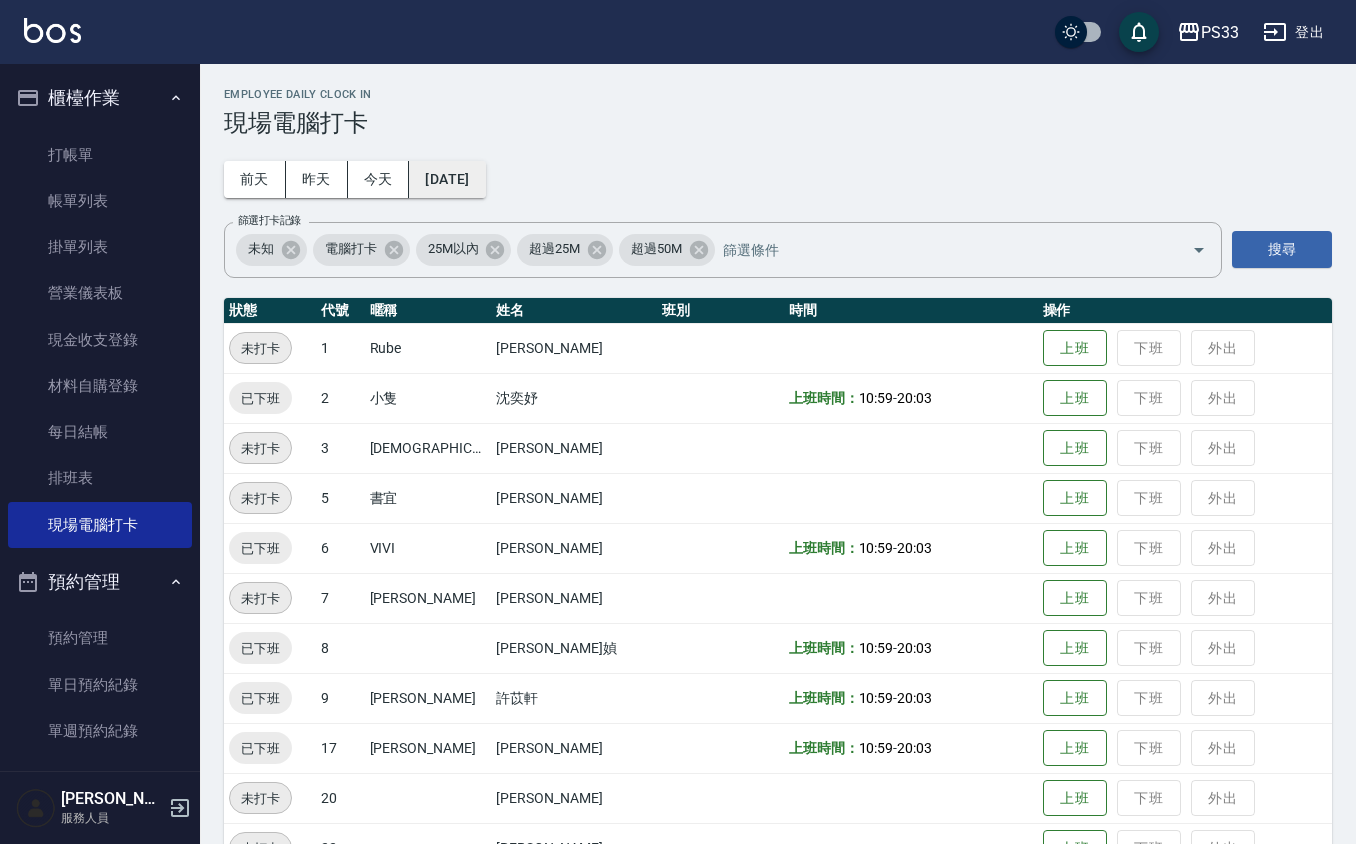 click on "[DATE]" at bounding box center [447, 179] 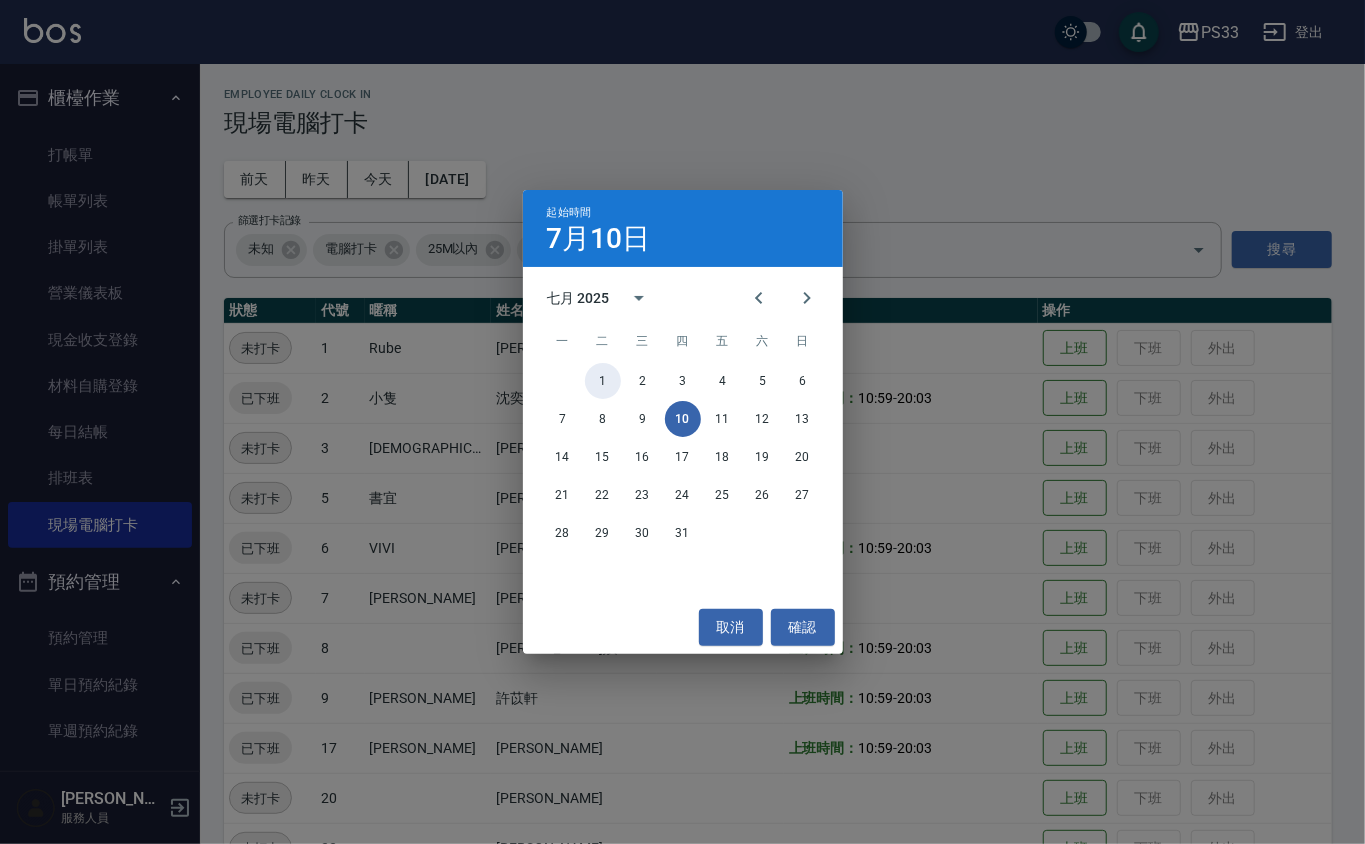 drag, startPoint x: 598, startPoint y: 378, endPoint x: 578, endPoint y: 374, distance: 20.396078 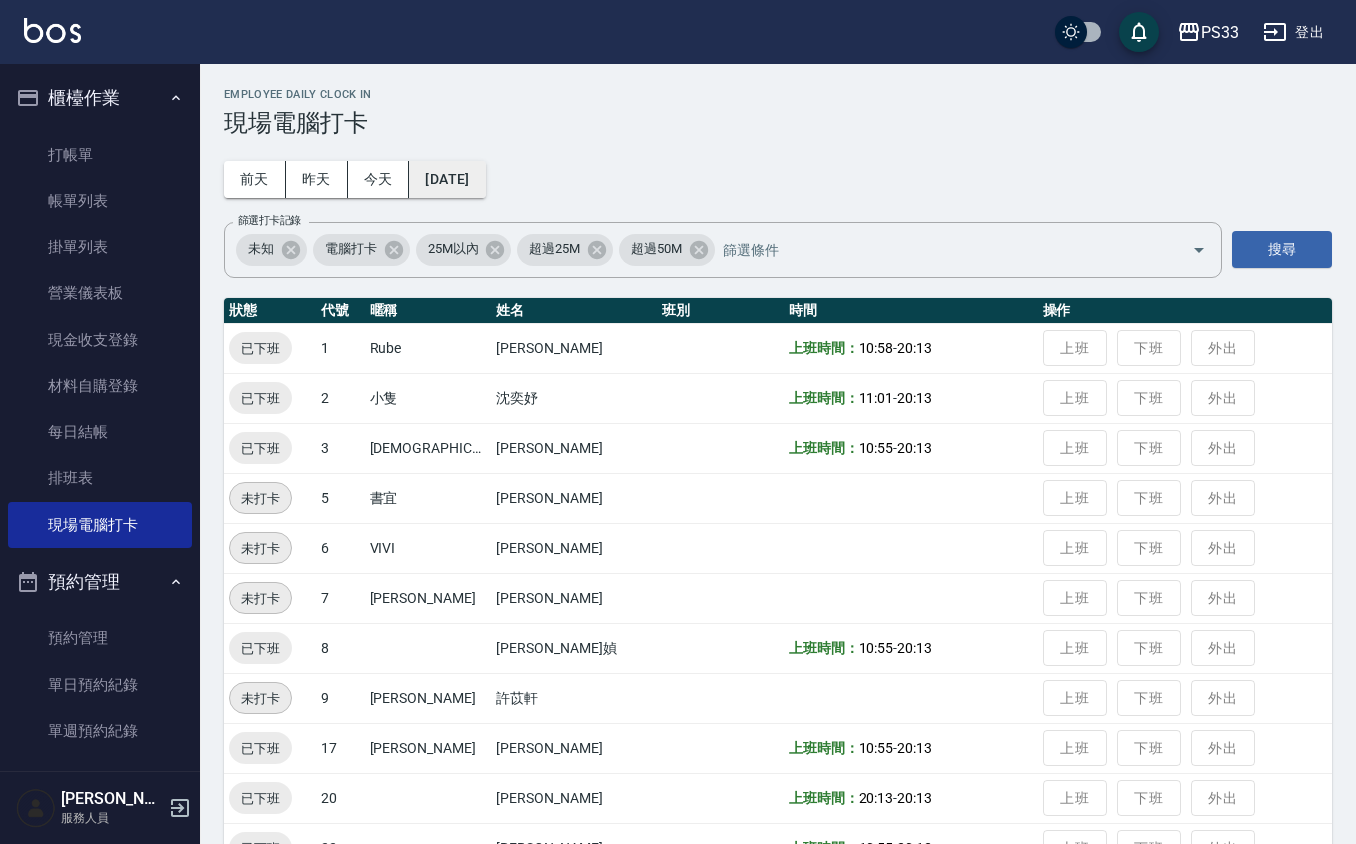 click on "[DATE]" at bounding box center (447, 179) 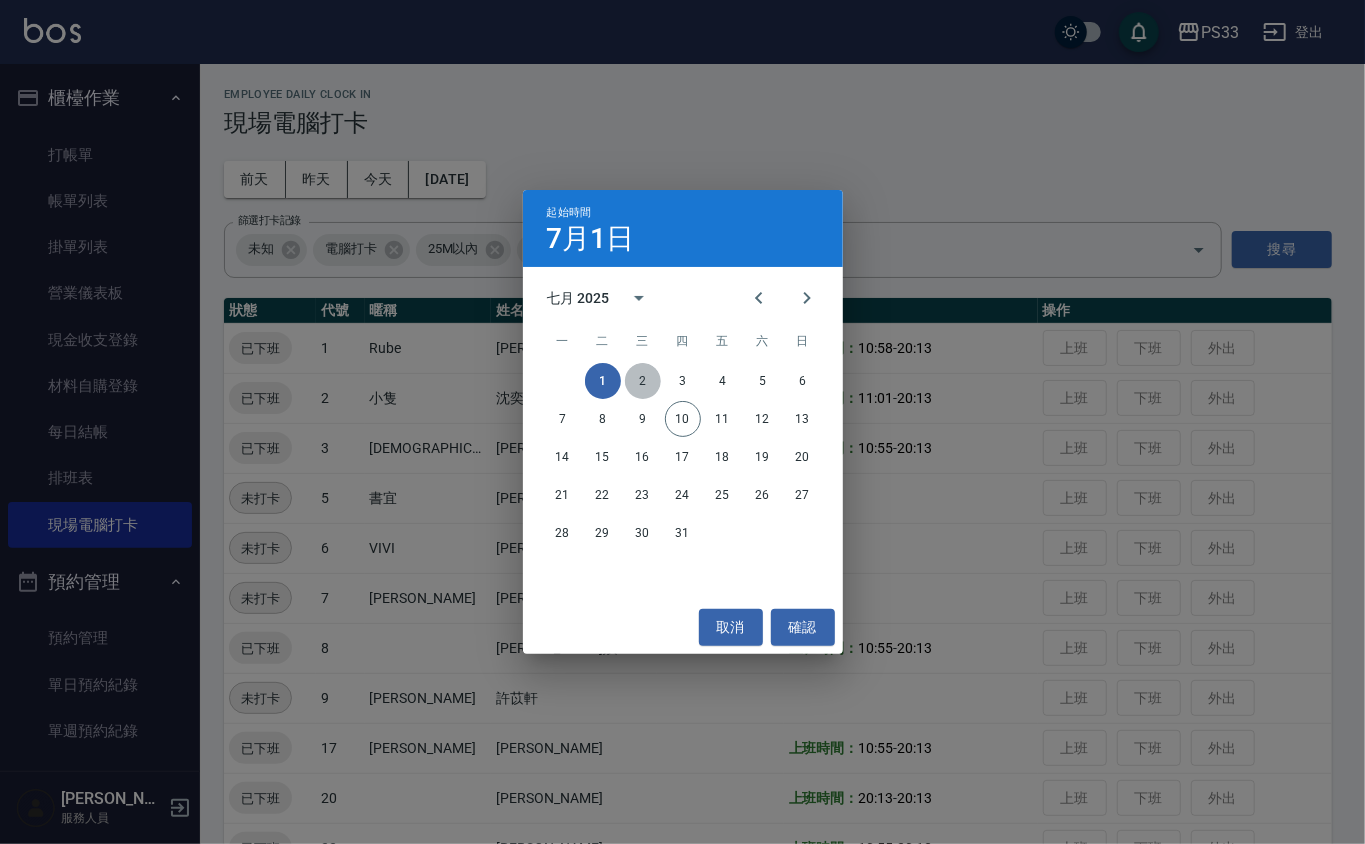 click on "2" at bounding box center [643, 381] 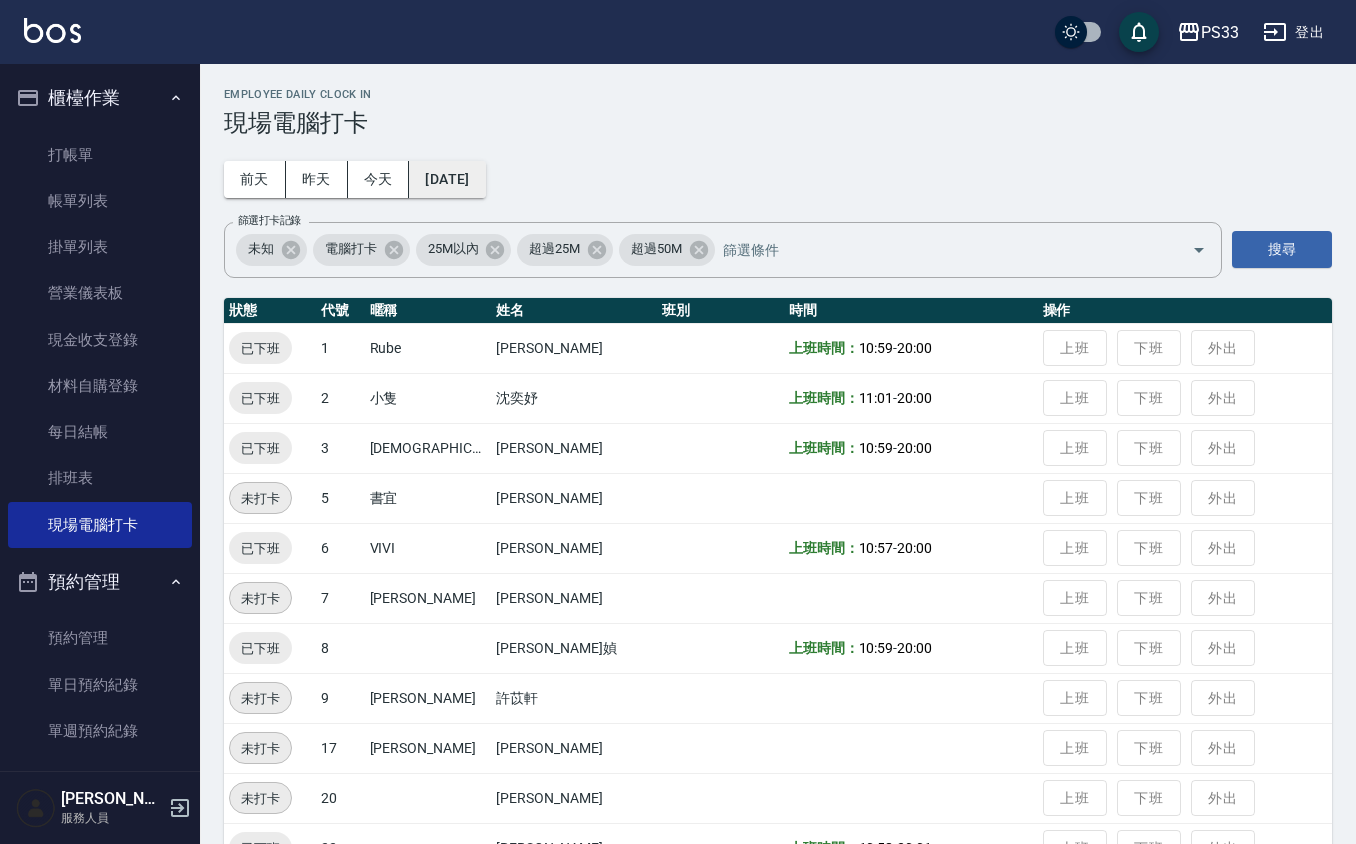 click on "[DATE]" at bounding box center [447, 179] 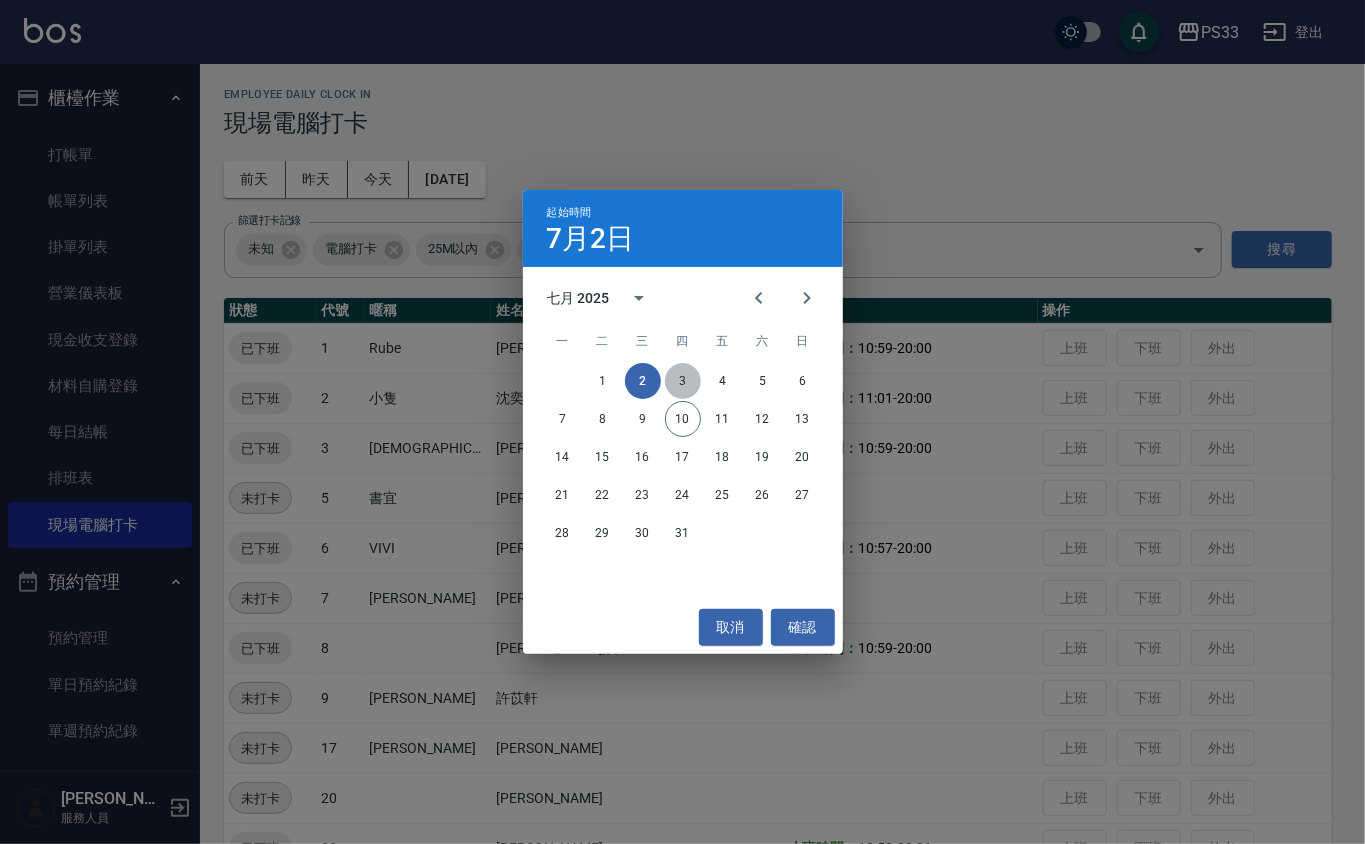 click on "3" at bounding box center (683, 381) 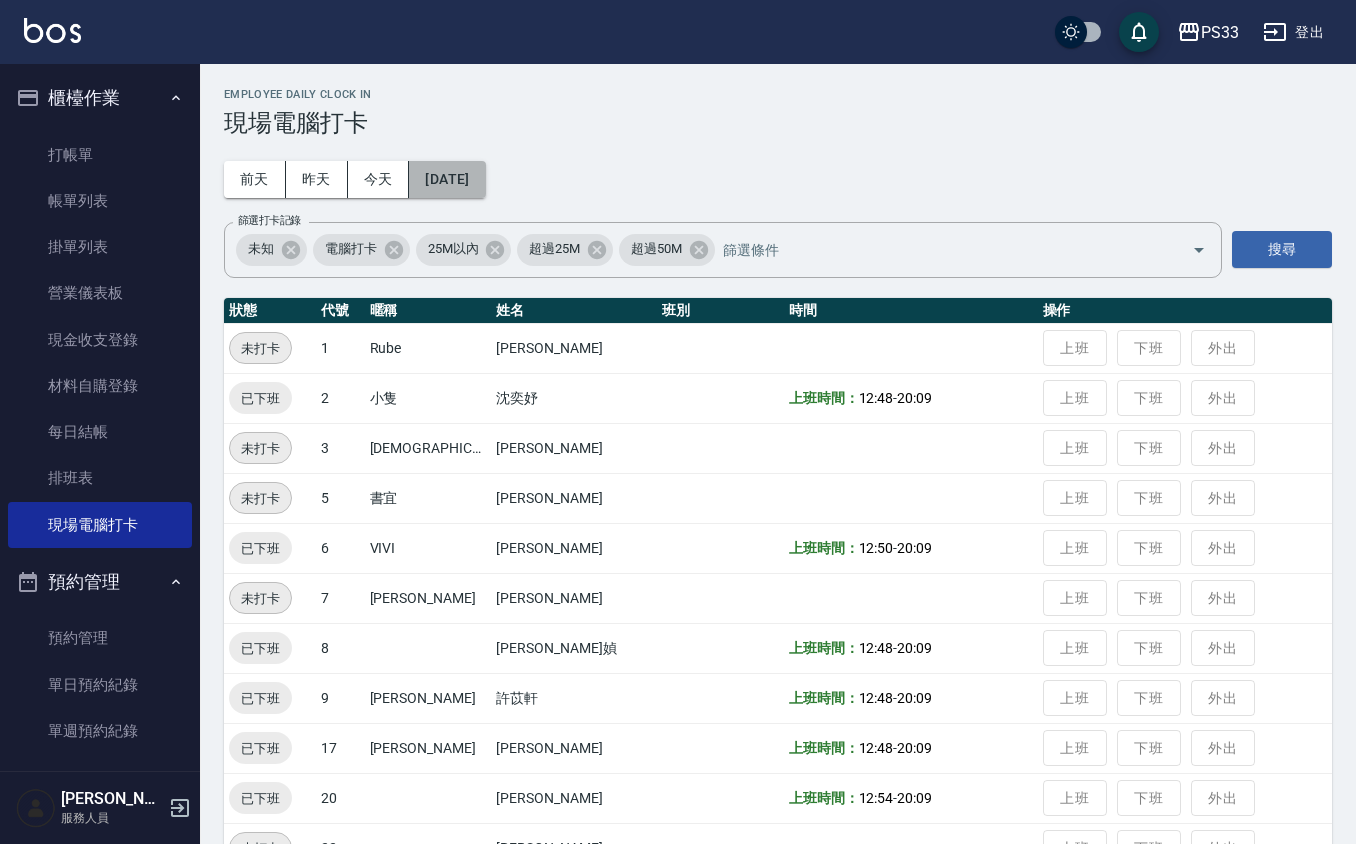 click on "[DATE]" at bounding box center [447, 179] 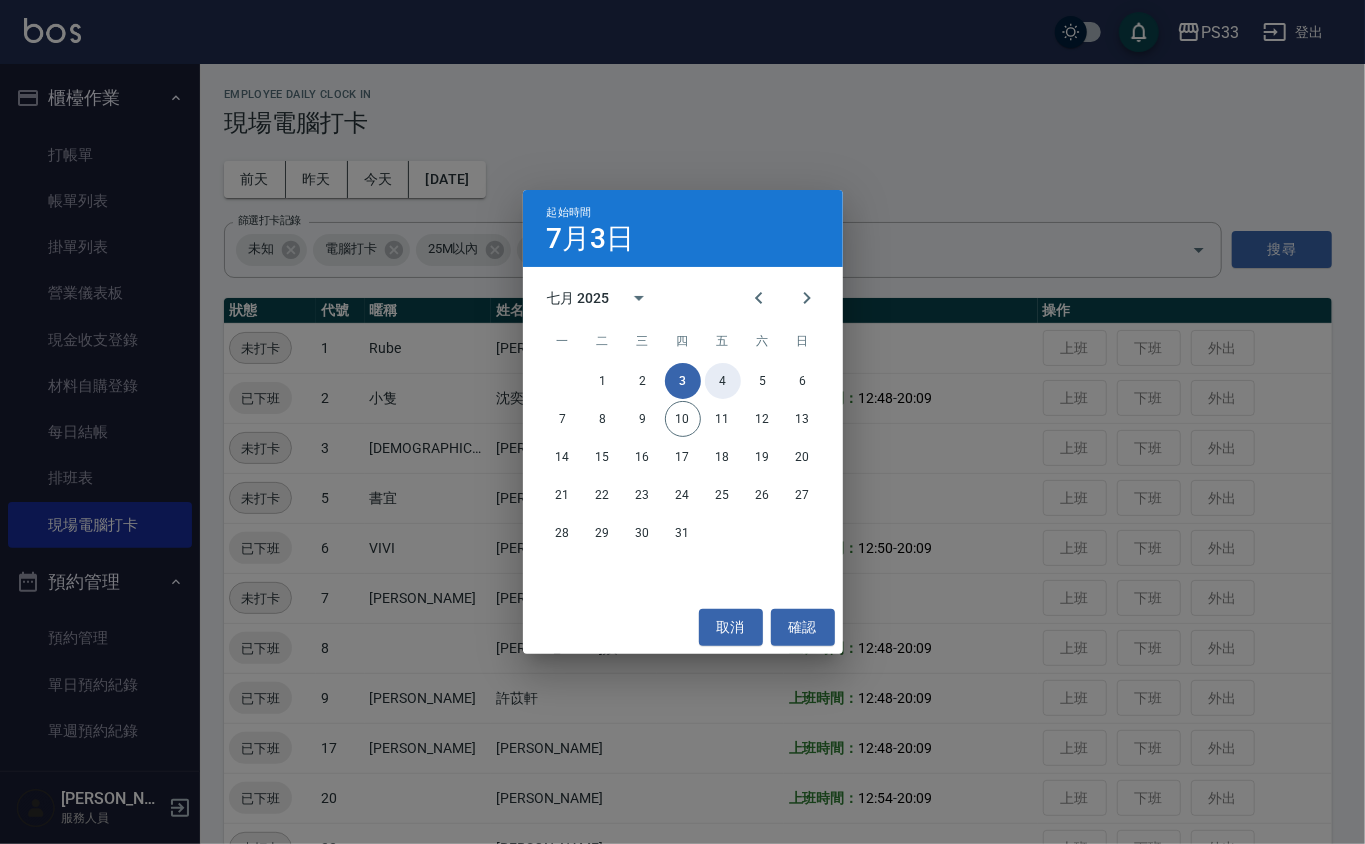 drag, startPoint x: 717, startPoint y: 385, endPoint x: 618, endPoint y: 312, distance: 123.00407 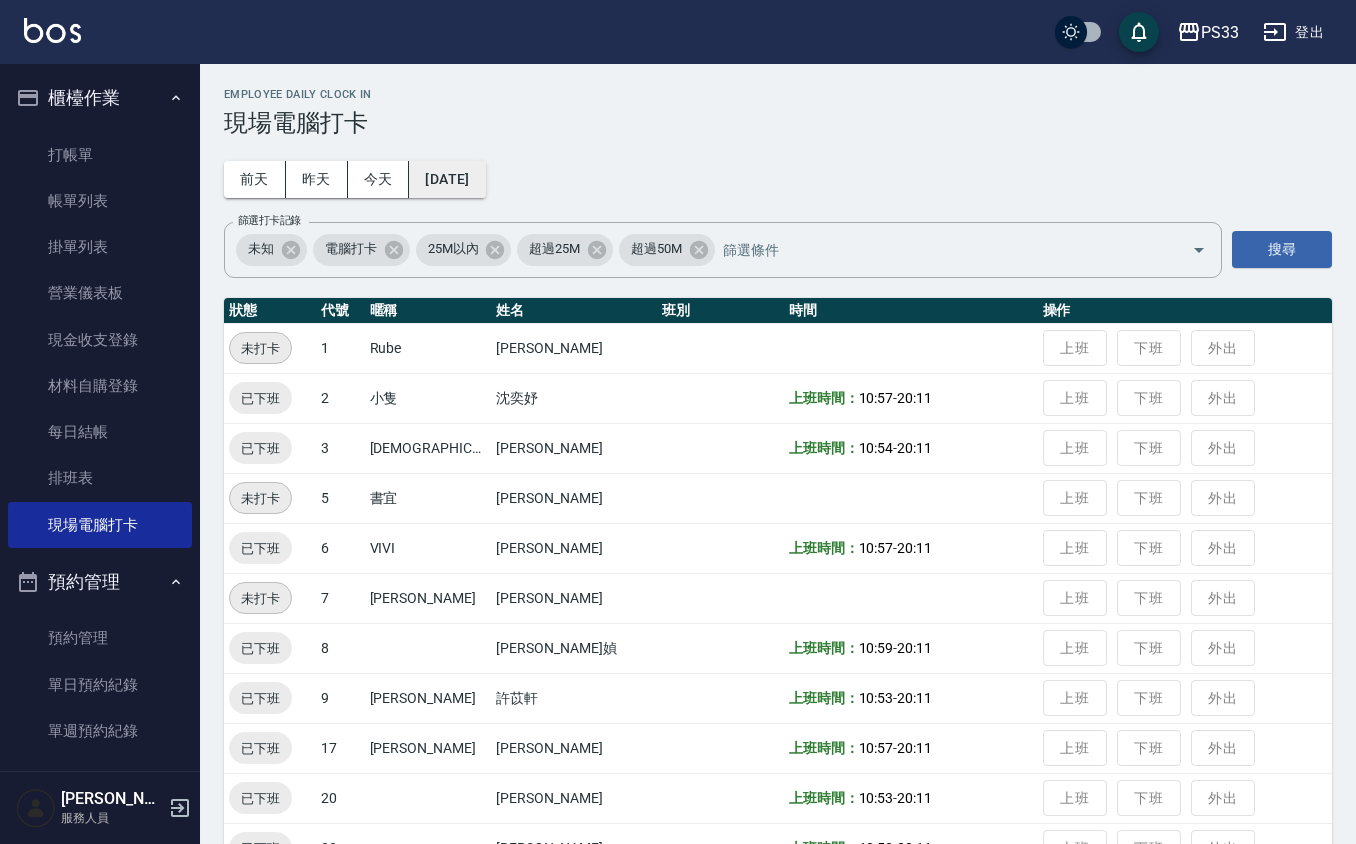 click on "[DATE]" at bounding box center [447, 179] 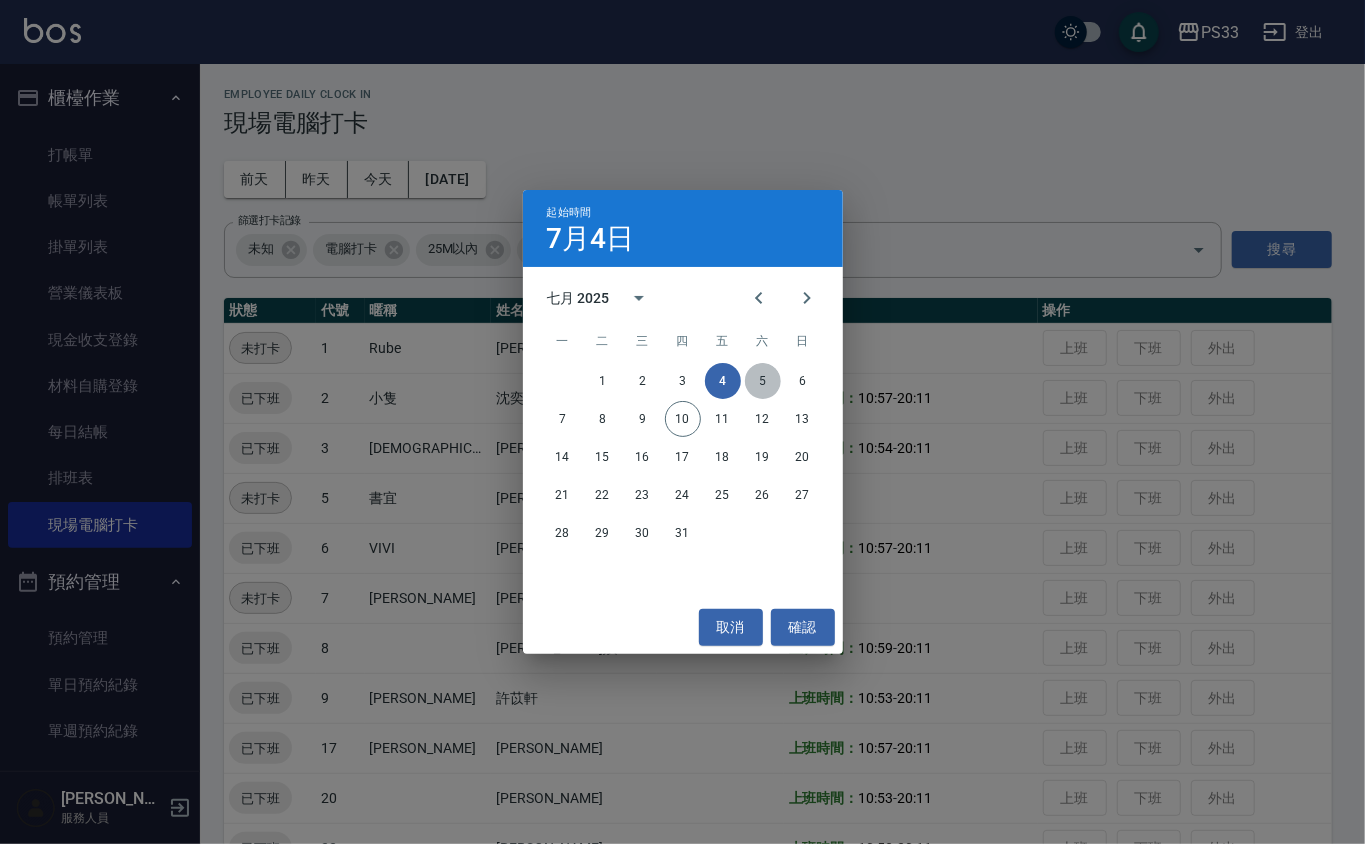 click on "5" at bounding box center (763, 381) 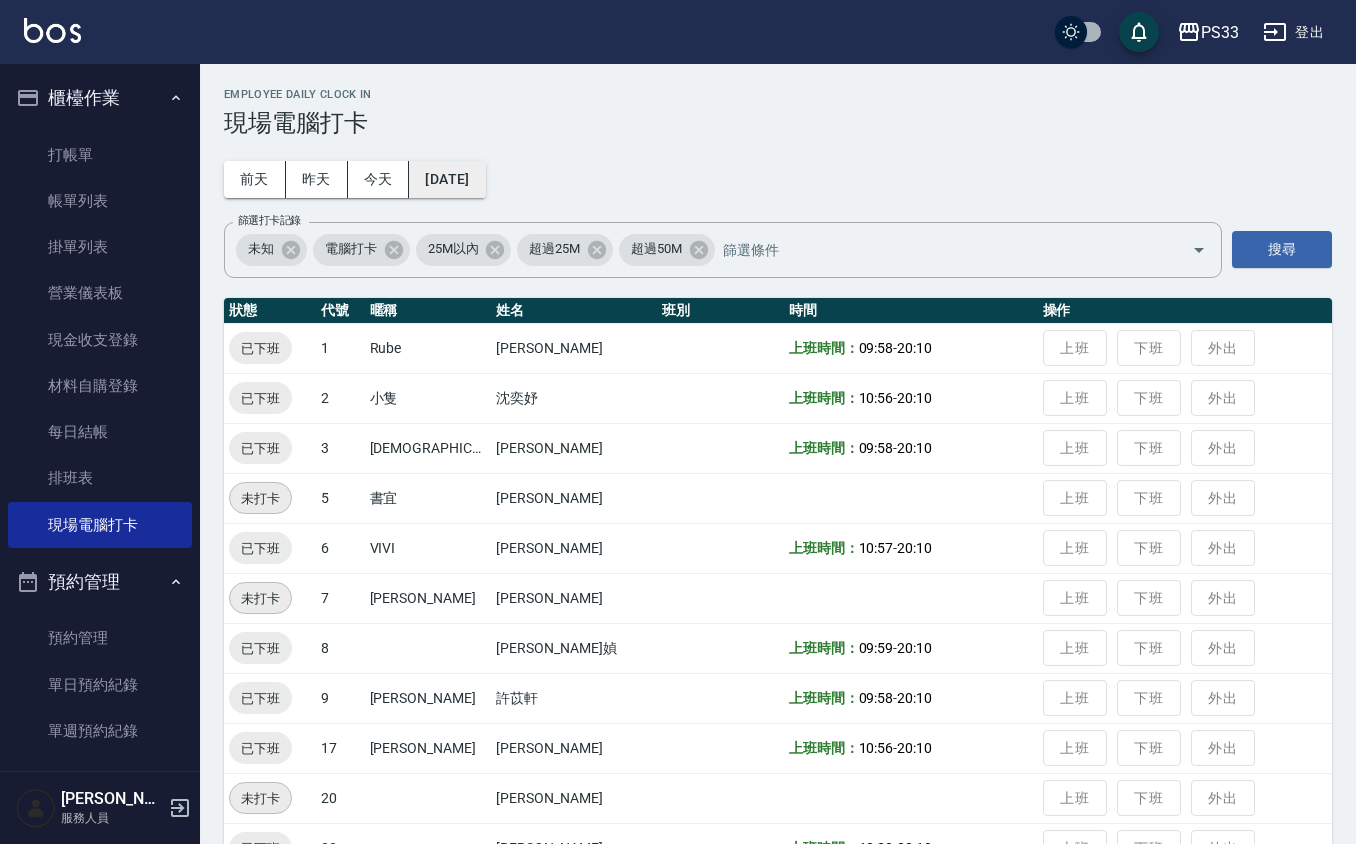 click on "[DATE]" at bounding box center [447, 179] 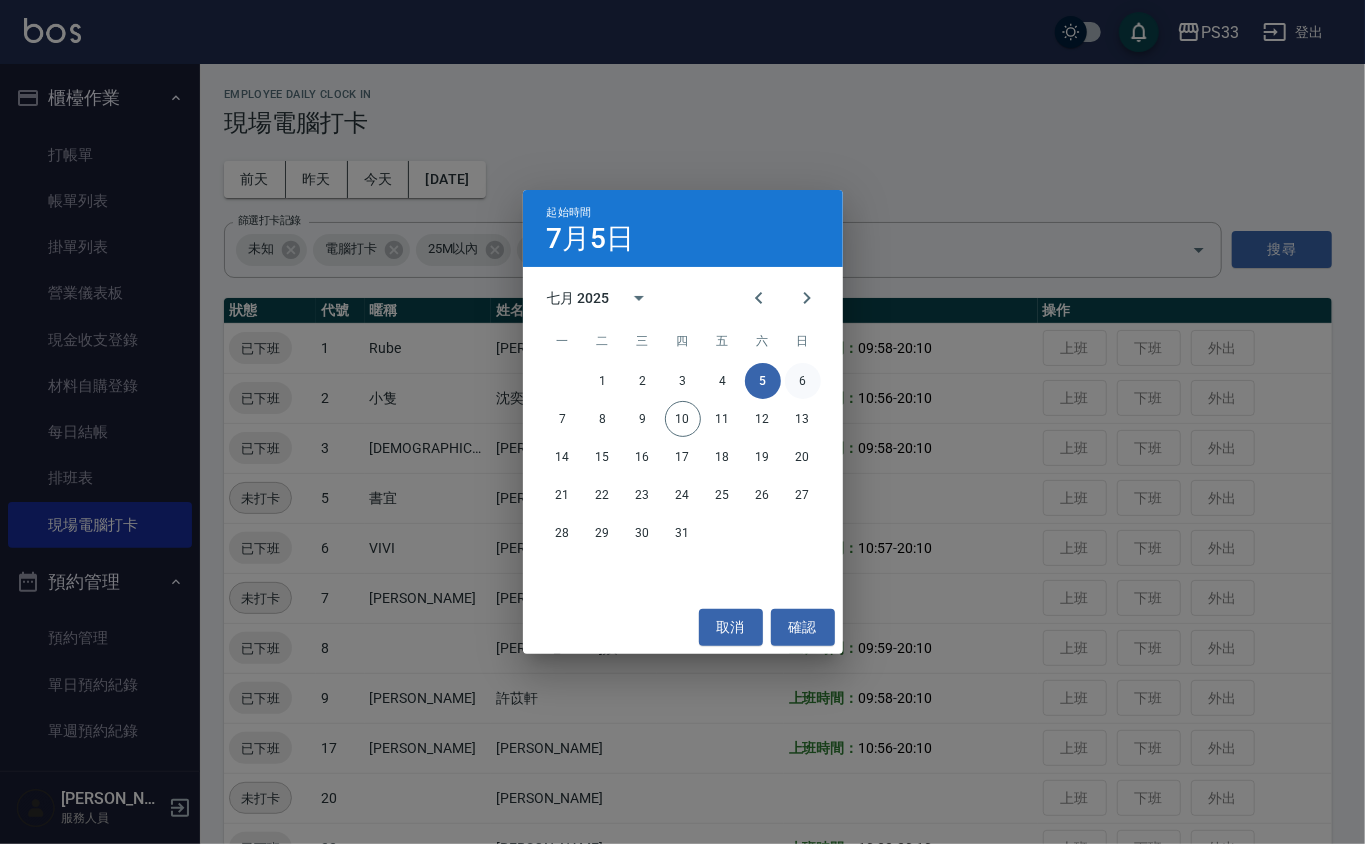 click on "6" at bounding box center (803, 381) 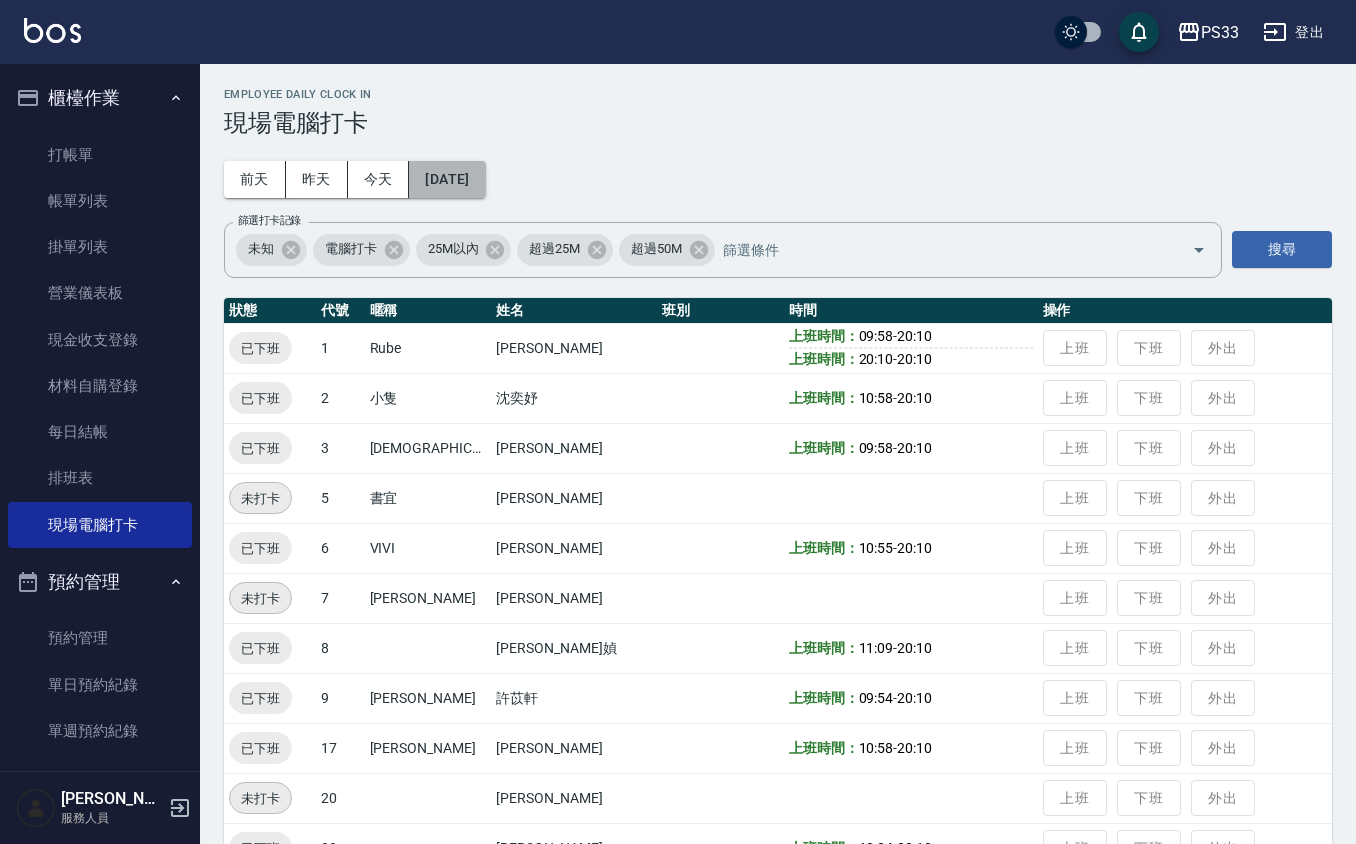 click on "[DATE]" at bounding box center [447, 179] 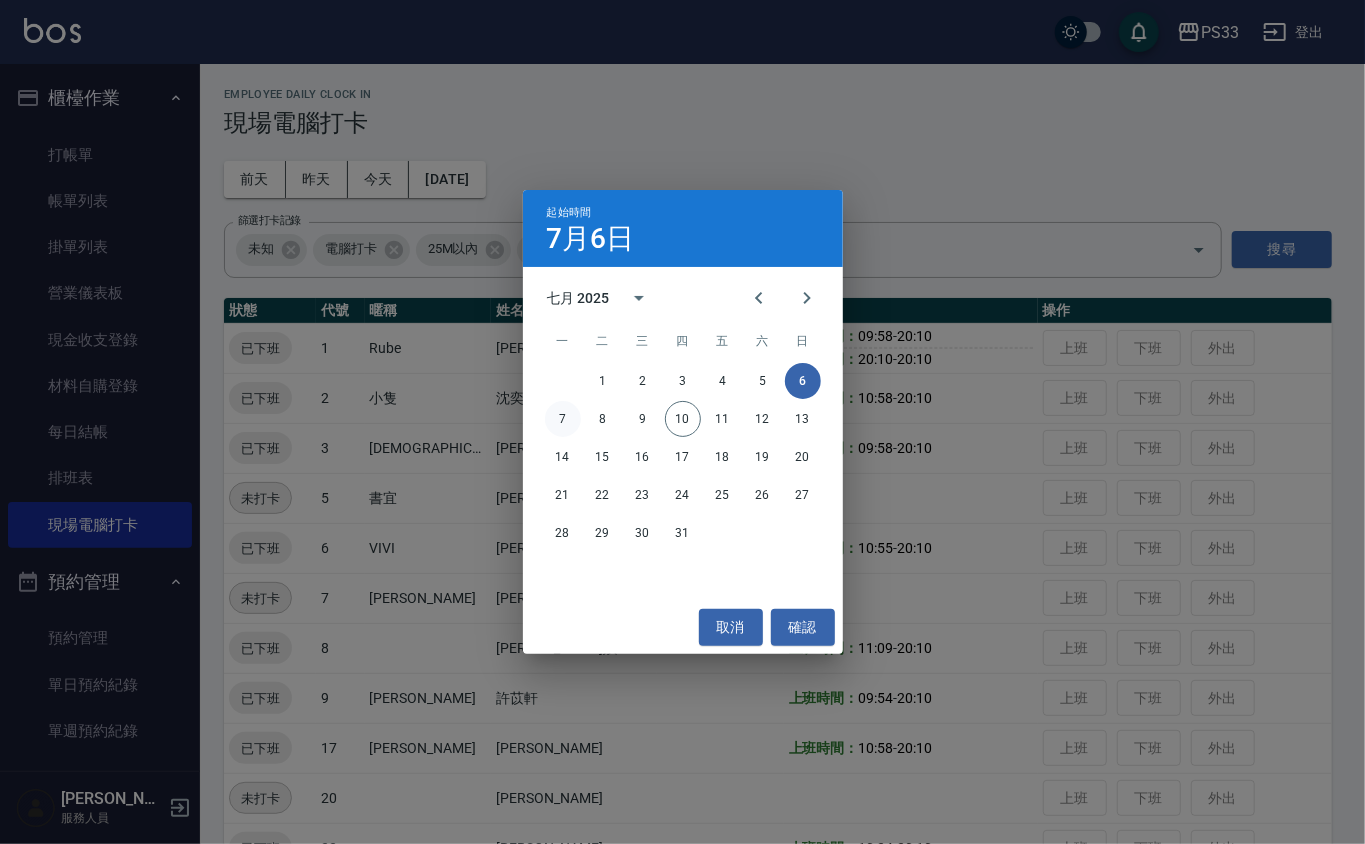 click on "7" at bounding box center [563, 419] 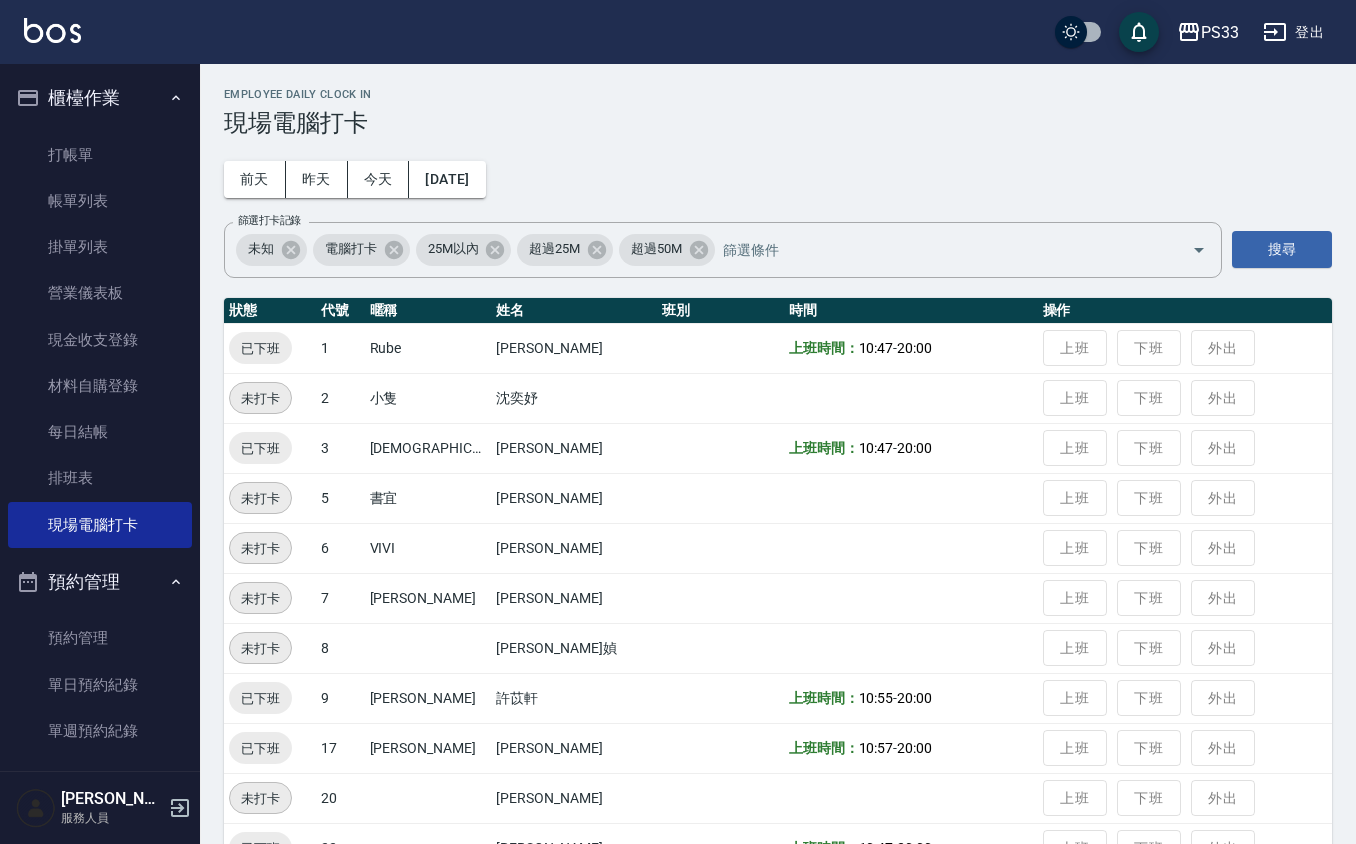 click on "Employee Daily Clock In 現場電腦打卡 [DATE] [DATE] [DATE] [DATE] 篩選打卡記錄 未知 電腦打卡 25M以內 超過25M 超過50M 篩選打卡記錄 搜尋 狀態 代號 暱稱 姓名 班別 時間 操作 已下班 1 Rube [PERSON_NAME]時間： 10:47  -  20:00 上班 下班 外出 未打卡 2 小隻 [PERSON_NAME] 上班 下班 外出 已下班 3 瑜[PERSON_NAME] [PERSON_NAME] 上班時間： 10:47  -  20:00 上班 下班 外出 未打卡 5 書宜 [PERSON_NAME] 上班 下班 外出 未打卡 6 VIVI [PERSON_NAME] 上班 下班 外出 未打卡 7 [PERSON_NAME] 上班 下班 外出 未打卡 8 [PERSON_NAME]媜 上班 下班 外出 已下班 9 苡軒 [PERSON_NAME] 上班時間： 10:55  -  20:00 上班 下班 外出 已下班 17 [PERSON_NAME] [PERSON_NAME]時間： 10:57  -  20:00 上班 下班 外出 未打卡 20 [PERSON_NAME] 上班 下班 外出 已下班 22 [PERSON_NAME]  上班時間： 10:47  -  20:00 上班 下班 外出" at bounding box center [778, 481] 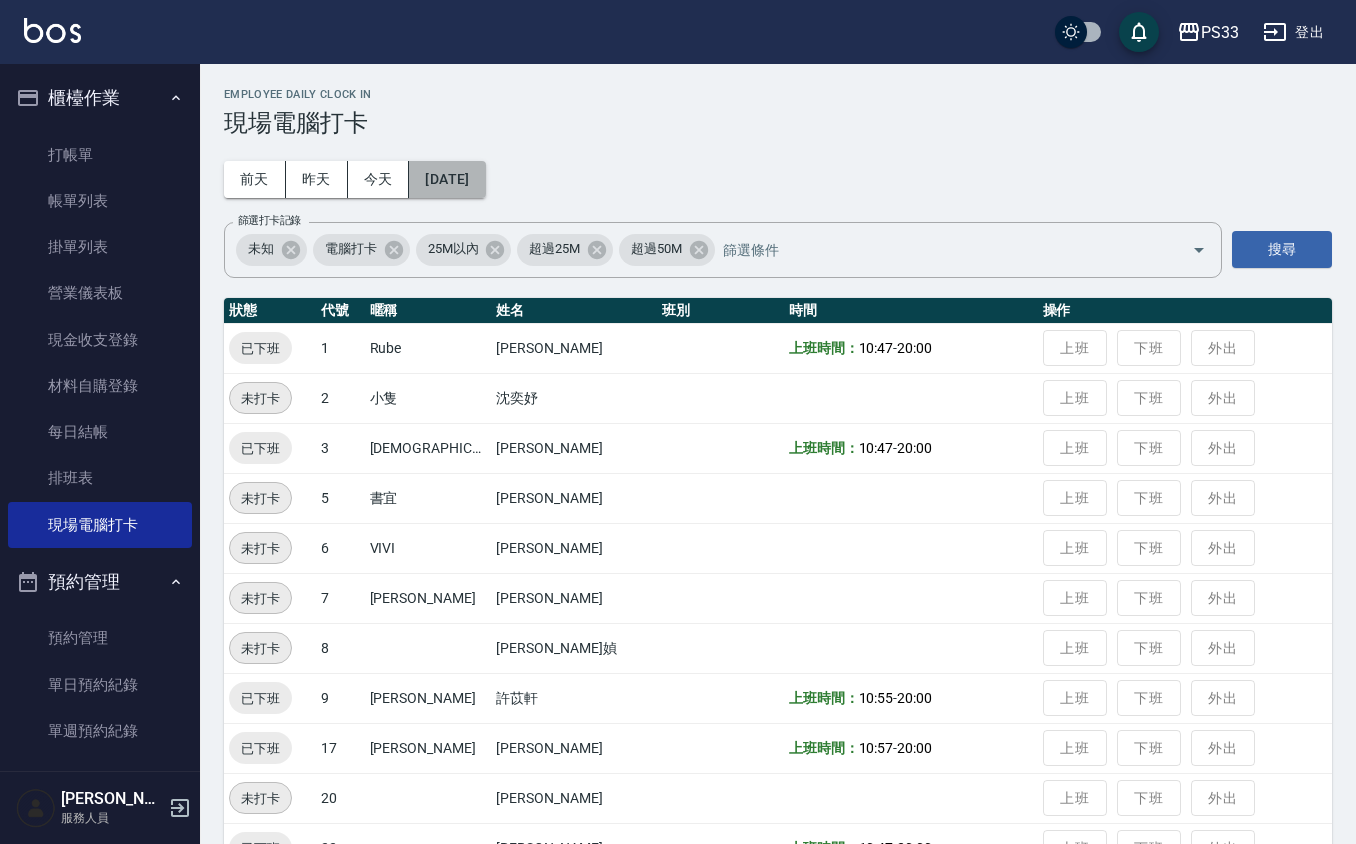 click on "[DATE]" at bounding box center [447, 179] 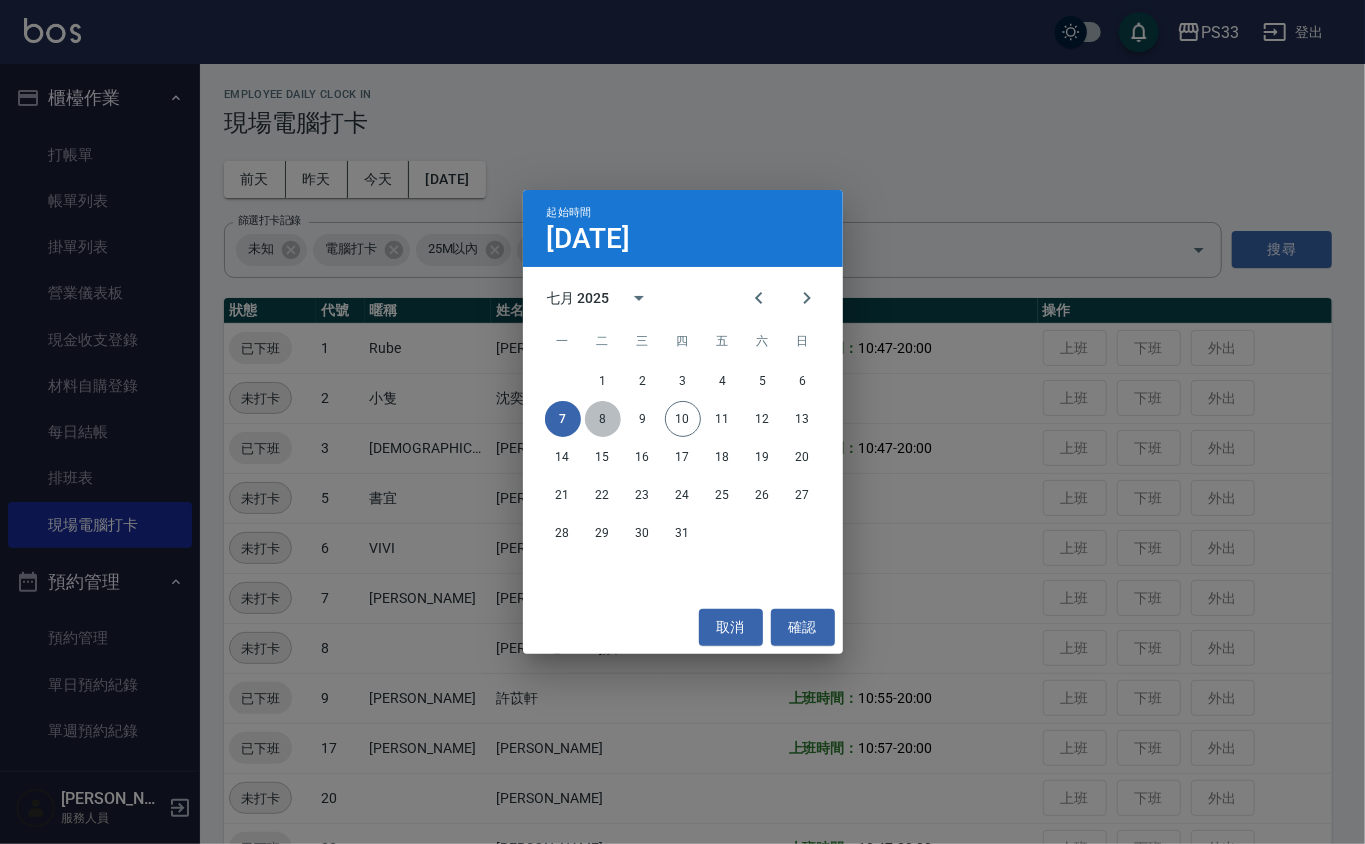 click on "8" at bounding box center [603, 419] 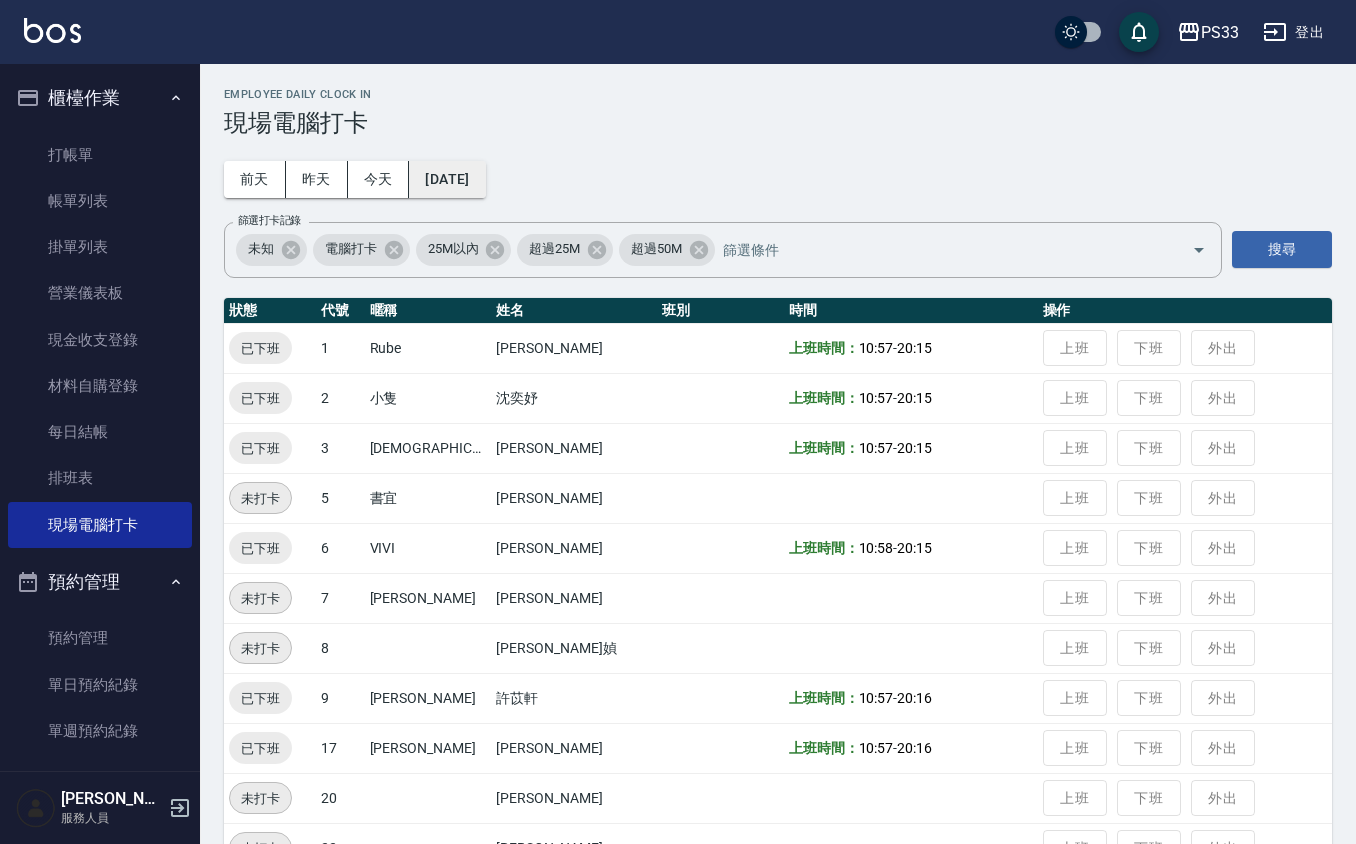 click on "[DATE]" at bounding box center (447, 179) 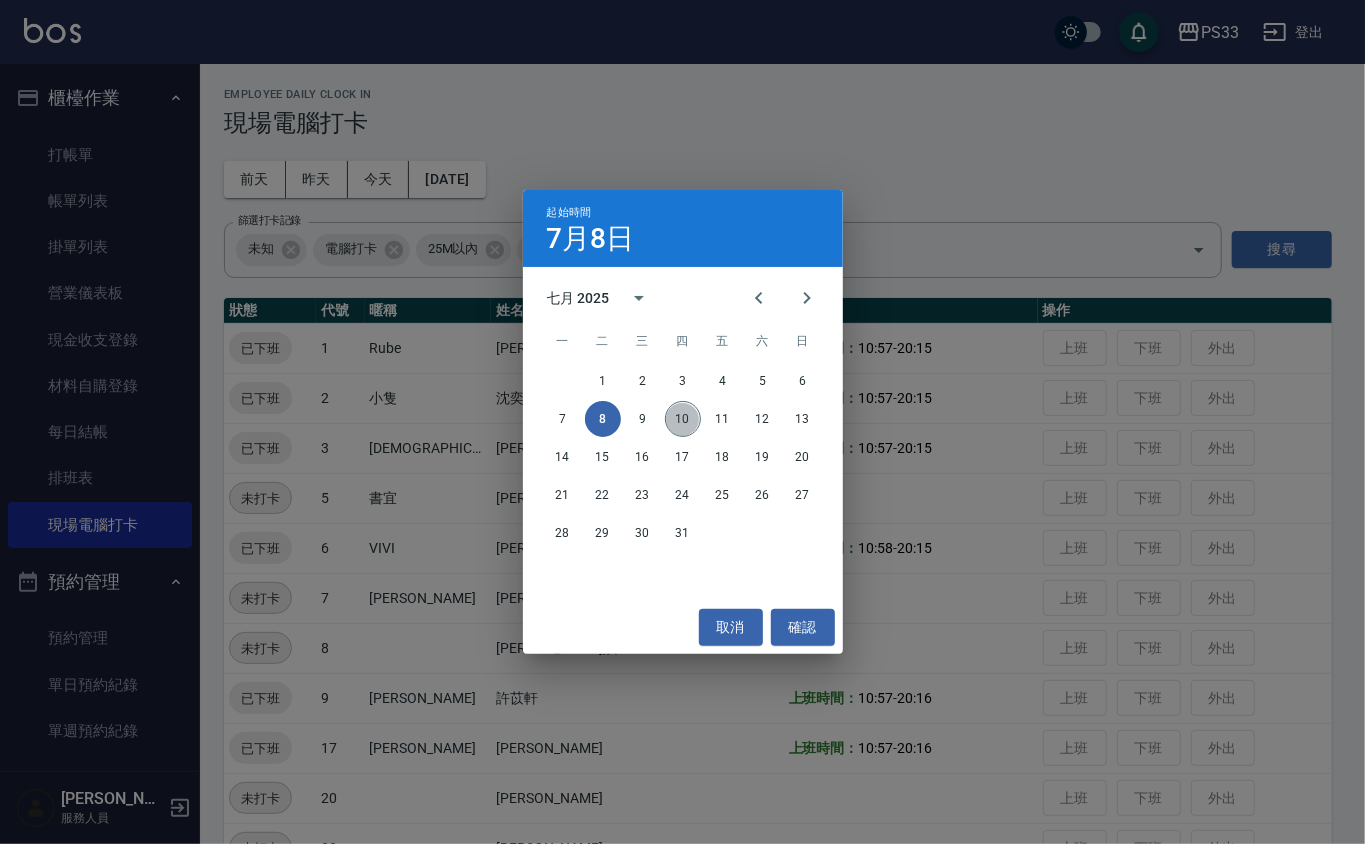 click on "10" at bounding box center [683, 419] 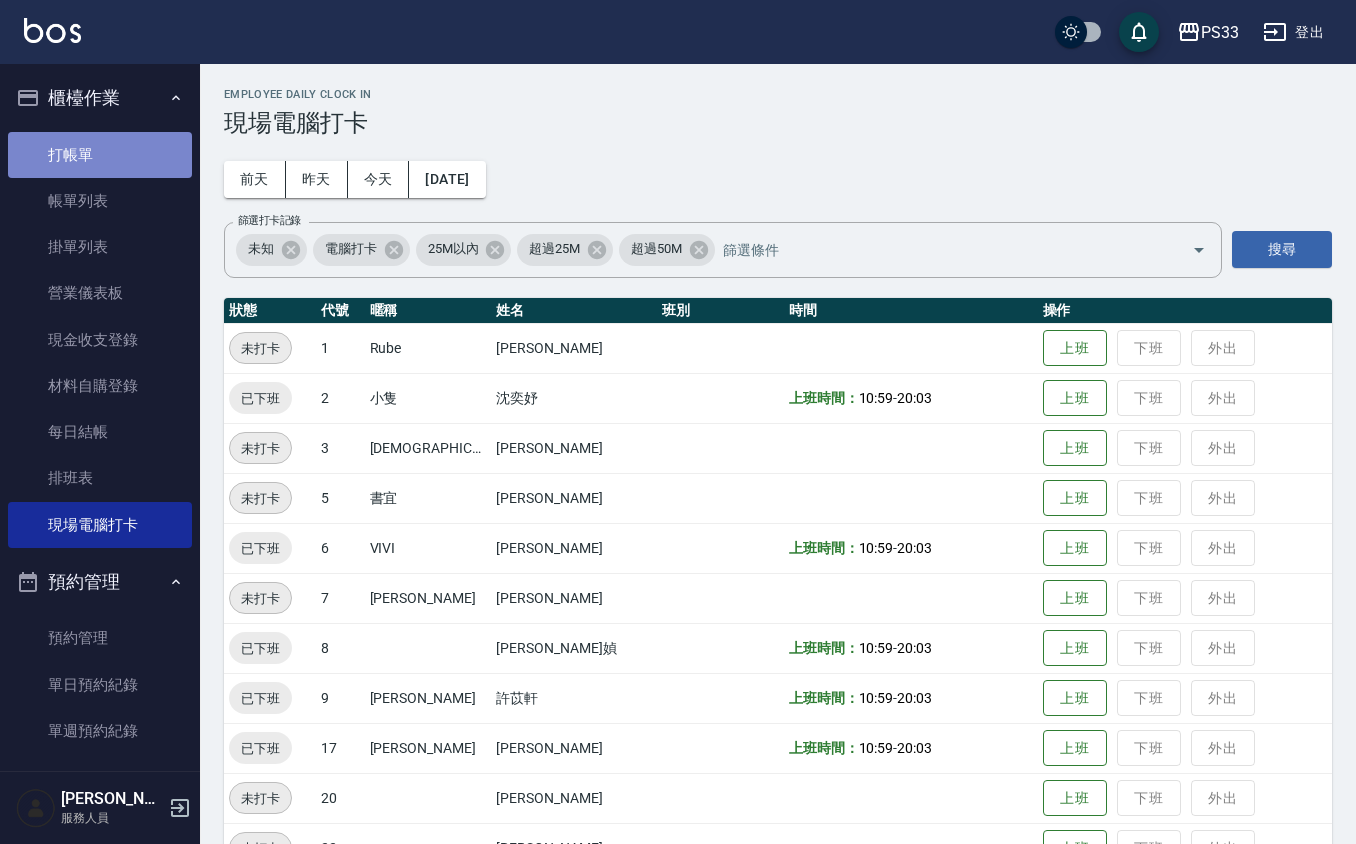 click on "打帳單" at bounding box center [100, 155] 